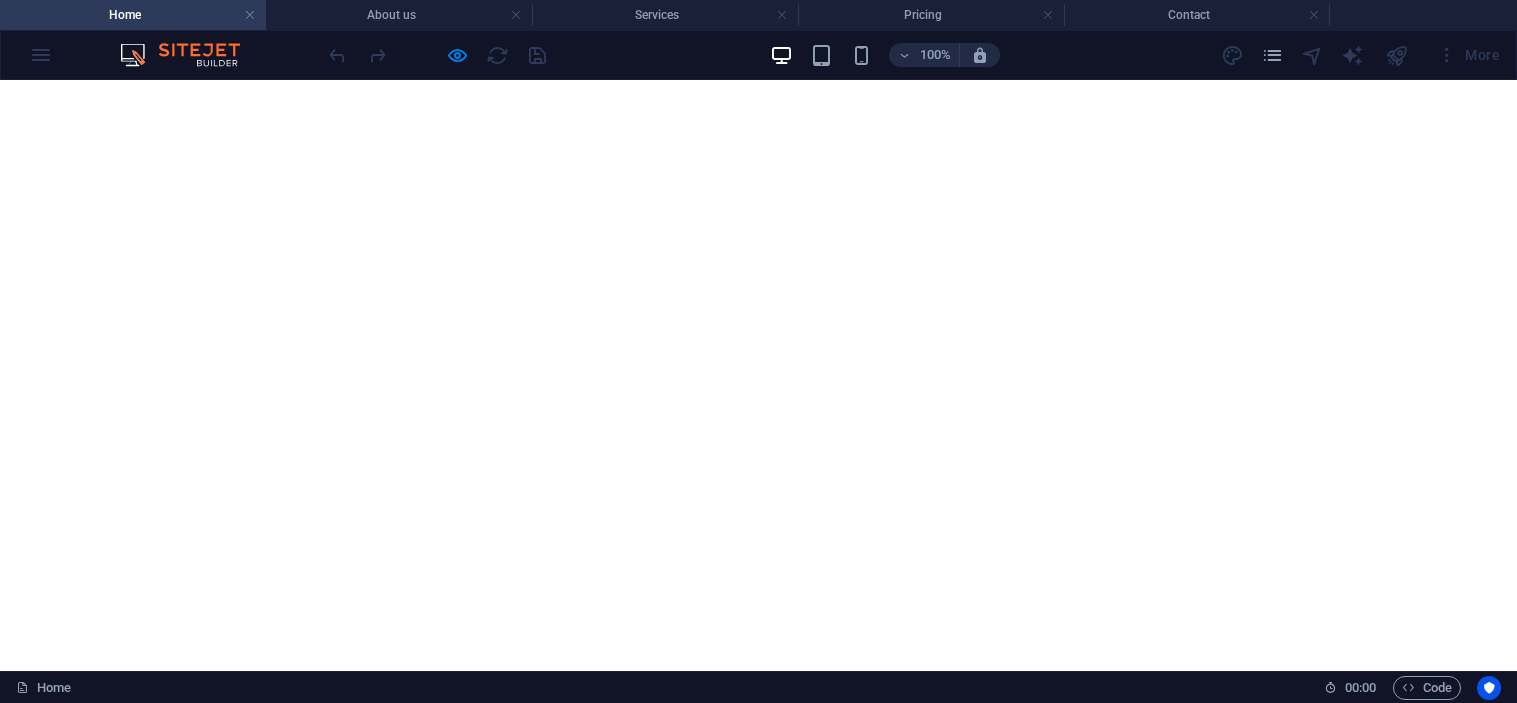 scroll, scrollTop: 0, scrollLeft: 0, axis: both 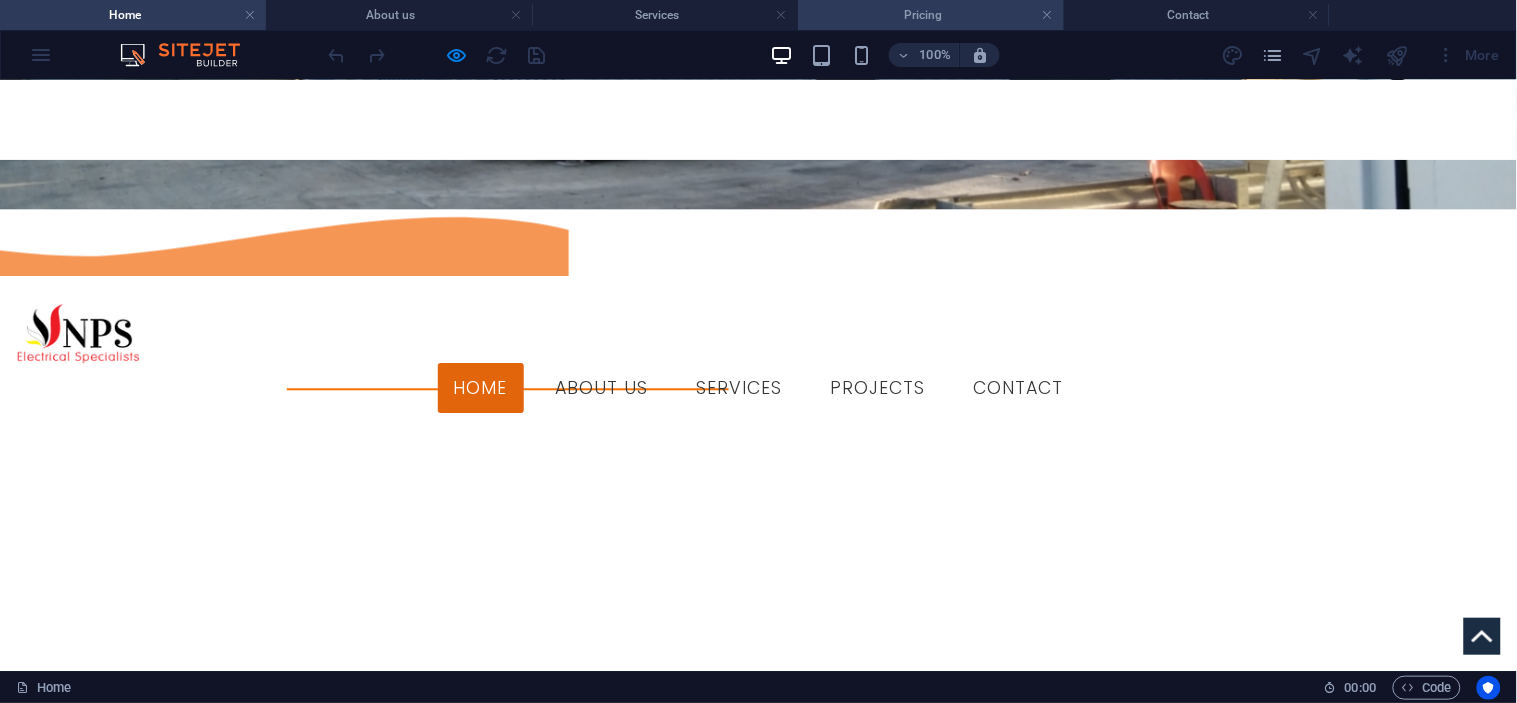 click on "Pricing" at bounding box center [931, 15] 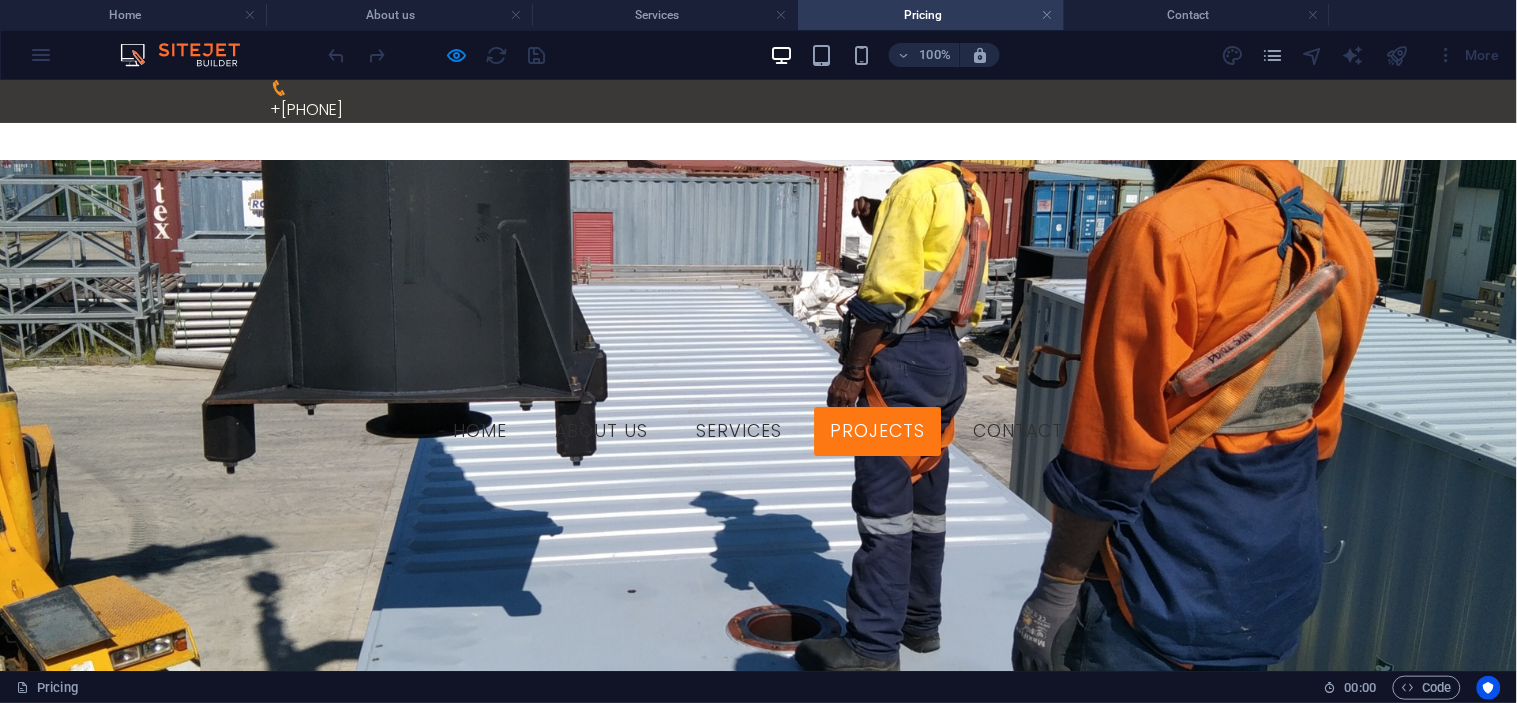 scroll, scrollTop: 985, scrollLeft: 0, axis: vertical 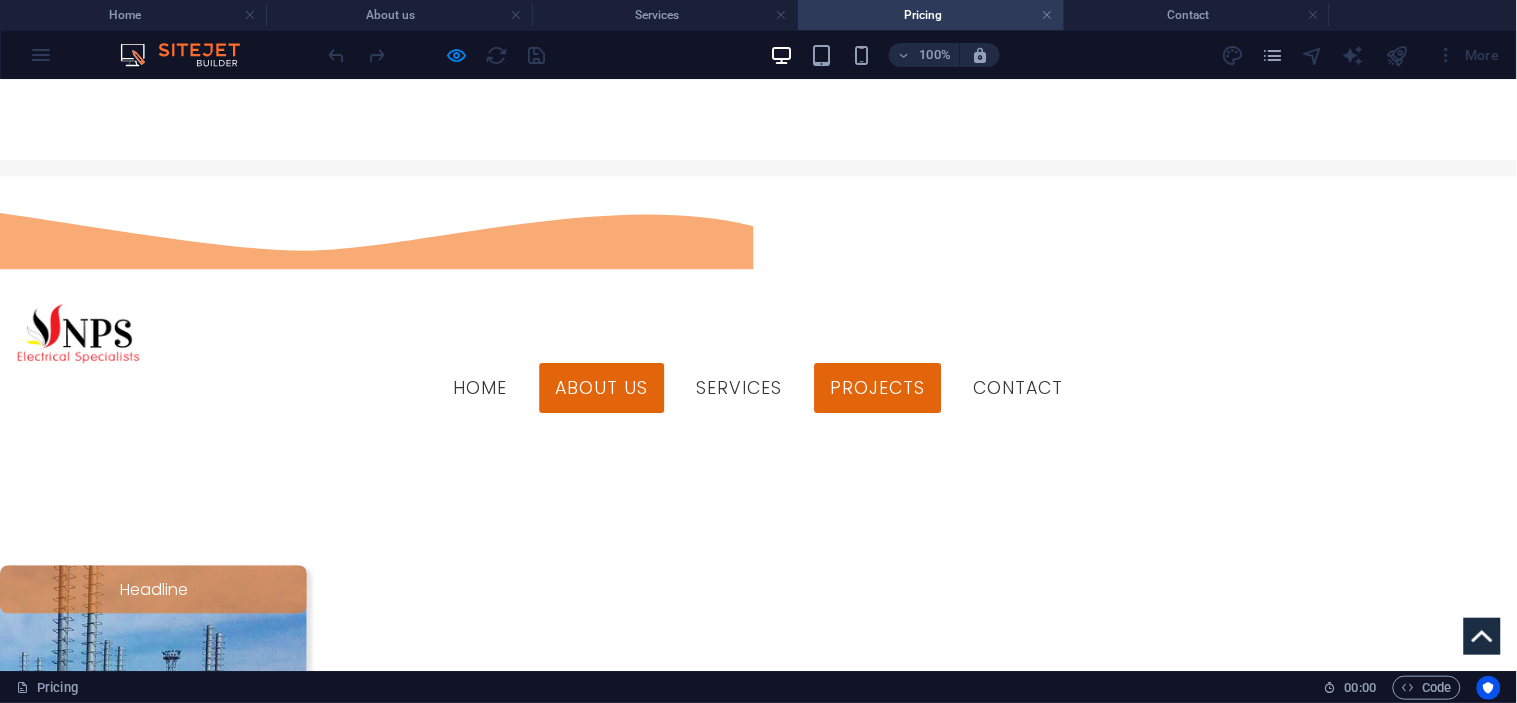 click on "About us" at bounding box center [602, 388] 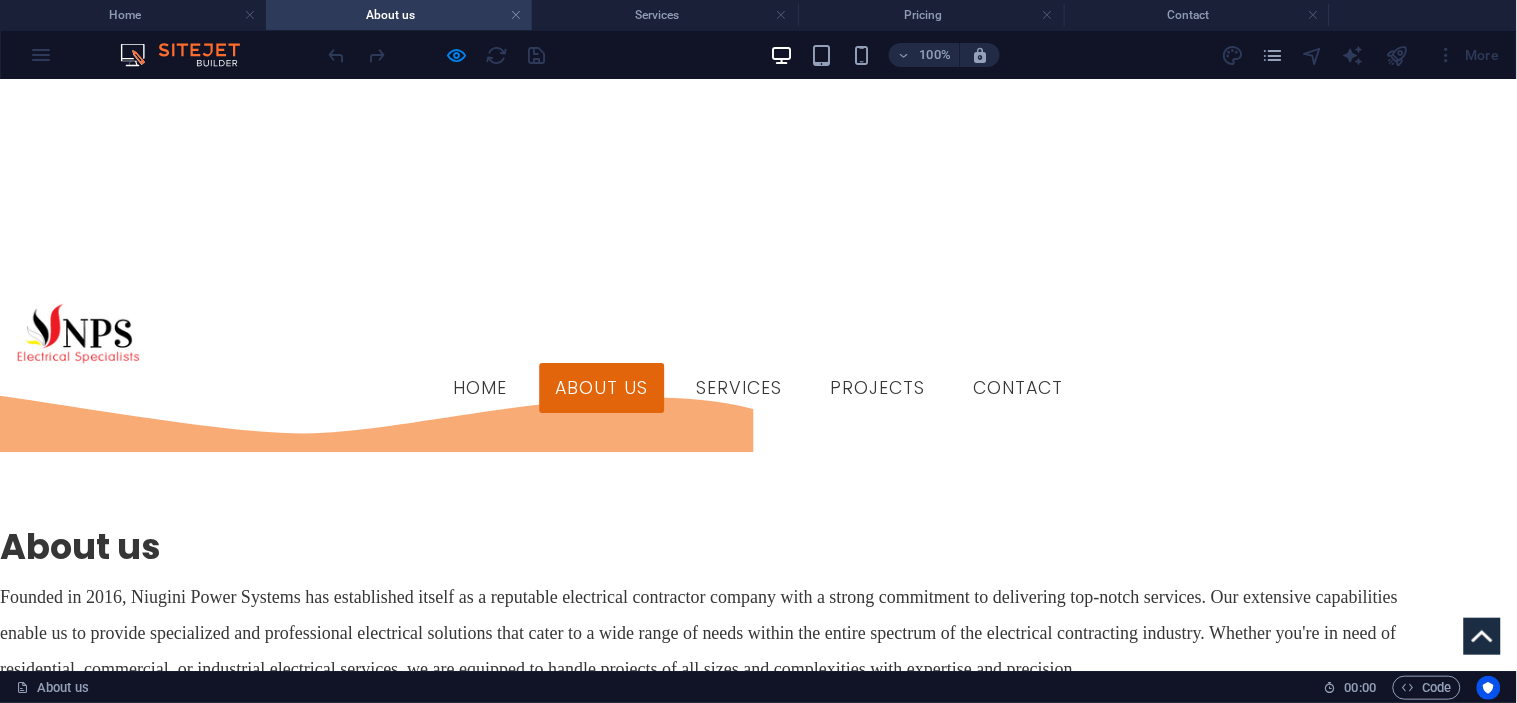 scroll, scrollTop: 1298, scrollLeft: 0, axis: vertical 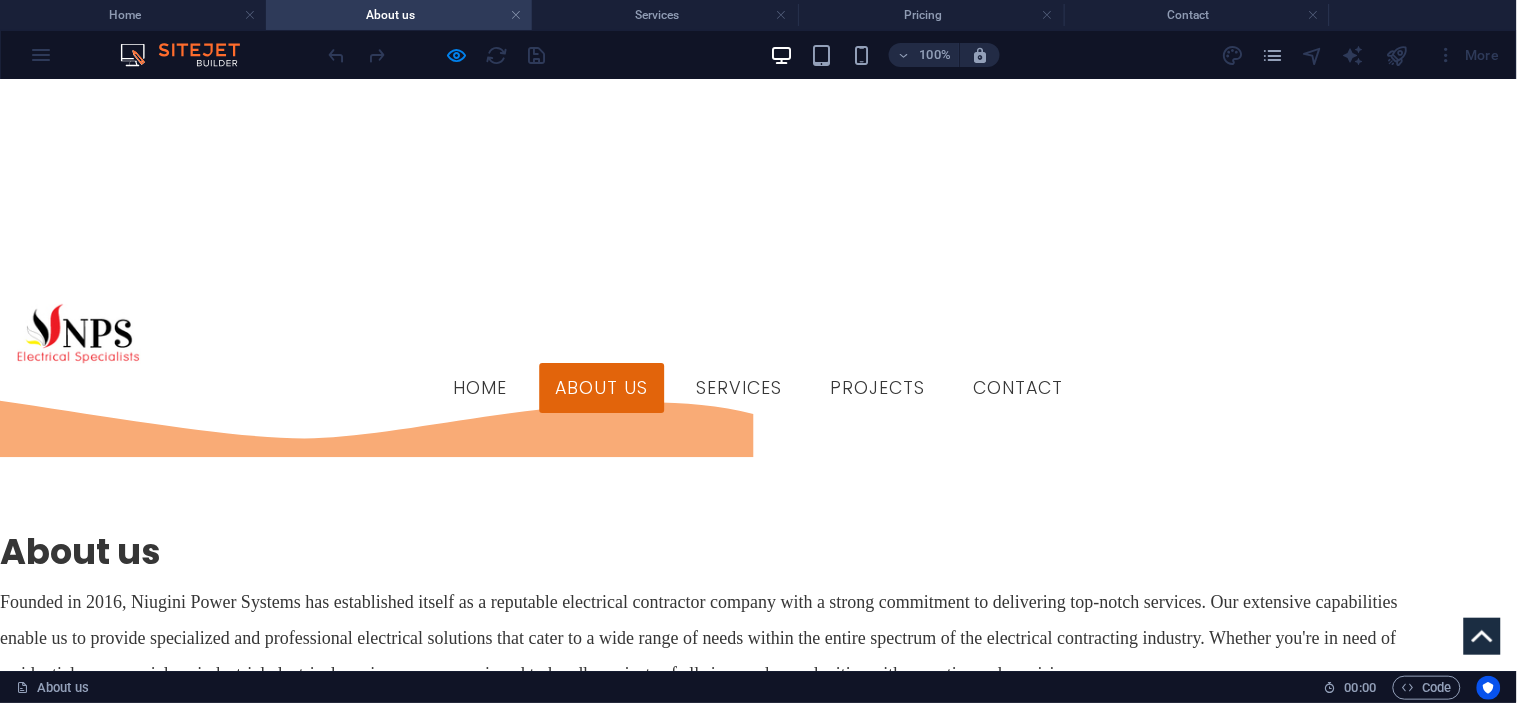 click on "Generators" at bounding box center [119, 1759] 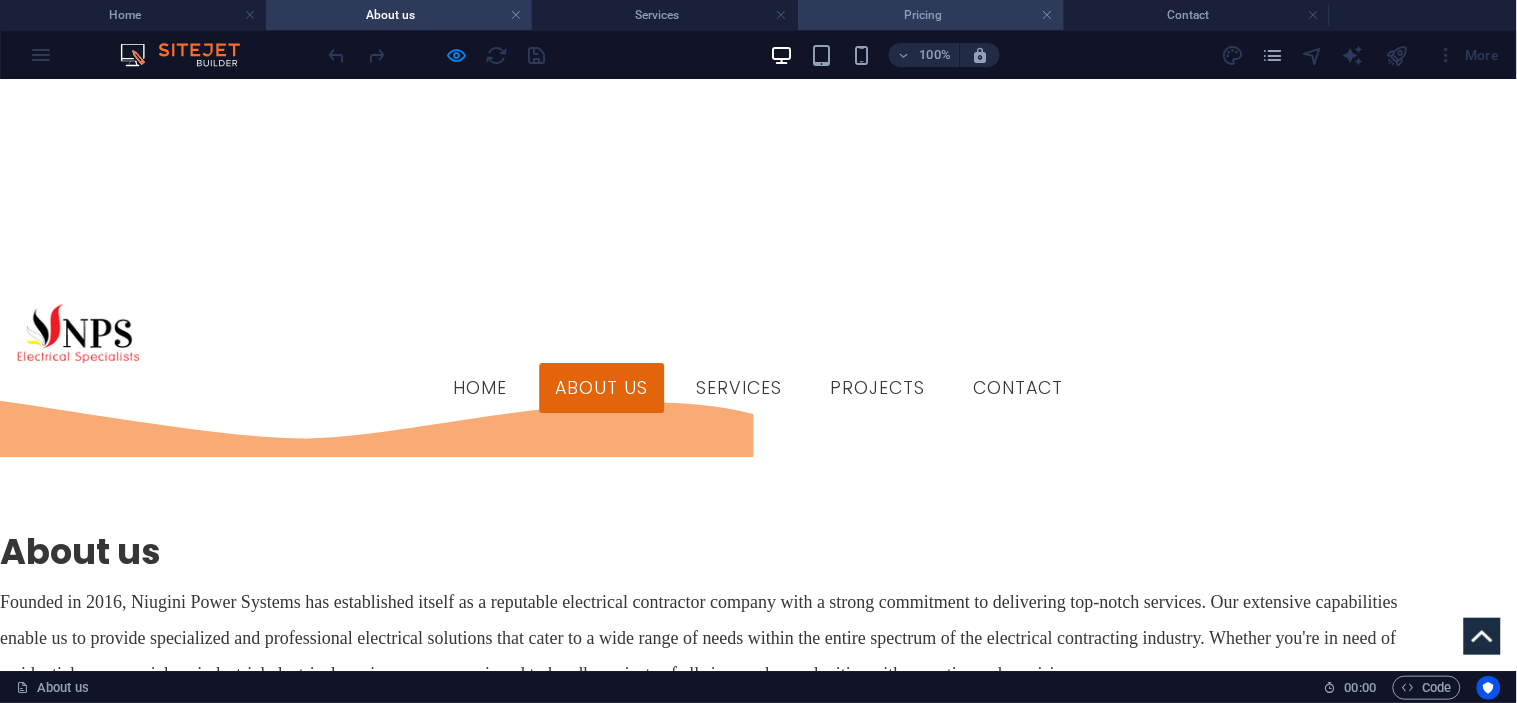 click on "Pricing" at bounding box center (931, 15) 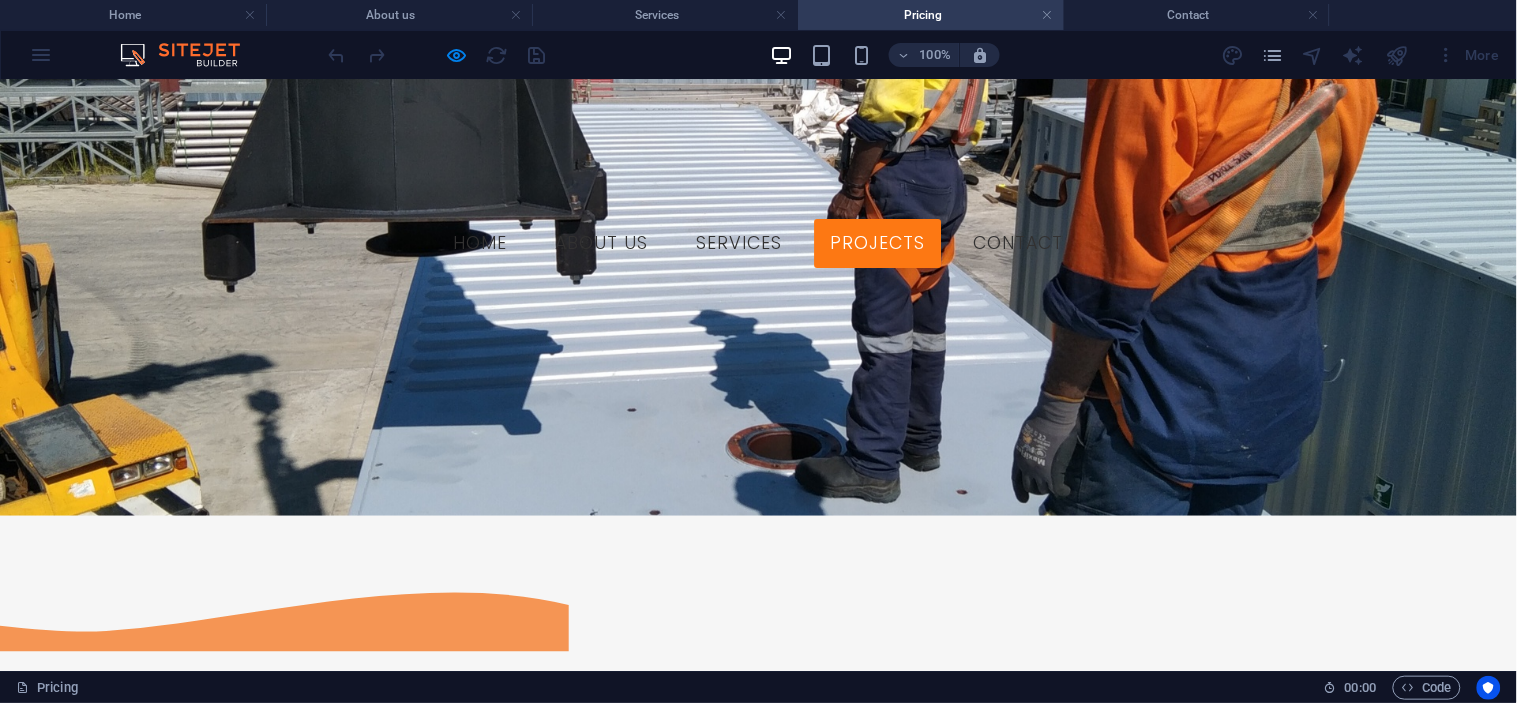 scroll, scrollTop: 0, scrollLeft: 0, axis: both 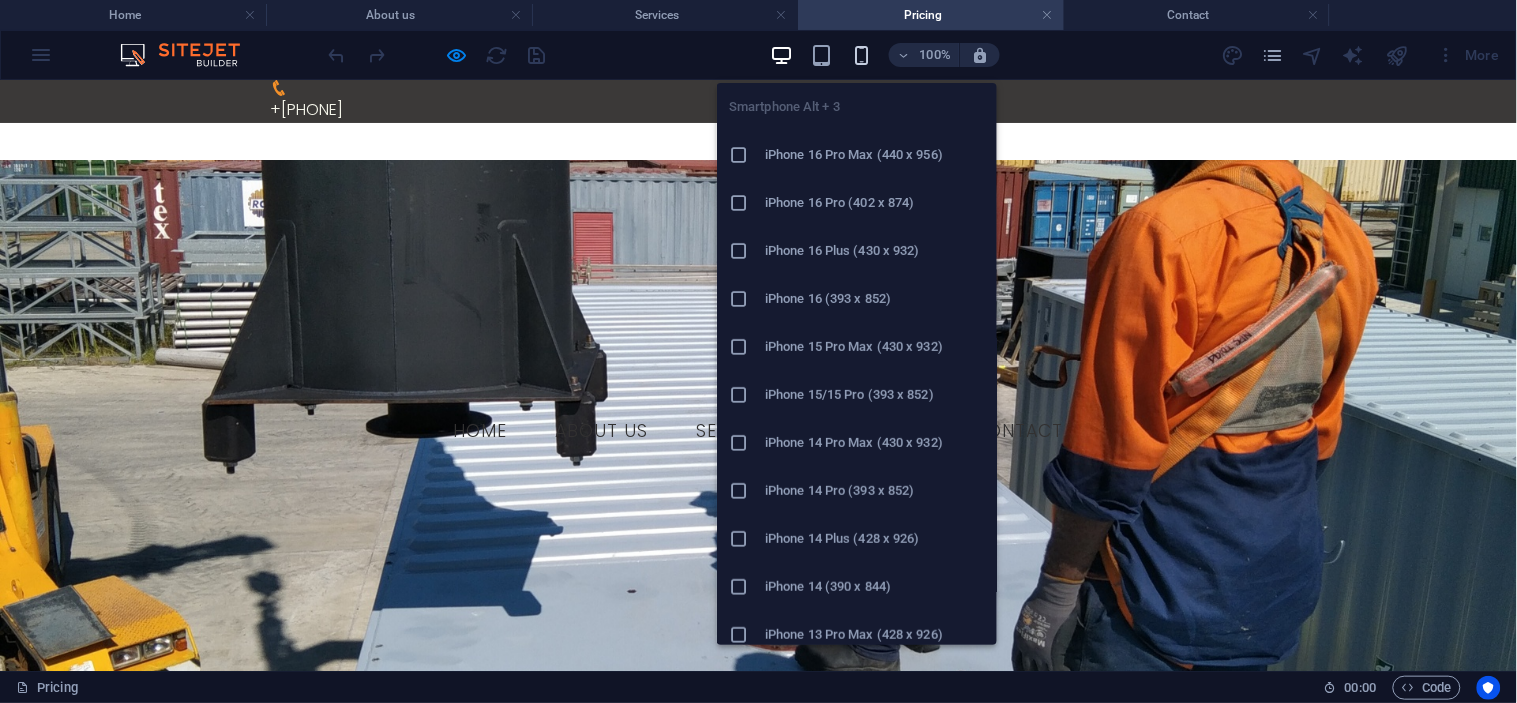 click at bounding box center (861, 55) 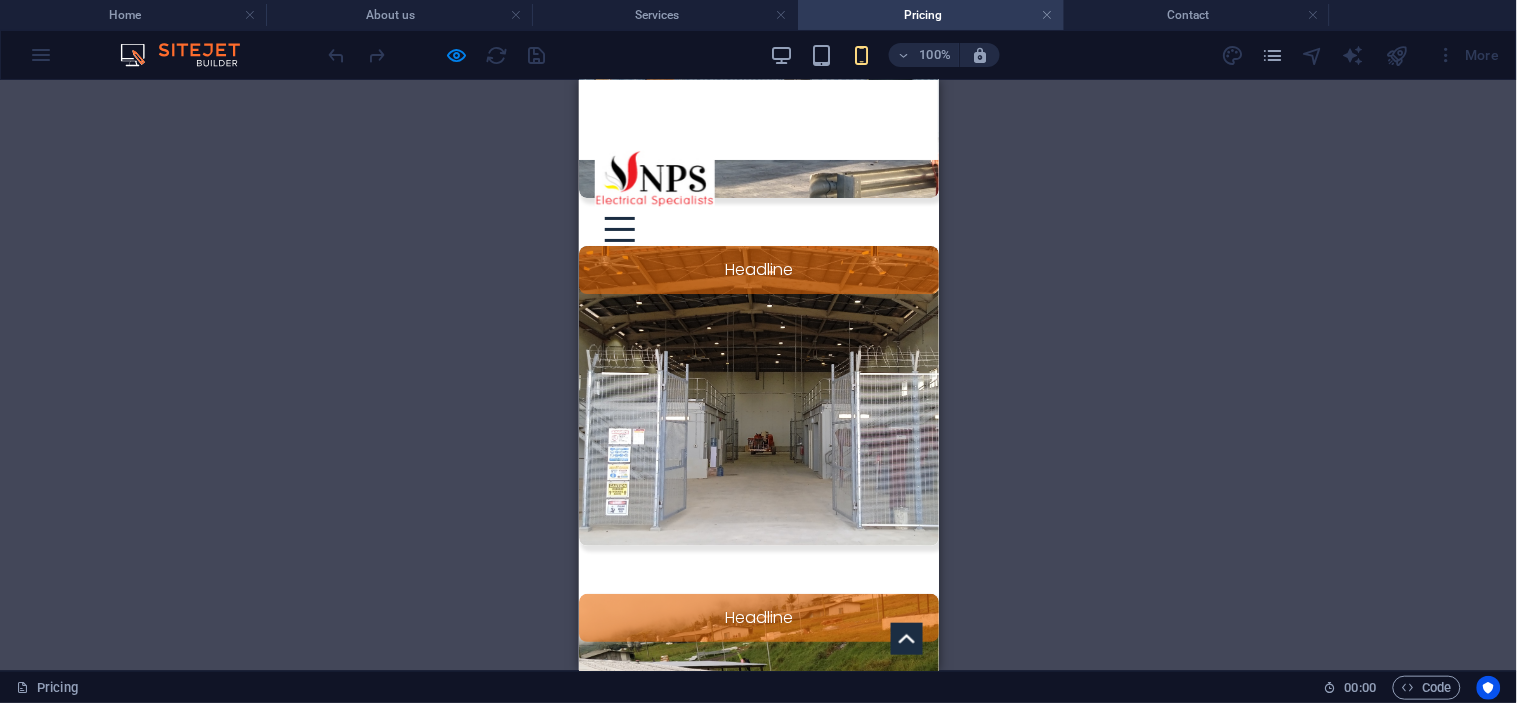 scroll, scrollTop: 1888, scrollLeft: 0, axis: vertical 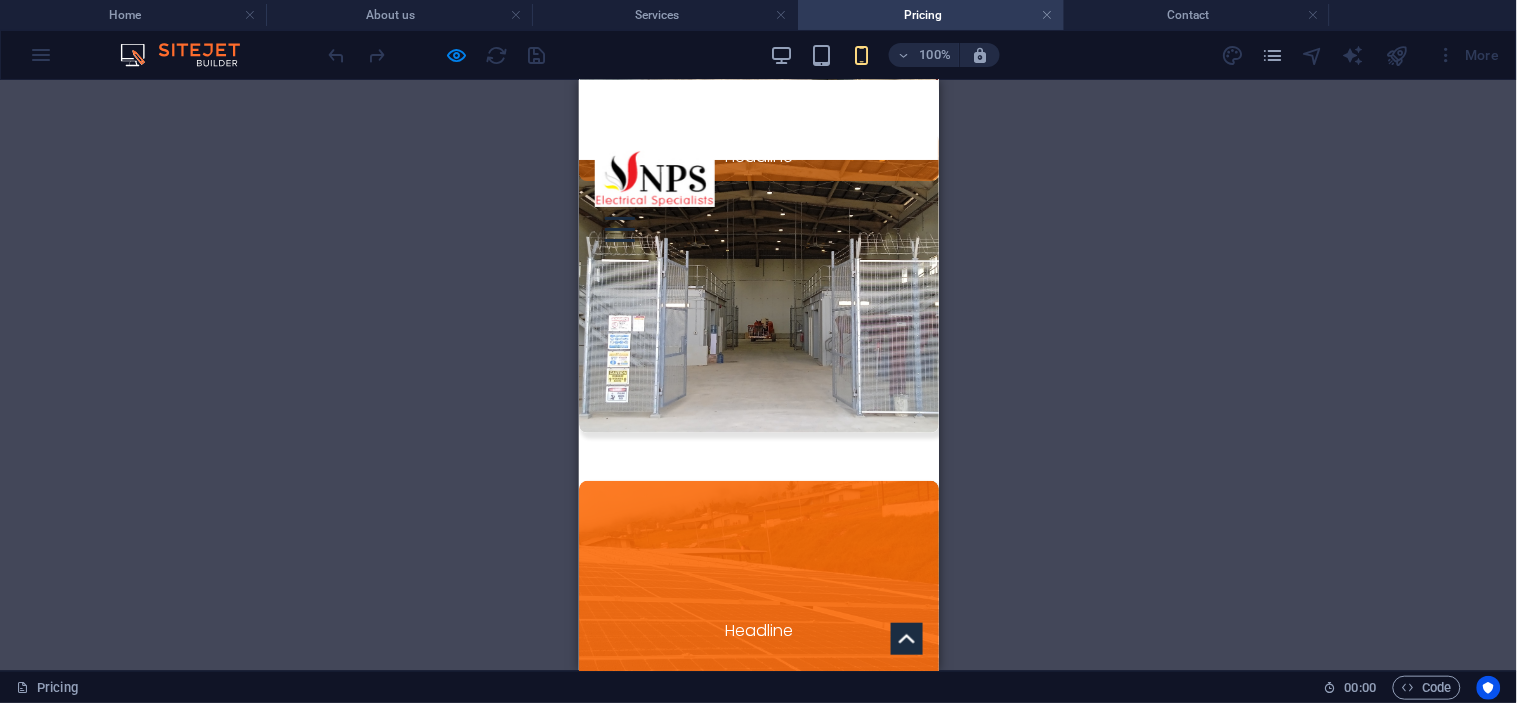 click on "Headline" at bounding box center [758, 630] 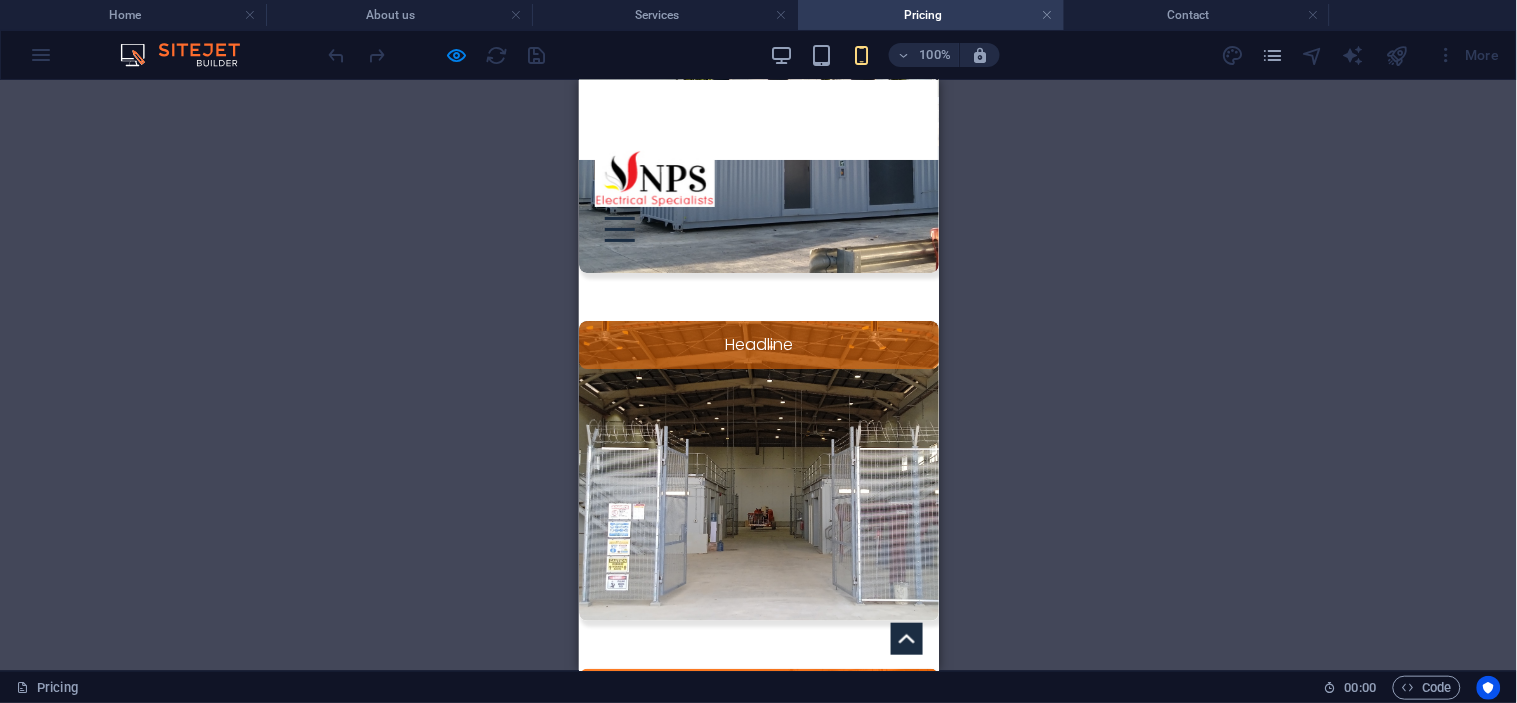 scroll, scrollTop: 1666, scrollLeft: 0, axis: vertical 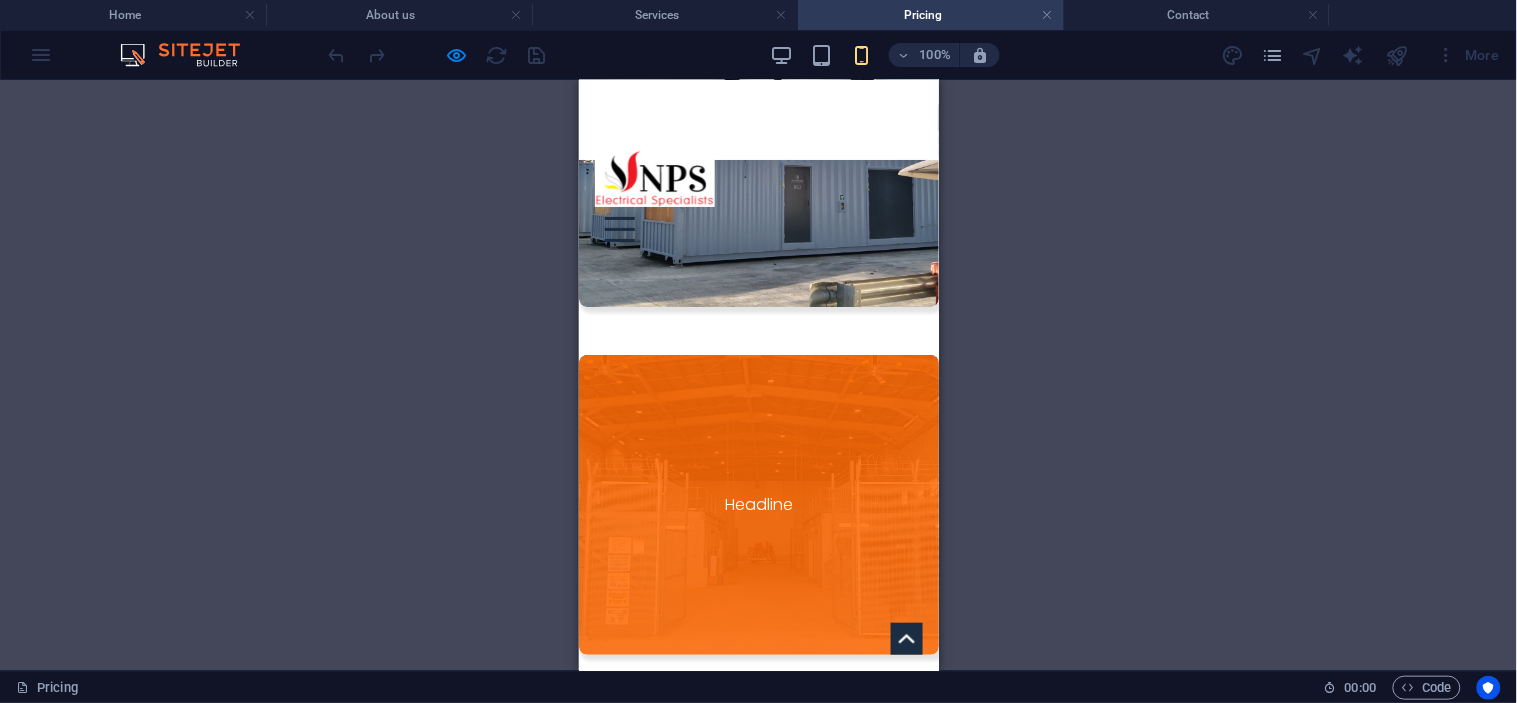 click on "Headline" at bounding box center (758, 504) 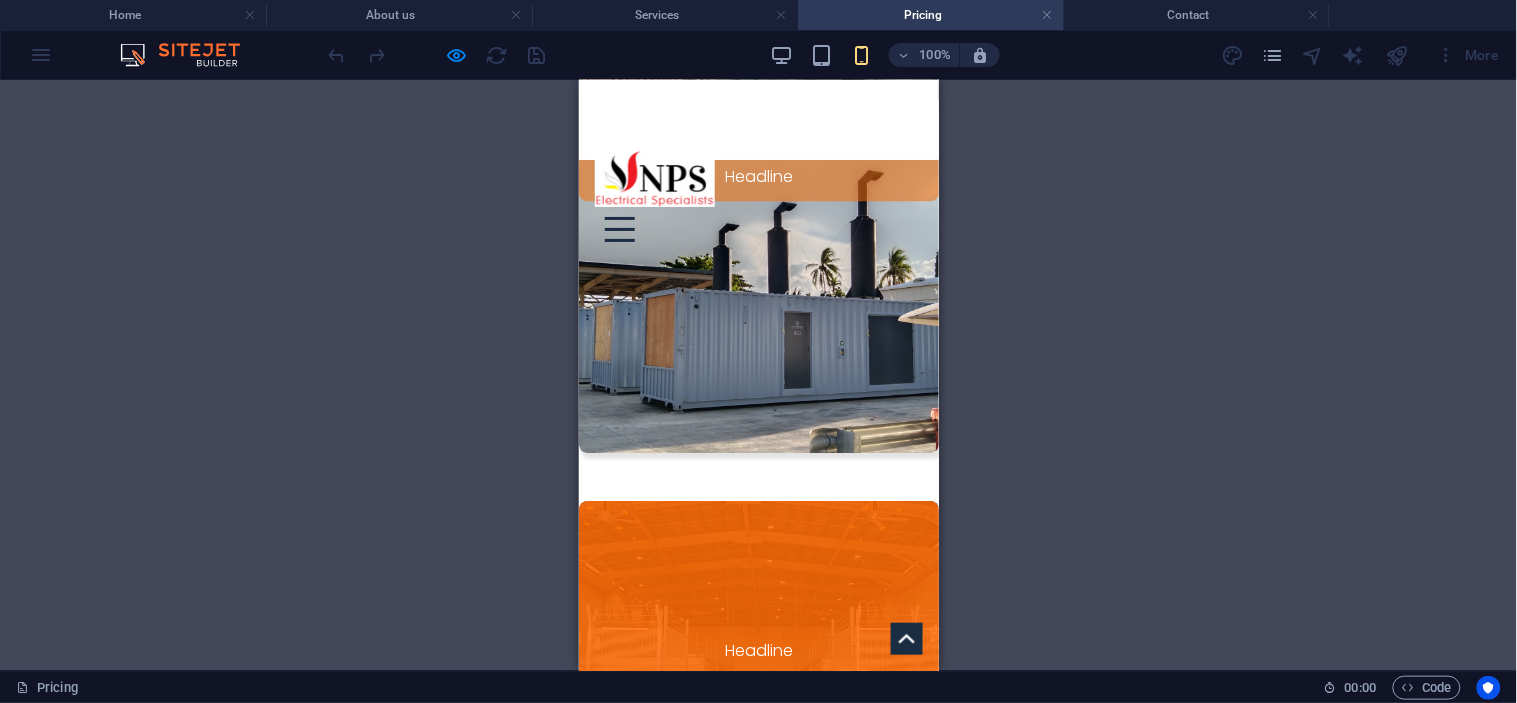 scroll, scrollTop: 1333, scrollLeft: 0, axis: vertical 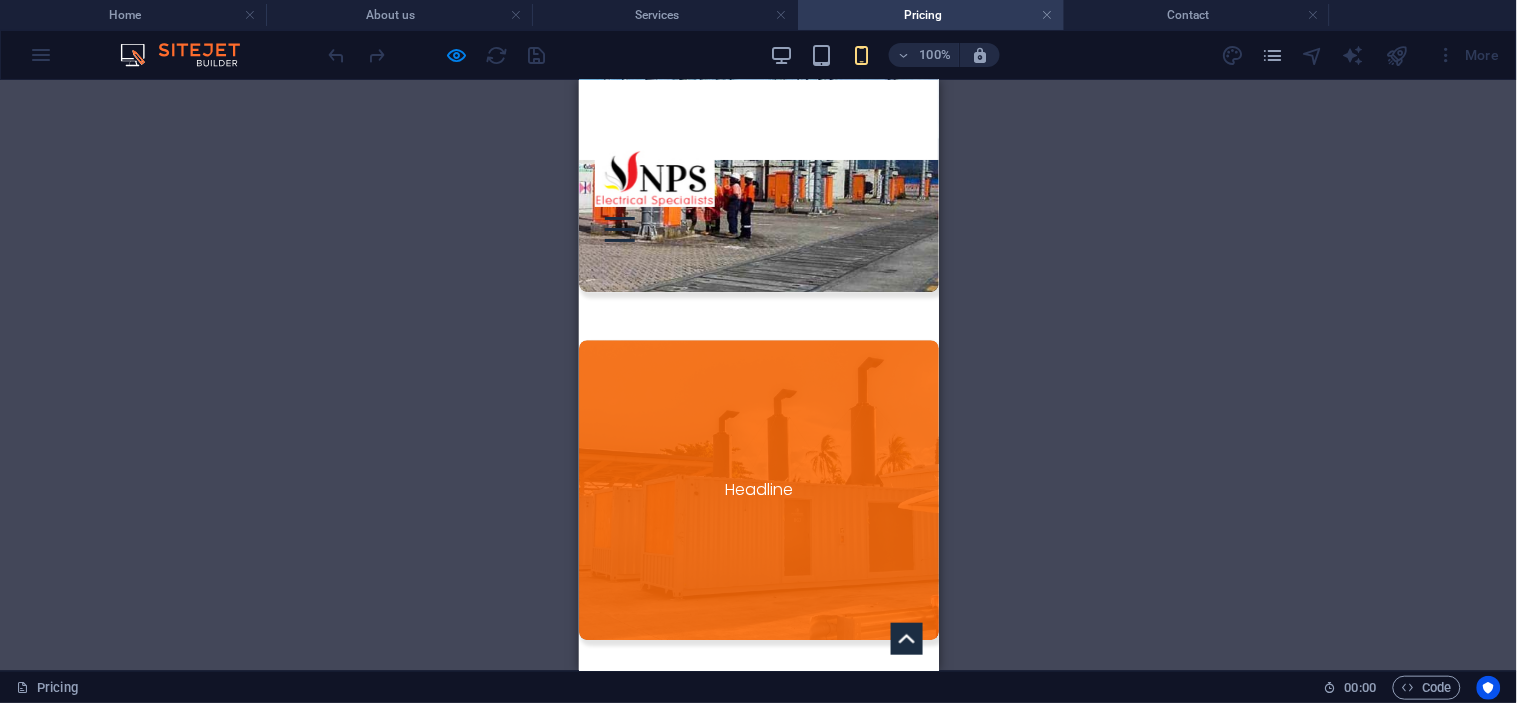 click on "Headline" at bounding box center [758, 489] 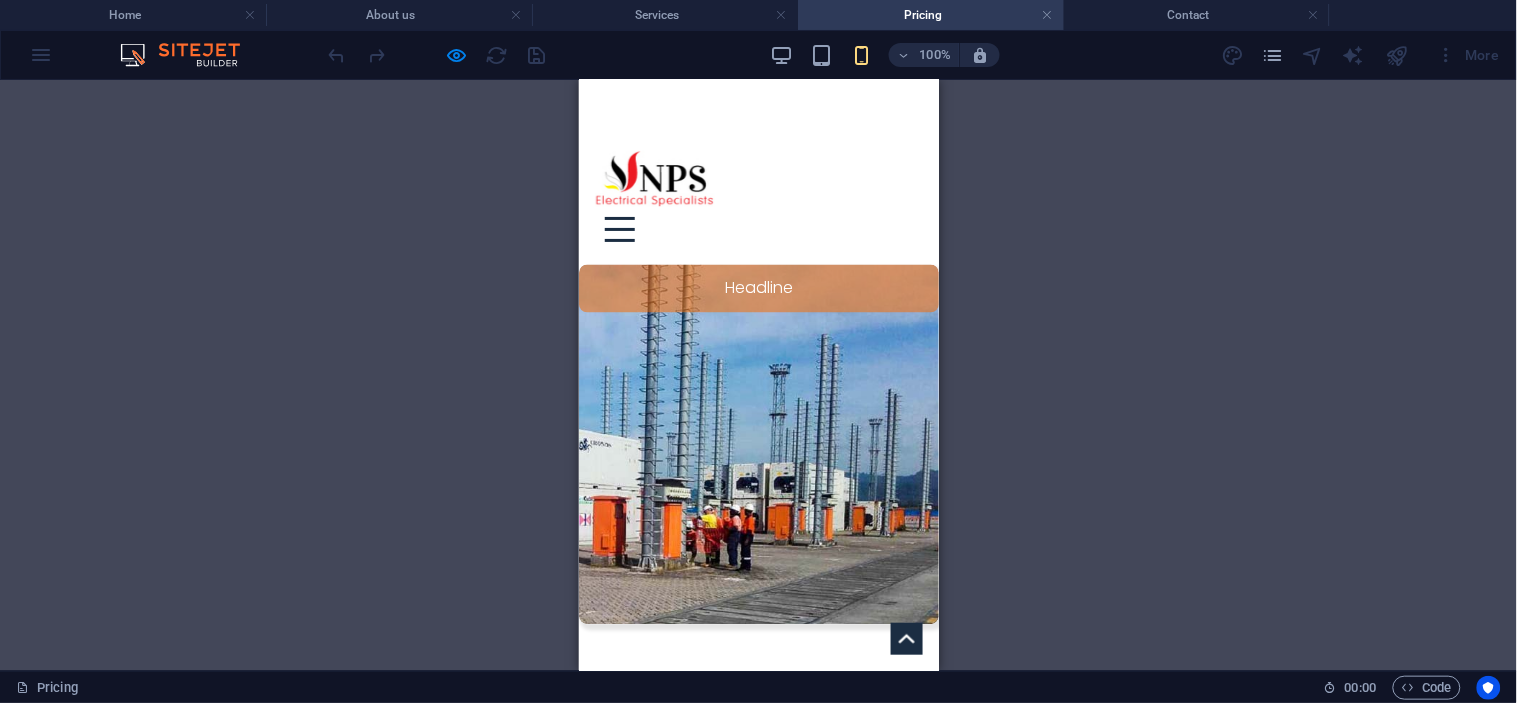 scroll, scrollTop: 777, scrollLeft: 0, axis: vertical 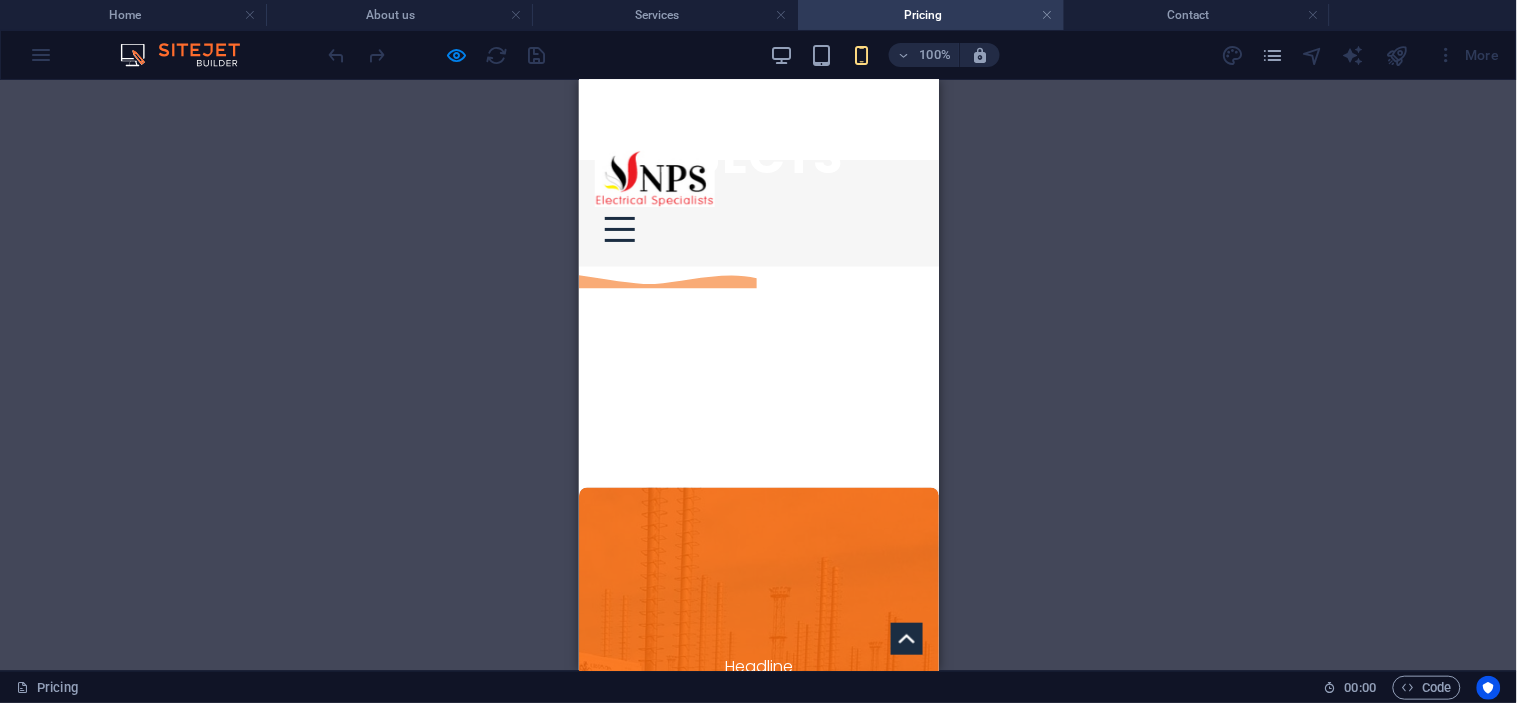 click on "Headline" at bounding box center (758, 667) 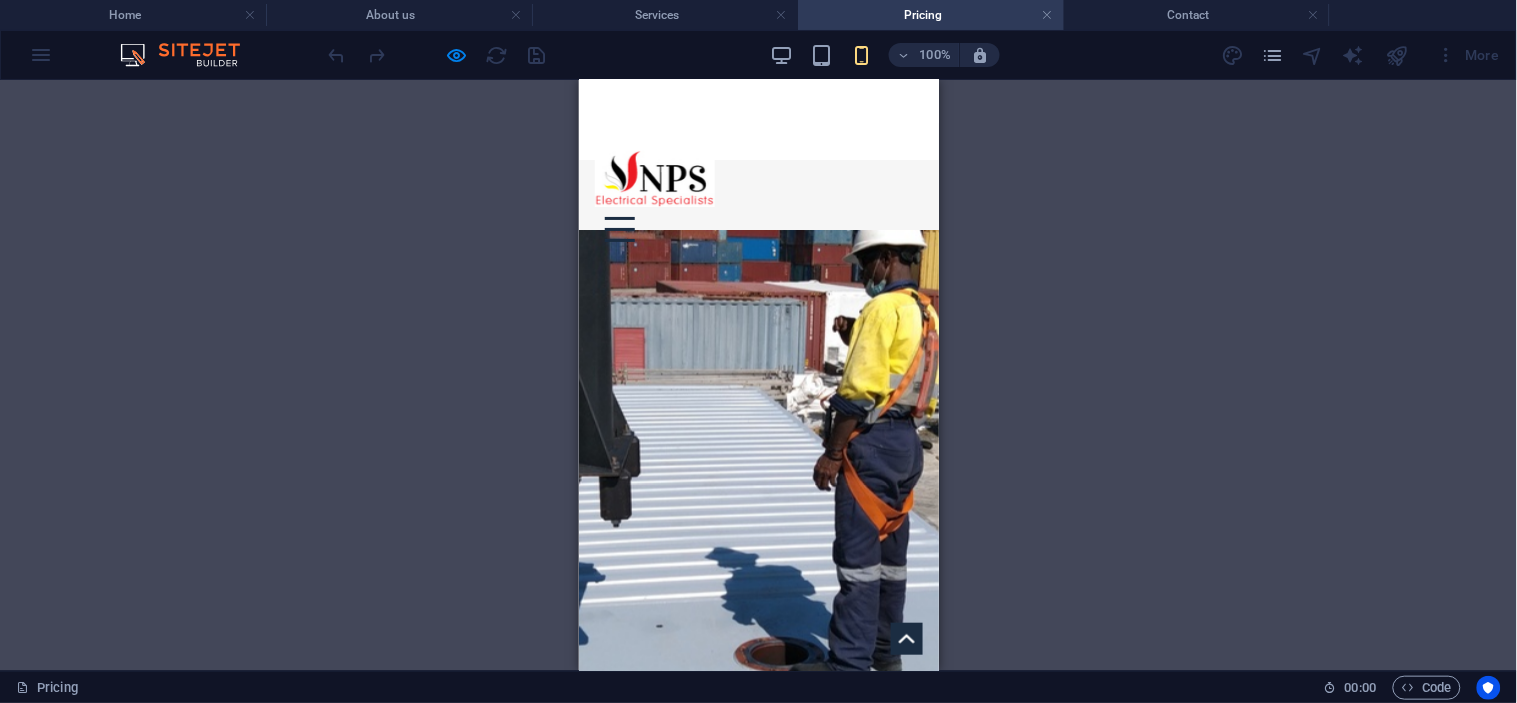 scroll, scrollTop: 0, scrollLeft: 0, axis: both 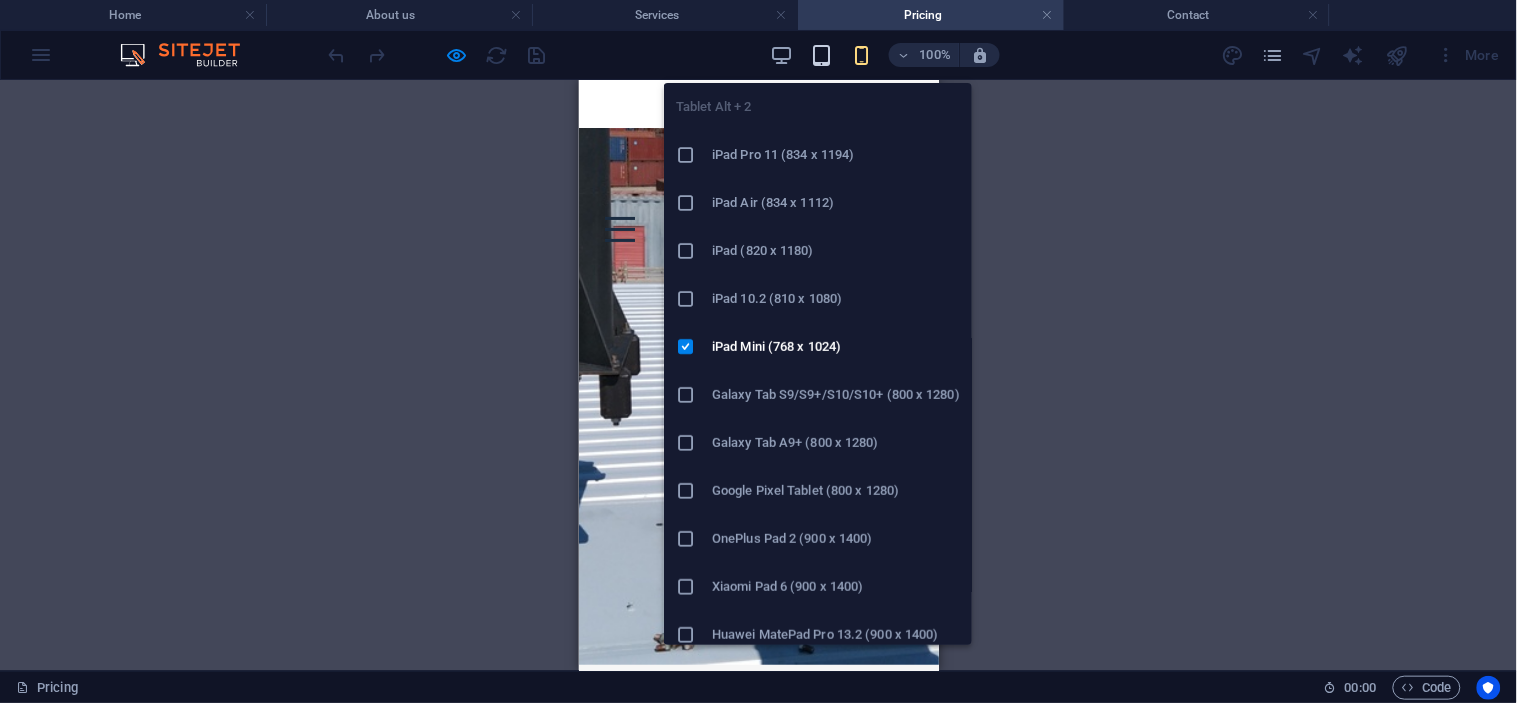click at bounding box center [821, 55] 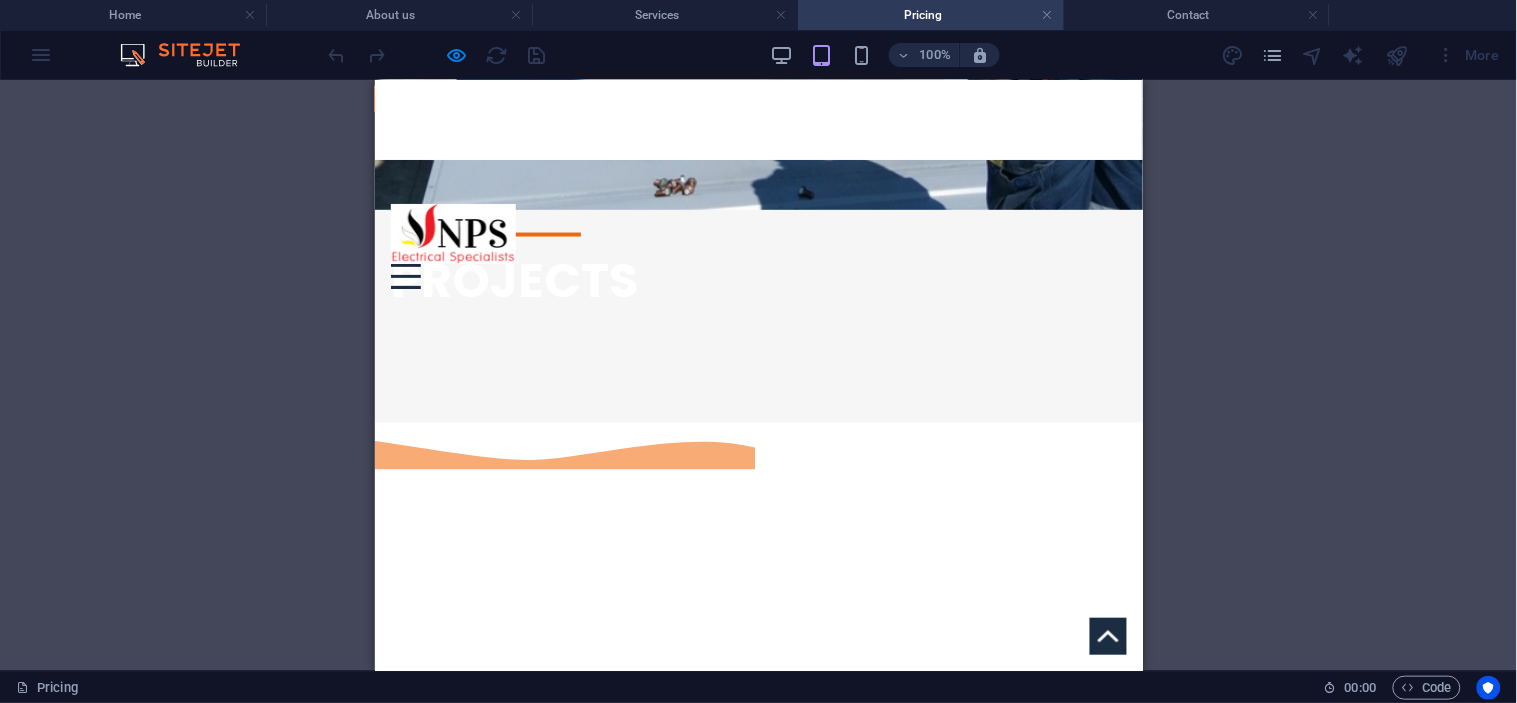 scroll, scrollTop: 777, scrollLeft: 0, axis: vertical 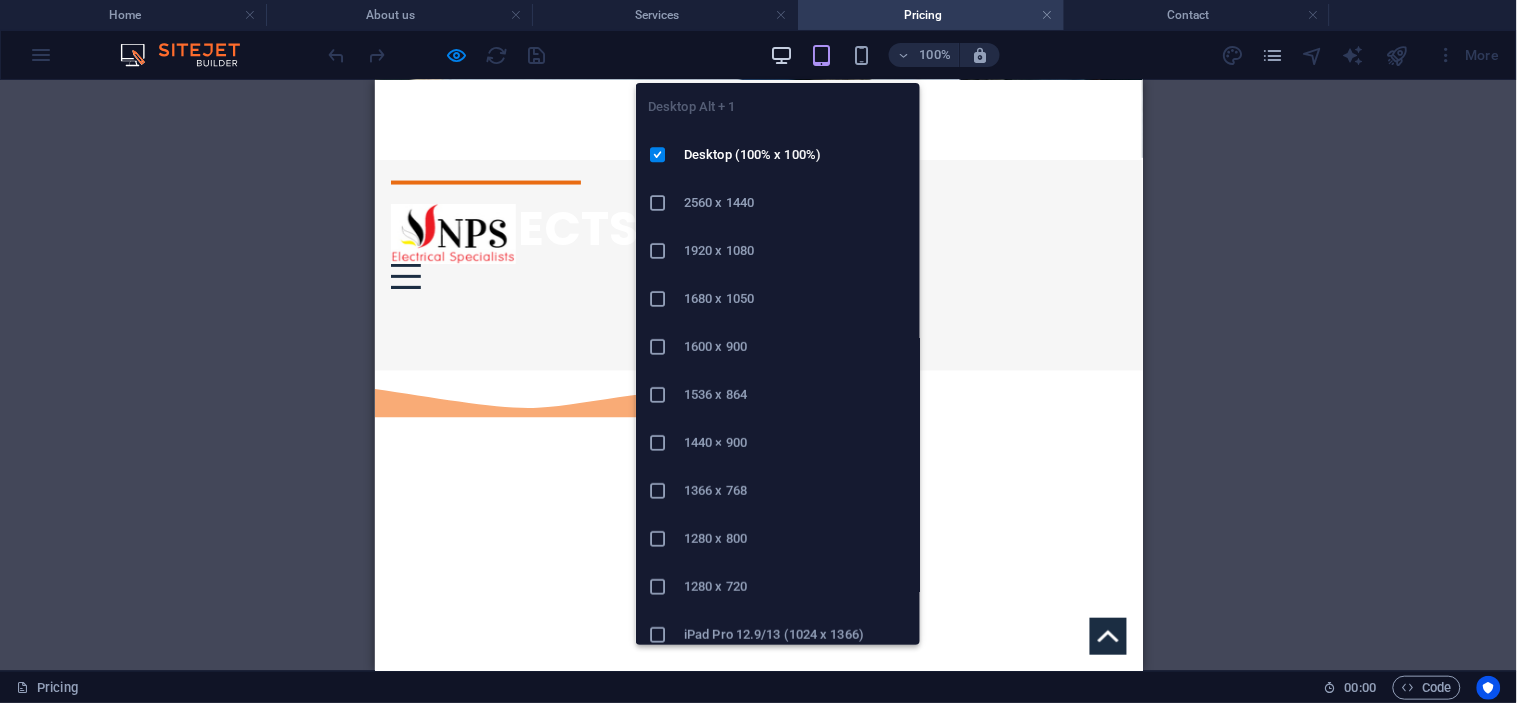 click at bounding box center (781, 55) 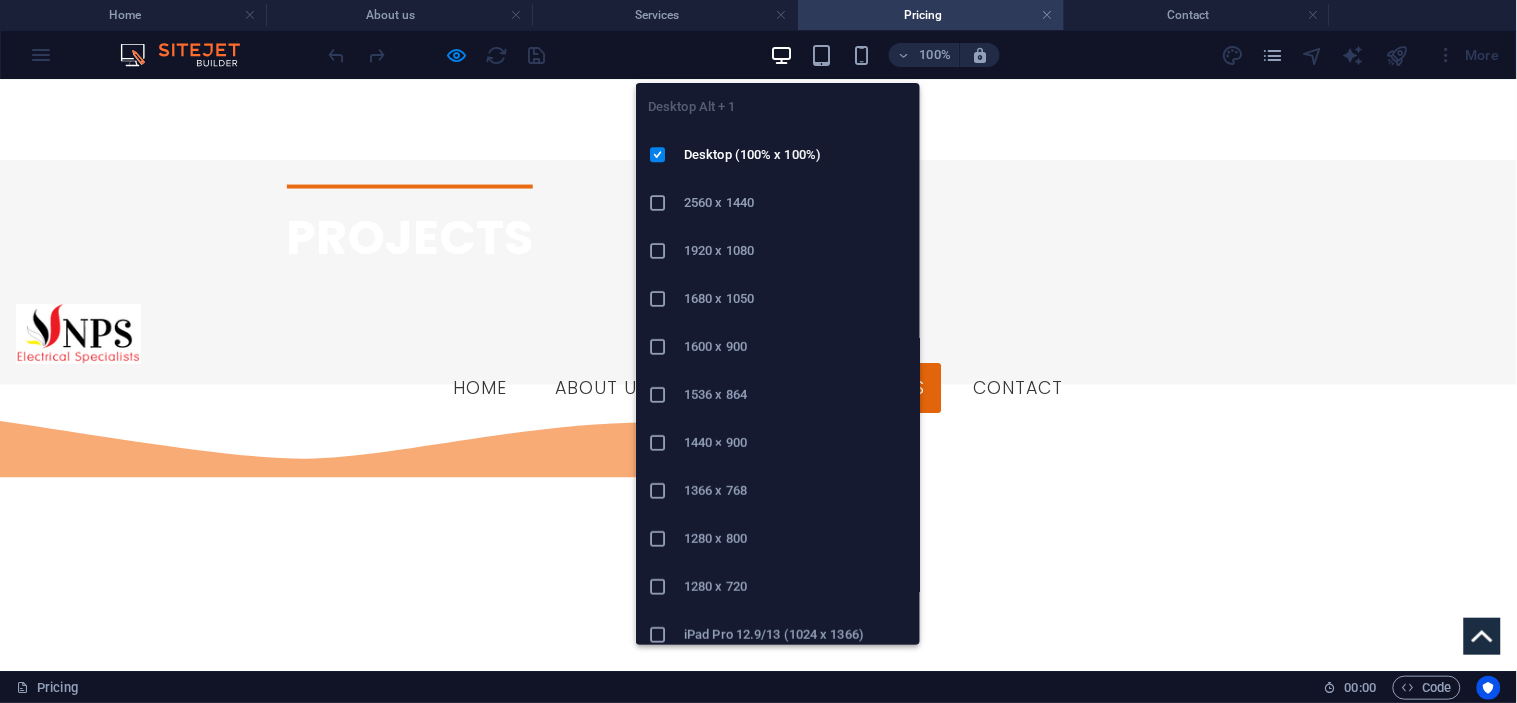 scroll, scrollTop: 780, scrollLeft: 0, axis: vertical 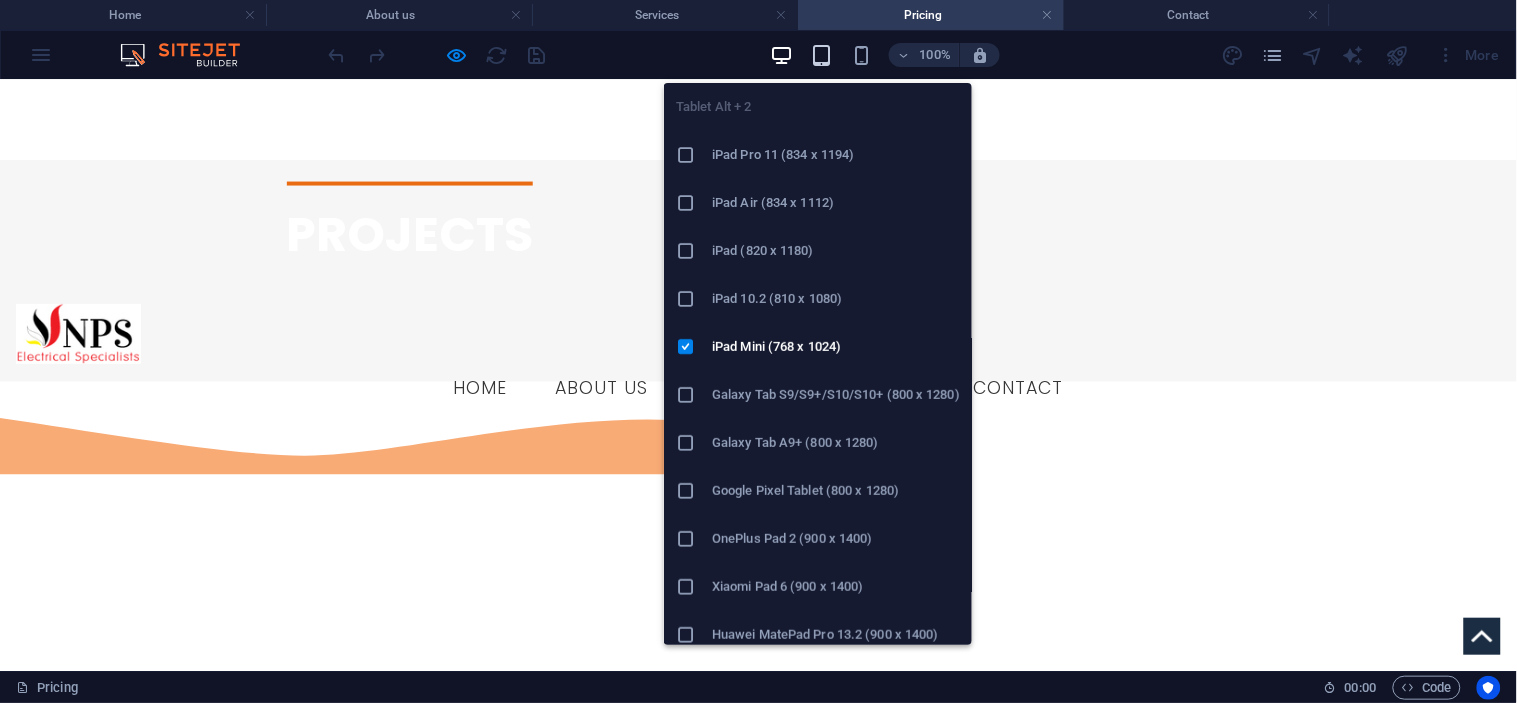click at bounding box center (821, 55) 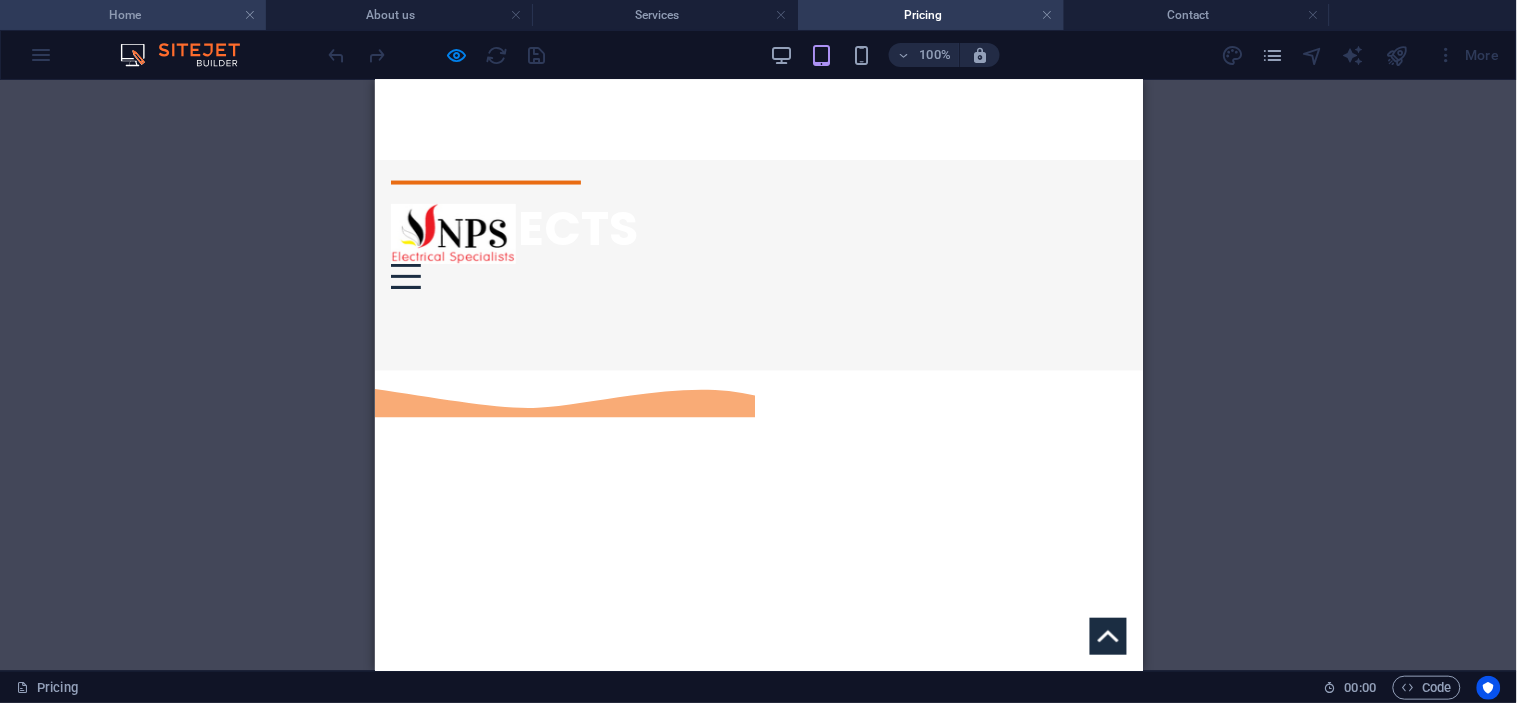 click on "Home" at bounding box center (133, 15) 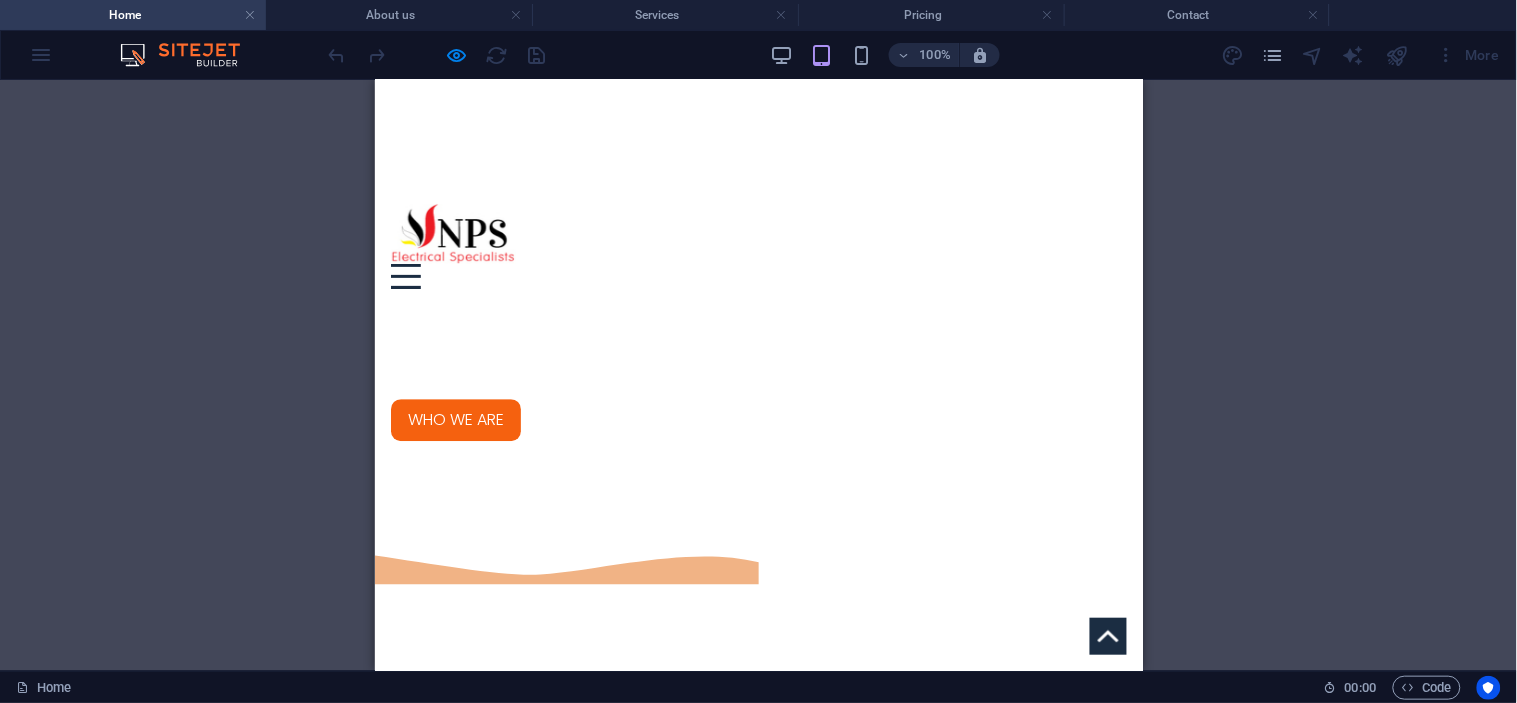 scroll, scrollTop: 1232, scrollLeft: 0, axis: vertical 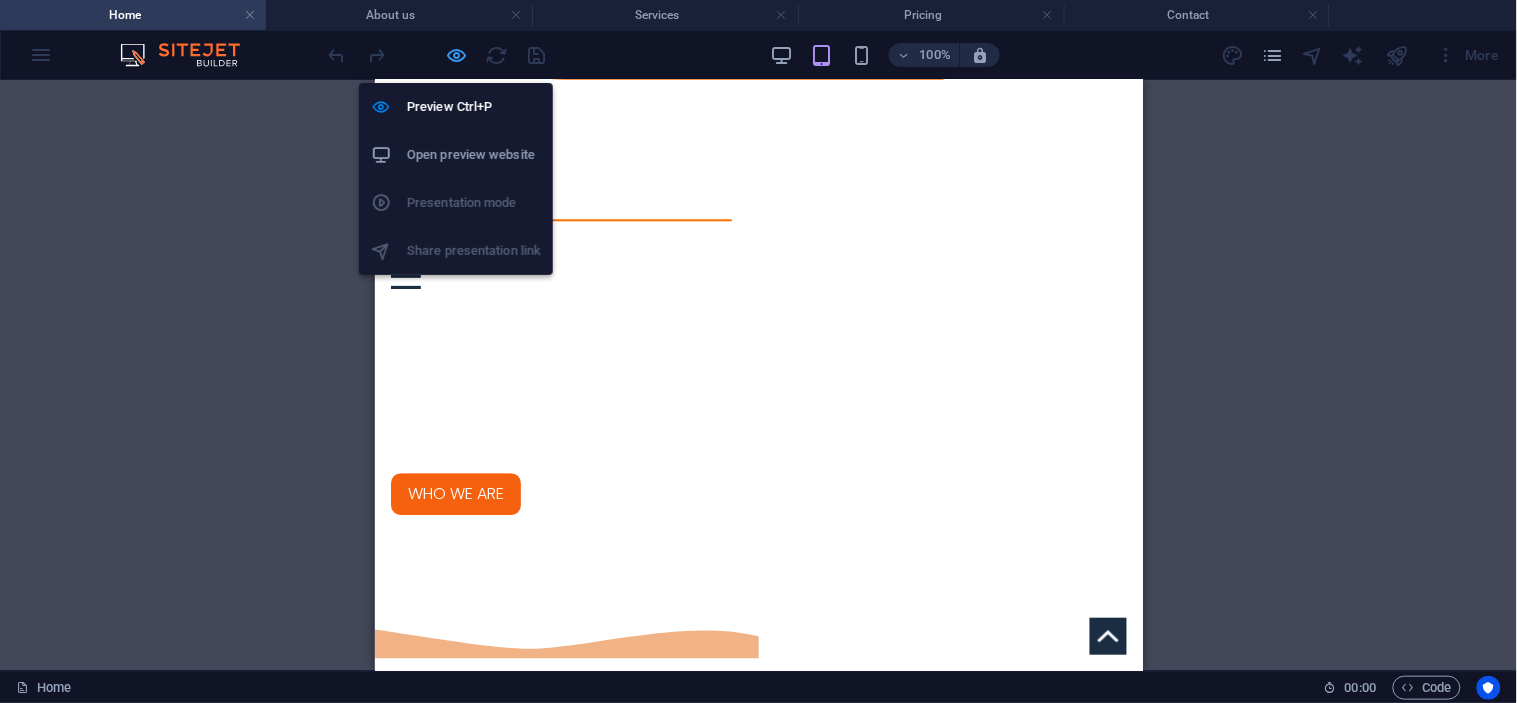 click at bounding box center (457, 55) 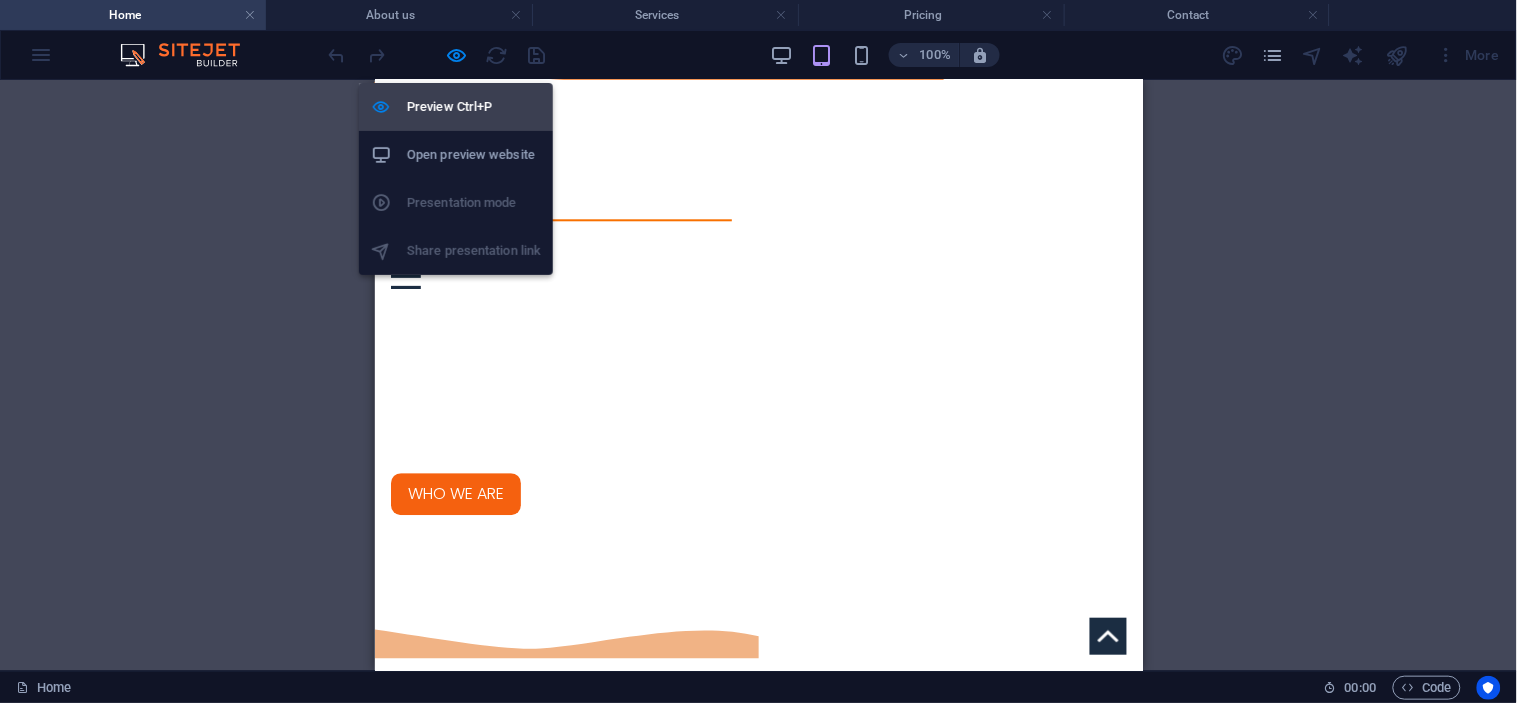 select on "px" 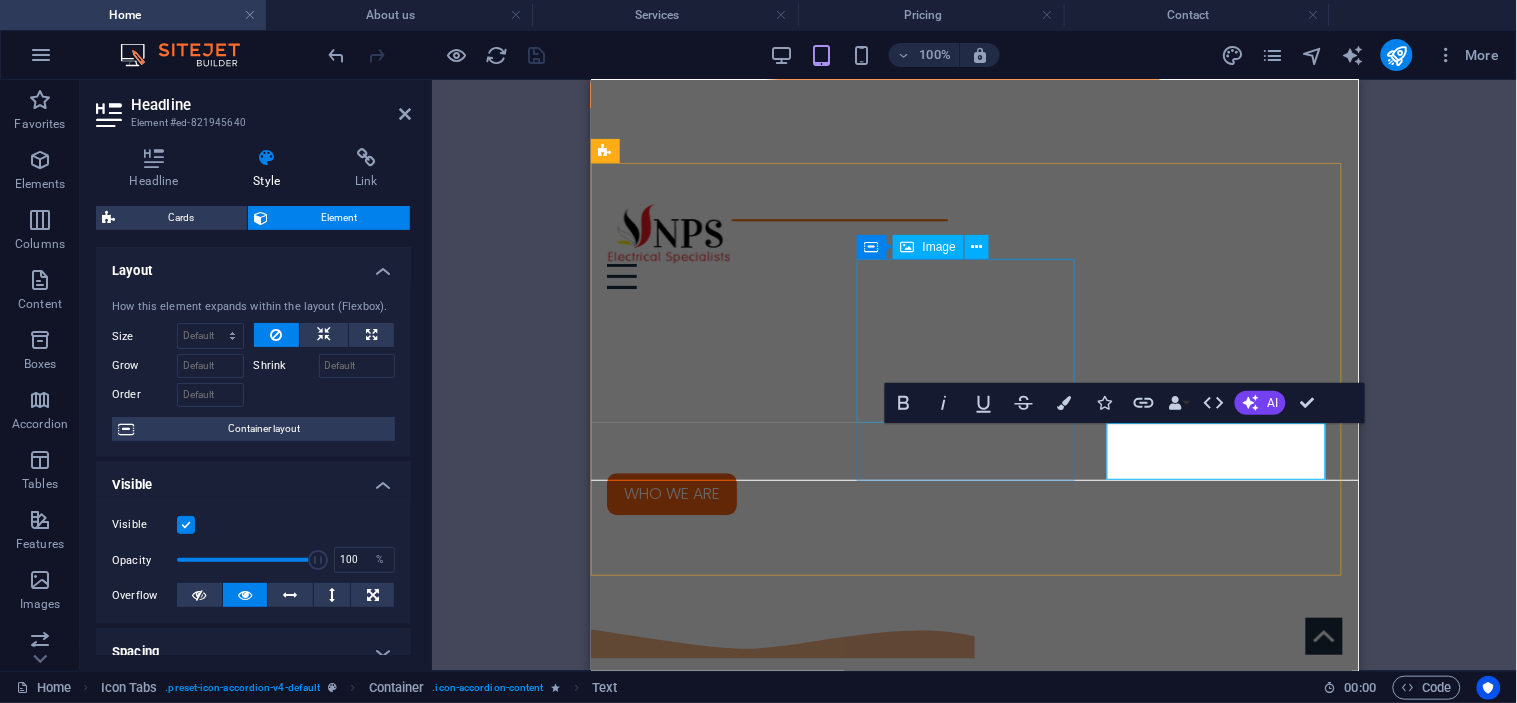 click at bounding box center (718, 2231) 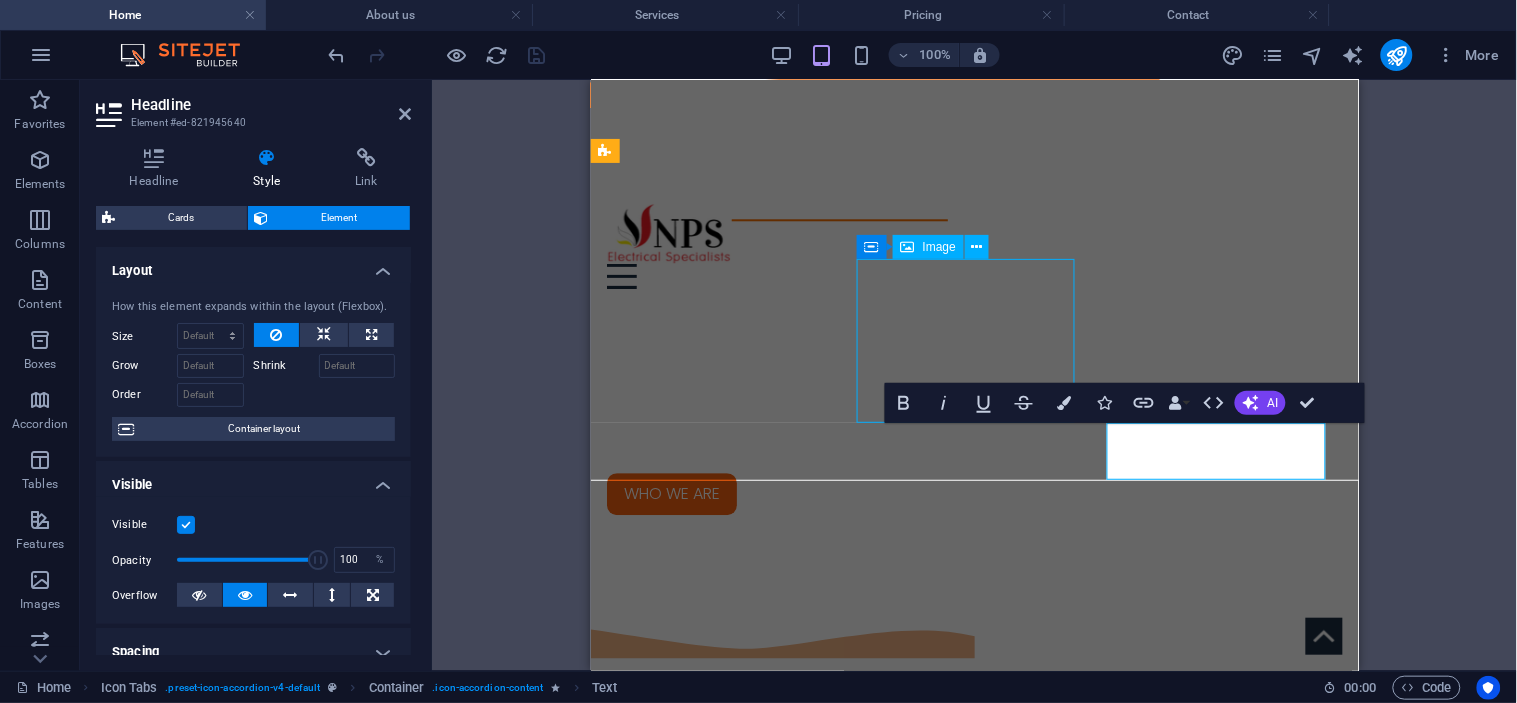 click at bounding box center [718, 2231] 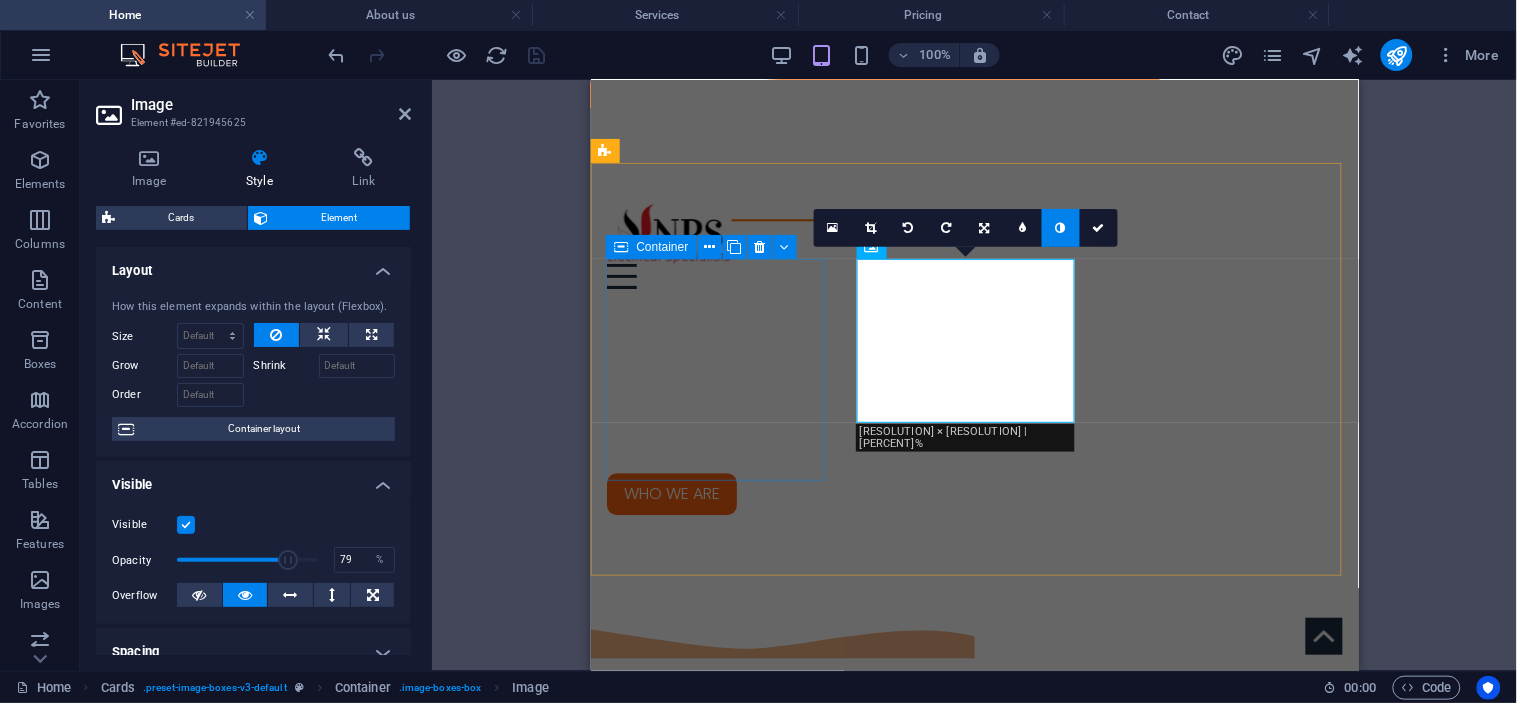click on "INDUSTRIAL" at bounding box center [718, 2042] 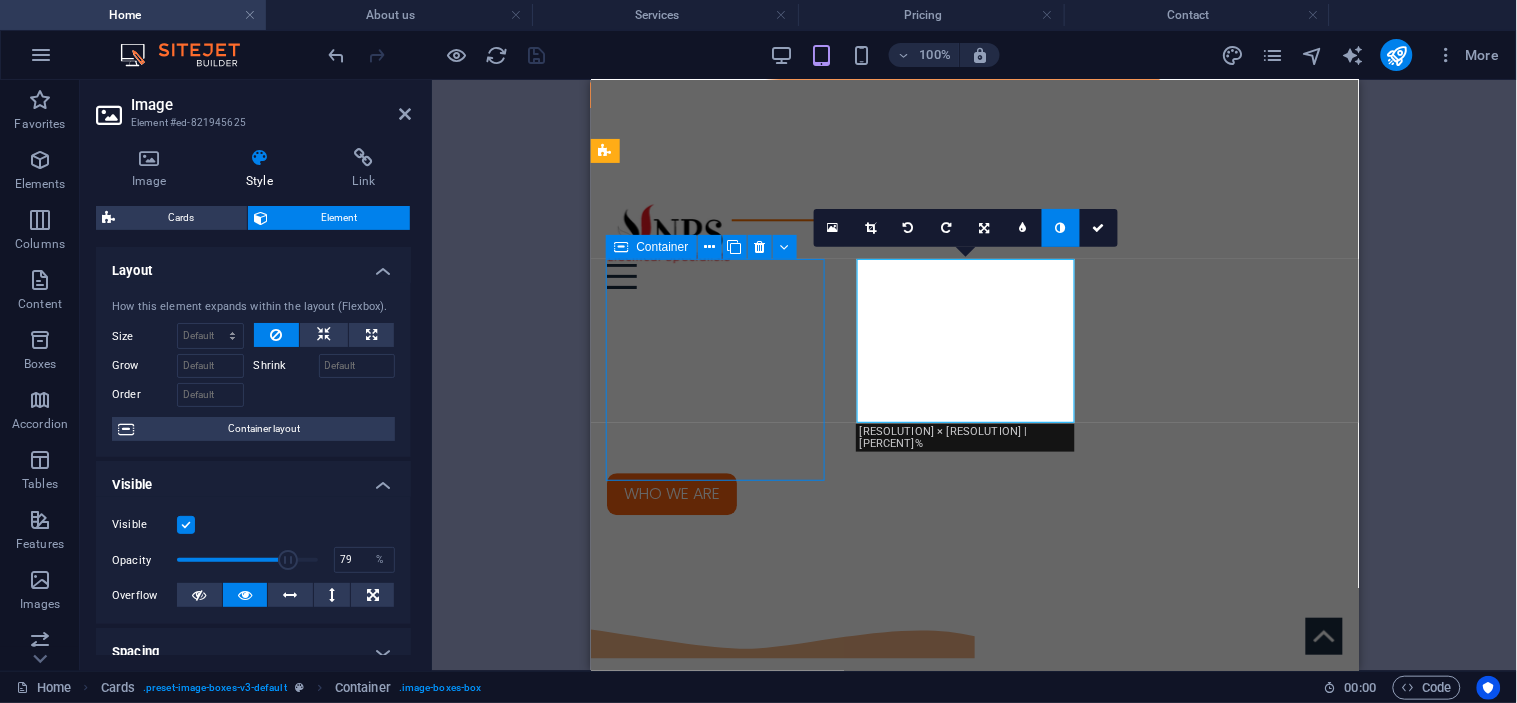 click on "INDUSTRIAL" at bounding box center [718, 2042] 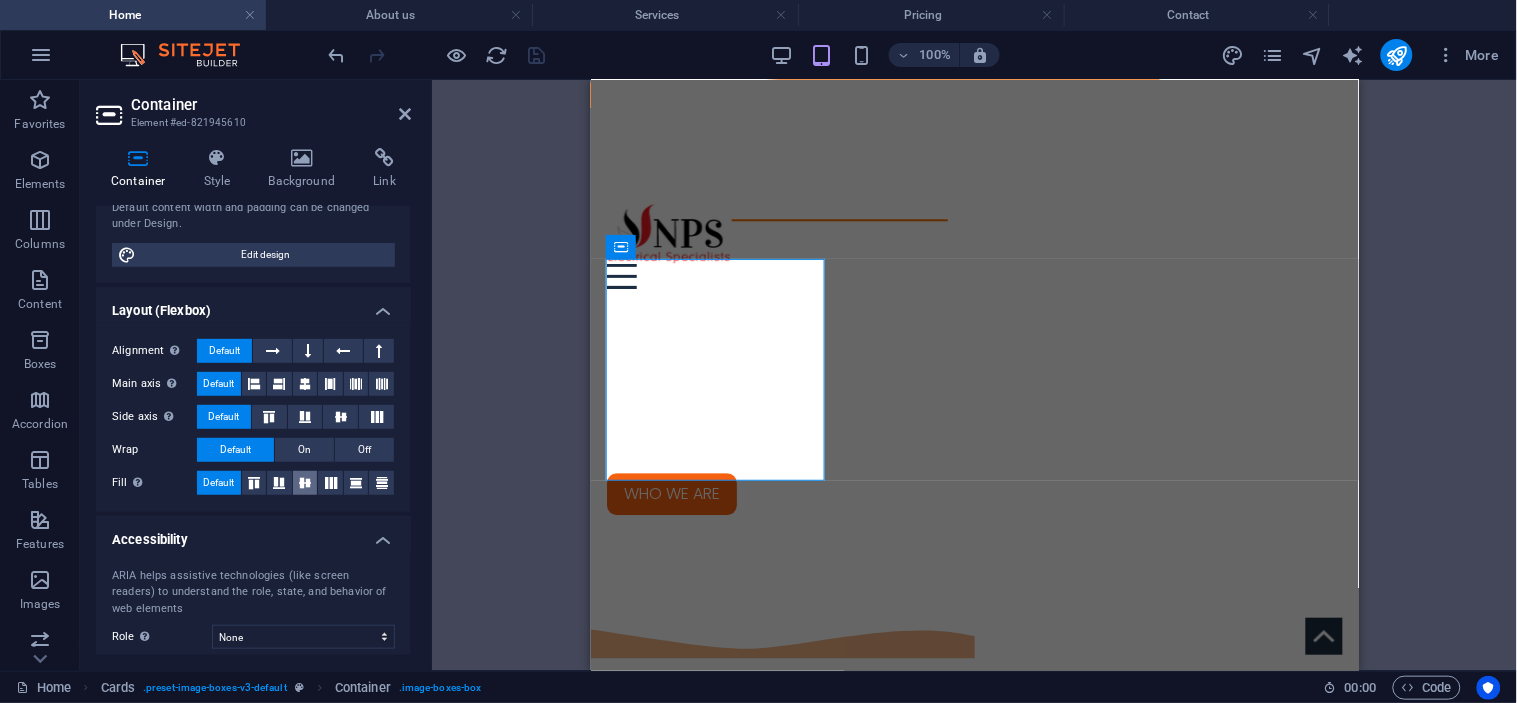 scroll, scrollTop: 0, scrollLeft: 0, axis: both 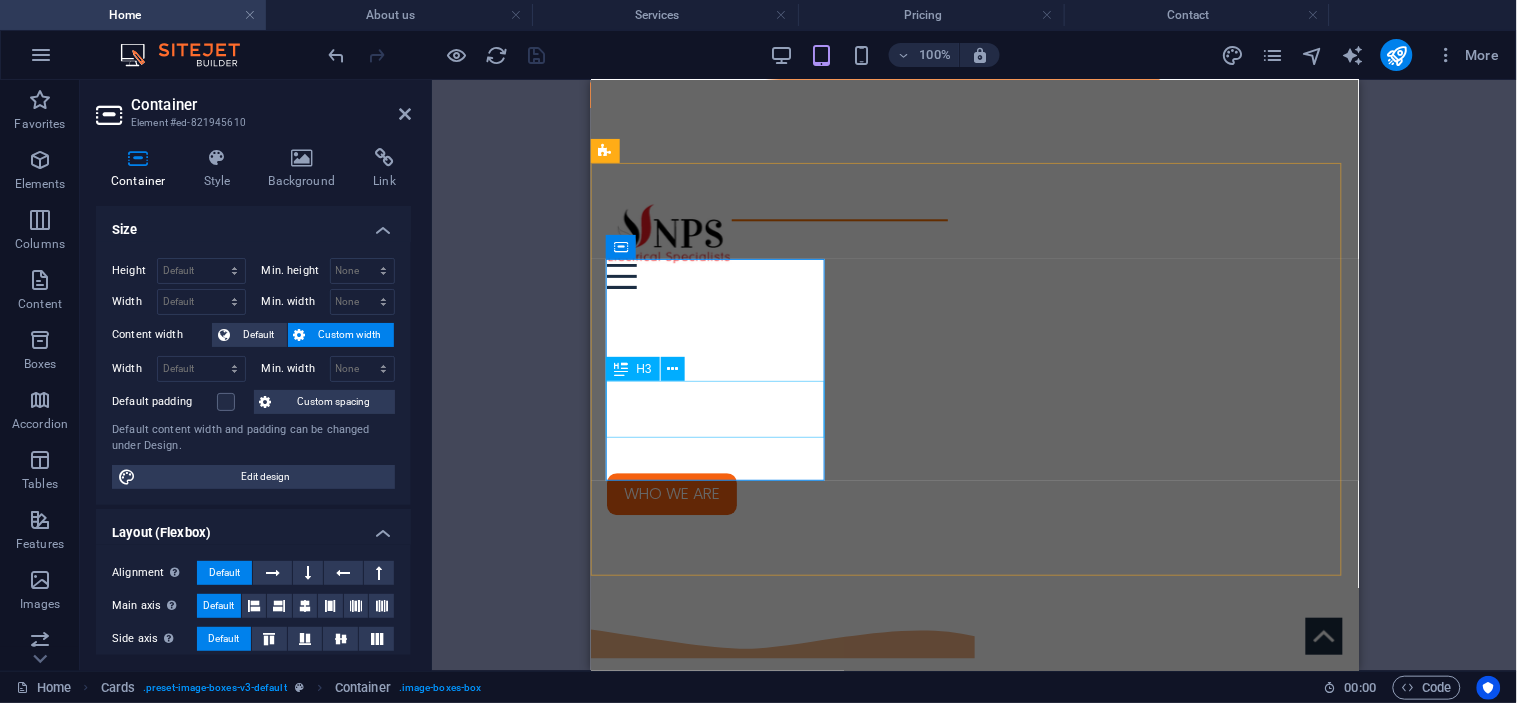 click on "INDUSTRIAL" at bounding box center (718, 2105) 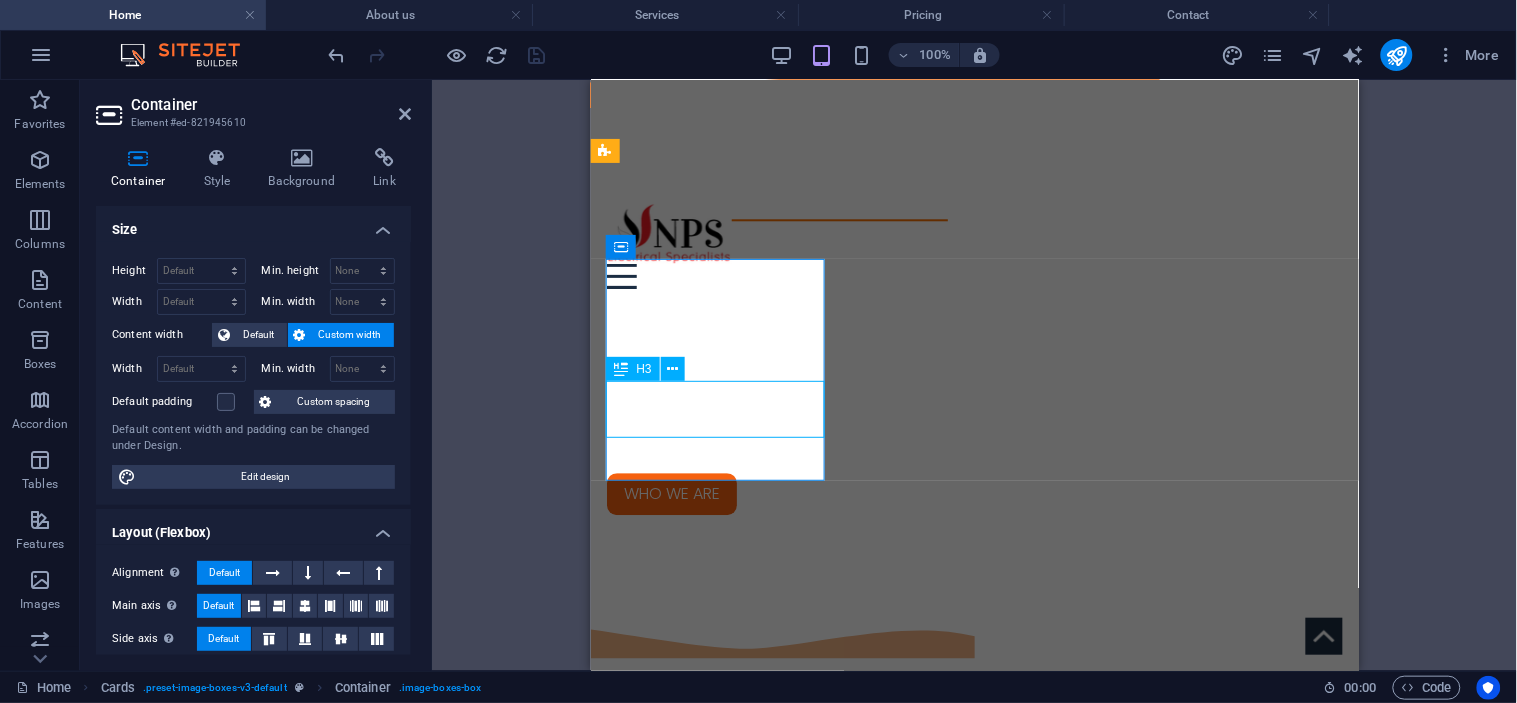 click on "INDUSTRIAL" at bounding box center [718, 2105] 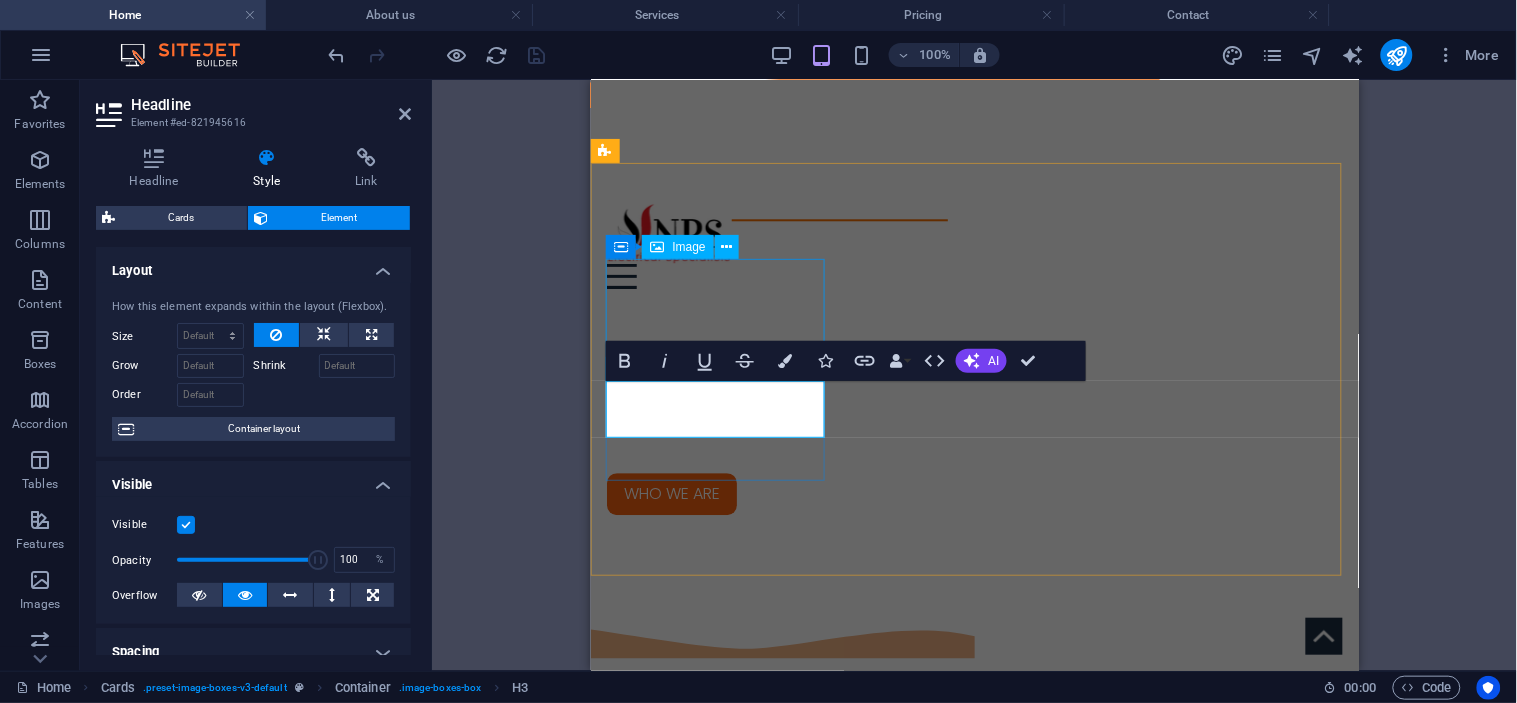 click at bounding box center (718, 2013) 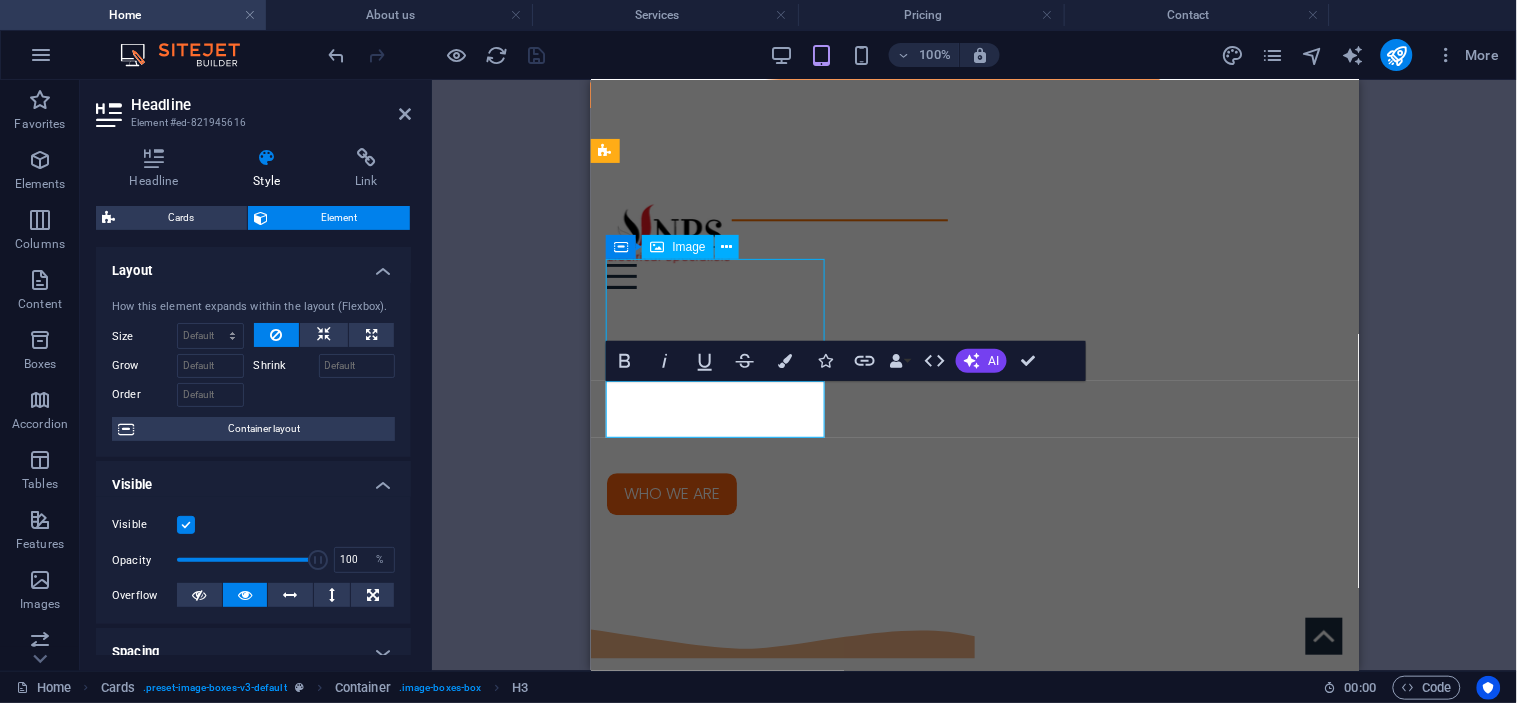 click at bounding box center [718, 2013] 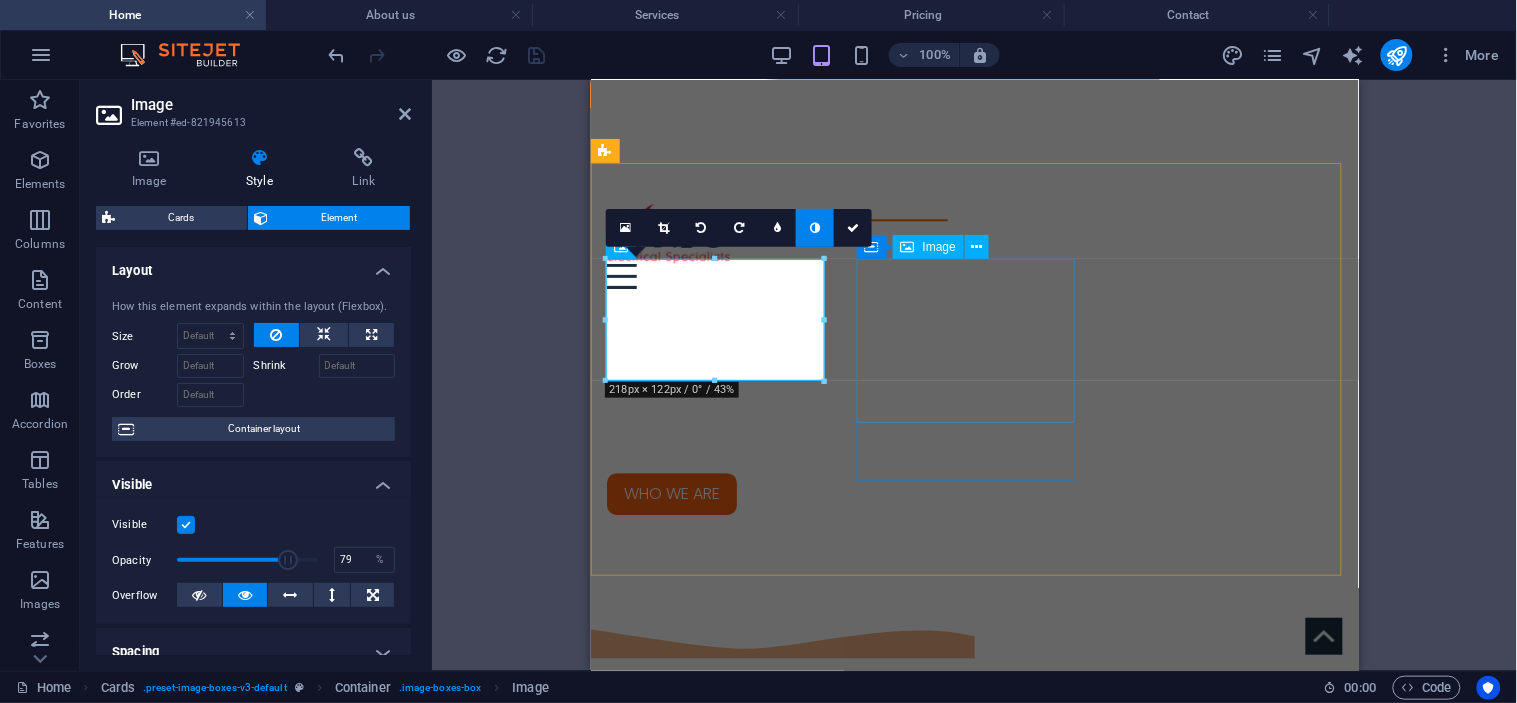 click at bounding box center (718, 2231) 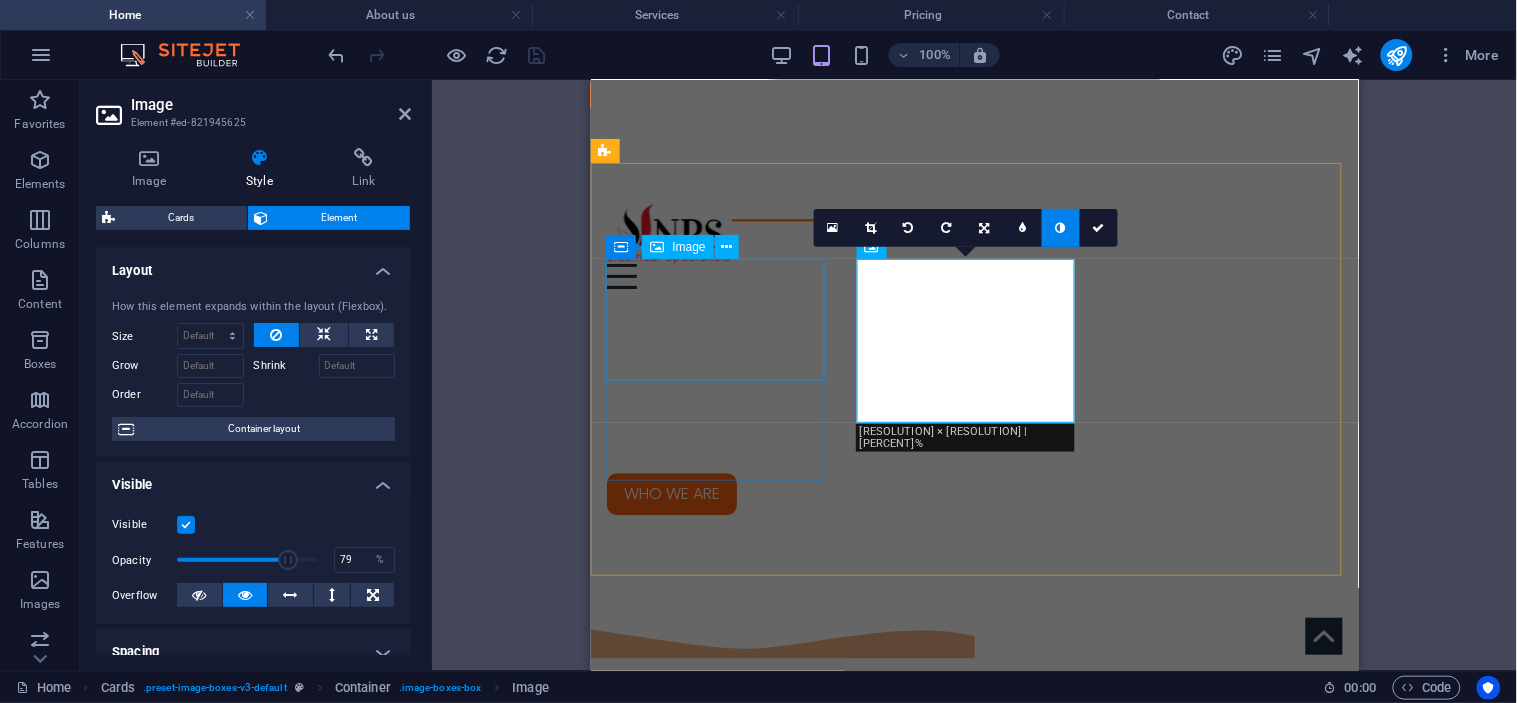click at bounding box center [718, 2013] 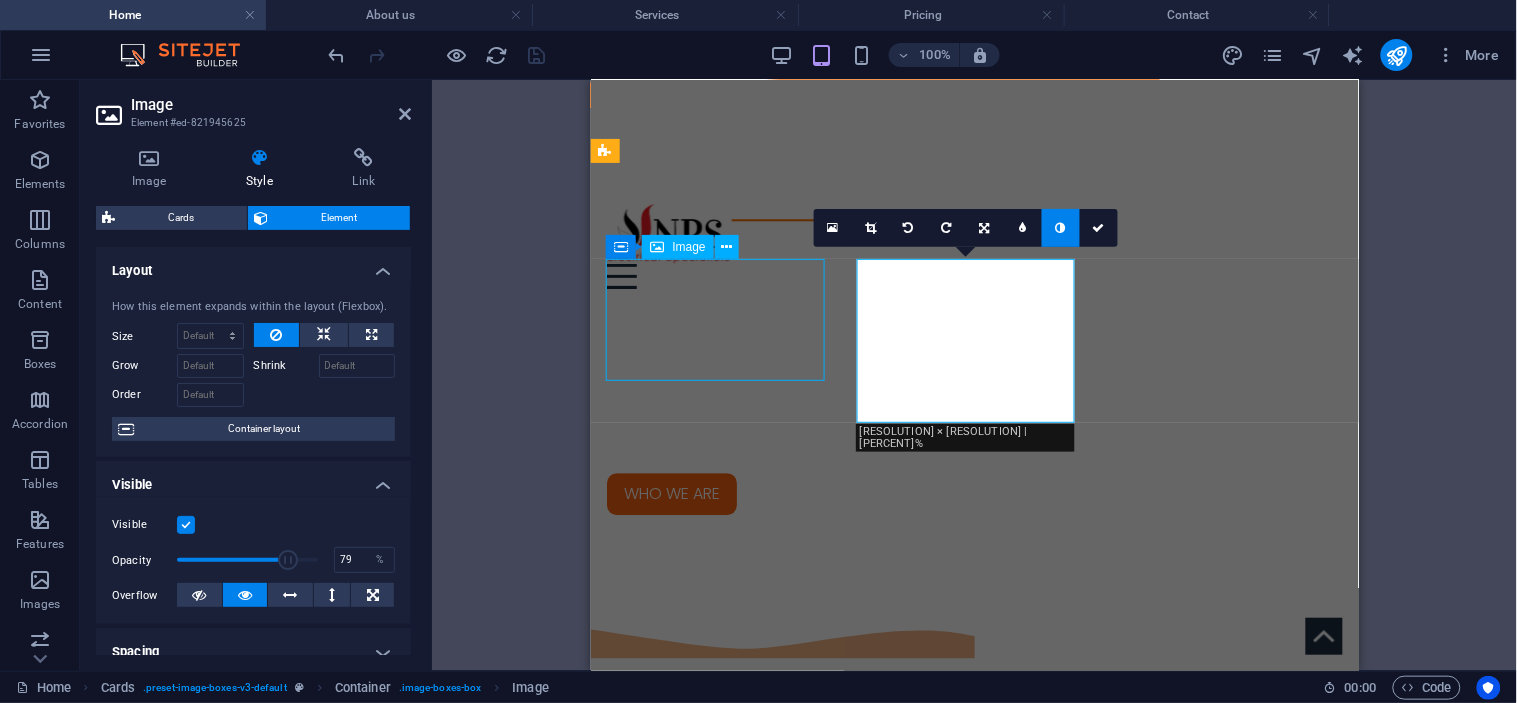 click at bounding box center [718, 2013] 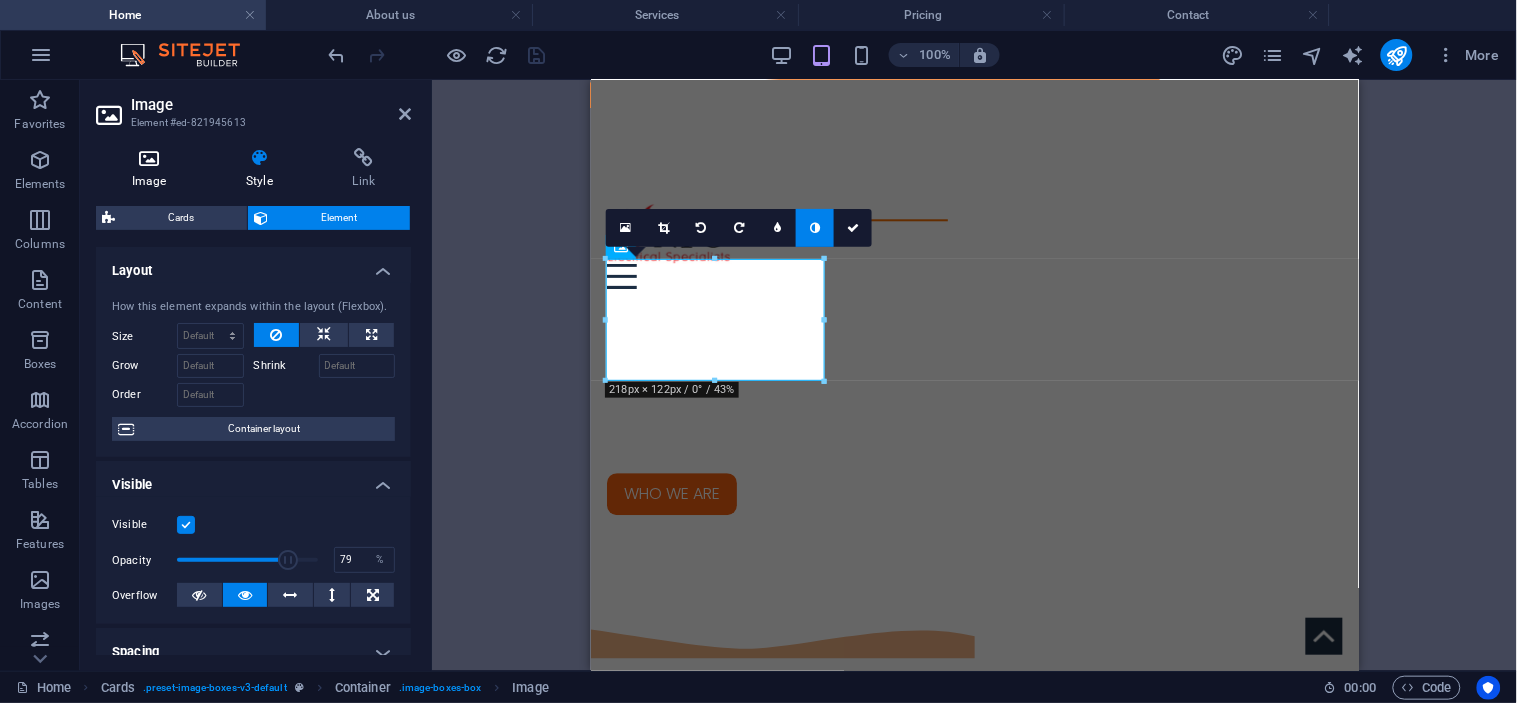 click on "Image" at bounding box center [153, 169] 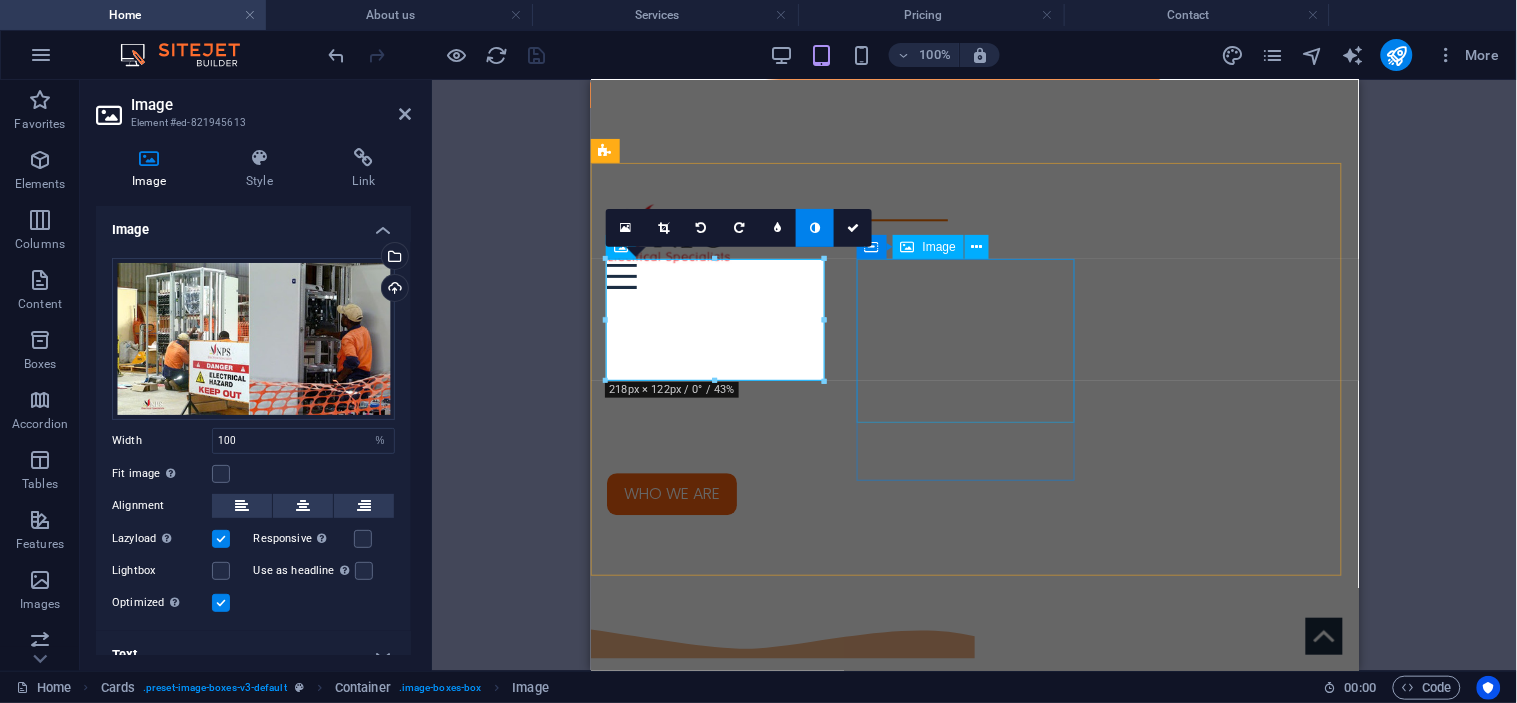 click at bounding box center (718, 2231) 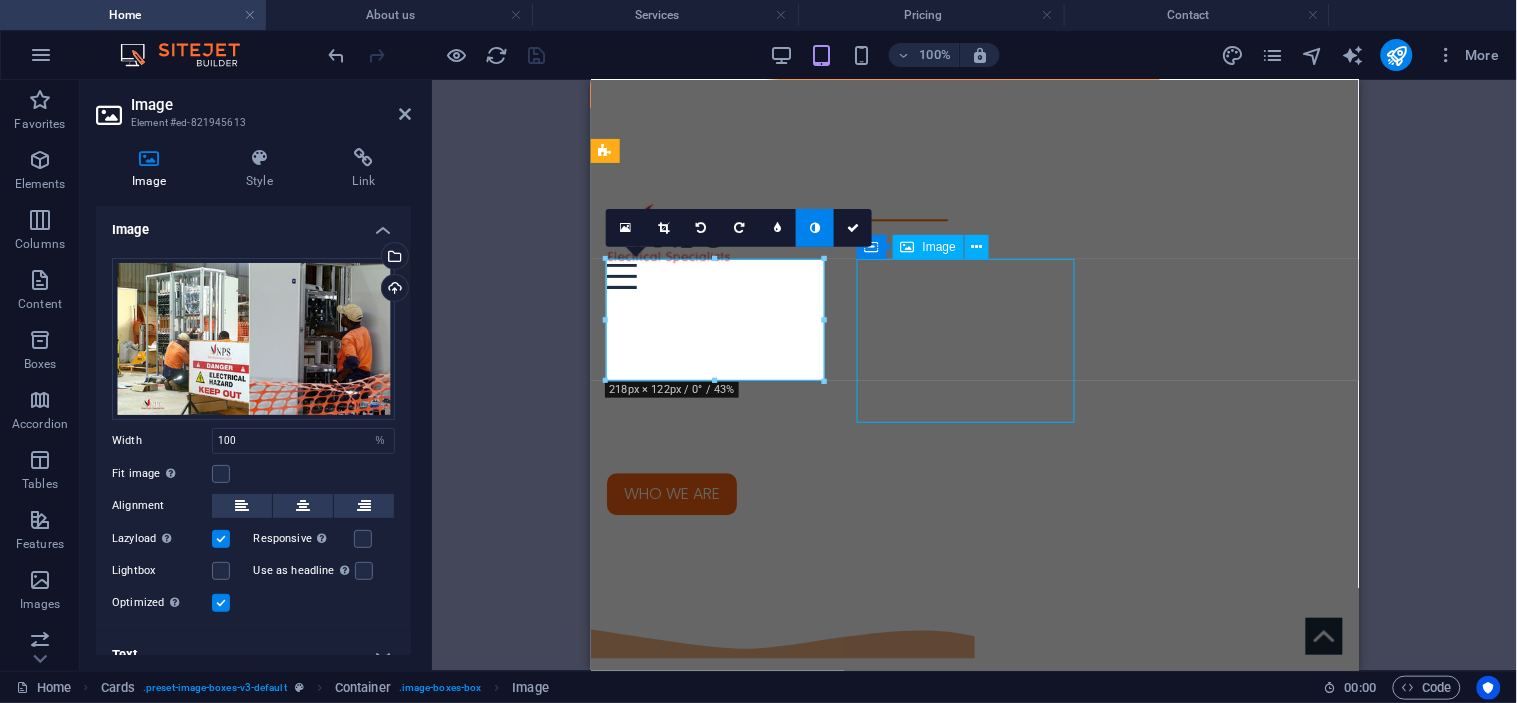 click at bounding box center (718, 2231) 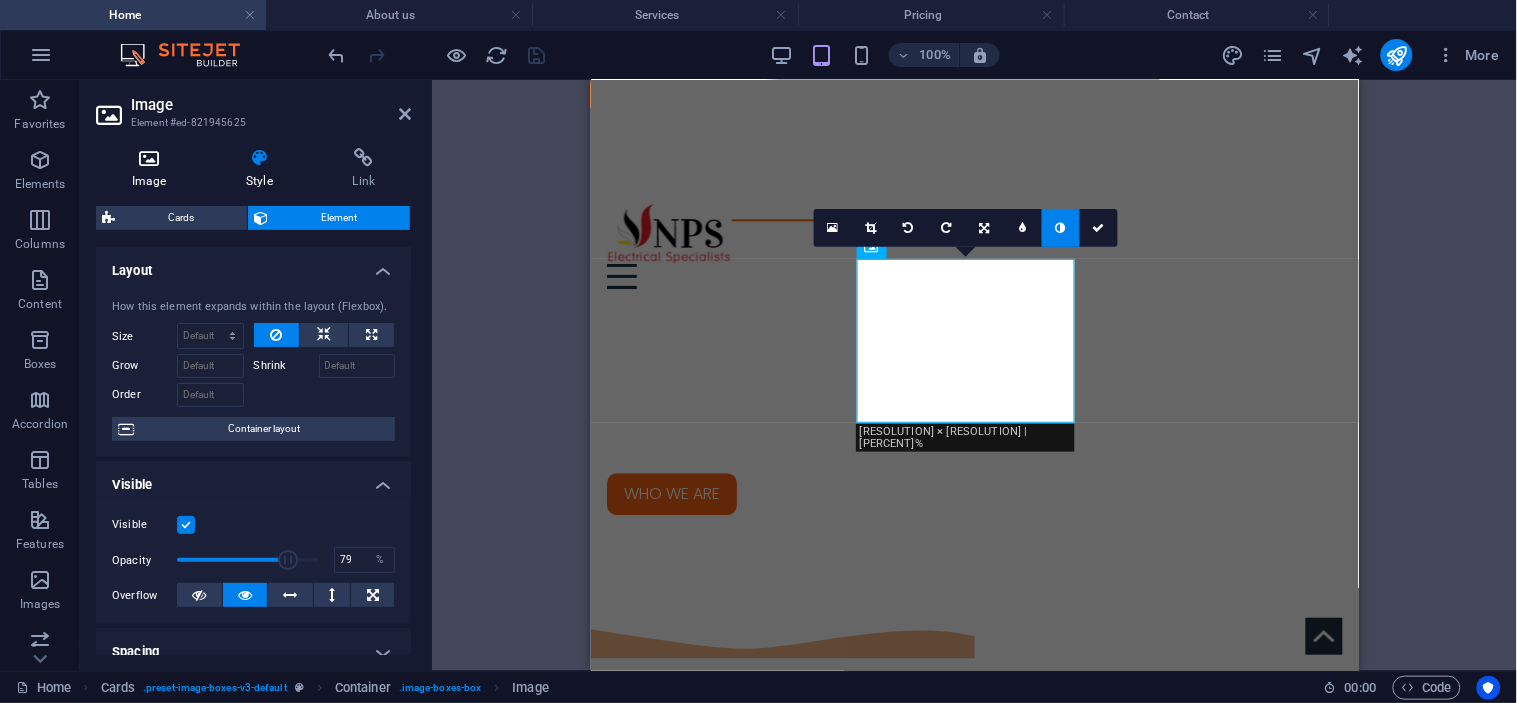 click on "Image" at bounding box center [153, 169] 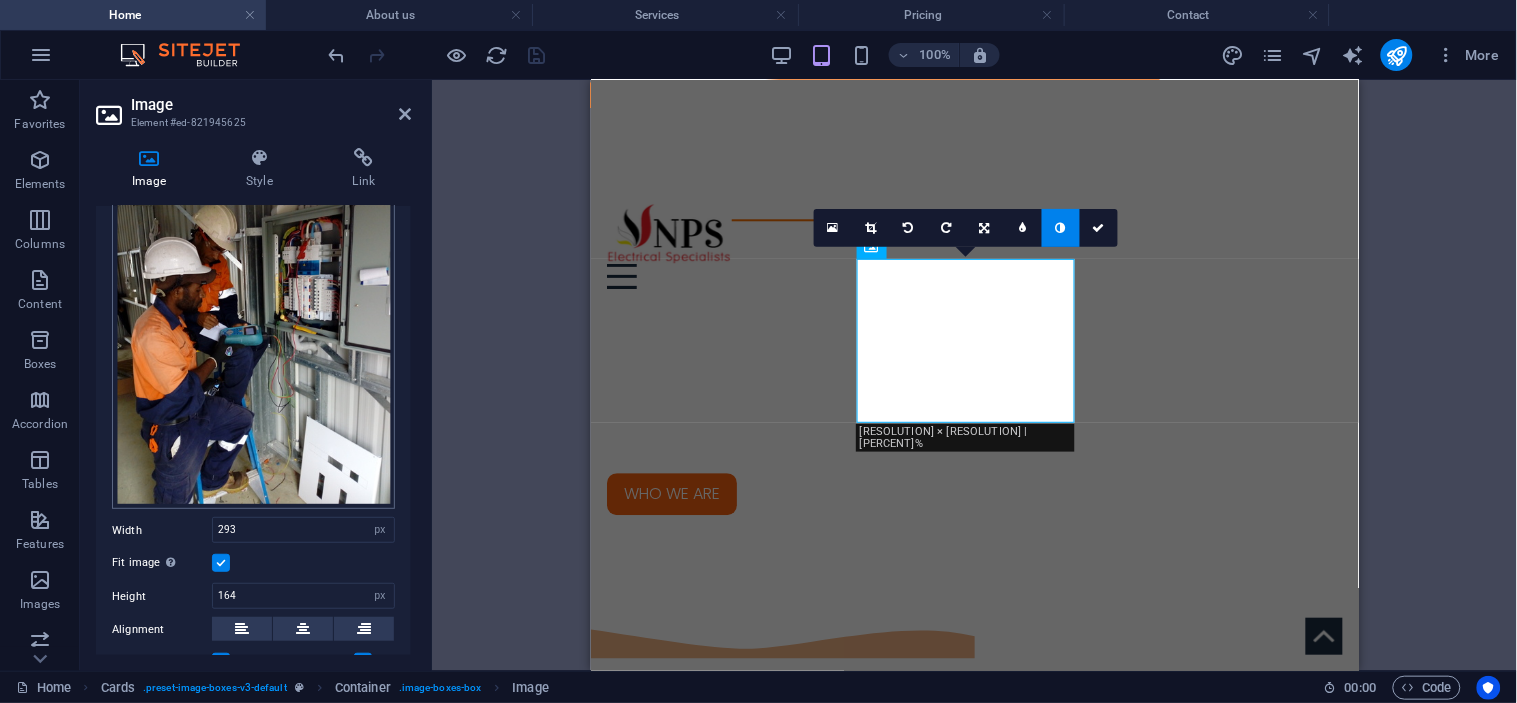 scroll, scrollTop: 222, scrollLeft: 0, axis: vertical 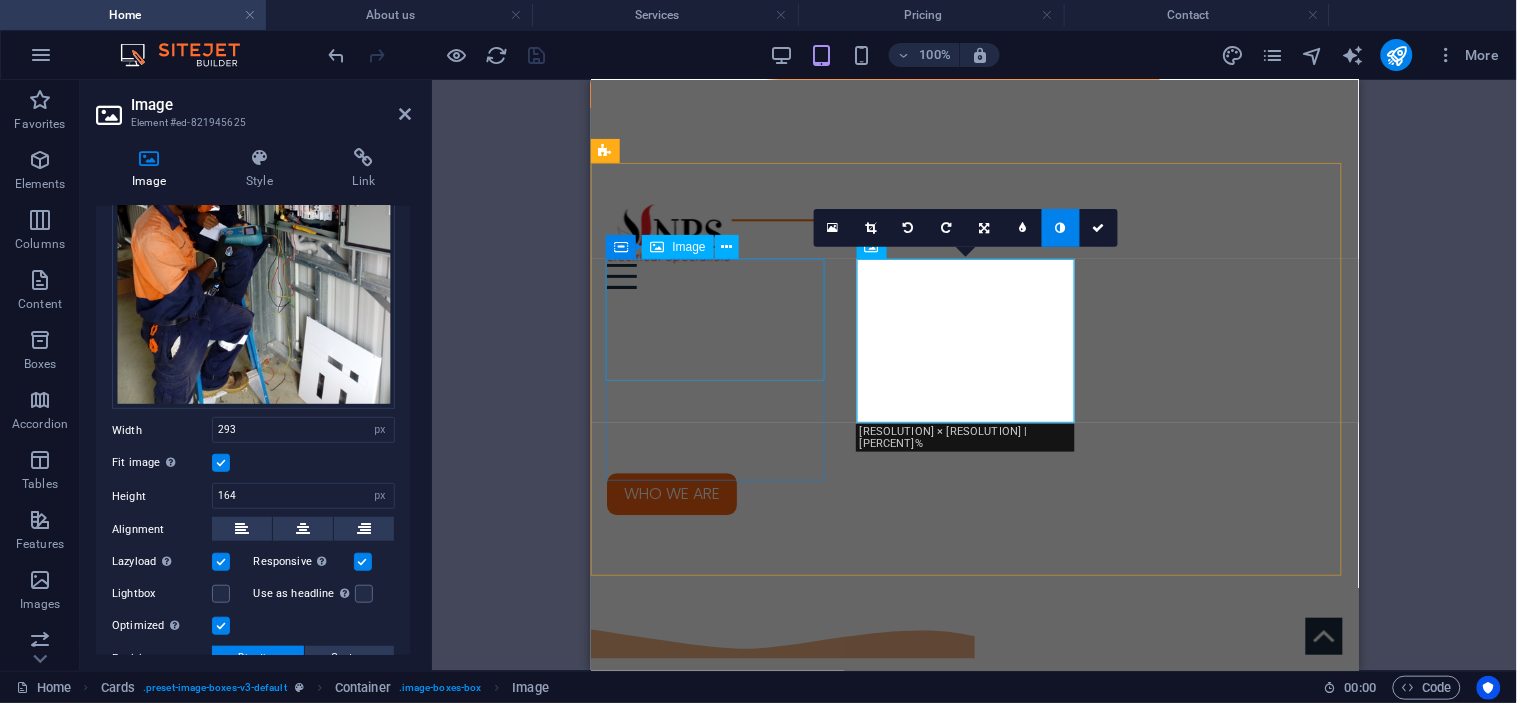 click at bounding box center (718, 2013) 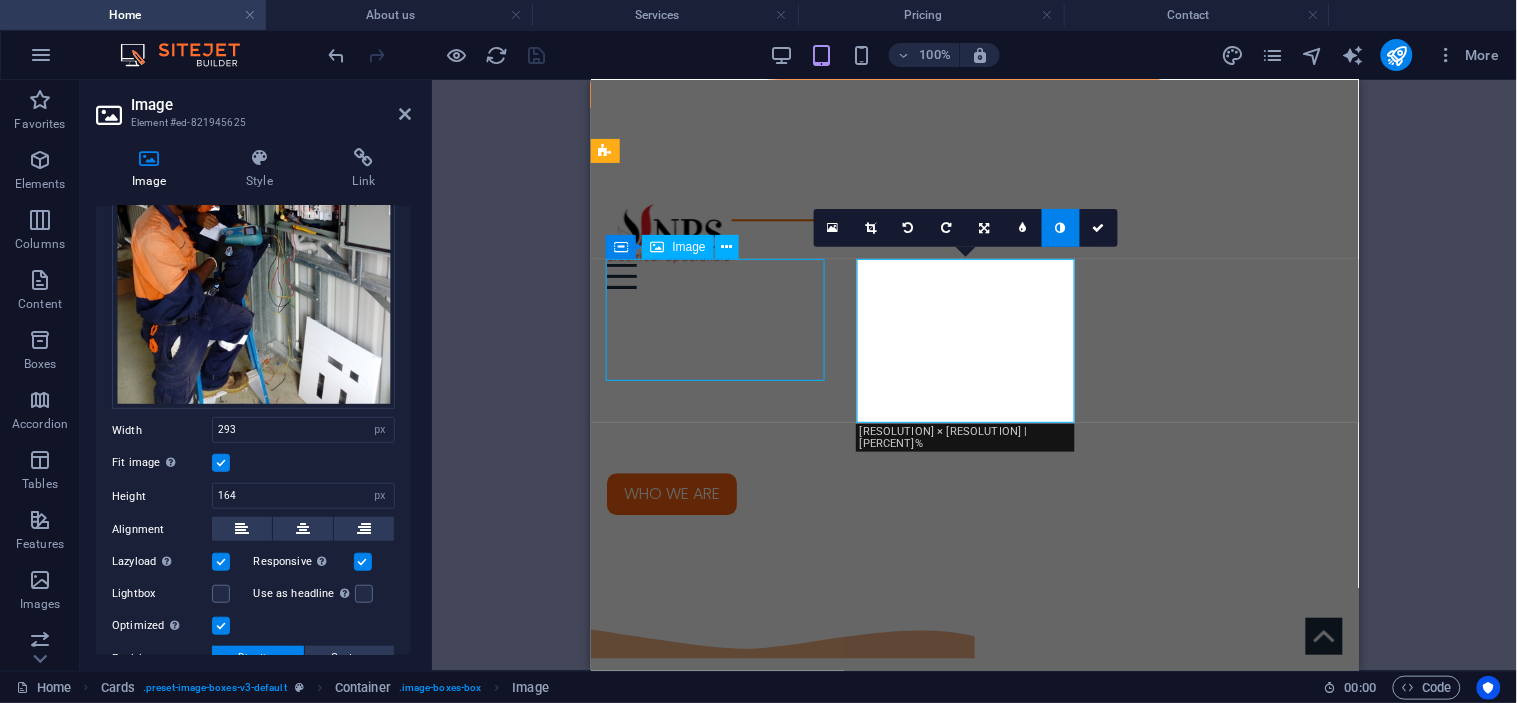 click at bounding box center (718, 2013) 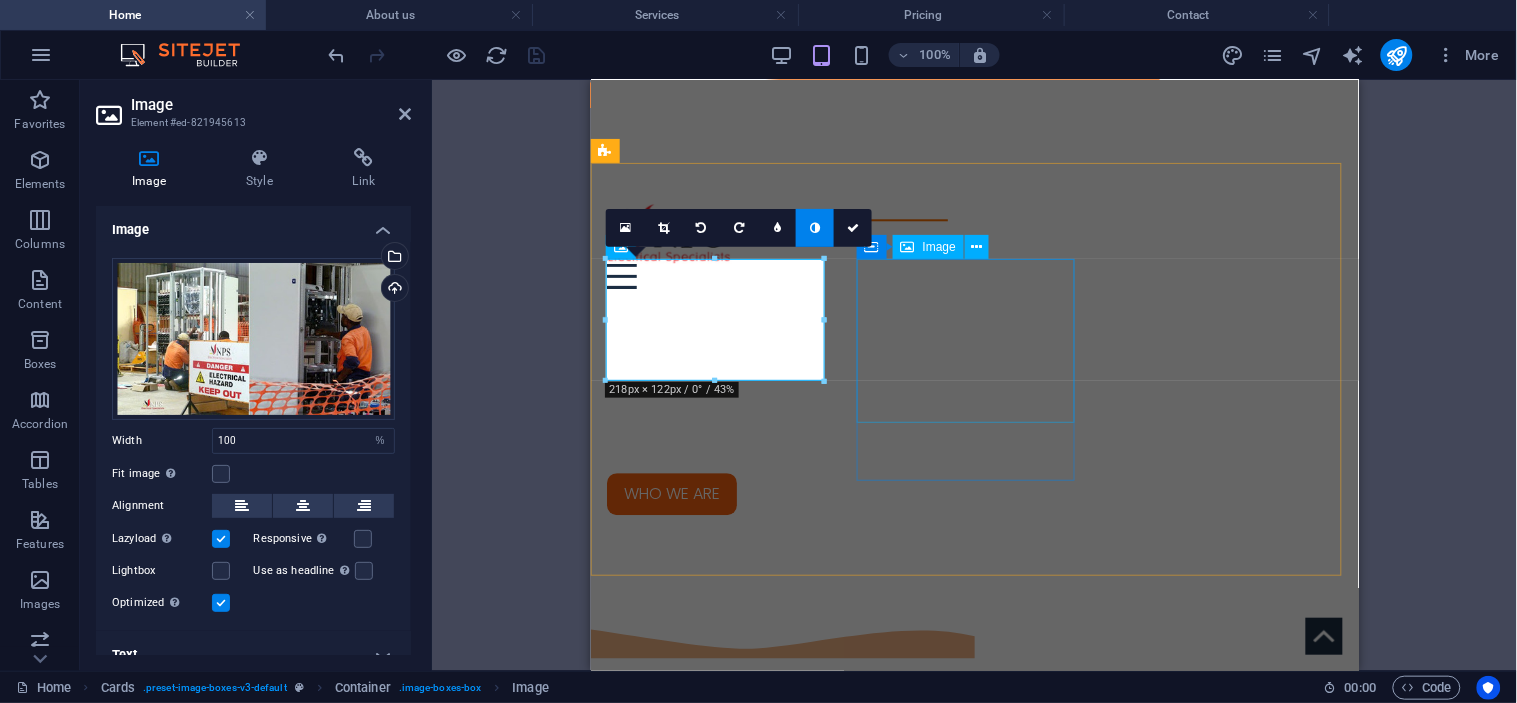 click at bounding box center (718, 2231) 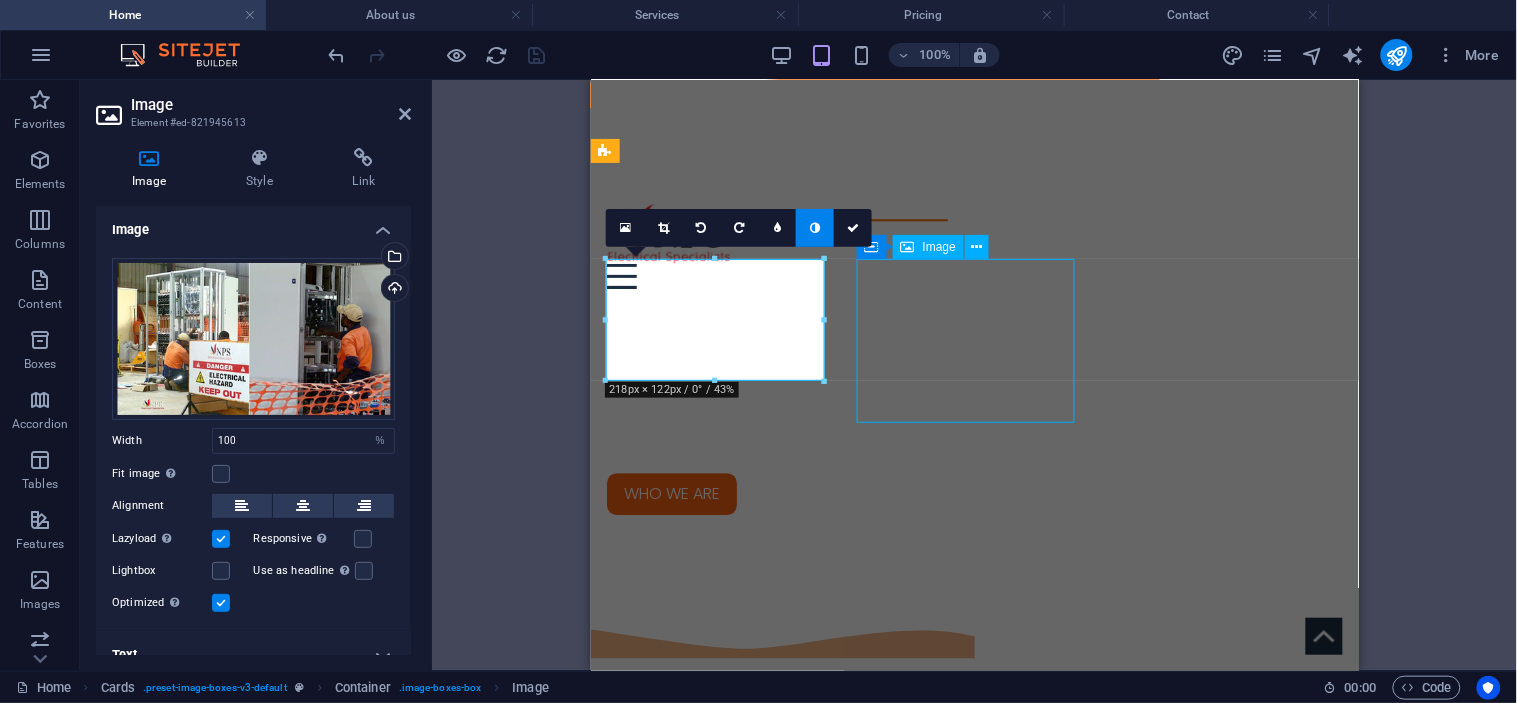 click at bounding box center (718, 2231) 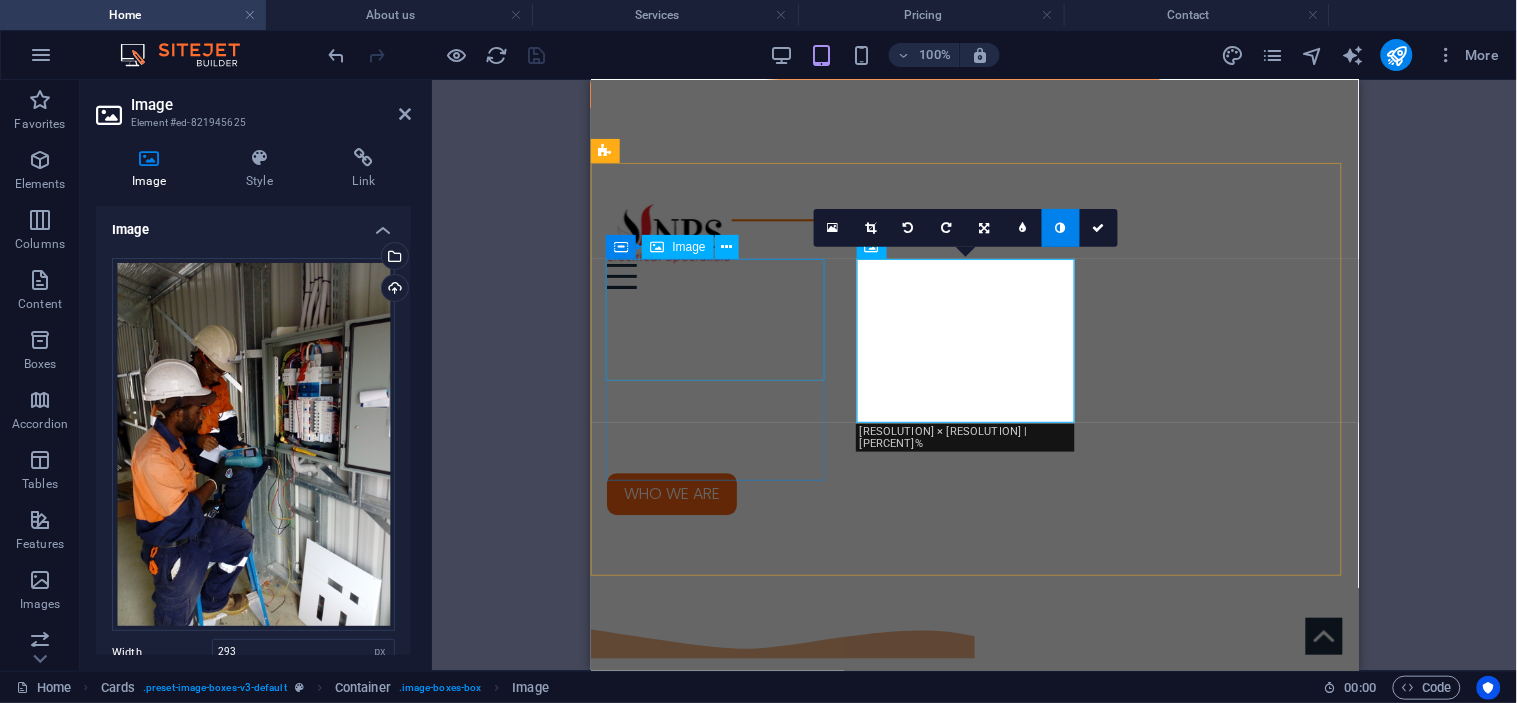 click at bounding box center (718, 2013) 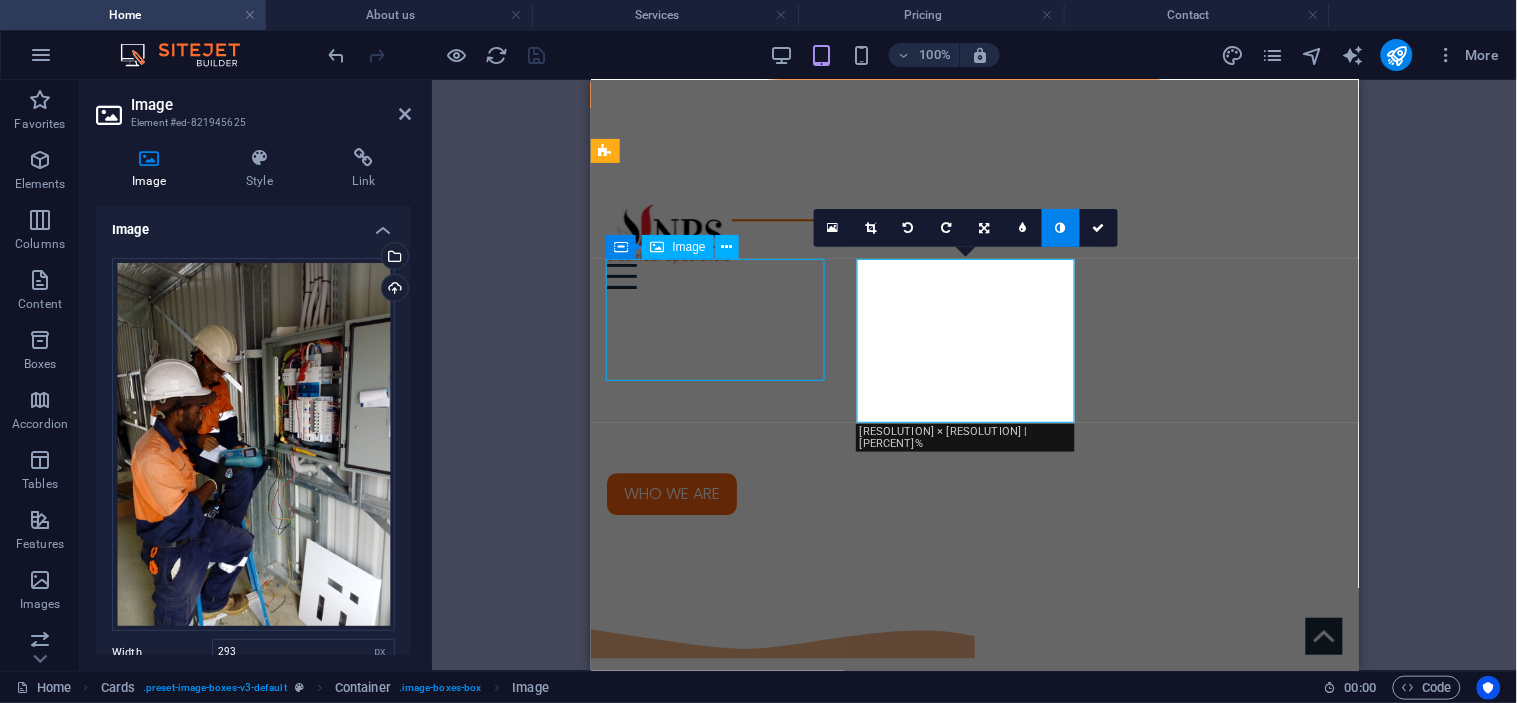 click at bounding box center (718, 2013) 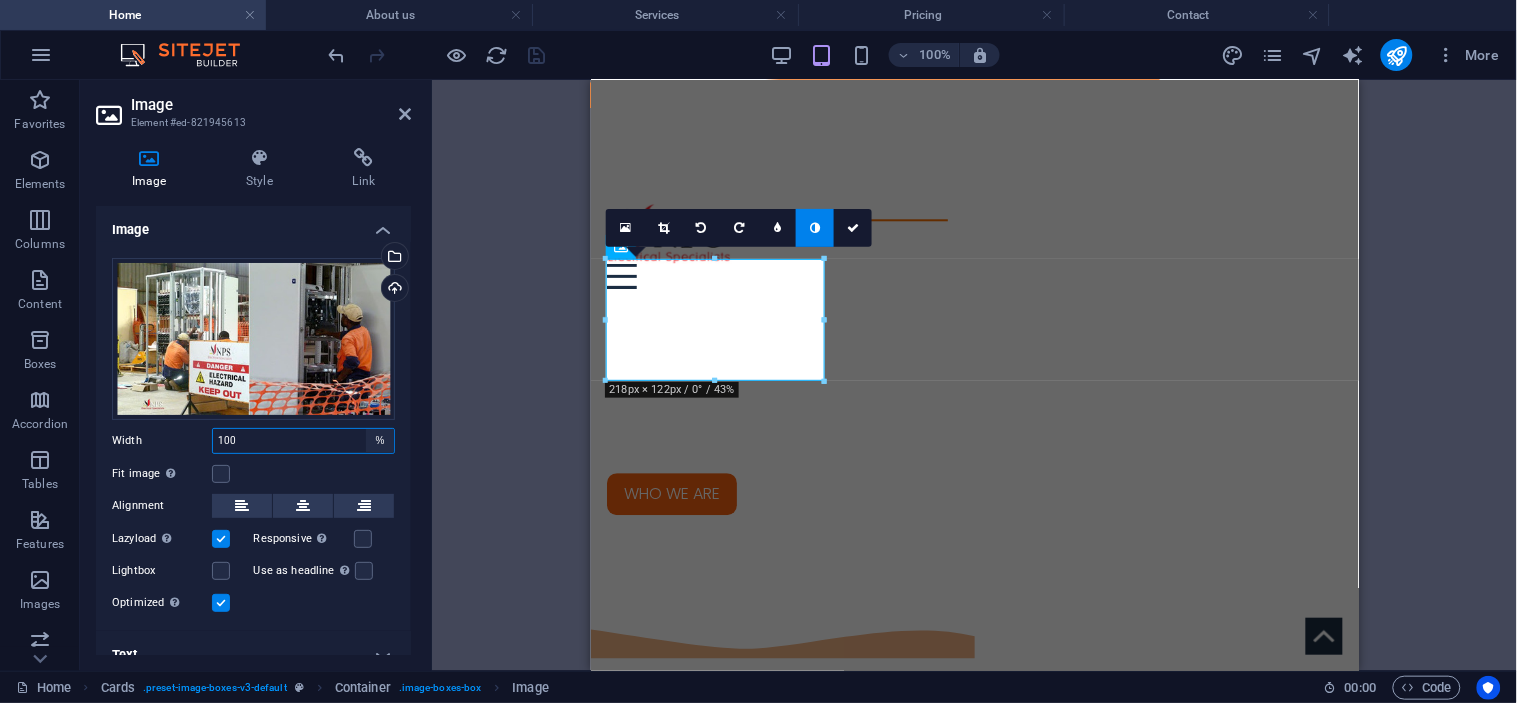 click on "Default auto px rem % em vh vw" at bounding box center (380, 441) 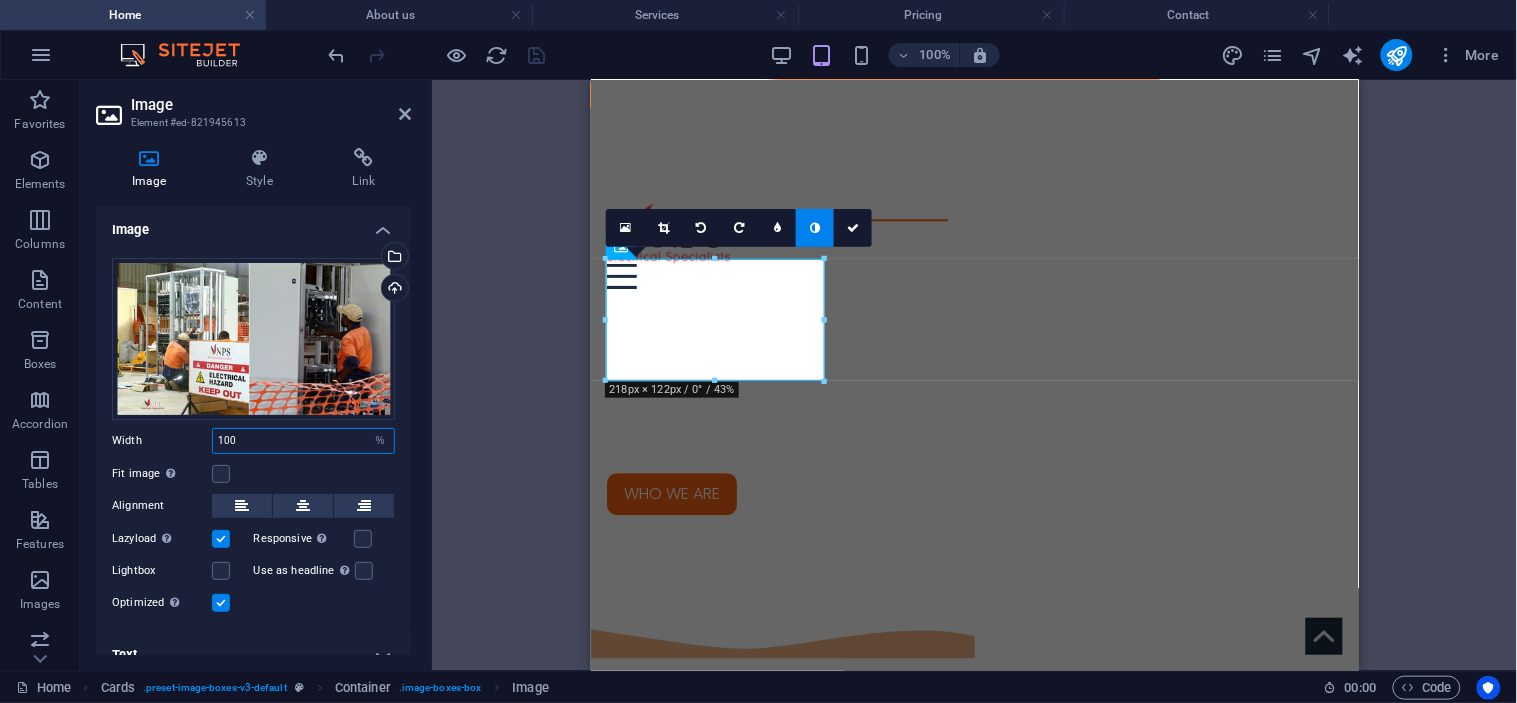 click on "100" at bounding box center (303, 441) 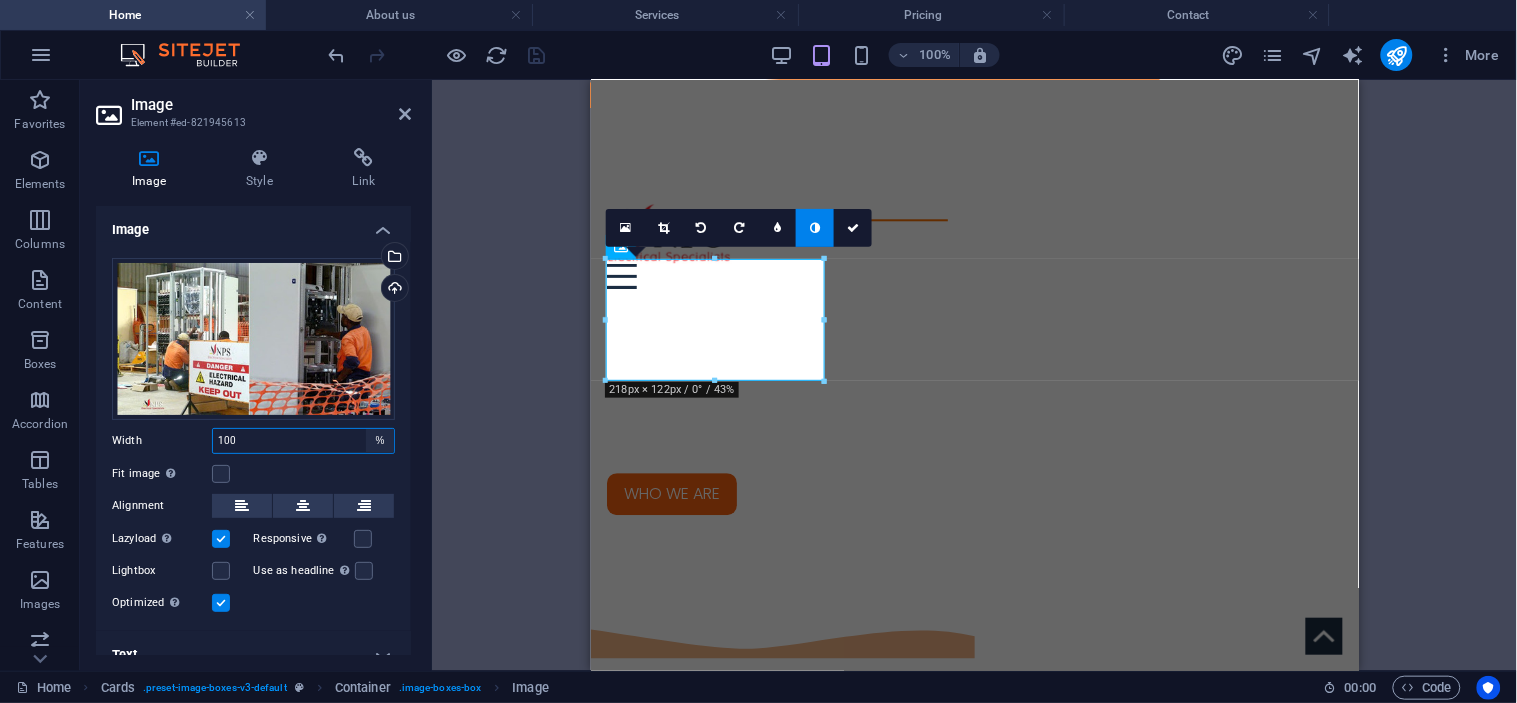 click on "Default auto px rem % em vh vw" at bounding box center [380, 441] 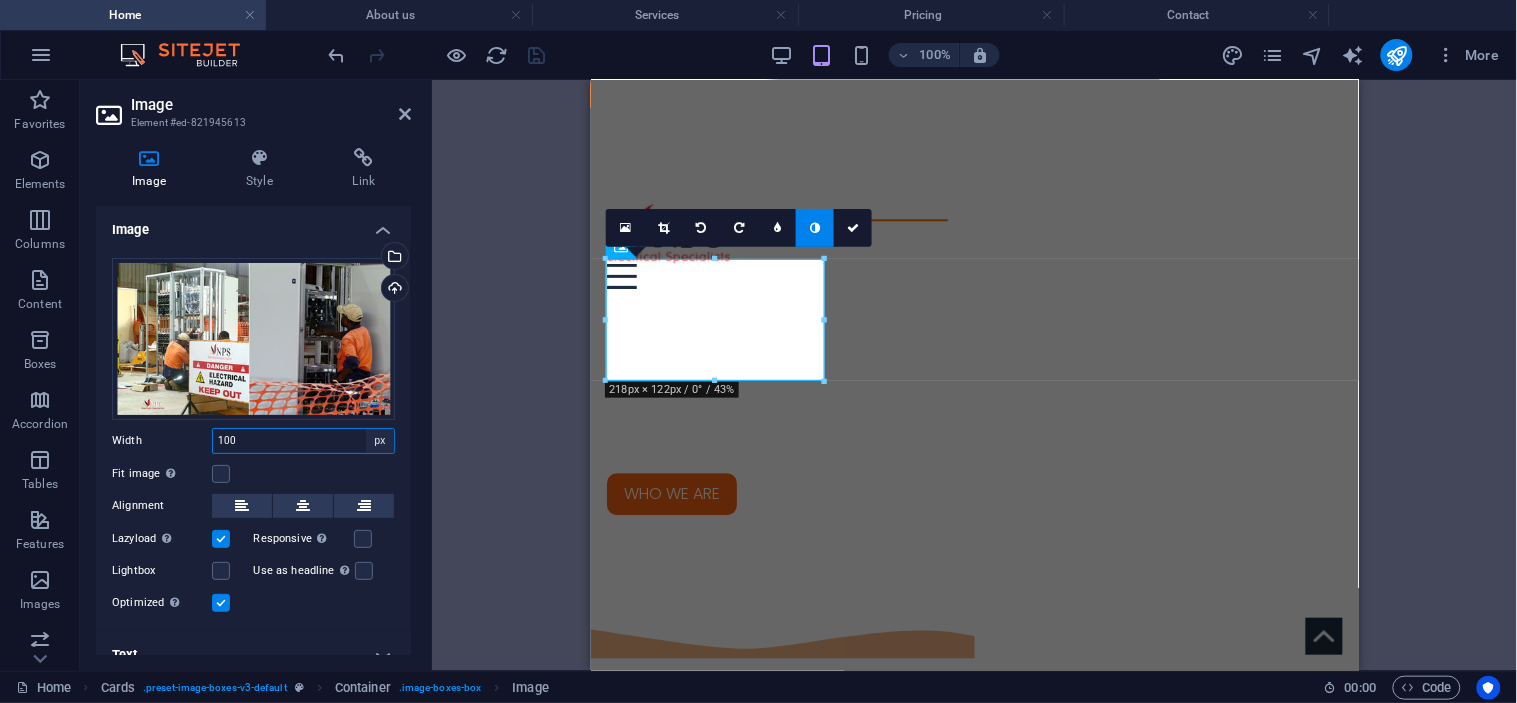 click on "Default auto px rem % em vh vw" at bounding box center [380, 441] 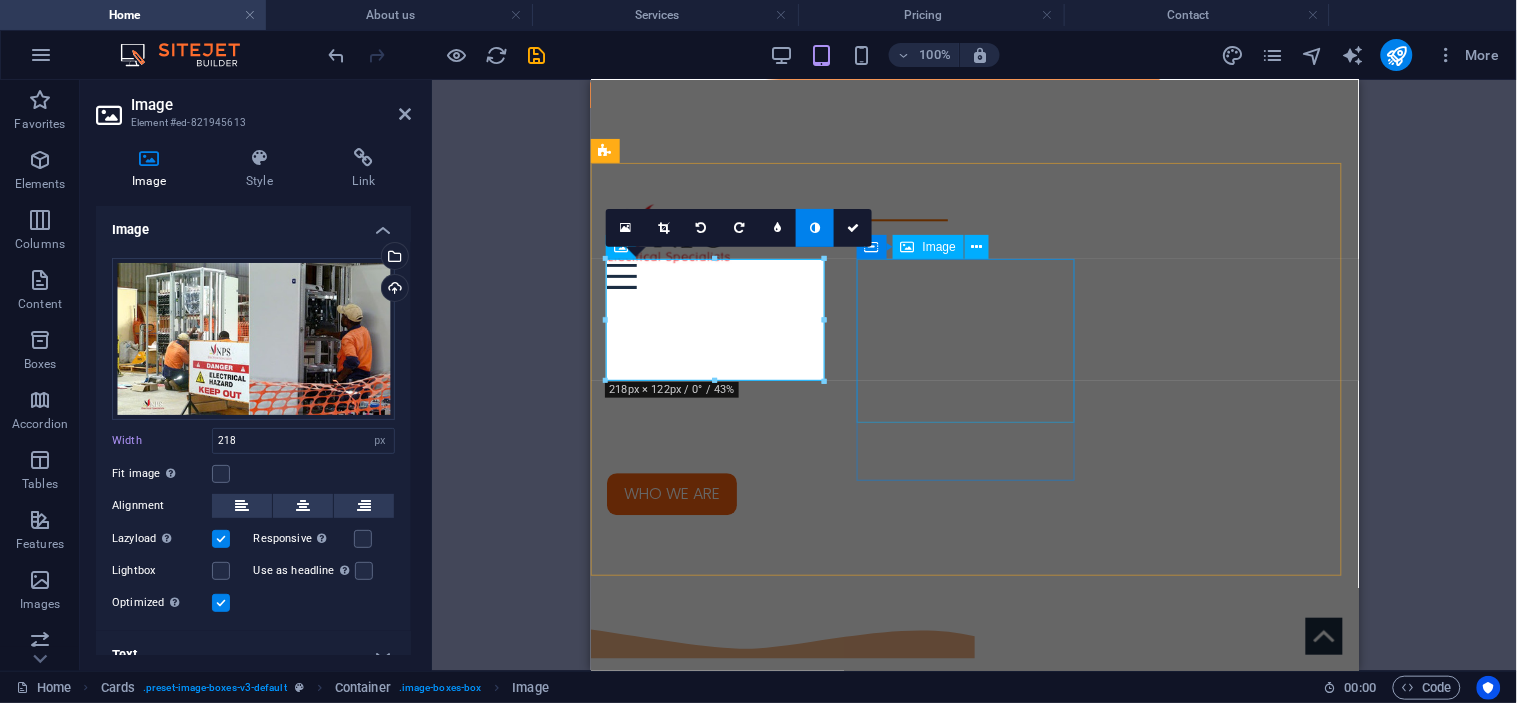 click at bounding box center [718, 2228] 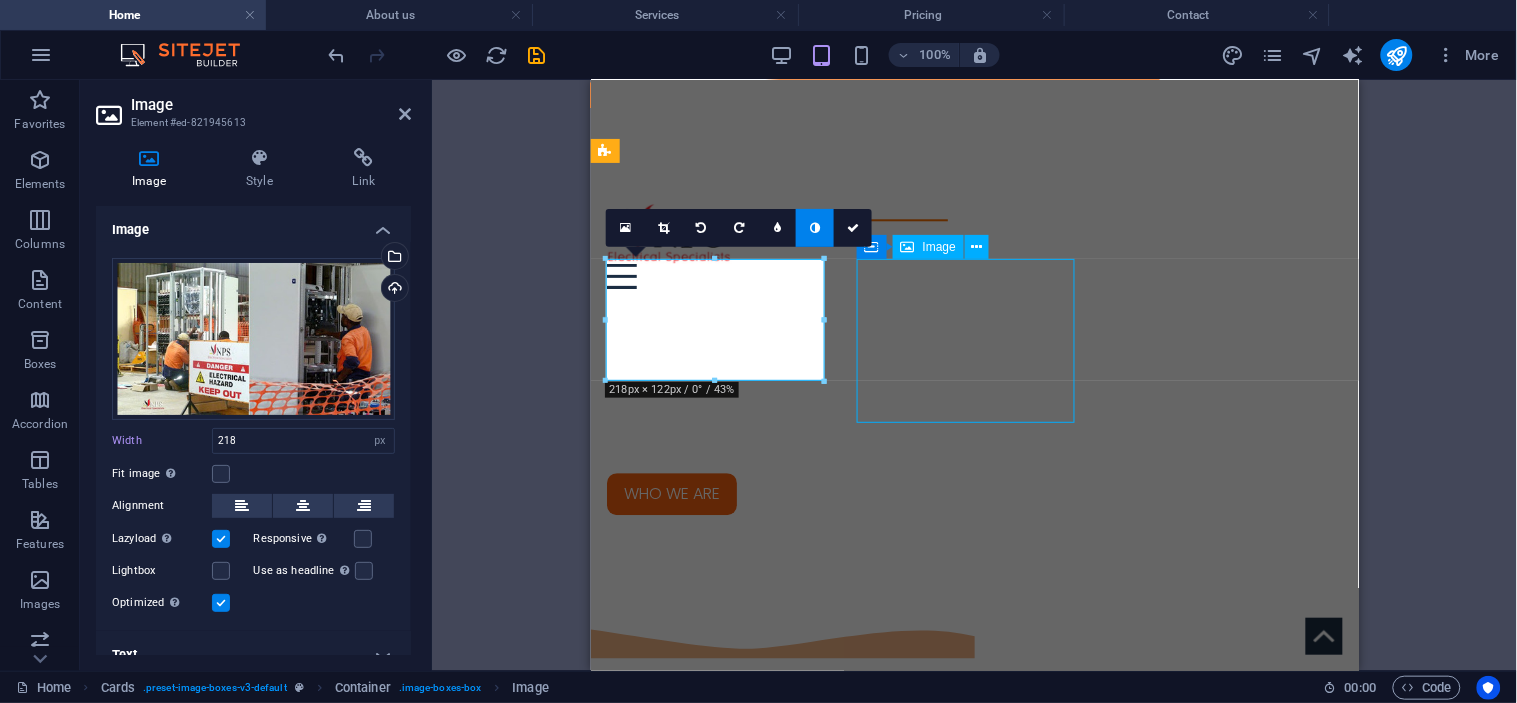 click at bounding box center [718, 2228] 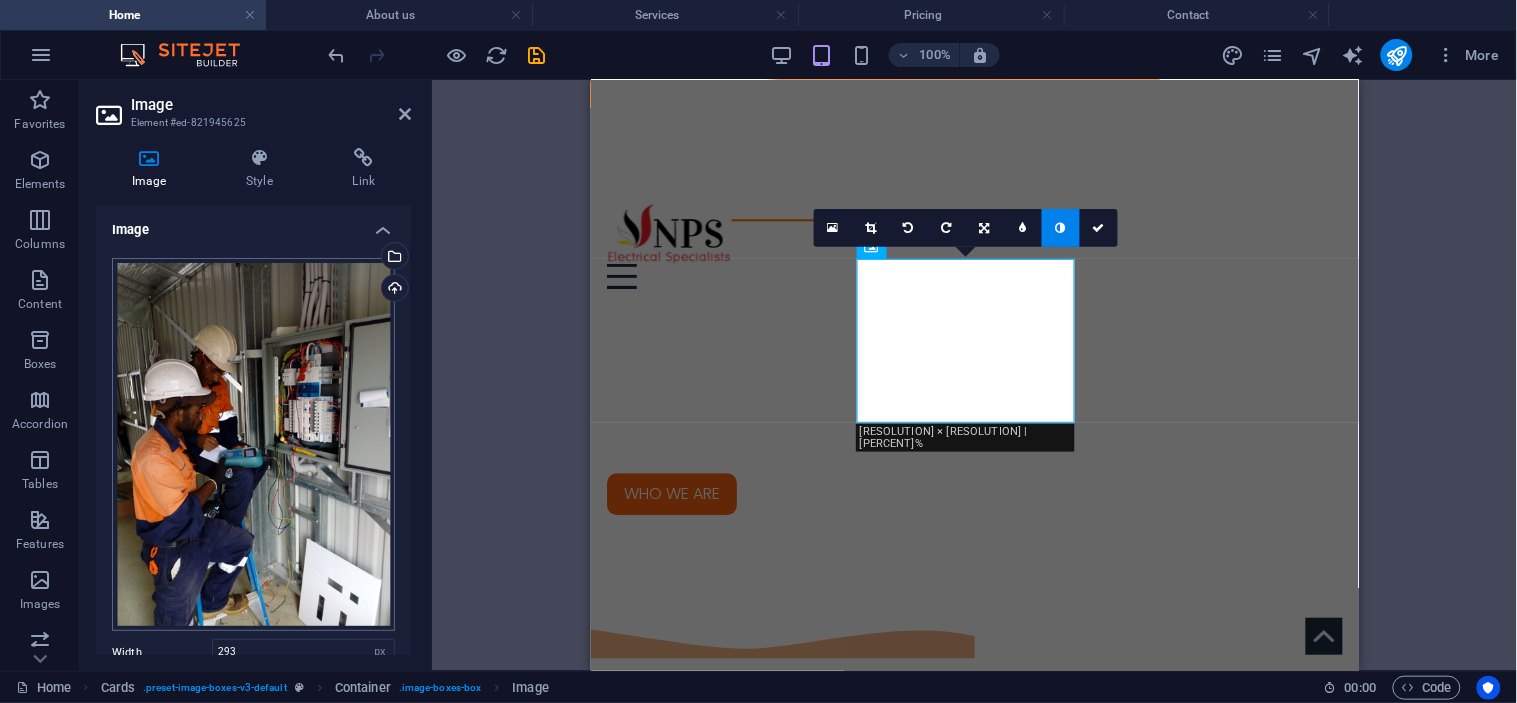 scroll, scrollTop: 111, scrollLeft: 0, axis: vertical 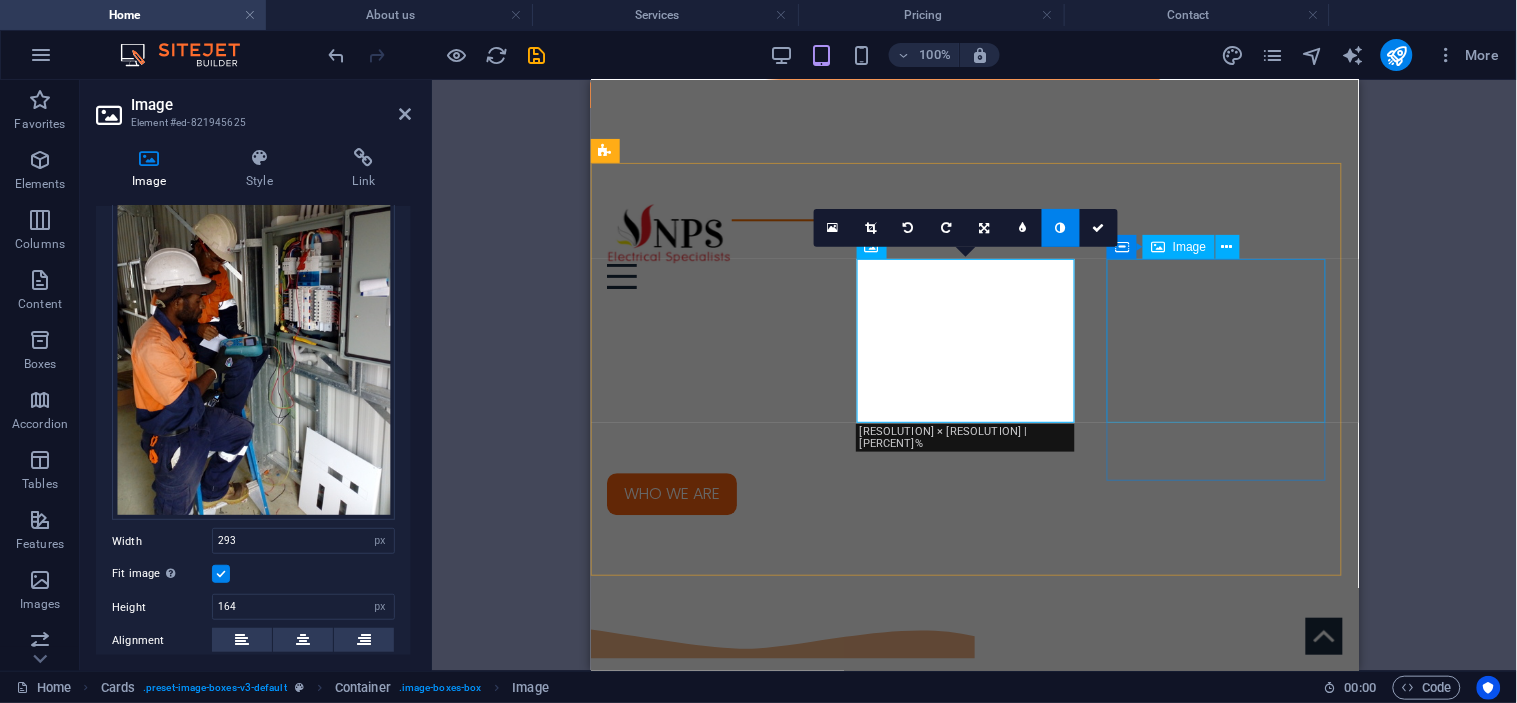 click at bounding box center [718, 2465] 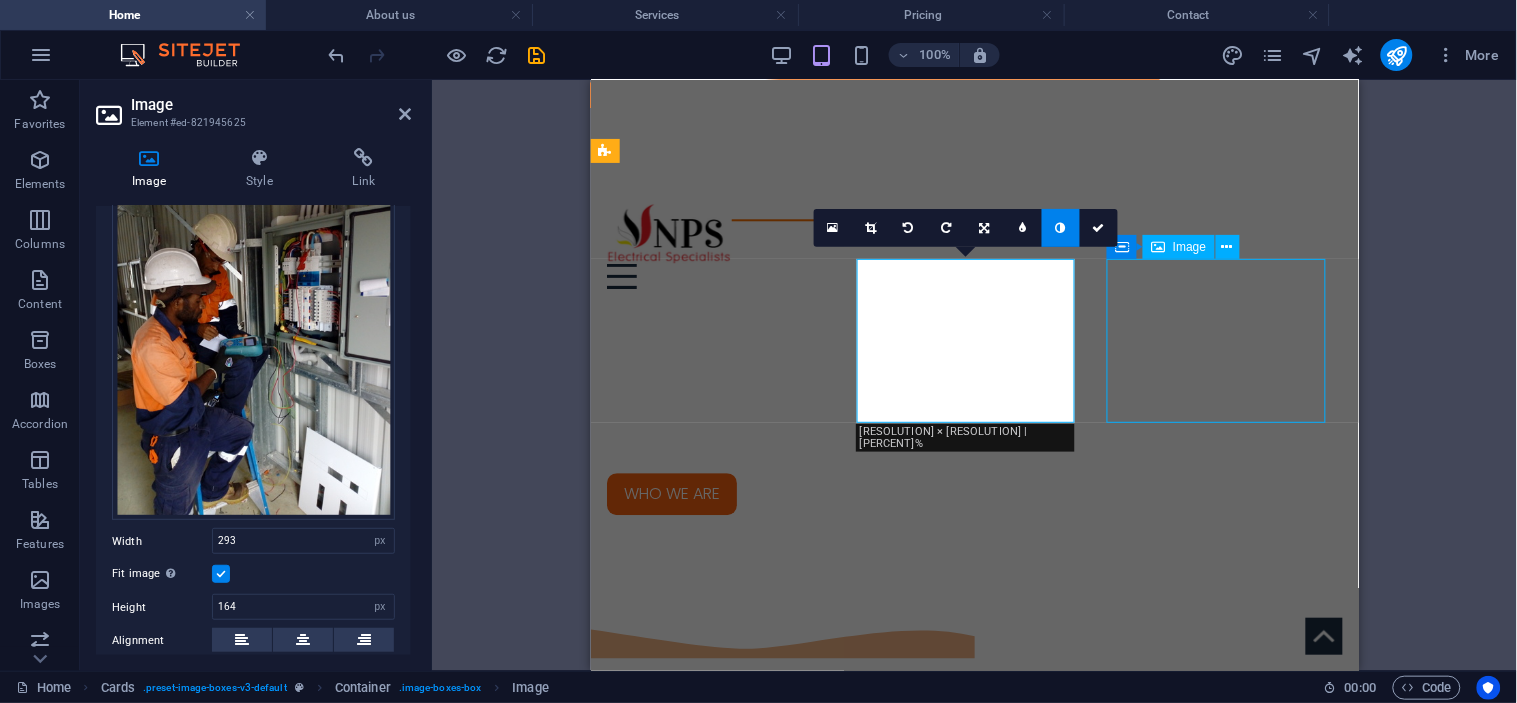 click at bounding box center [718, 2465] 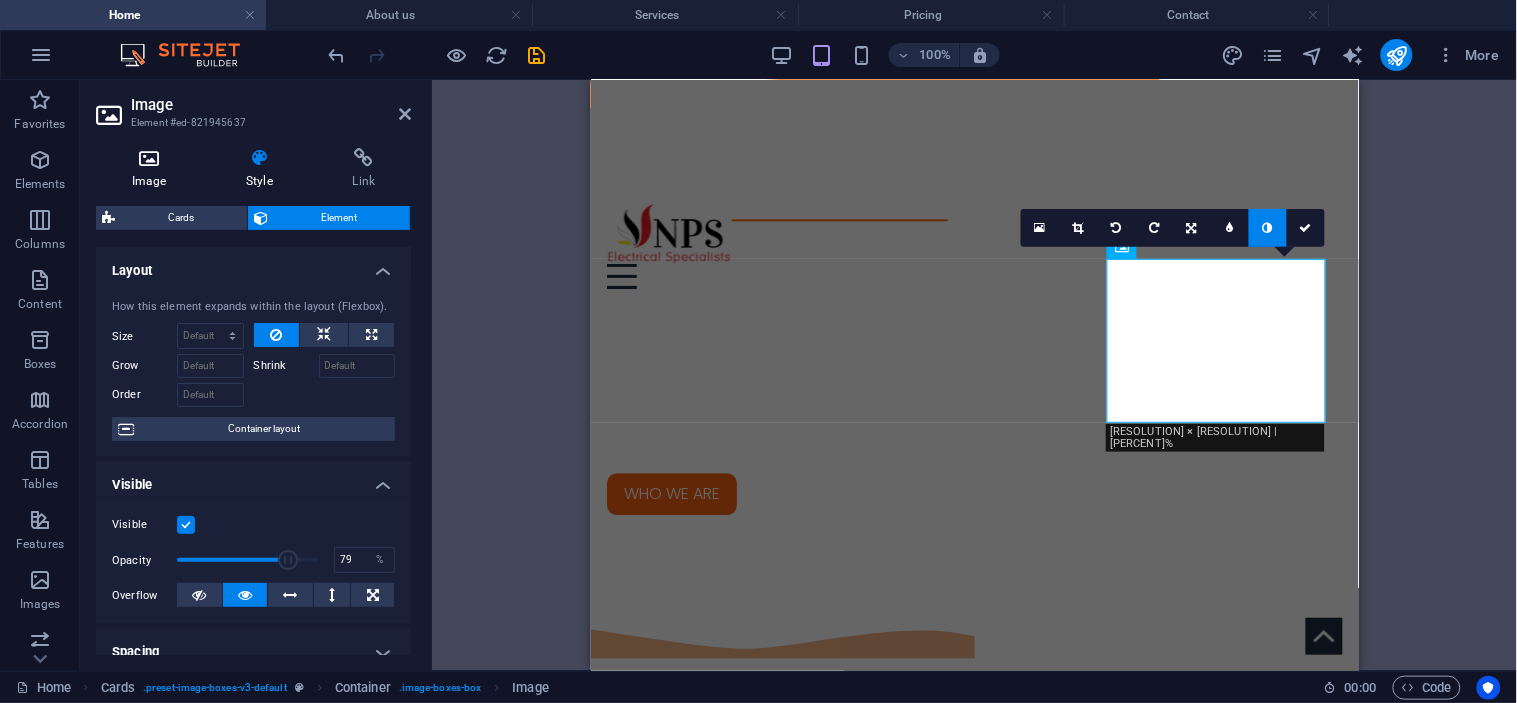click at bounding box center [149, 158] 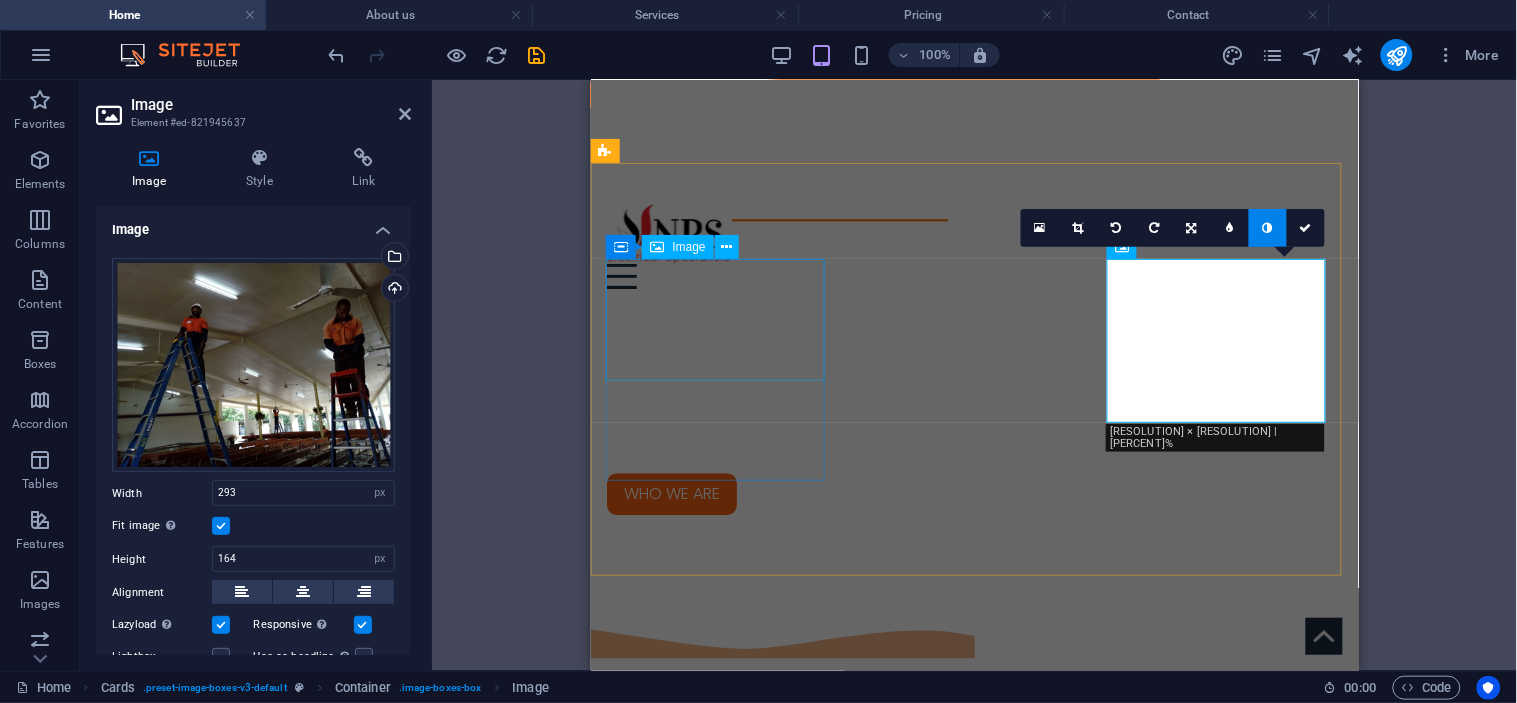 click at bounding box center [718, 2012] 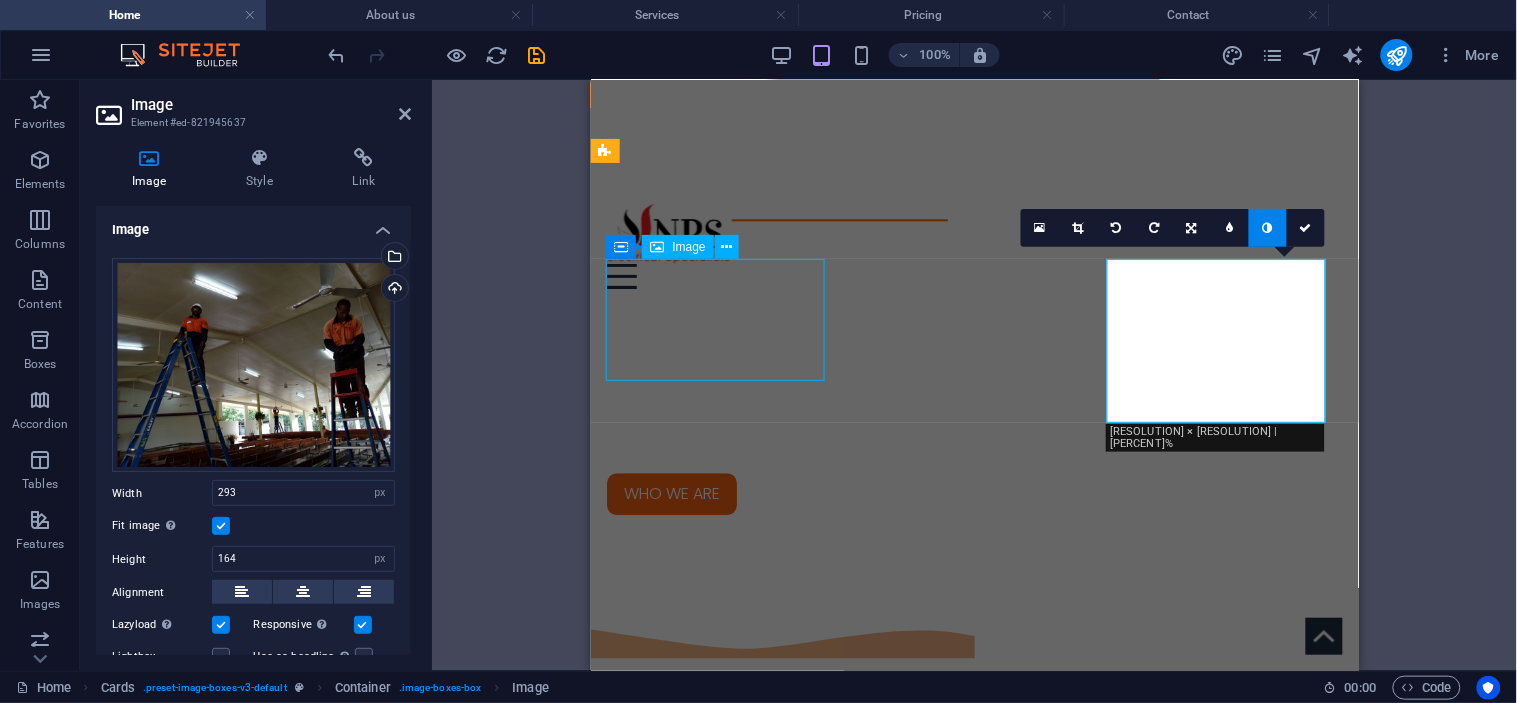 click at bounding box center (718, 2012) 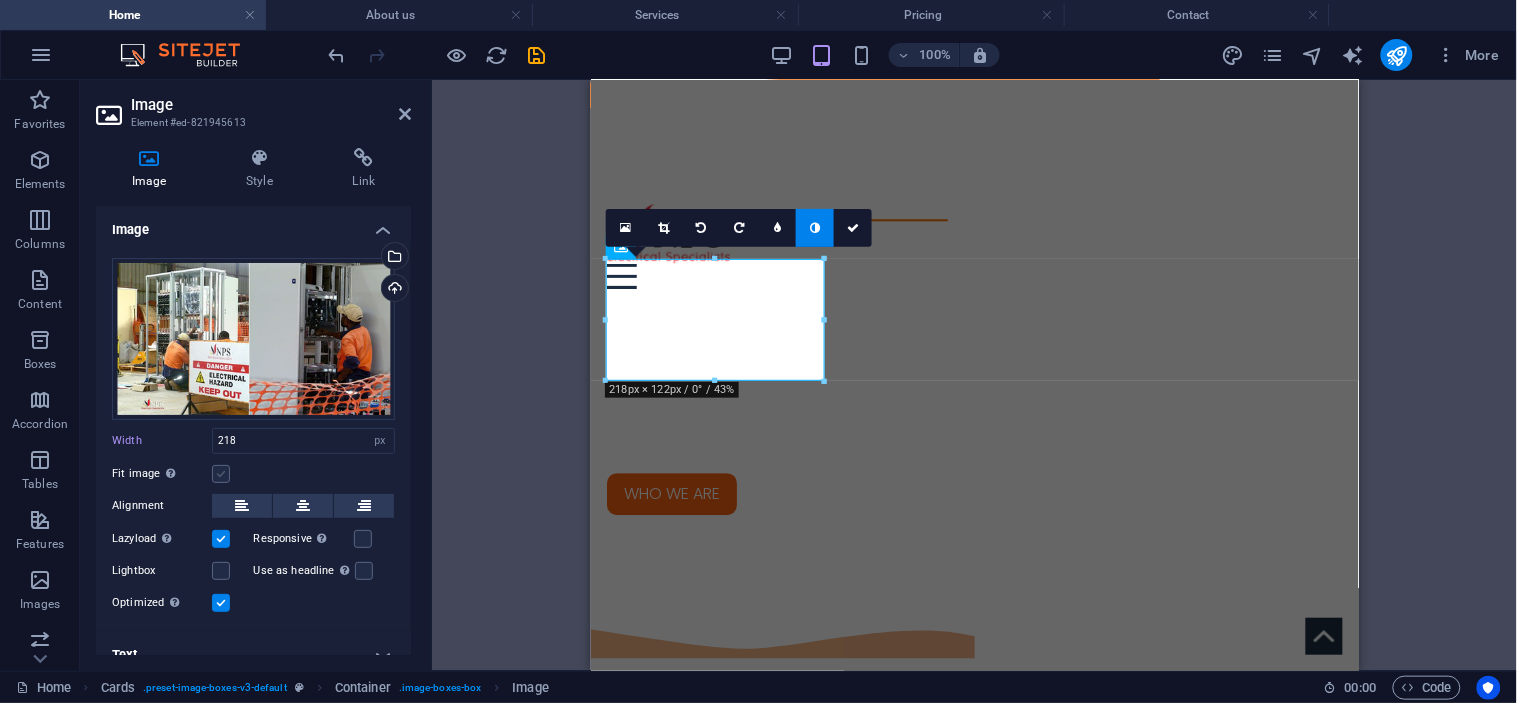 click at bounding box center (221, 474) 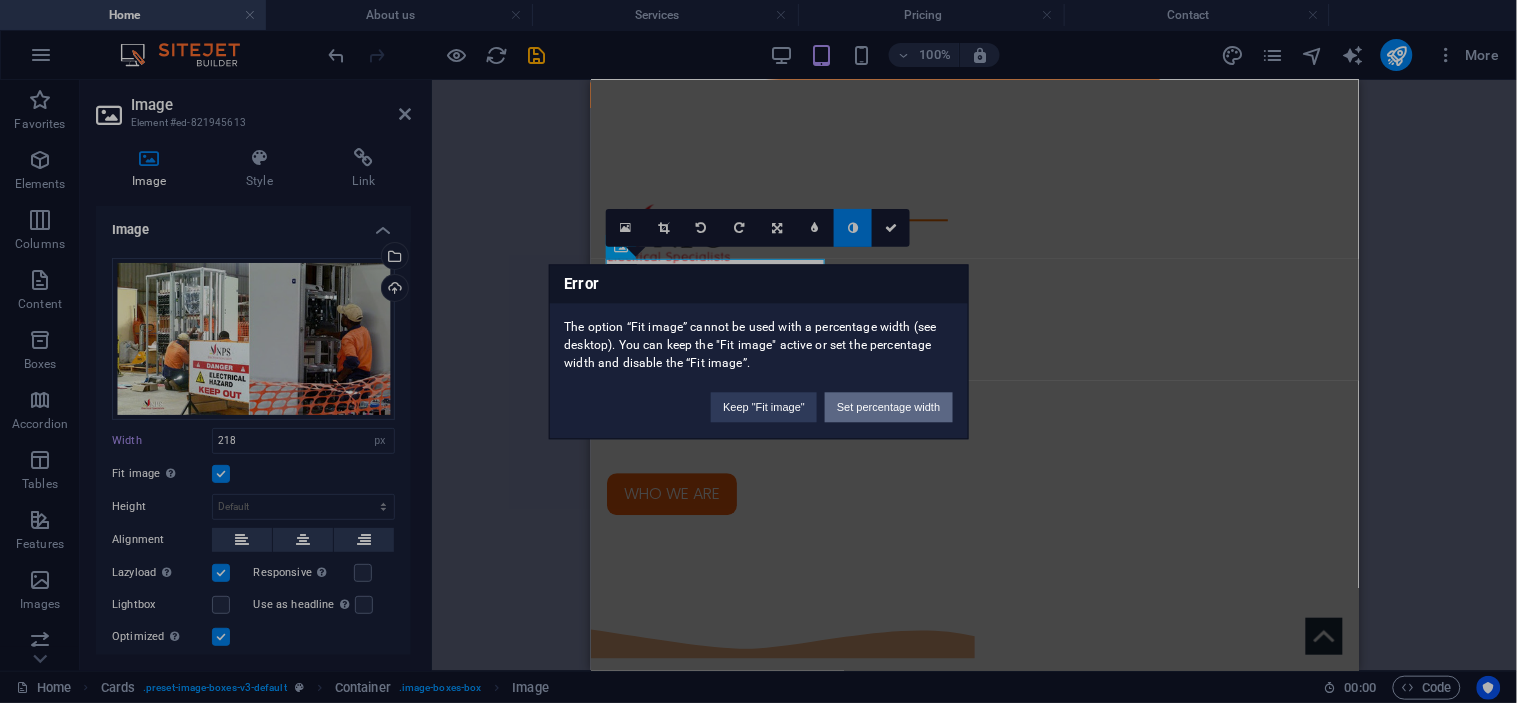 click on "Set percentage width" at bounding box center [888, 407] 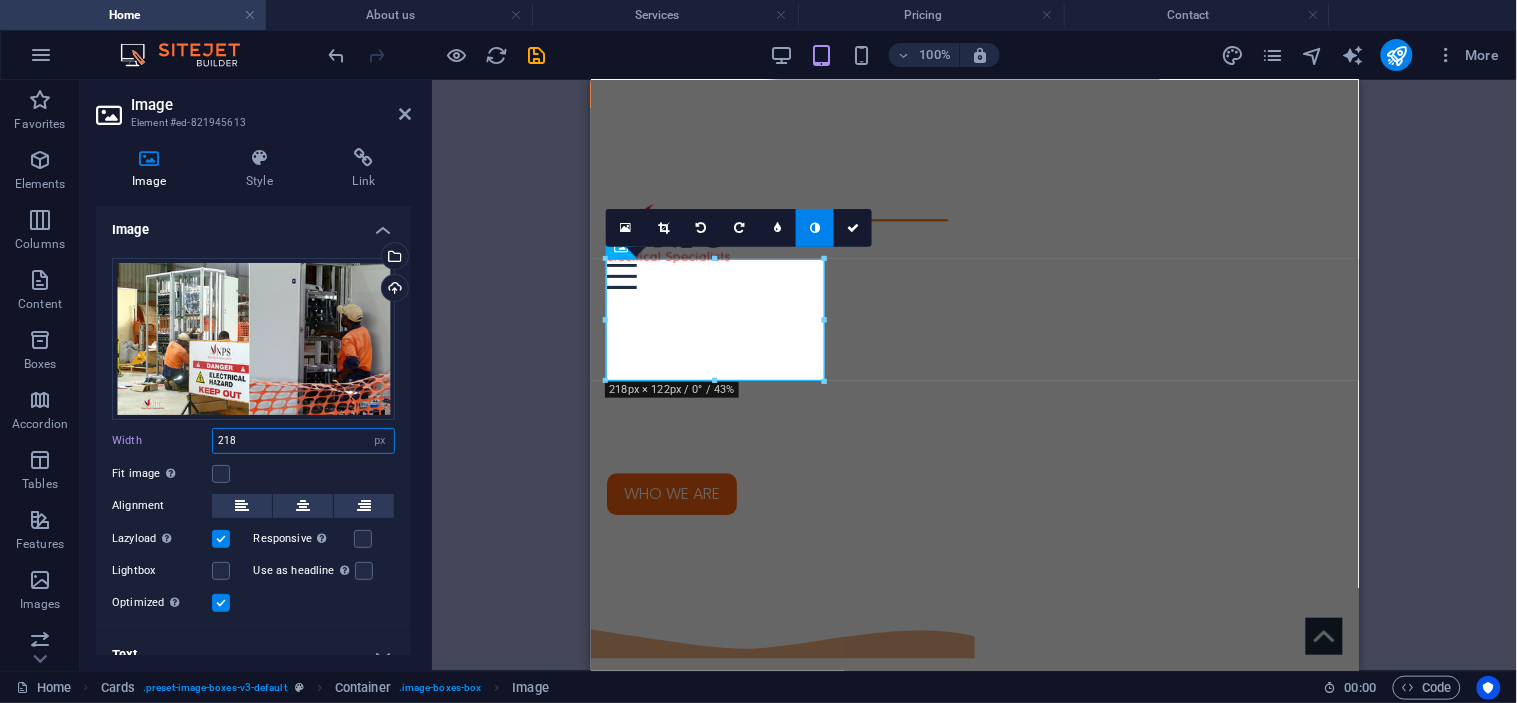 click on "218" at bounding box center (303, 441) 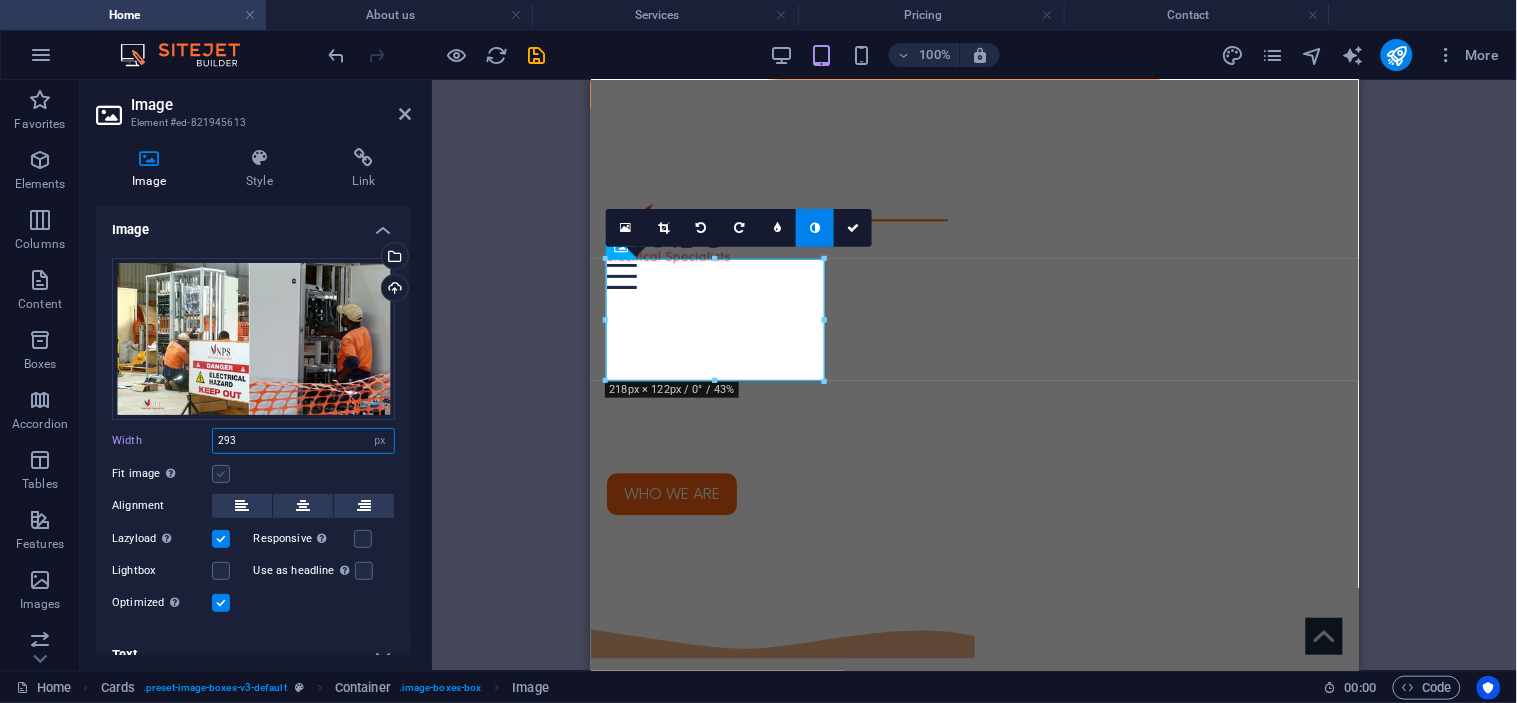 type on "293" 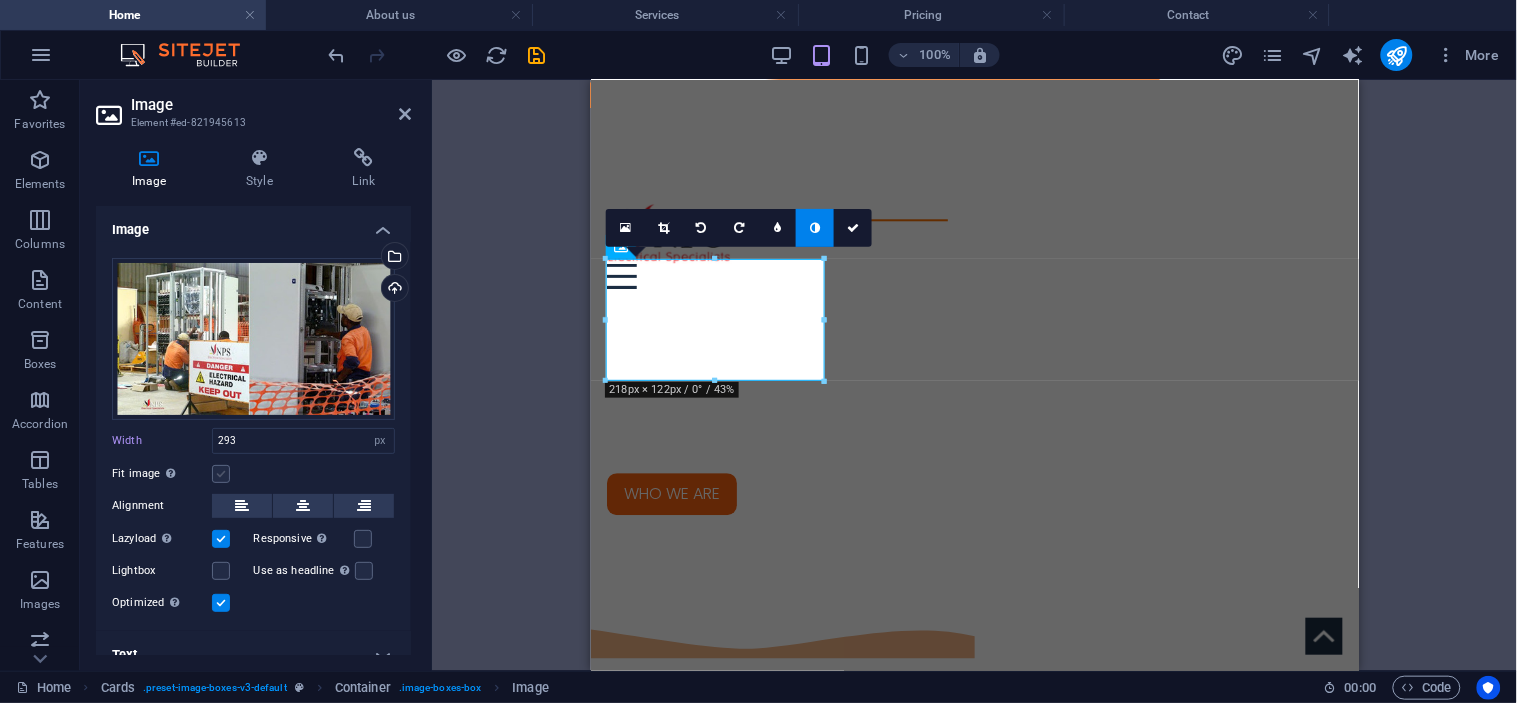 click at bounding box center [221, 474] 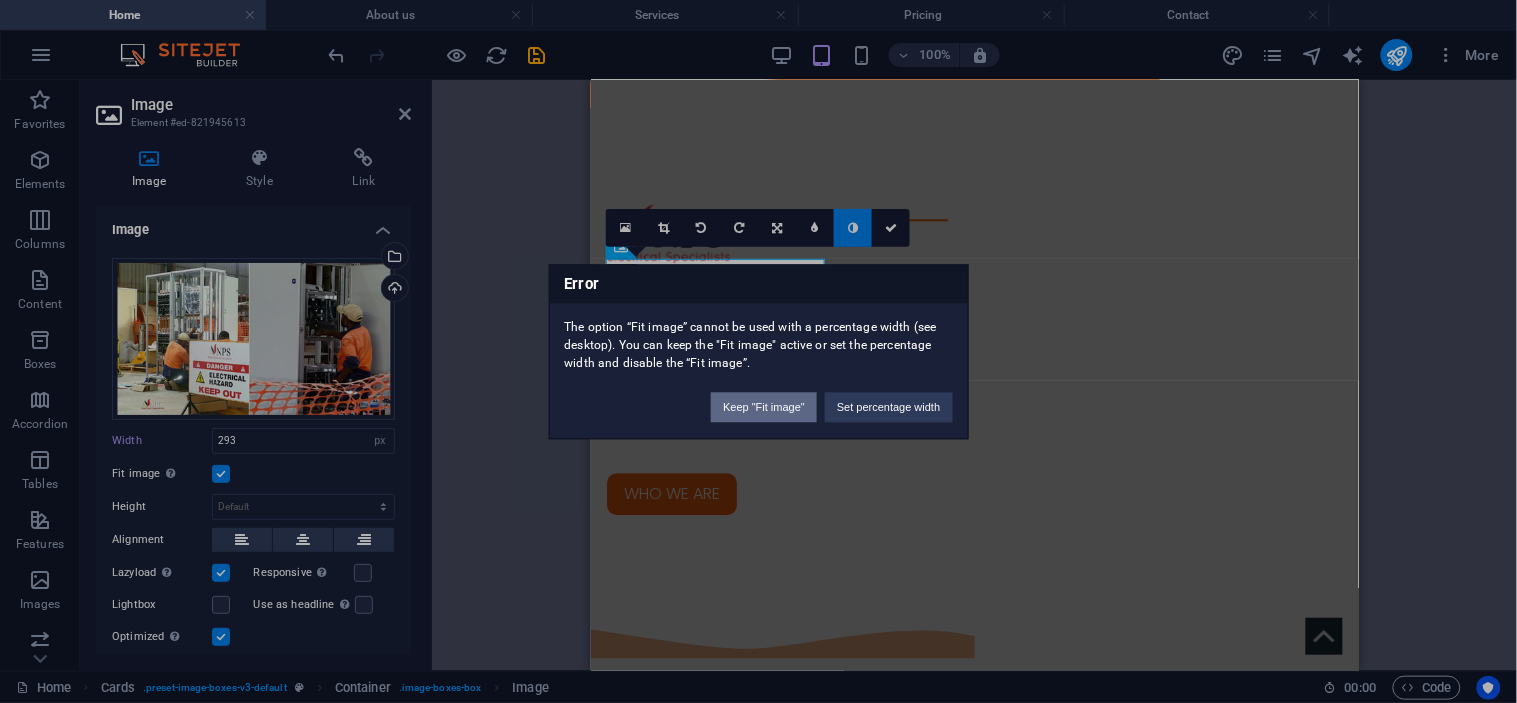click on "Keep "Fit image"" at bounding box center (764, 407) 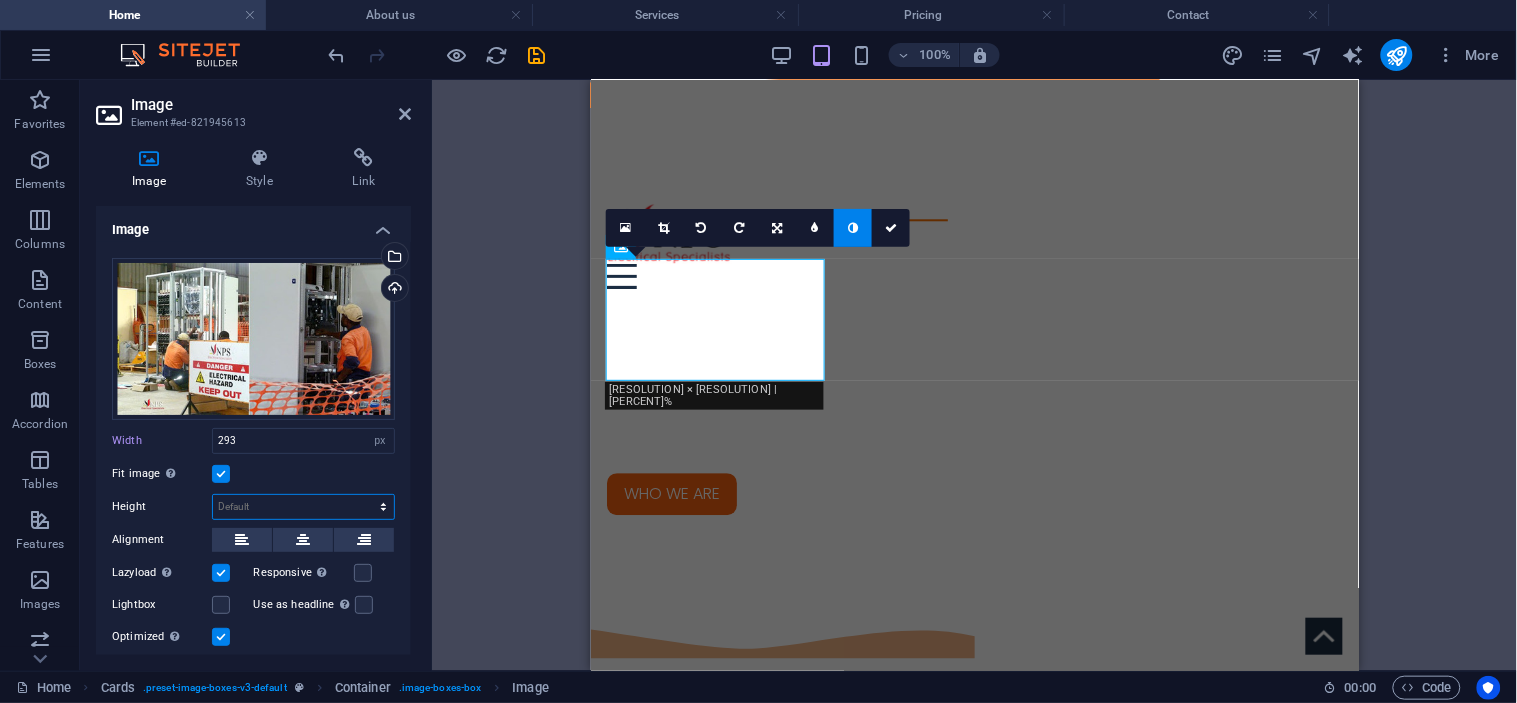 click on "Default auto px" at bounding box center (303, 507) 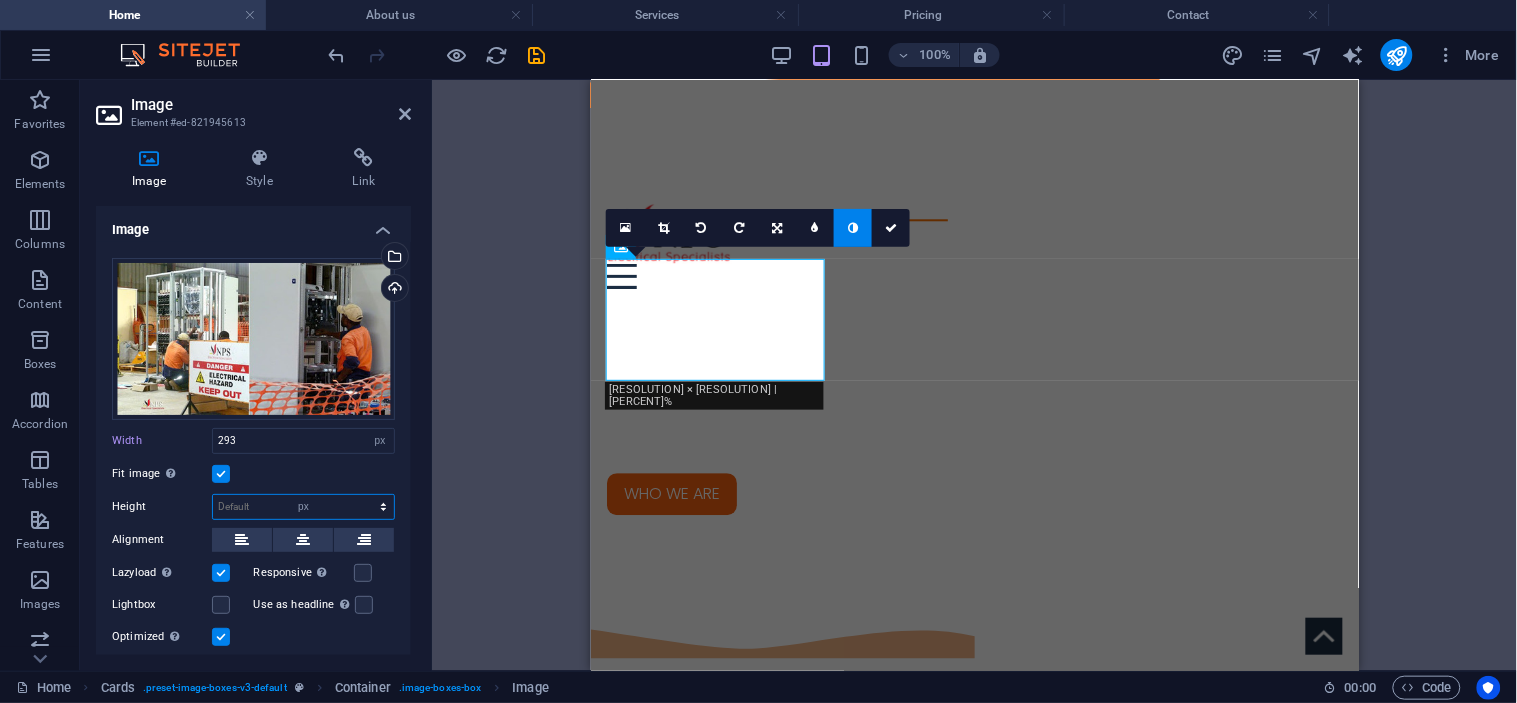 click on "Default auto px" at bounding box center (303, 507) 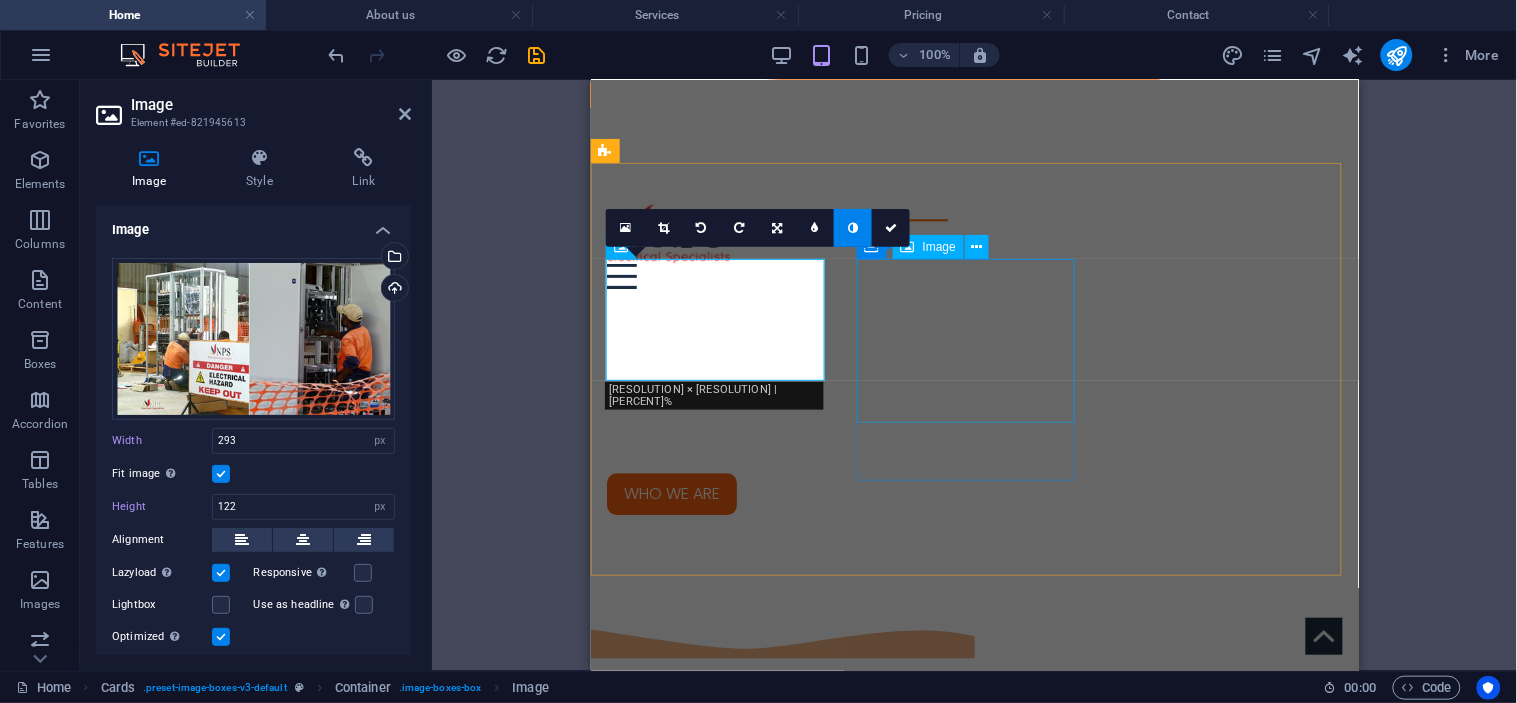 click at bounding box center (718, 2228) 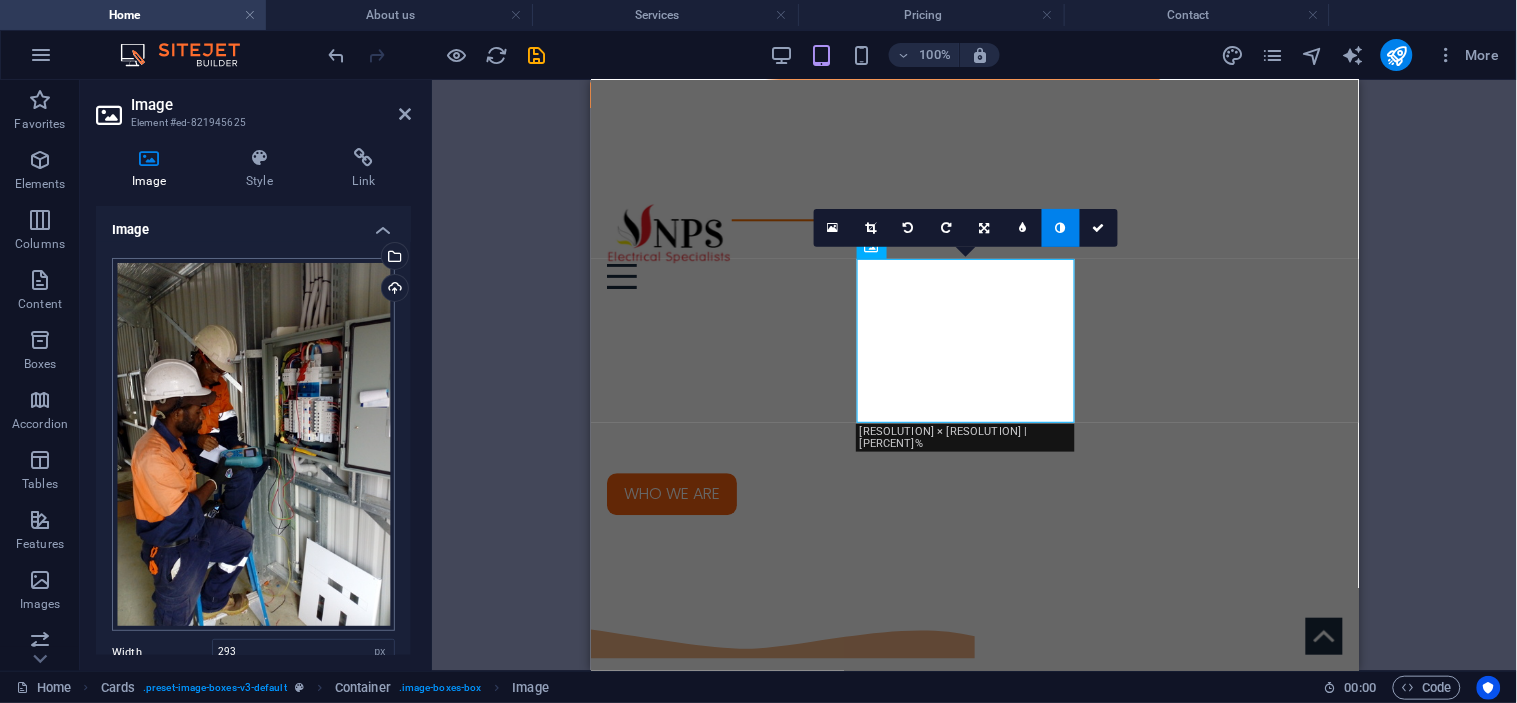 scroll, scrollTop: 222, scrollLeft: 0, axis: vertical 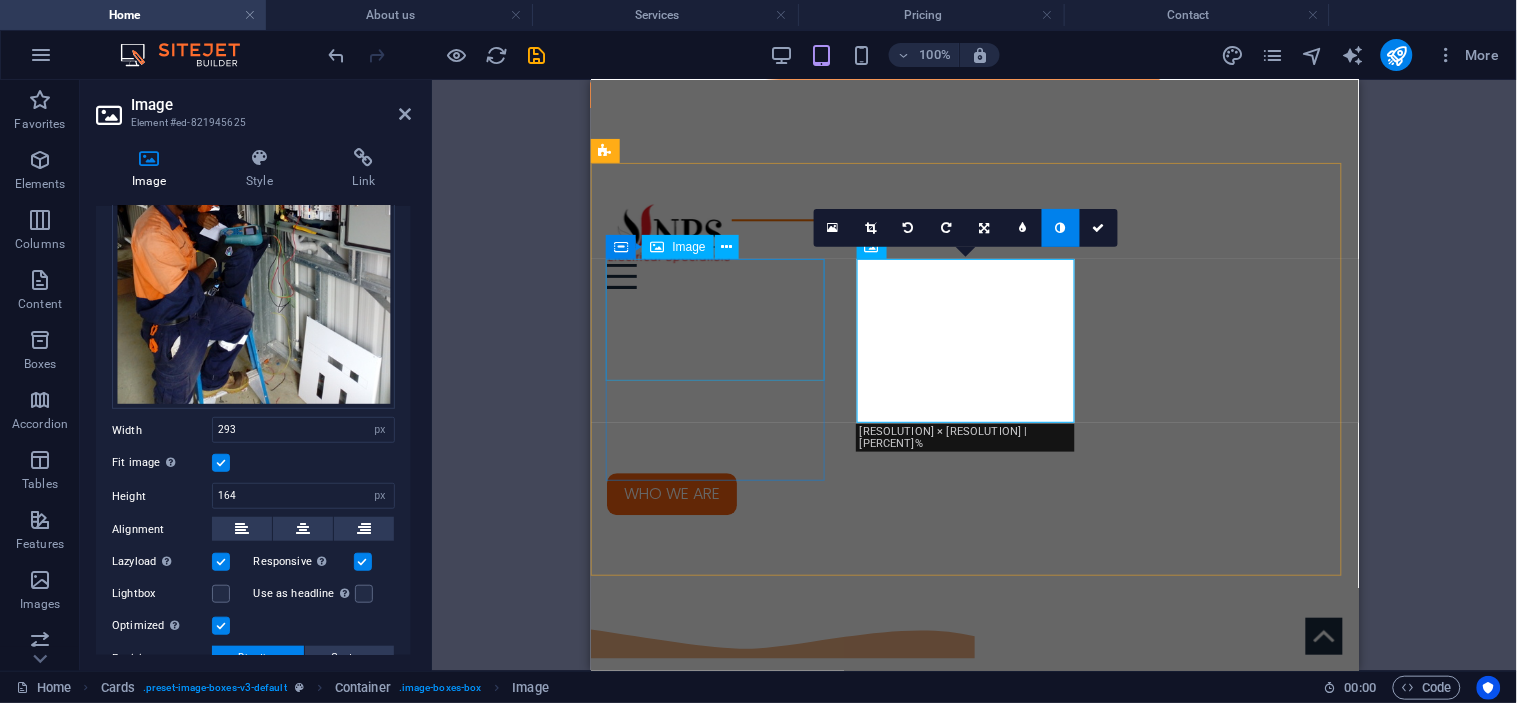 click at bounding box center [718, 2012] 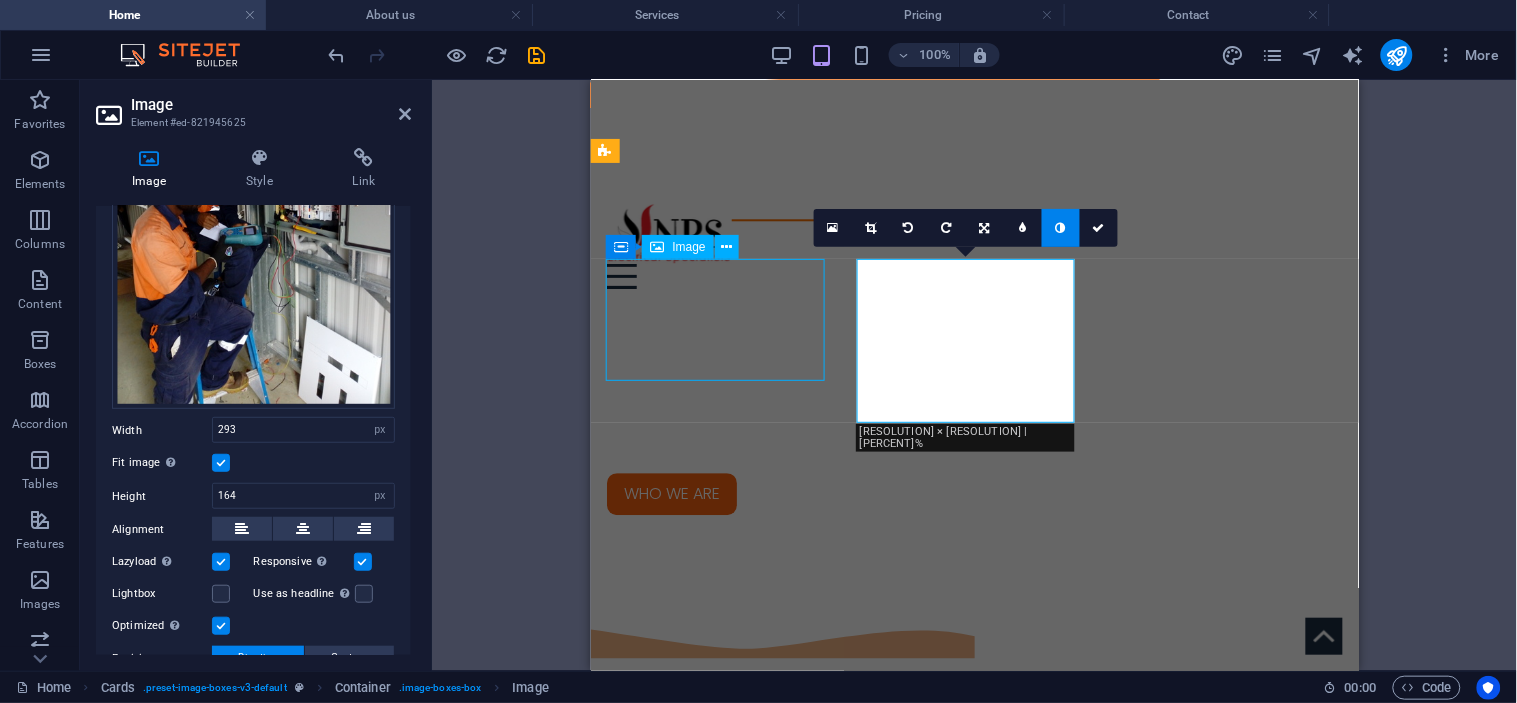 click at bounding box center (718, 2012) 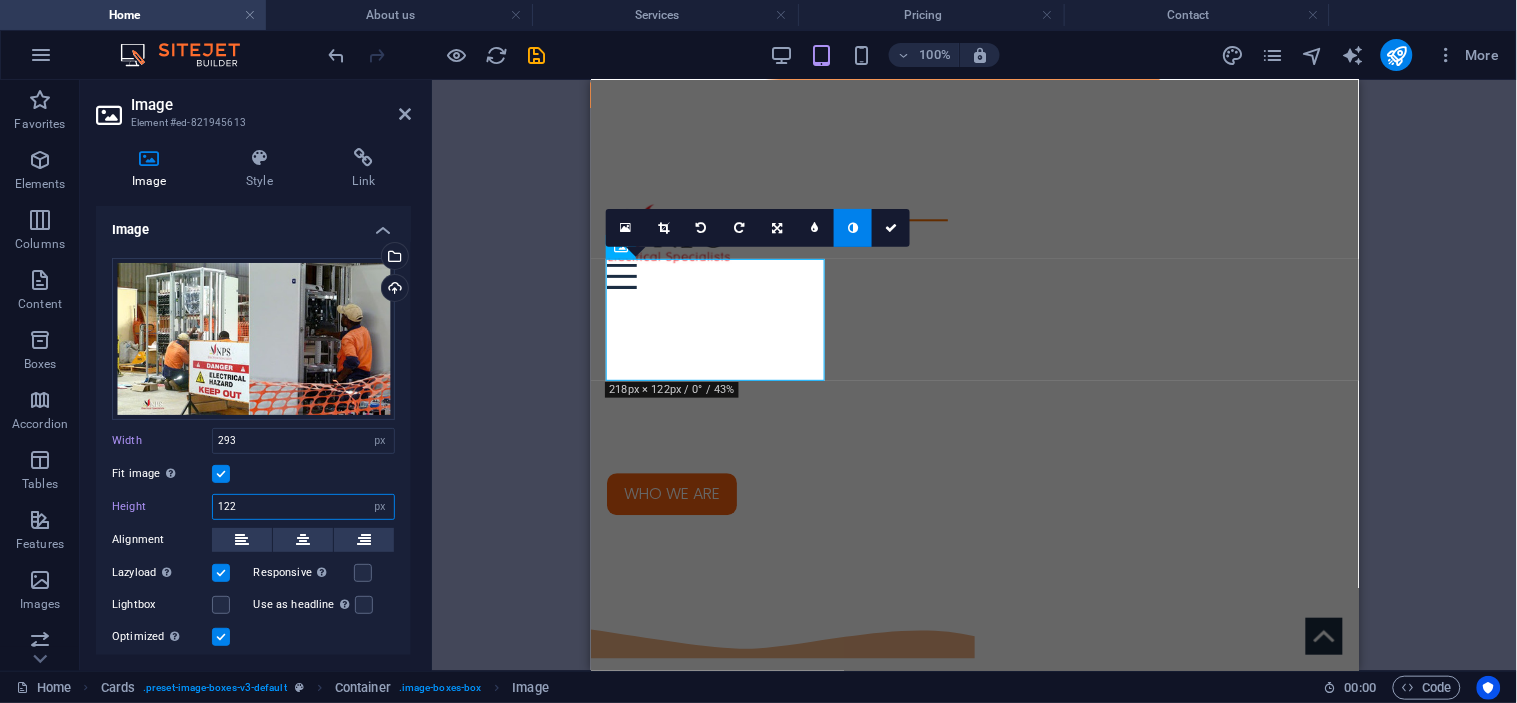 click on "122" at bounding box center (303, 507) 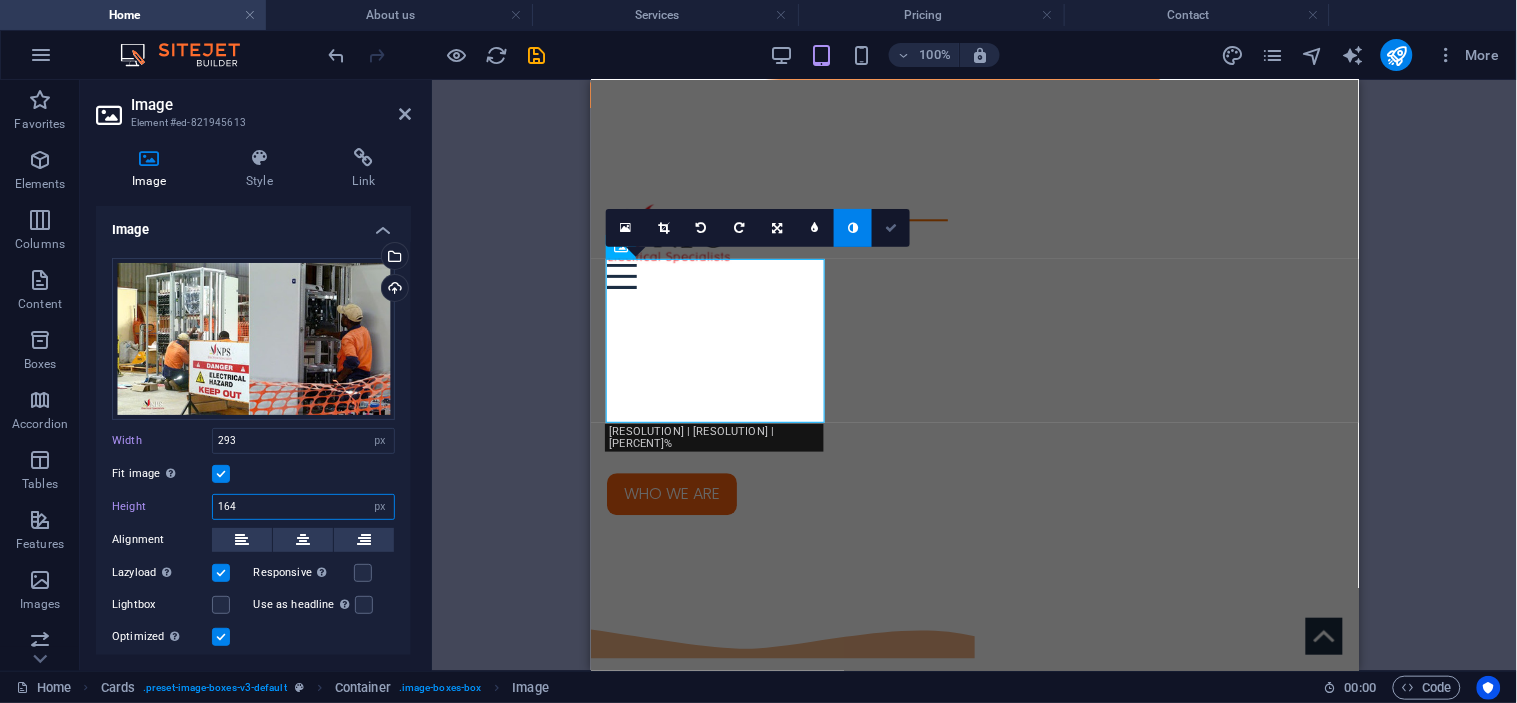 type on "164" 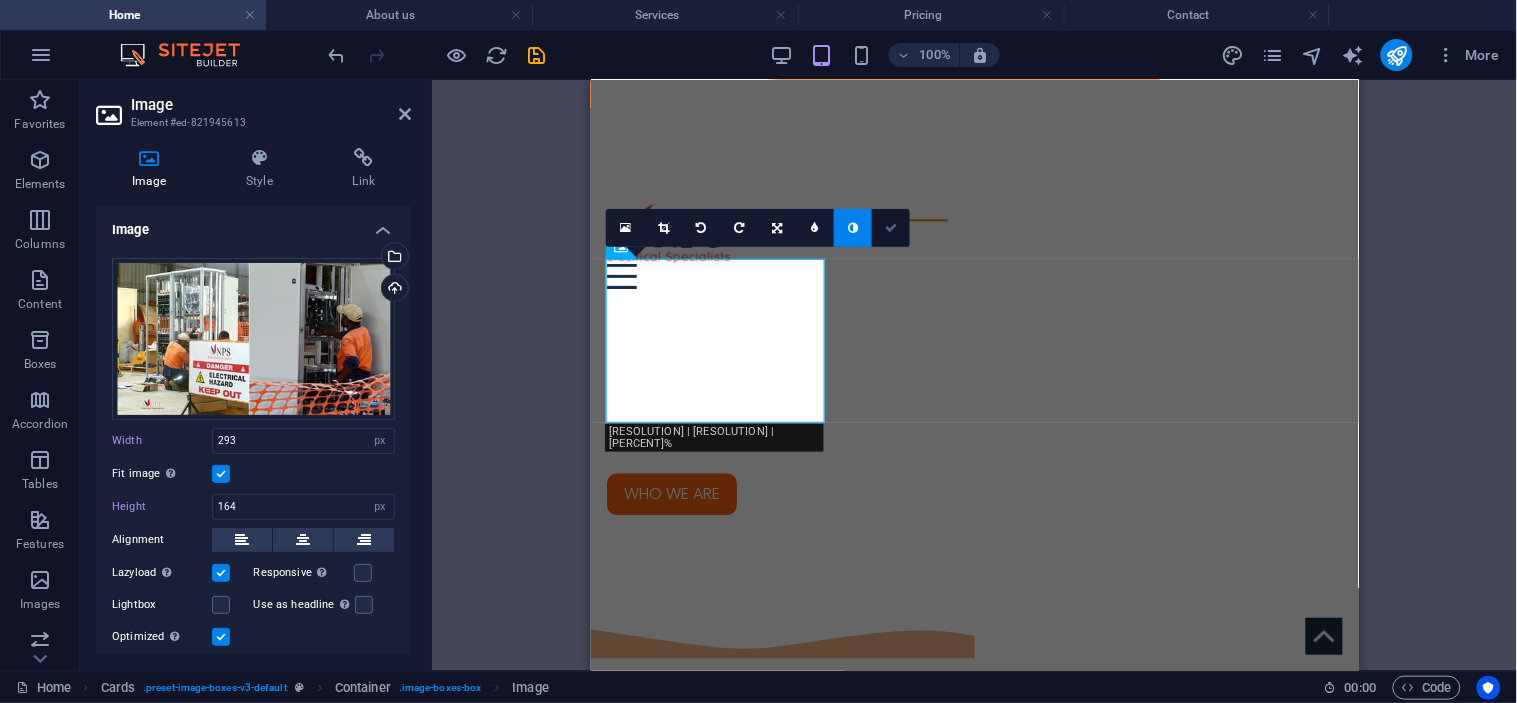 click at bounding box center (891, 228) 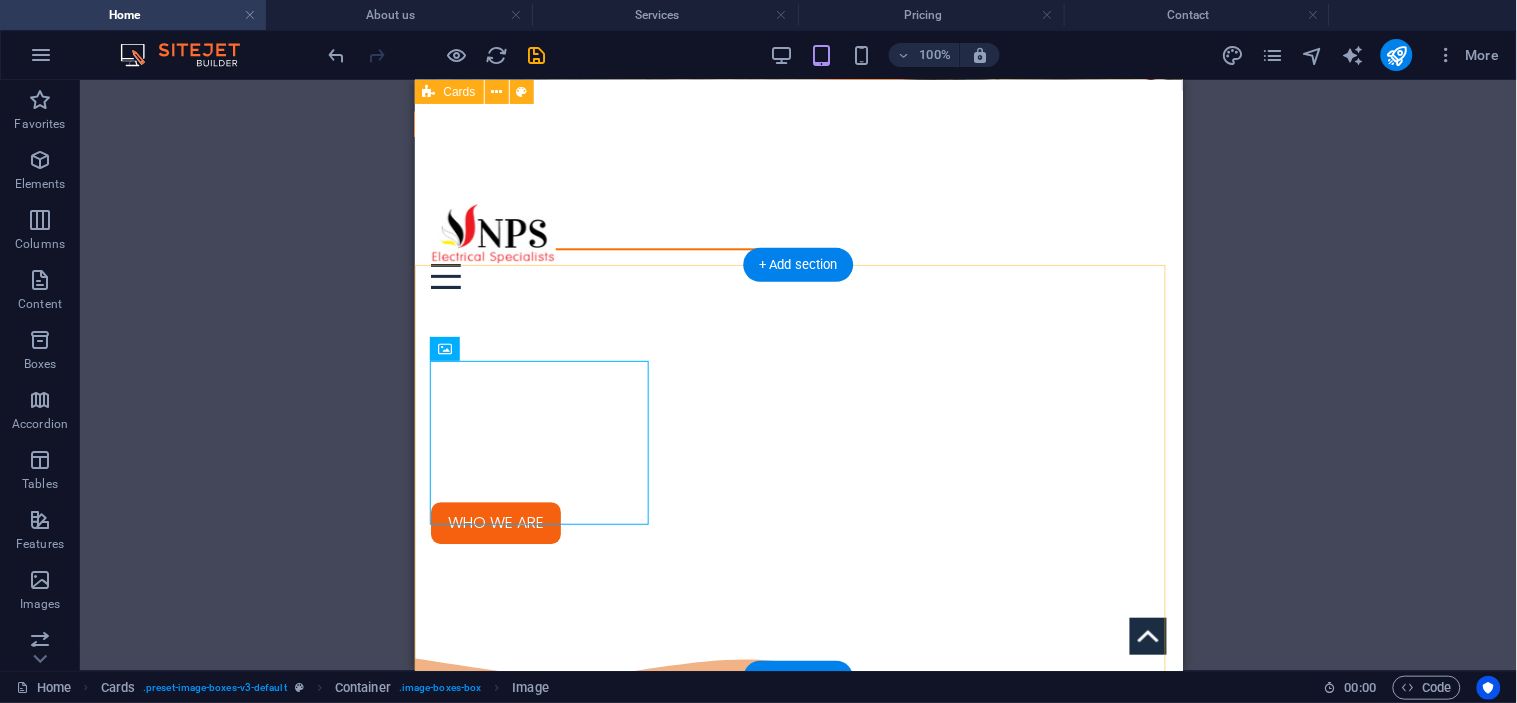 scroll, scrollTop: 1121, scrollLeft: 0, axis: vertical 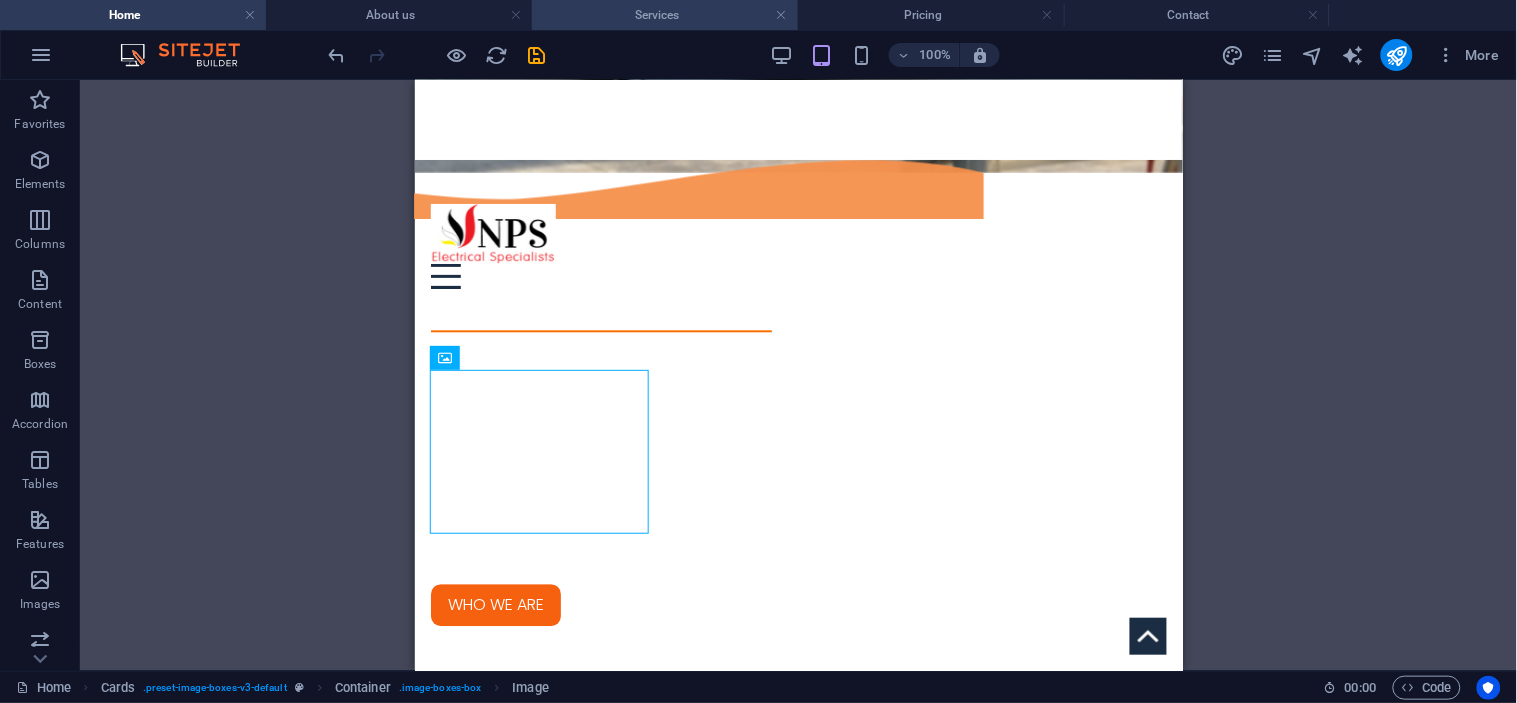 click on "Services" at bounding box center (665, 15) 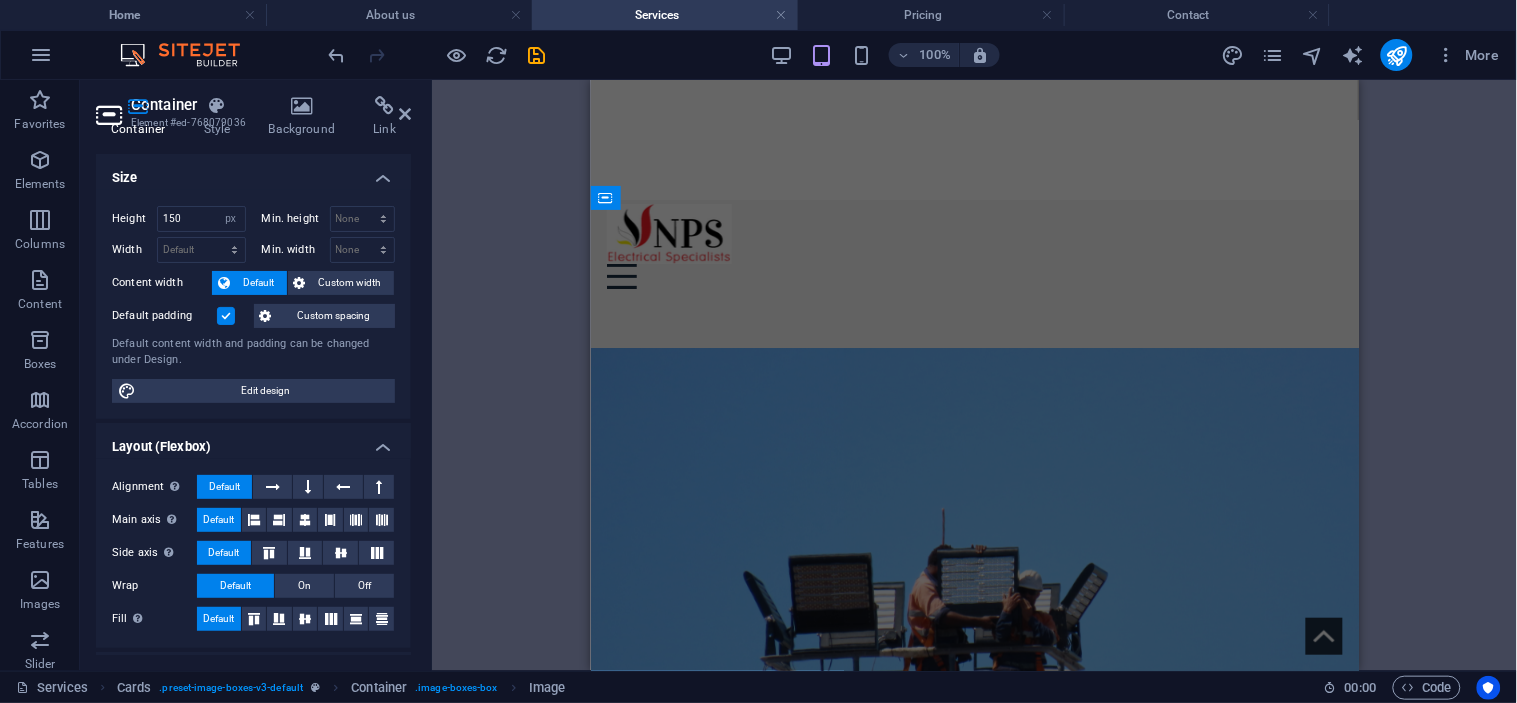 scroll, scrollTop: 198, scrollLeft: 0, axis: vertical 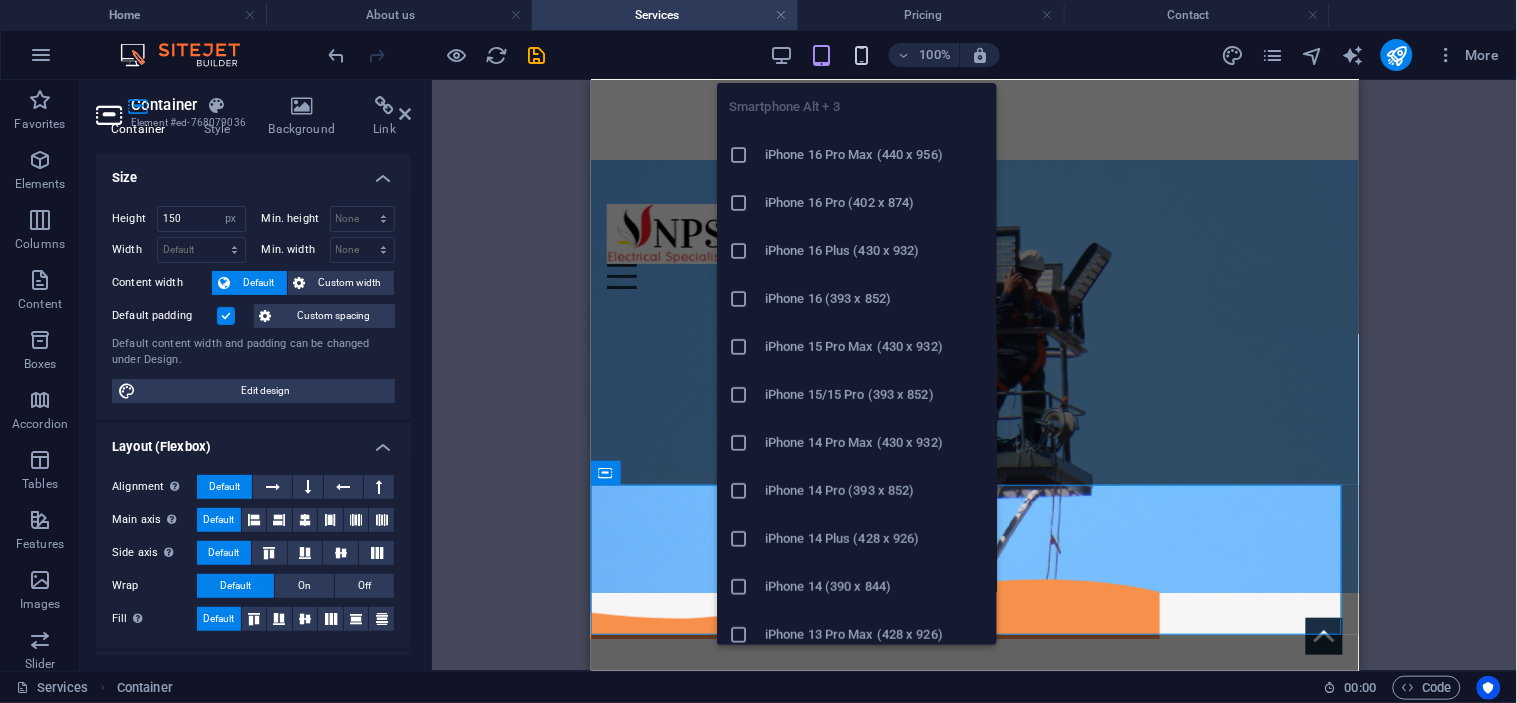 click at bounding box center [861, 55] 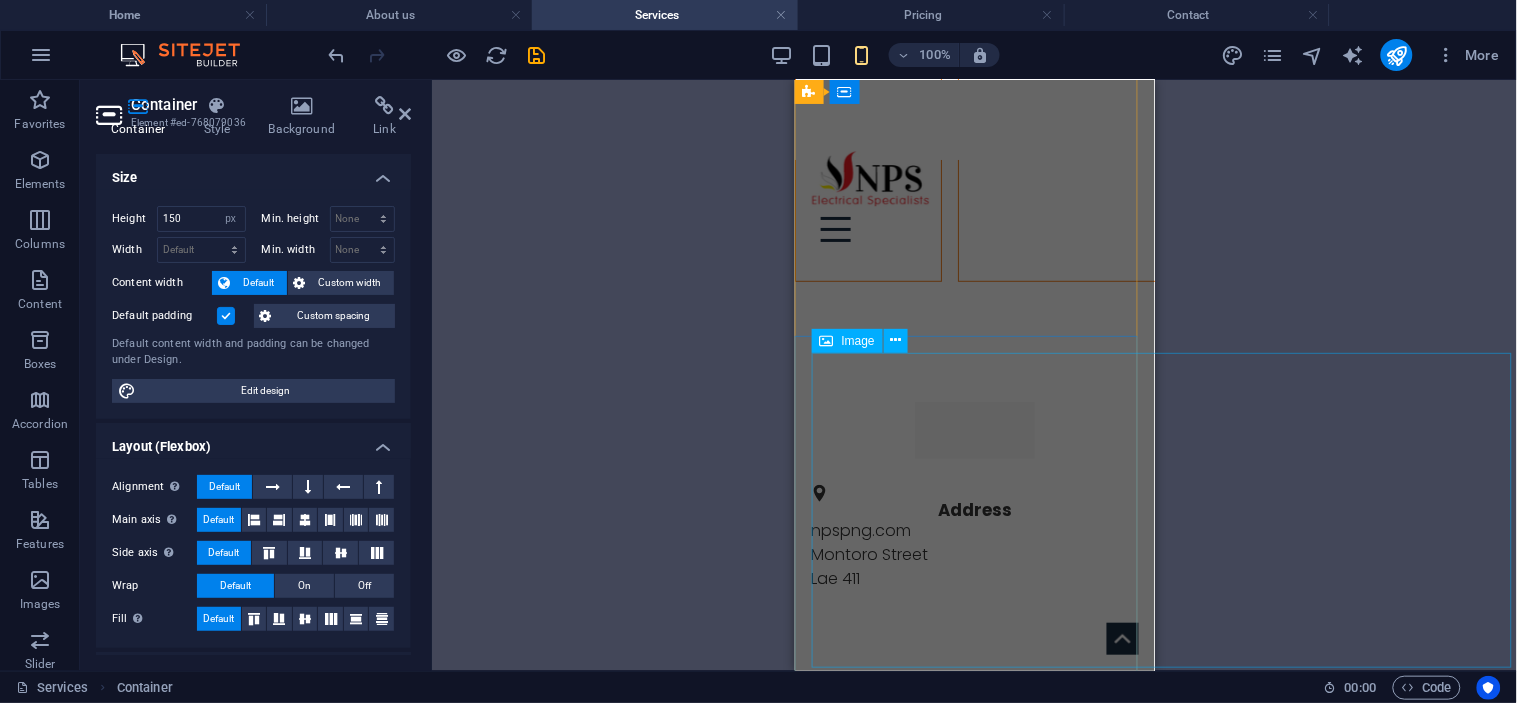 scroll, scrollTop: 2310, scrollLeft: 0, axis: vertical 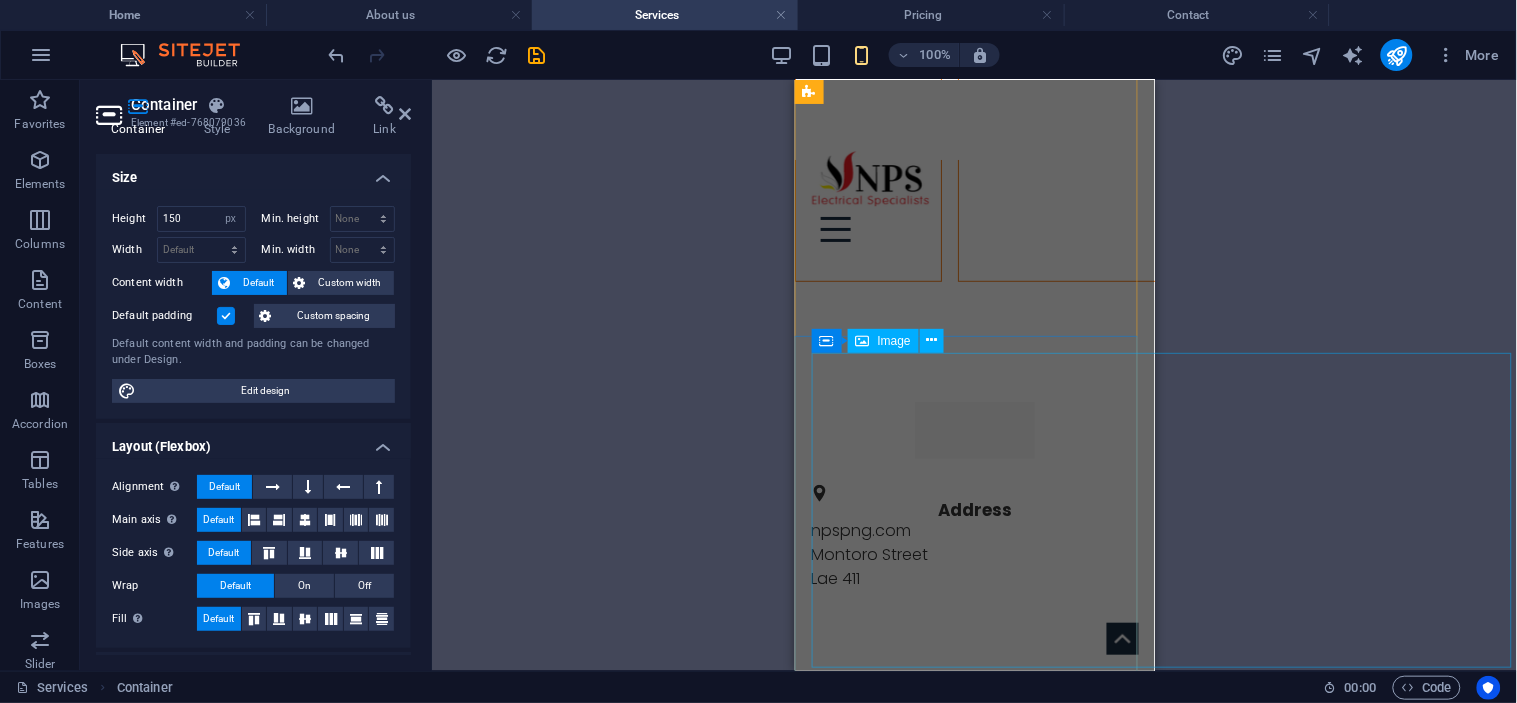 click at bounding box center [2267, -384] 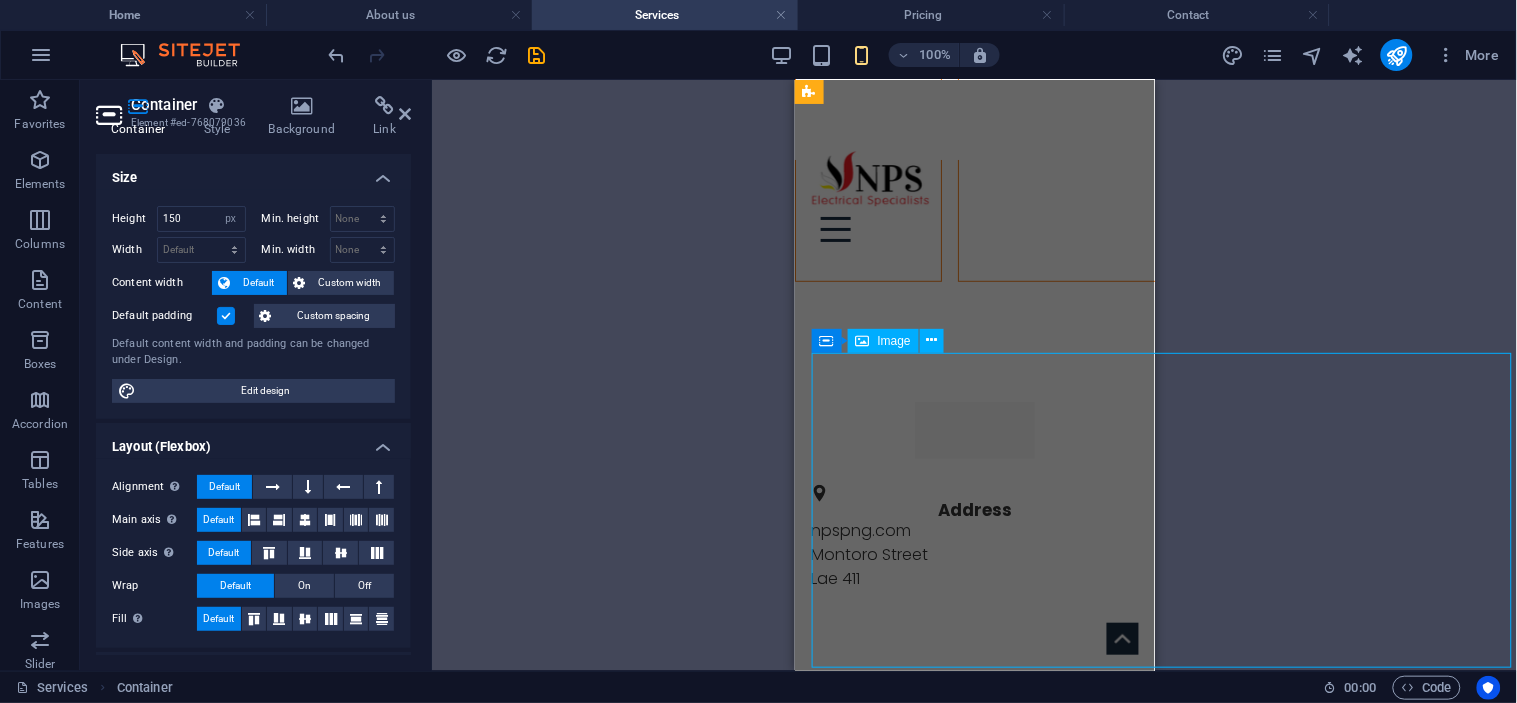 click at bounding box center (2267, -384) 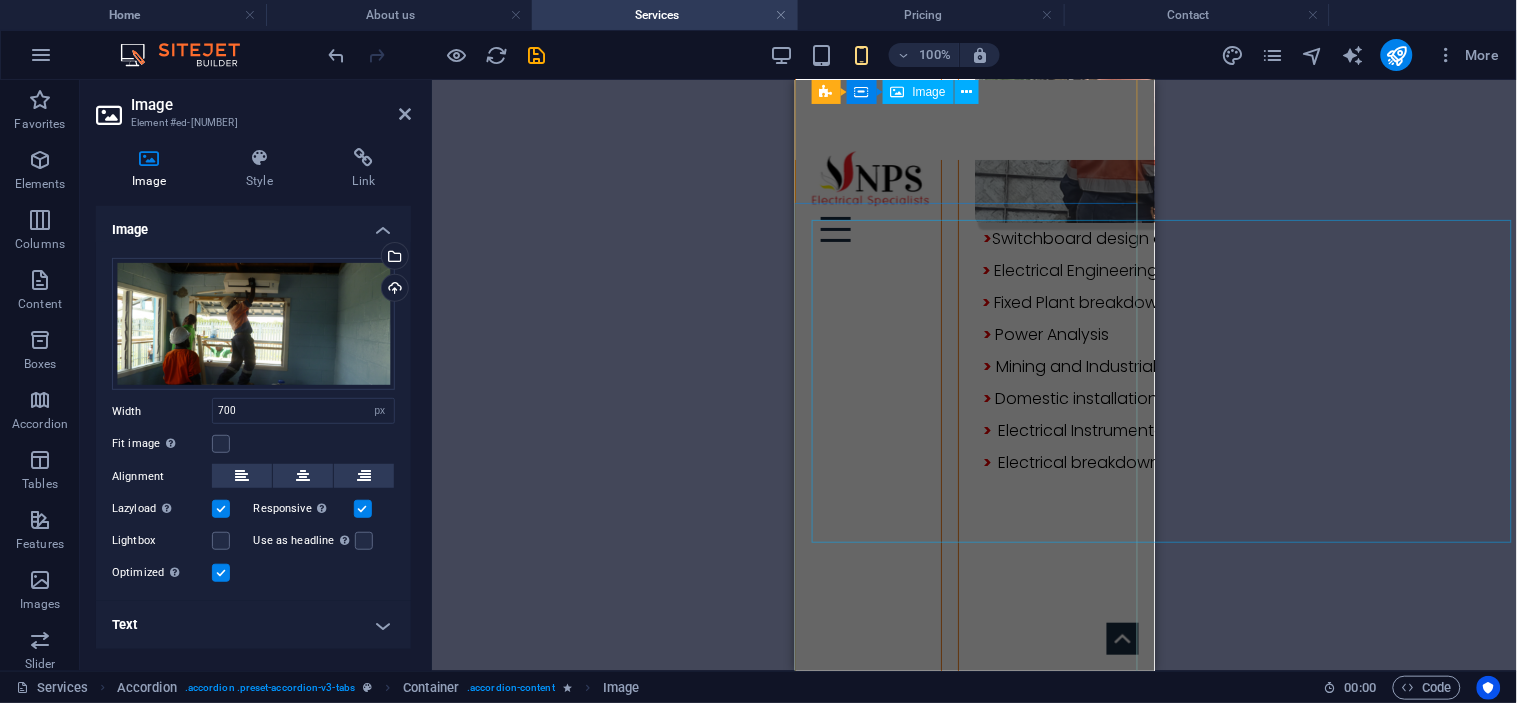 scroll, scrollTop: 1643, scrollLeft: 0, axis: vertical 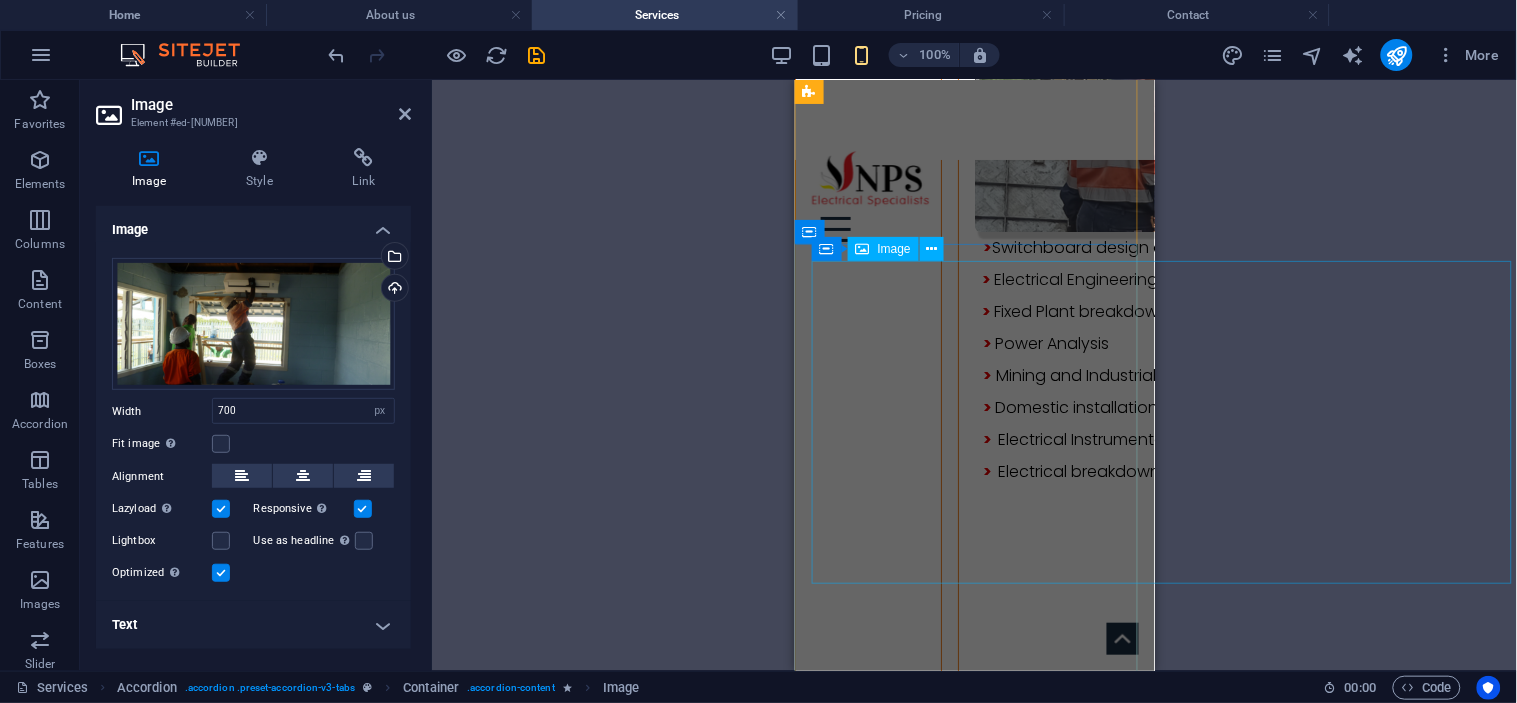 click at bounding box center [1693, 138] 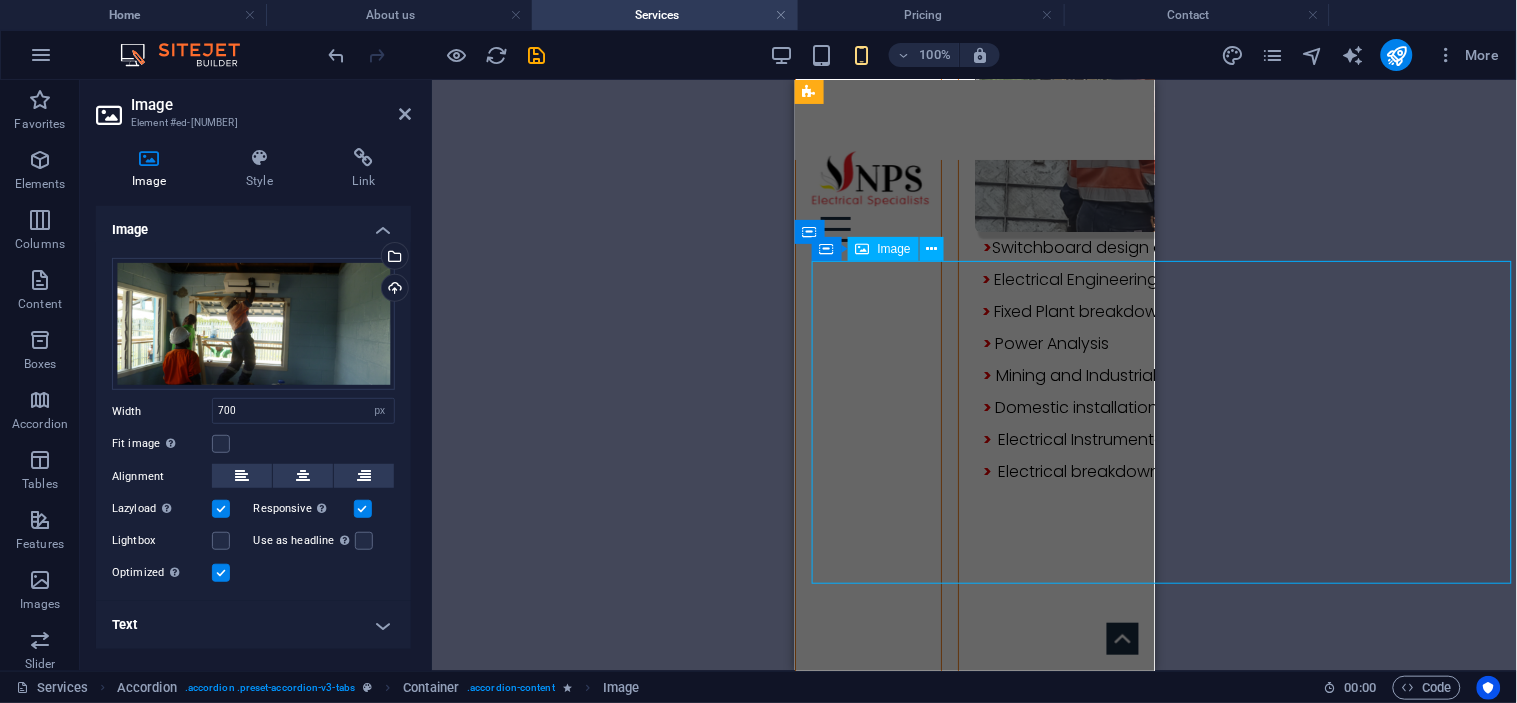 click at bounding box center [1693, 138] 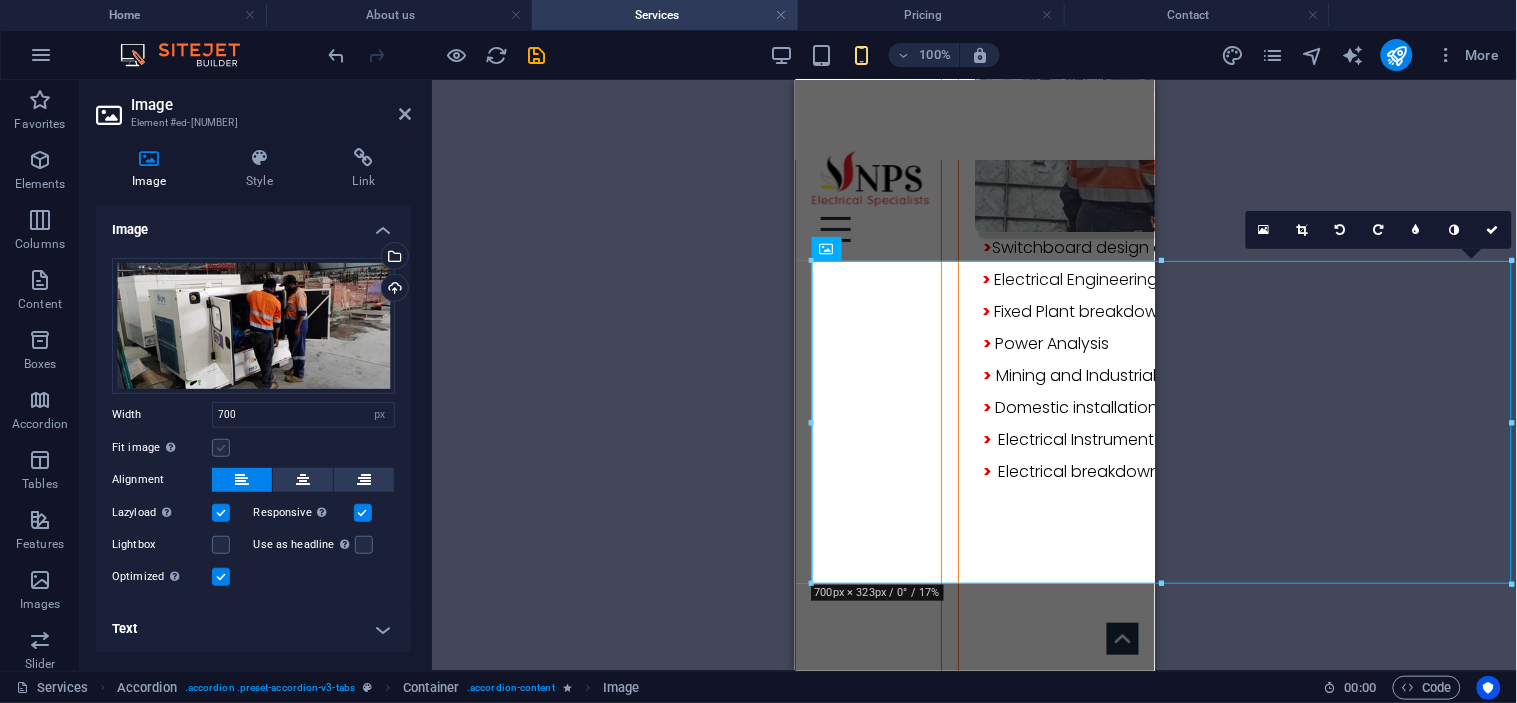 click at bounding box center [221, 448] 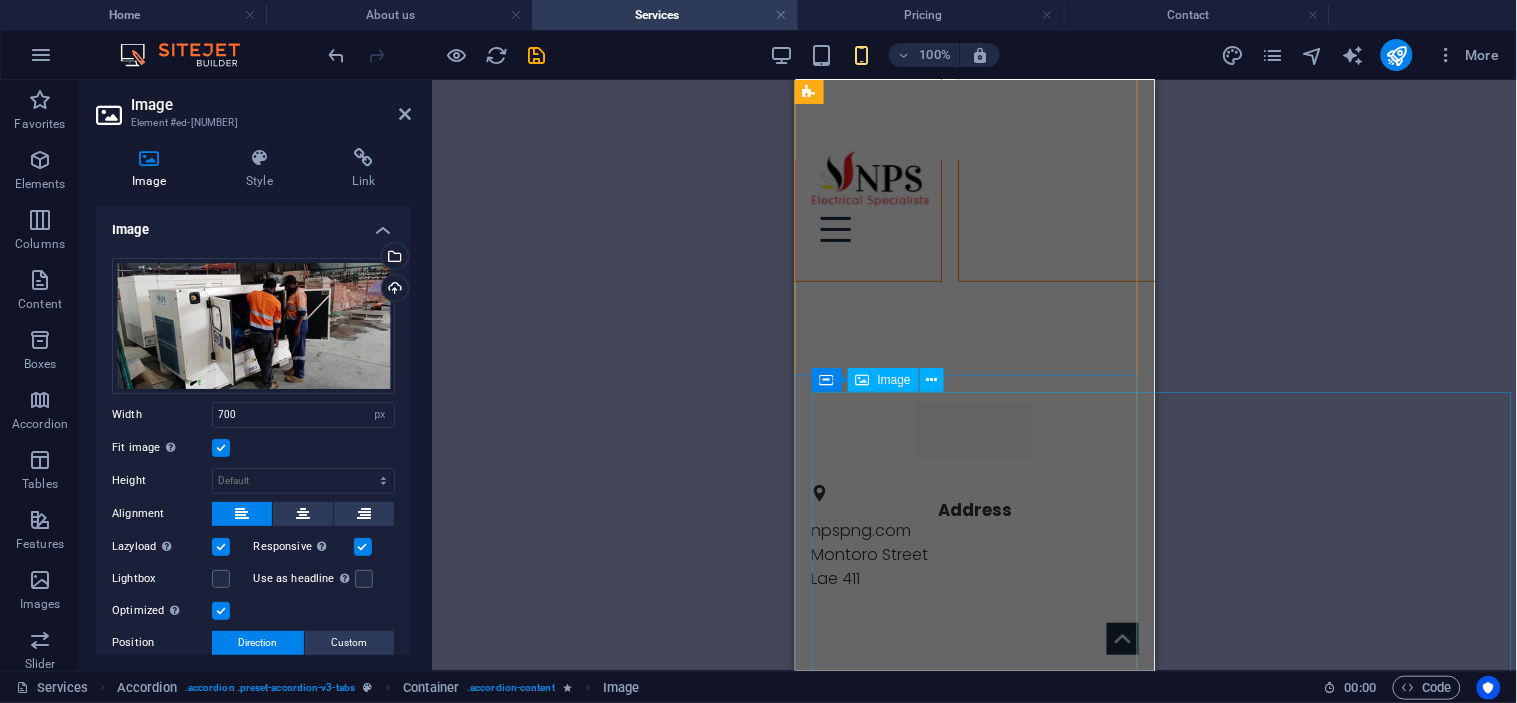 scroll, scrollTop: 2532, scrollLeft: 0, axis: vertical 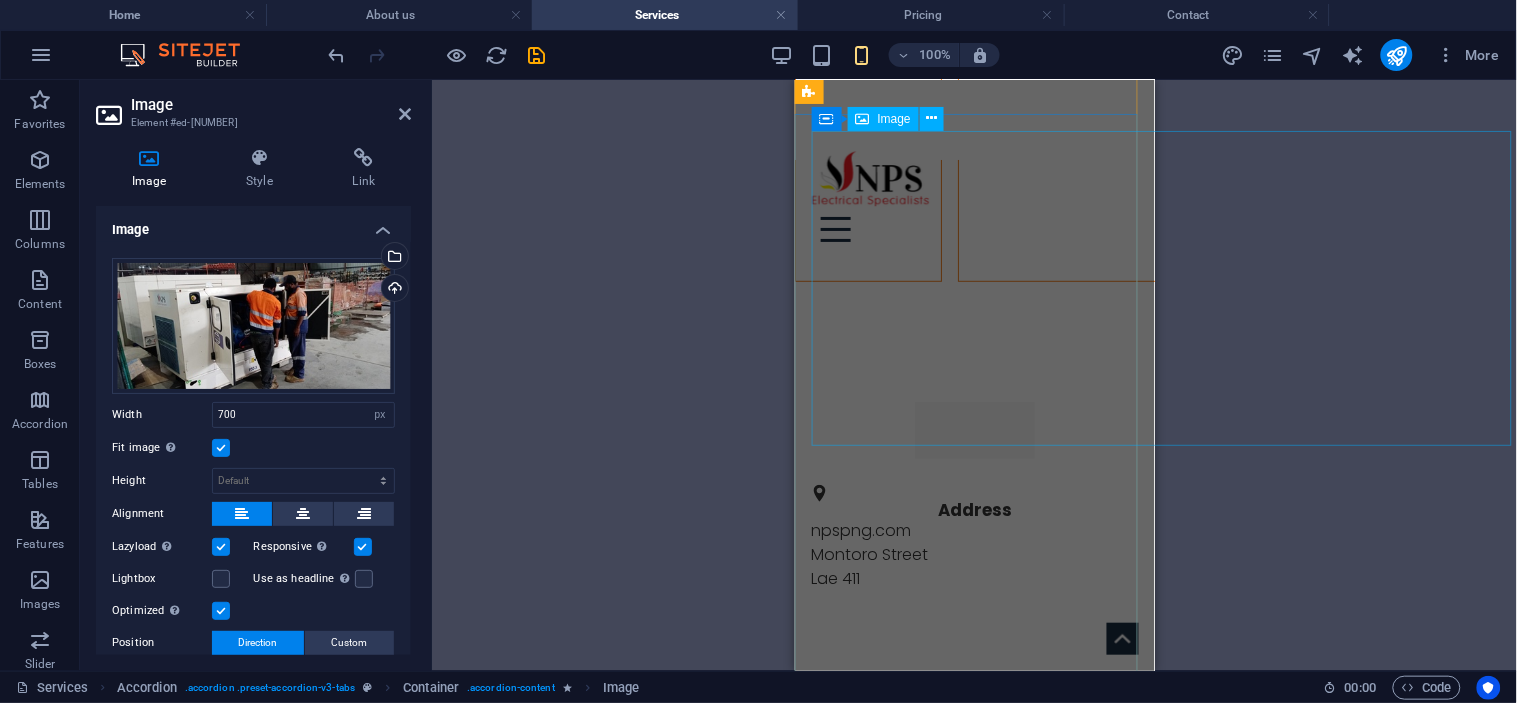 click at bounding box center [2267, -384] 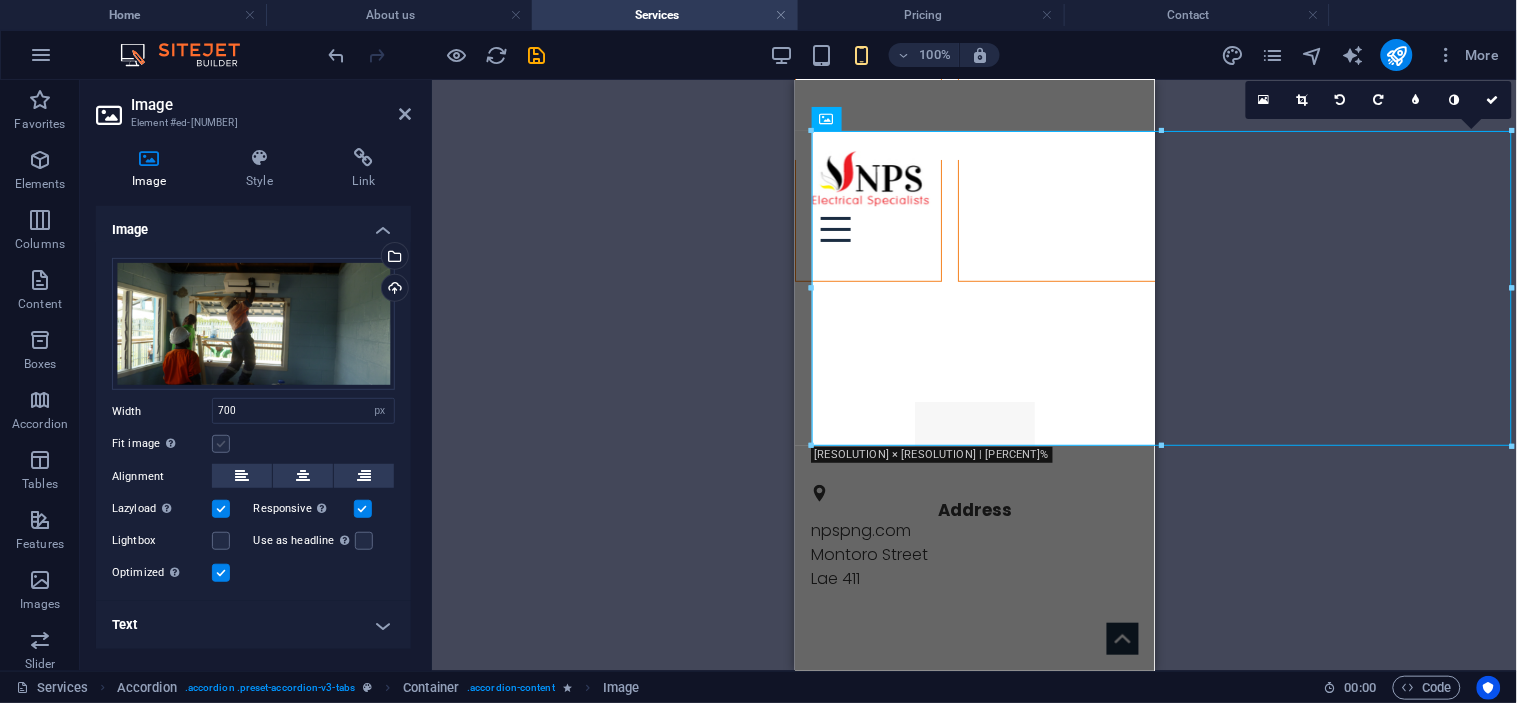 click at bounding box center (221, 444) 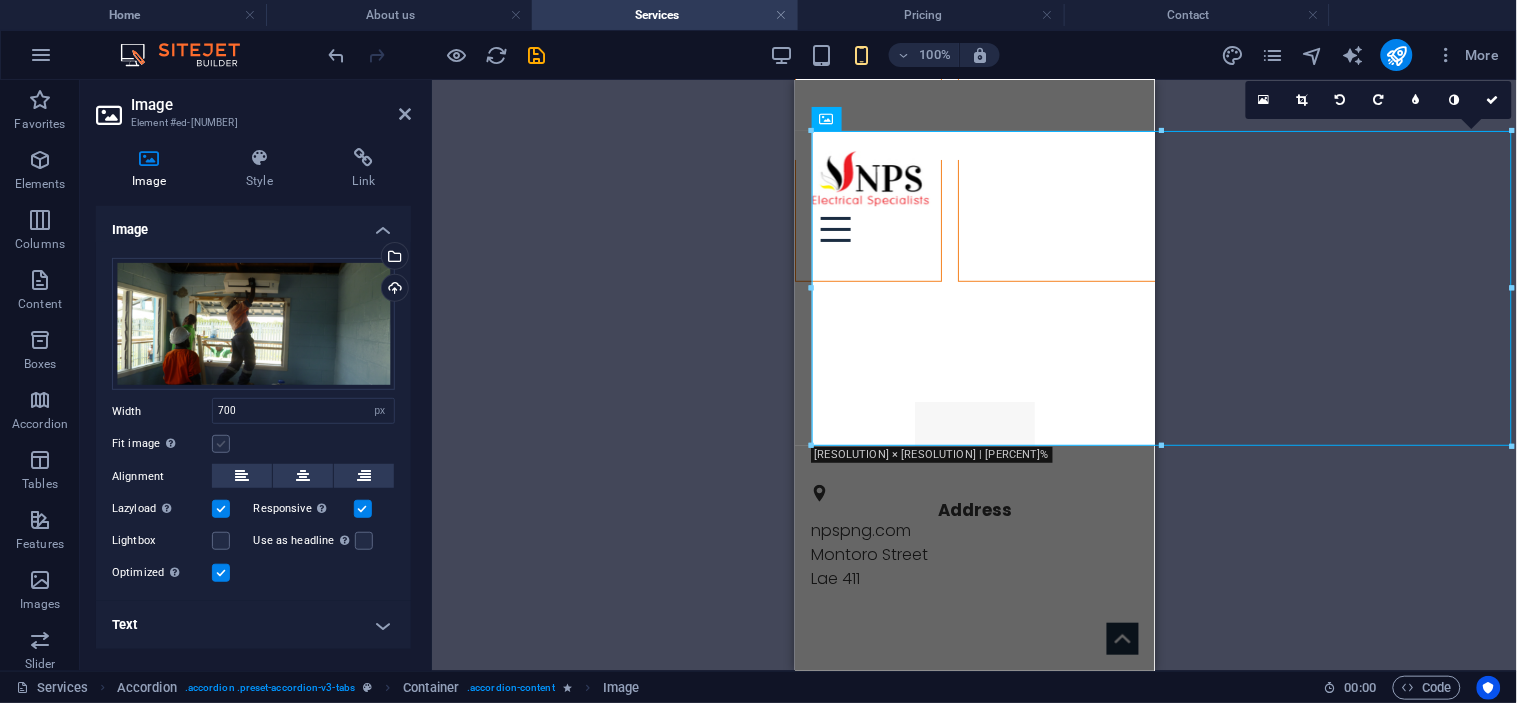 click on "Fit image Automatically fit image to a fixed width and height" at bounding box center (0, 0) 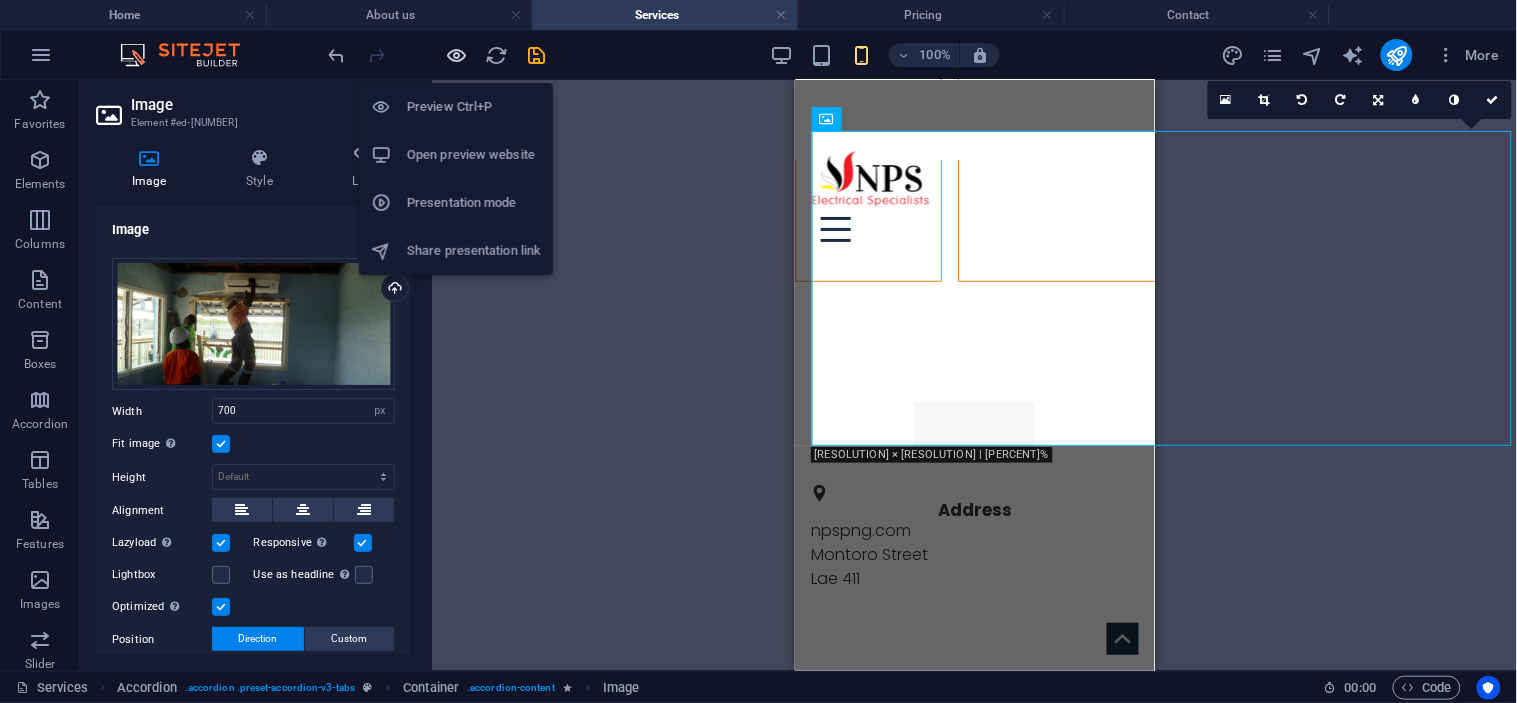 click at bounding box center (457, 55) 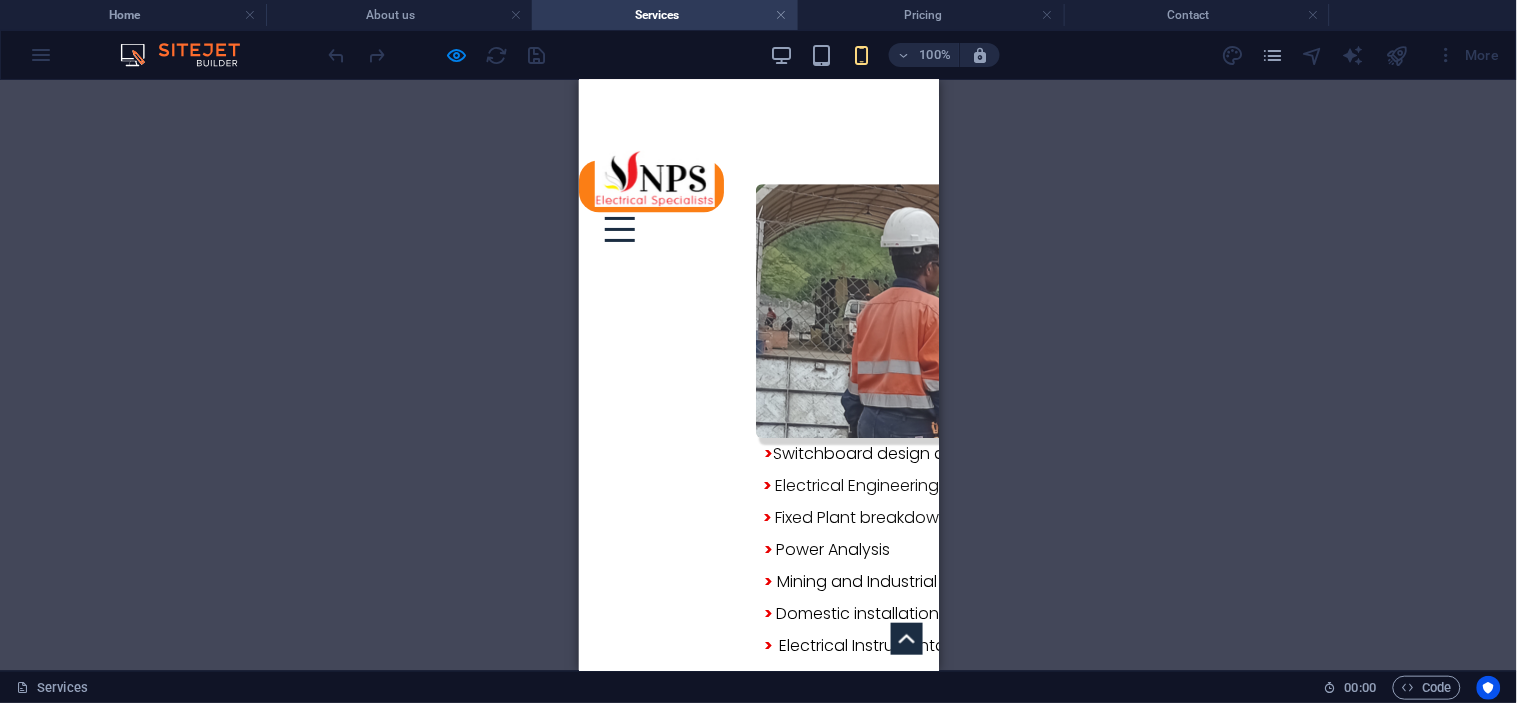 scroll, scrollTop: 1466, scrollLeft: 0, axis: vertical 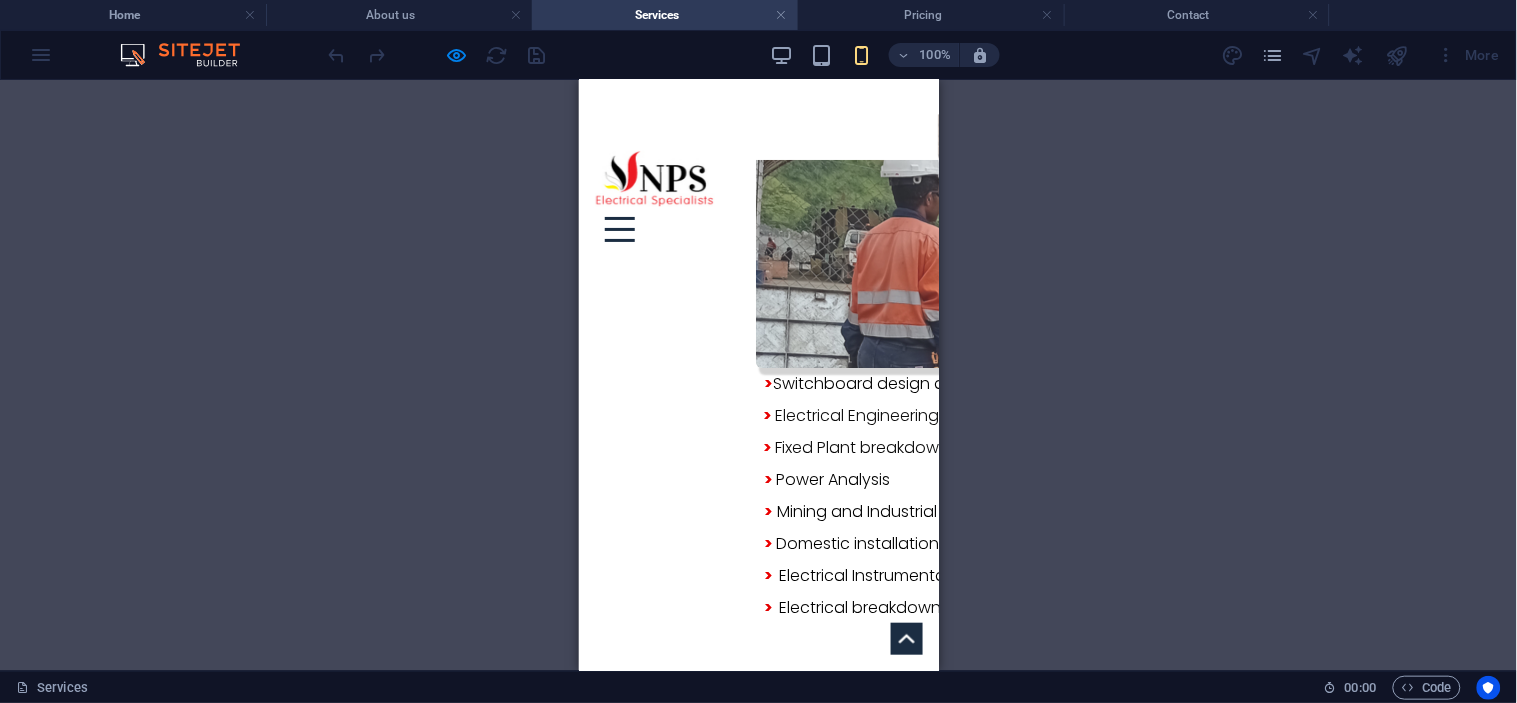 click on "Generators" at bounding box center [1196, 115] 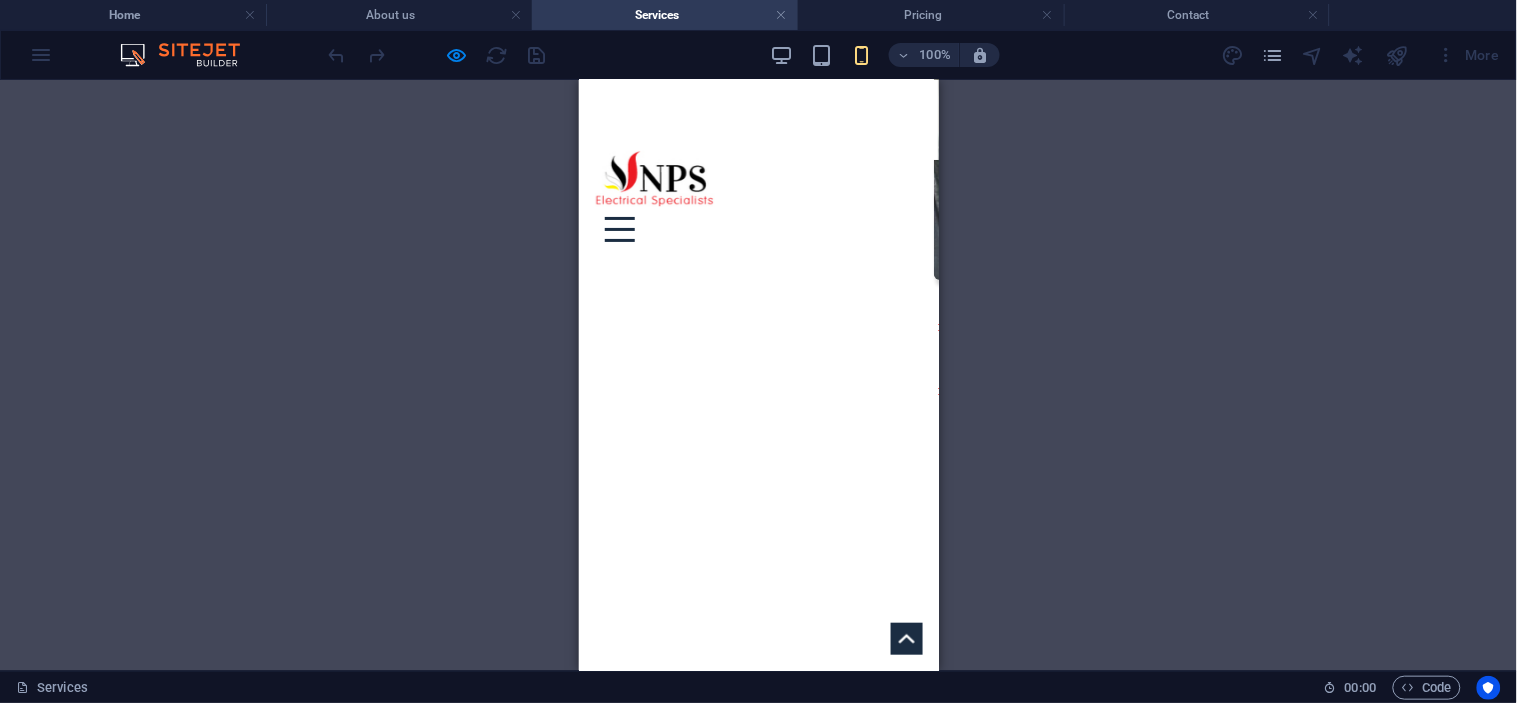 scroll, scrollTop: 1622, scrollLeft: 0, axis: vertical 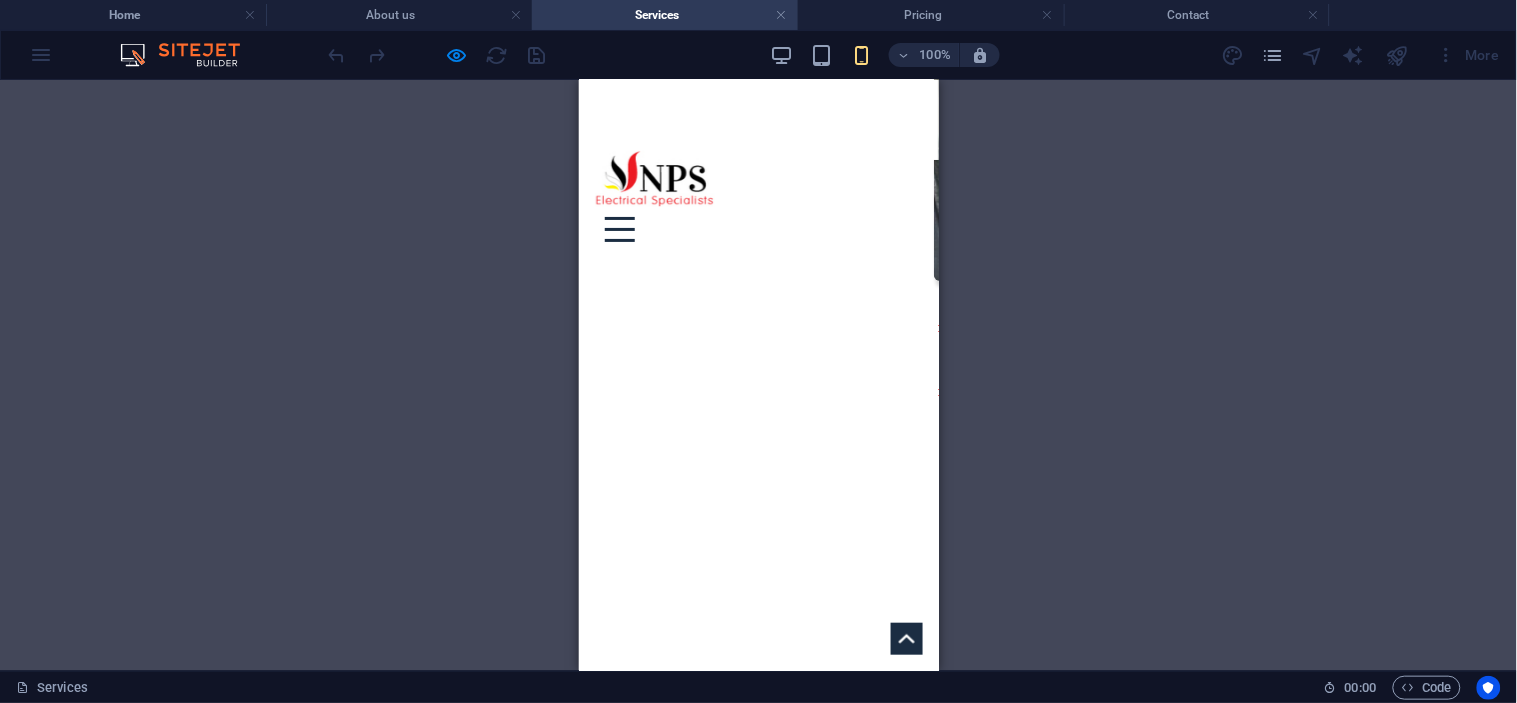 click on "Refrigeration / Air-condition" at bounding box center (1383, -21) 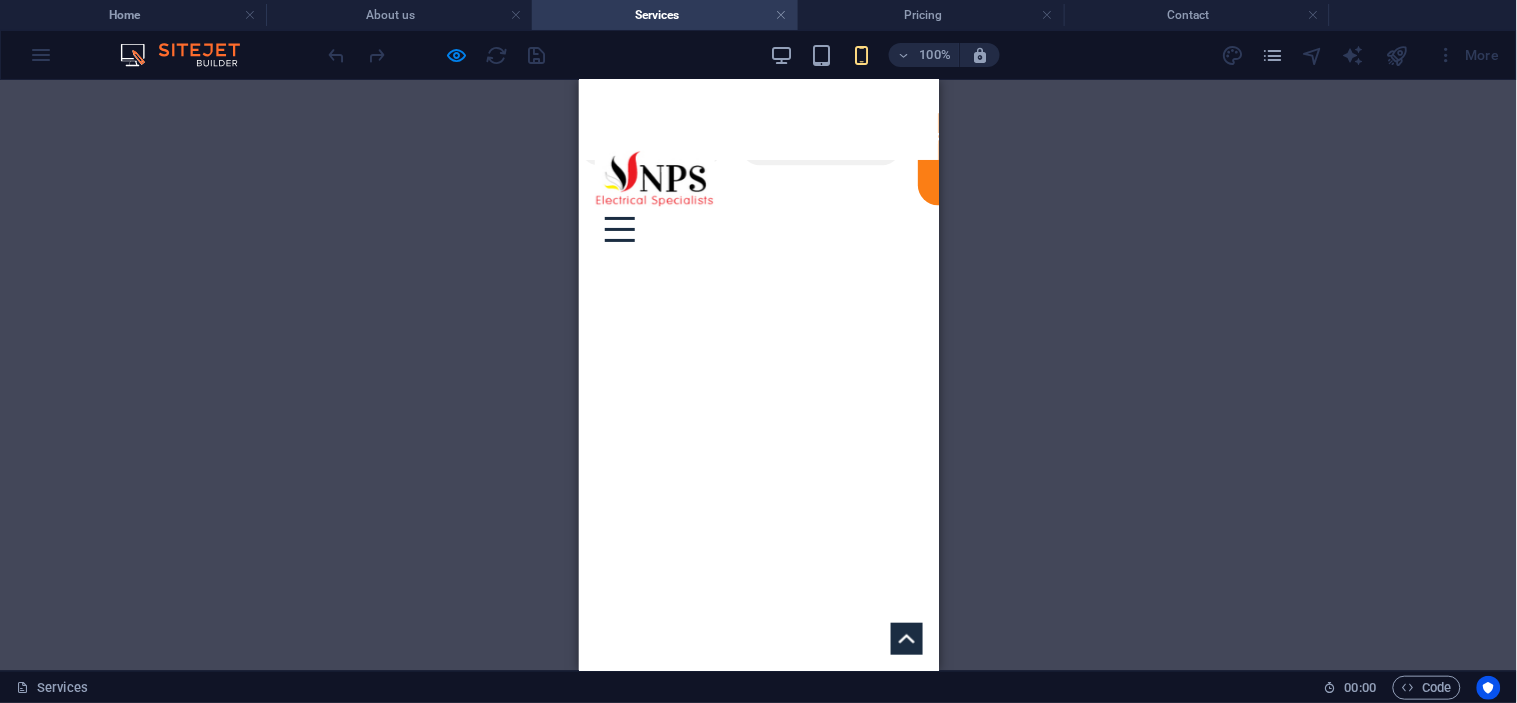 scroll, scrollTop: 1531, scrollLeft: 0, axis: vertical 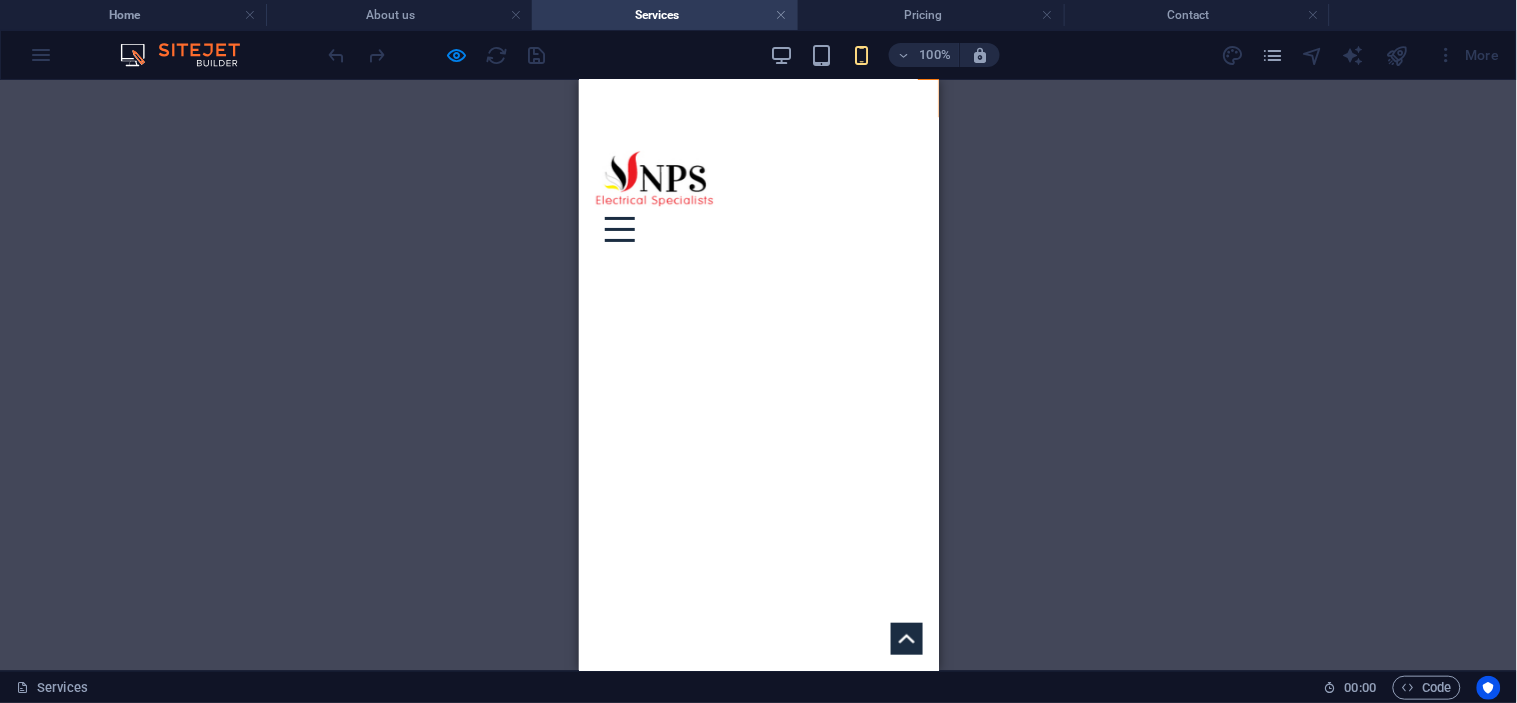 click on "Renewable Energy, Data/Voice, Fire/Alarm Systems" at bounding box center [1573, 90] 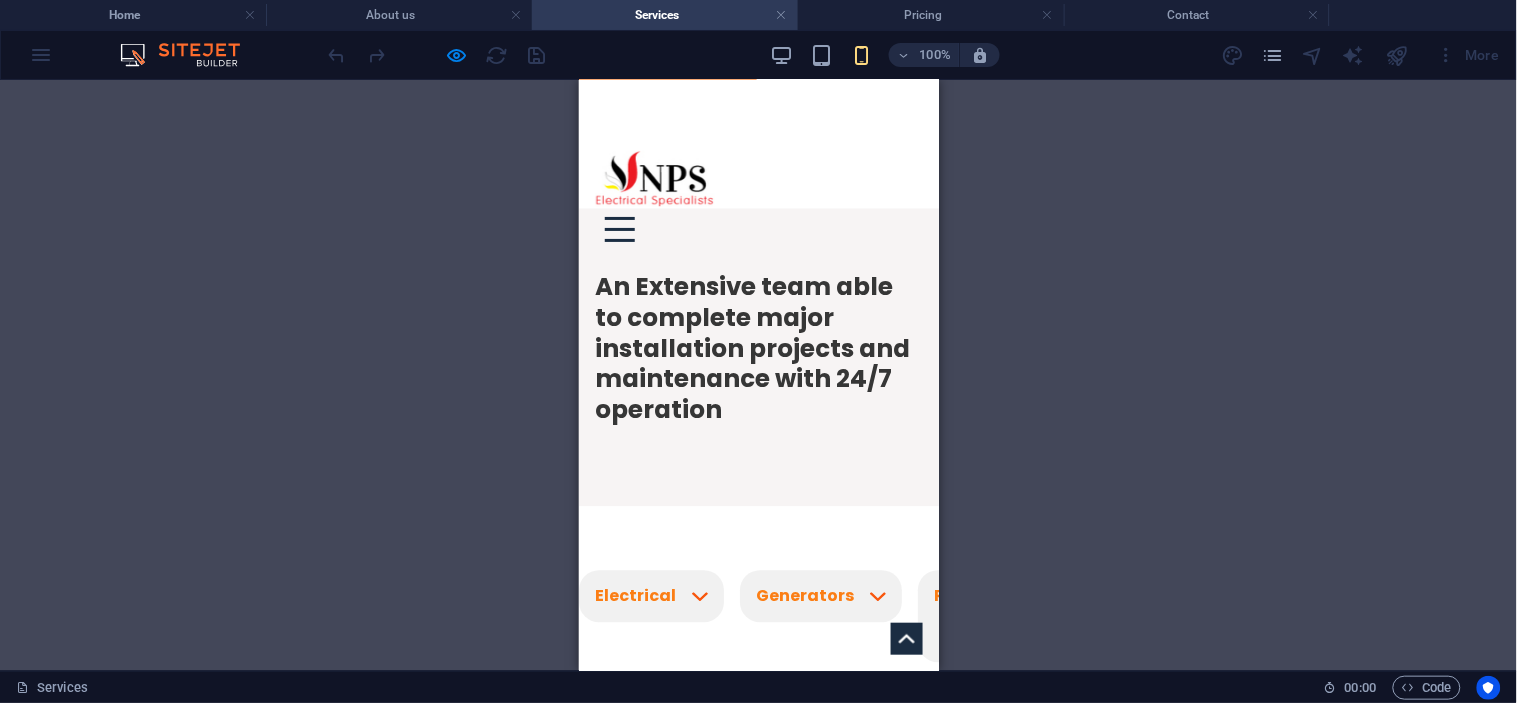 scroll, scrollTop: 961, scrollLeft: 0, axis: vertical 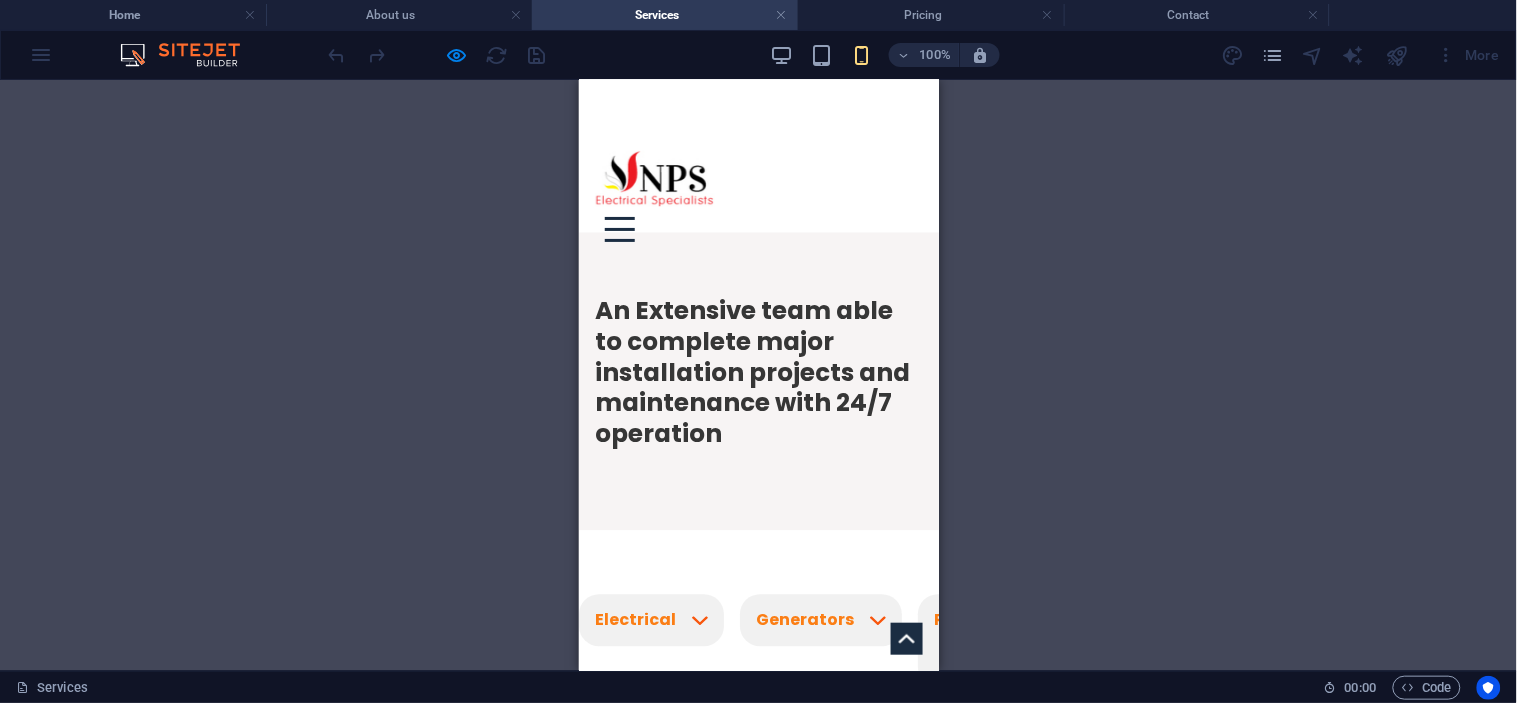 click on "Renewable Energy, Data/Voice, Fire/Alarm Systems" at bounding box center (1197, 660) 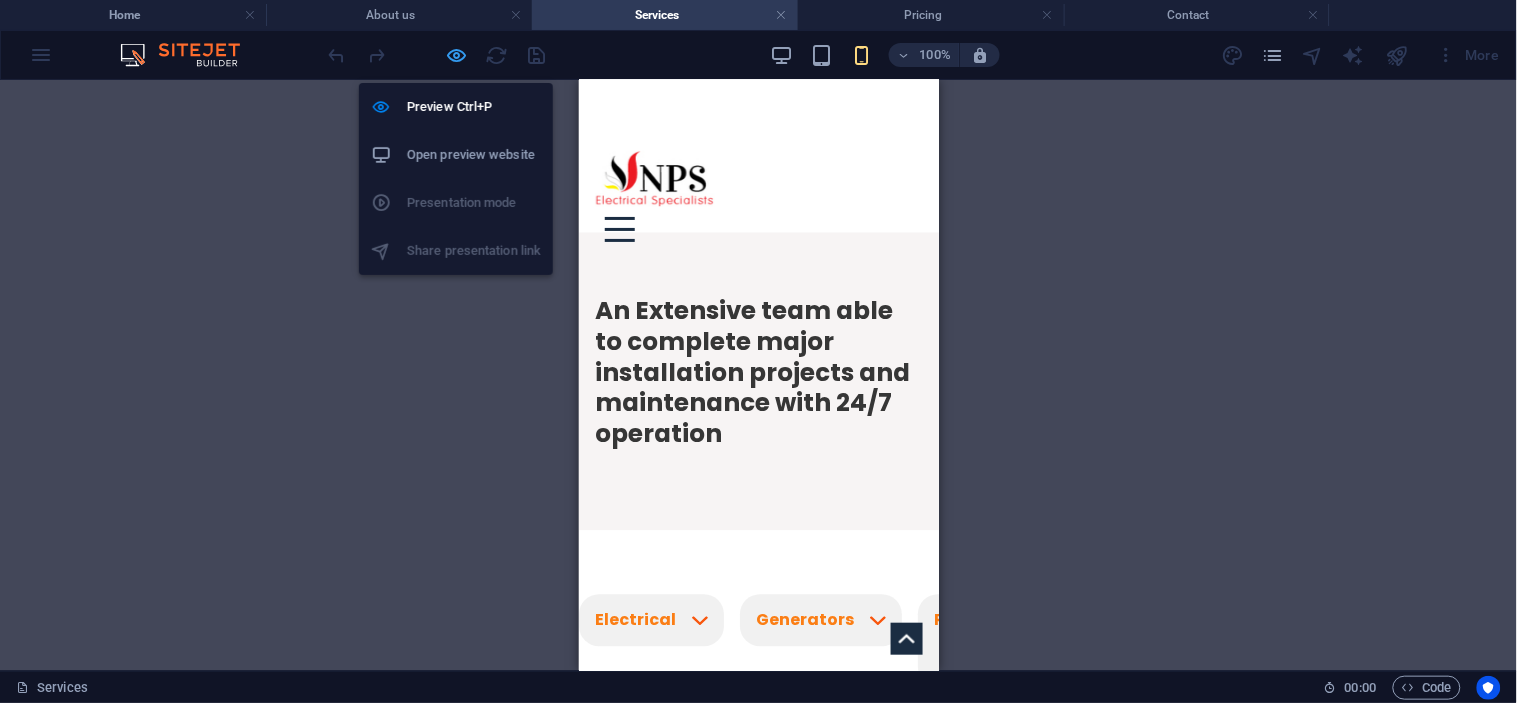 click at bounding box center (457, 55) 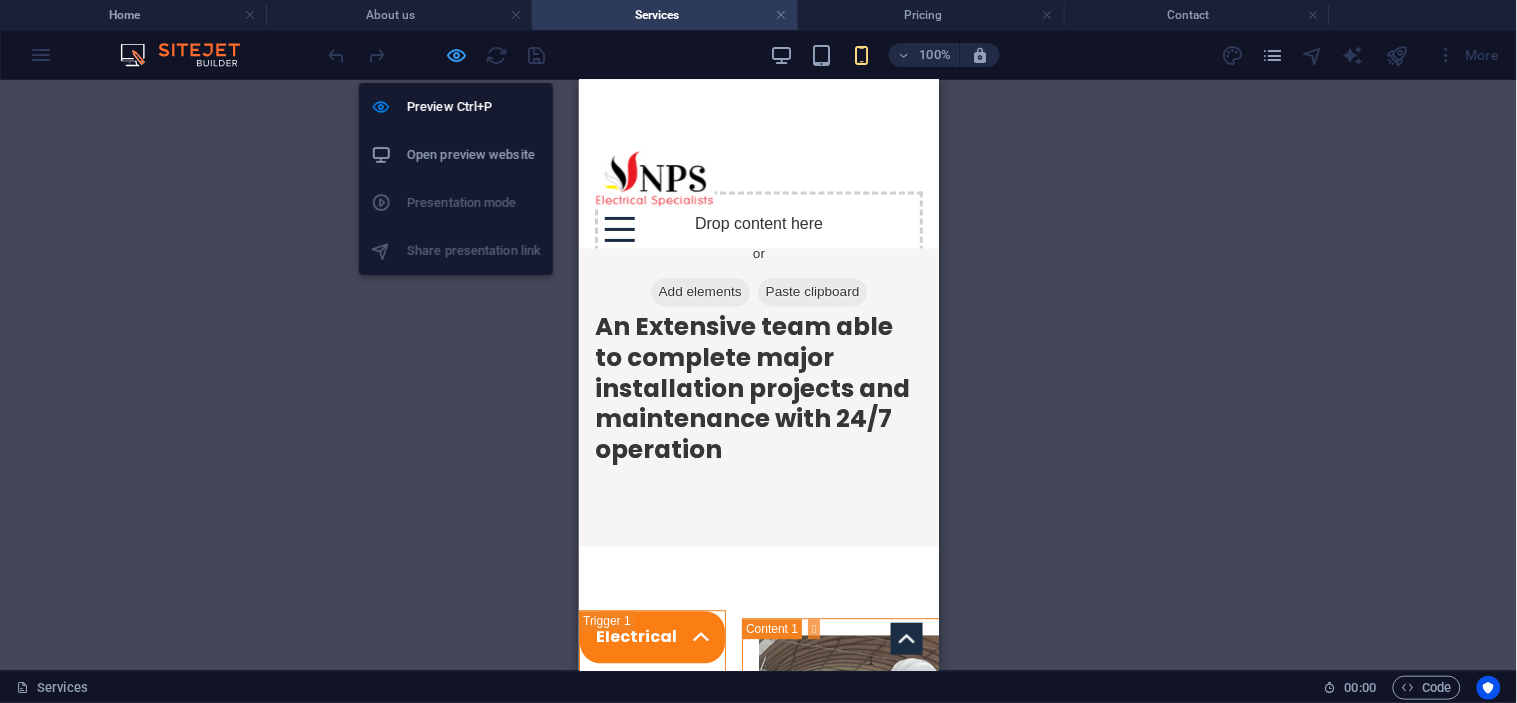 select on "px" 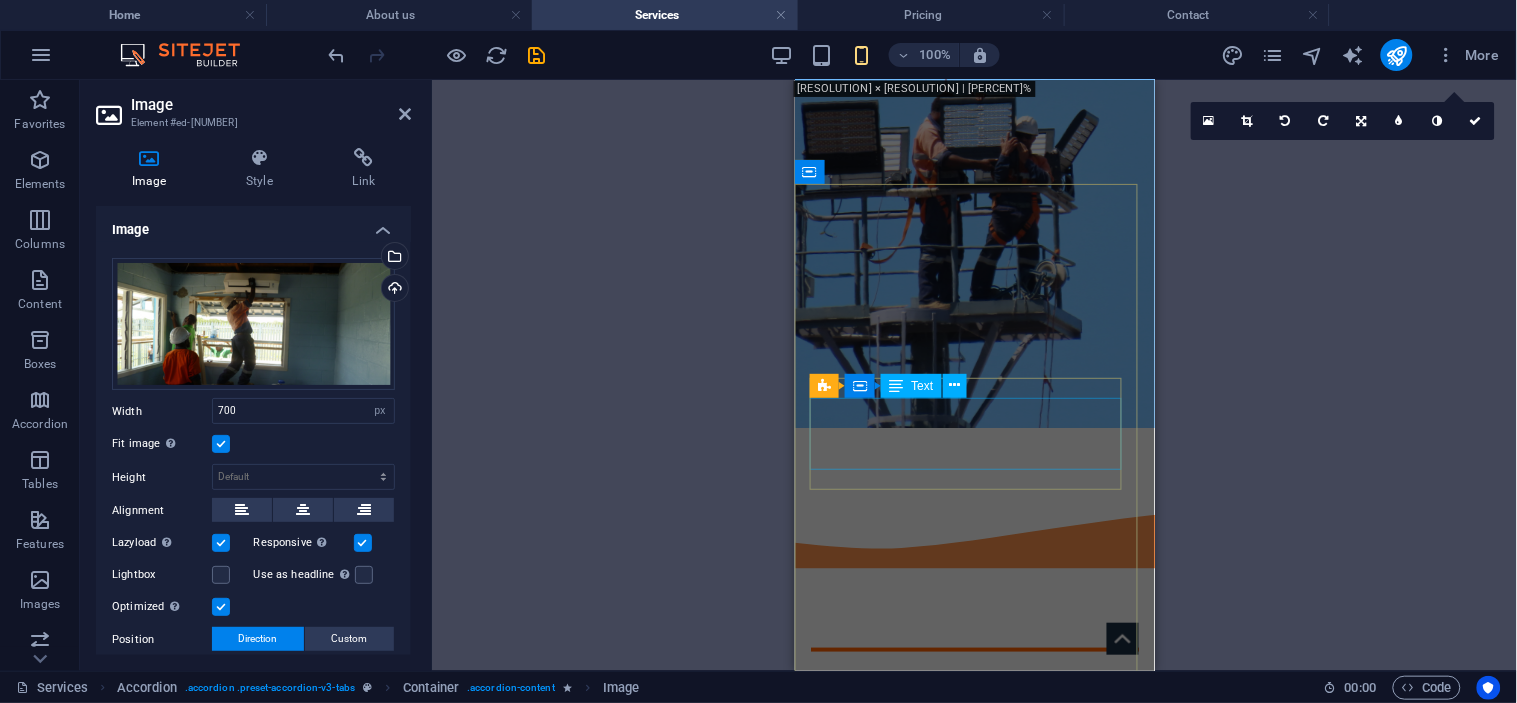 scroll, scrollTop: 0, scrollLeft: 0, axis: both 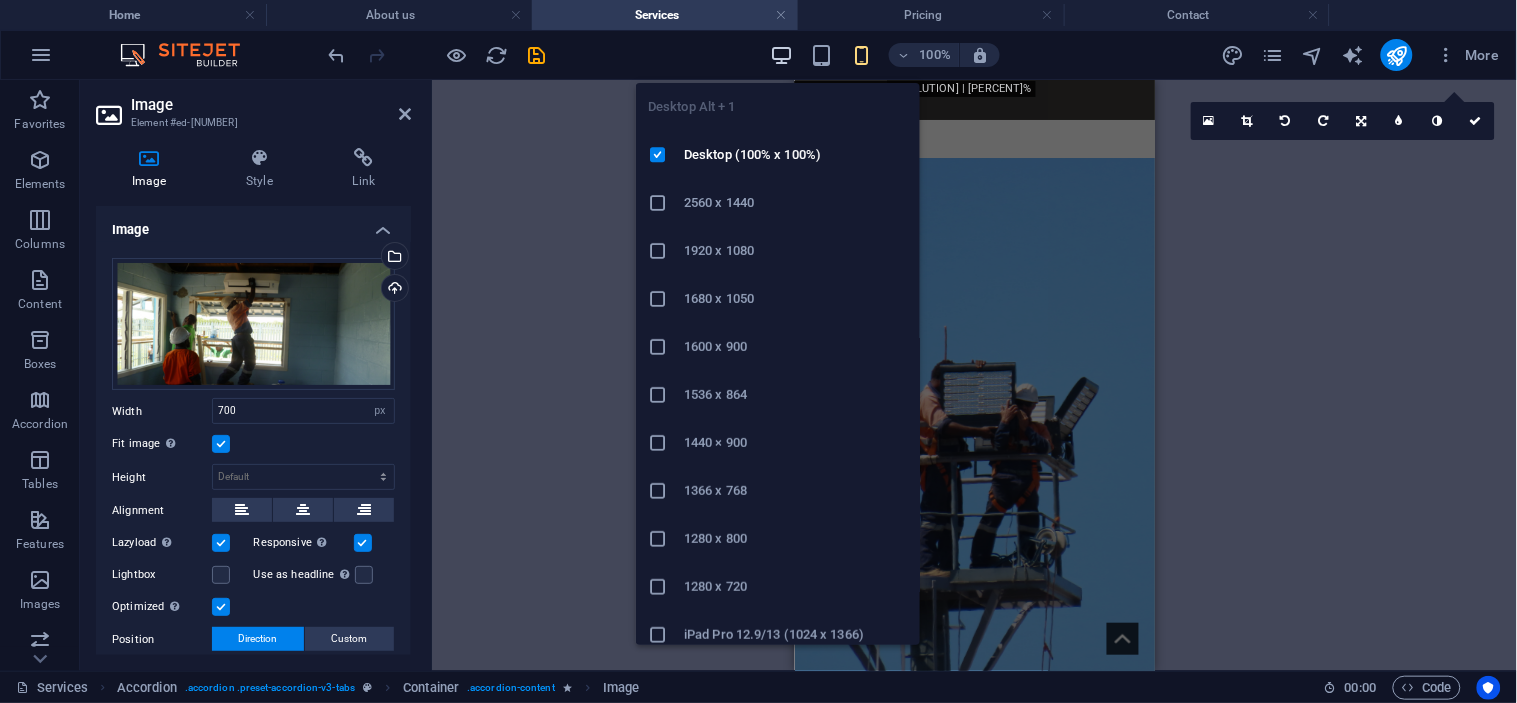 click at bounding box center (781, 55) 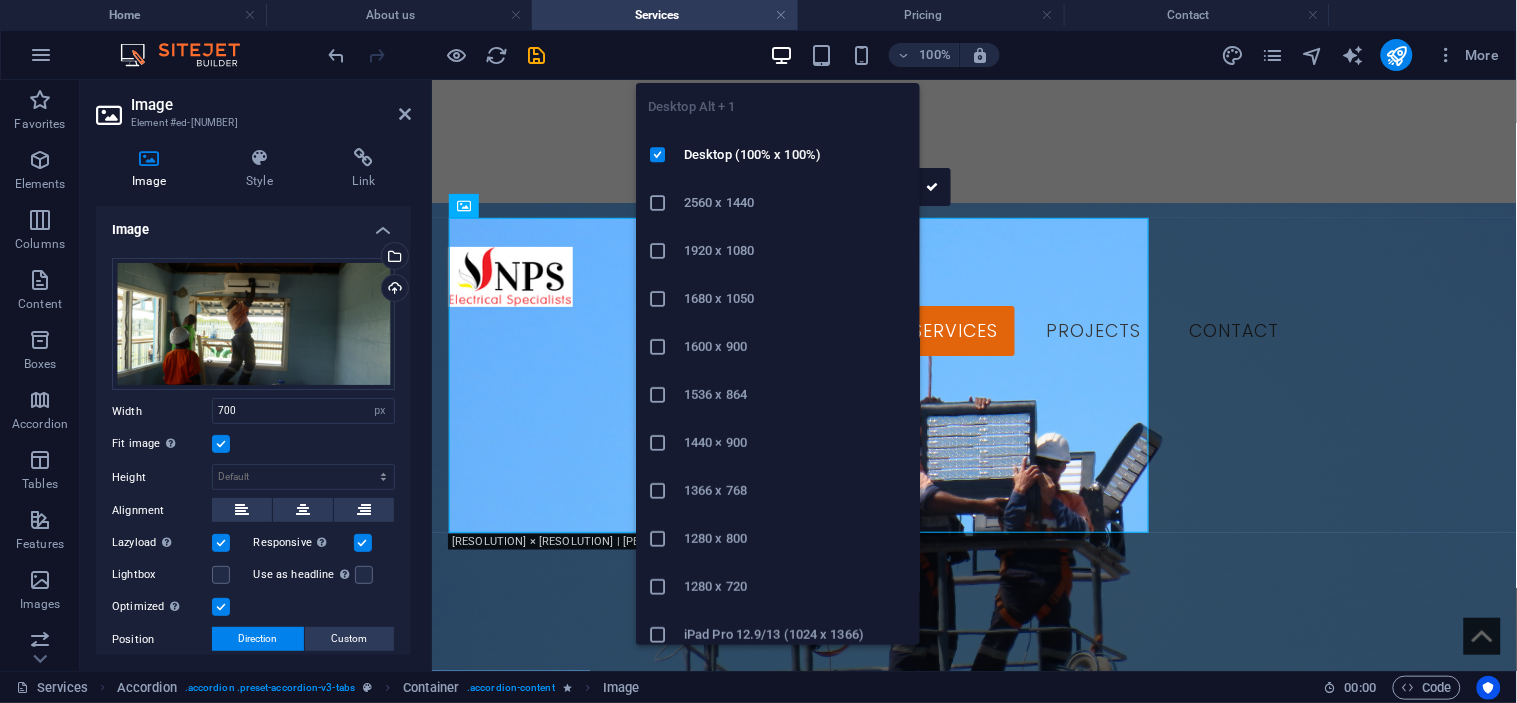 scroll, scrollTop: 1883, scrollLeft: 0, axis: vertical 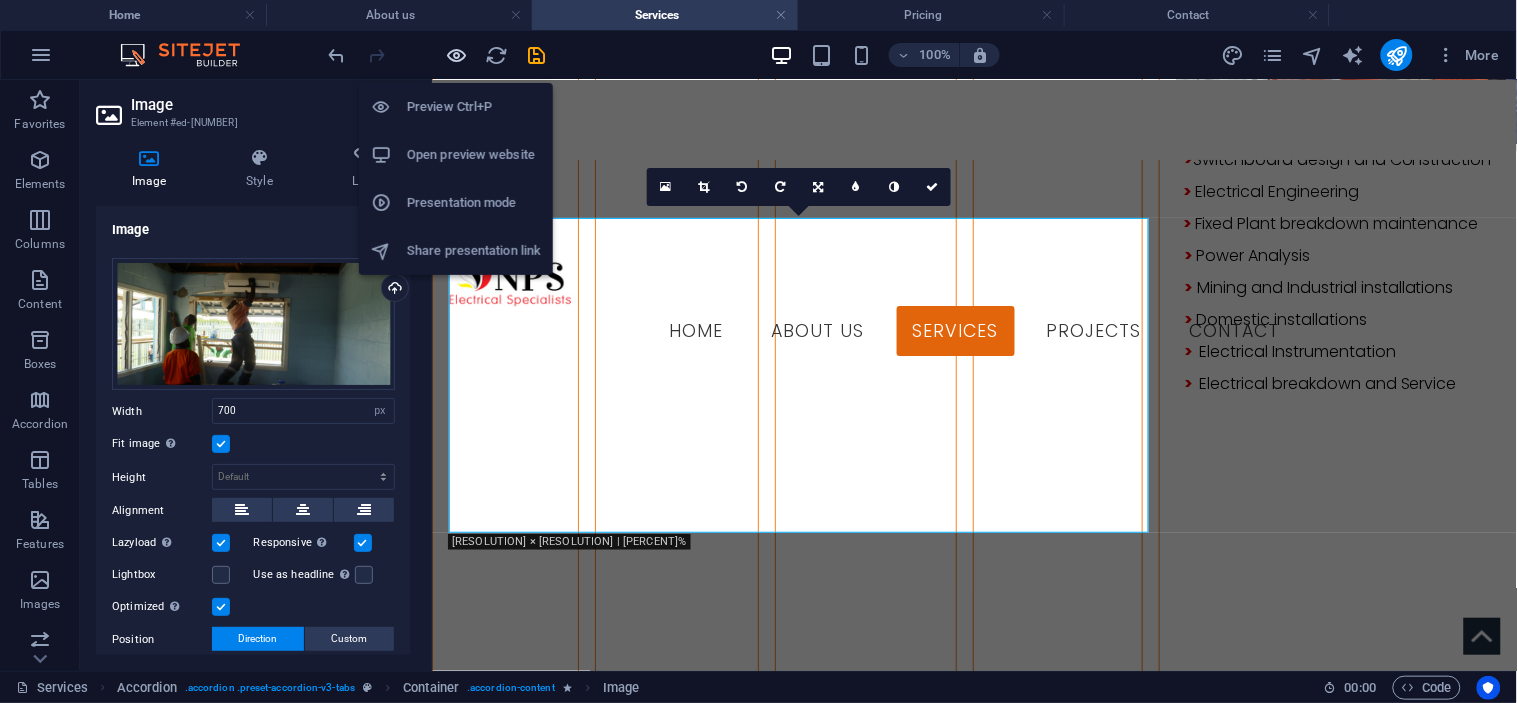 click at bounding box center [457, 55] 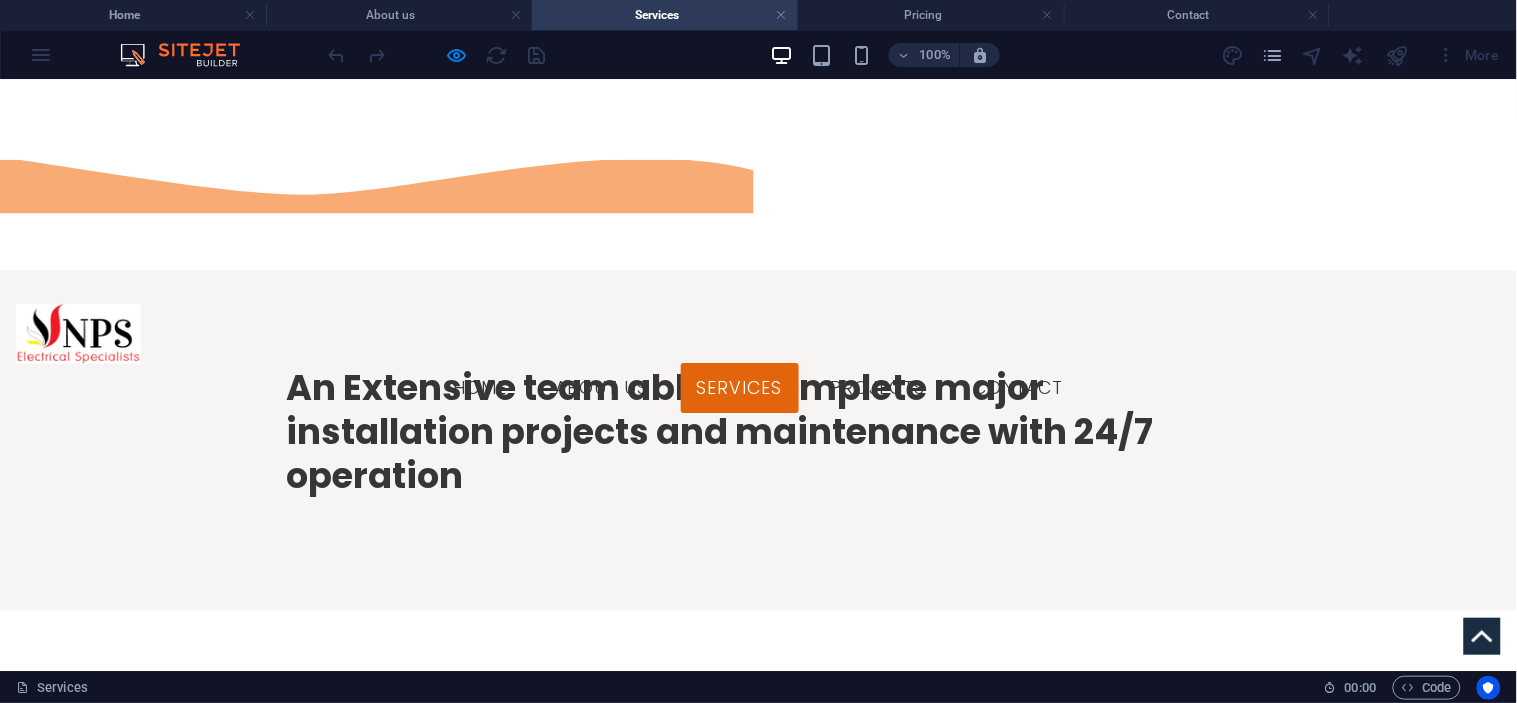 scroll, scrollTop: 1008, scrollLeft: 0, axis: vertical 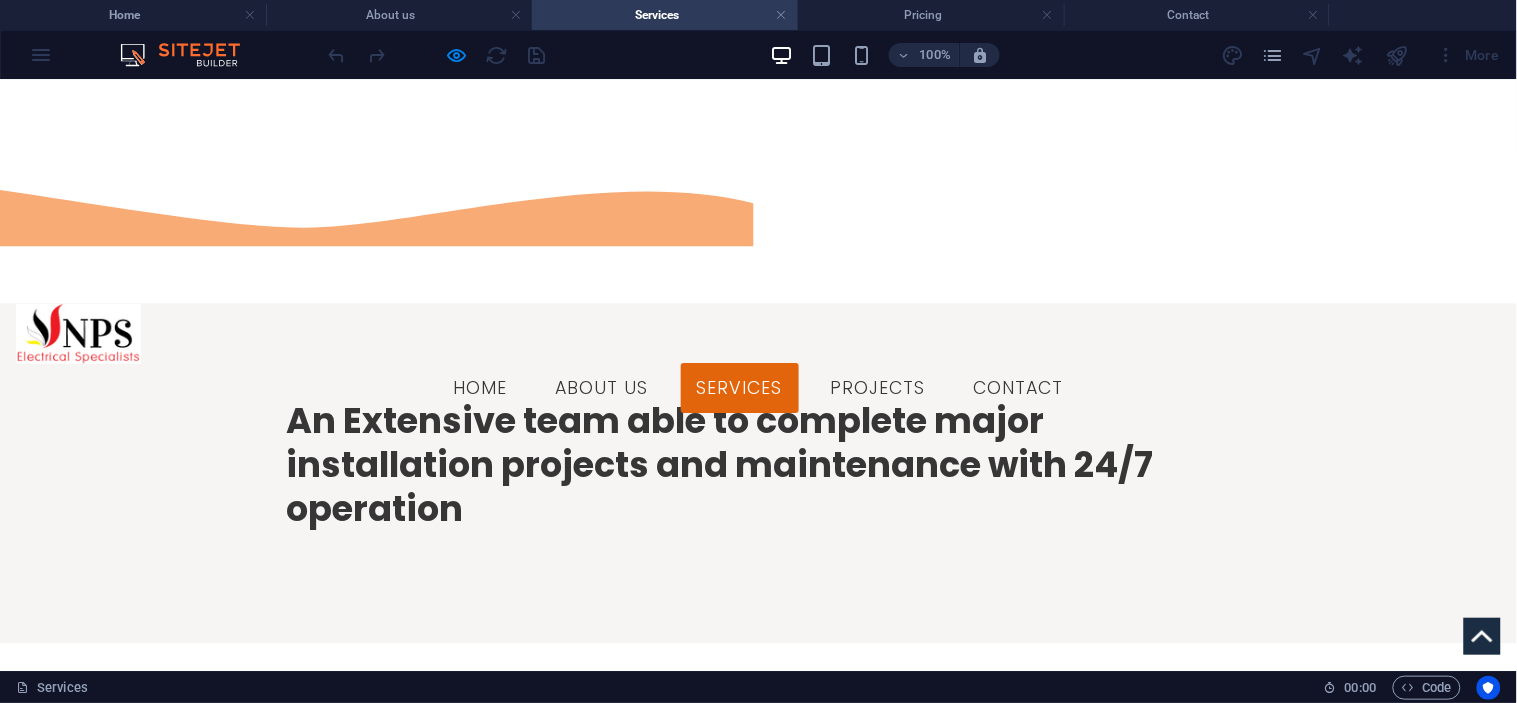 click on "Generators" at bounding box center (242, 765) 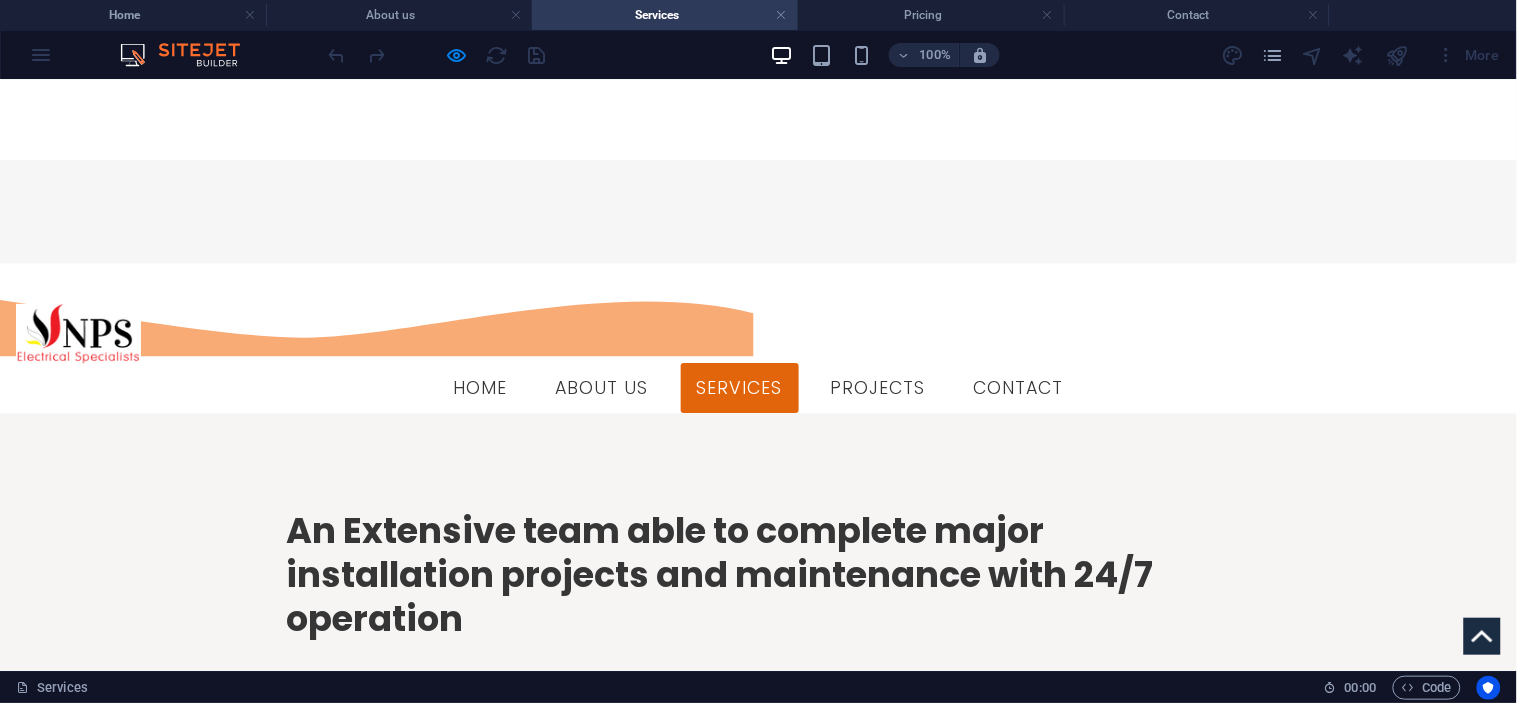 scroll, scrollTop: 897, scrollLeft: 0, axis: vertical 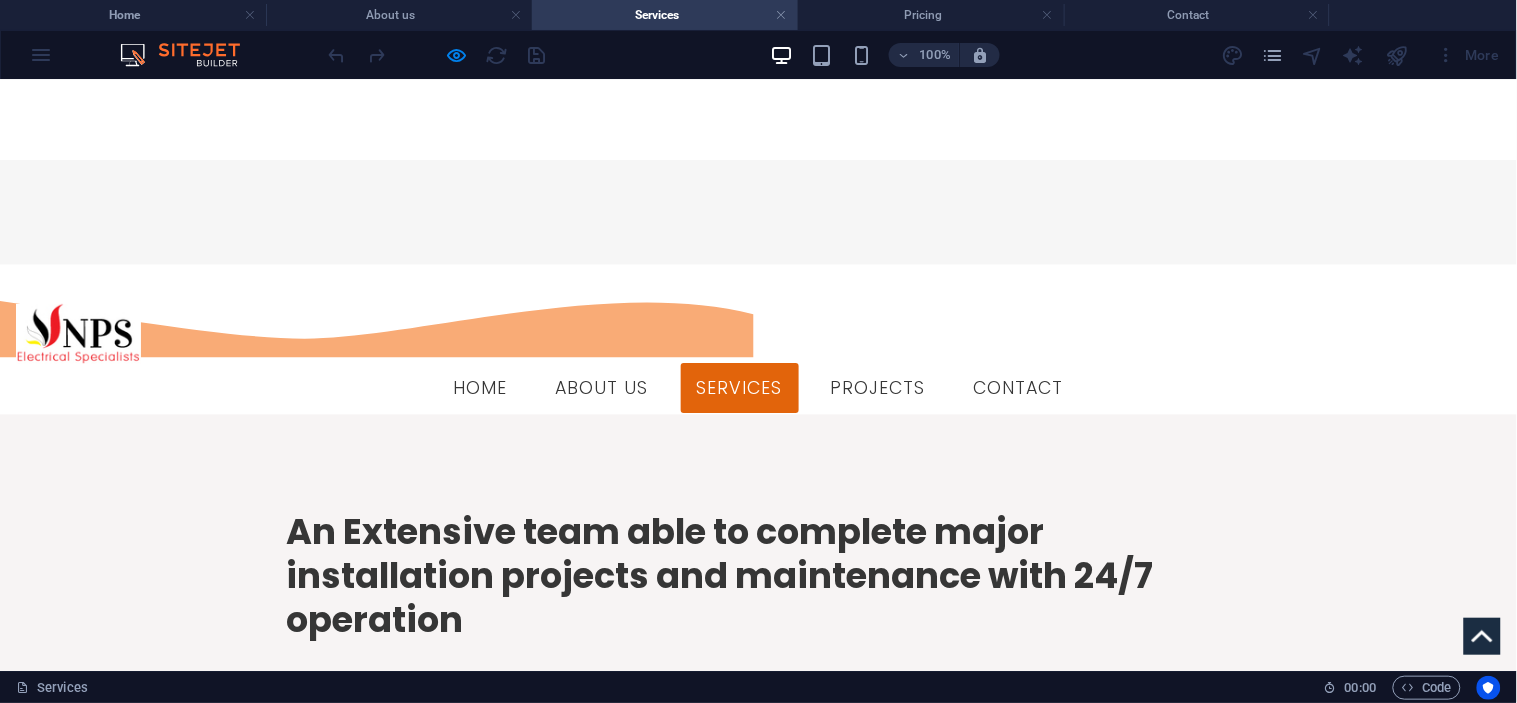 click on "Electrical" at bounding box center (72, 876) 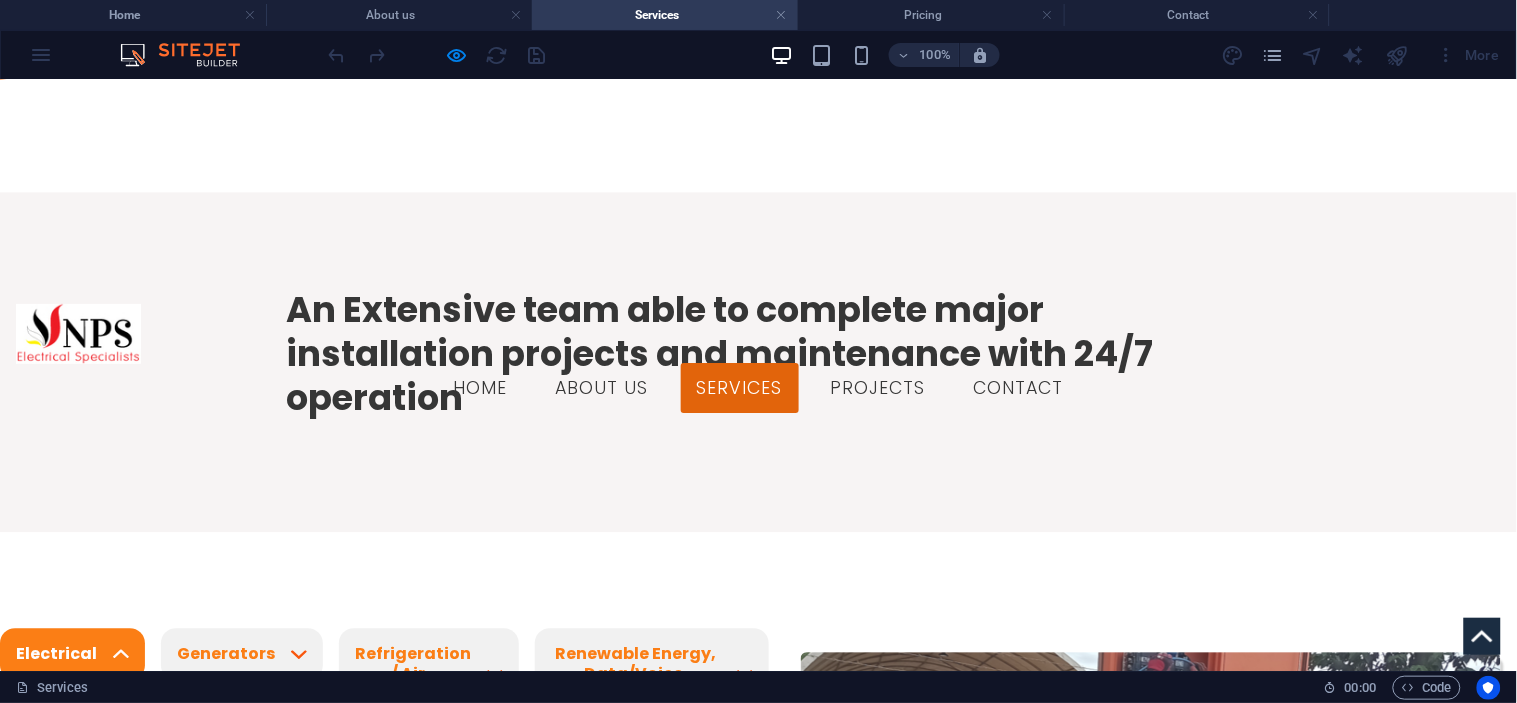 scroll, scrollTop: 1008, scrollLeft: 0, axis: vertical 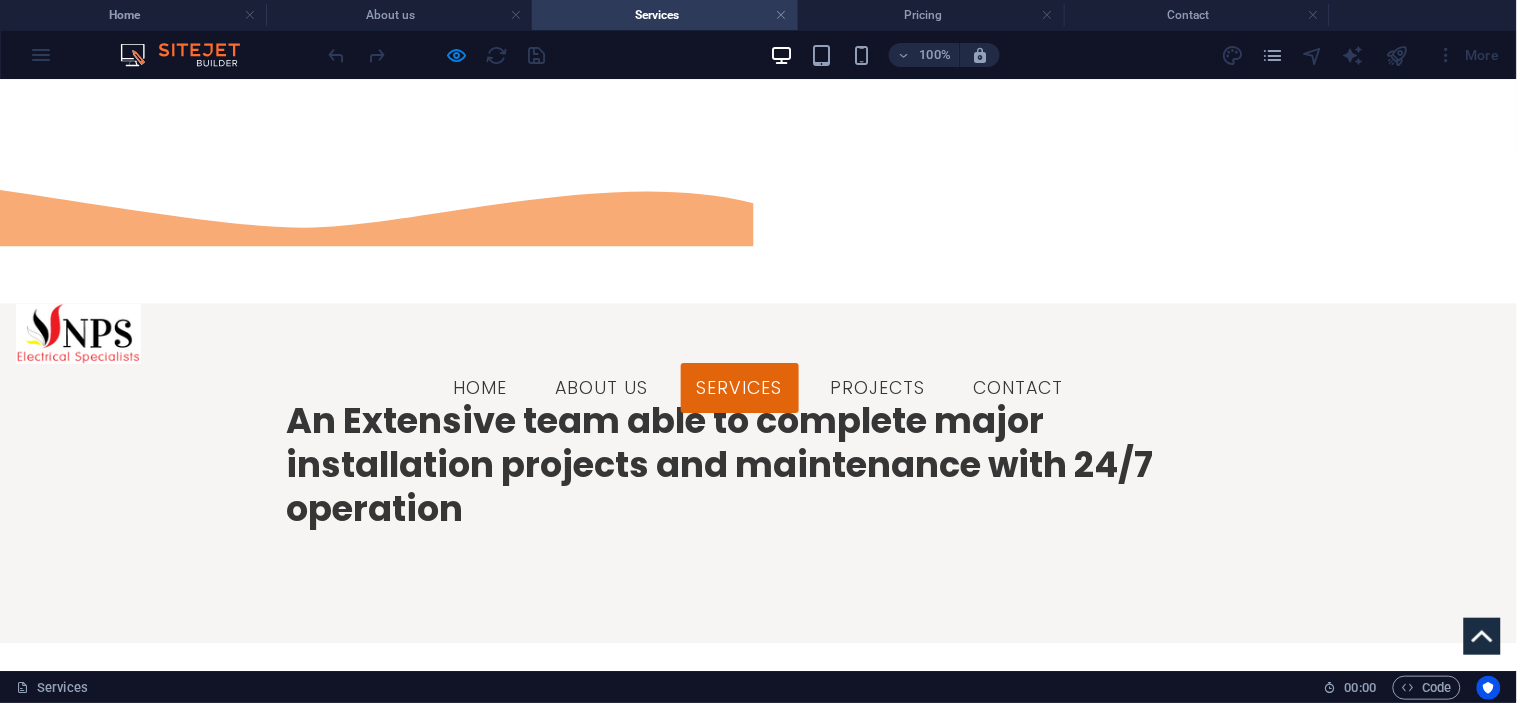 click on "Generators" at bounding box center [242, 765] 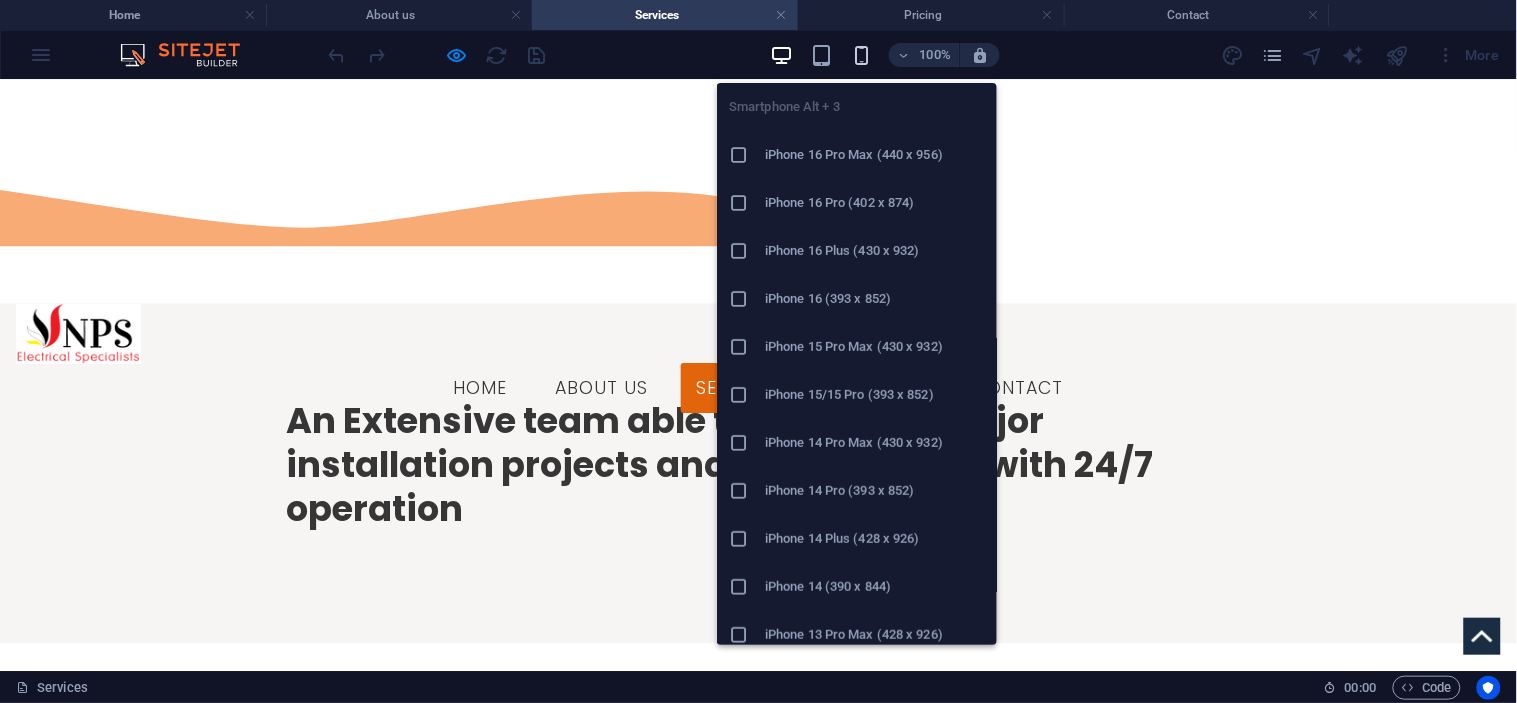 click at bounding box center (861, 55) 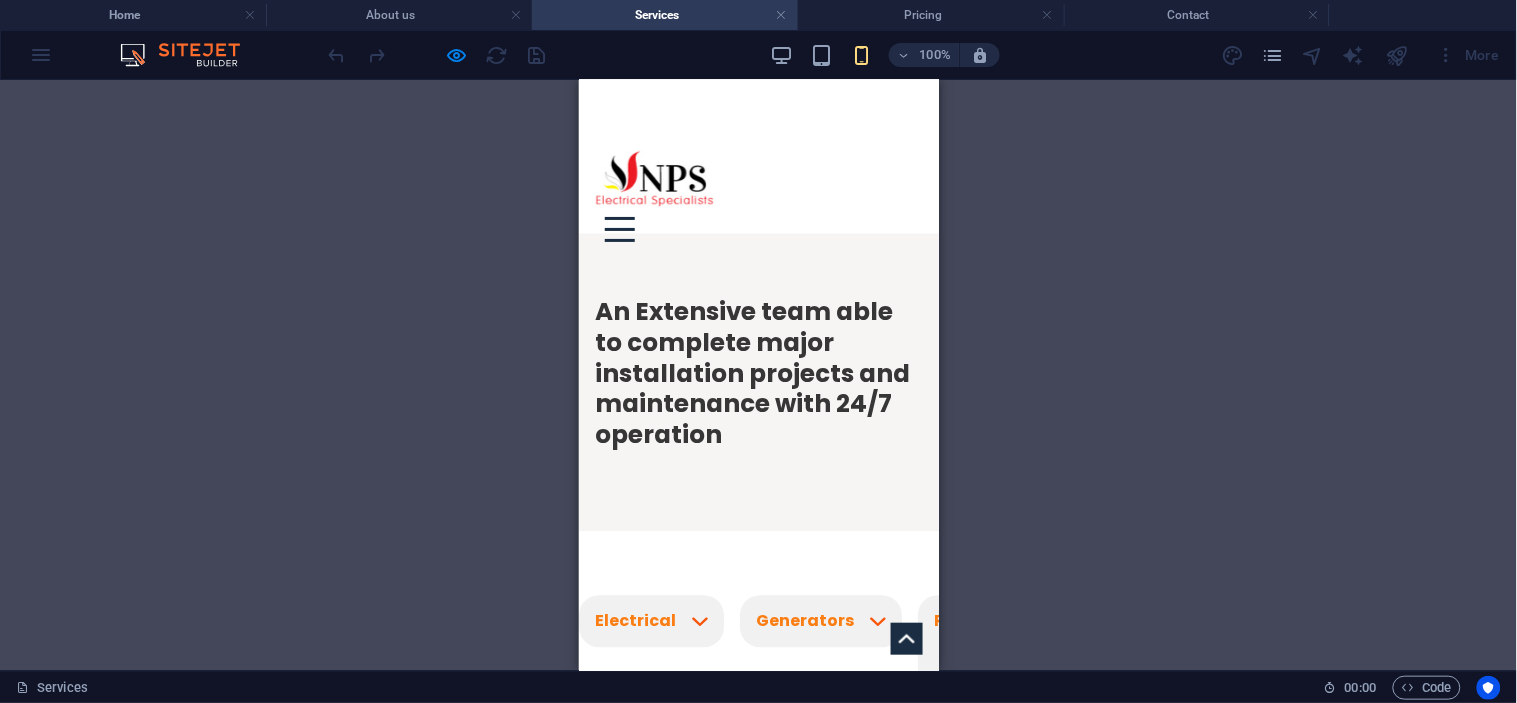 scroll, scrollTop: 897, scrollLeft: 0, axis: vertical 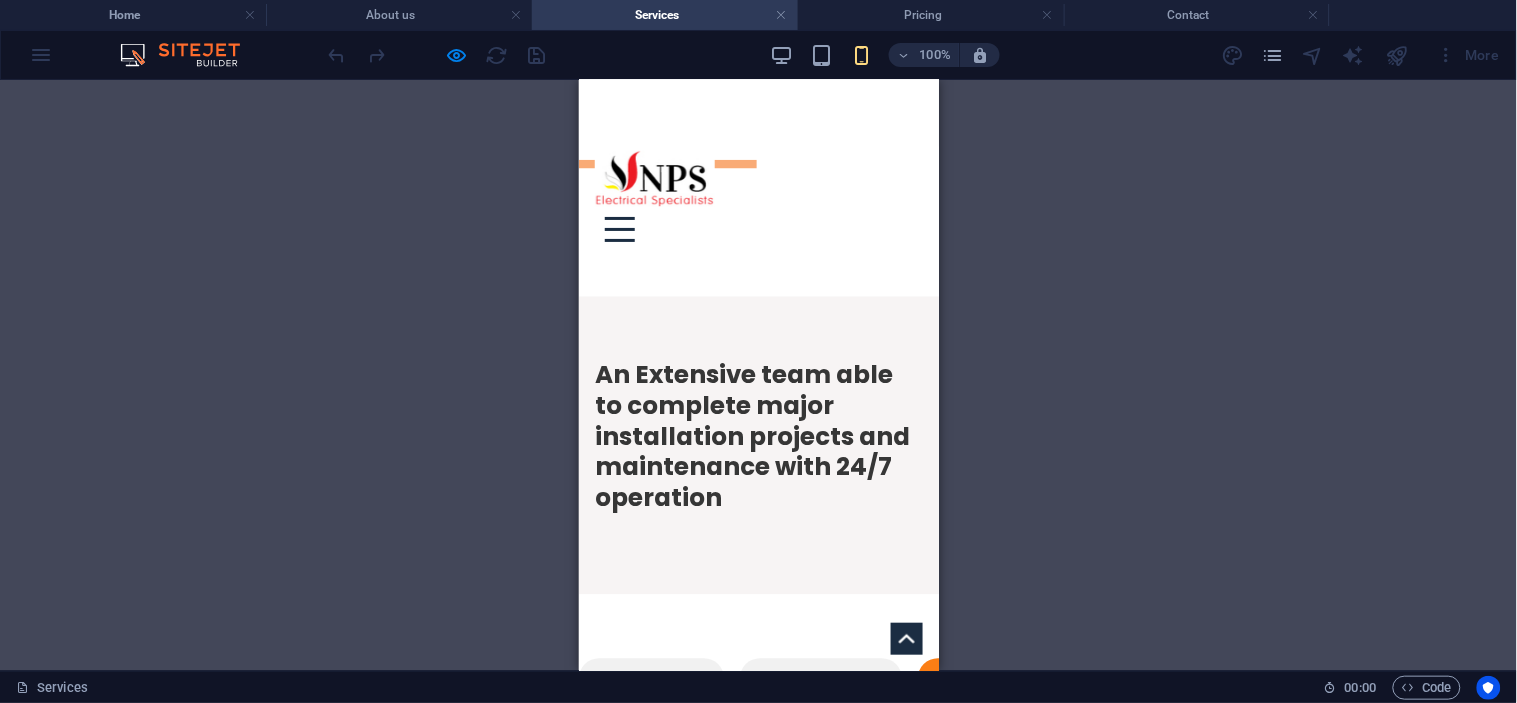 click on "Refrigeration / Air-condition" at bounding box center [1007, 704] 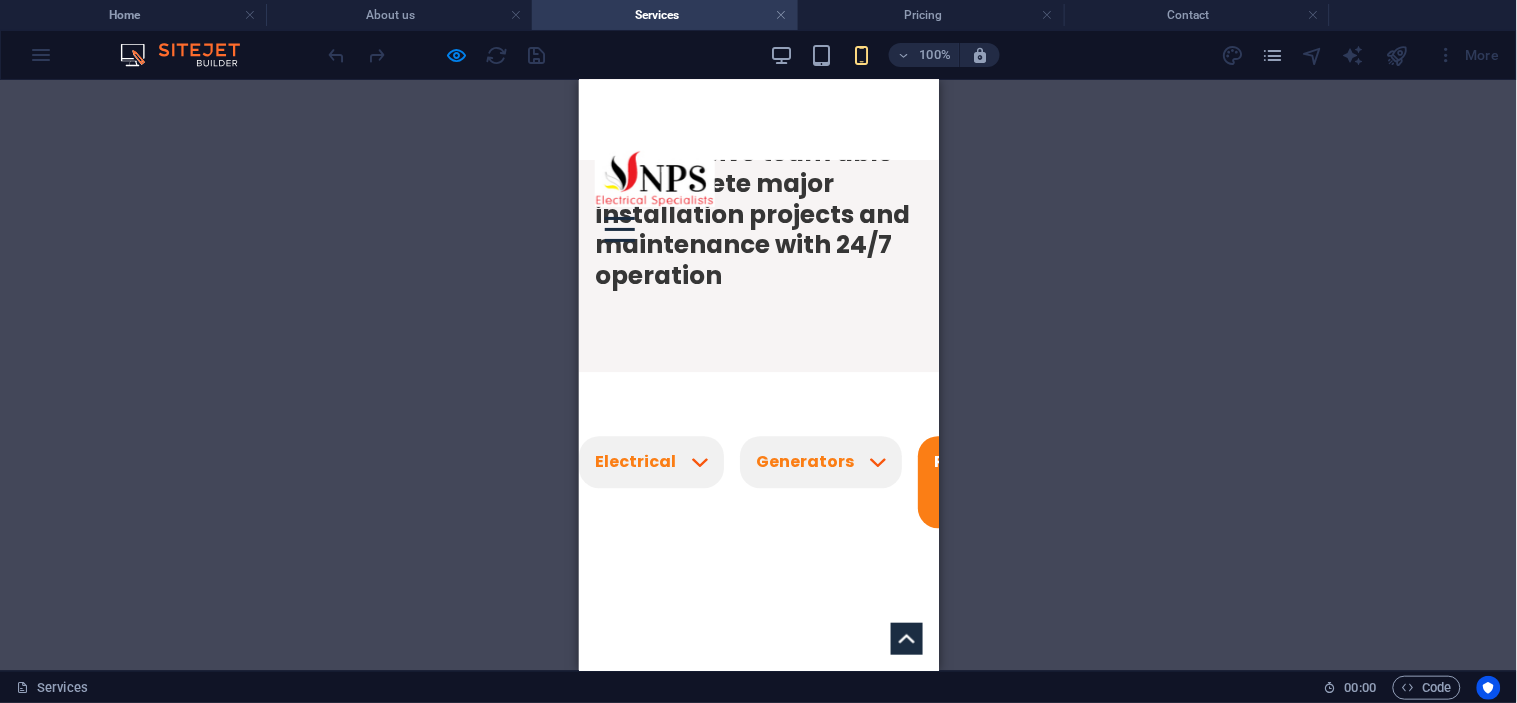 scroll, scrollTop: 1008, scrollLeft: 0, axis: vertical 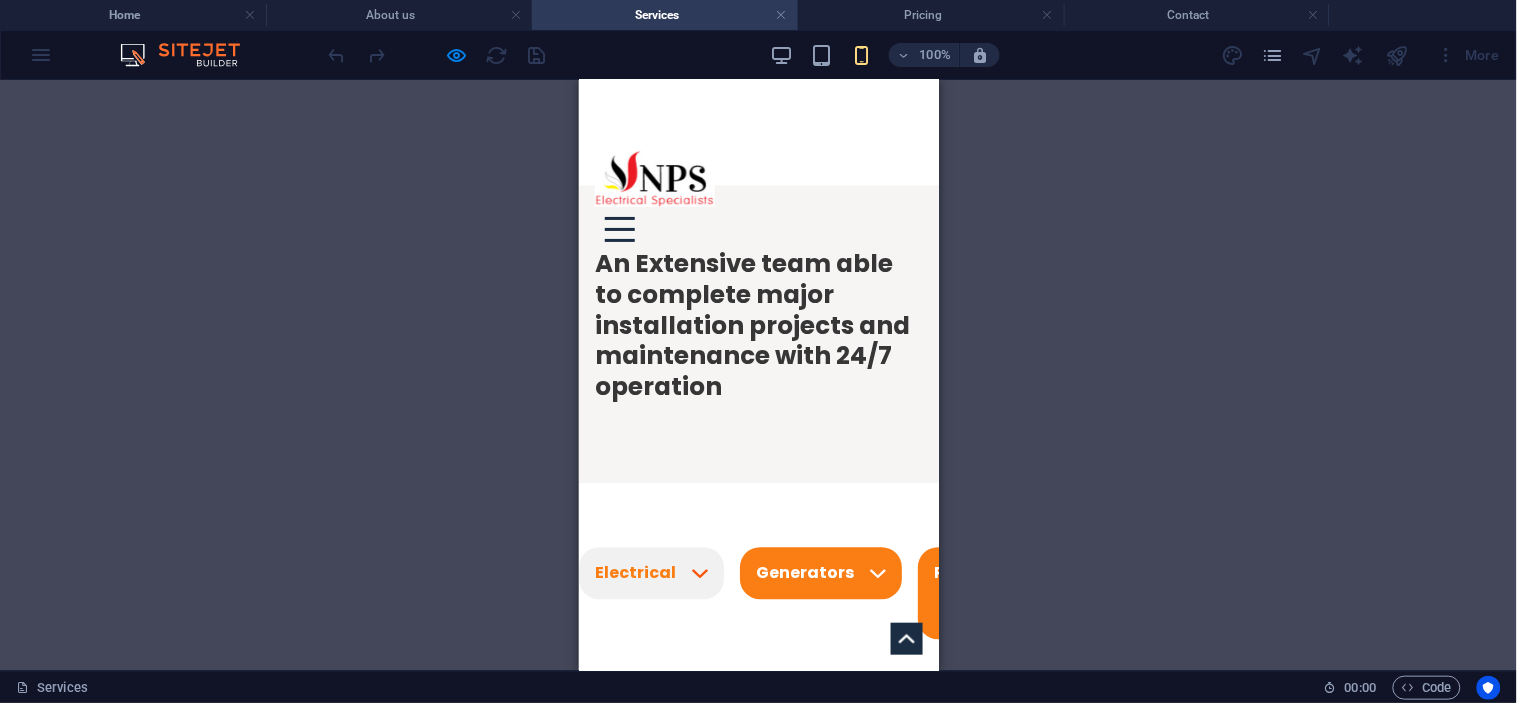 click on "Generators" at bounding box center (820, 573) 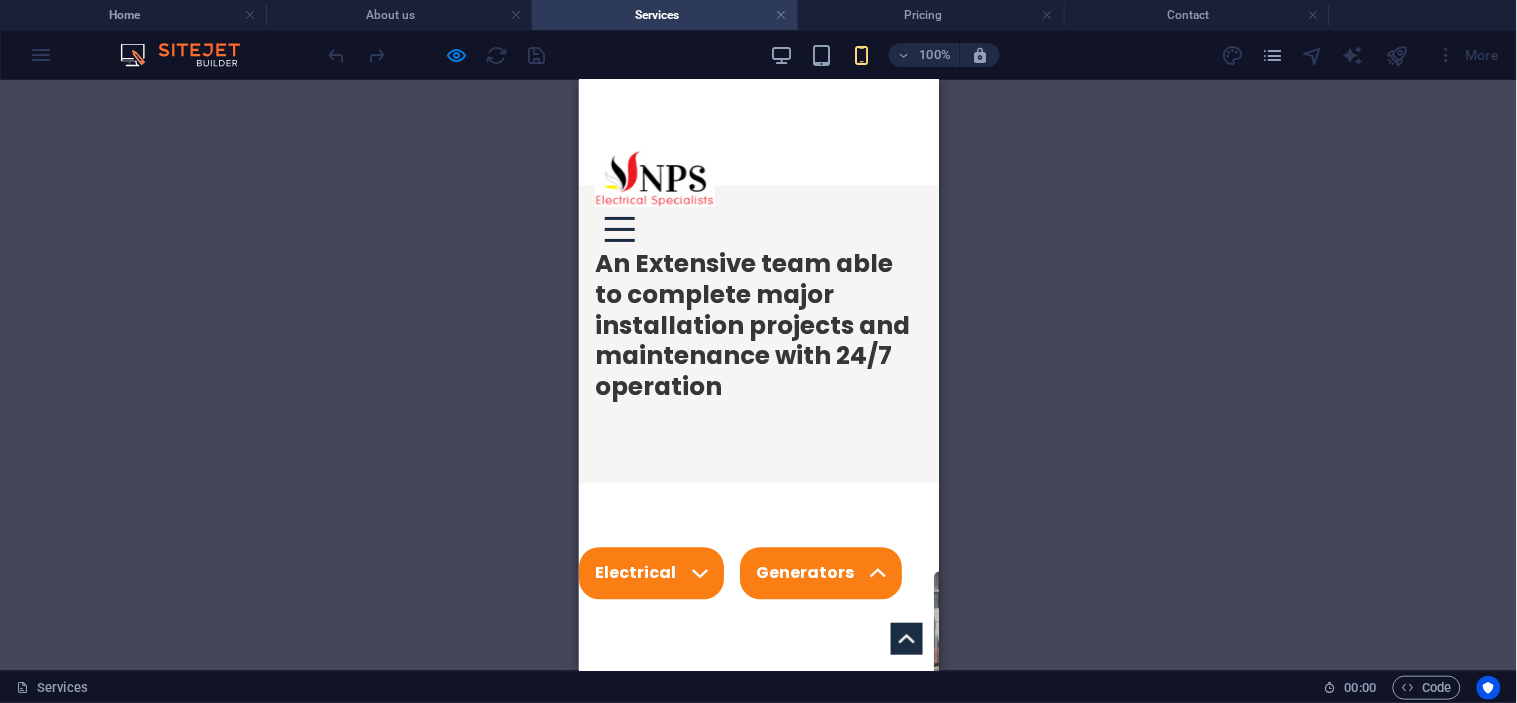 click on "Electrical" at bounding box center [650, 573] 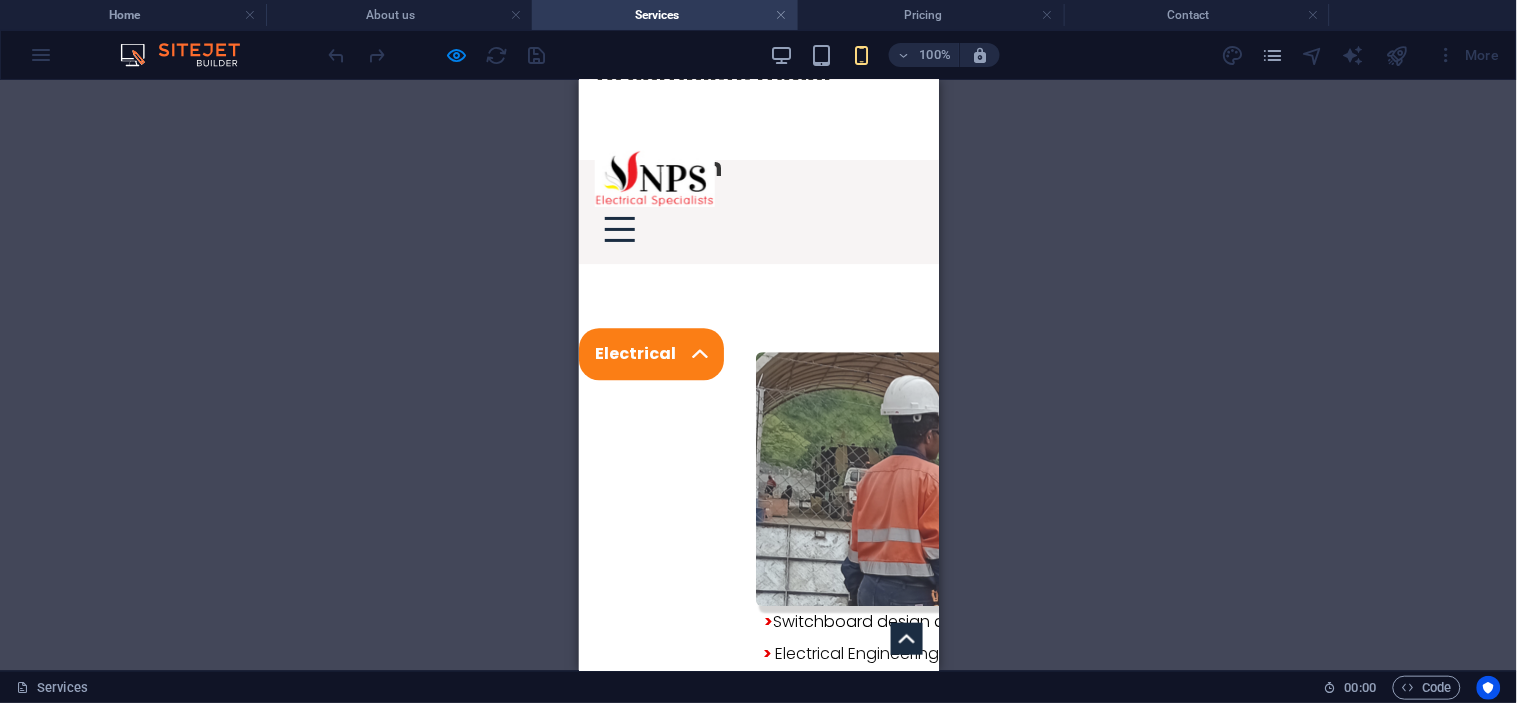 scroll, scrollTop: 1231, scrollLeft: 0, axis: vertical 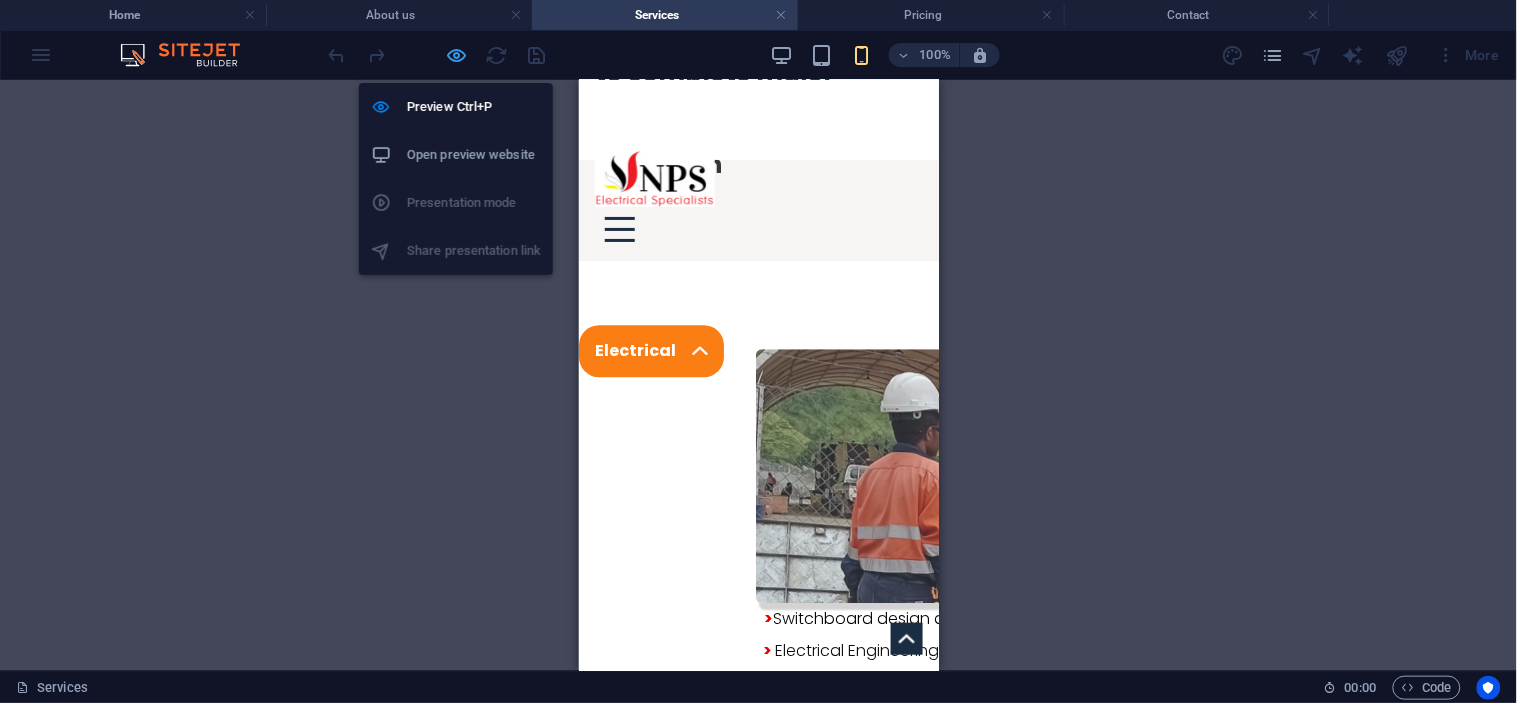 click at bounding box center (457, 55) 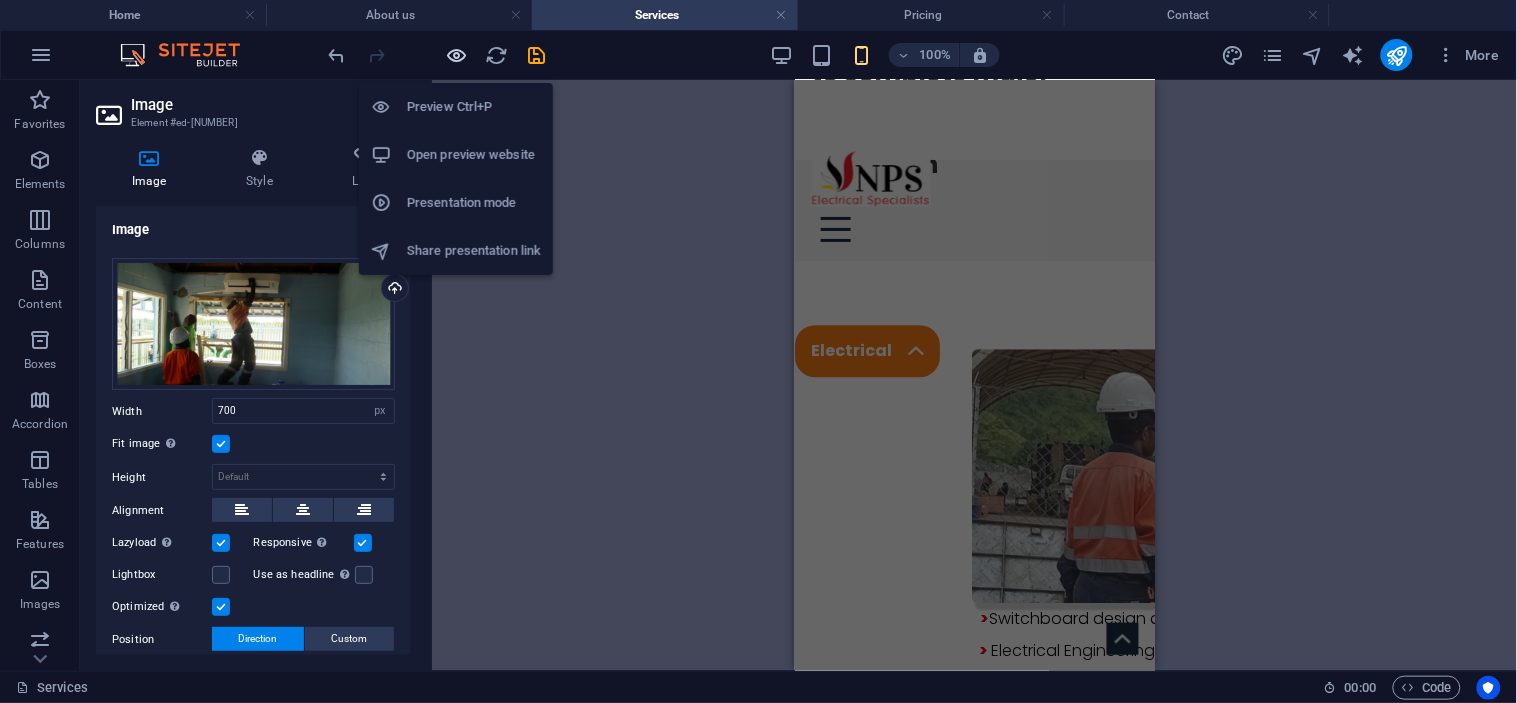 scroll, scrollTop: 1258, scrollLeft: 0, axis: vertical 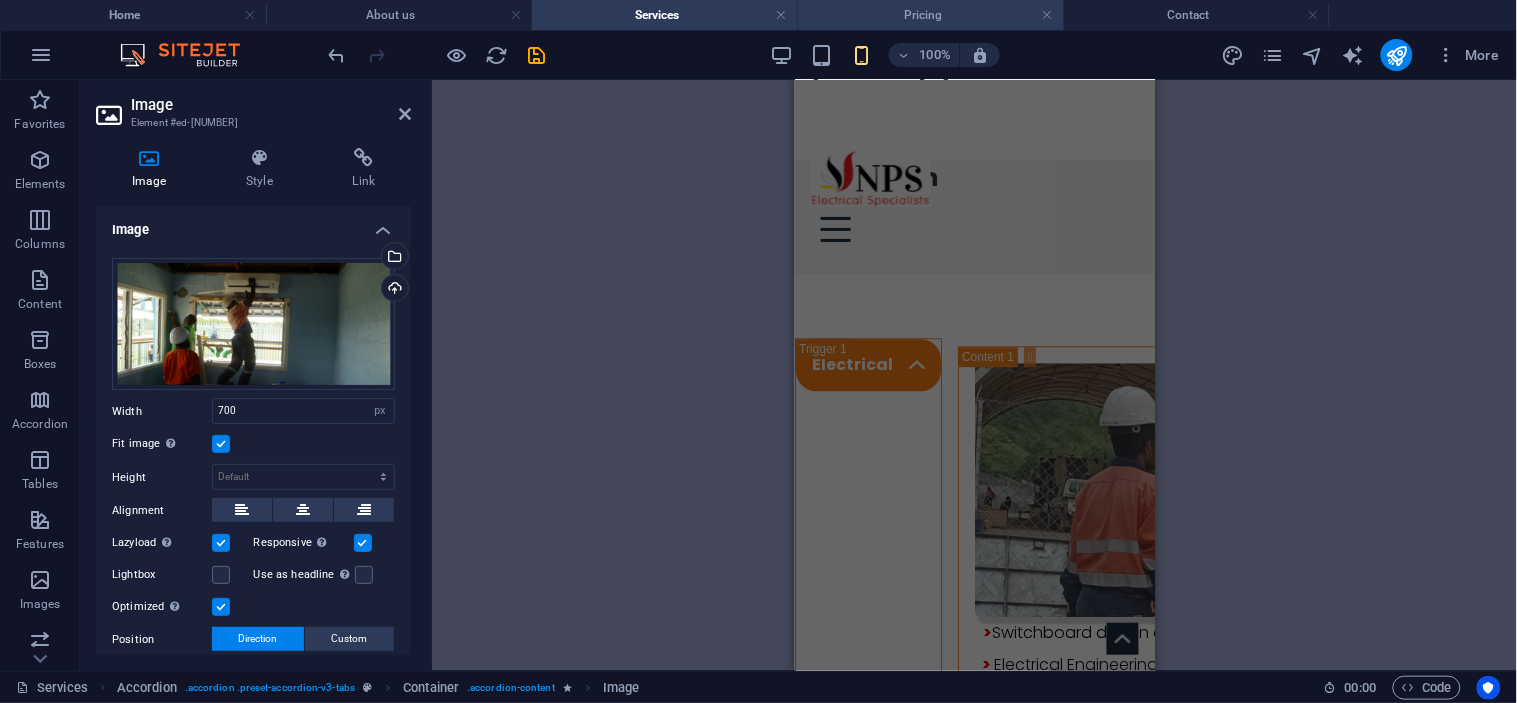 click on "Pricing" at bounding box center [931, 15] 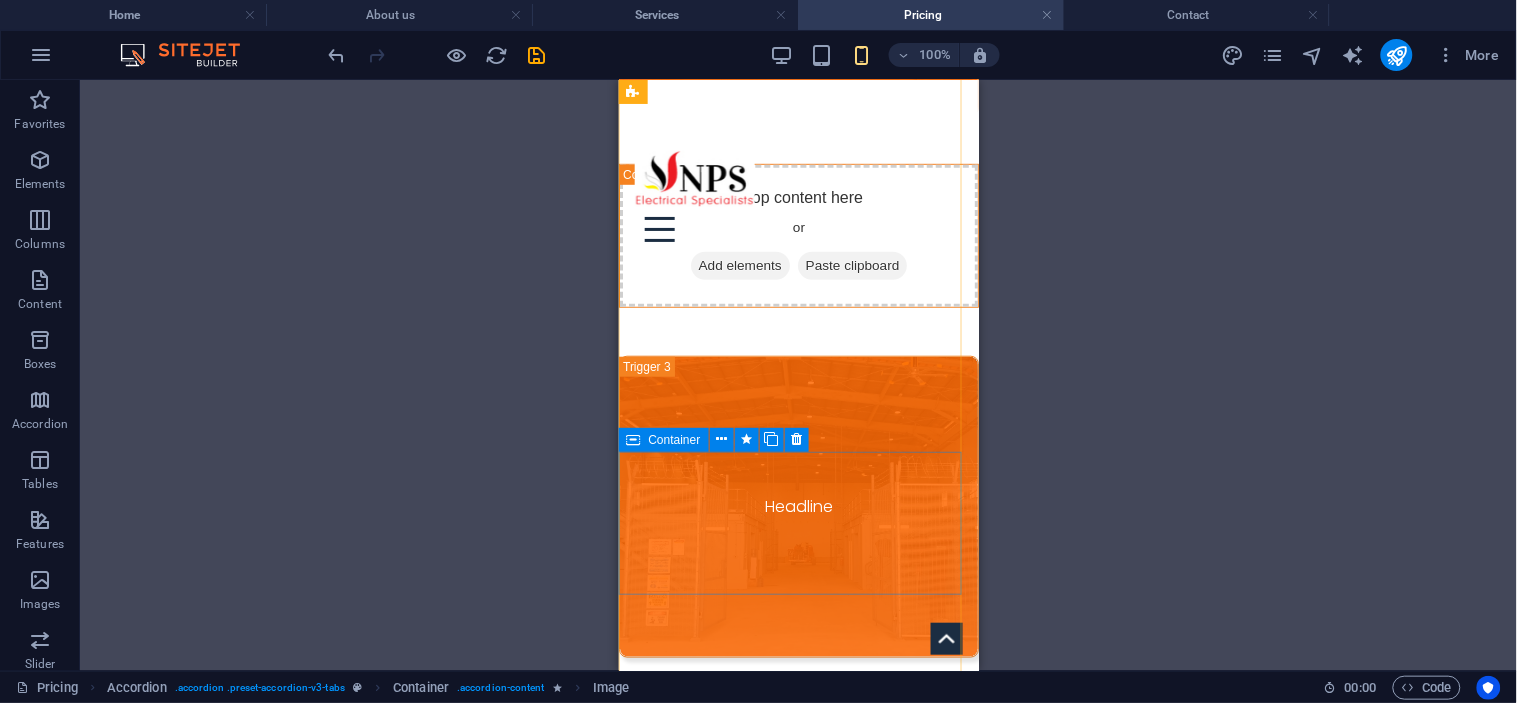scroll, scrollTop: 2222, scrollLeft: 0, axis: vertical 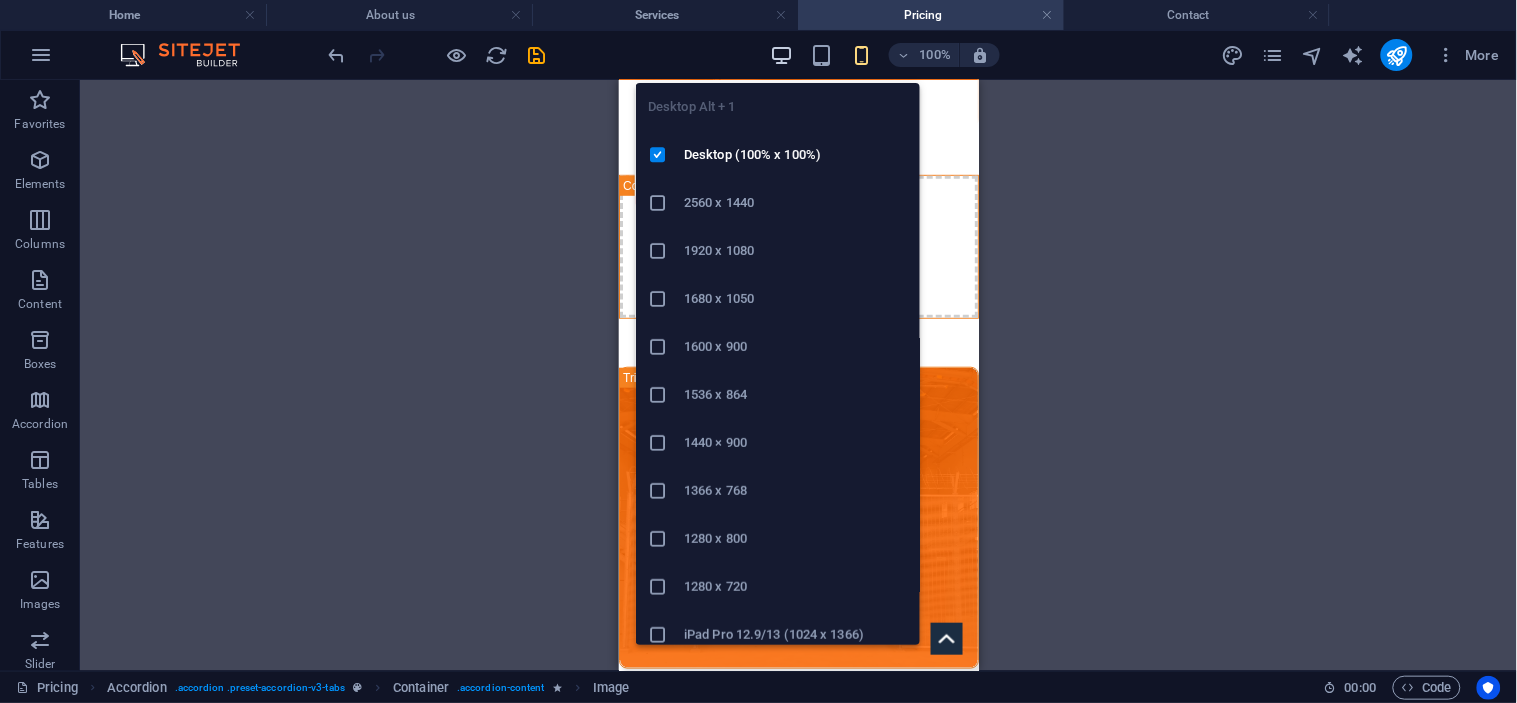 click at bounding box center (781, 55) 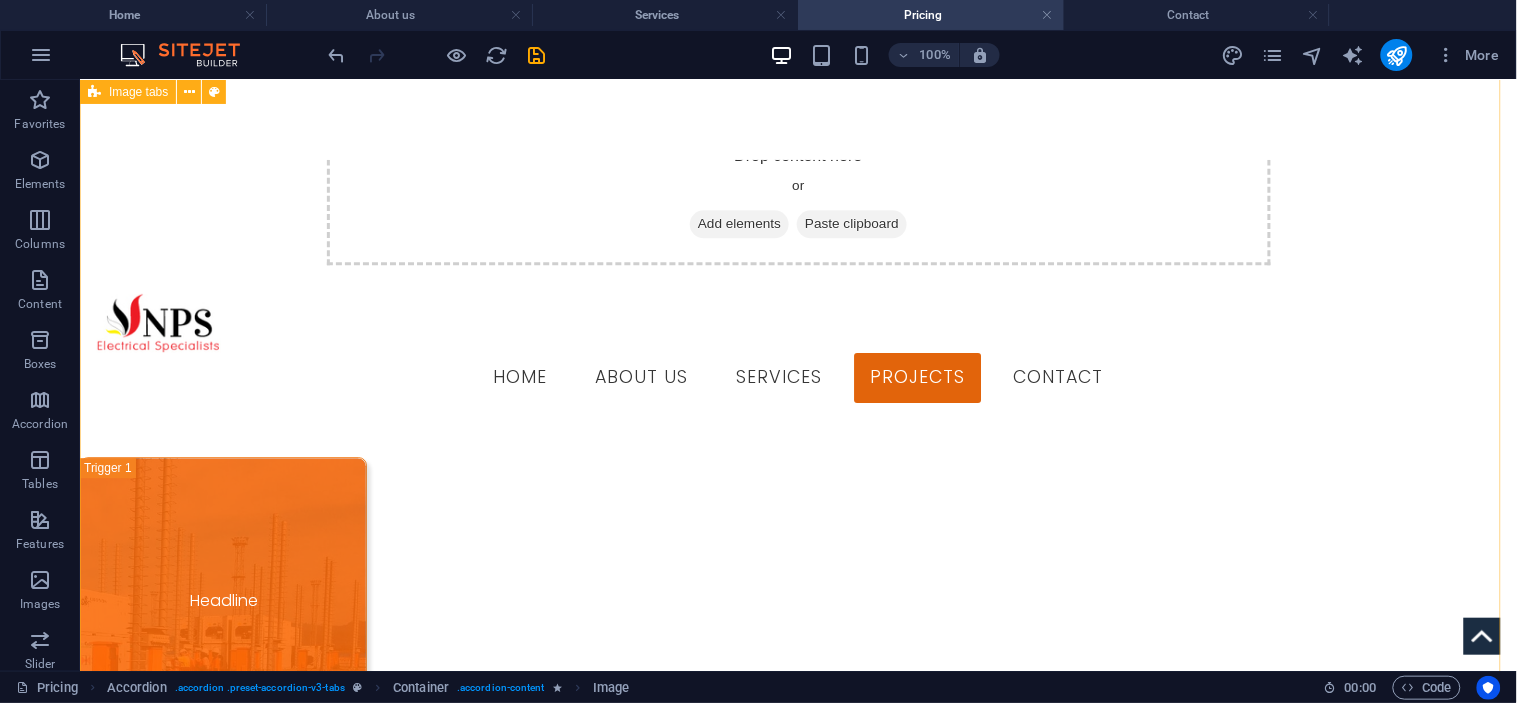 scroll, scrollTop: 1222, scrollLeft: 0, axis: vertical 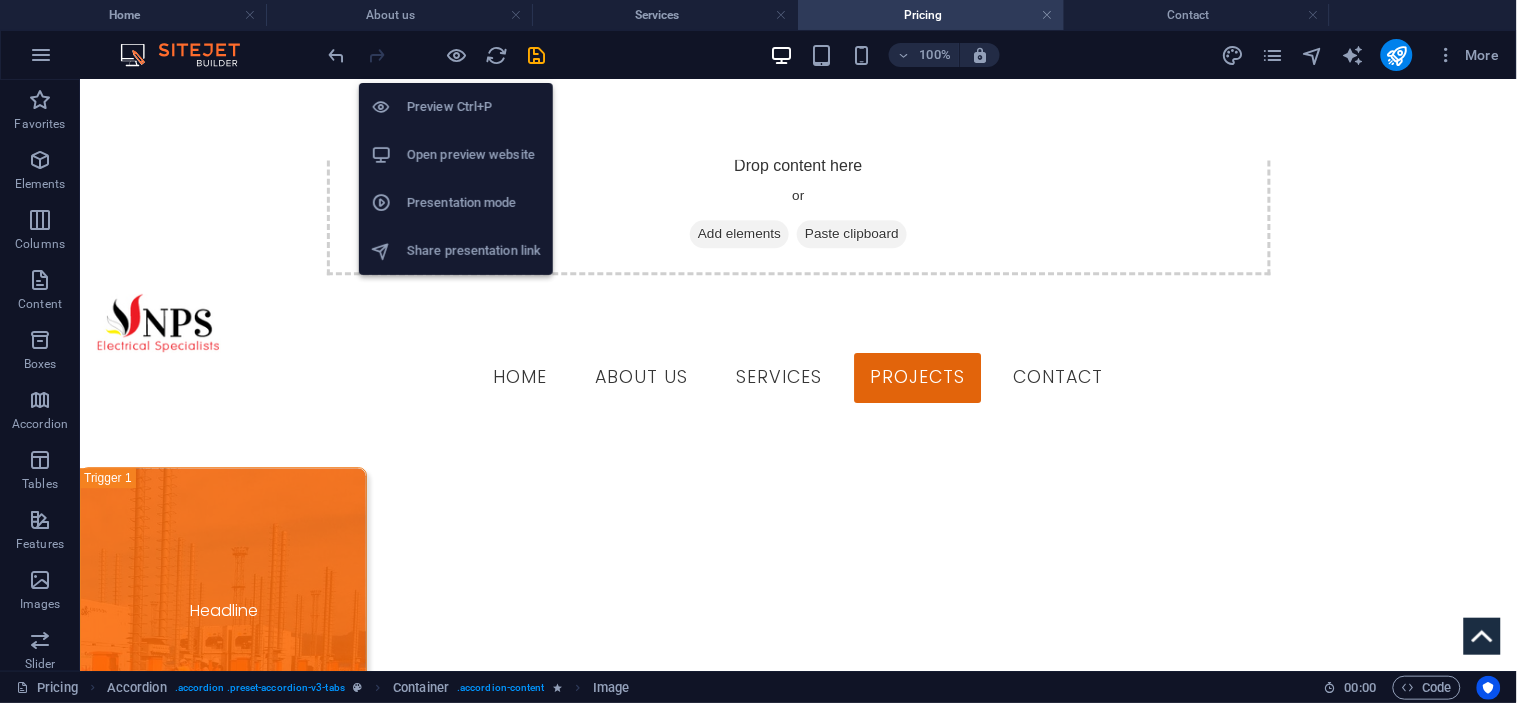 click at bounding box center [457, 55] 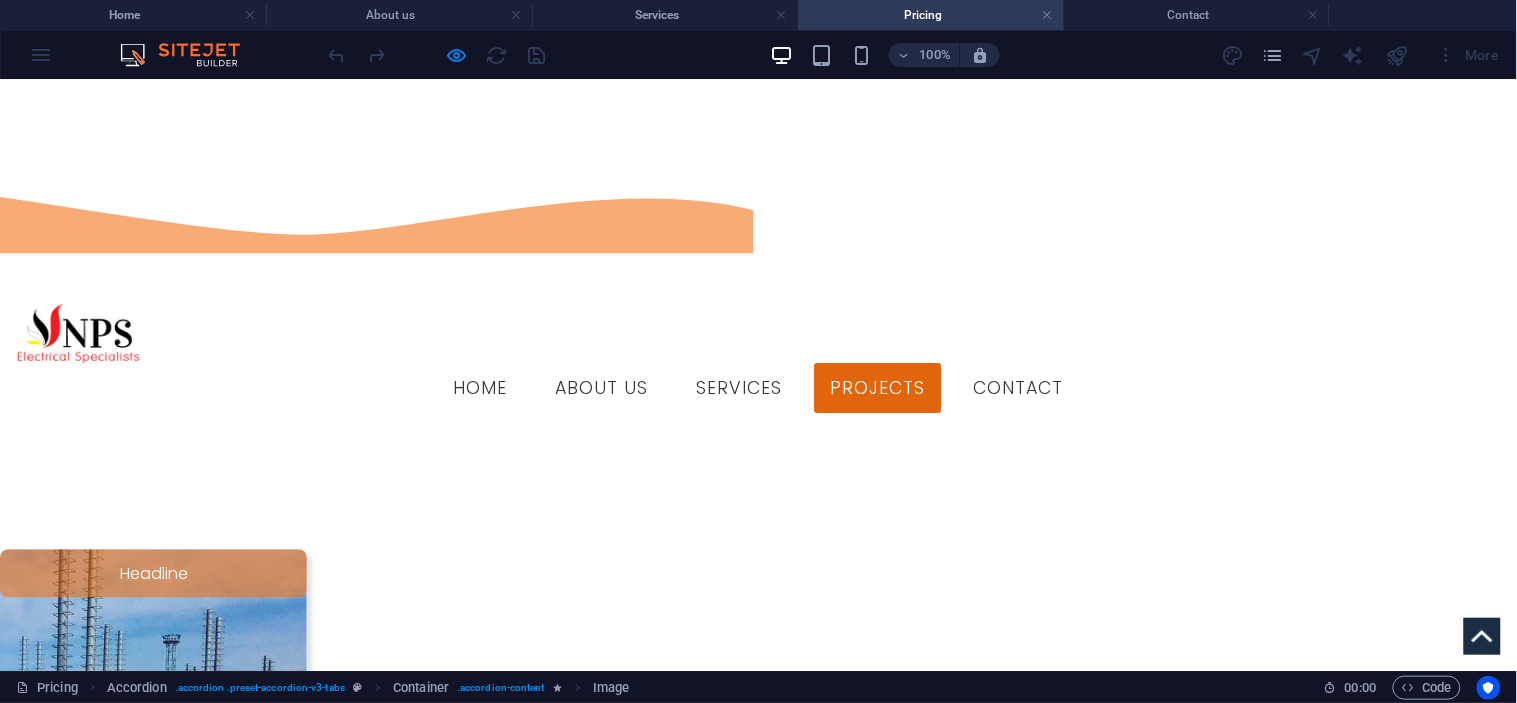 scroll, scrollTop: 778, scrollLeft: 0, axis: vertical 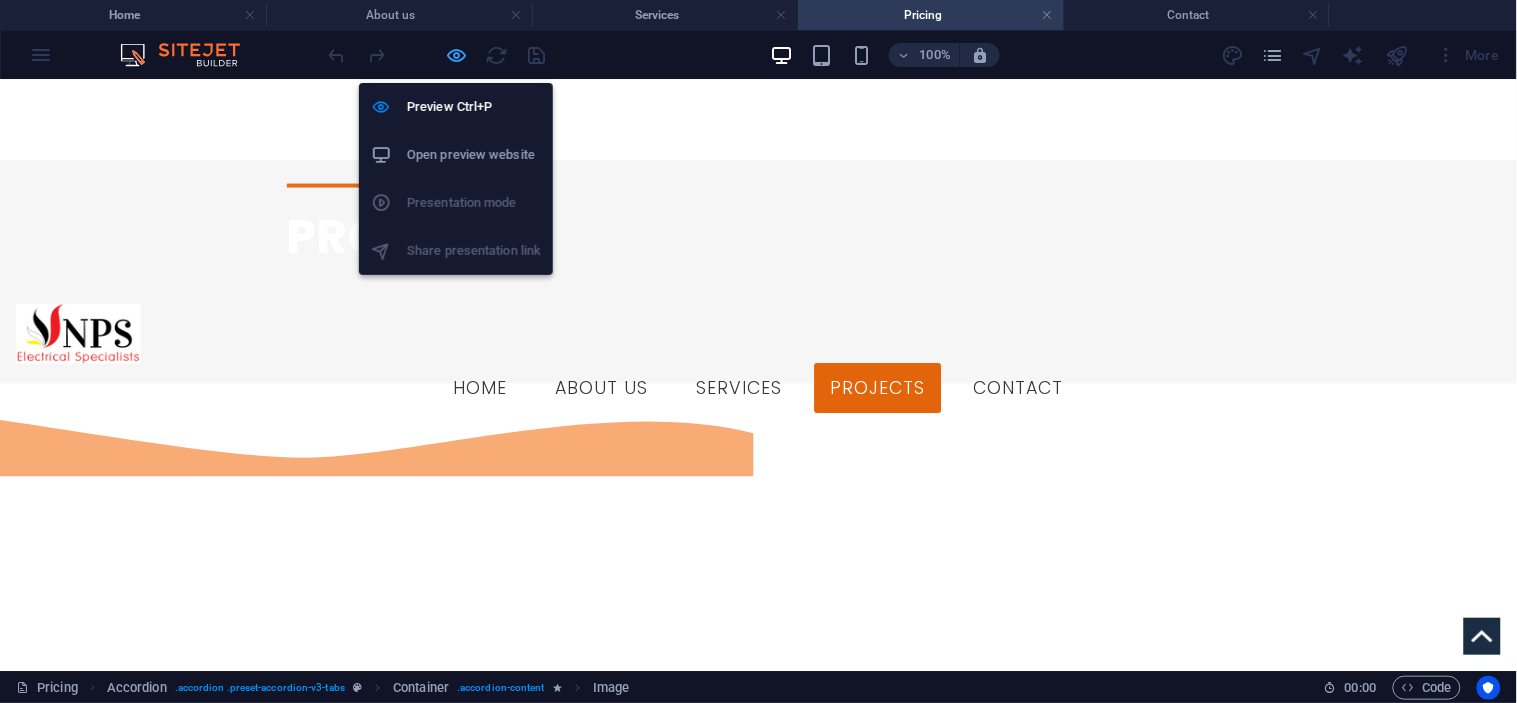 click at bounding box center [457, 55] 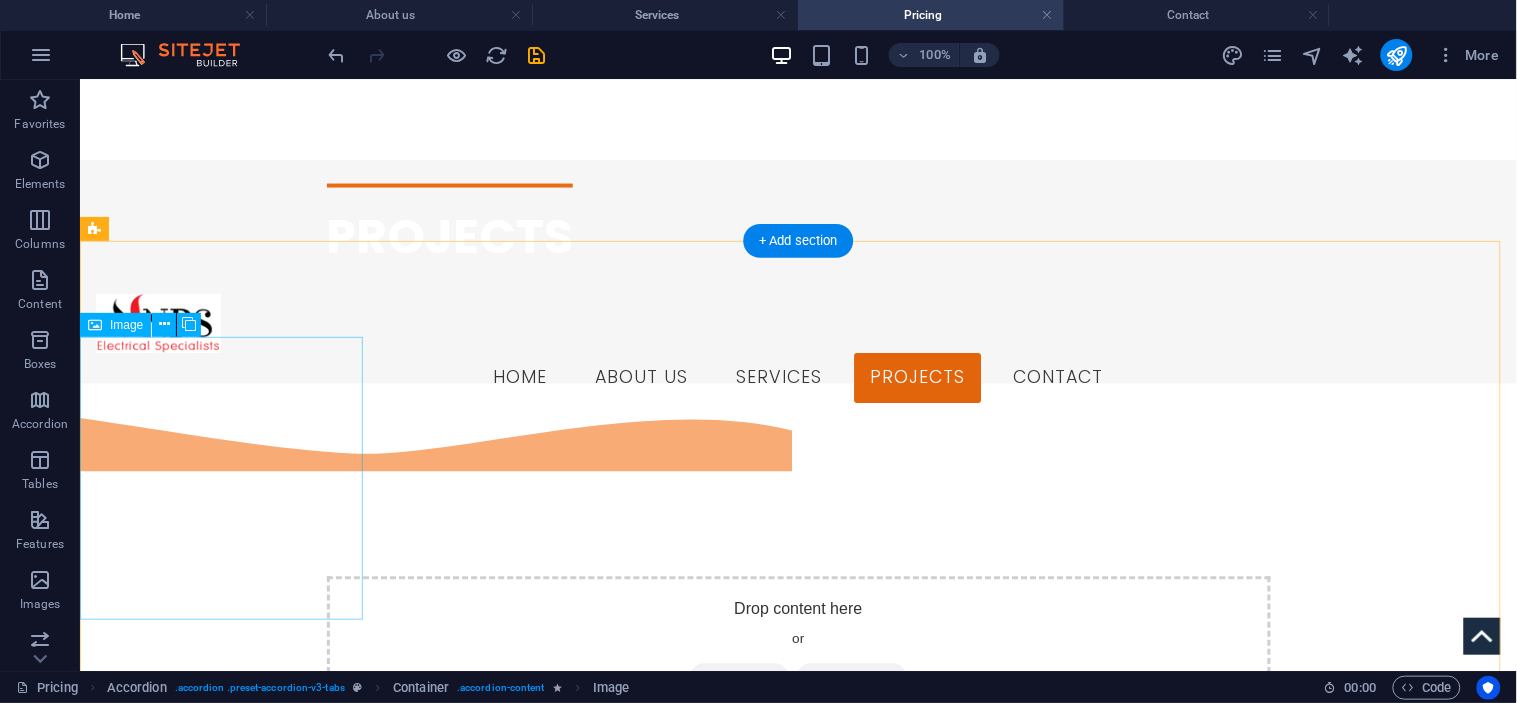 click on "Headline" at bounding box center [222, 1053] 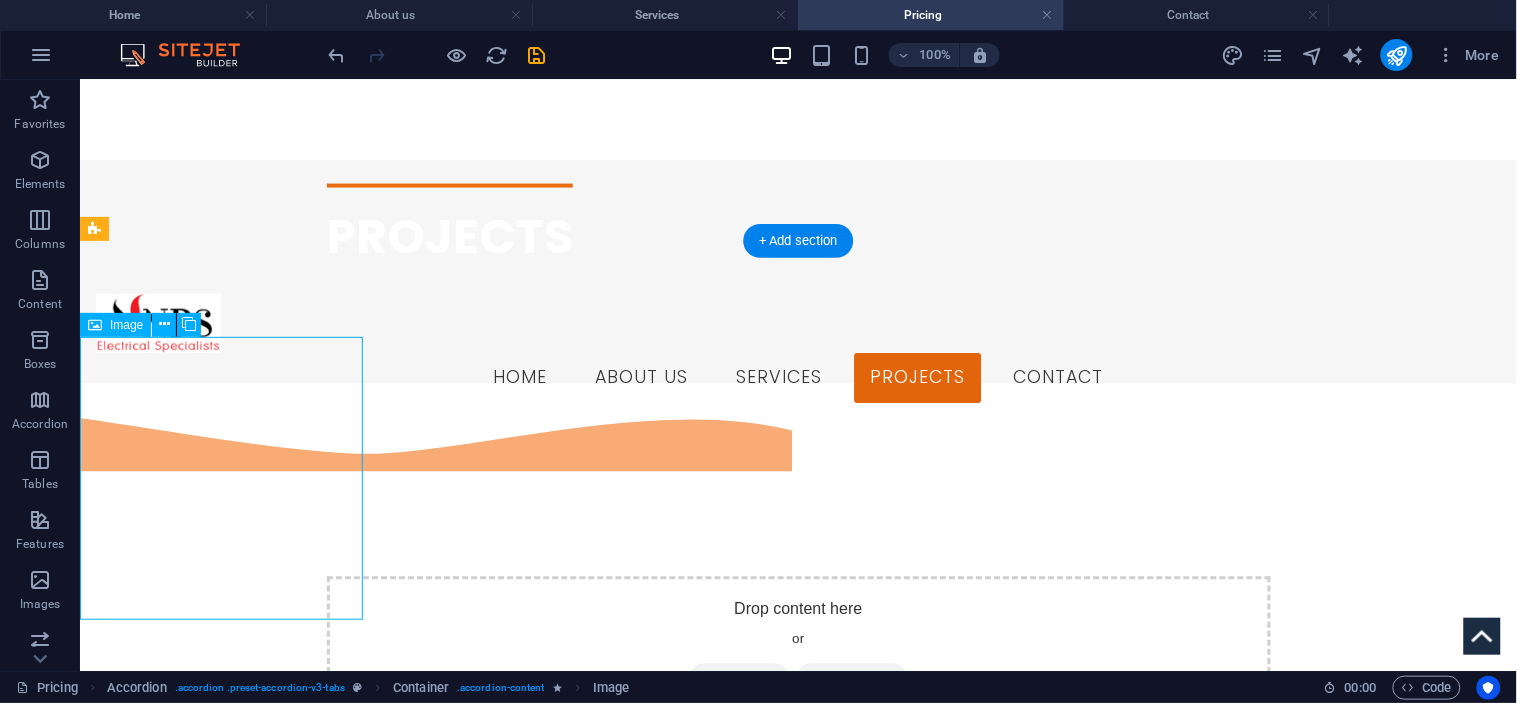 click on "Headline" at bounding box center (222, 1053) 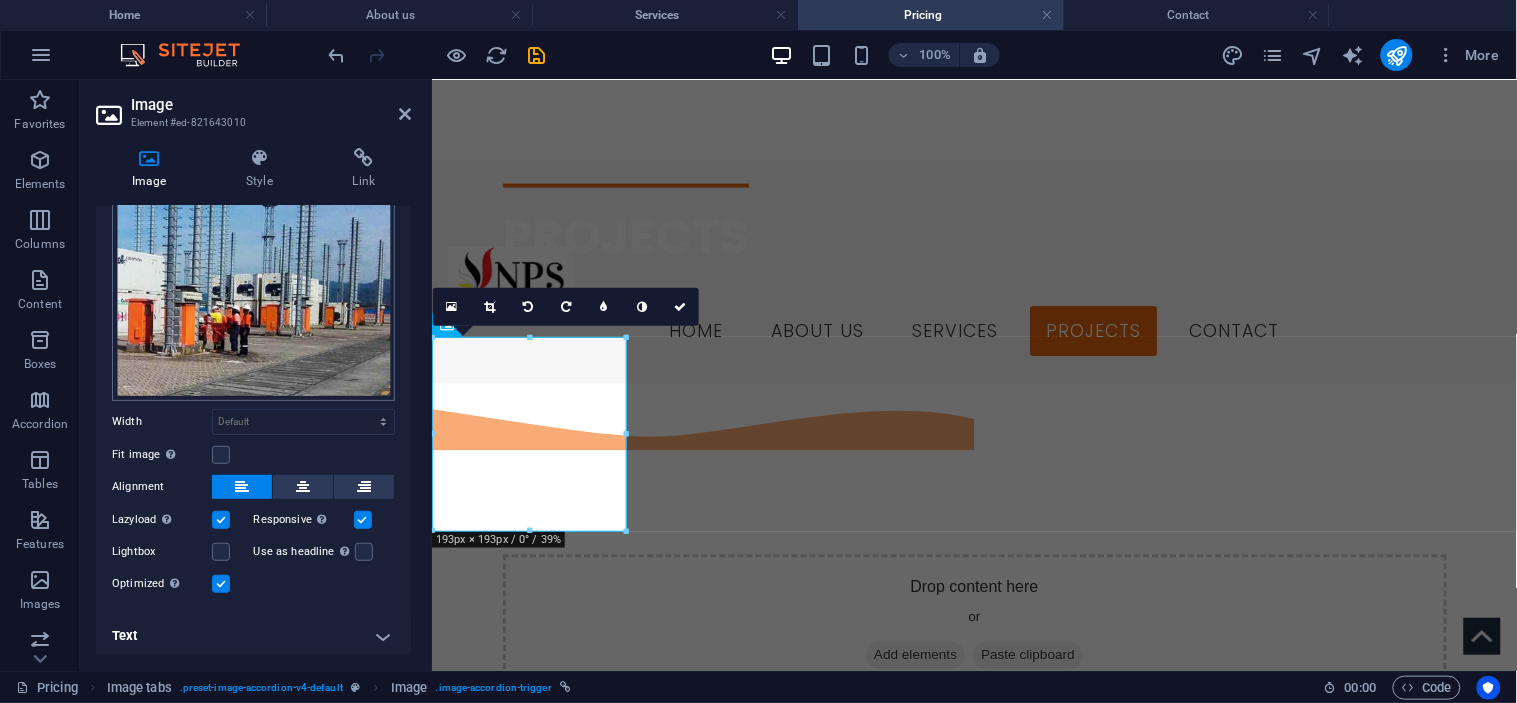 scroll, scrollTop: 141, scrollLeft: 0, axis: vertical 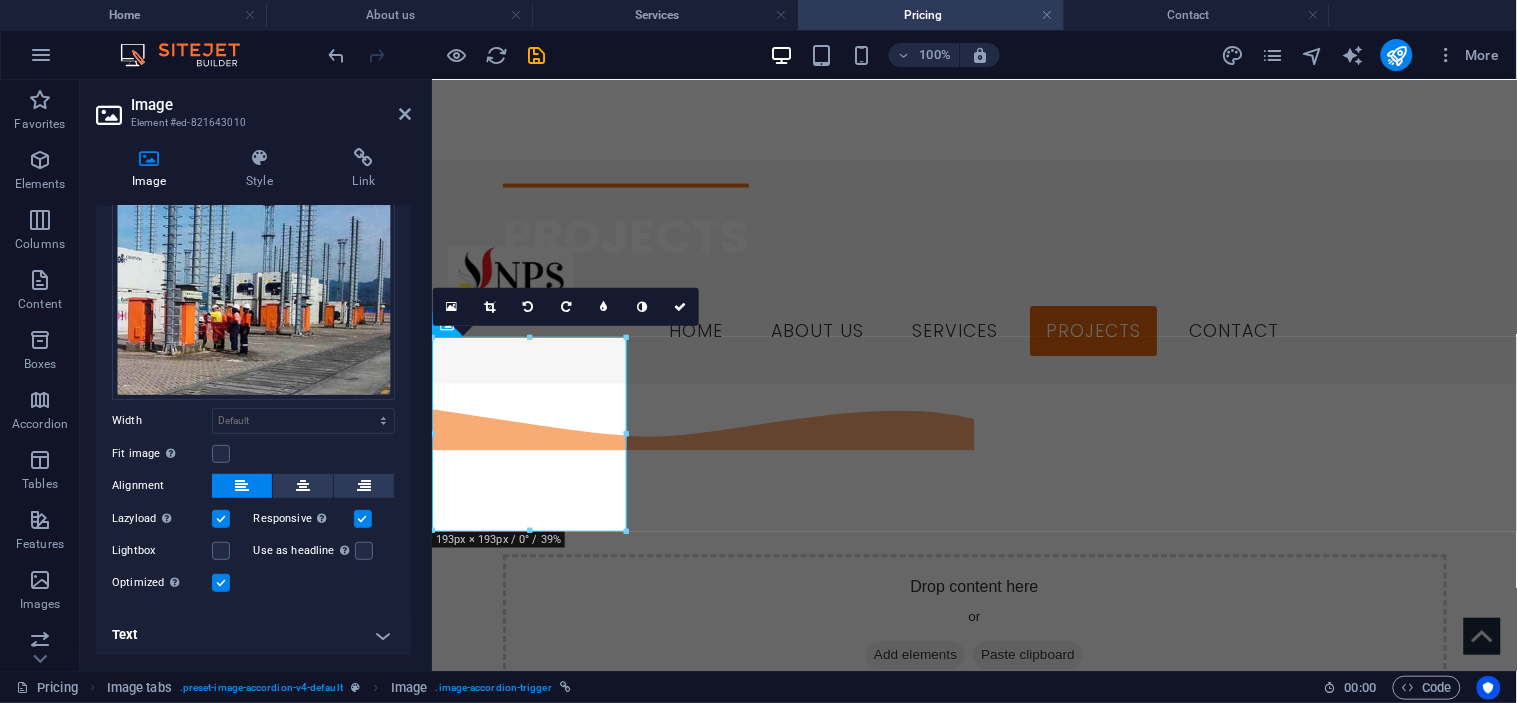 click on "Text" at bounding box center [253, 635] 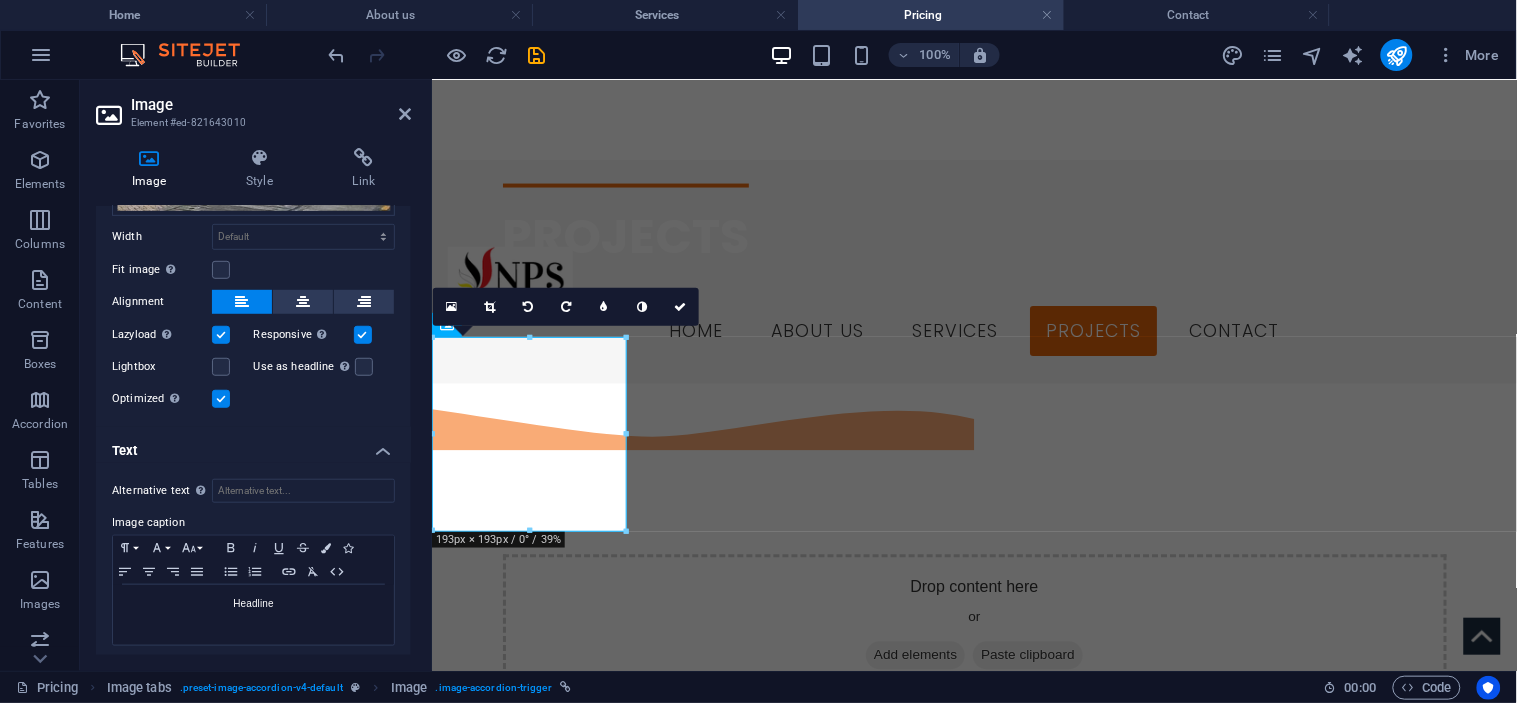 scroll, scrollTop: 328, scrollLeft: 0, axis: vertical 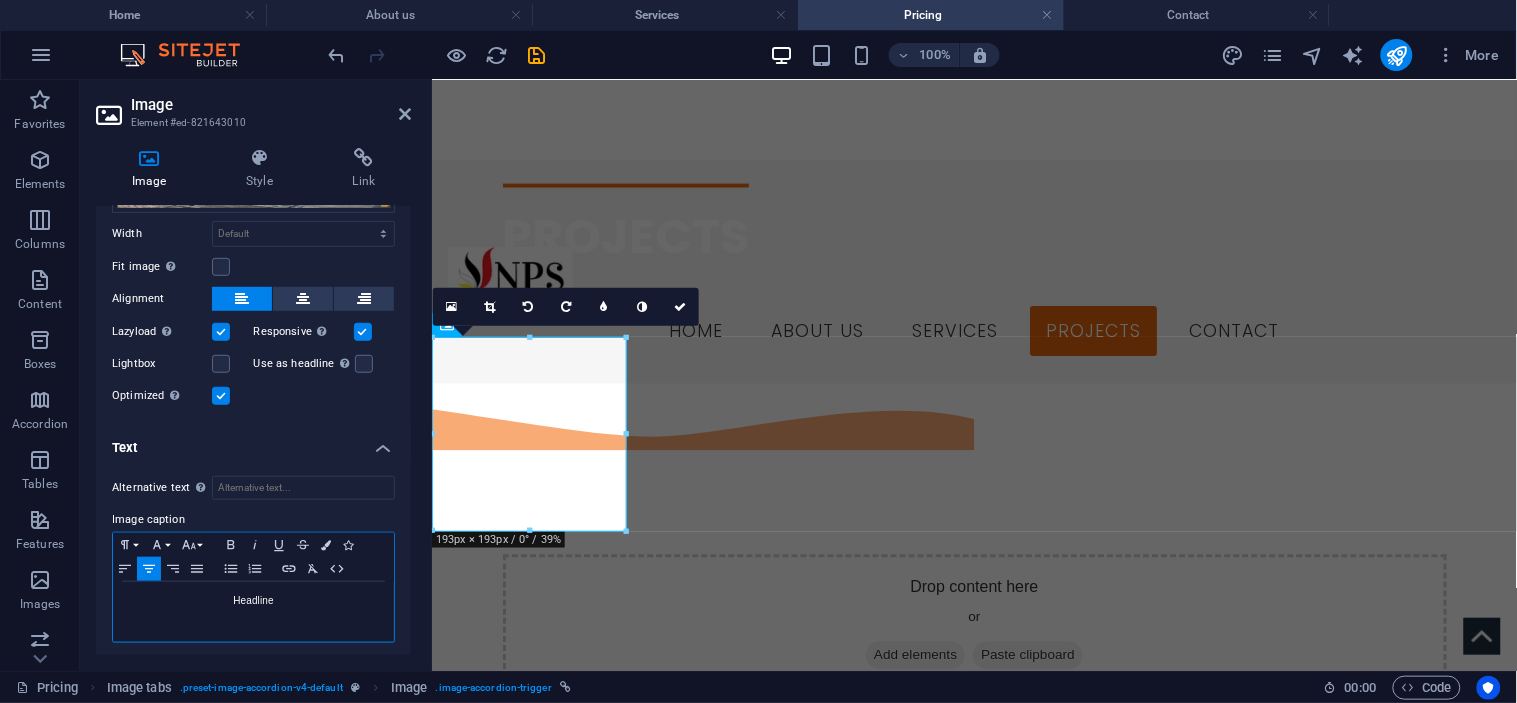 click on "Headline" at bounding box center [253, 601] 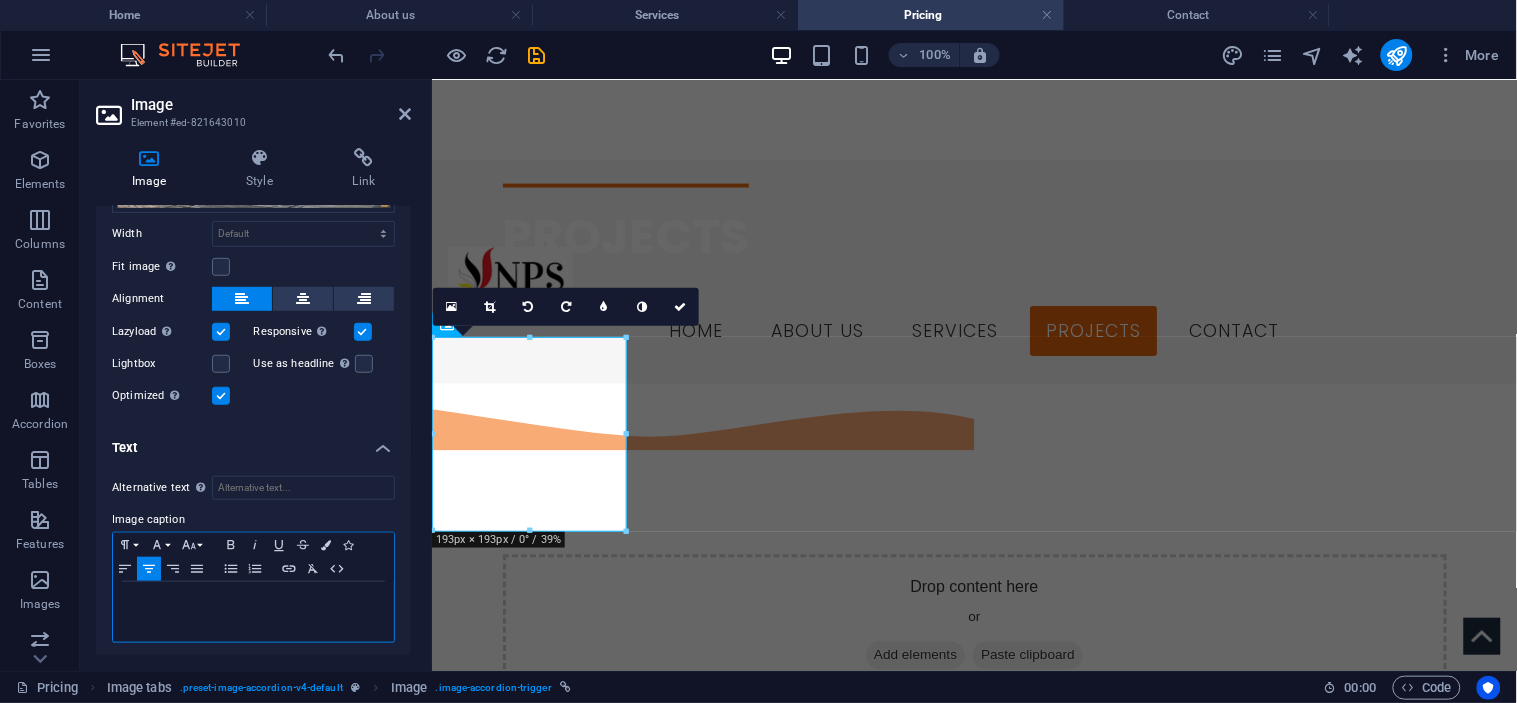 type 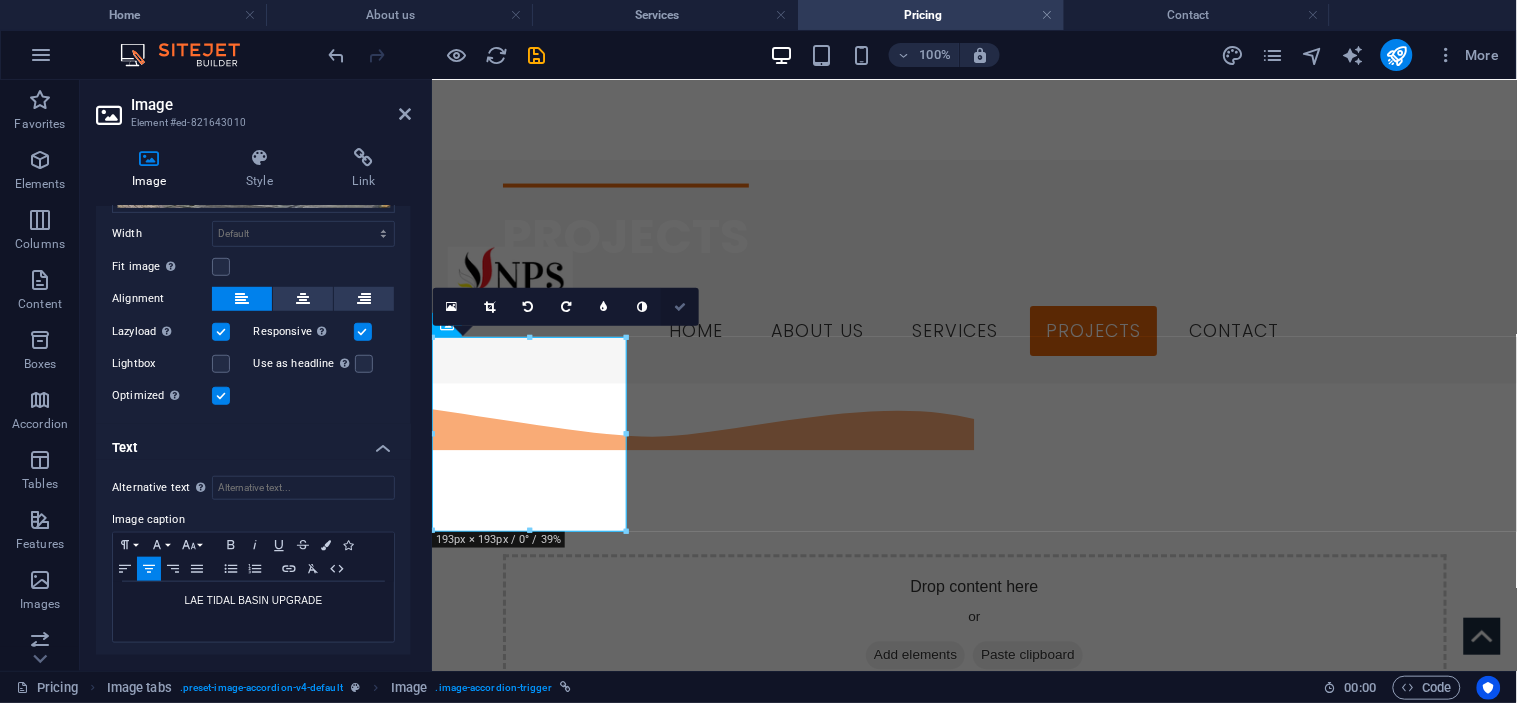 click at bounding box center [680, 307] 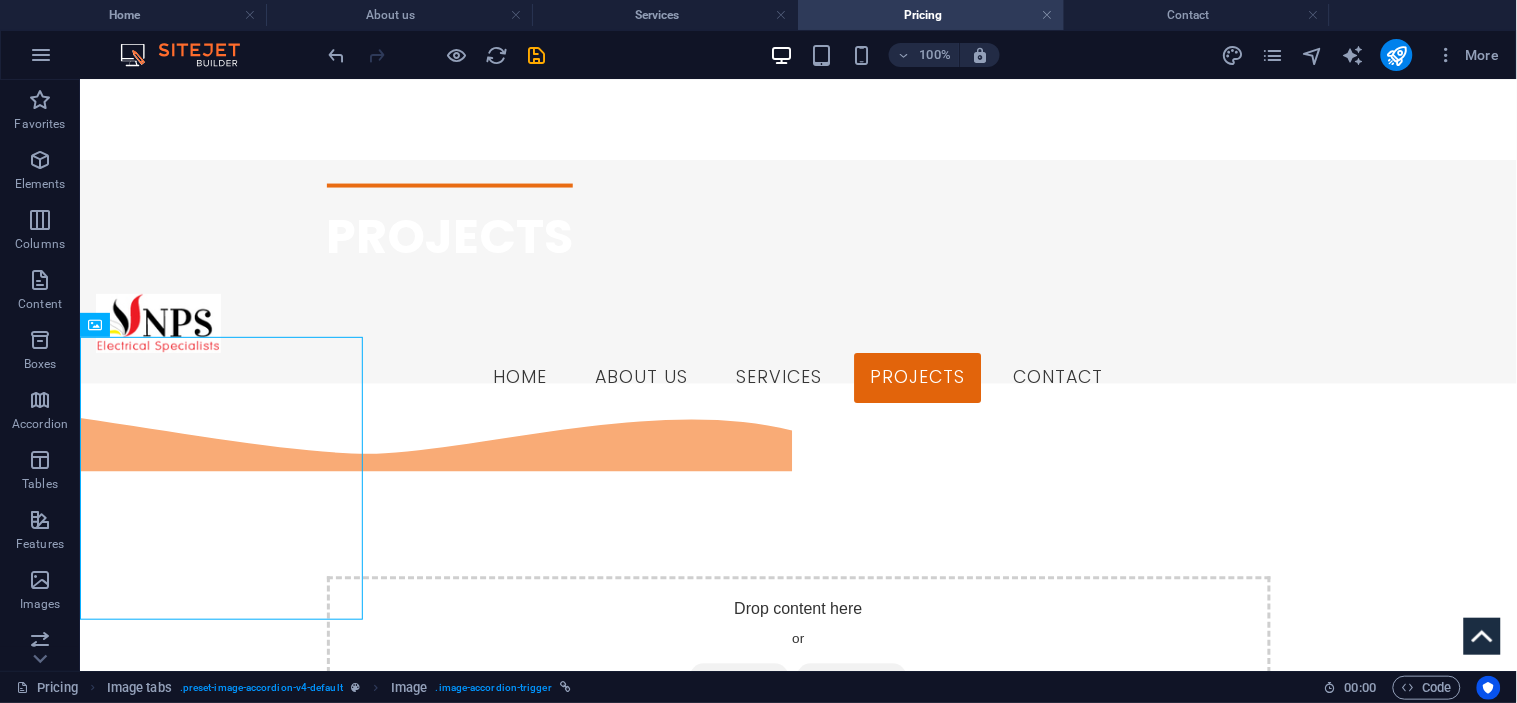 click at bounding box center (417, 55) 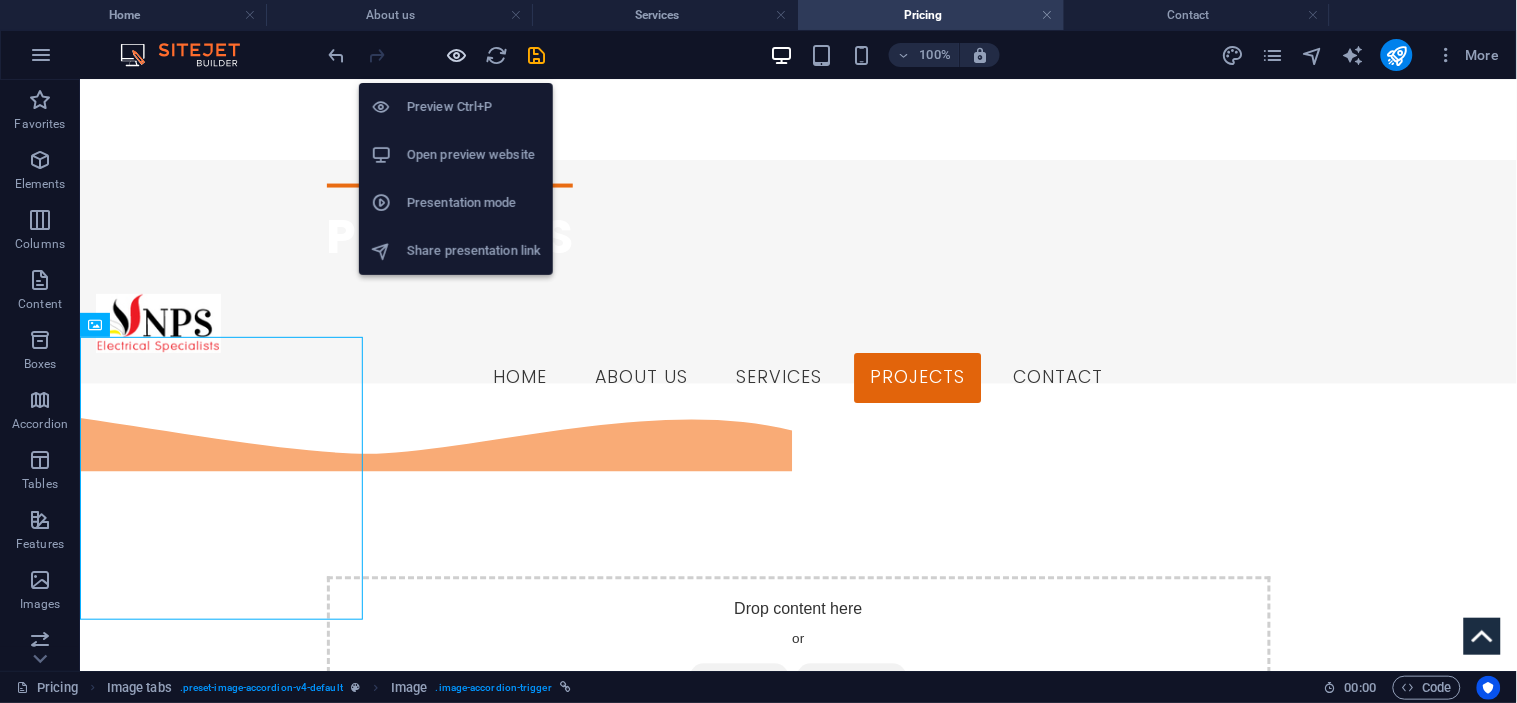 click at bounding box center [457, 55] 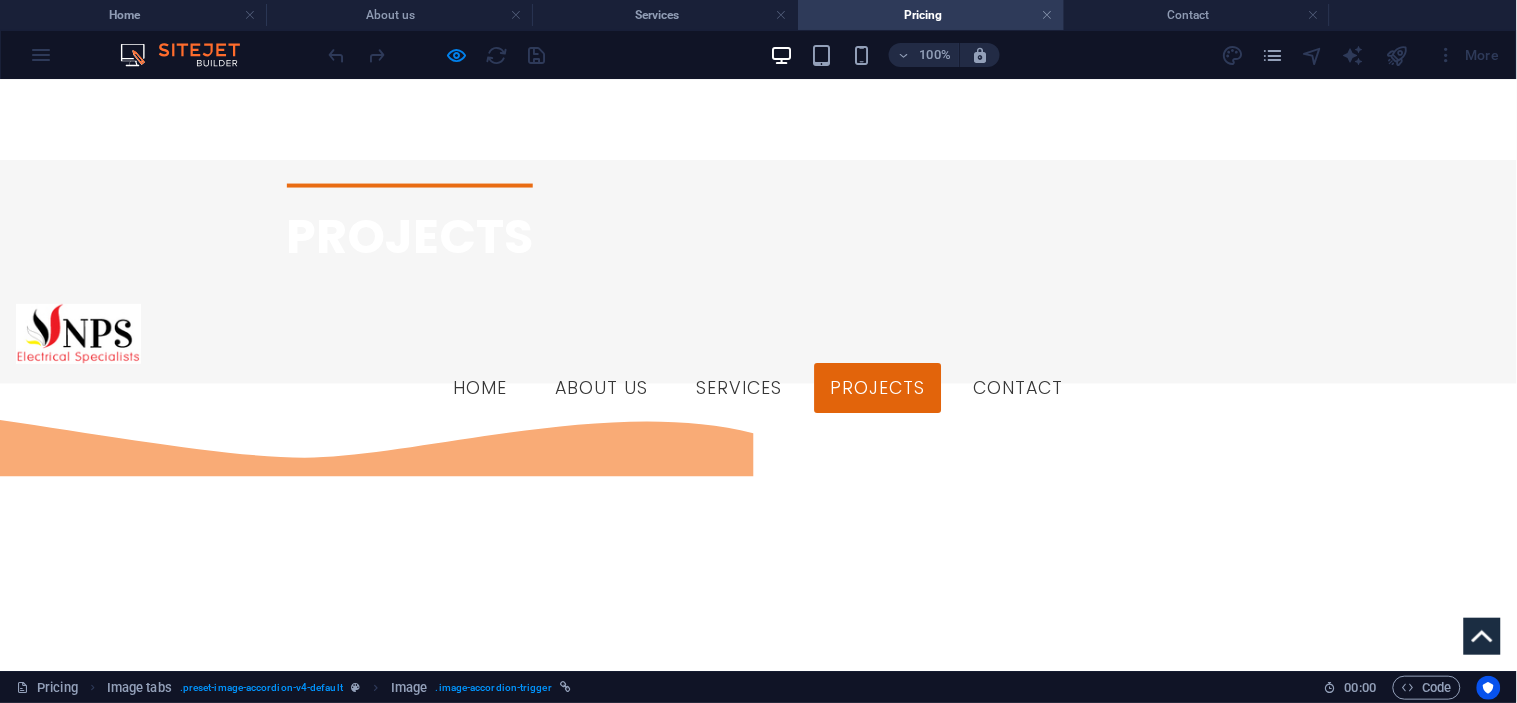 click at bounding box center [758, 183] 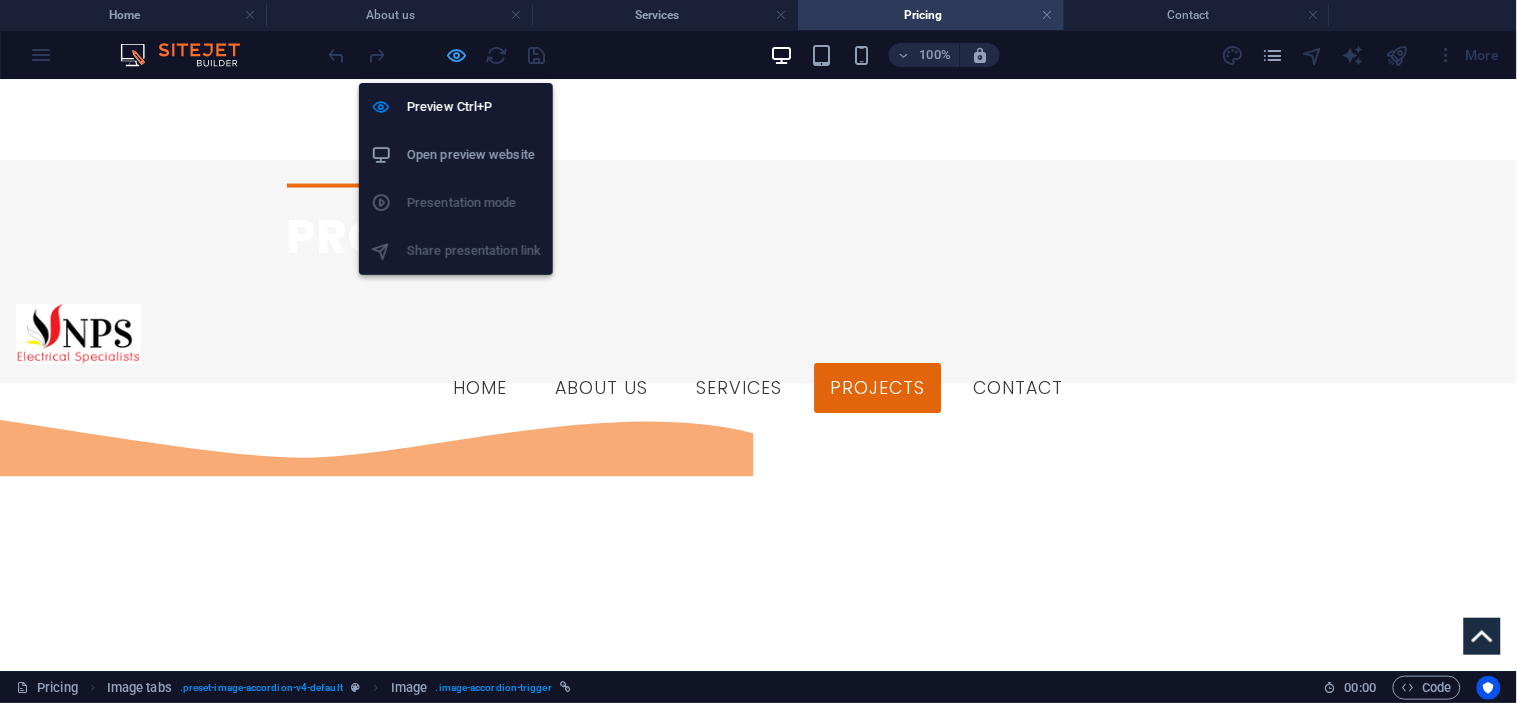 click at bounding box center (457, 55) 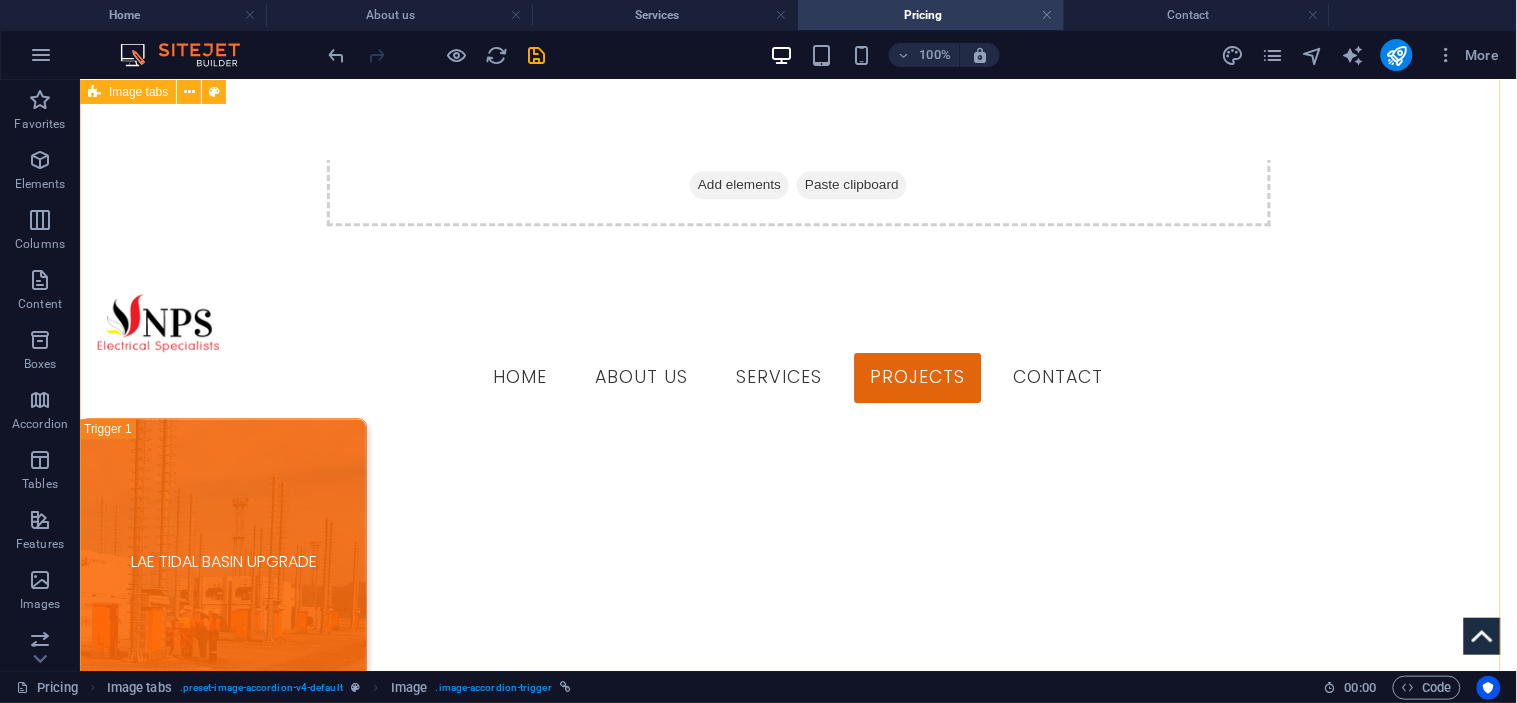 scroll, scrollTop: 1445, scrollLeft: 0, axis: vertical 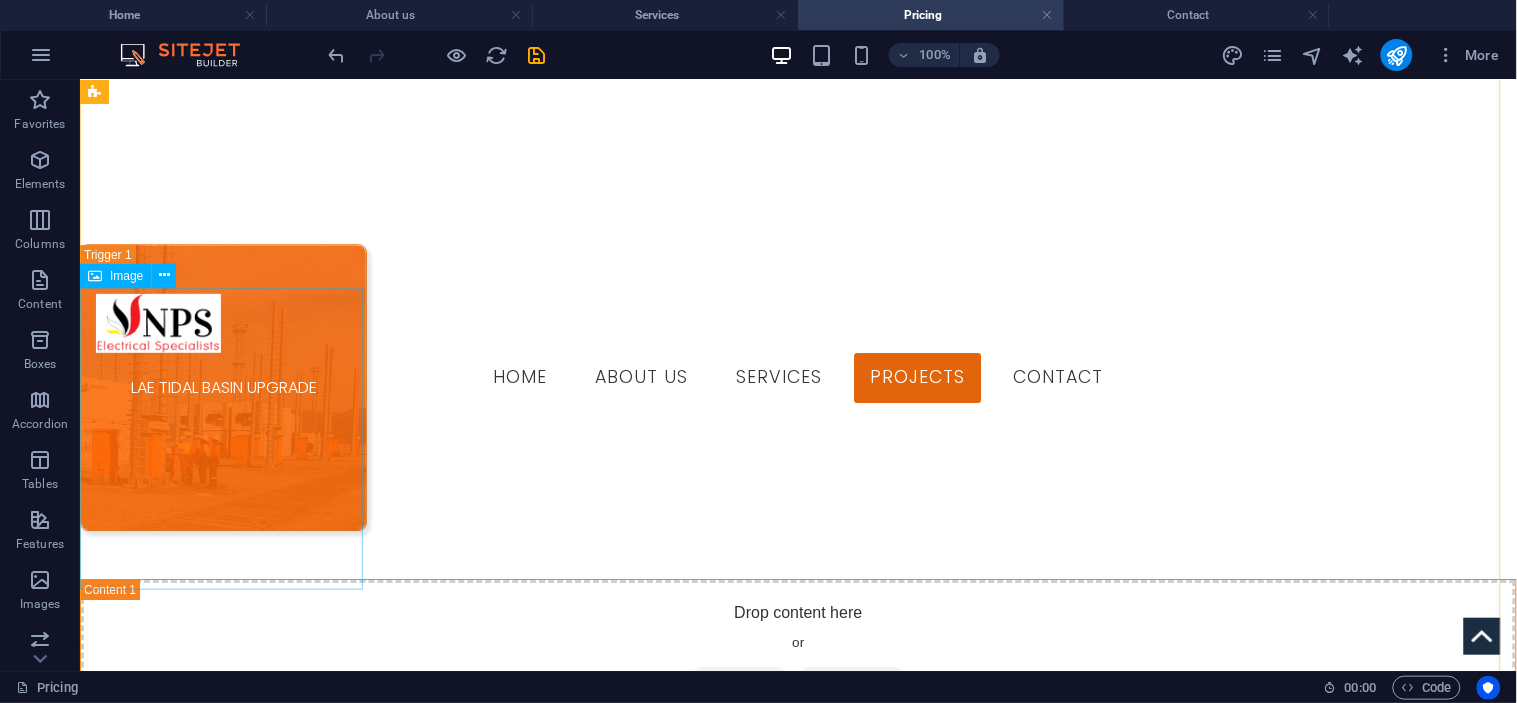 click on "Headline" at bounding box center (222, 921) 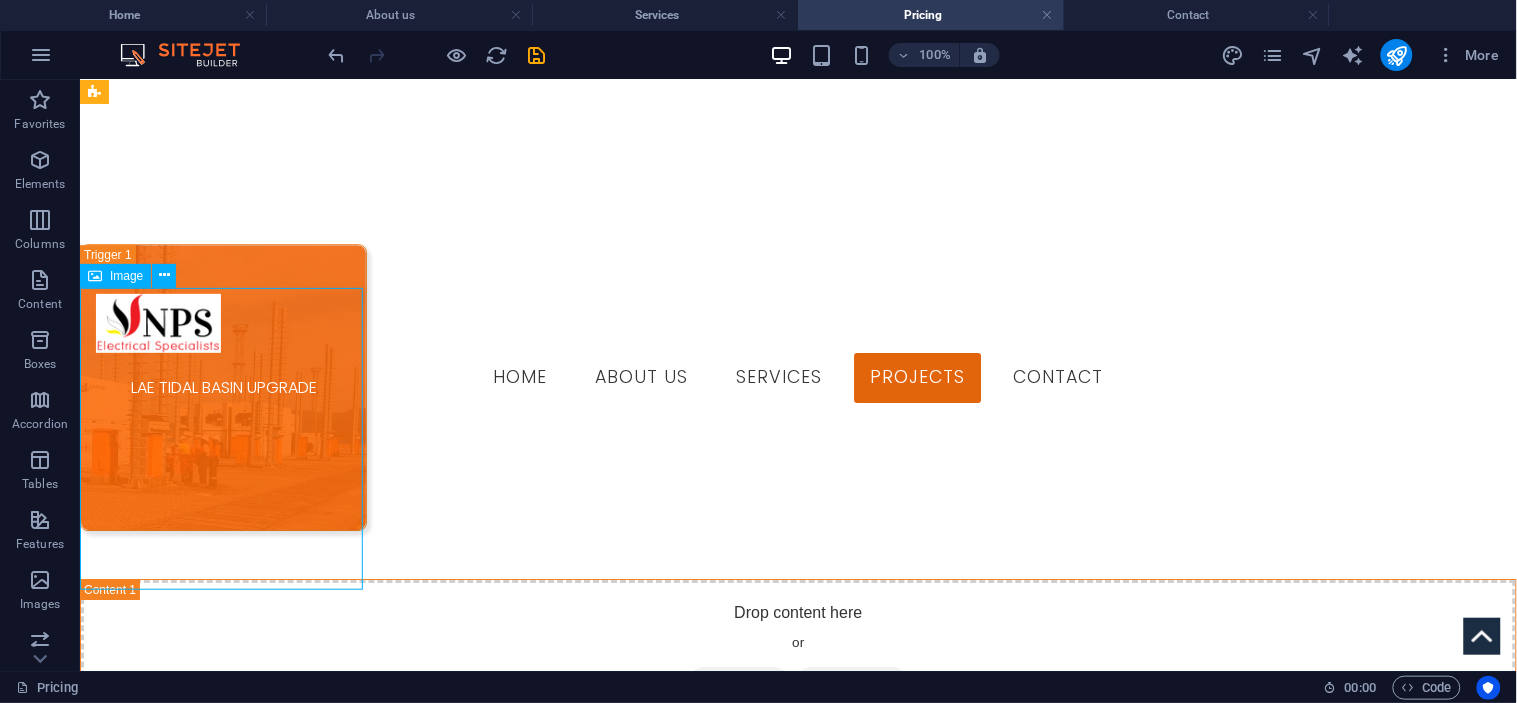 click on "Headline" at bounding box center [222, 921] 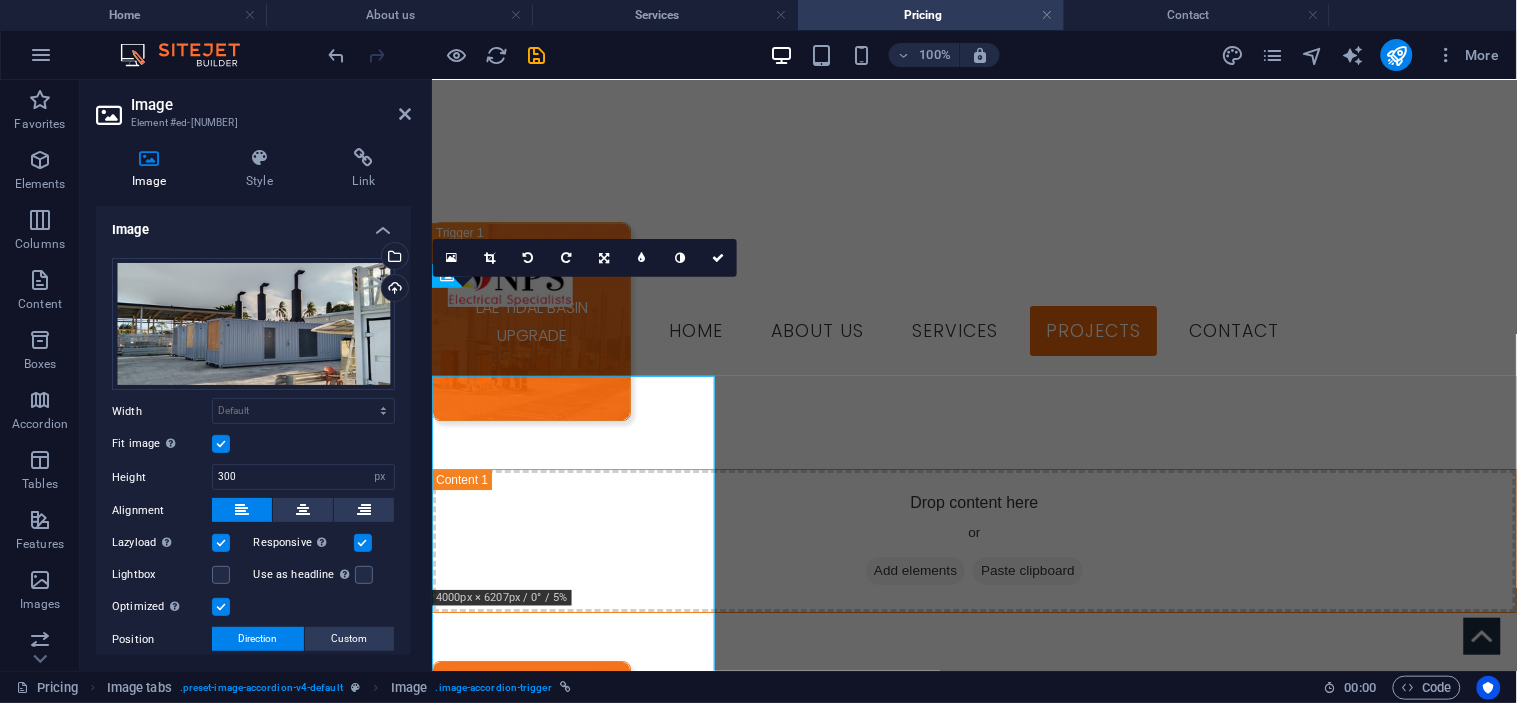 scroll, scrollTop: 1357, scrollLeft: 0, axis: vertical 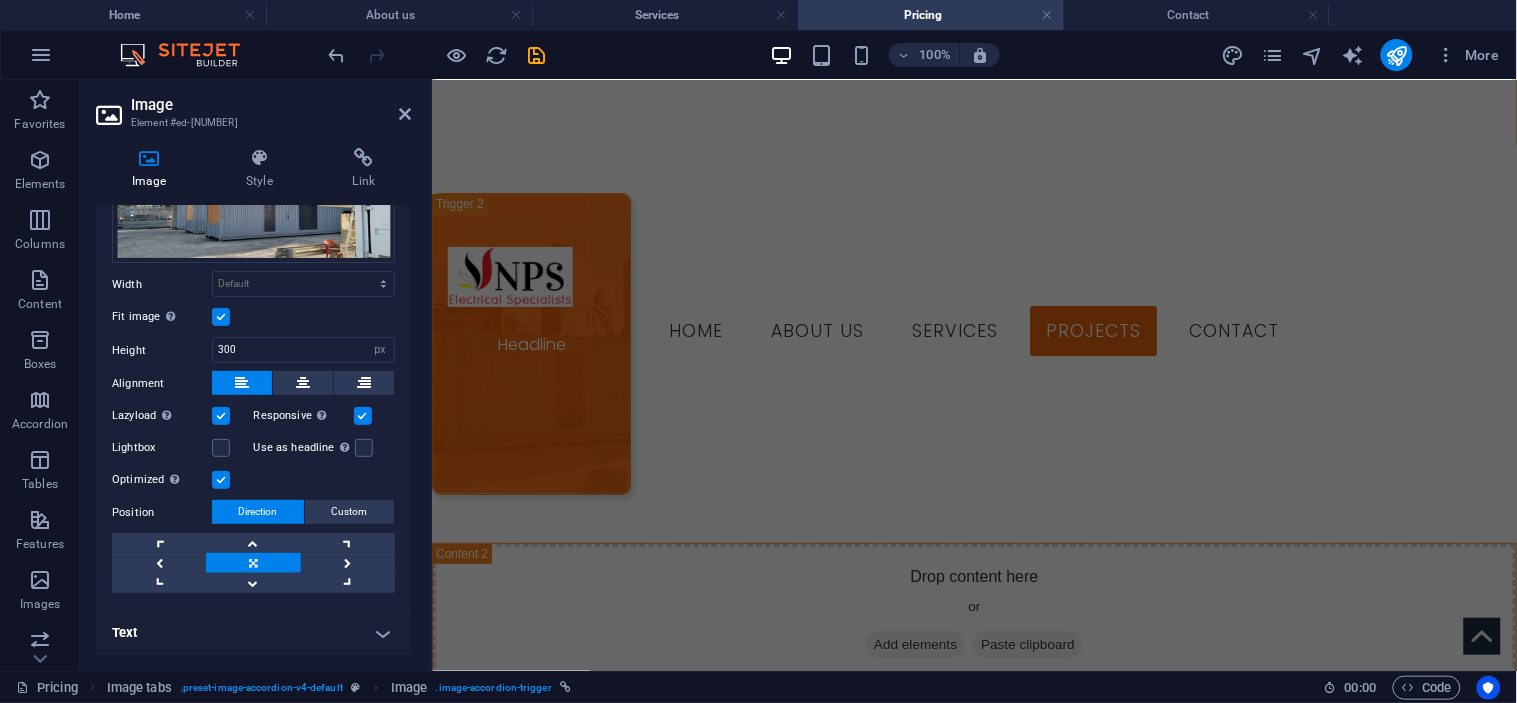 click on "Text" at bounding box center [253, 633] 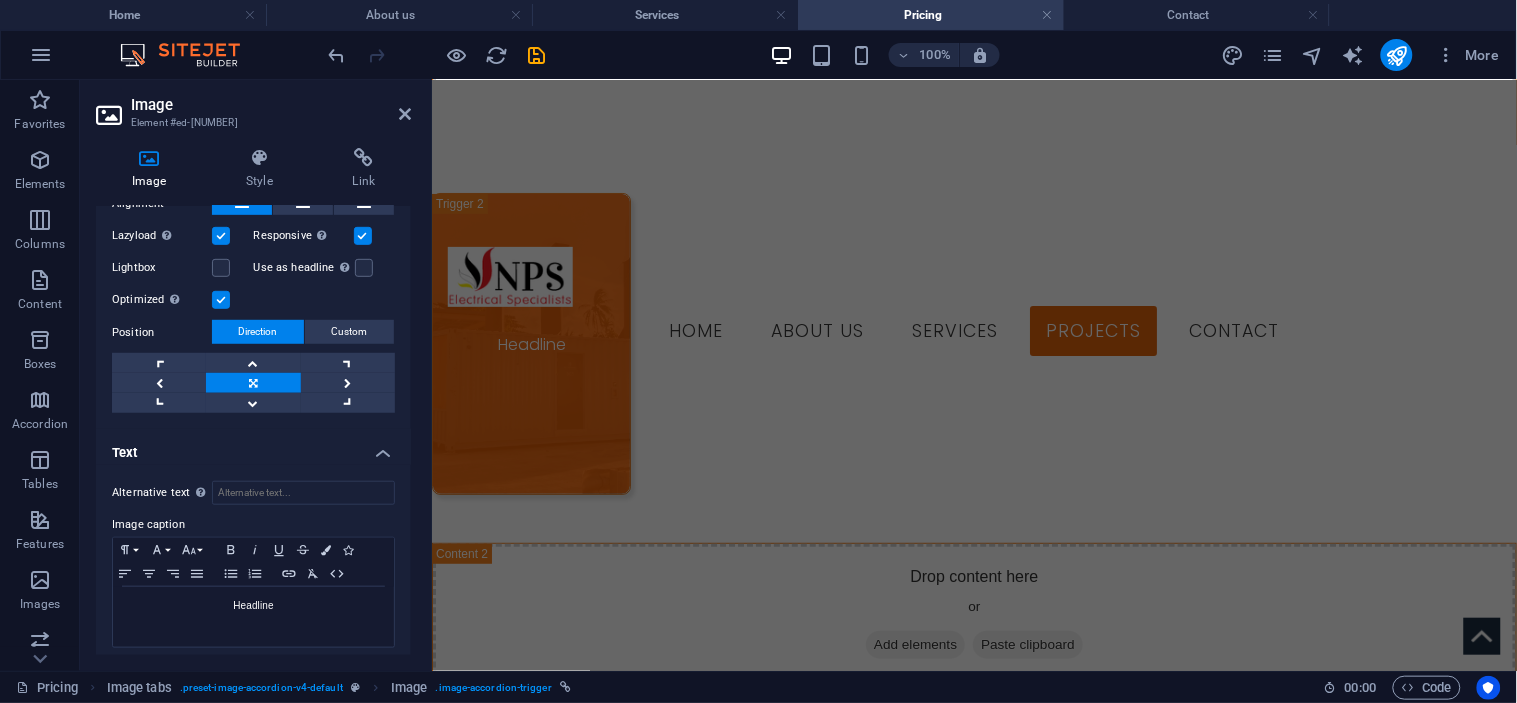 scroll, scrollTop: 315, scrollLeft: 0, axis: vertical 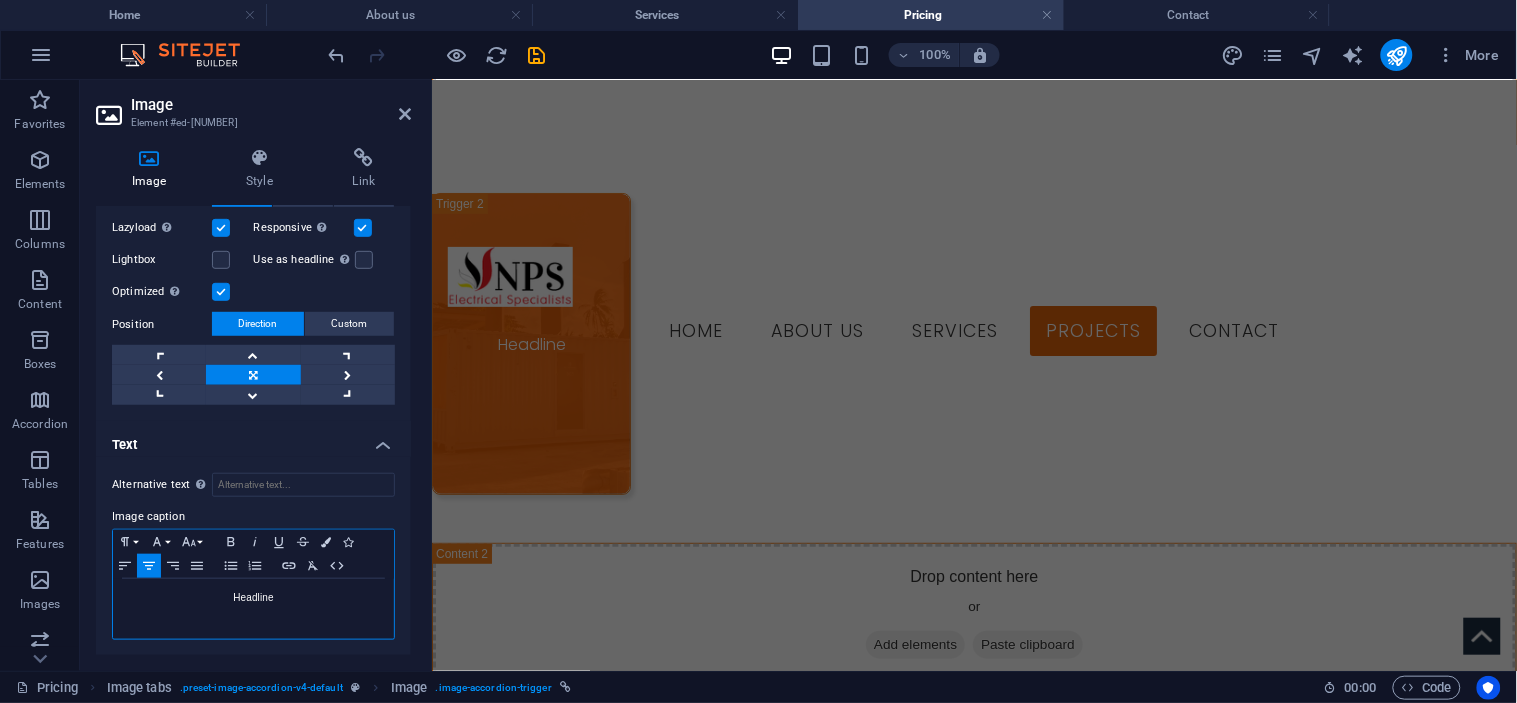 click on "Headline" at bounding box center [253, 598] 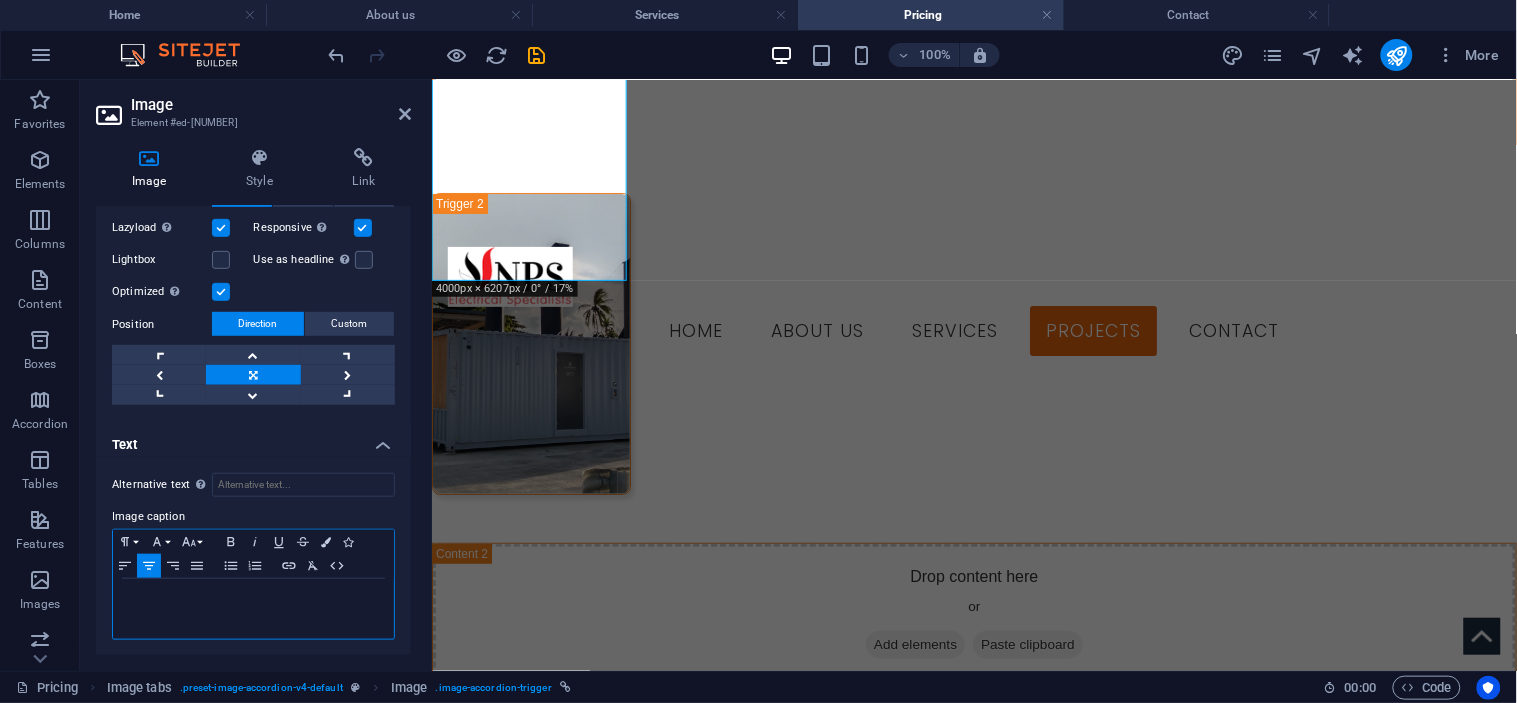 scroll, scrollTop: 1421, scrollLeft: 0, axis: vertical 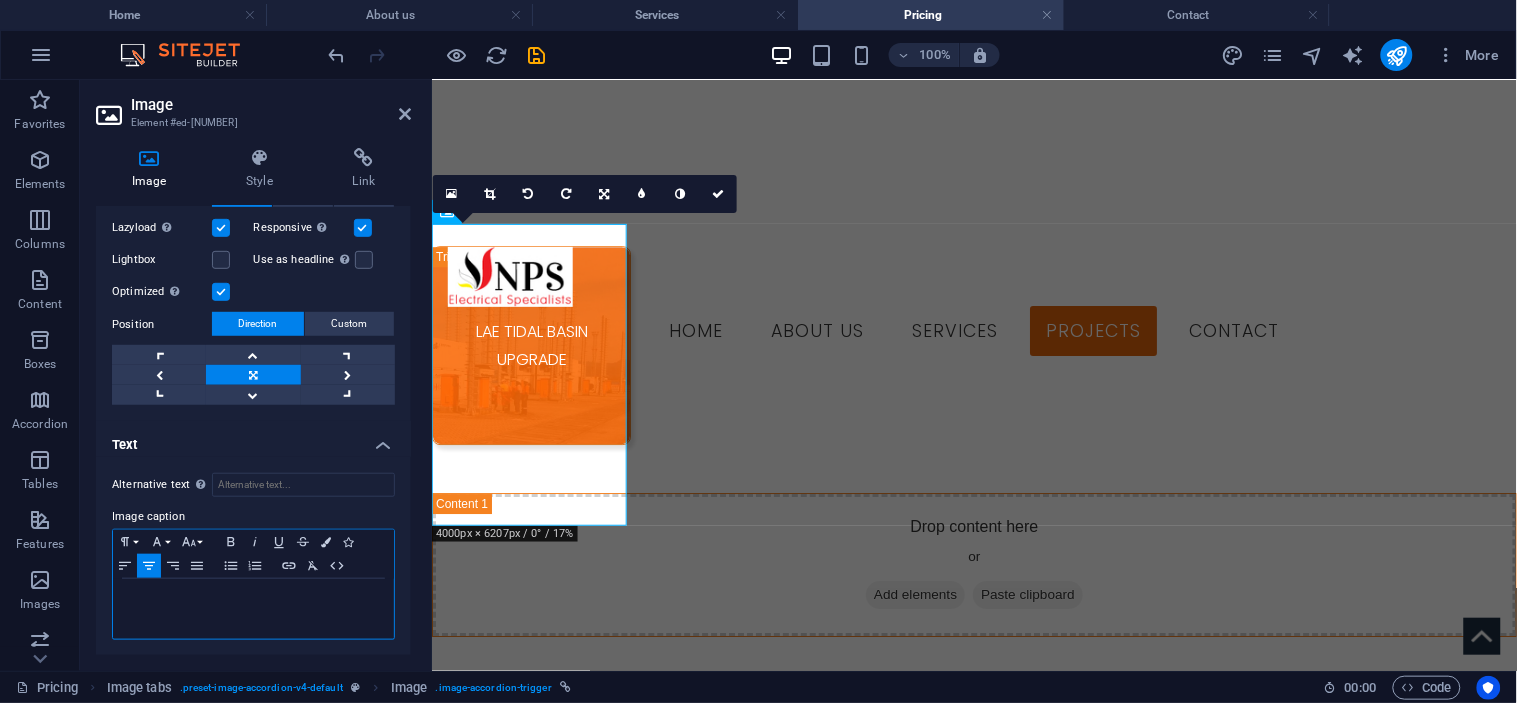 type 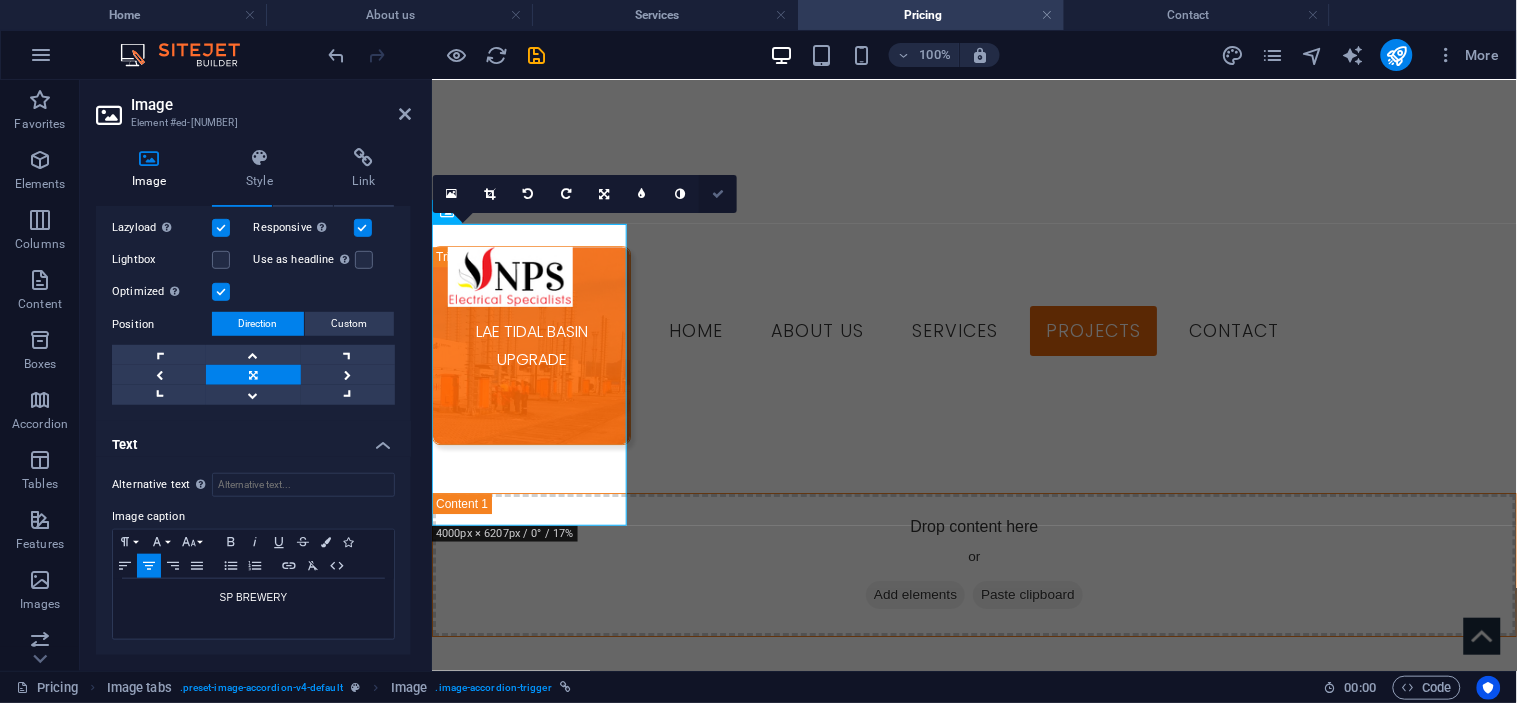 click at bounding box center [718, 194] 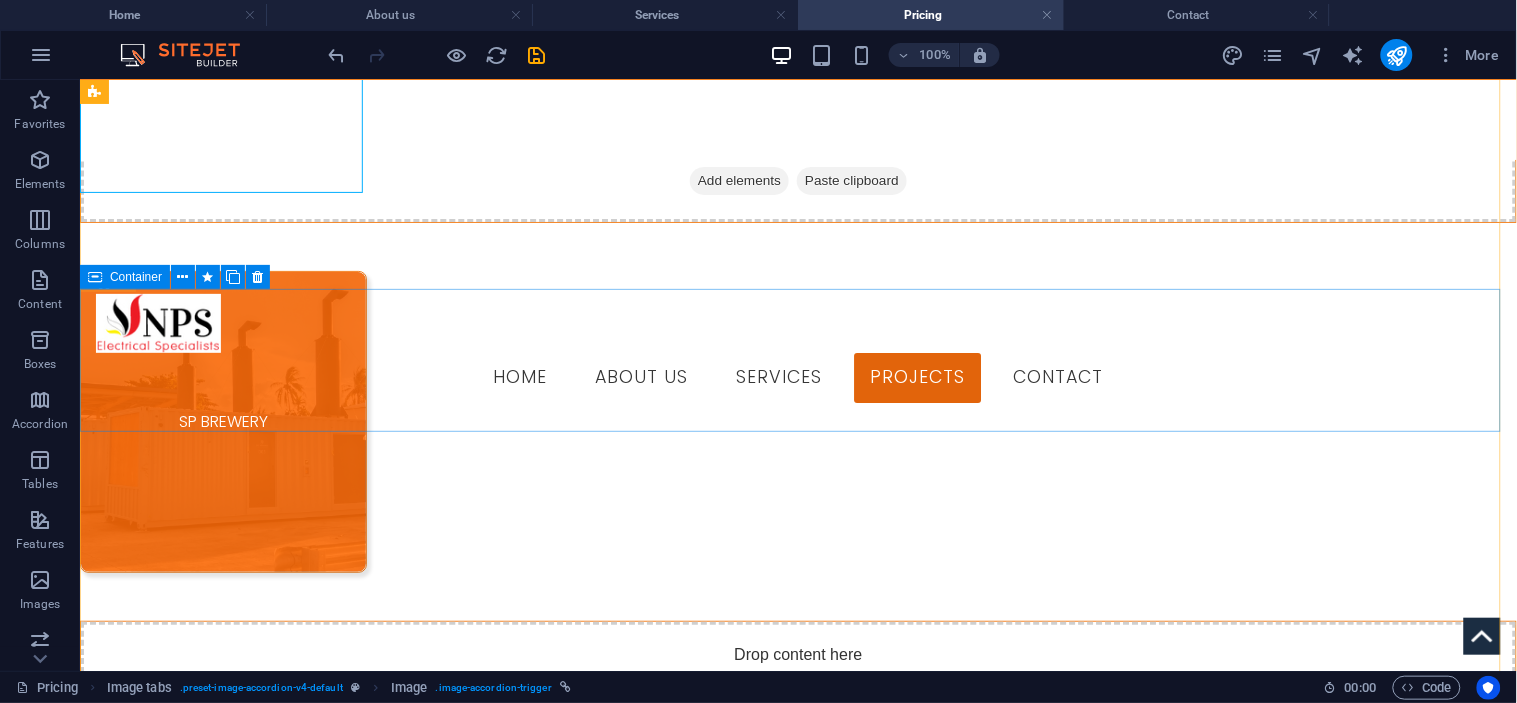 scroll, scrollTop: 2064, scrollLeft: 0, axis: vertical 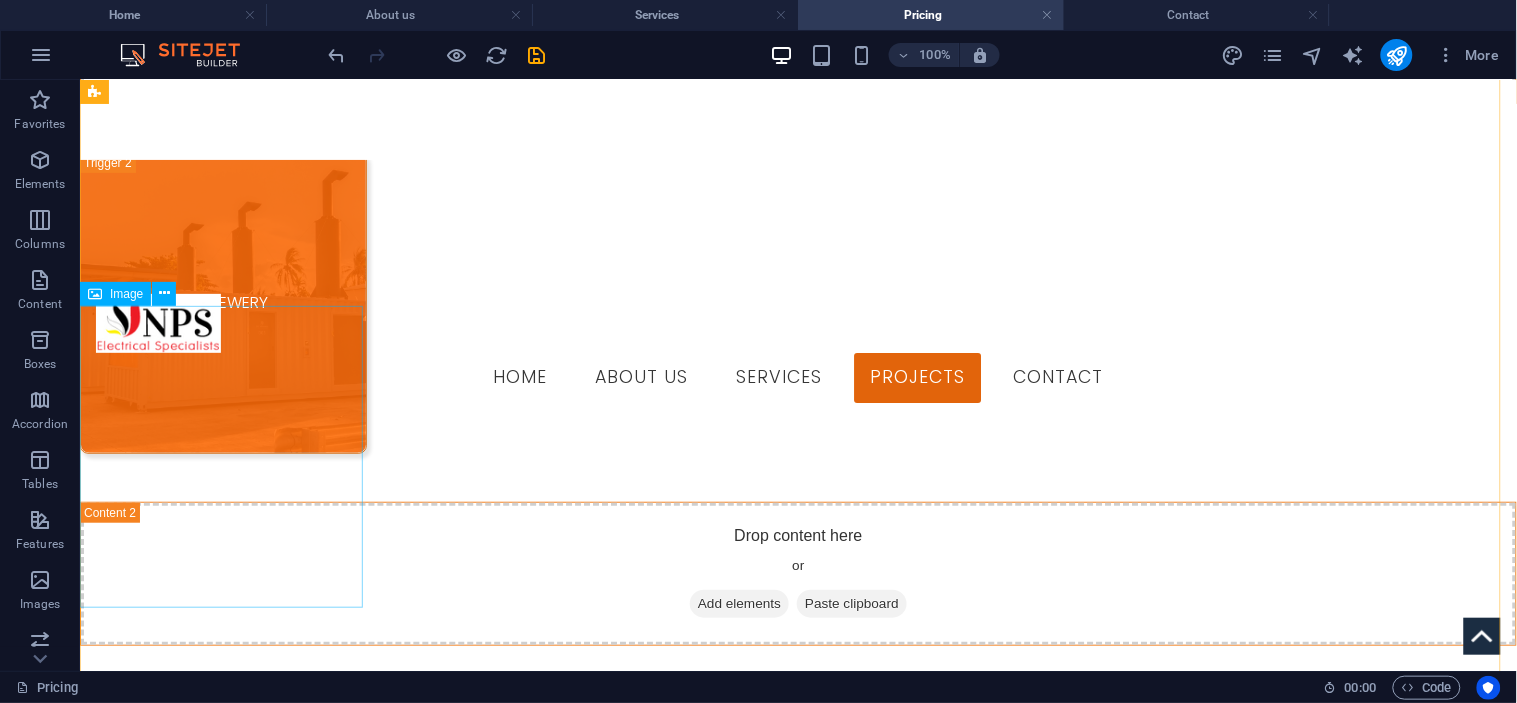 click on "Headline" at bounding box center (222, 844) 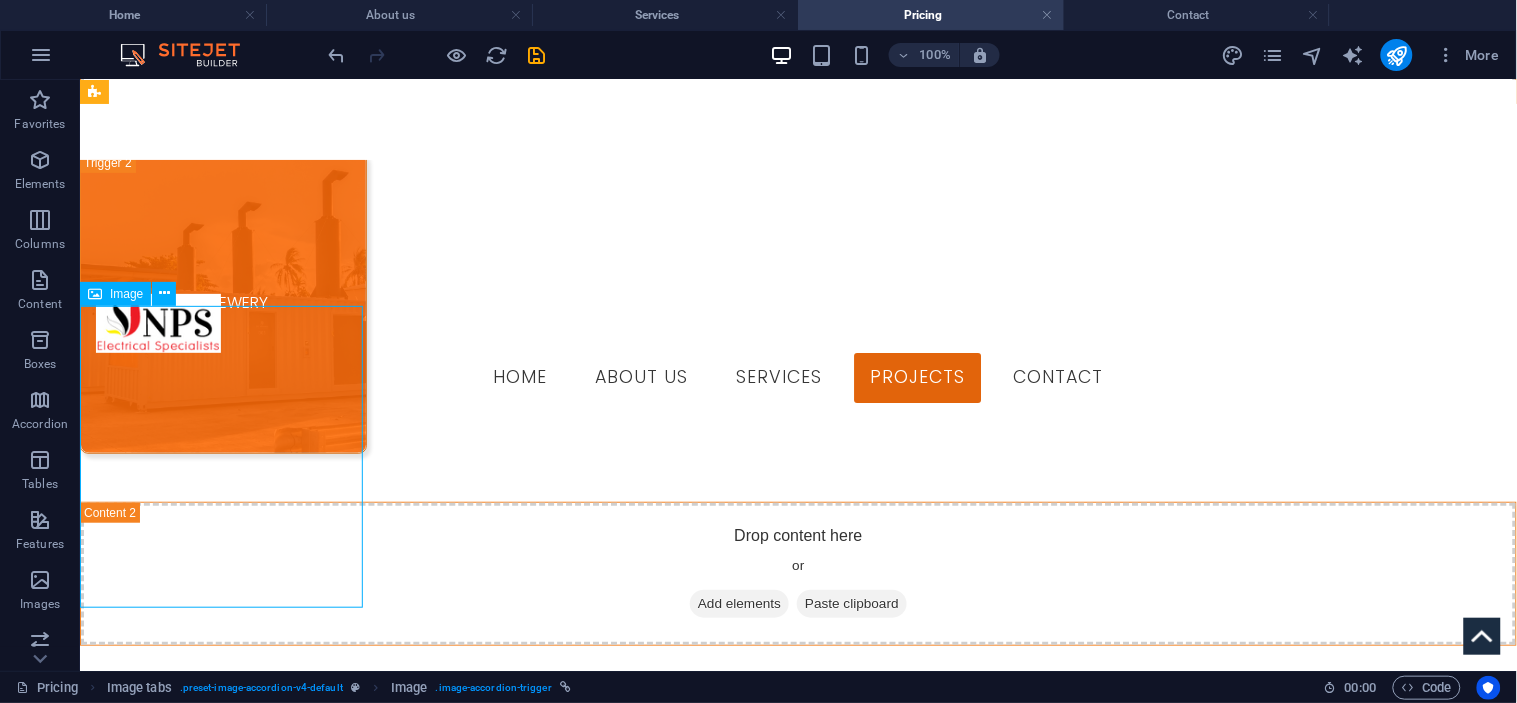 click on "Headline" at bounding box center (222, 844) 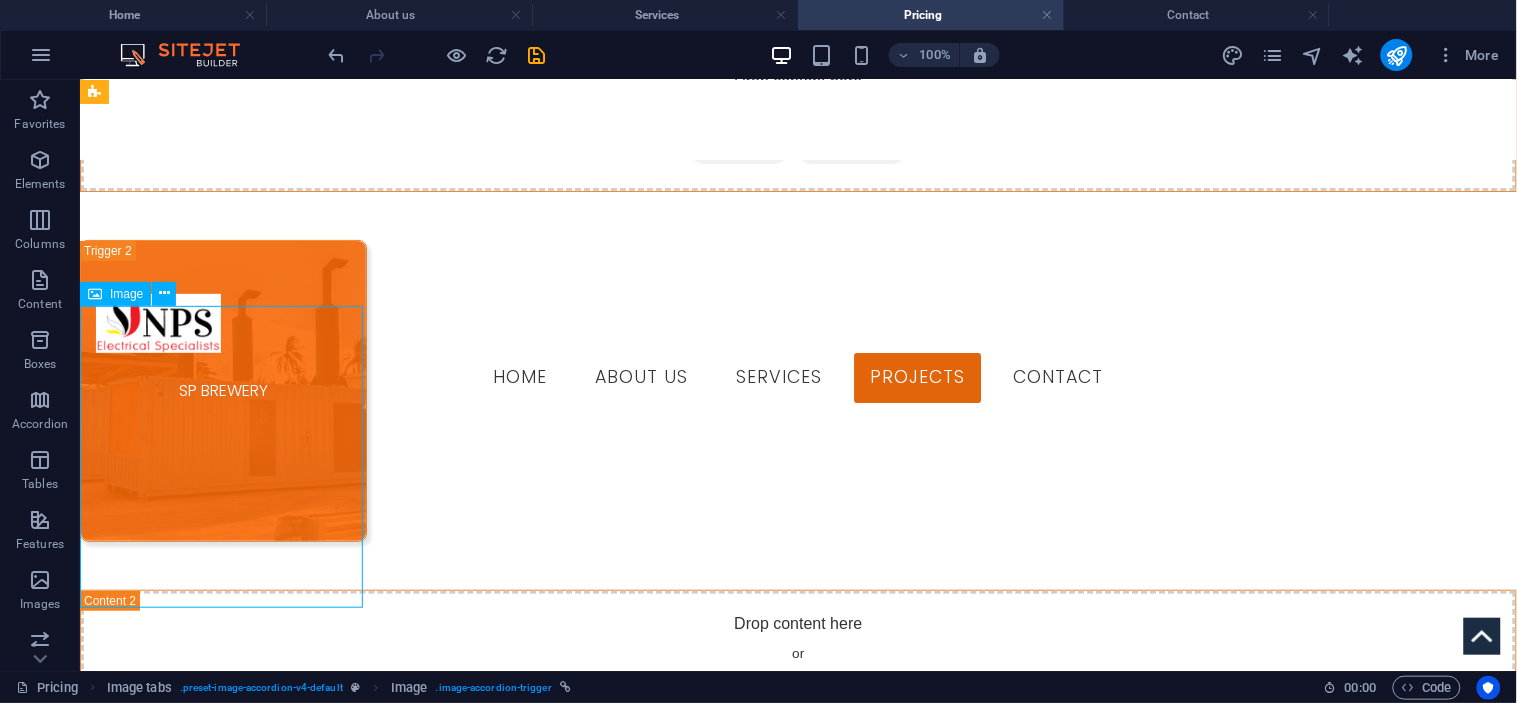 select on "px" 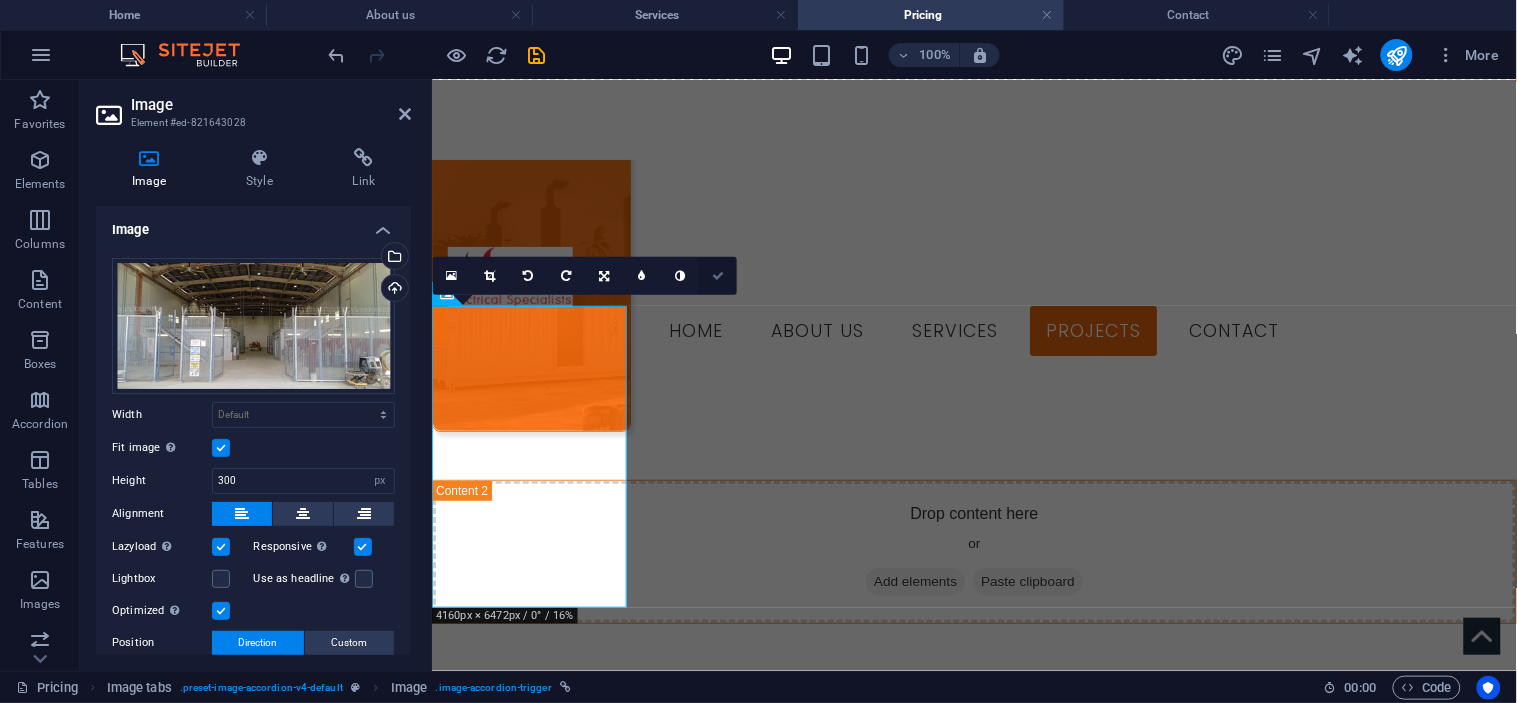 click at bounding box center (718, 276) 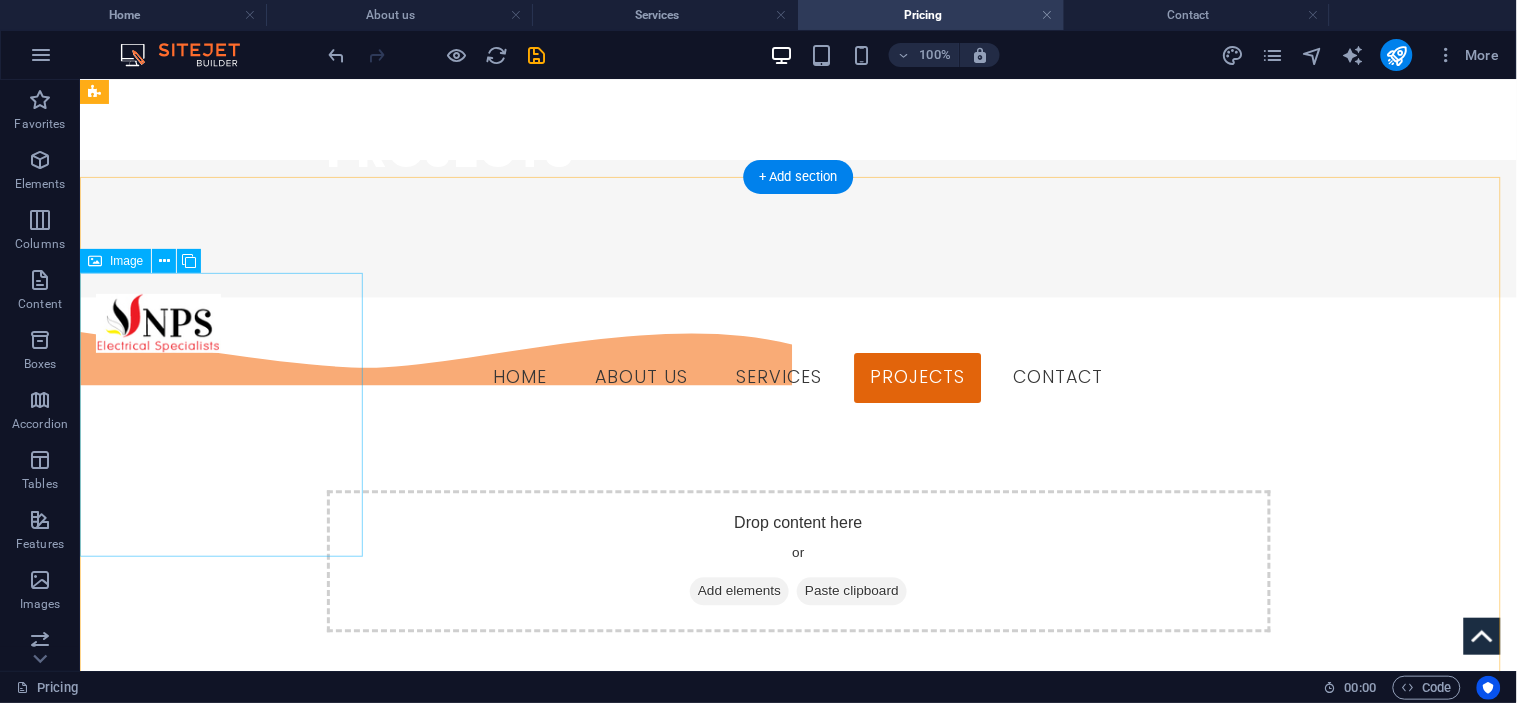 scroll, scrollTop: 842, scrollLeft: 0, axis: vertical 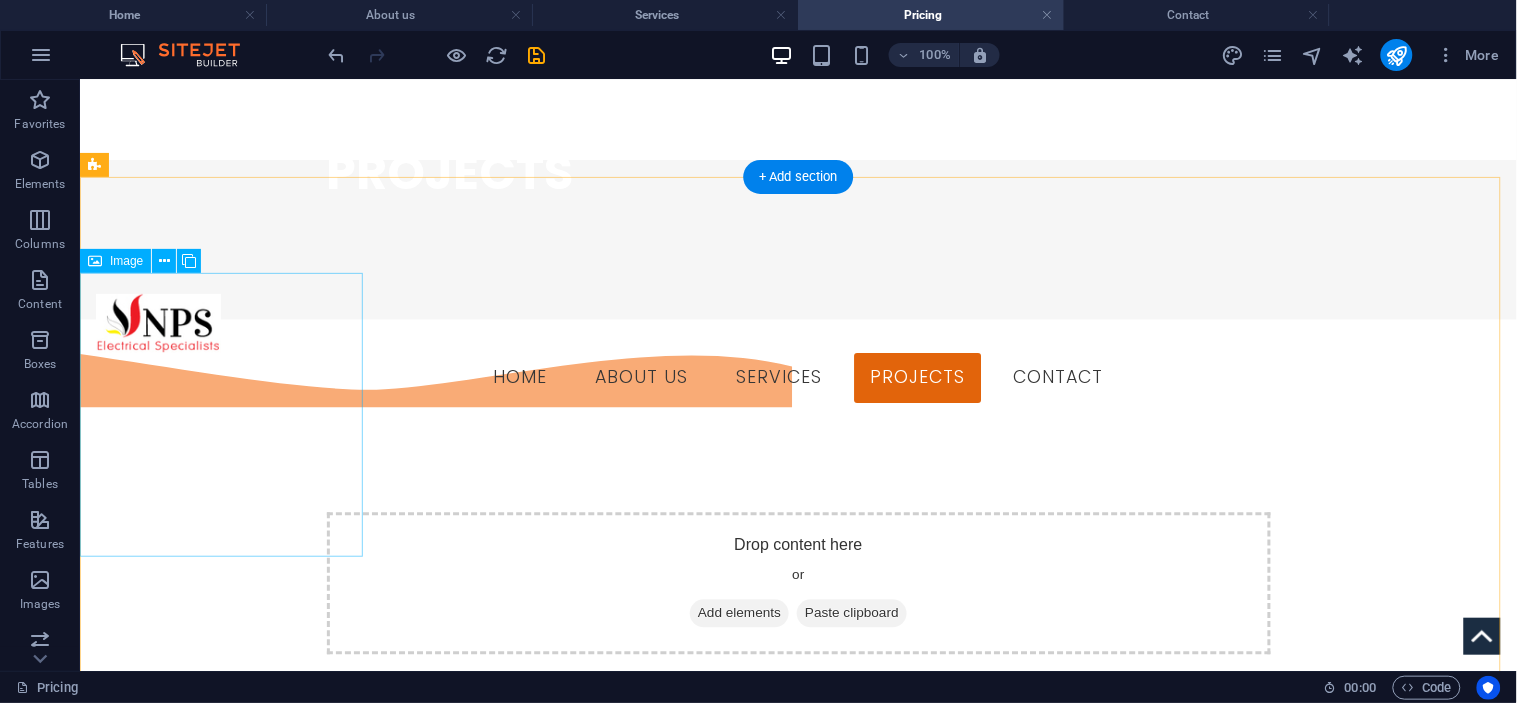 click on "LAE TIDAL BASIN UPGRADE" at bounding box center (222, 989) 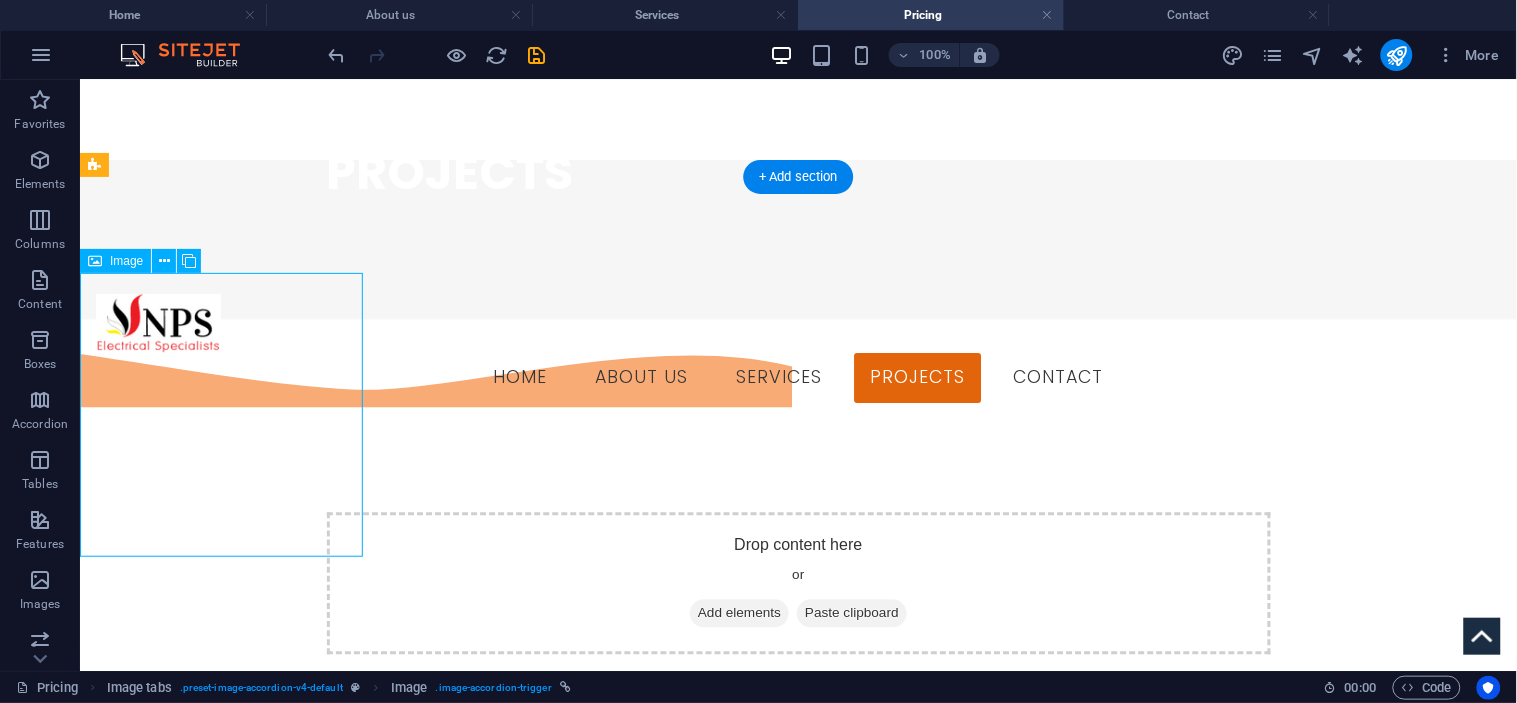 click on "LAE TIDAL BASIN UPGRADE" at bounding box center [222, 989] 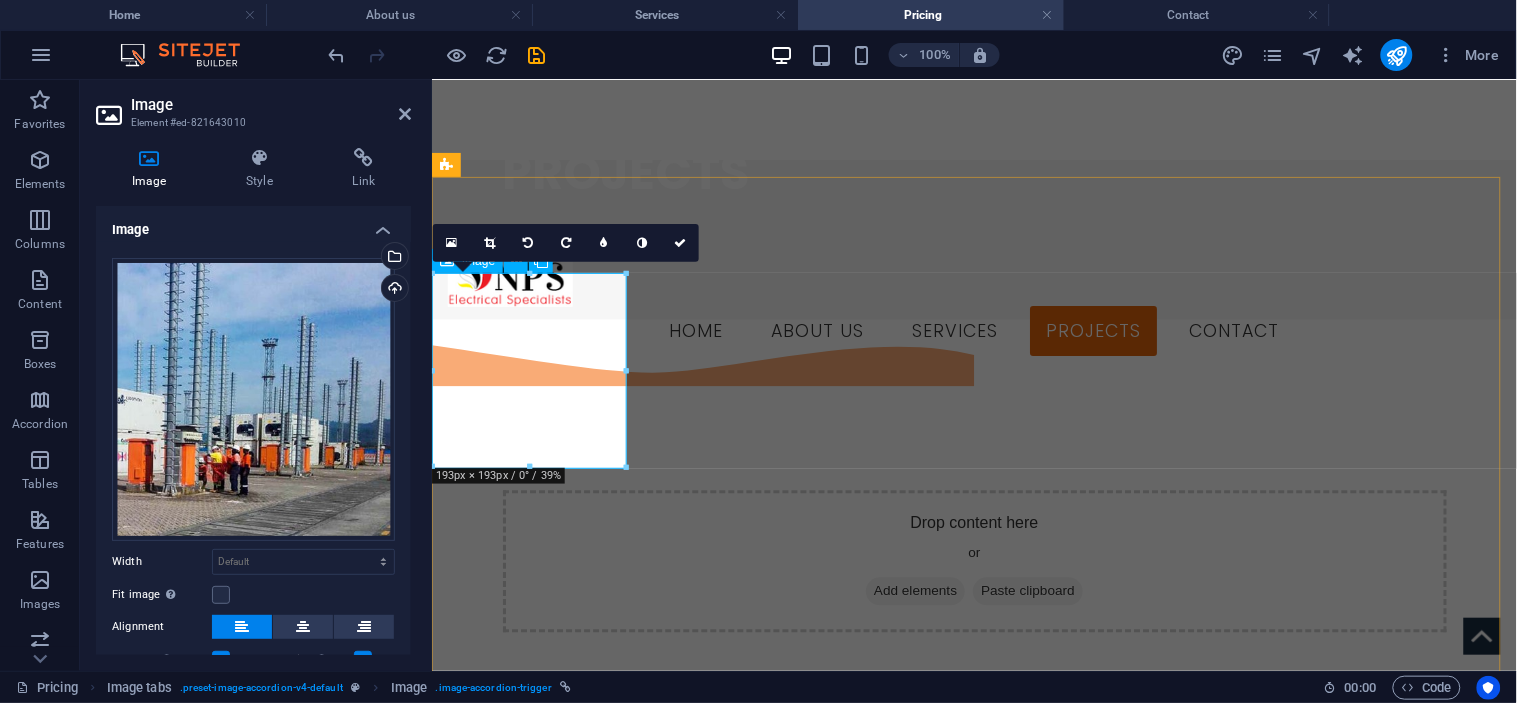 click on "LAE TIDAL BASIN UPGRADE" at bounding box center (530, 923) 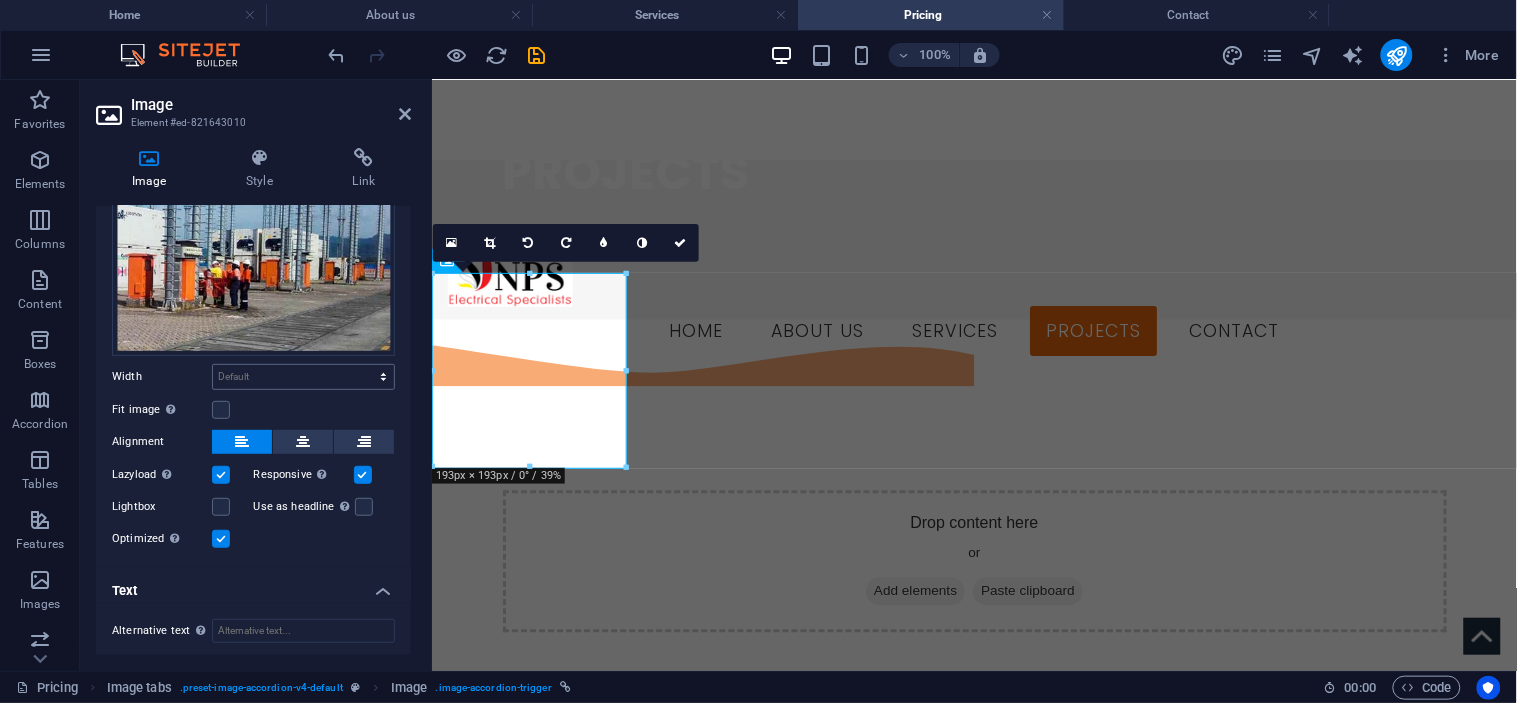 scroll, scrollTop: 328, scrollLeft: 0, axis: vertical 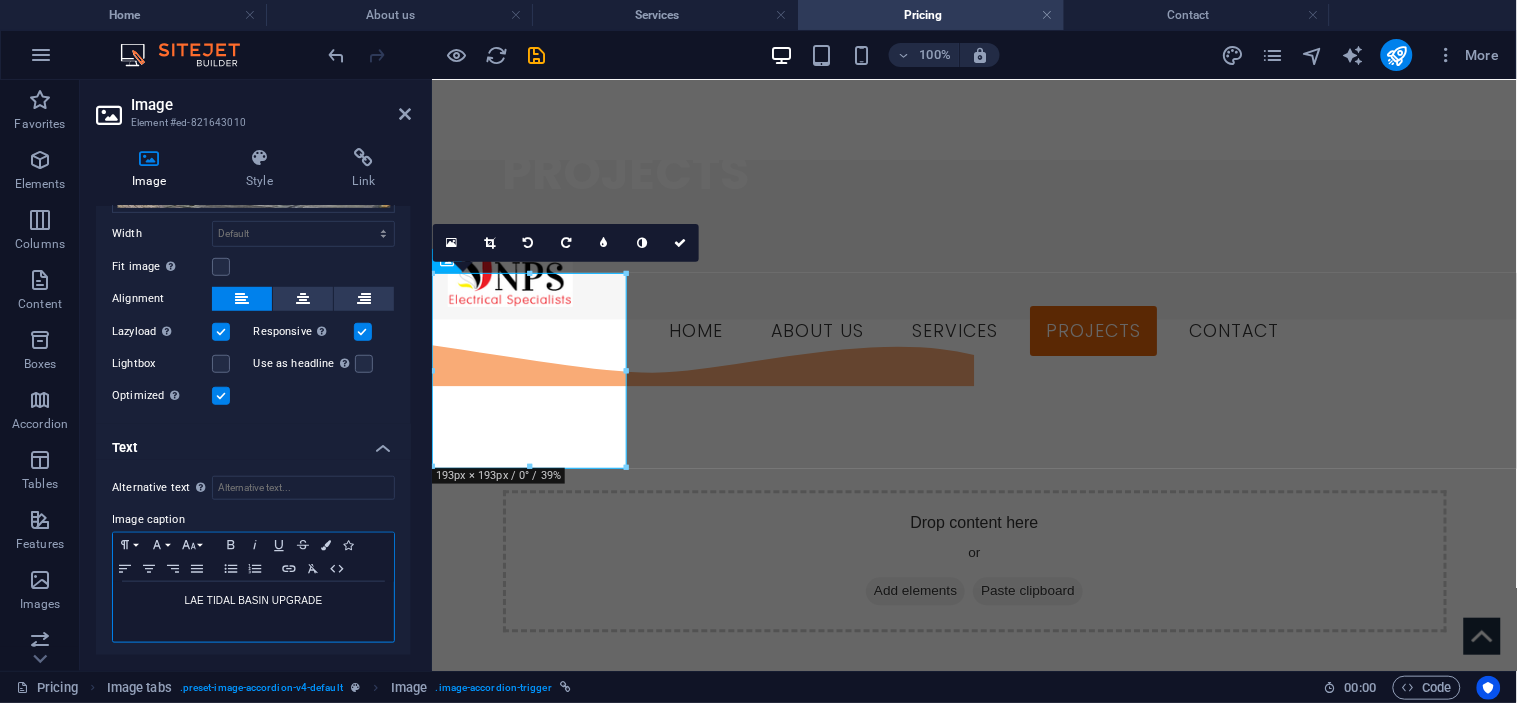 click on "​LAE TIDAL BASIN UPGRADE" at bounding box center [253, 601] 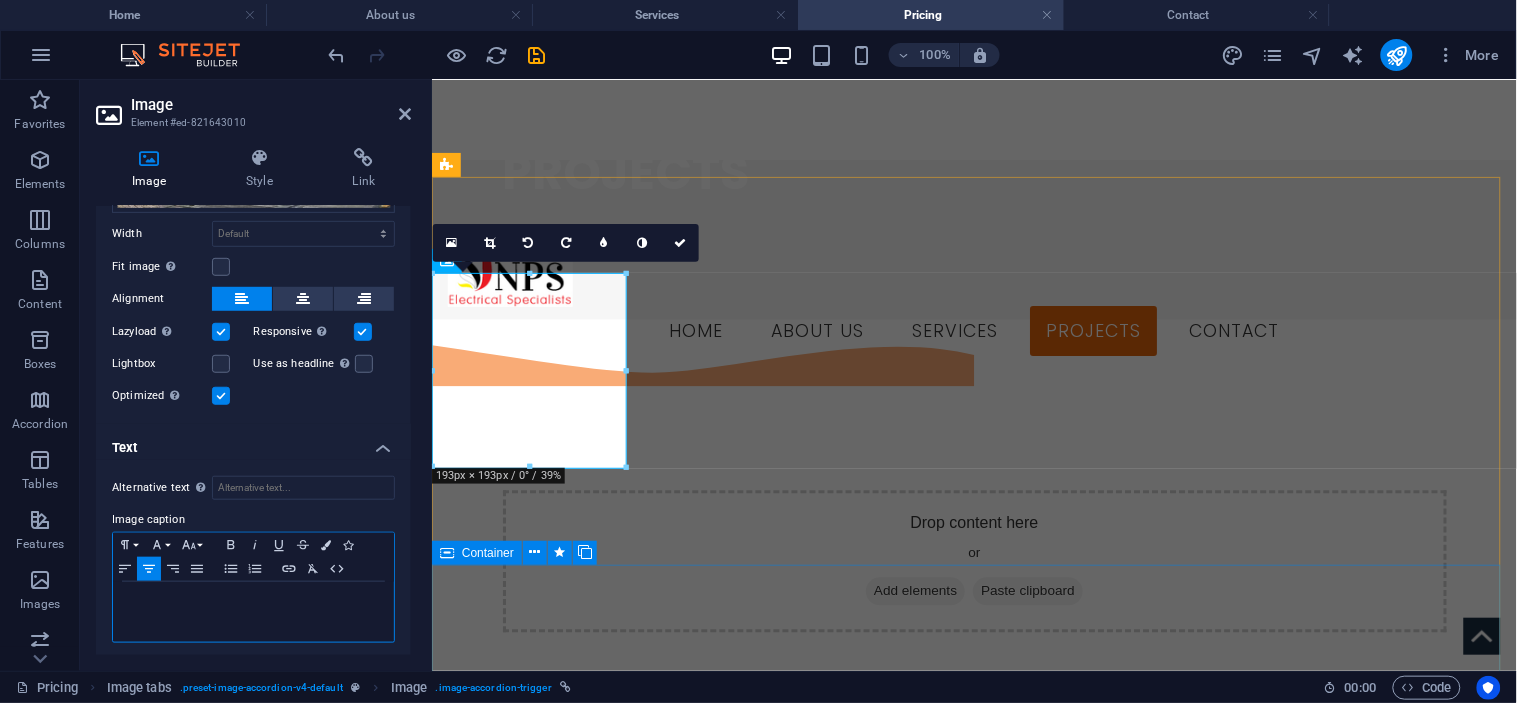 type 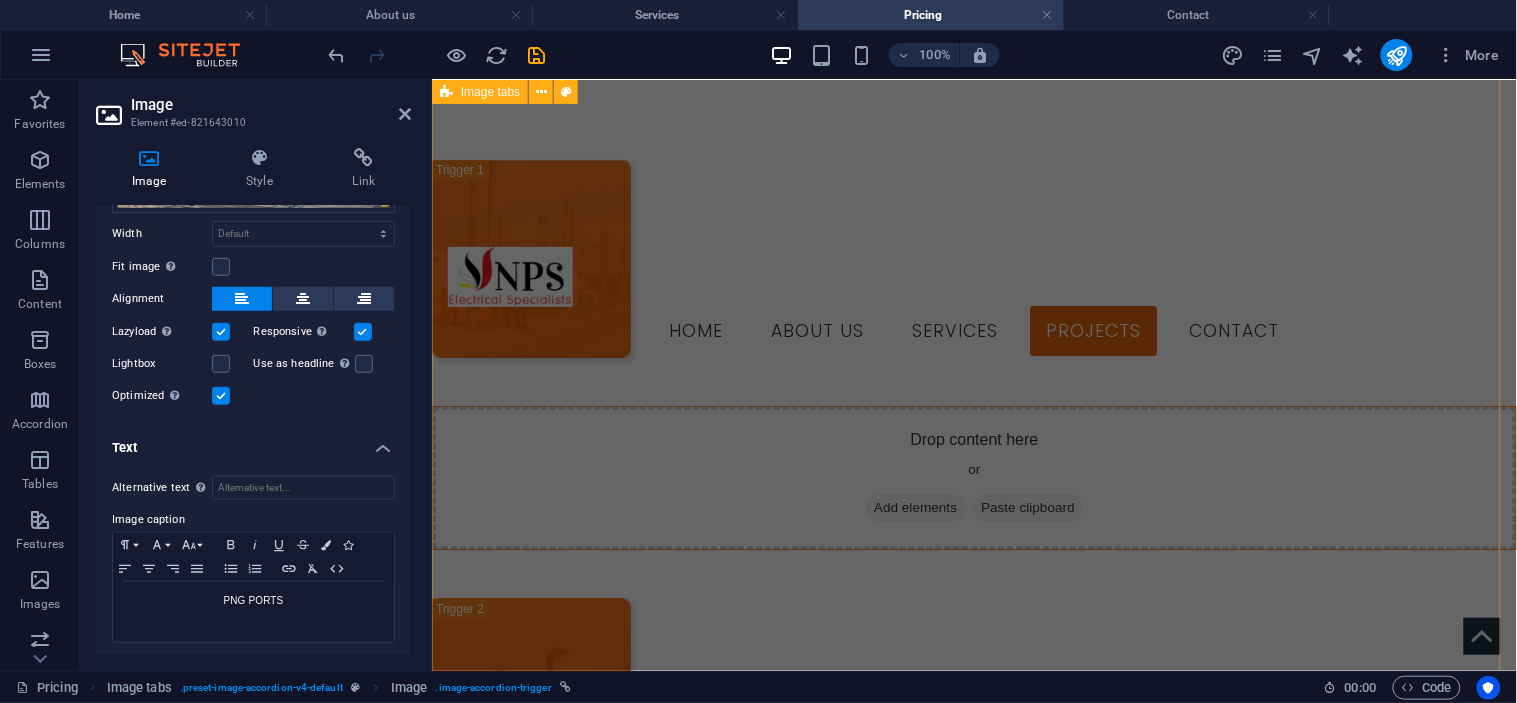 scroll, scrollTop: 1842, scrollLeft: 0, axis: vertical 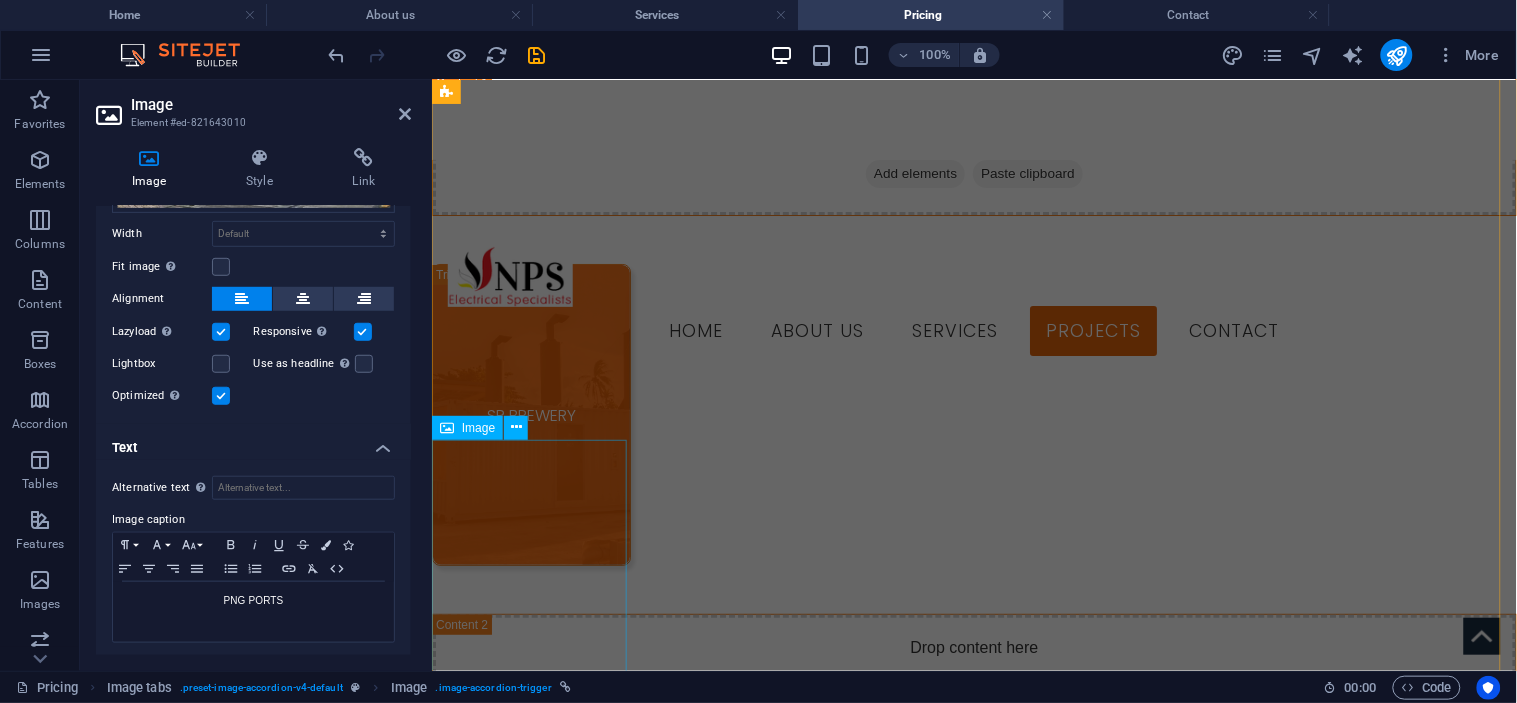 click on "Headline" at bounding box center (530, 956) 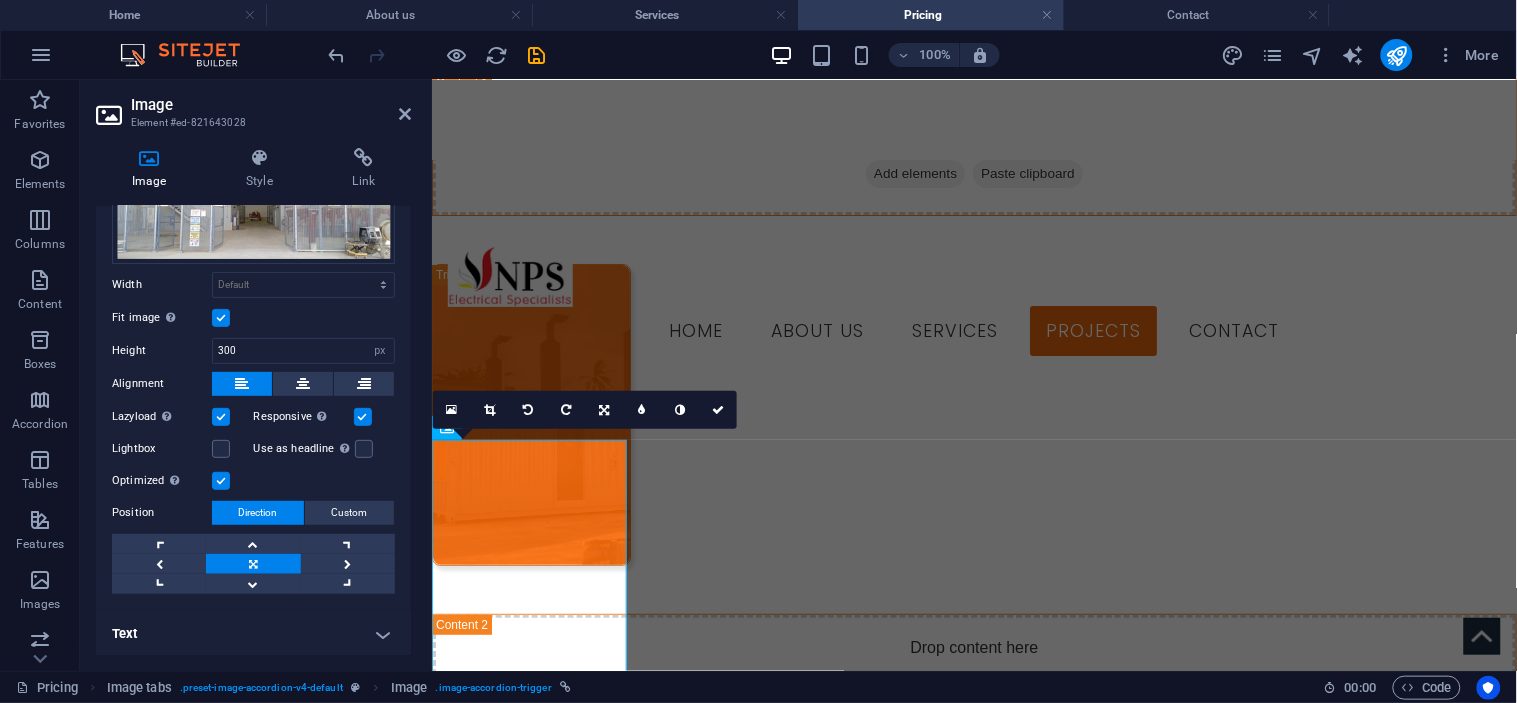 scroll, scrollTop: 131, scrollLeft: 0, axis: vertical 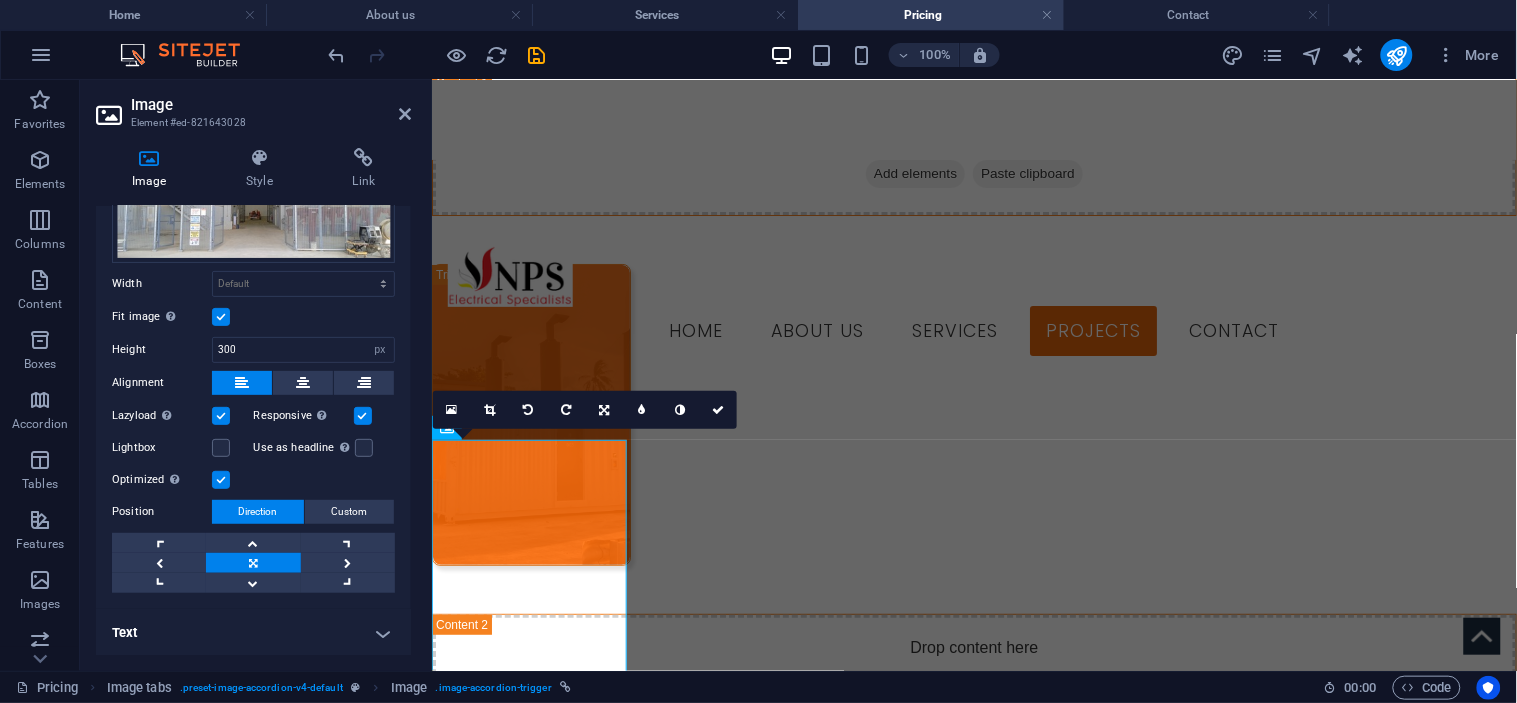 click on "Text" at bounding box center (253, 633) 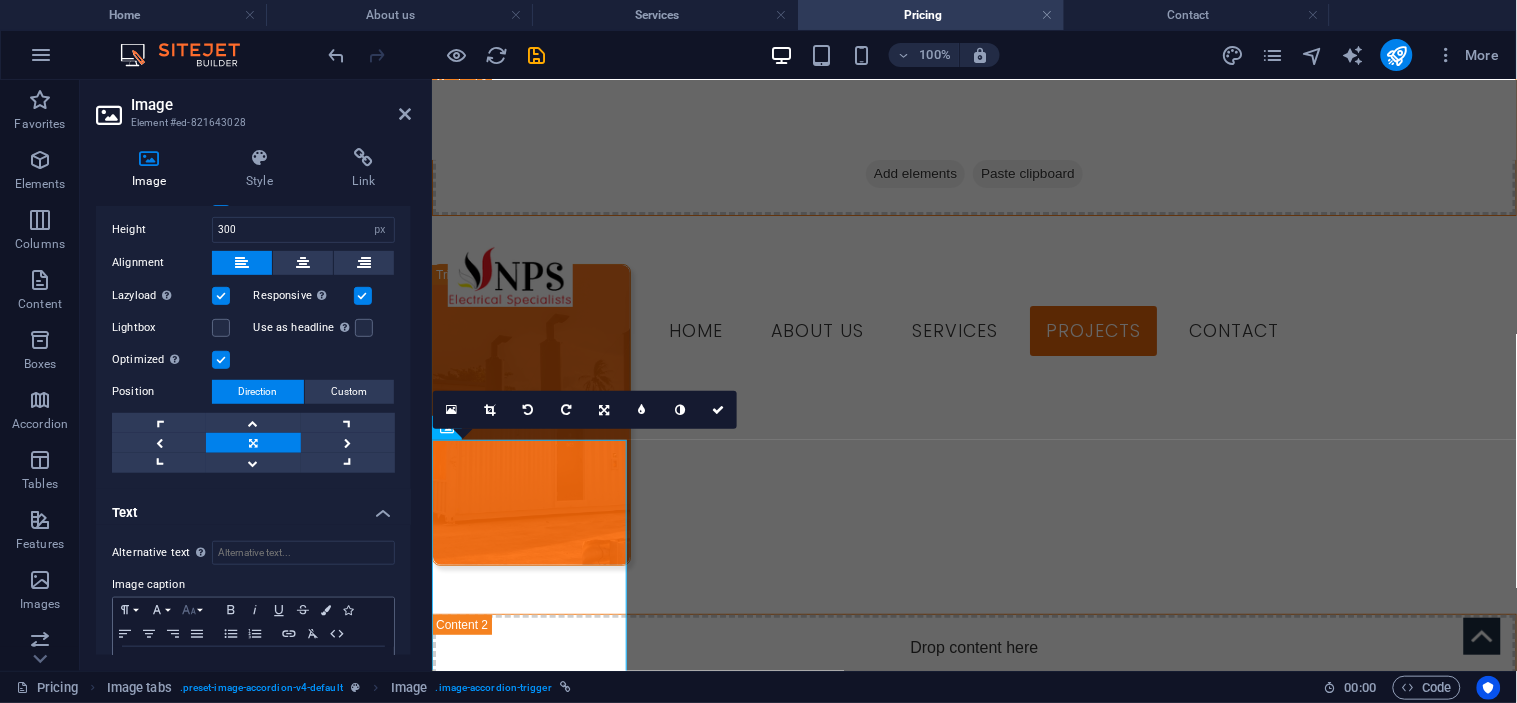 scroll, scrollTop: 318, scrollLeft: 0, axis: vertical 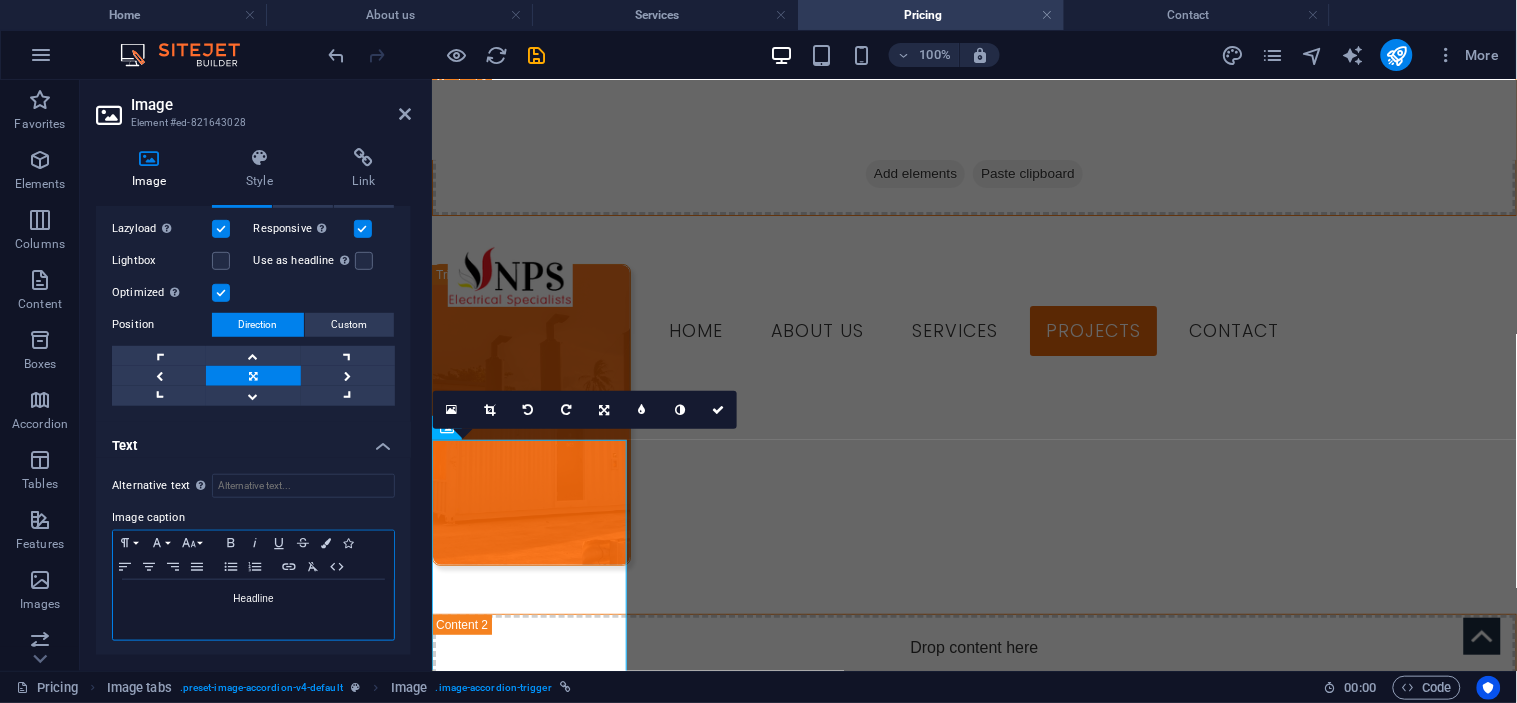 click on "Headline" at bounding box center [253, 599] 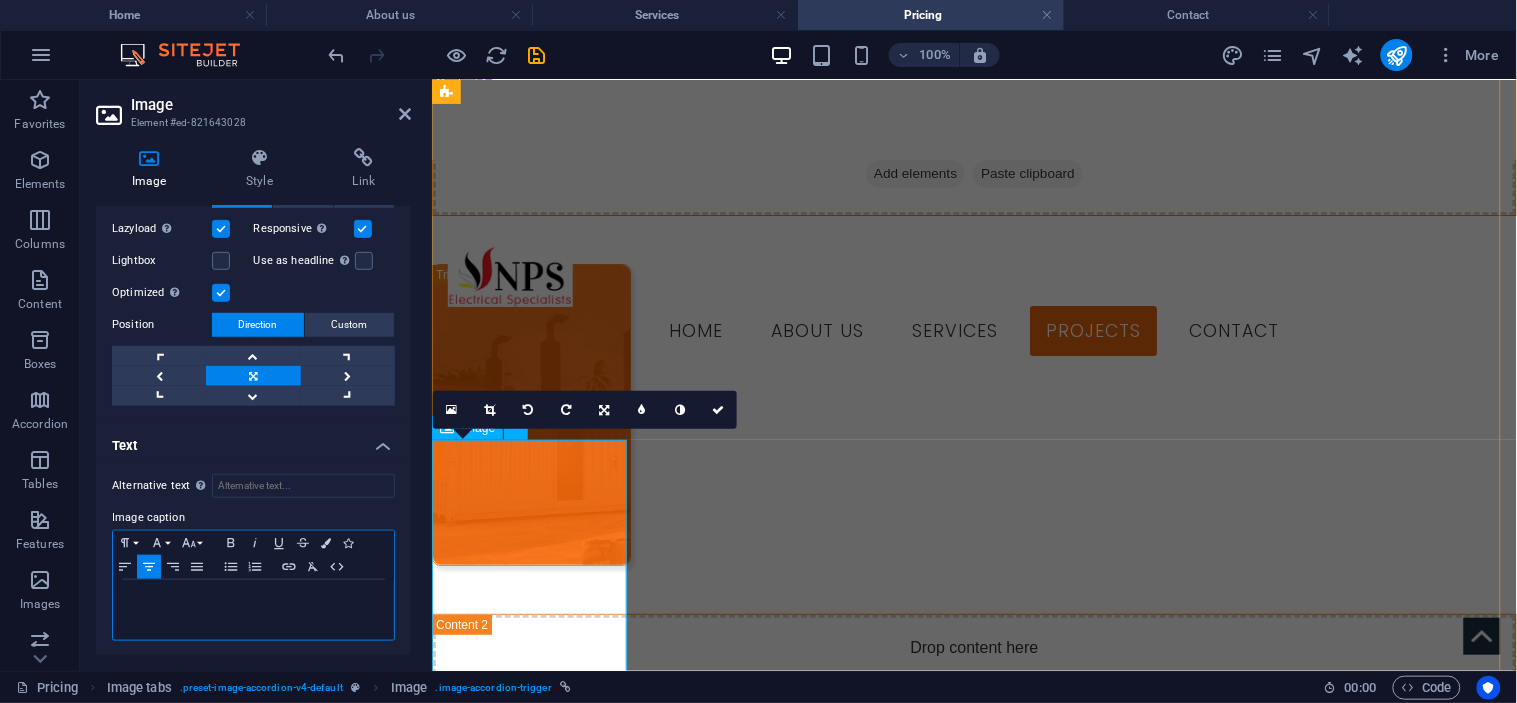 type 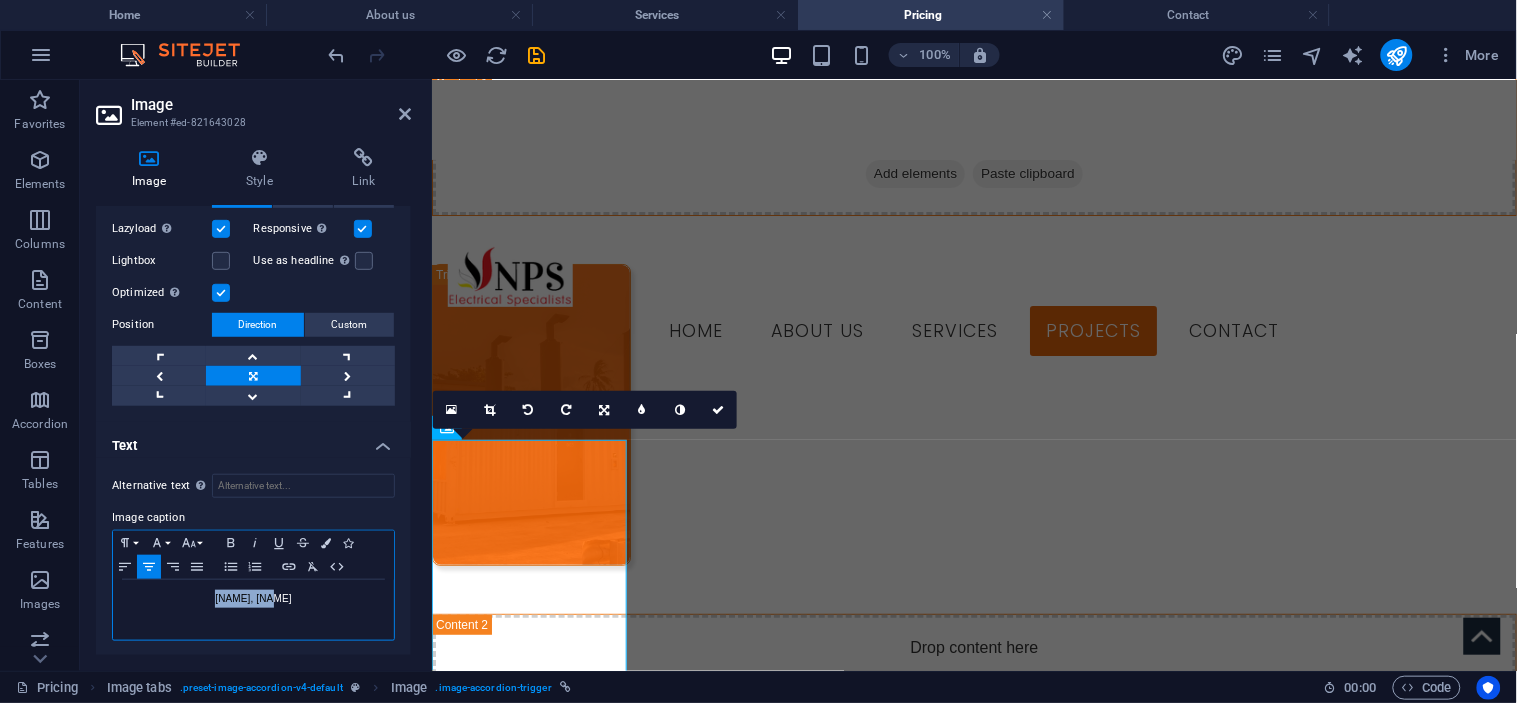 drag, startPoint x: 317, startPoint y: 595, endPoint x: 206, endPoint y: 592, distance: 111.040535 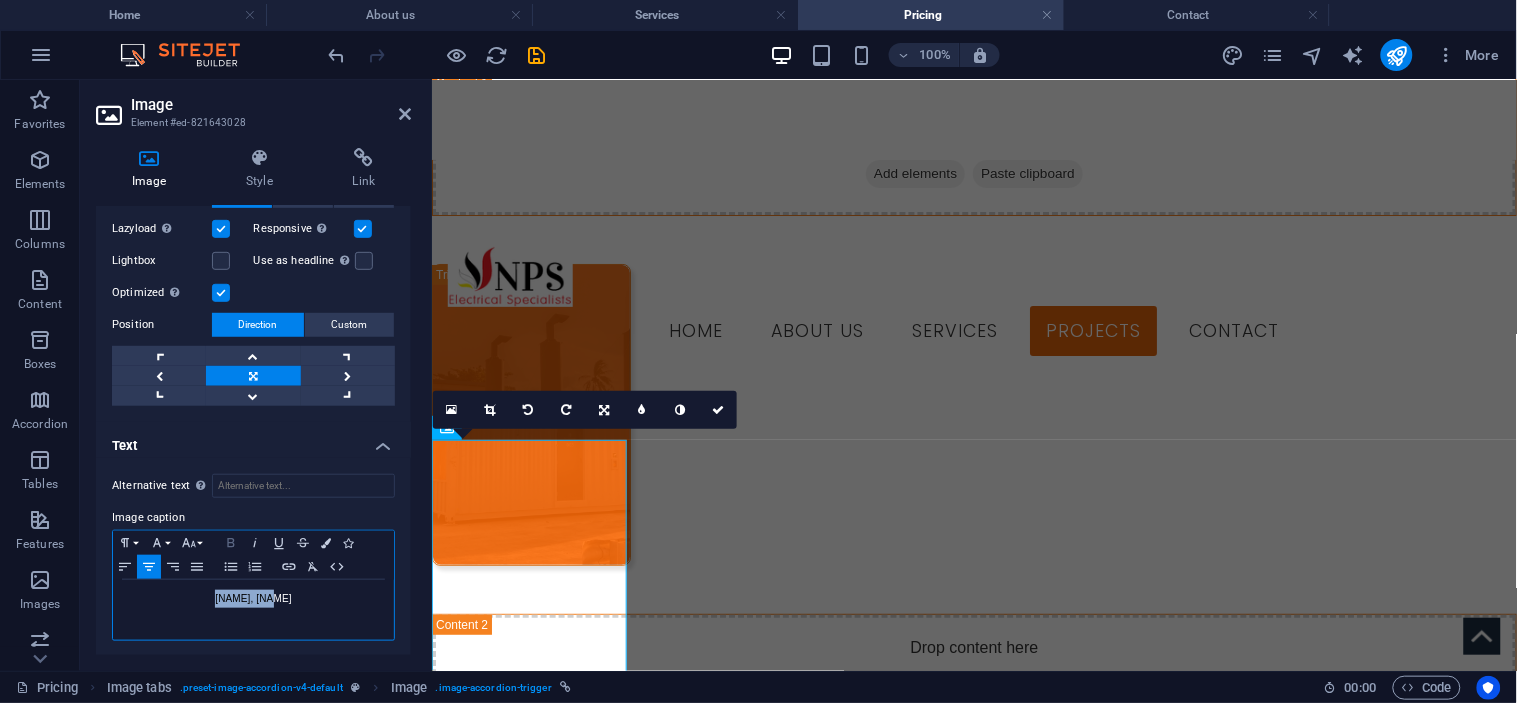 click 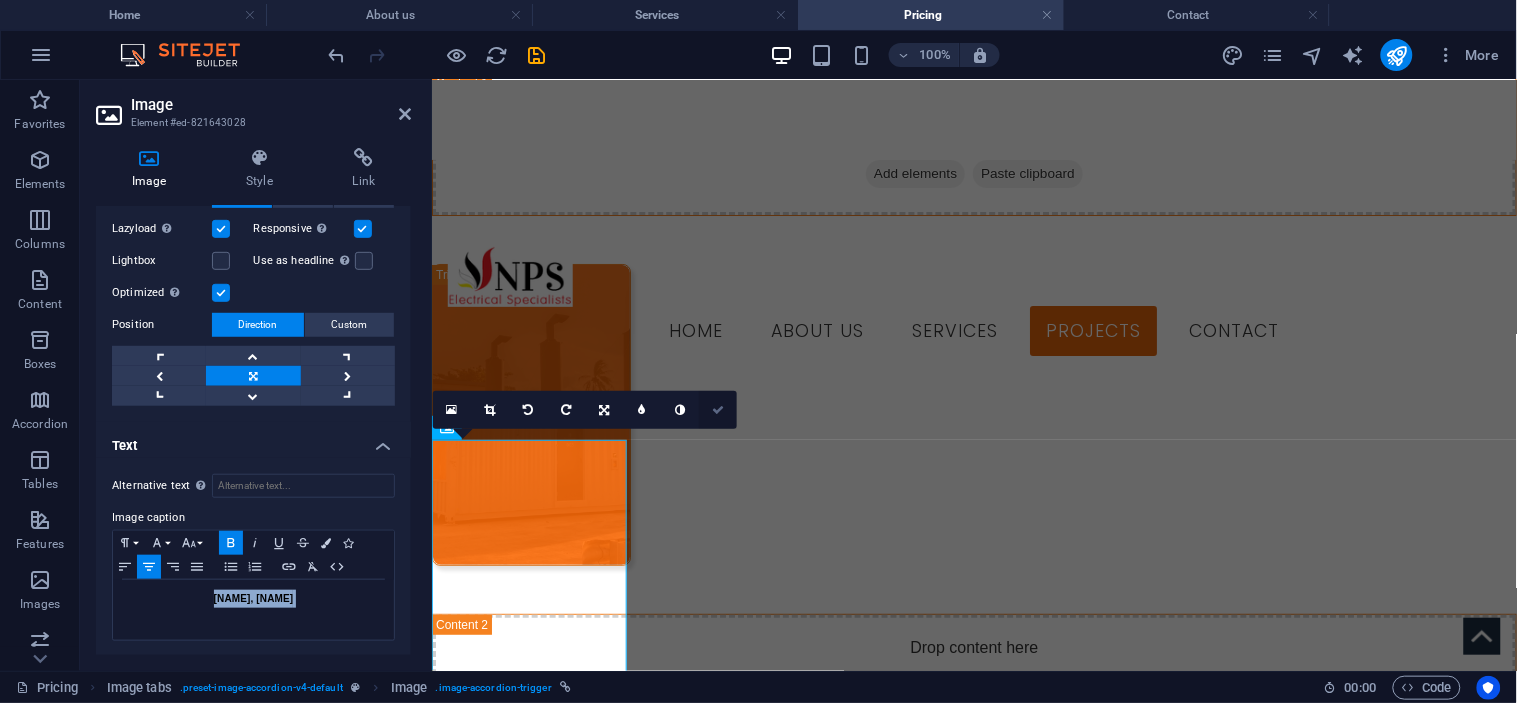 click at bounding box center [718, 410] 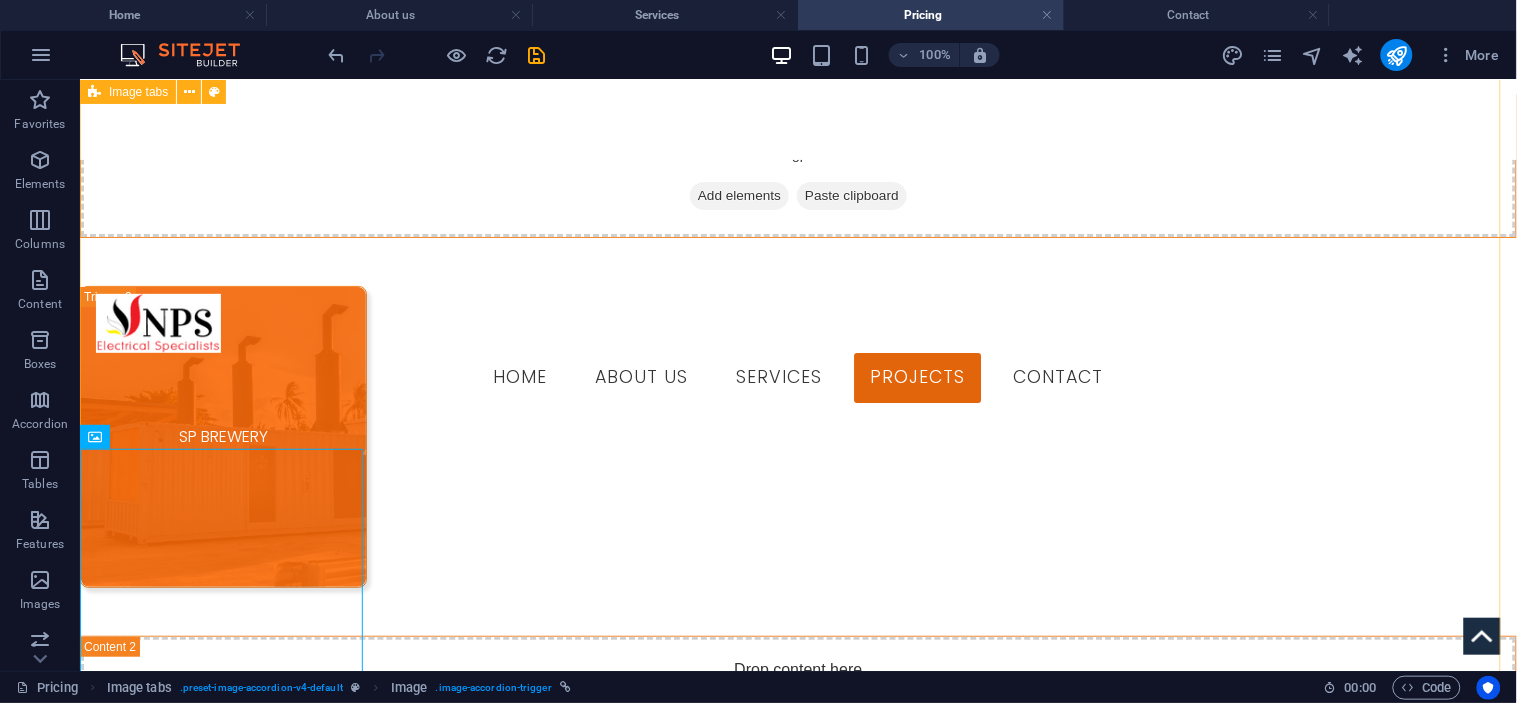 scroll, scrollTop: 1596, scrollLeft: 0, axis: vertical 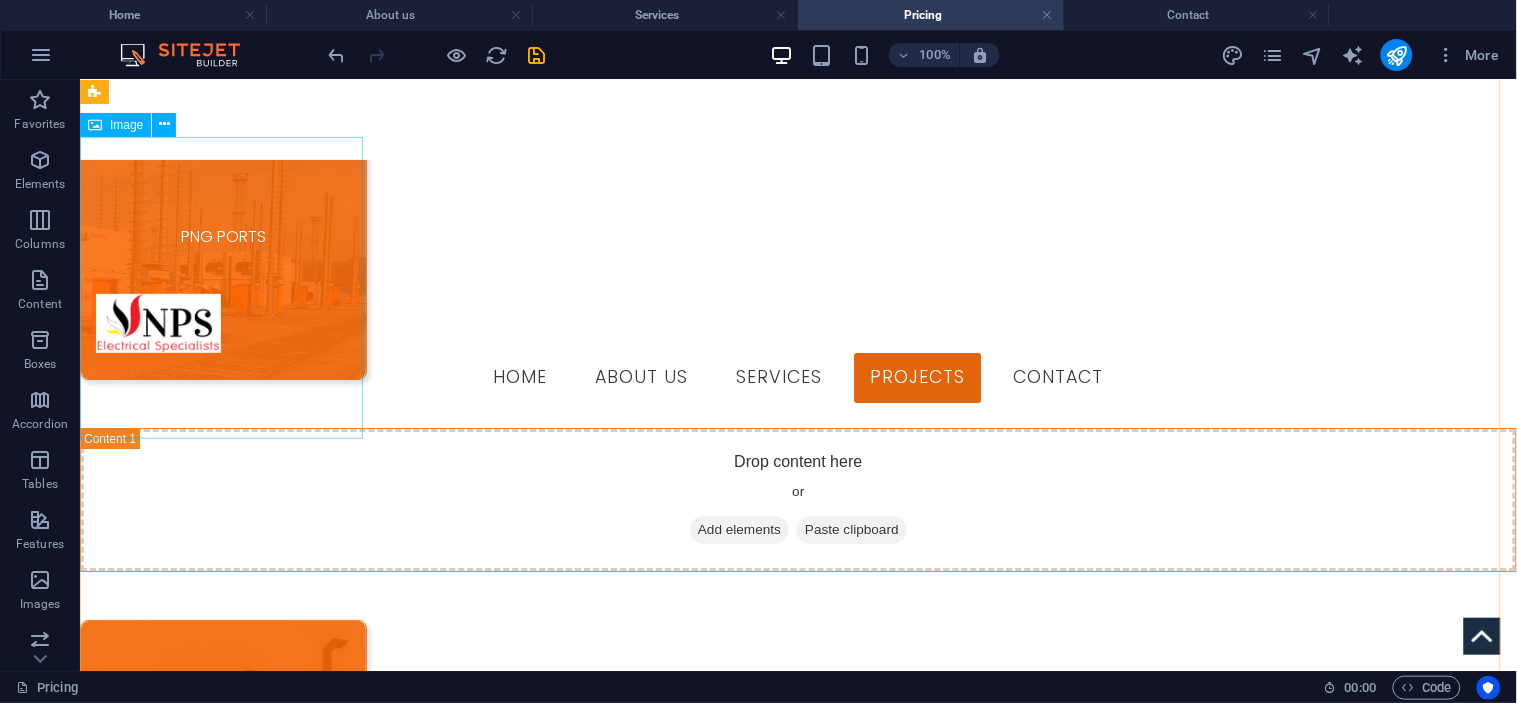 click on "SP BREWERY" at bounding box center [222, 770] 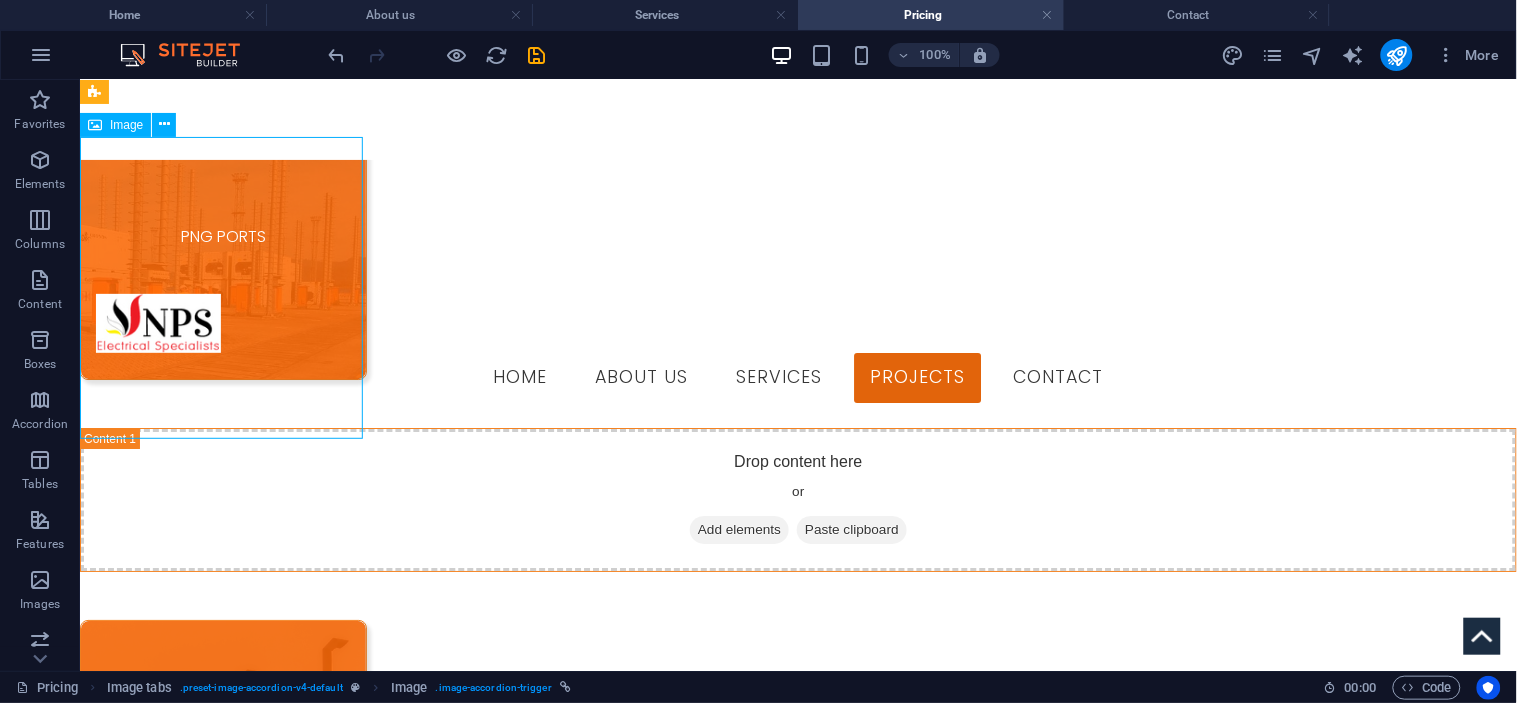 click on "SP BREWERY" at bounding box center [222, 770] 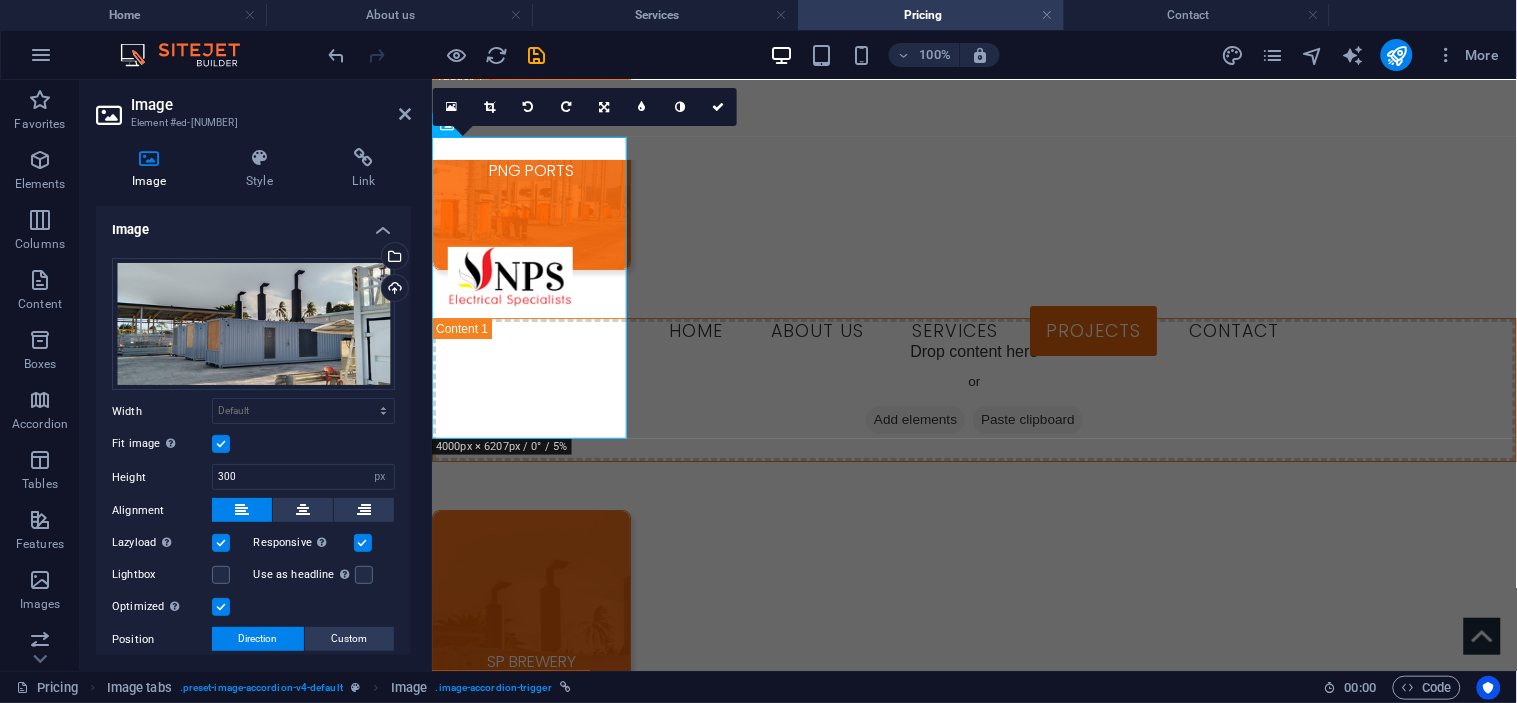 scroll, scrollTop: 1508, scrollLeft: 0, axis: vertical 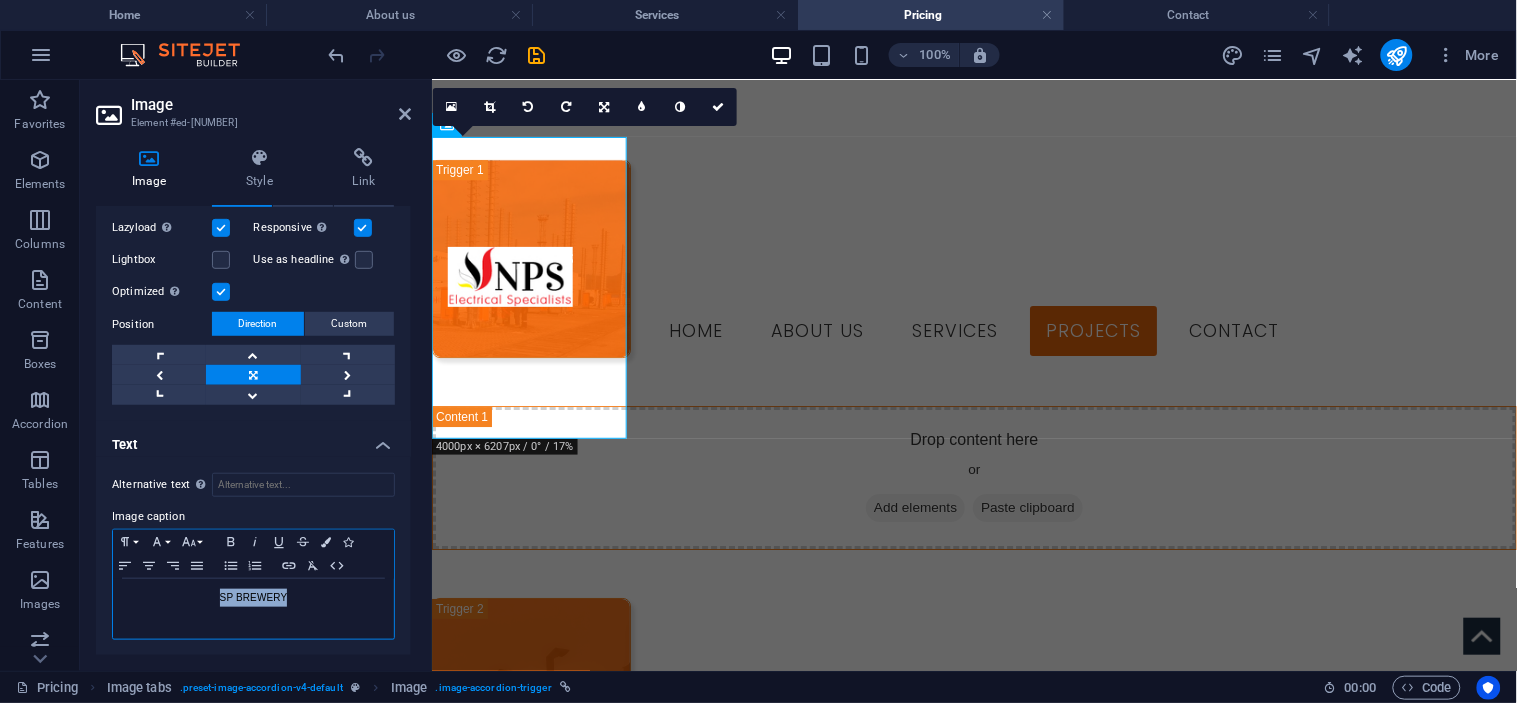 drag, startPoint x: 315, startPoint y: 600, endPoint x: 183, endPoint y: 598, distance: 132.01515 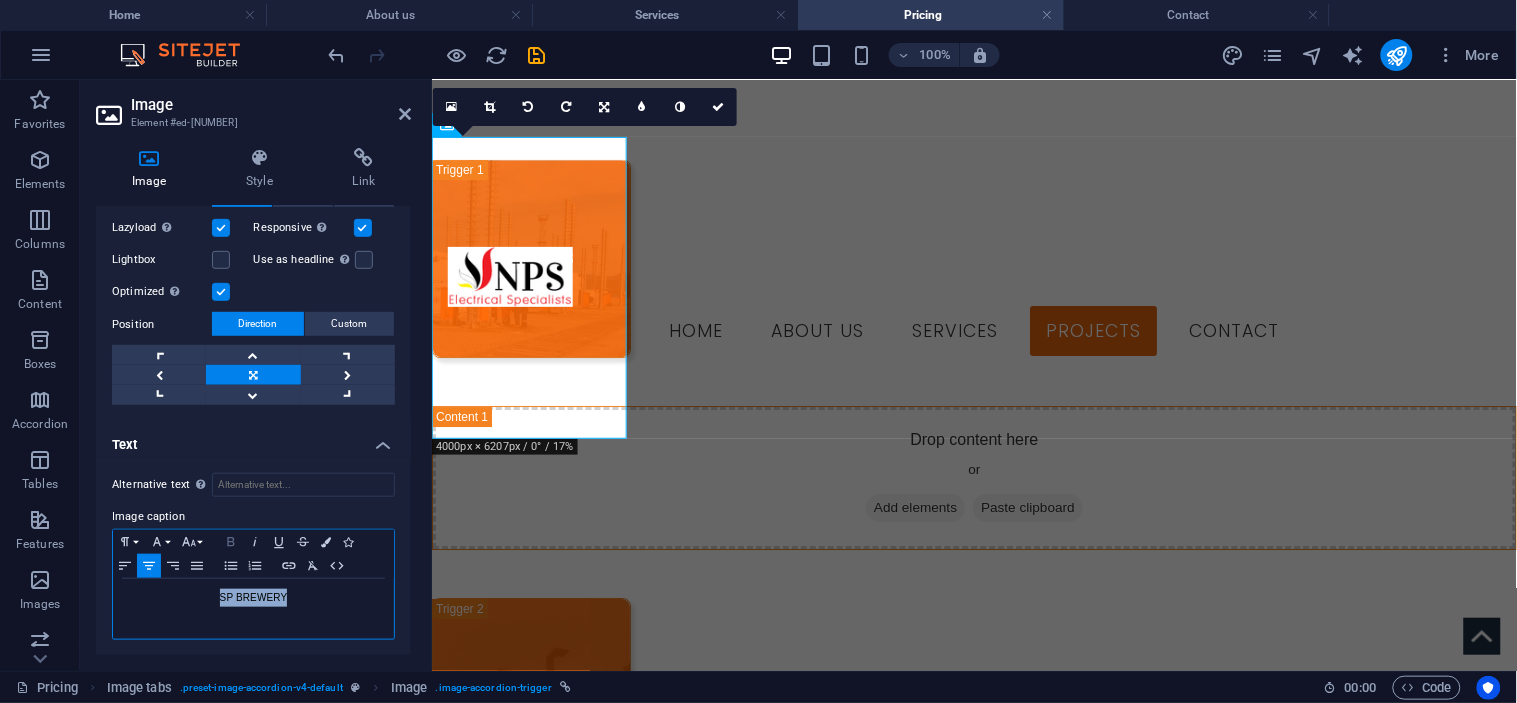 click 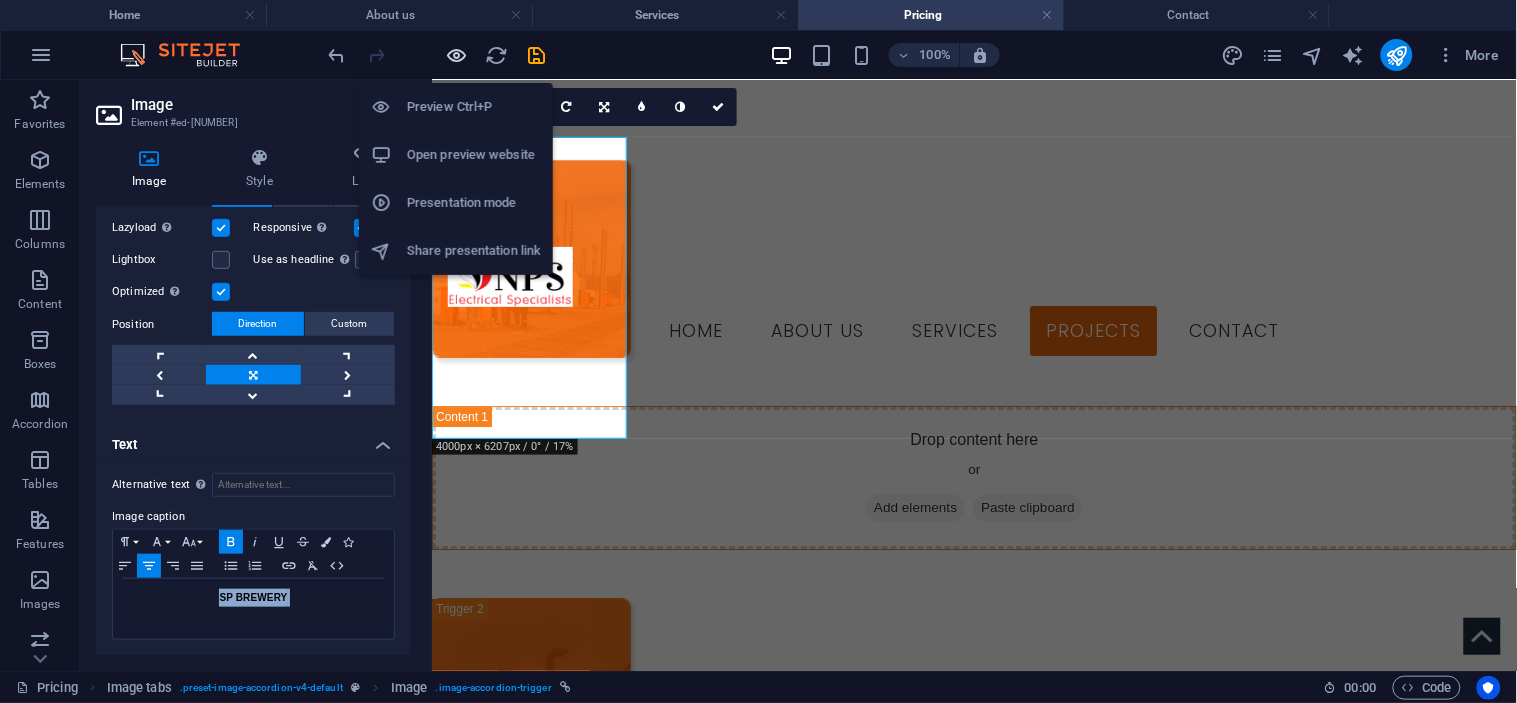 click at bounding box center (457, 55) 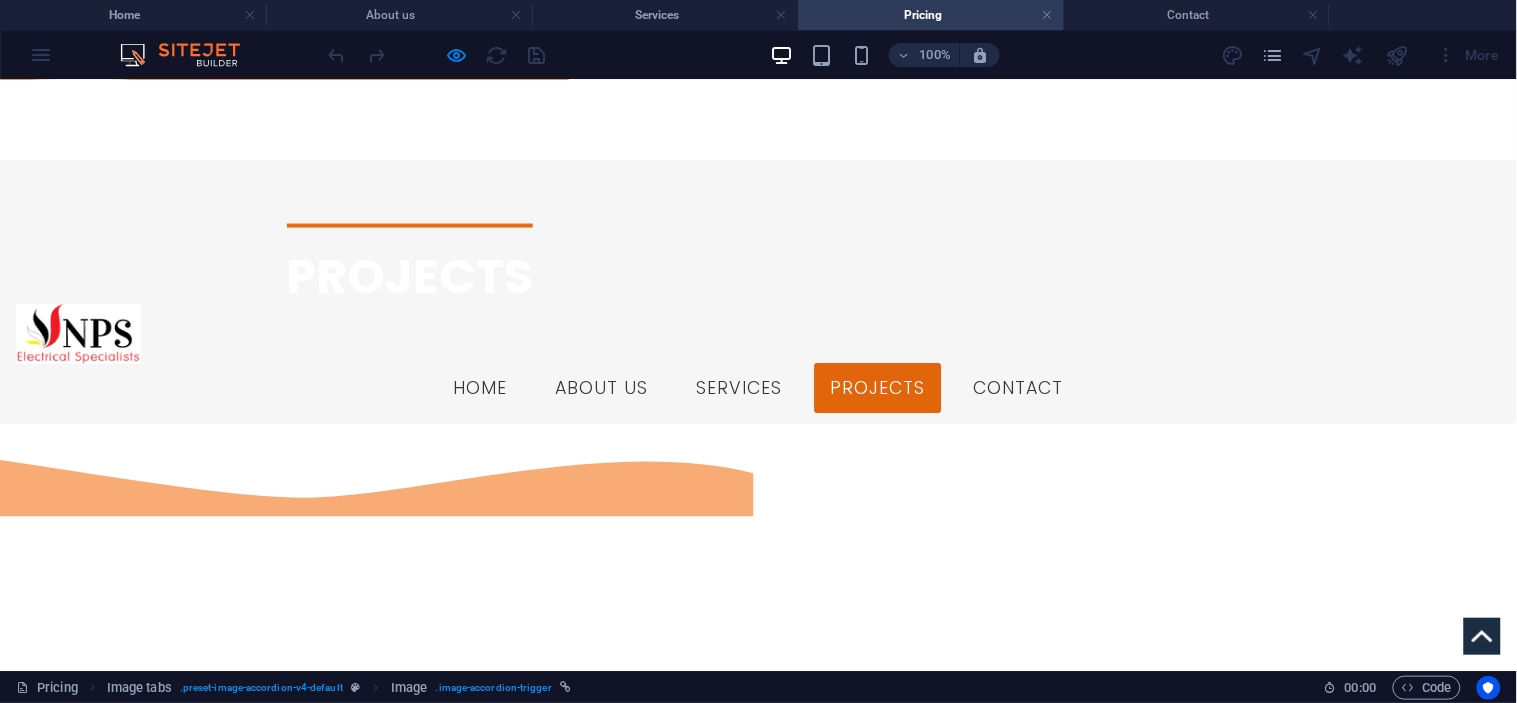 scroll, scrollTop: 616, scrollLeft: 0, axis: vertical 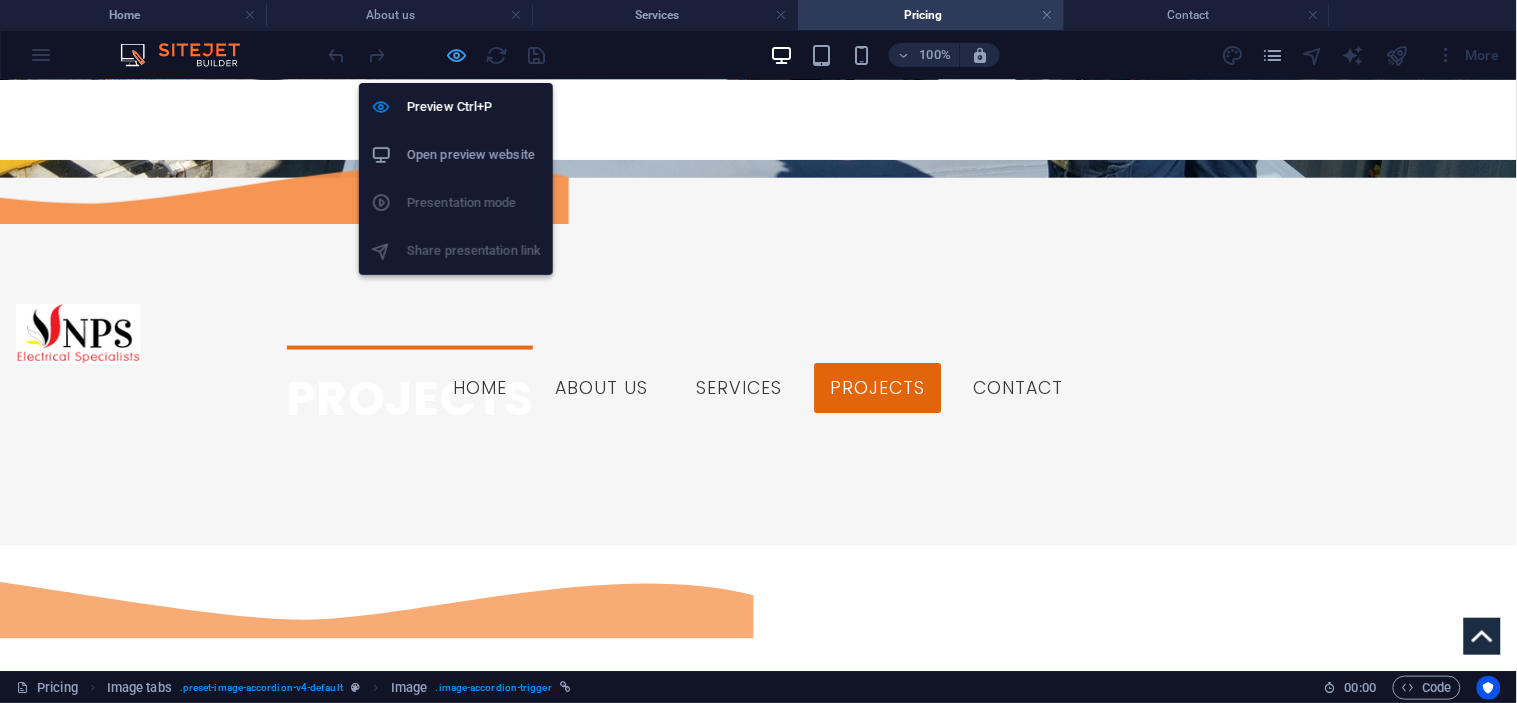 click at bounding box center (457, 55) 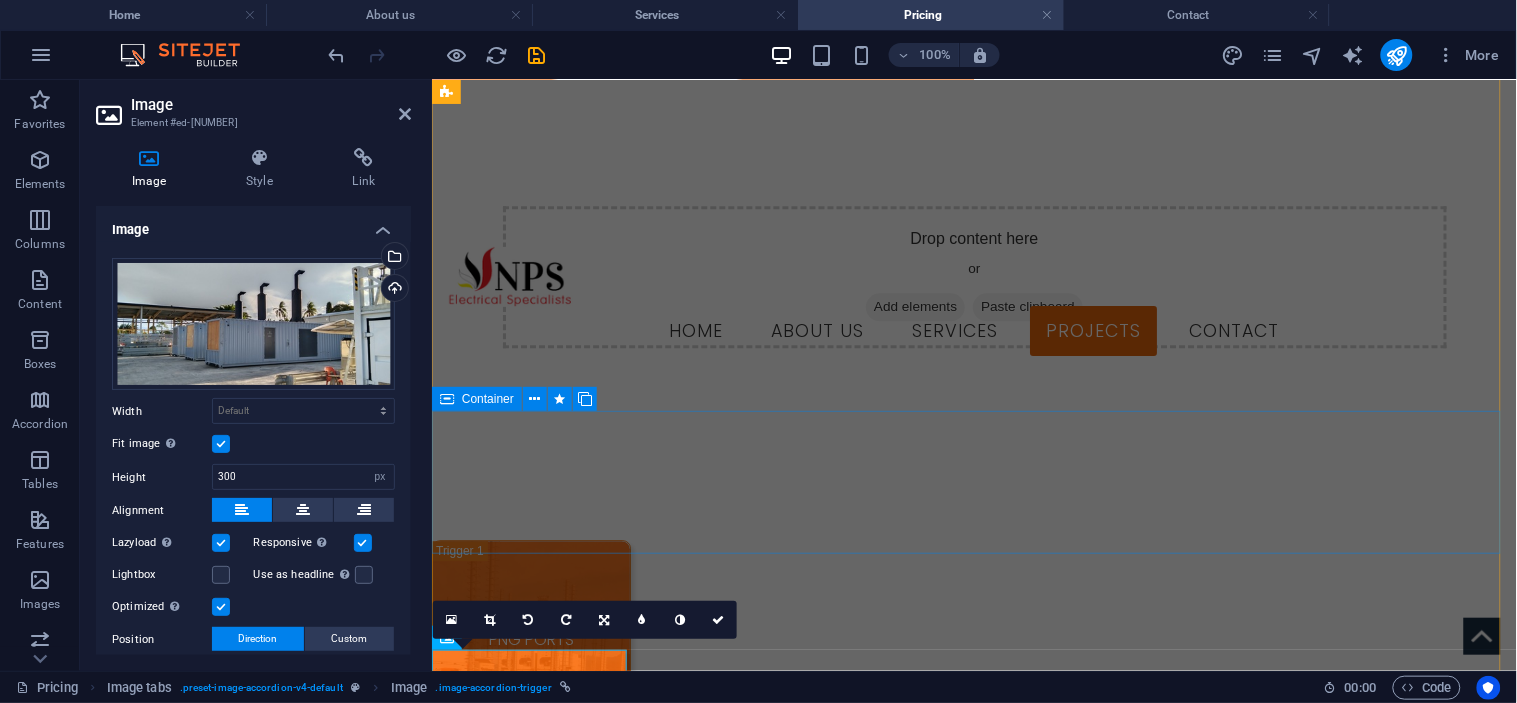 scroll, scrollTop: 976, scrollLeft: 0, axis: vertical 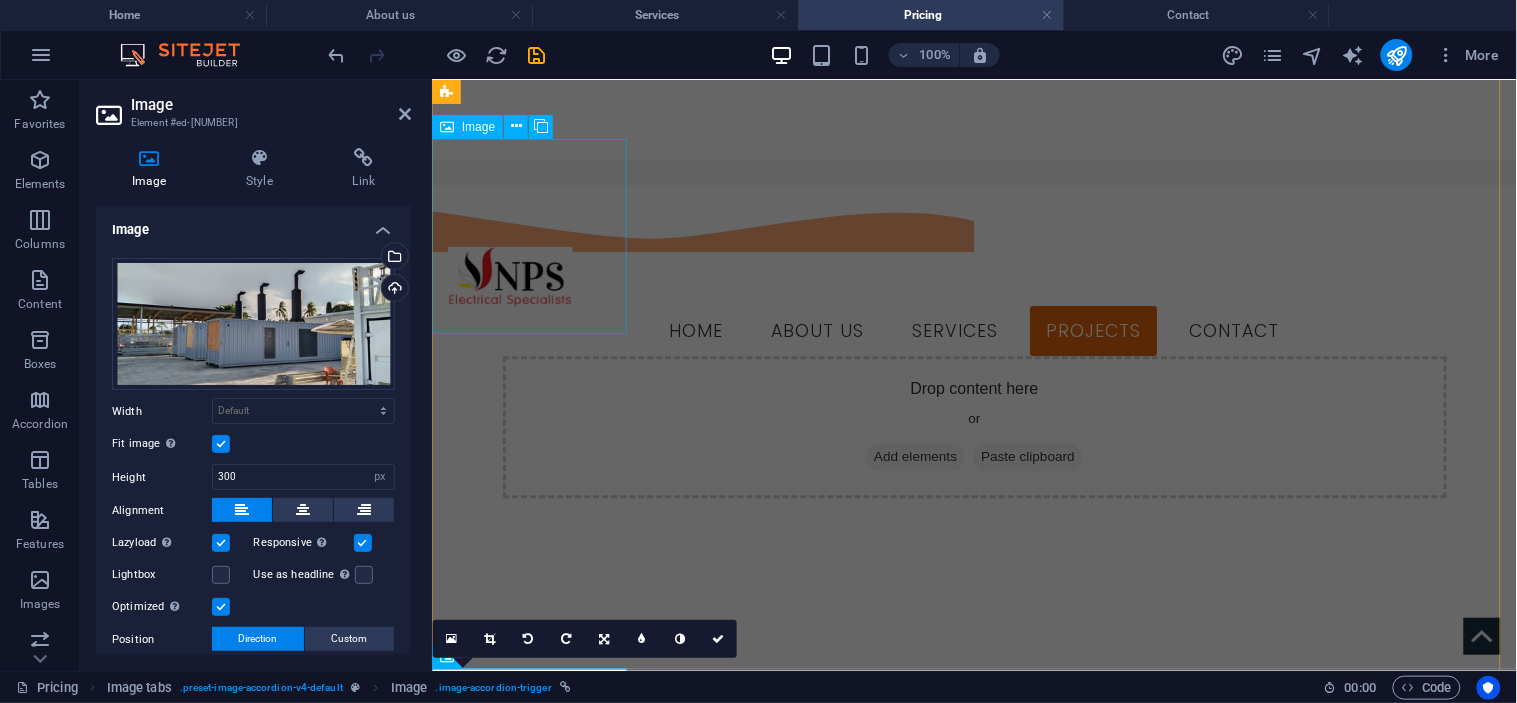 click on "PNG PORTS" at bounding box center [530, 789] 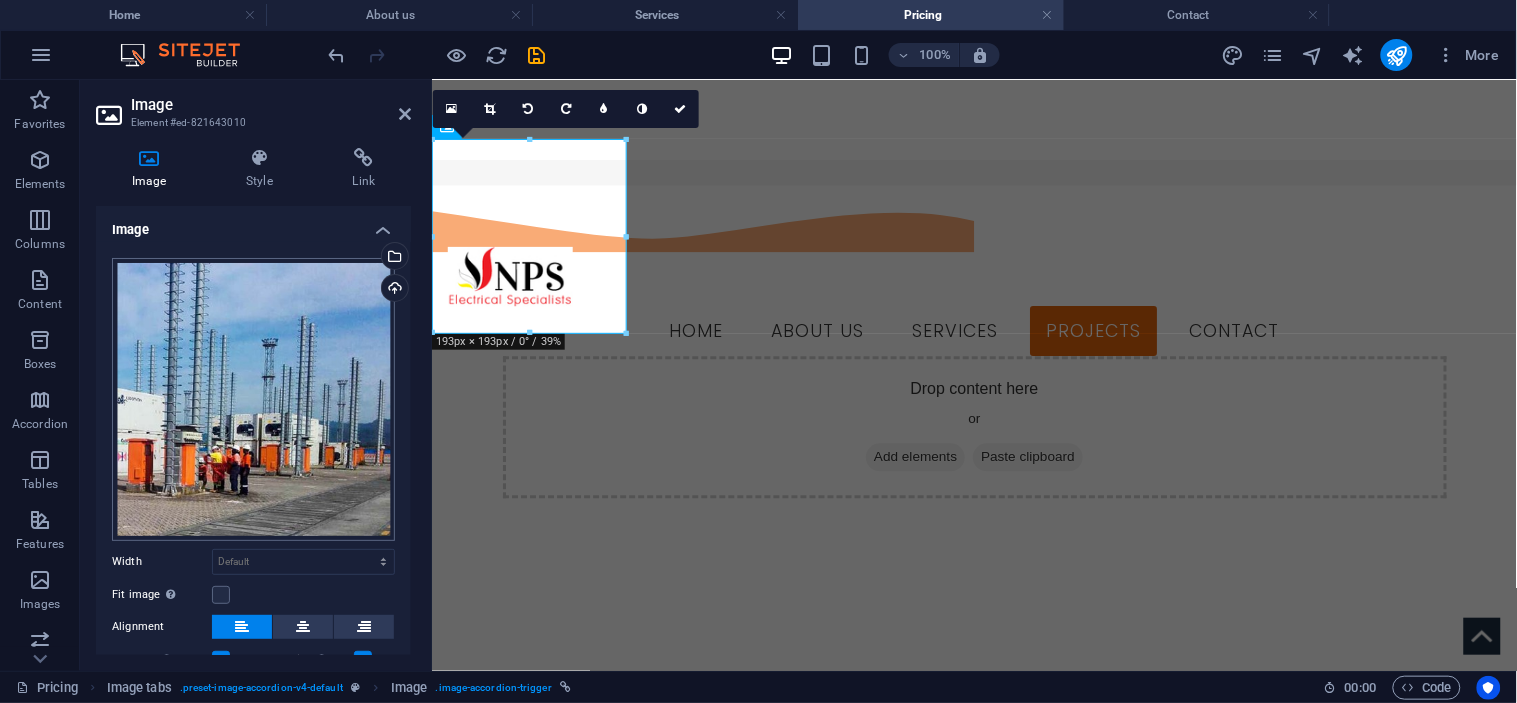 scroll, scrollTop: 328, scrollLeft: 0, axis: vertical 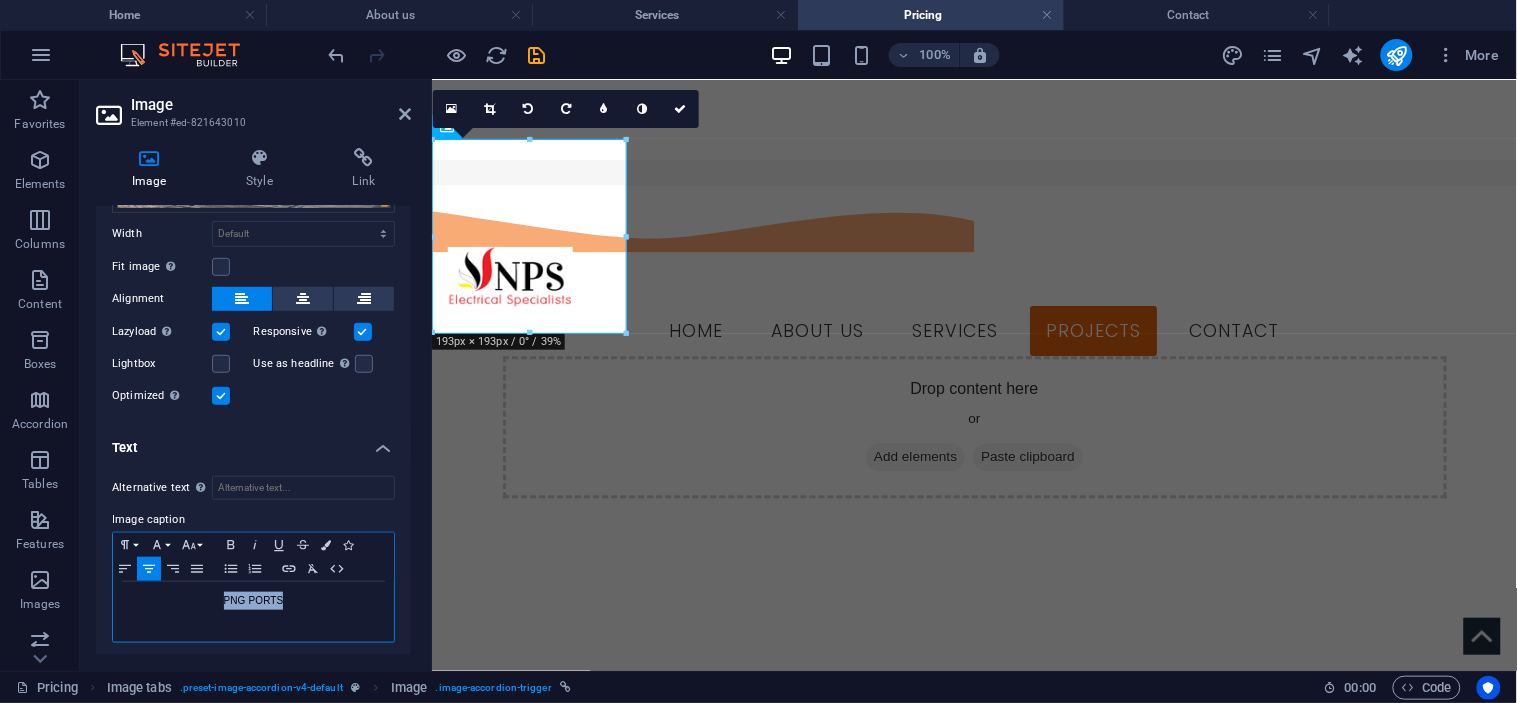 drag, startPoint x: 298, startPoint y: 597, endPoint x: 212, endPoint y: 600, distance: 86.05231 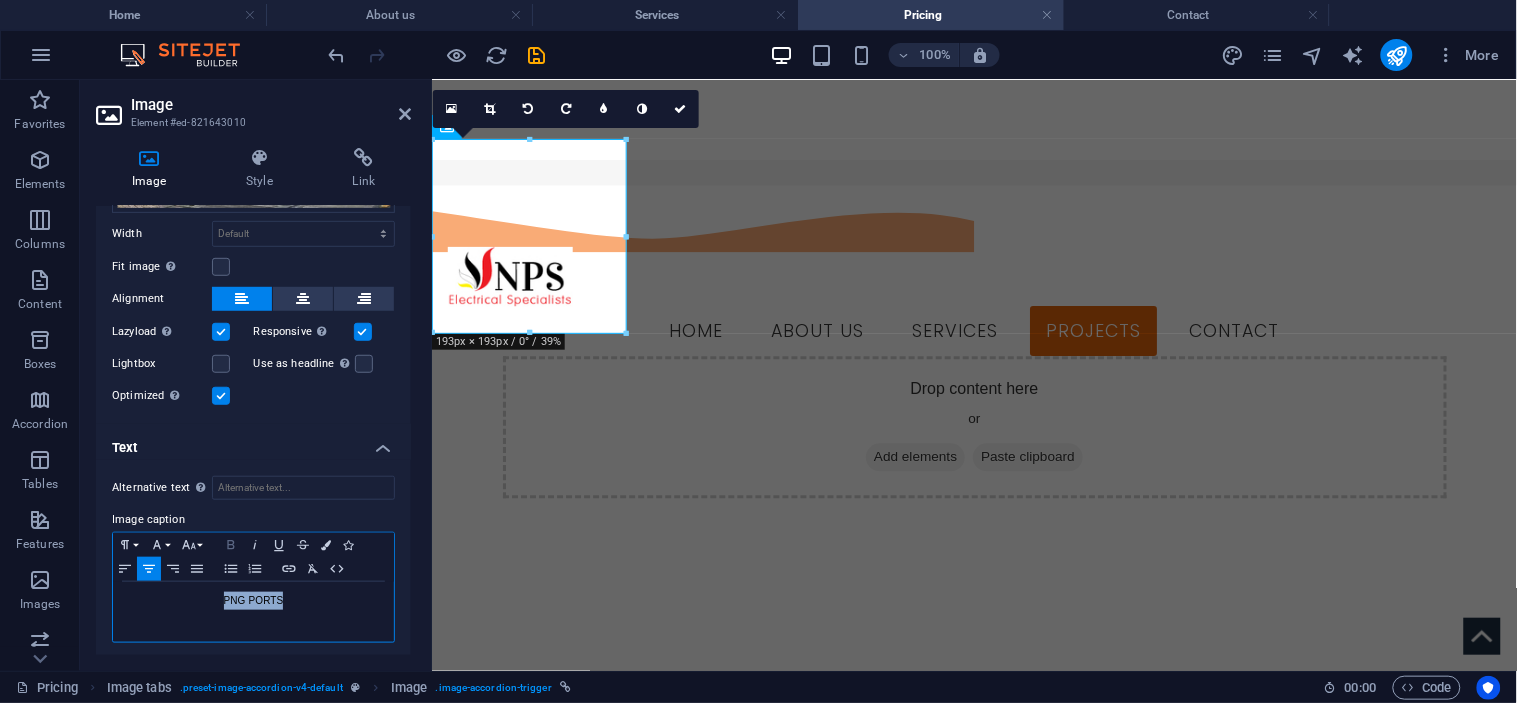 click 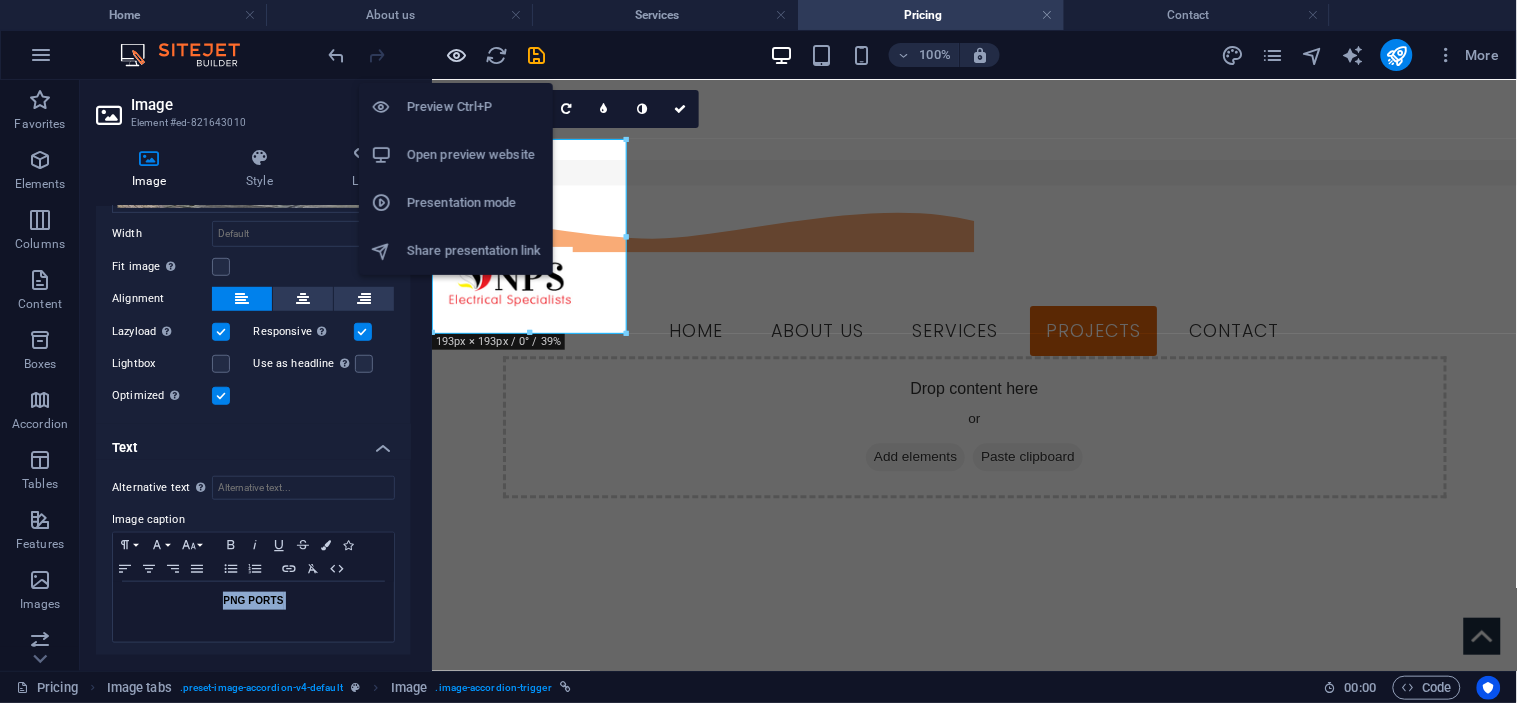 click at bounding box center (457, 55) 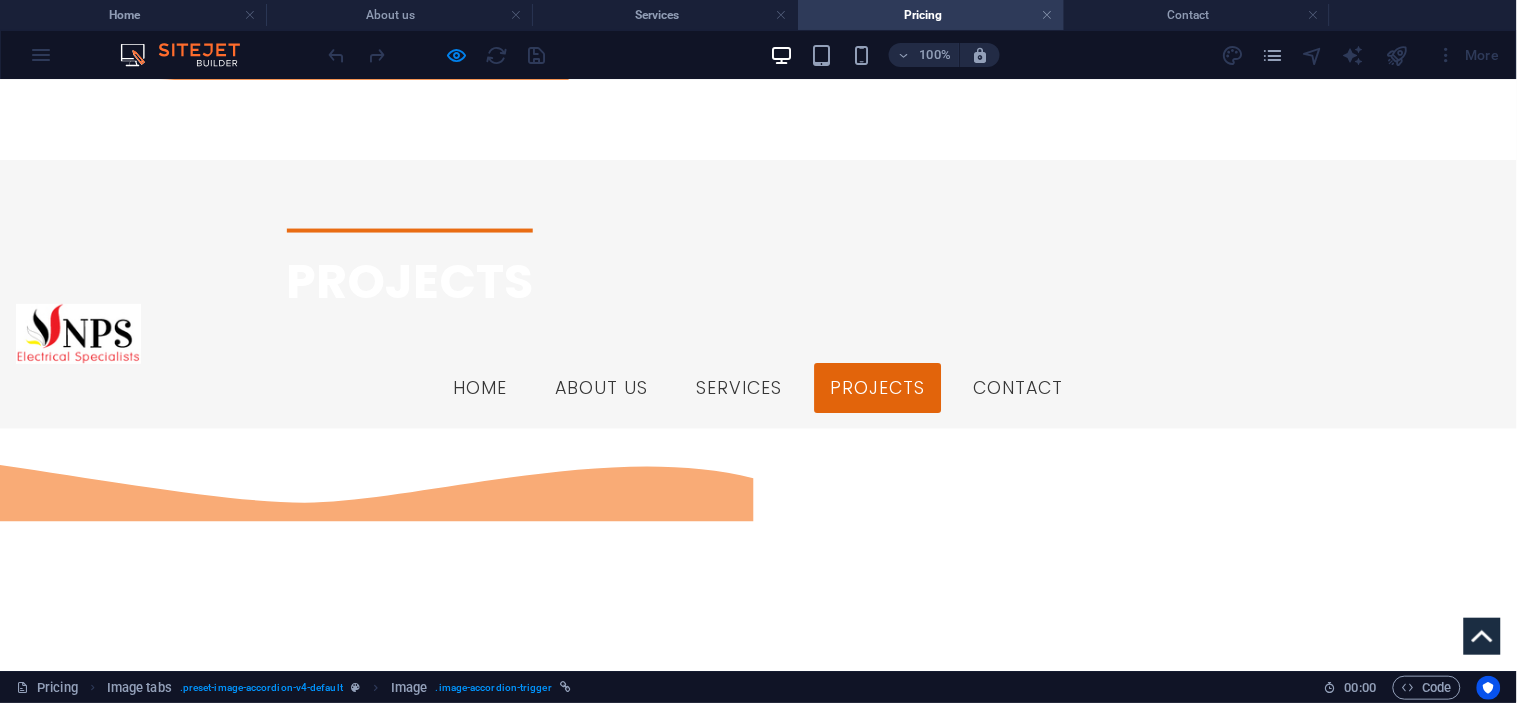 scroll, scrollTop: 614, scrollLeft: 0, axis: vertical 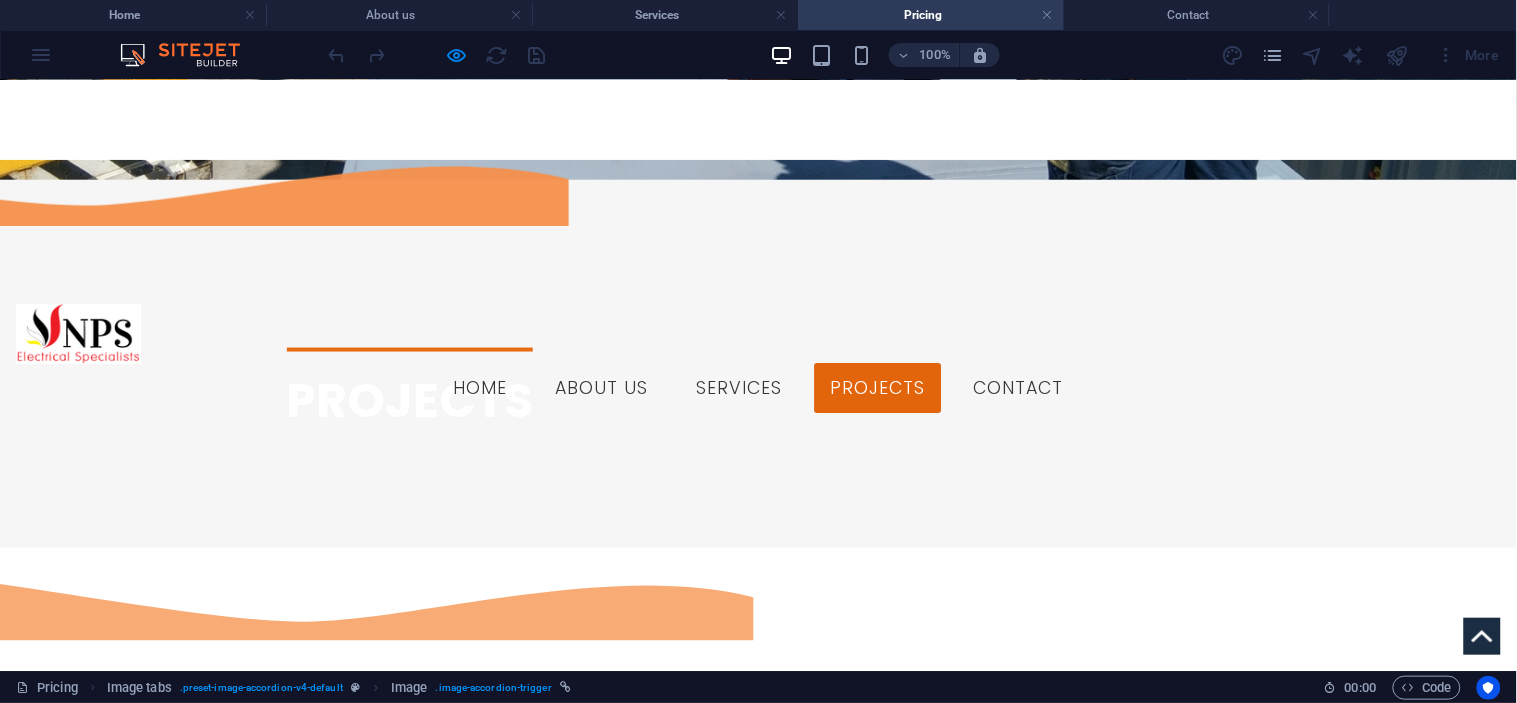 click on "Headline" at bounding box center (153, 2138) 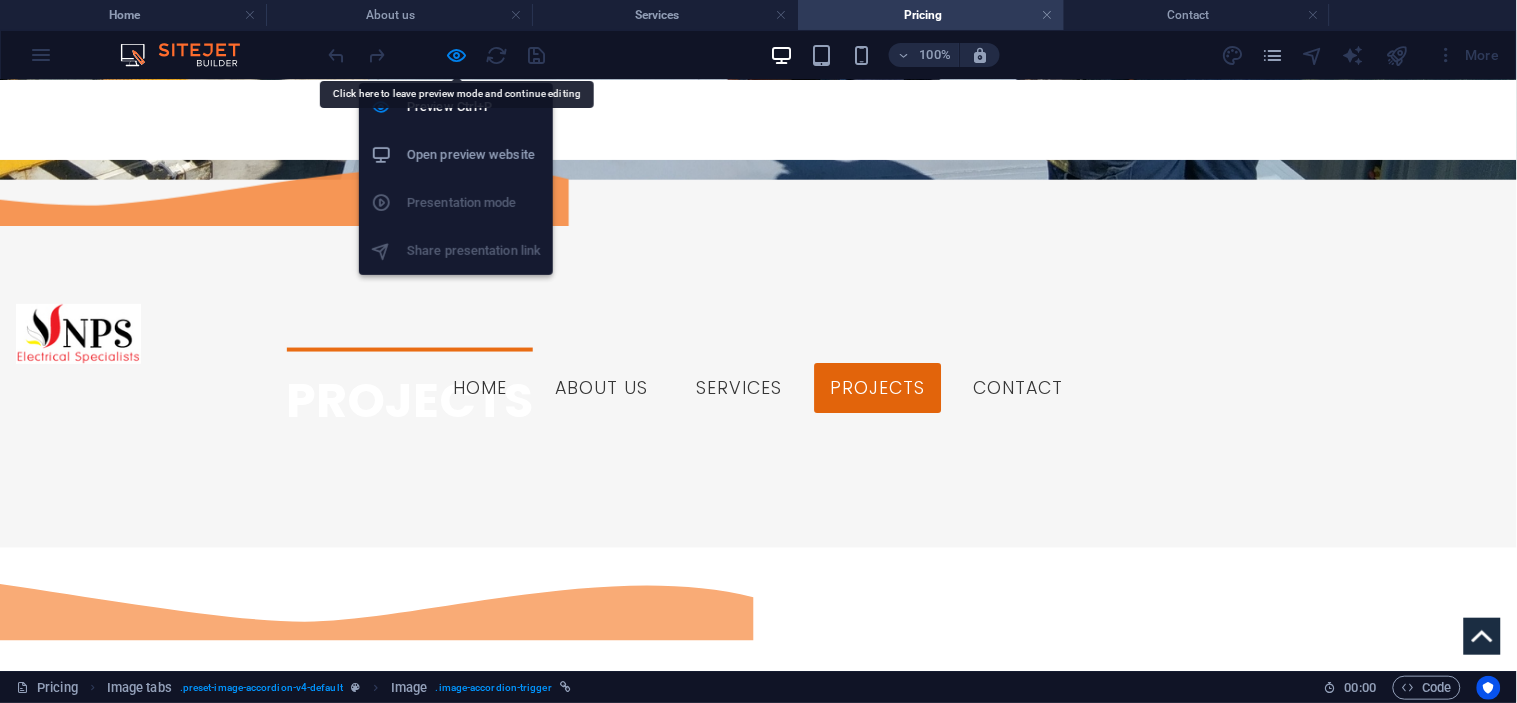 drag, startPoint x: 465, startPoint y: 51, endPoint x: 636, endPoint y: 72, distance: 172.28465 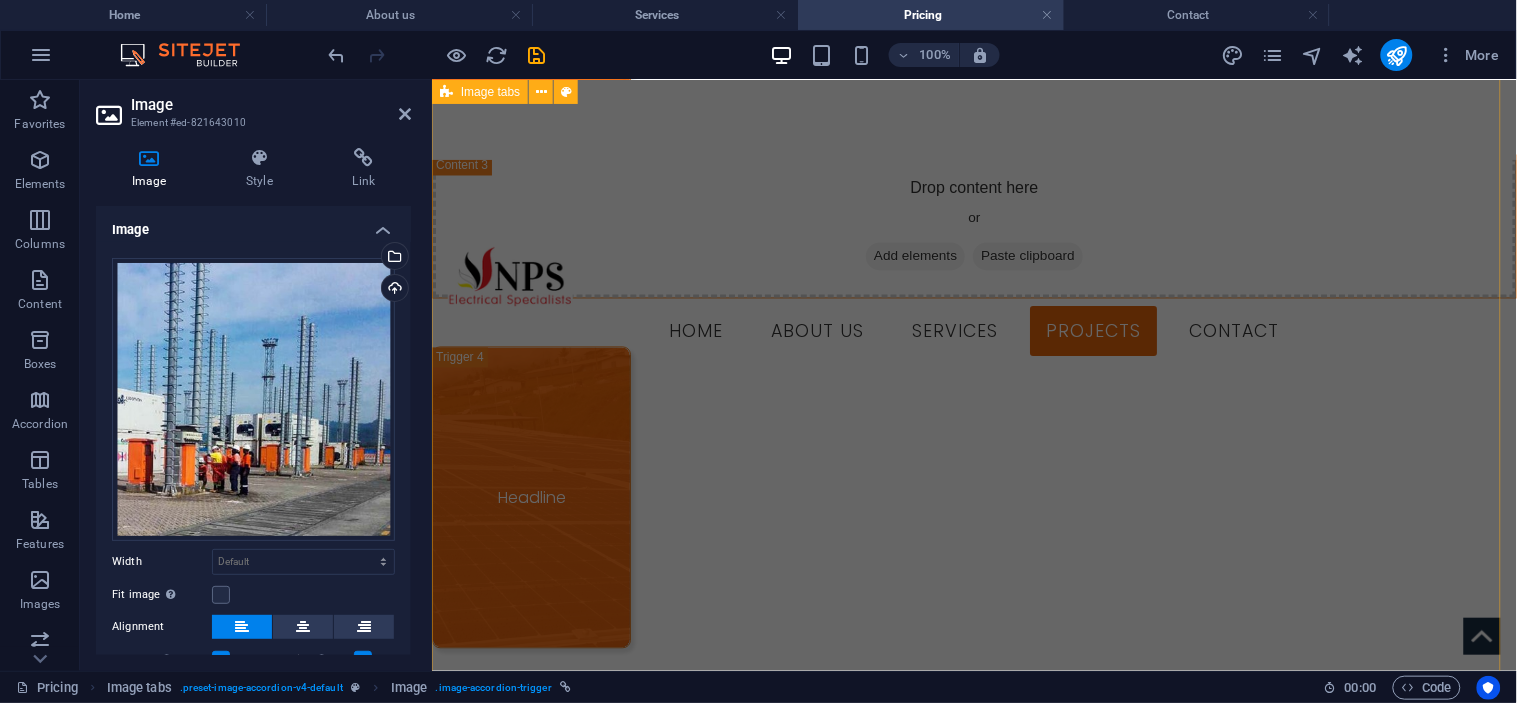 scroll, scrollTop: 2836, scrollLeft: 0, axis: vertical 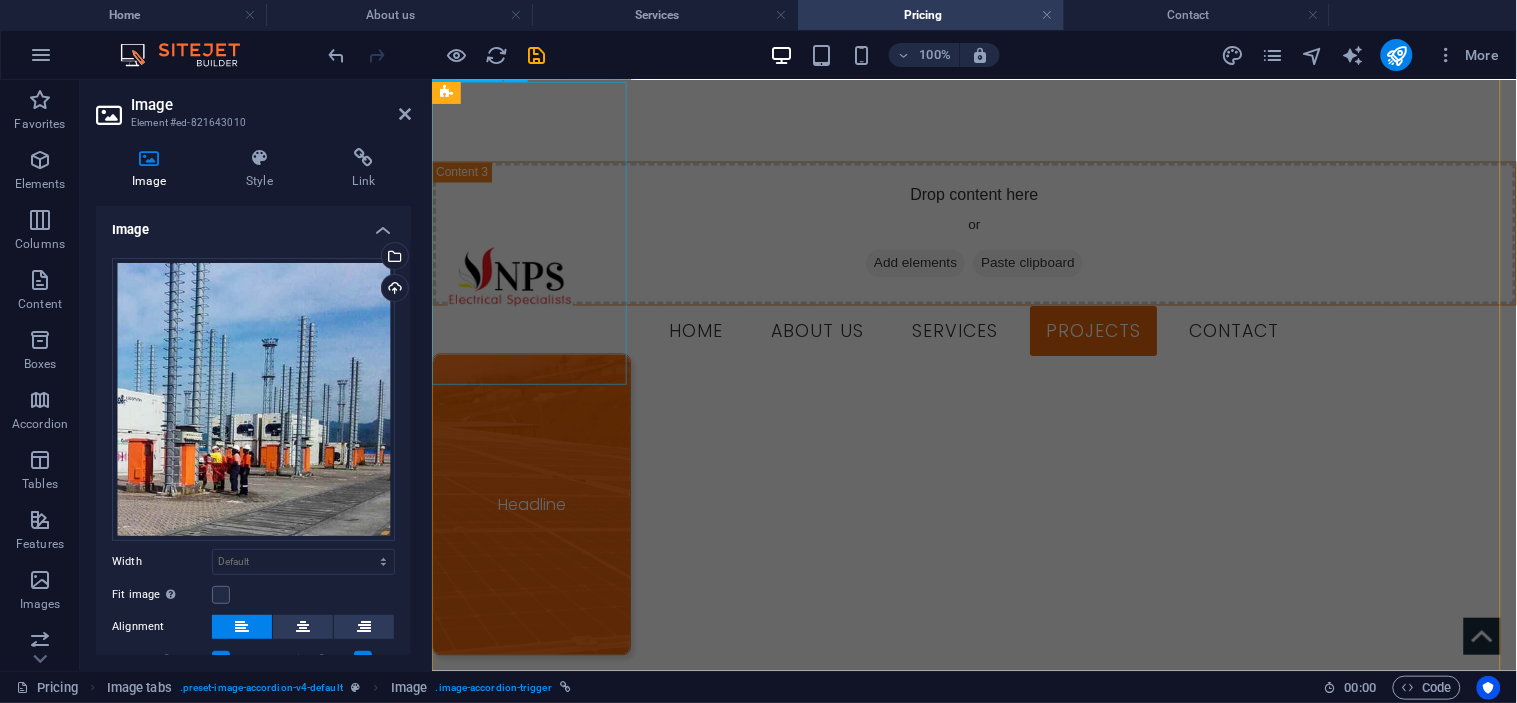 click on "Headline" at bounding box center (530, 504) 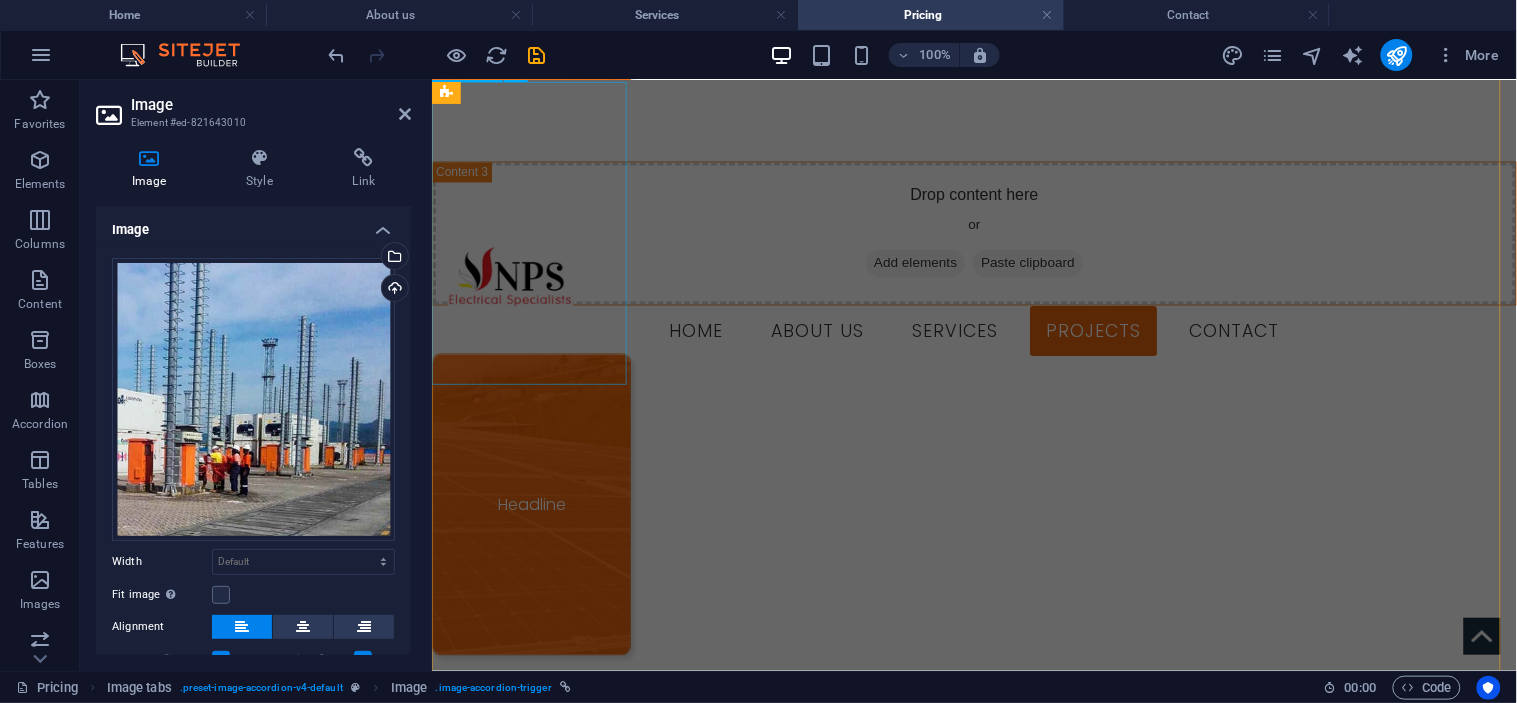 click on "Headline" at bounding box center (530, 504) 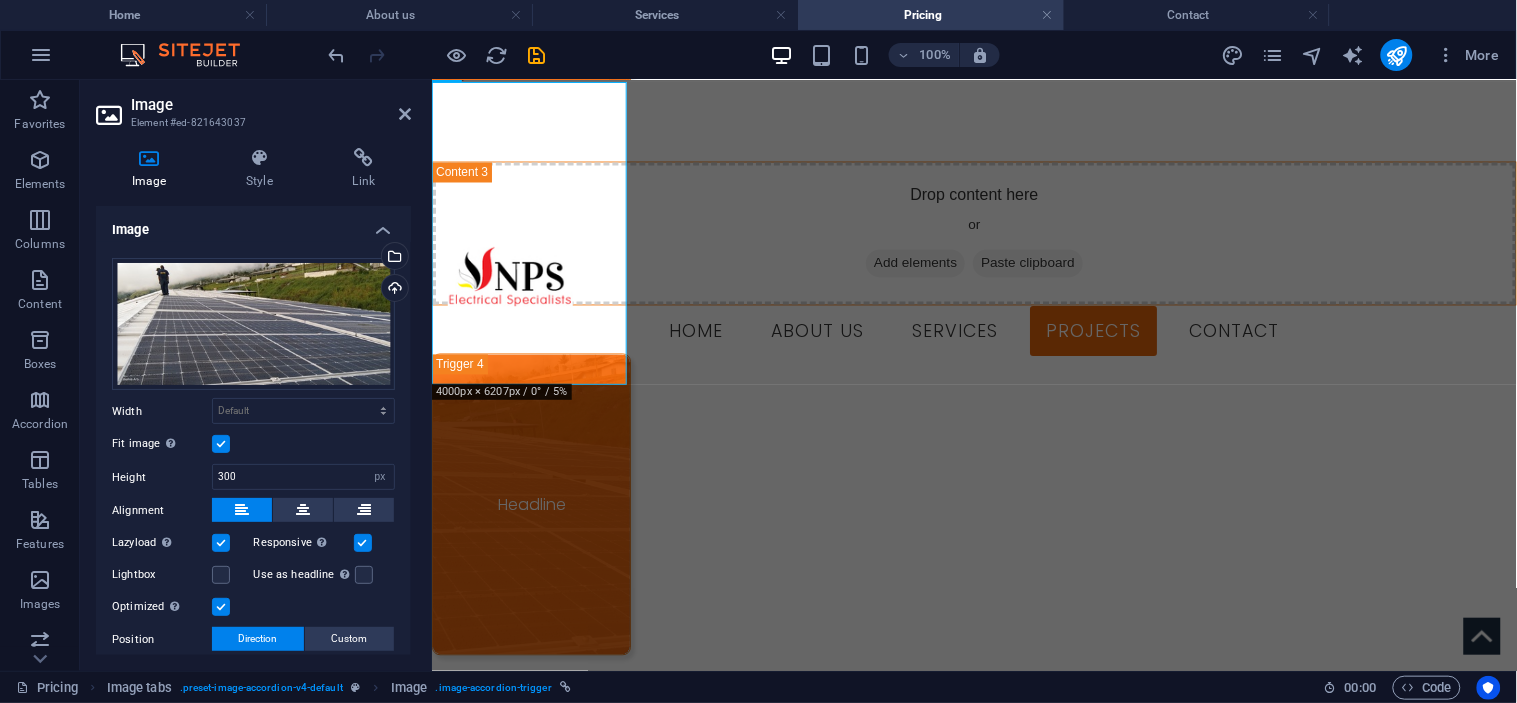 scroll, scrollTop: 127, scrollLeft: 0, axis: vertical 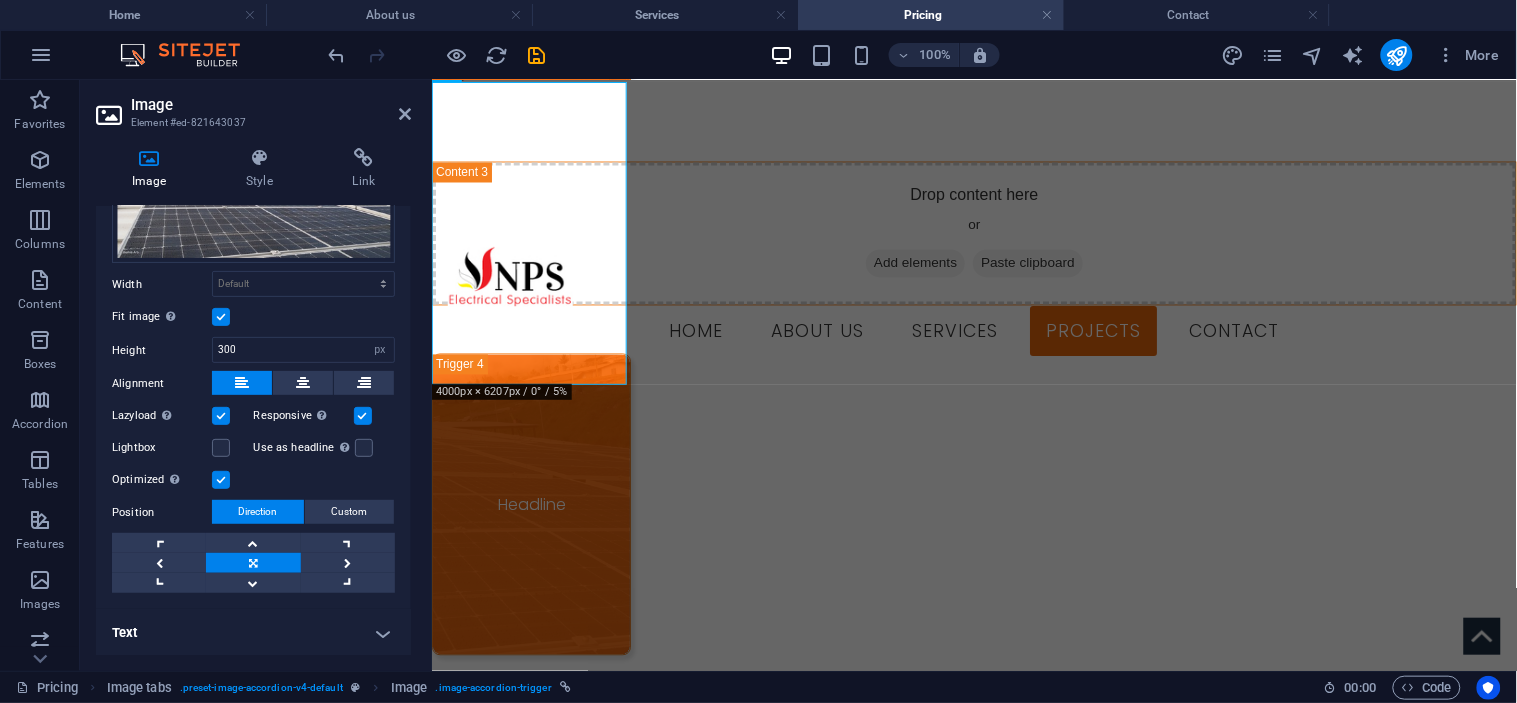click on "Text" at bounding box center [253, 633] 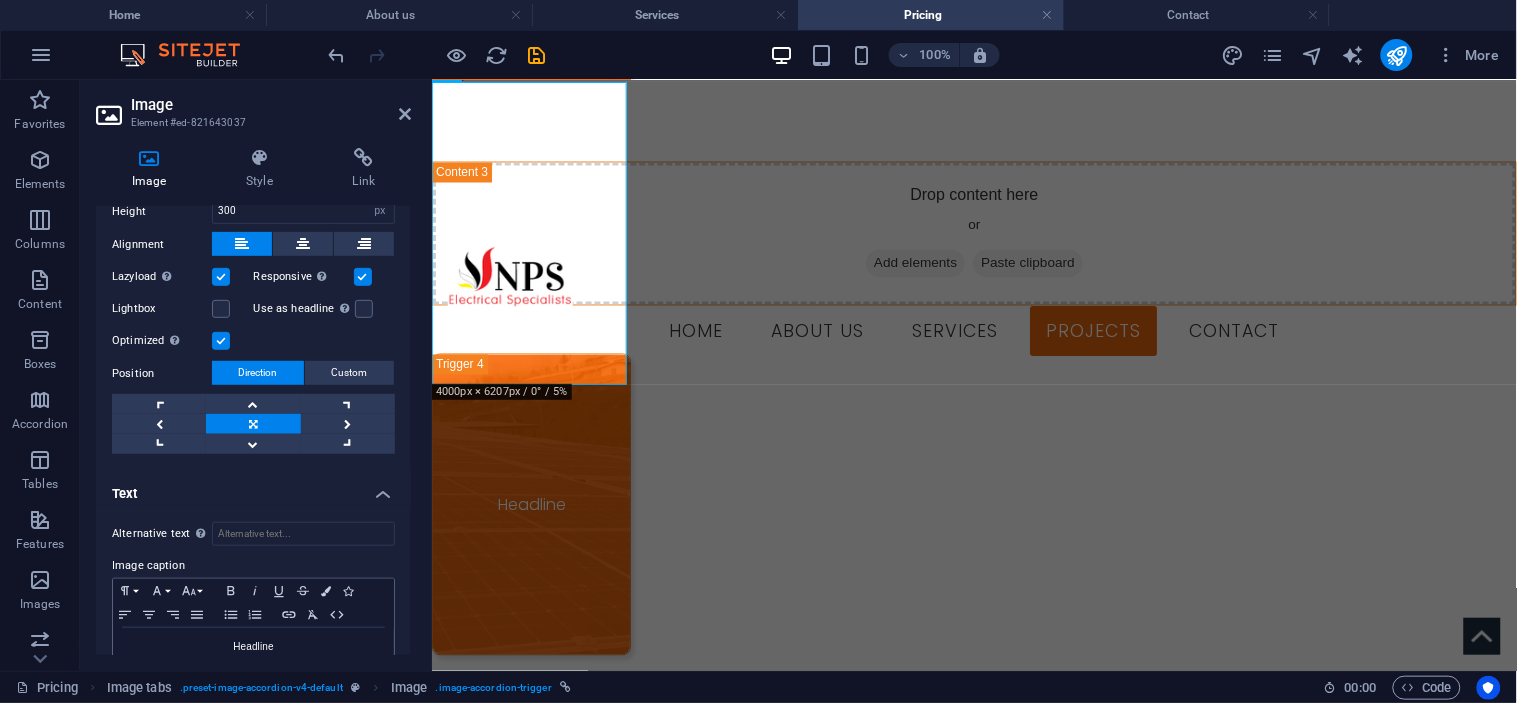 scroll, scrollTop: 315, scrollLeft: 0, axis: vertical 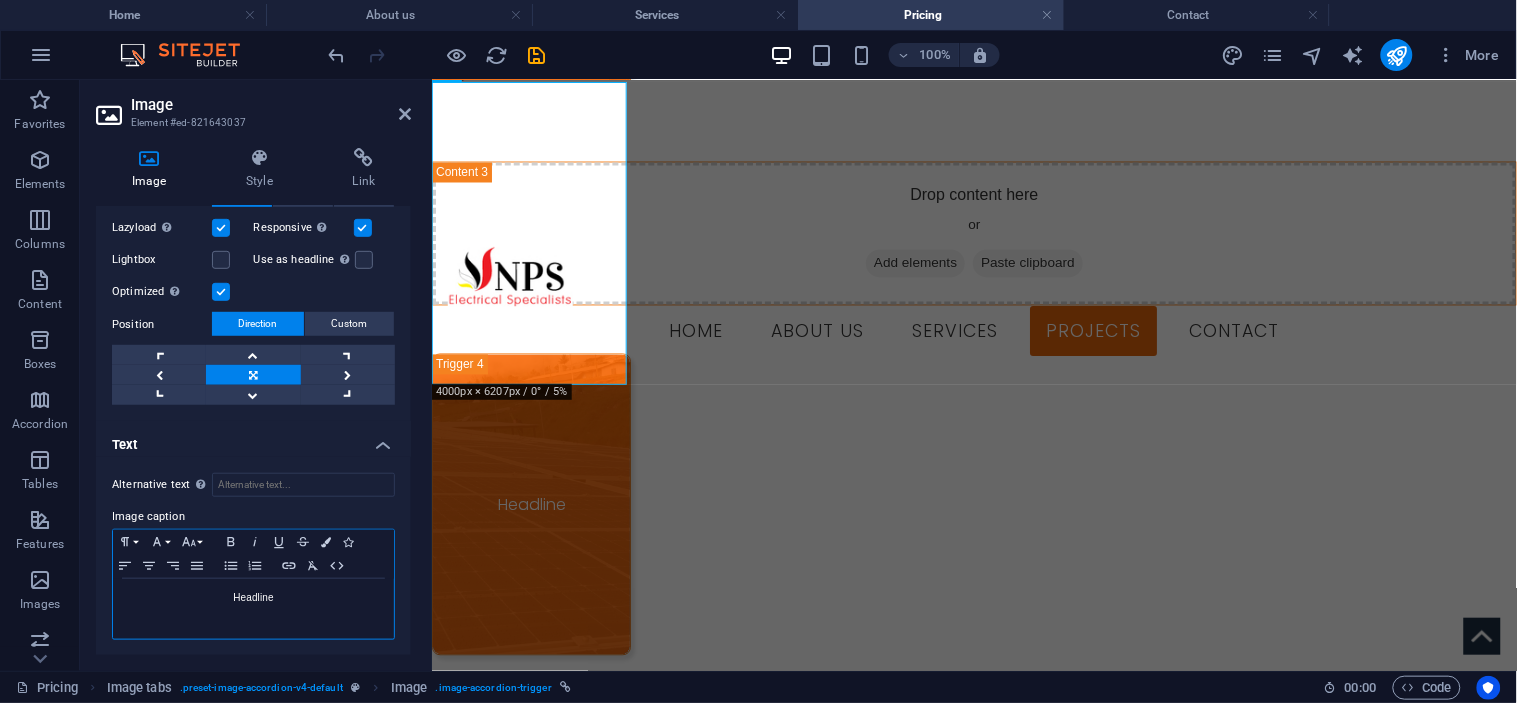 click on "Headline" at bounding box center (253, 609) 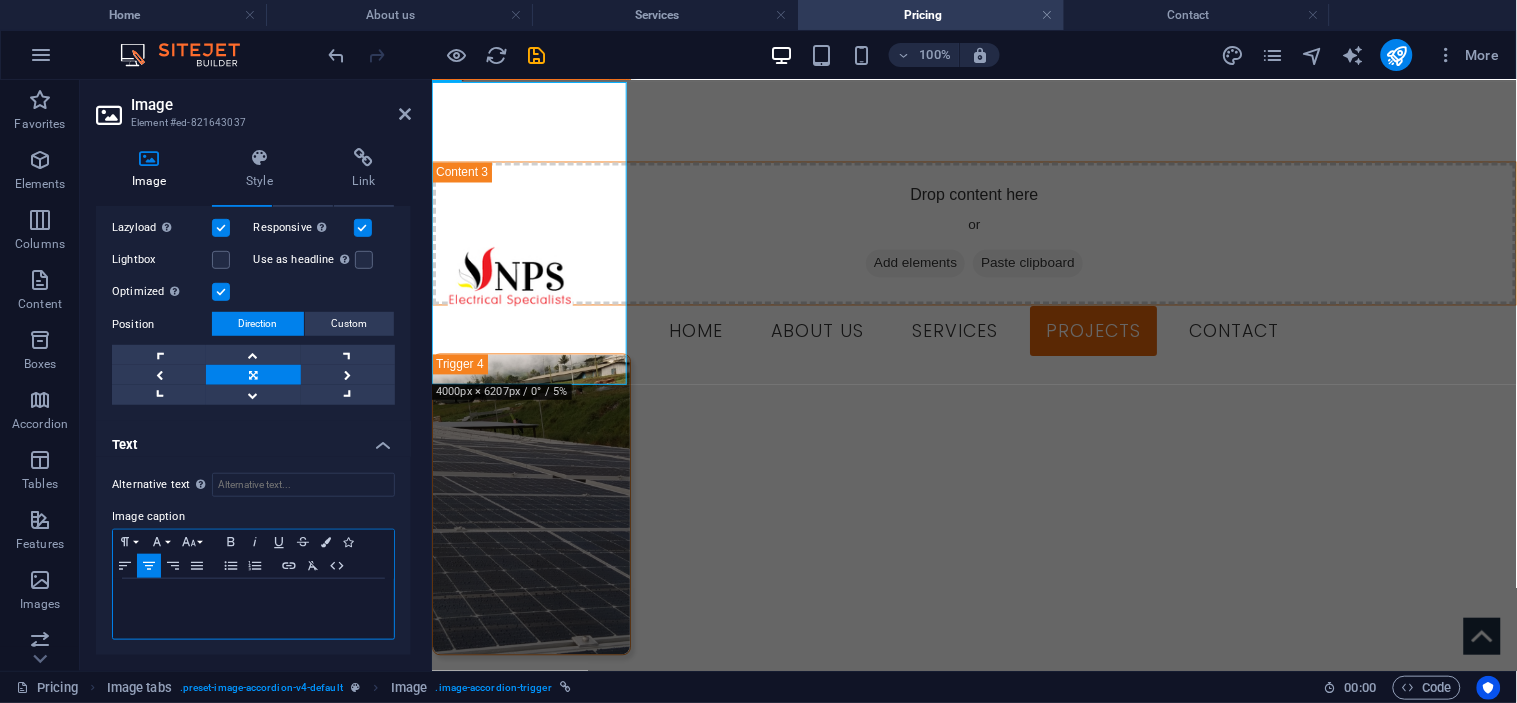 type 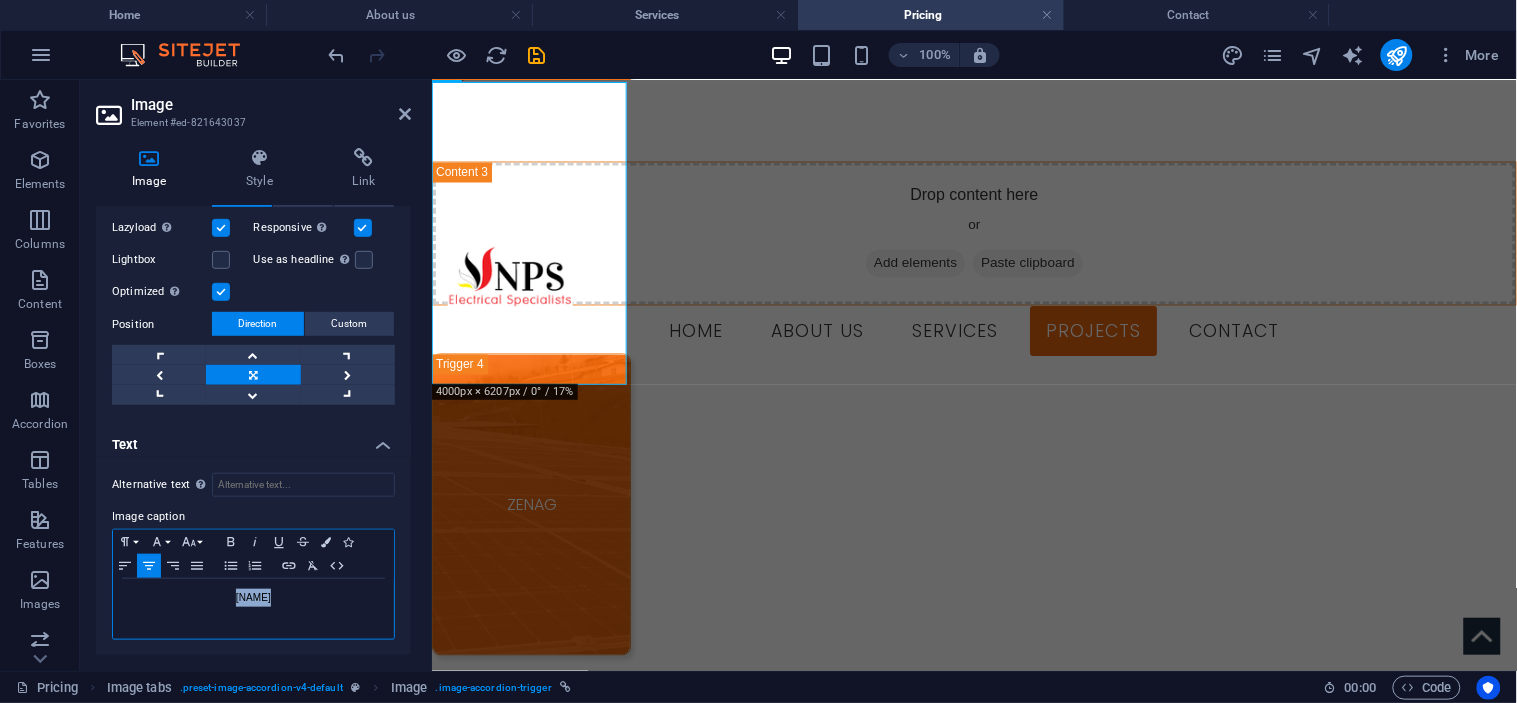 drag, startPoint x: 291, startPoint y: 603, endPoint x: 216, endPoint y: 614, distance: 75.802376 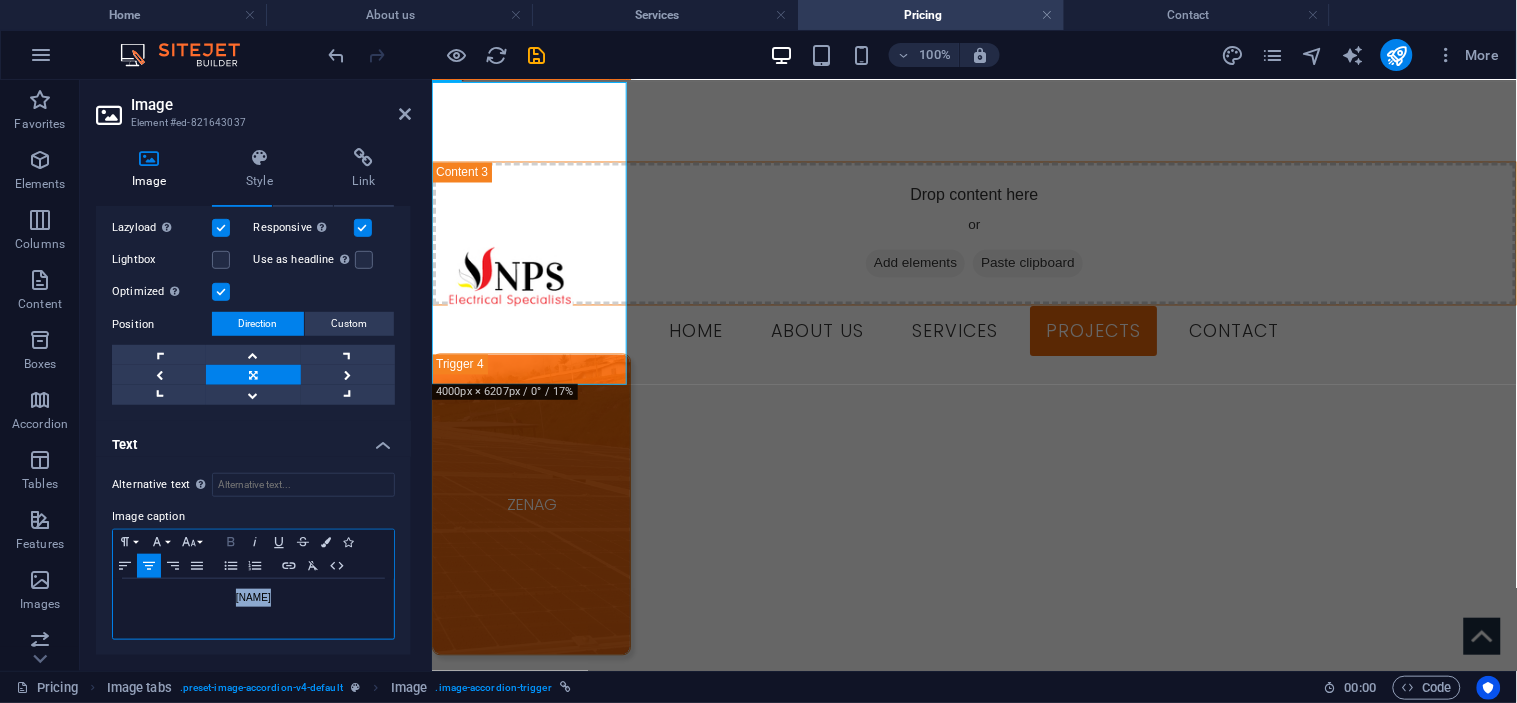 click 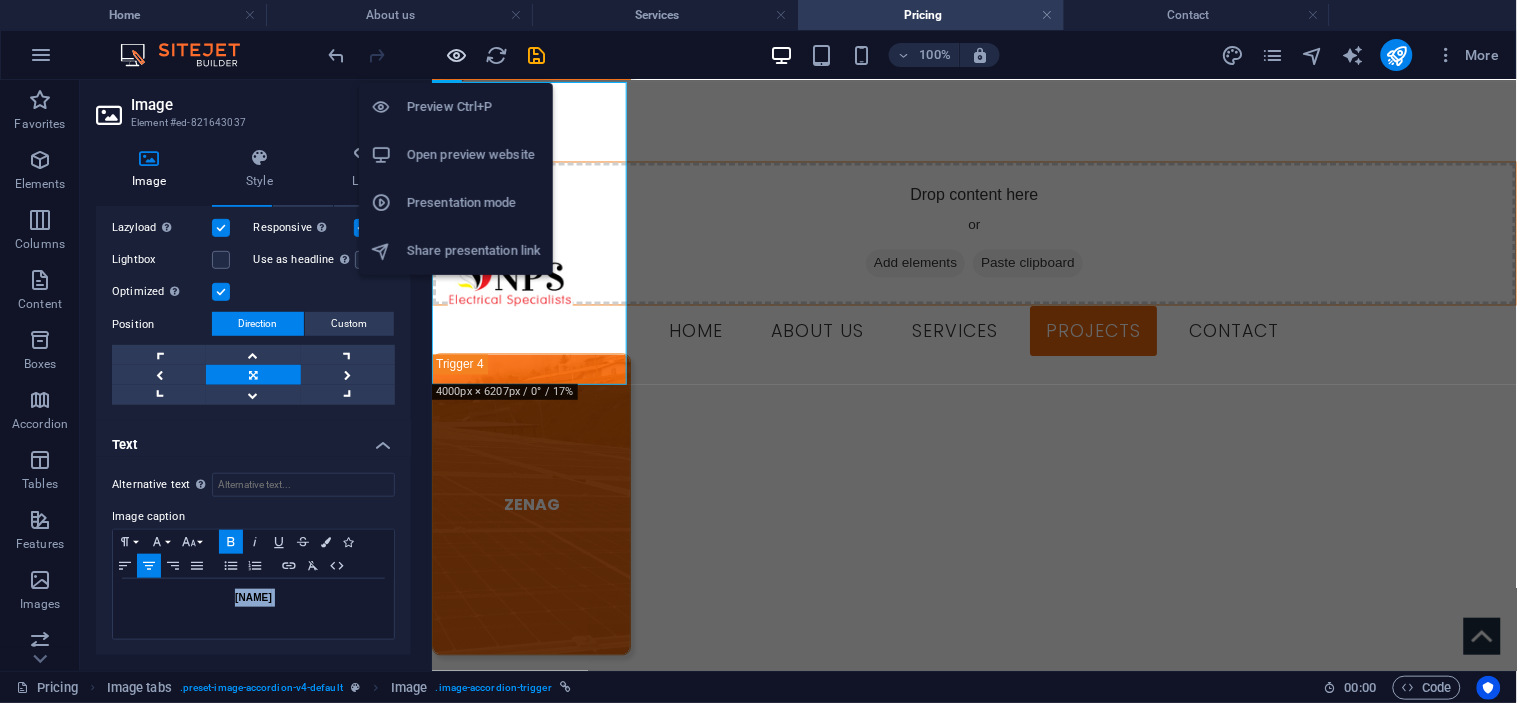 click at bounding box center [457, 55] 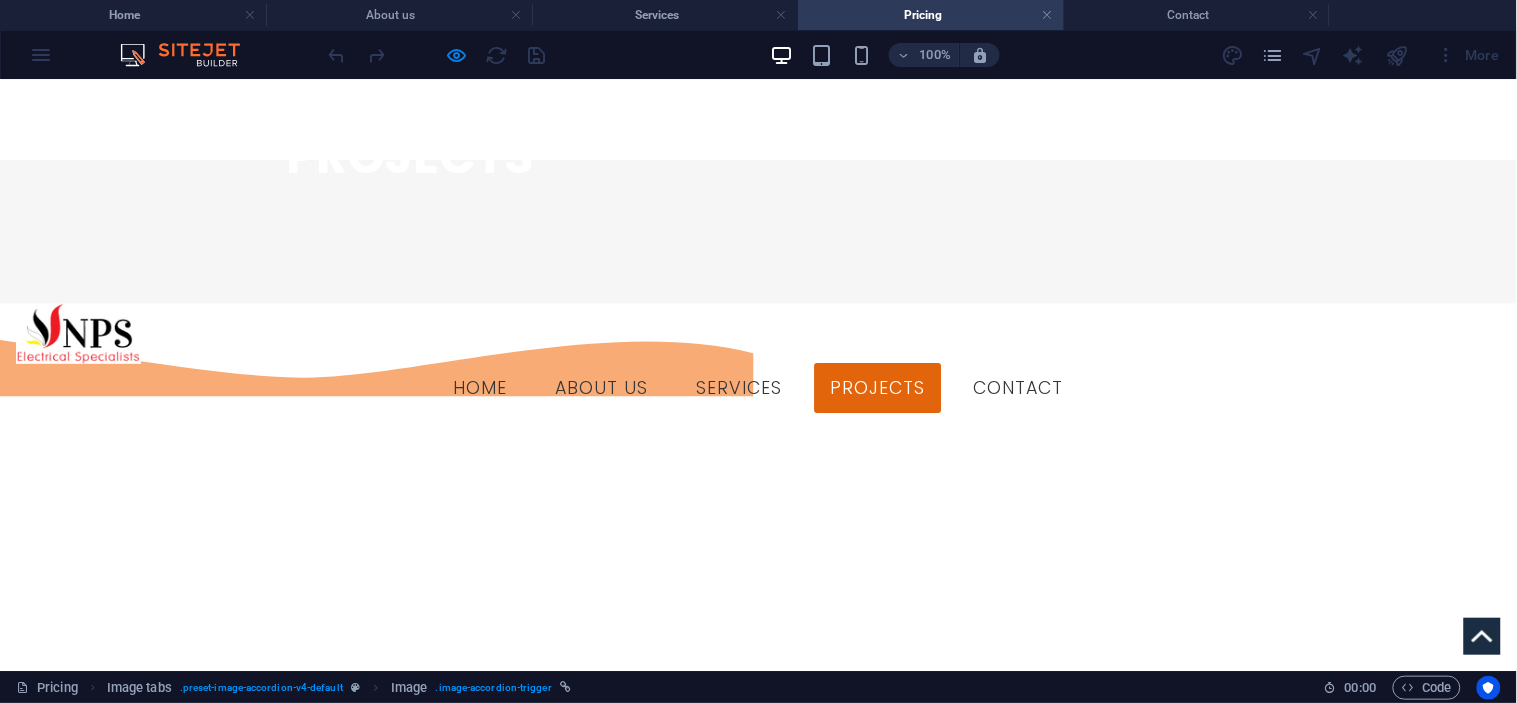 scroll, scrollTop: 778, scrollLeft: 0, axis: vertical 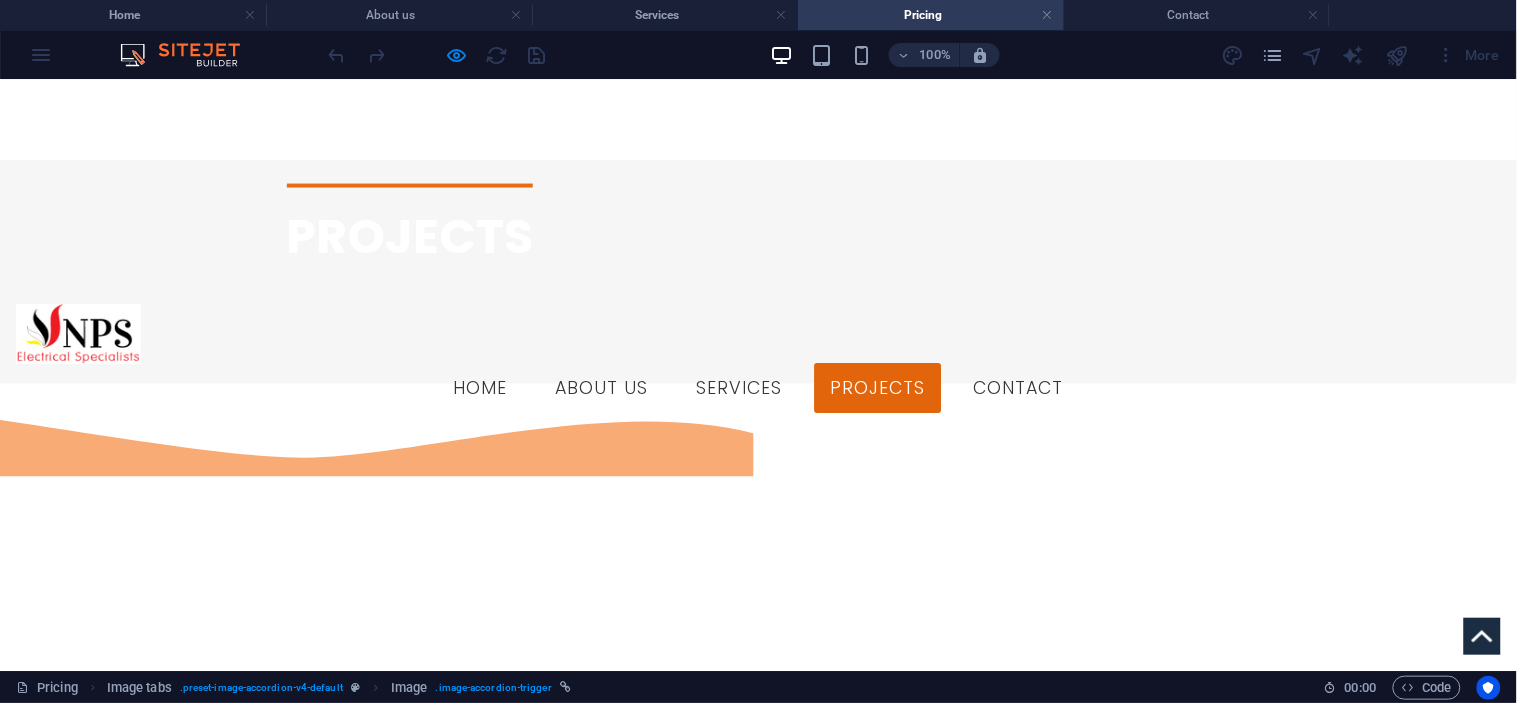click on "PNG PORTS" at bounding box center (153, 925) 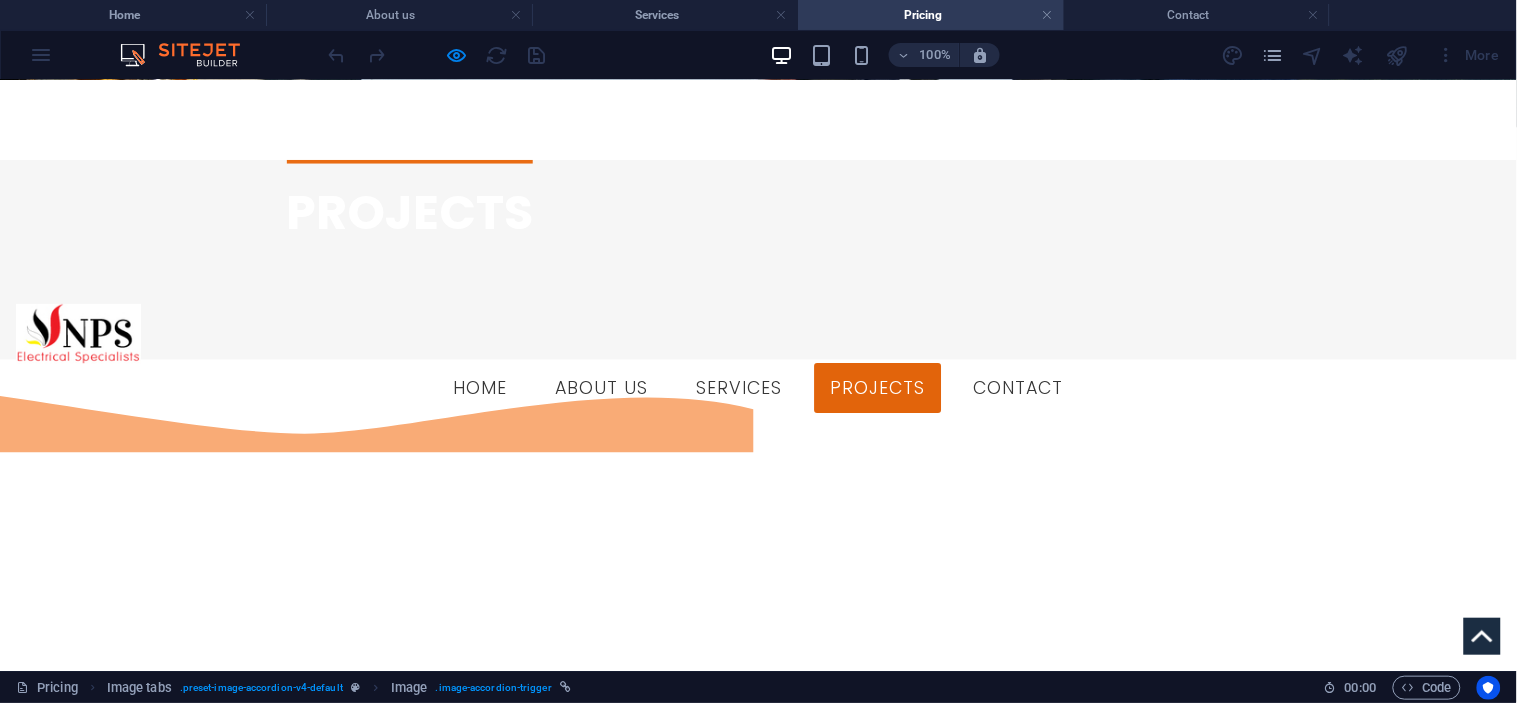 scroll, scrollTop: 763, scrollLeft: 0, axis: vertical 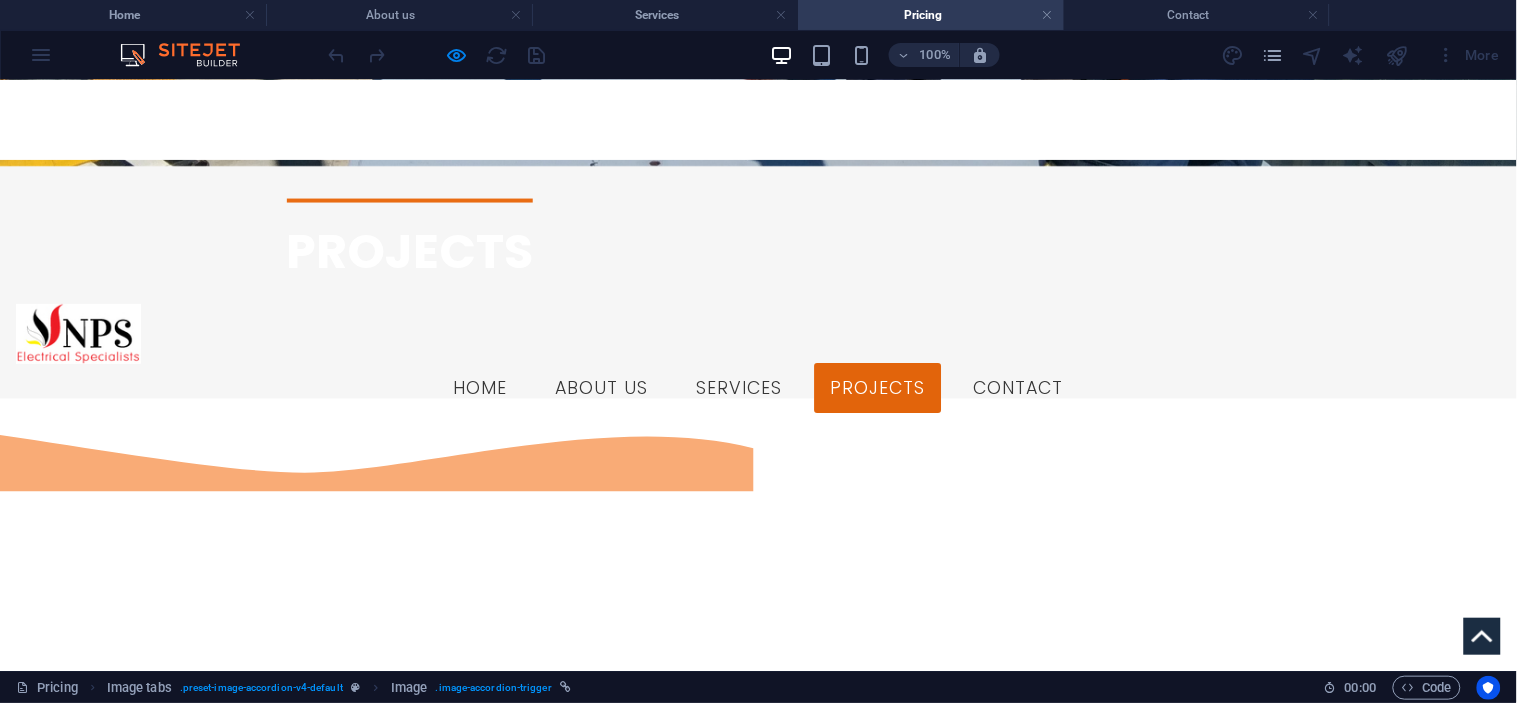 click on "ZENAG" at bounding box center (153, 1989) 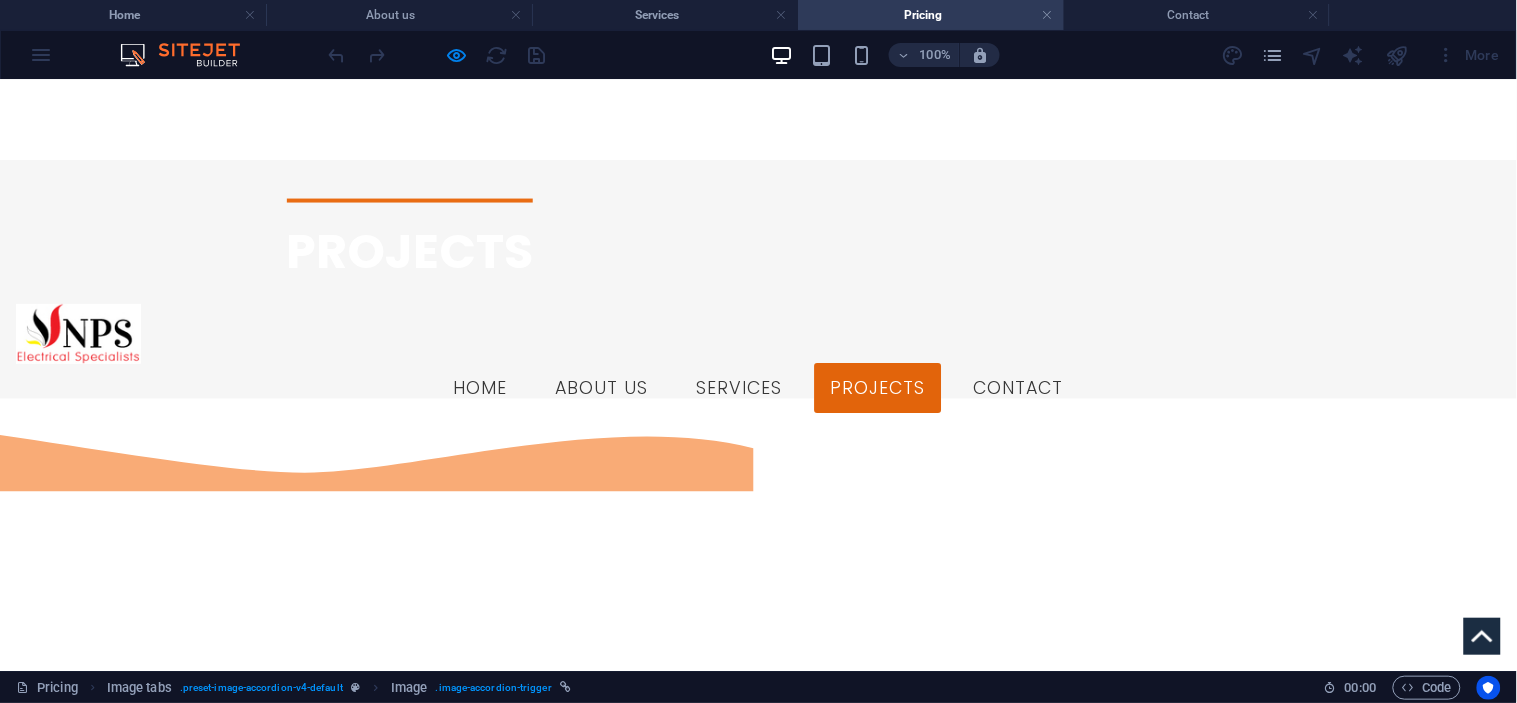 click on "ZENAG" at bounding box center [153, 1989] 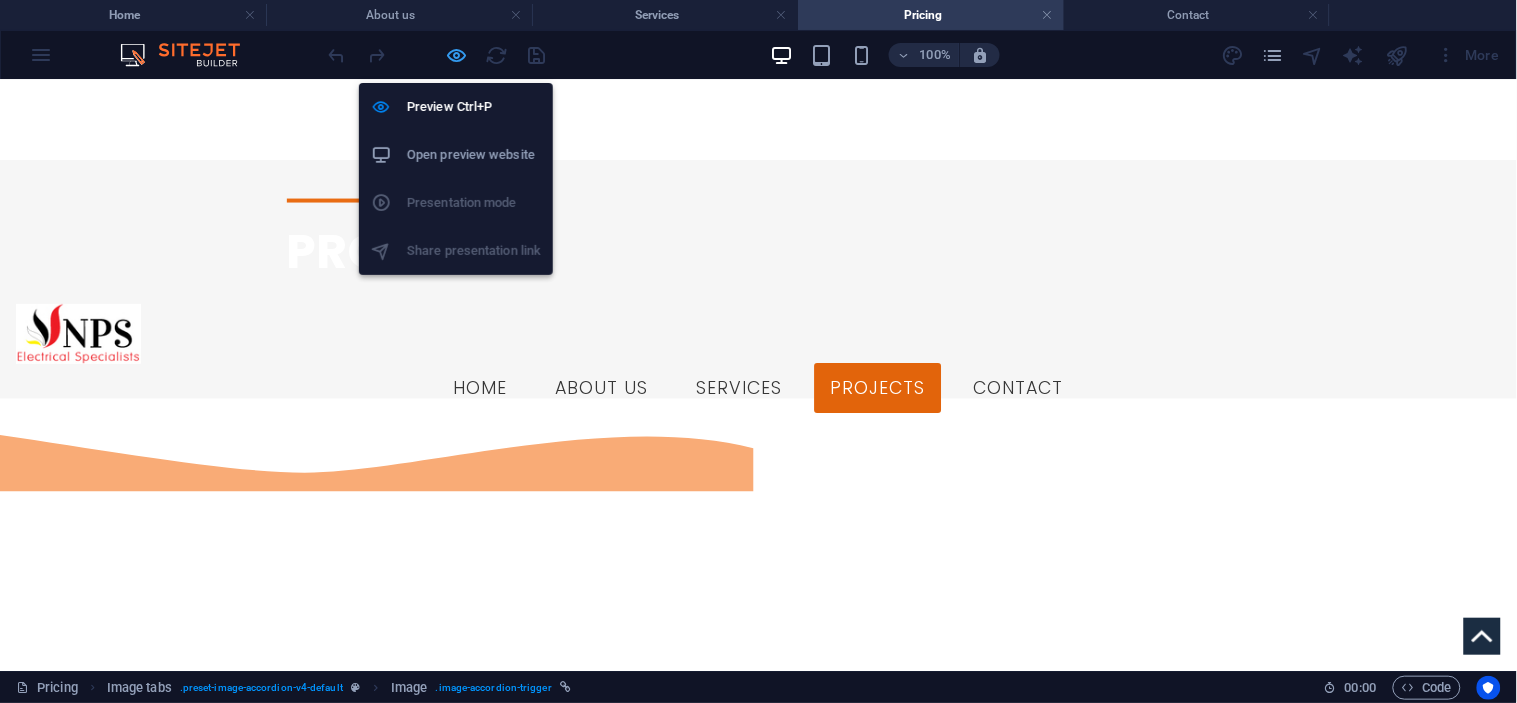 click at bounding box center (457, 55) 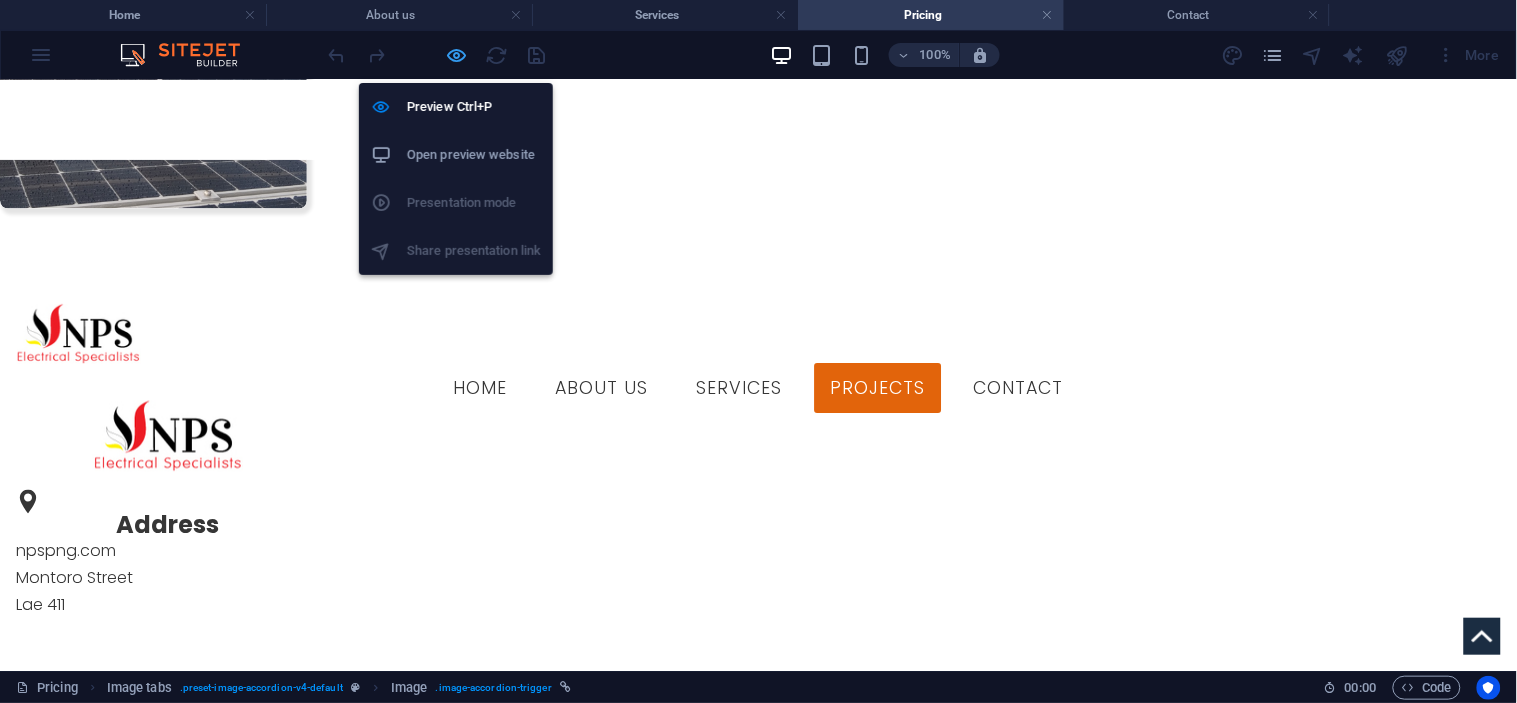 select on "px" 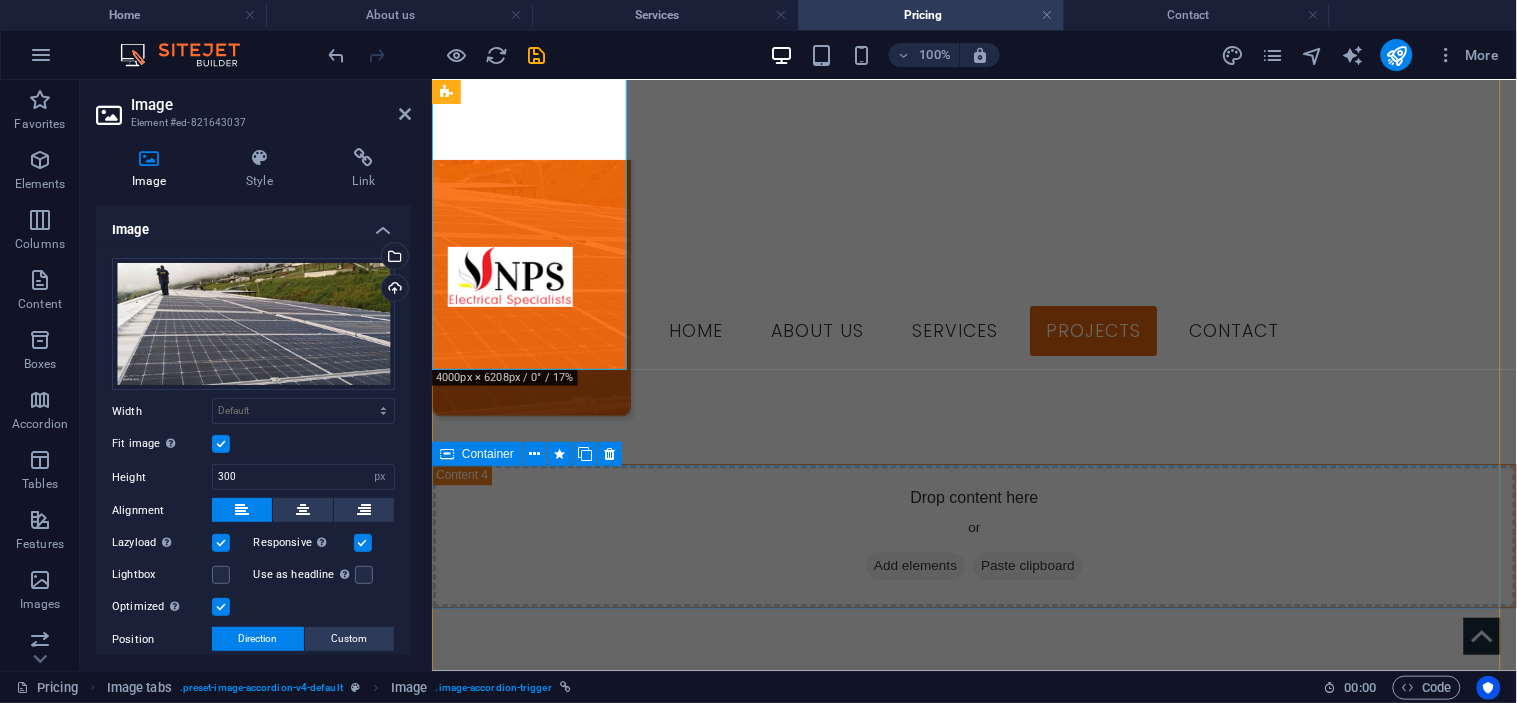 scroll, scrollTop: 2848, scrollLeft: 0, axis: vertical 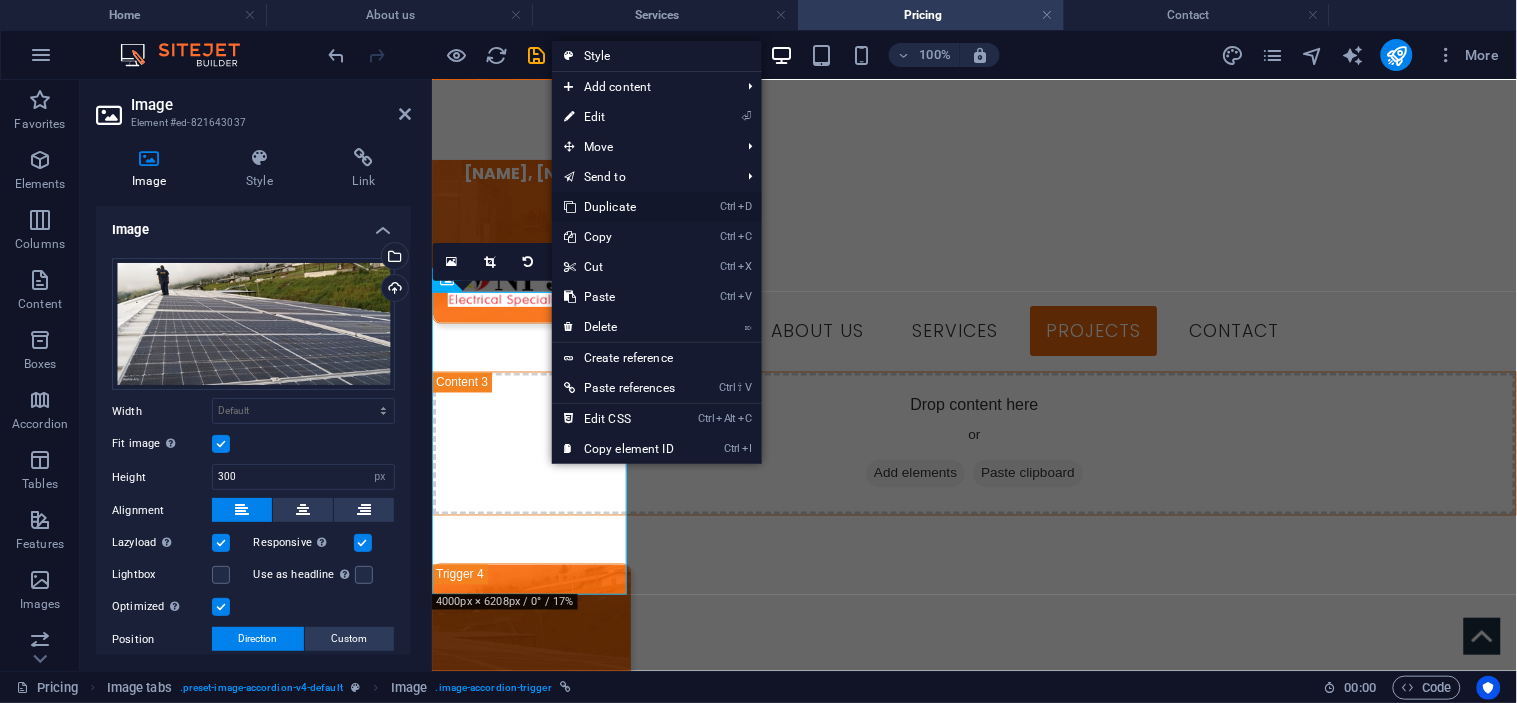 click on "Ctrl D  Duplicate" at bounding box center [619, 207] 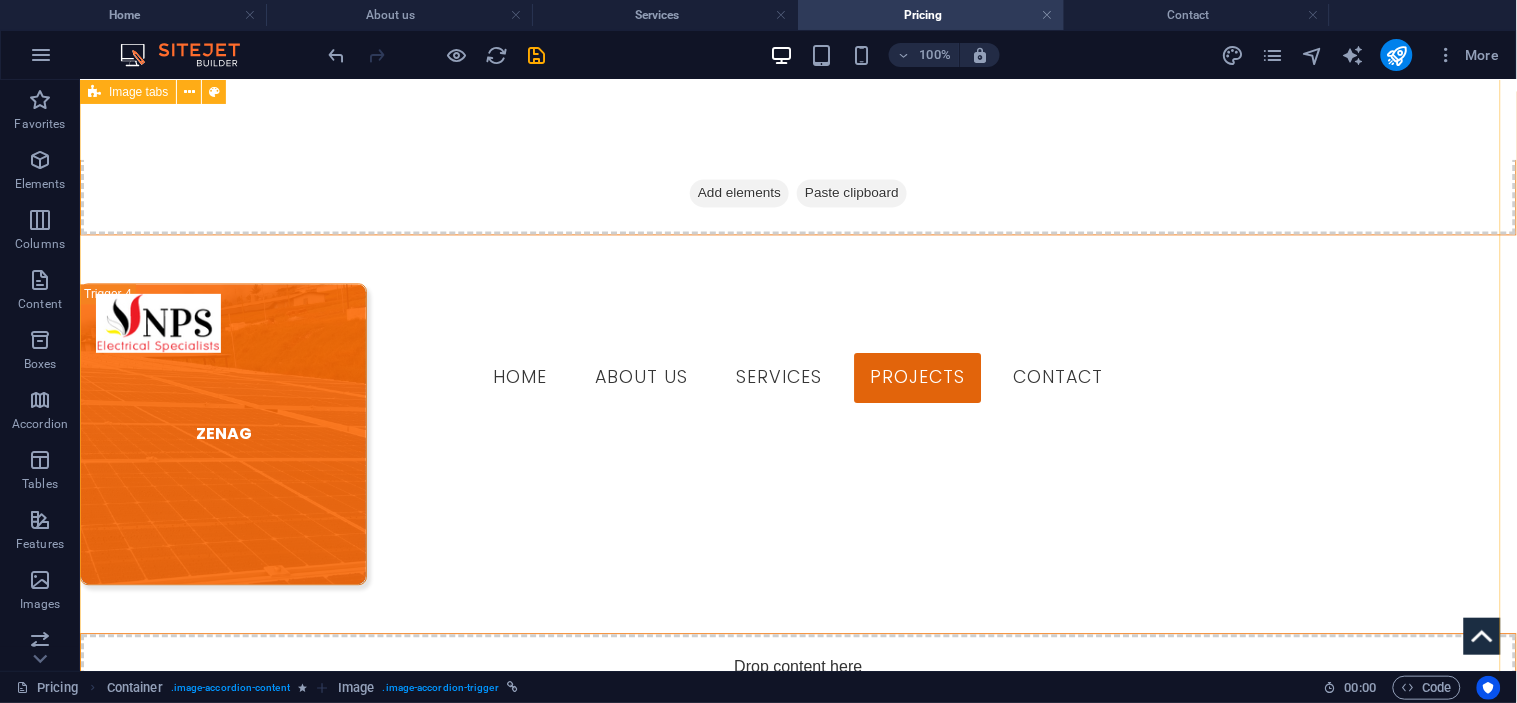 scroll, scrollTop: 2684, scrollLeft: 0, axis: vertical 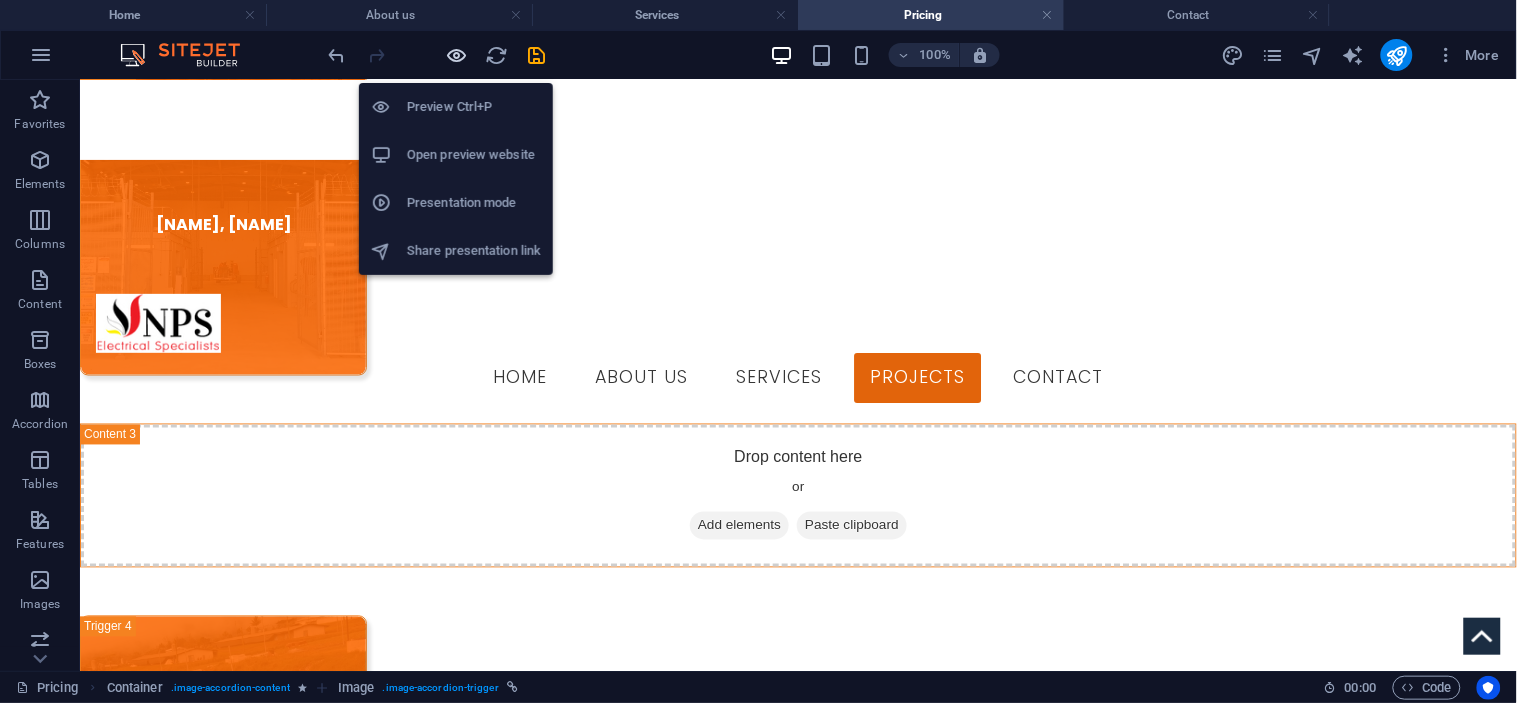 click at bounding box center (457, 55) 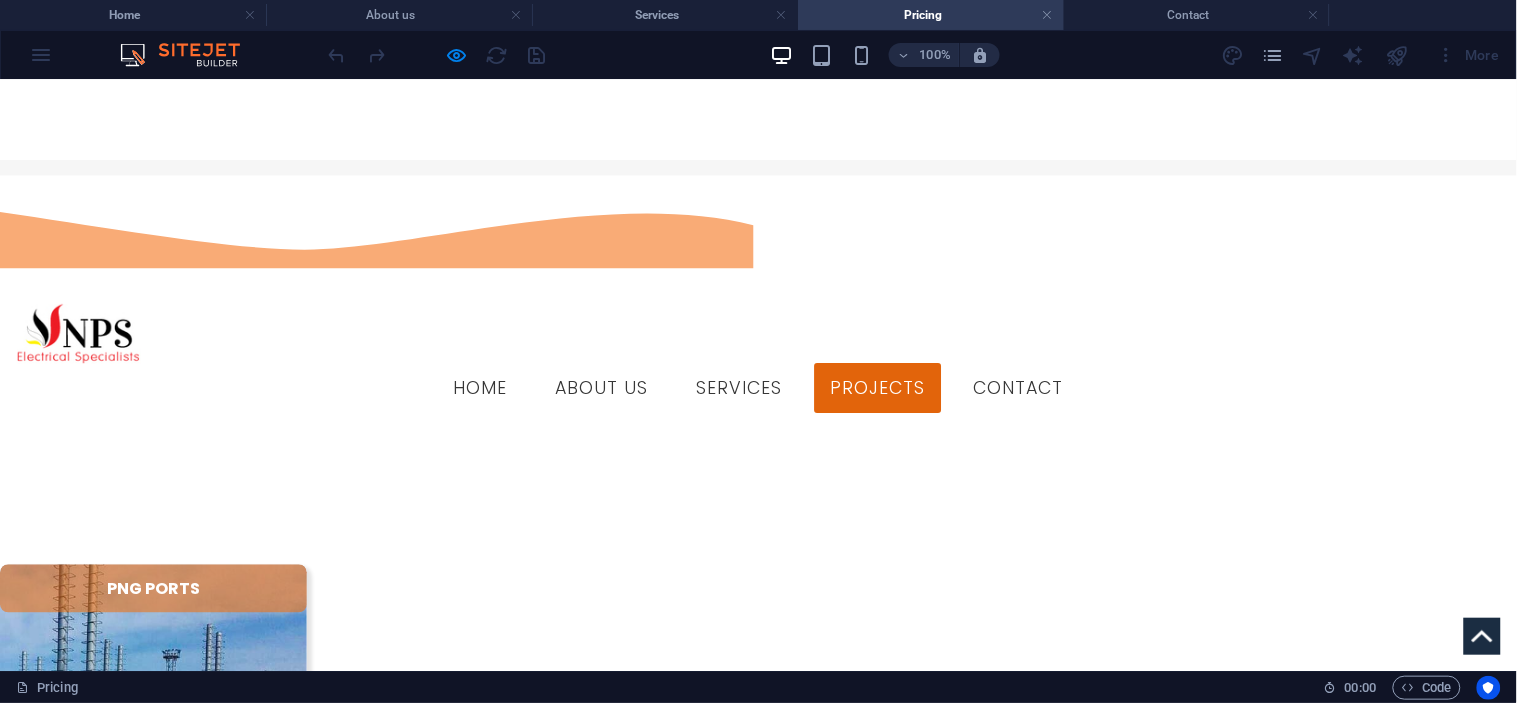 scroll, scrollTop: 653, scrollLeft: 0, axis: vertical 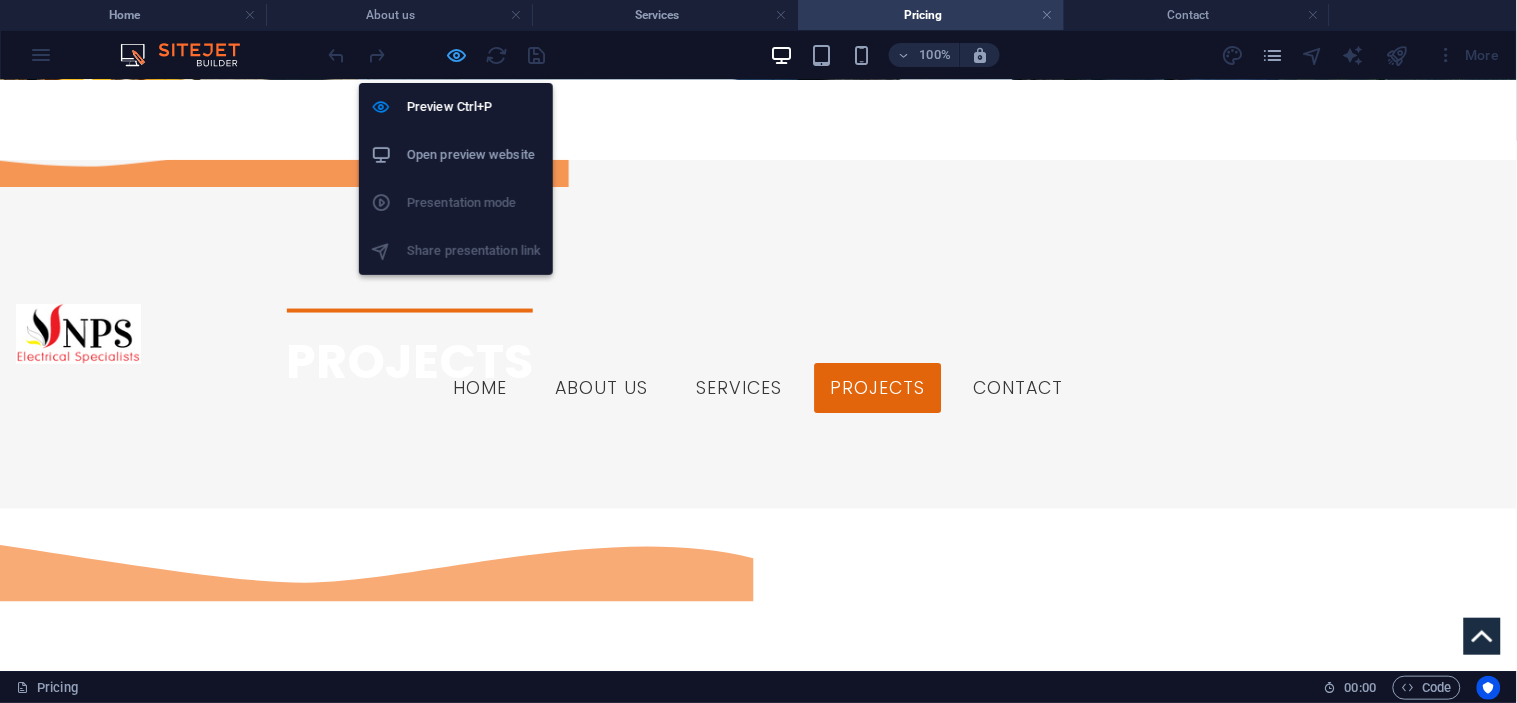 click at bounding box center [457, 55] 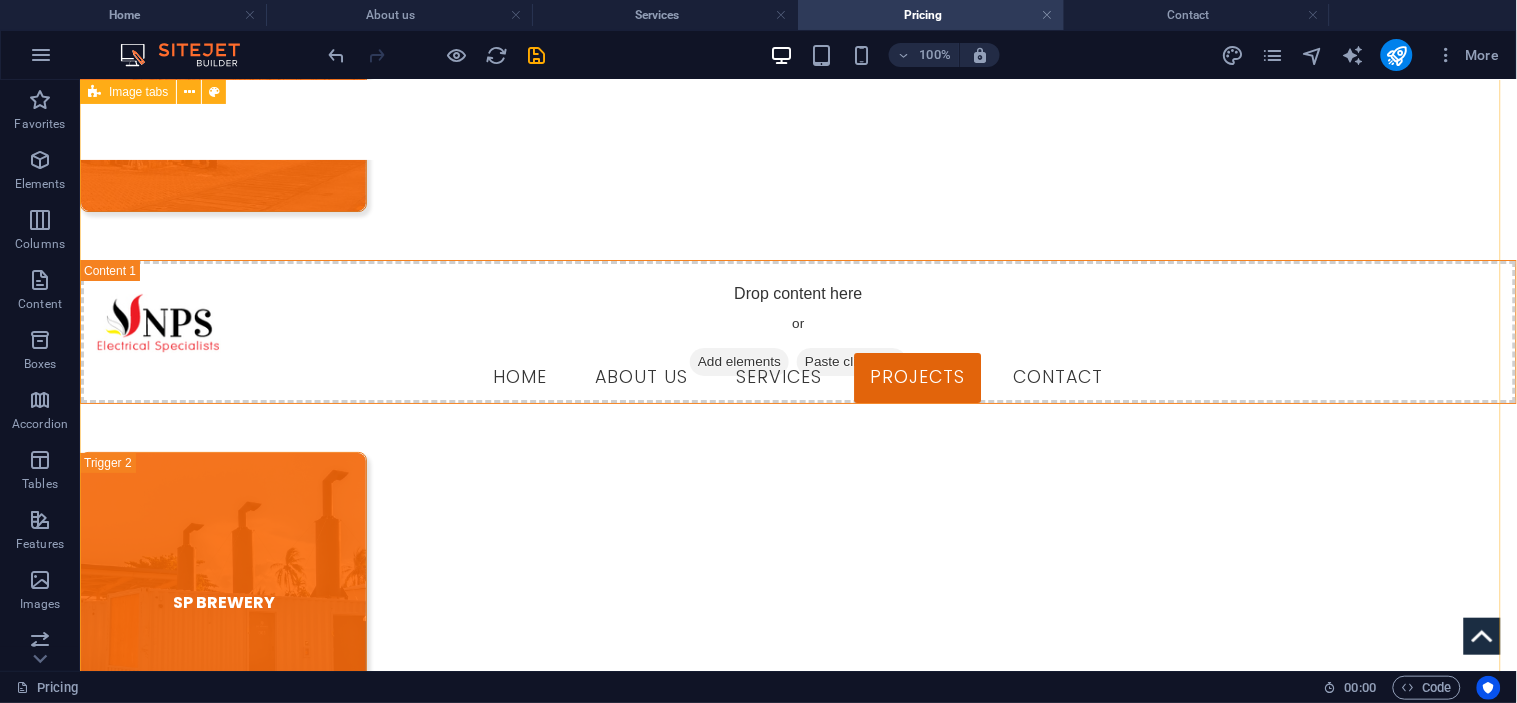 scroll, scrollTop: 2208, scrollLeft: 0, axis: vertical 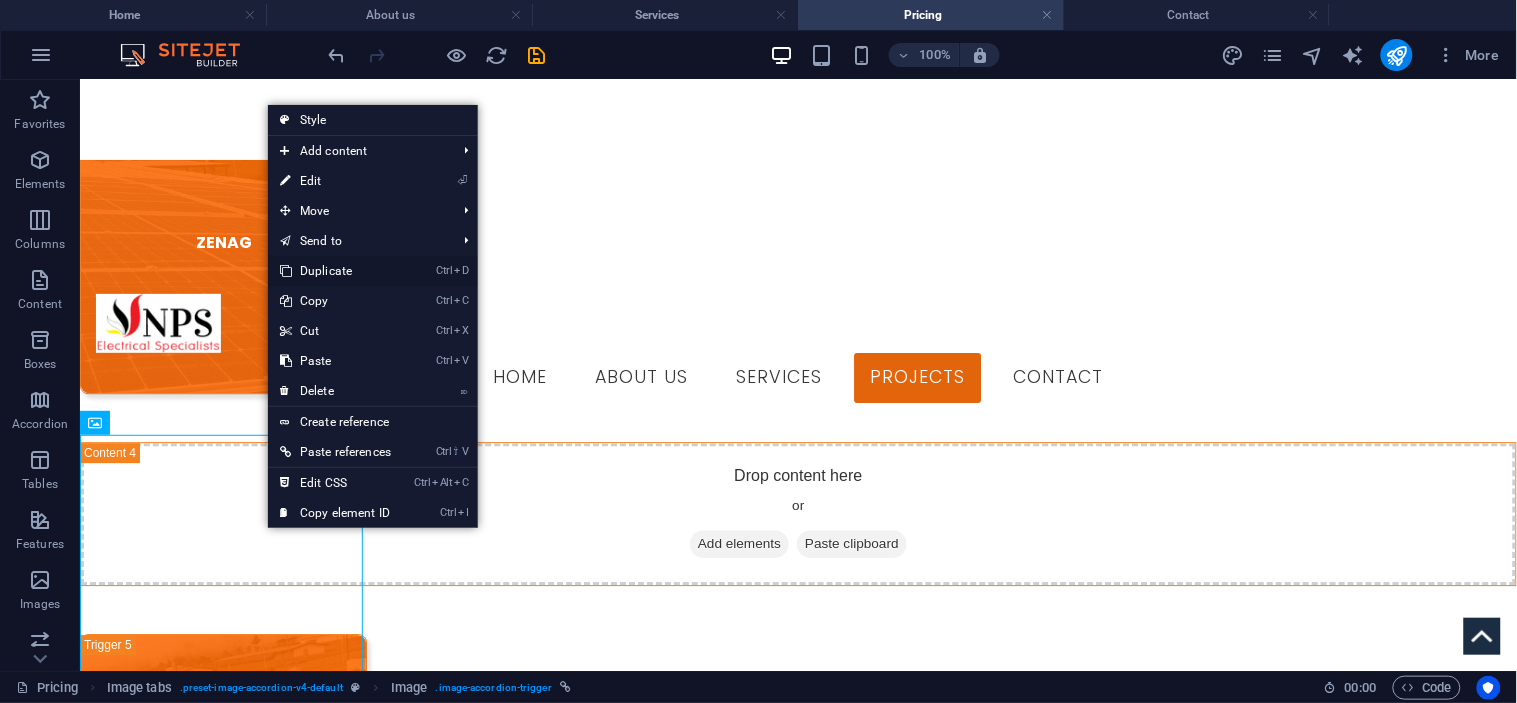click on "Ctrl D  Duplicate" at bounding box center [335, 271] 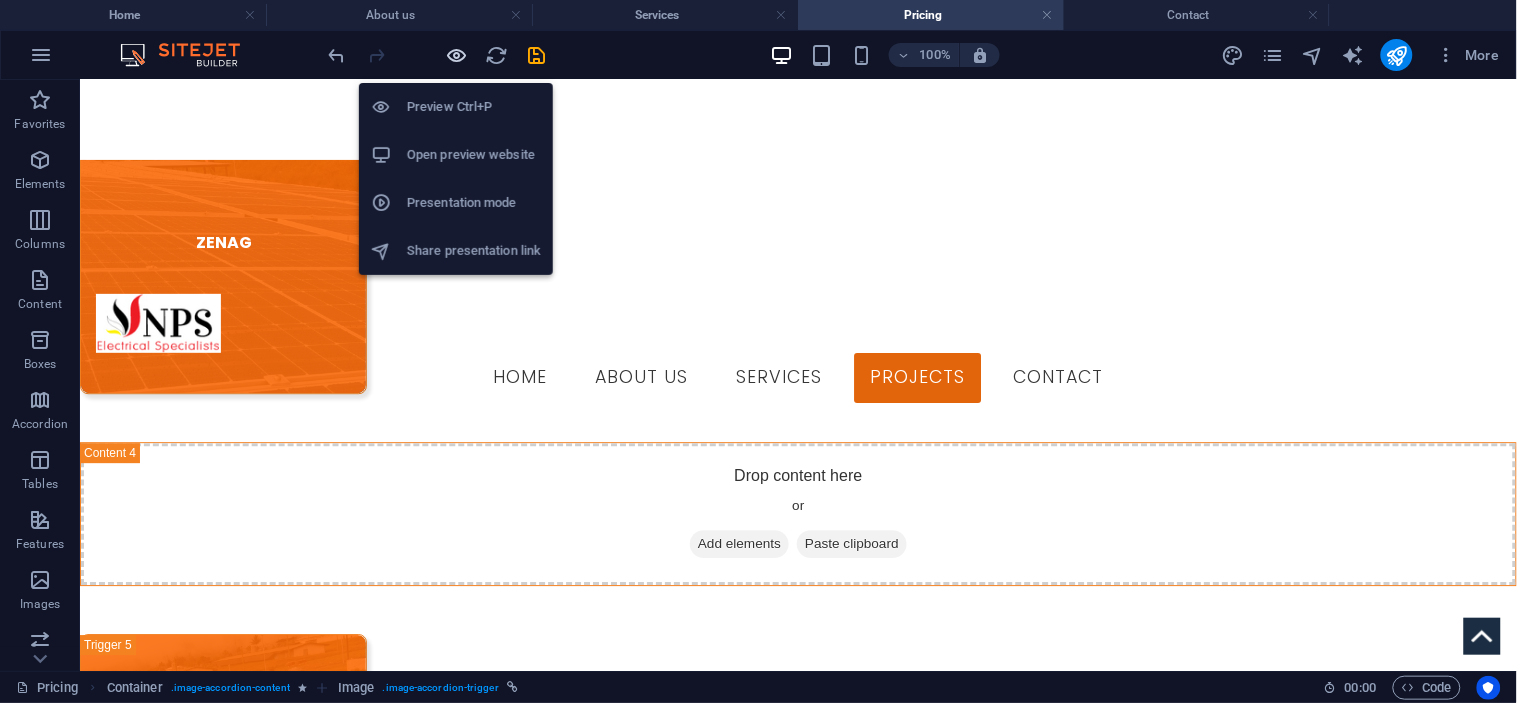 click at bounding box center (457, 55) 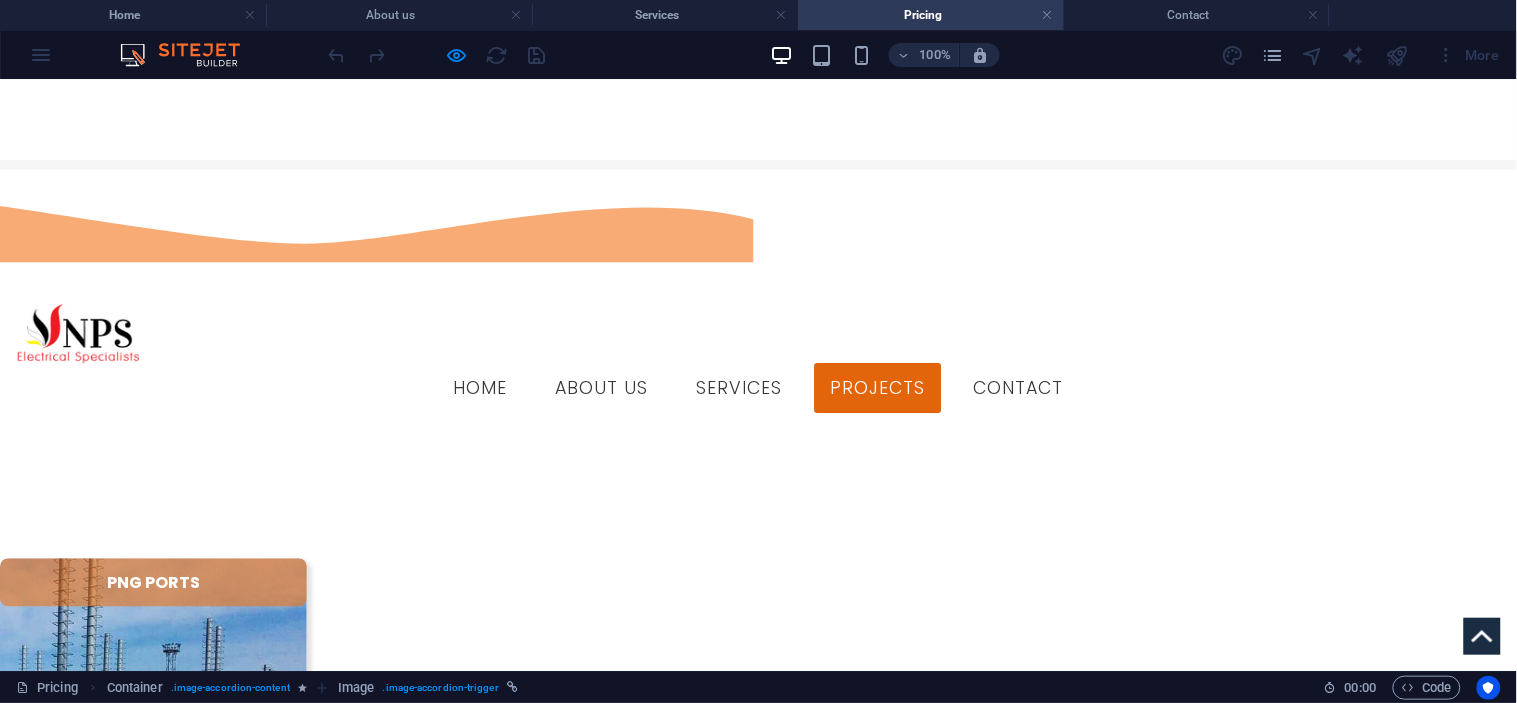 scroll, scrollTop: 841, scrollLeft: 0, axis: vertical 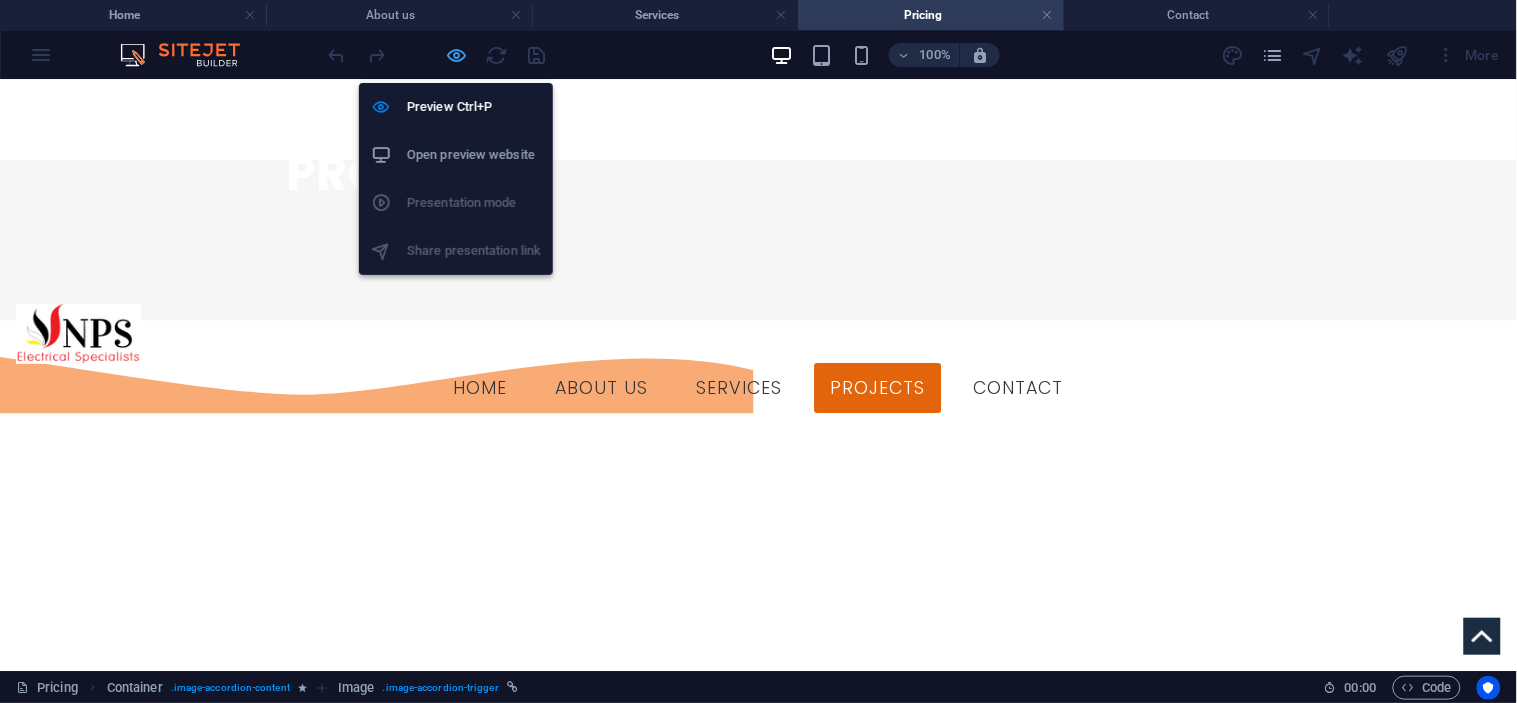 click at bounding box center [457, 55] 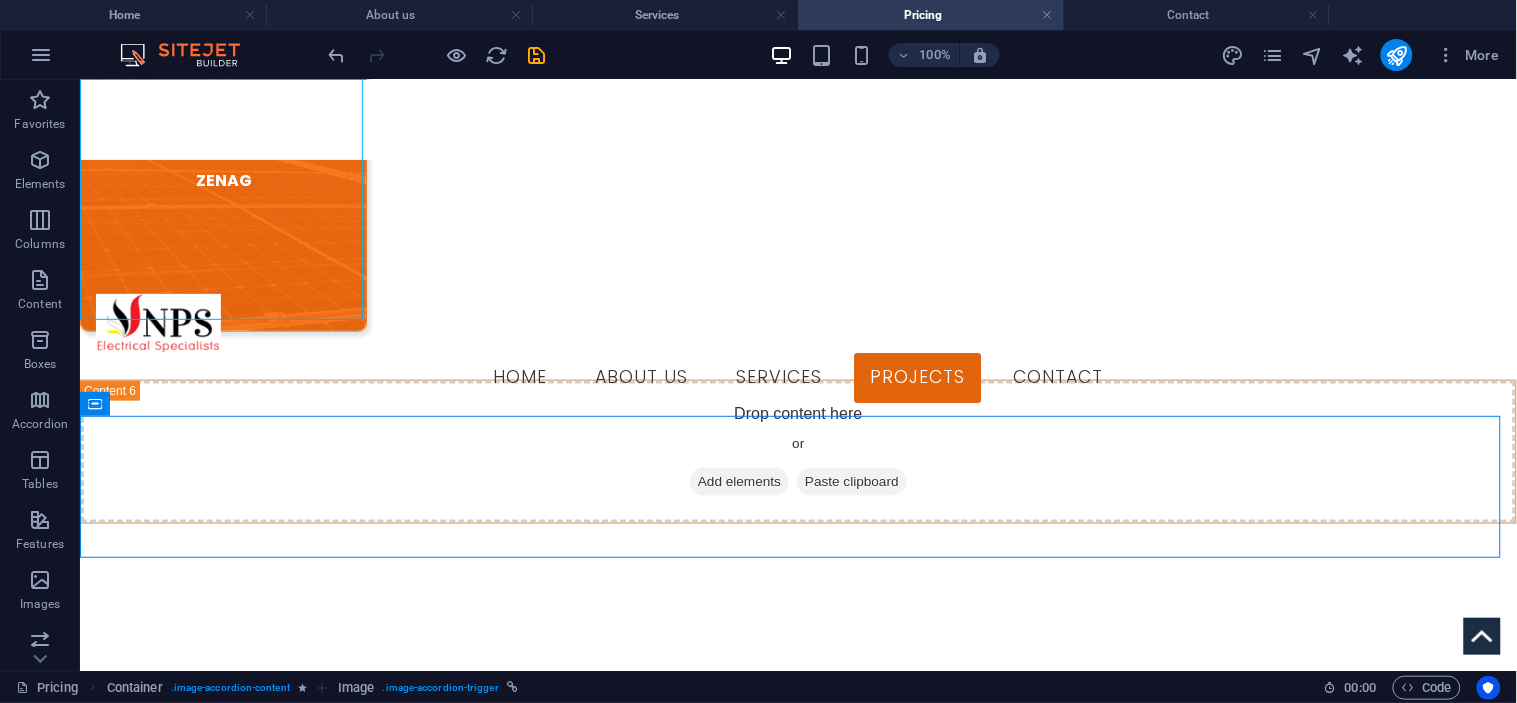 scroll, scrollTop: 4263, scrollLeft: 0, axis: vertical 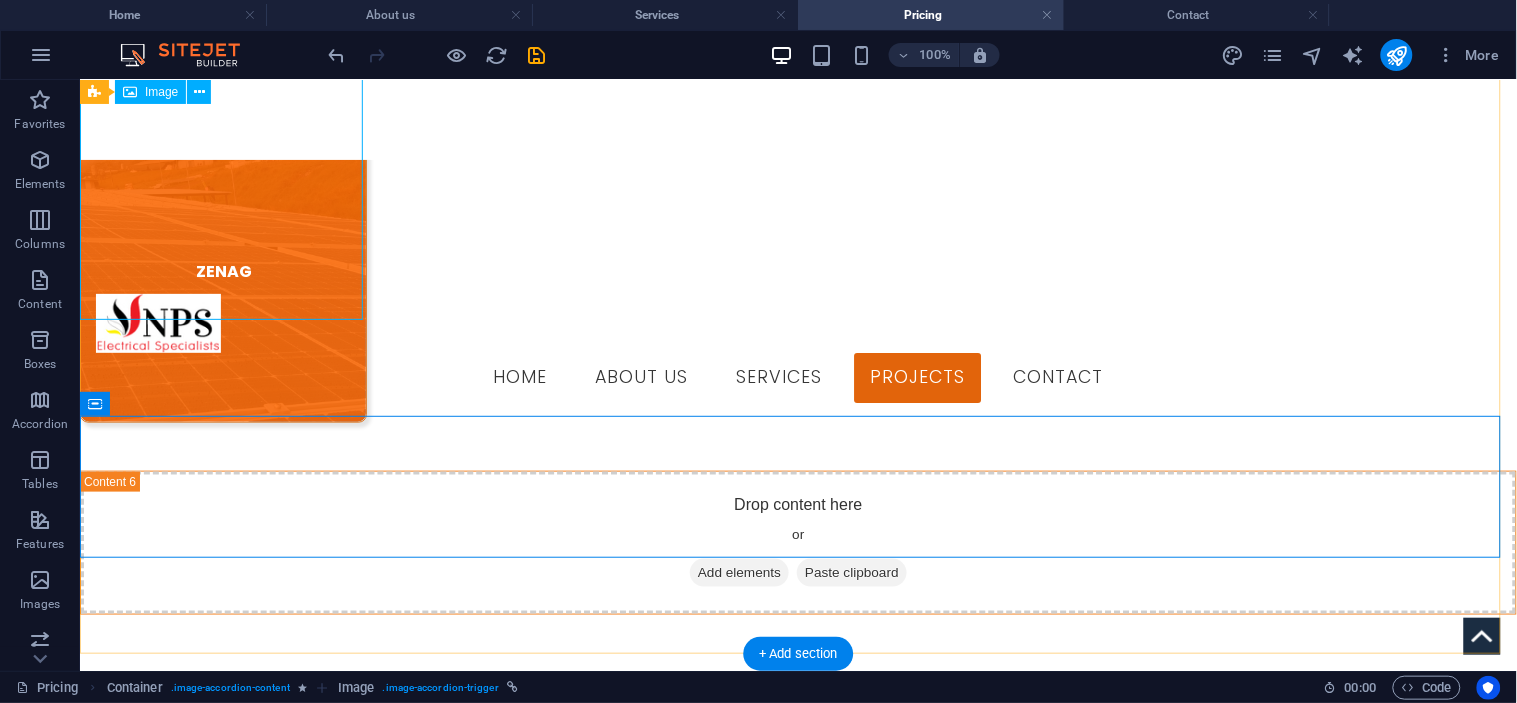 click on "ZENAG" at bounding box center (222, 271) 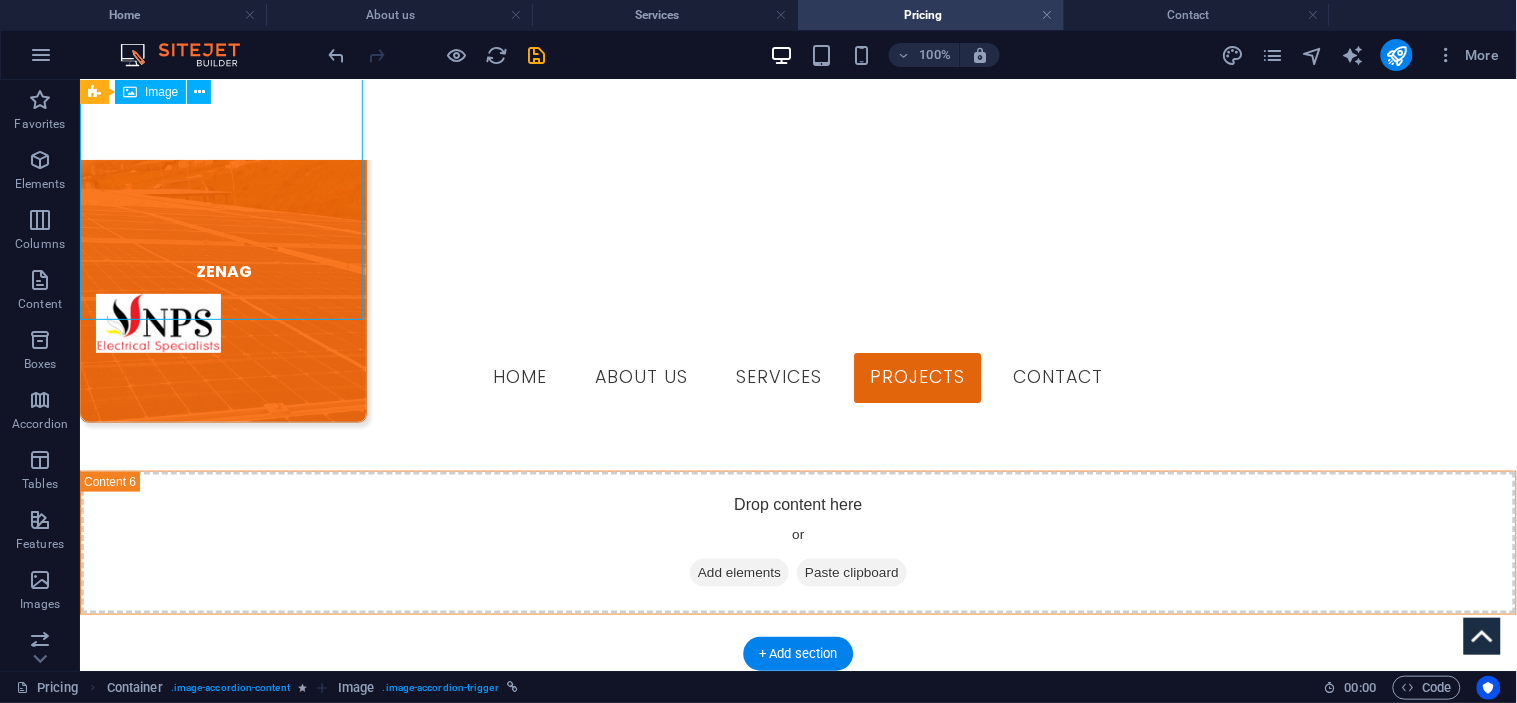 click on "ZENAG" at bounding box center (222, 271) 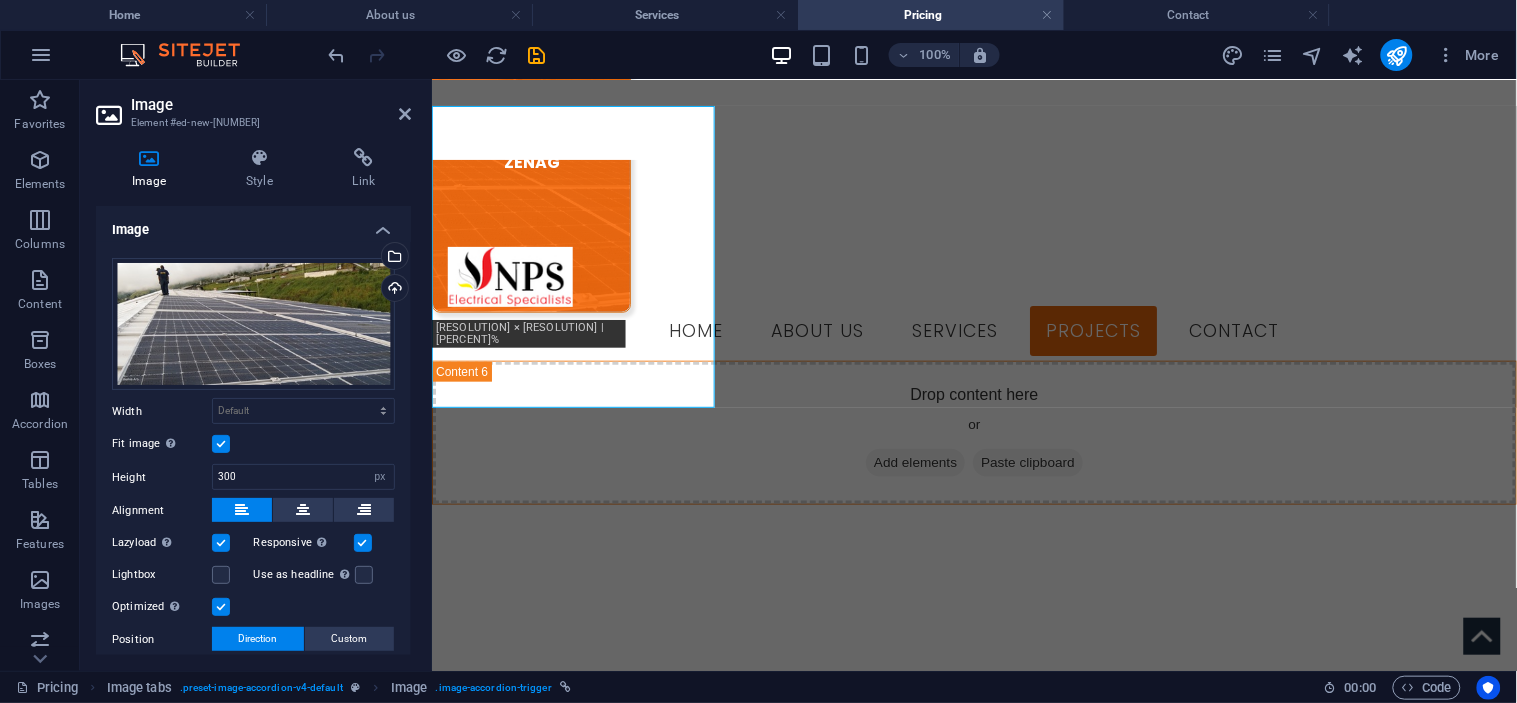 scroll, scrollTop: 4174, scrollLeft: 0, axis: vertical 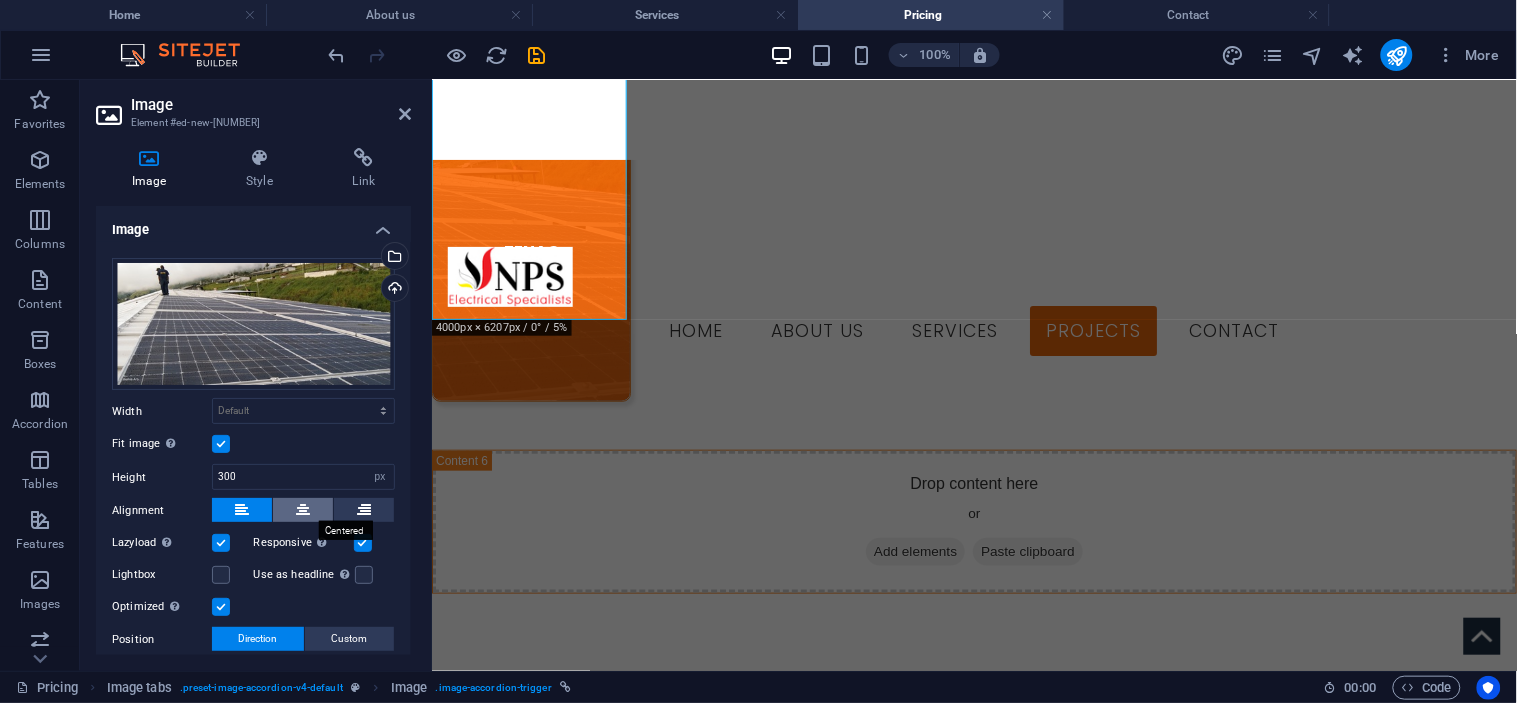 click at bounding box center [303, 510] 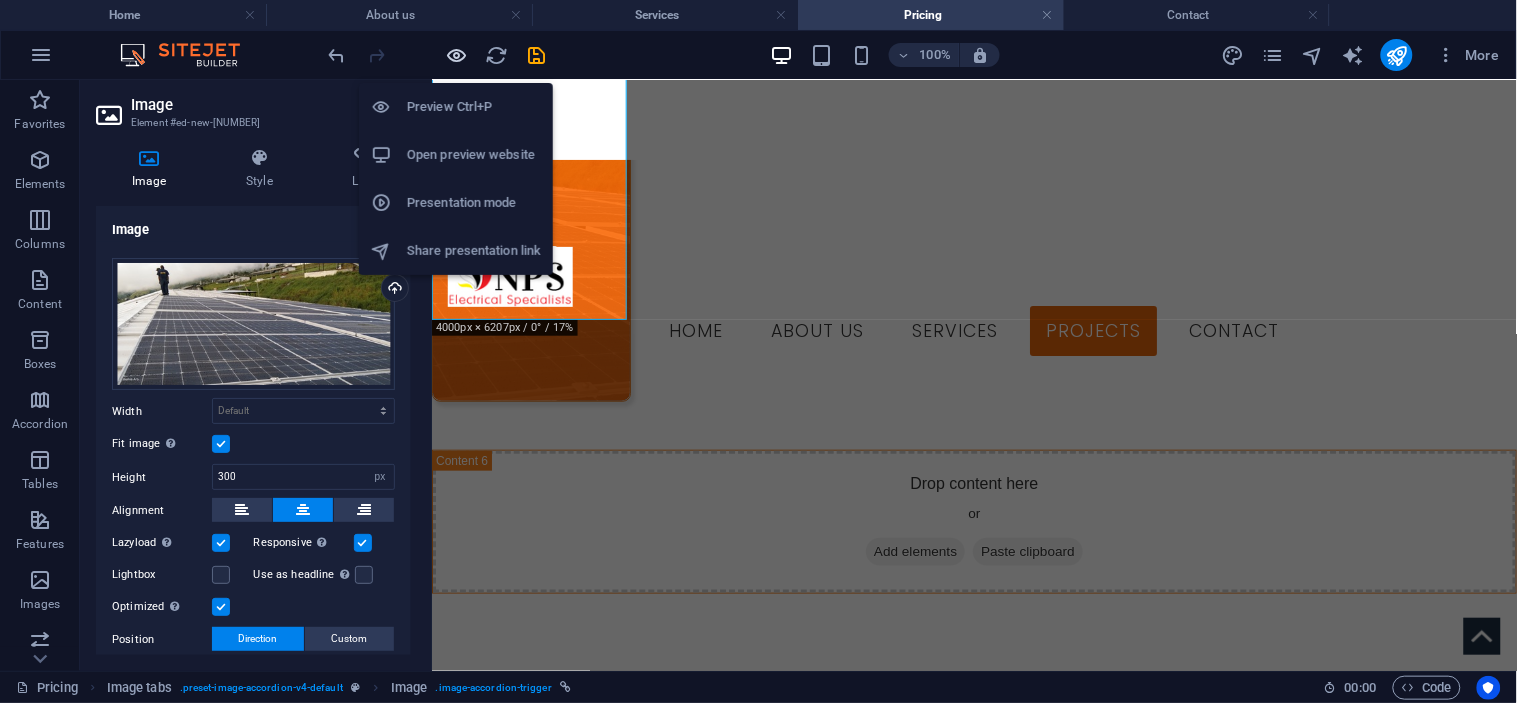 drag, startPoint x: 456, startPoint y: 46, endPoint x: 591, endPoint y: 228, distance: 226.60318 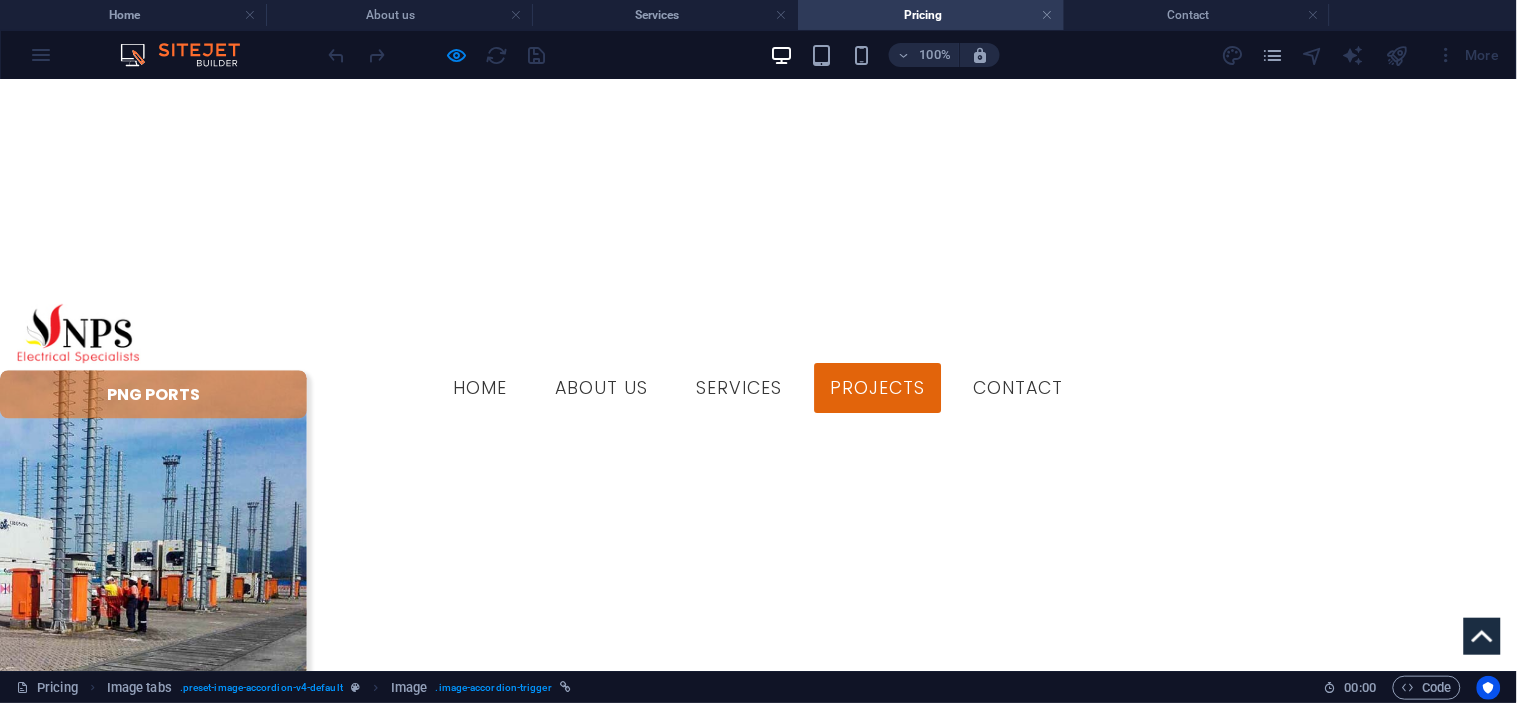 scroll, scrollTop: 1244, scrollLeft: 0, axis: vertical 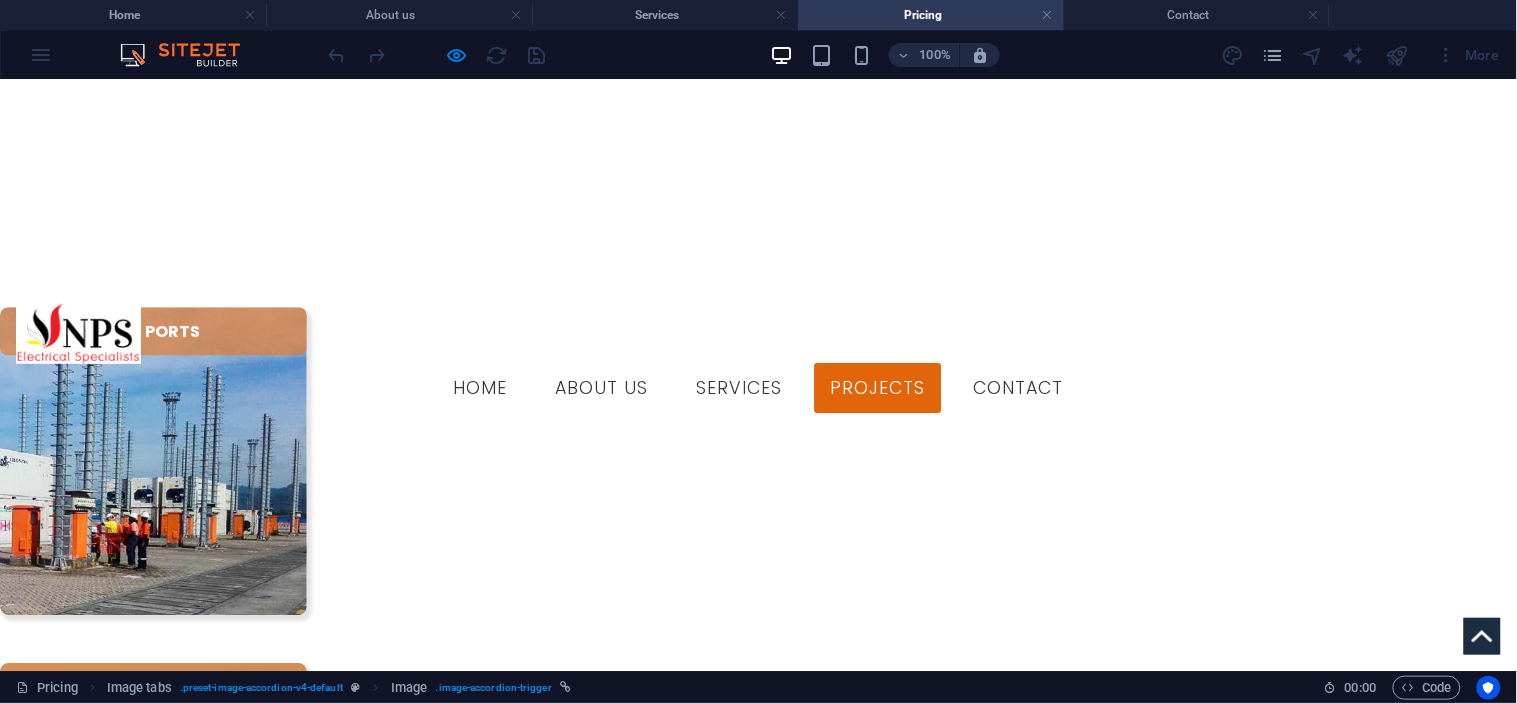 click on "ZENAG" at bounding box center [153, 1856] 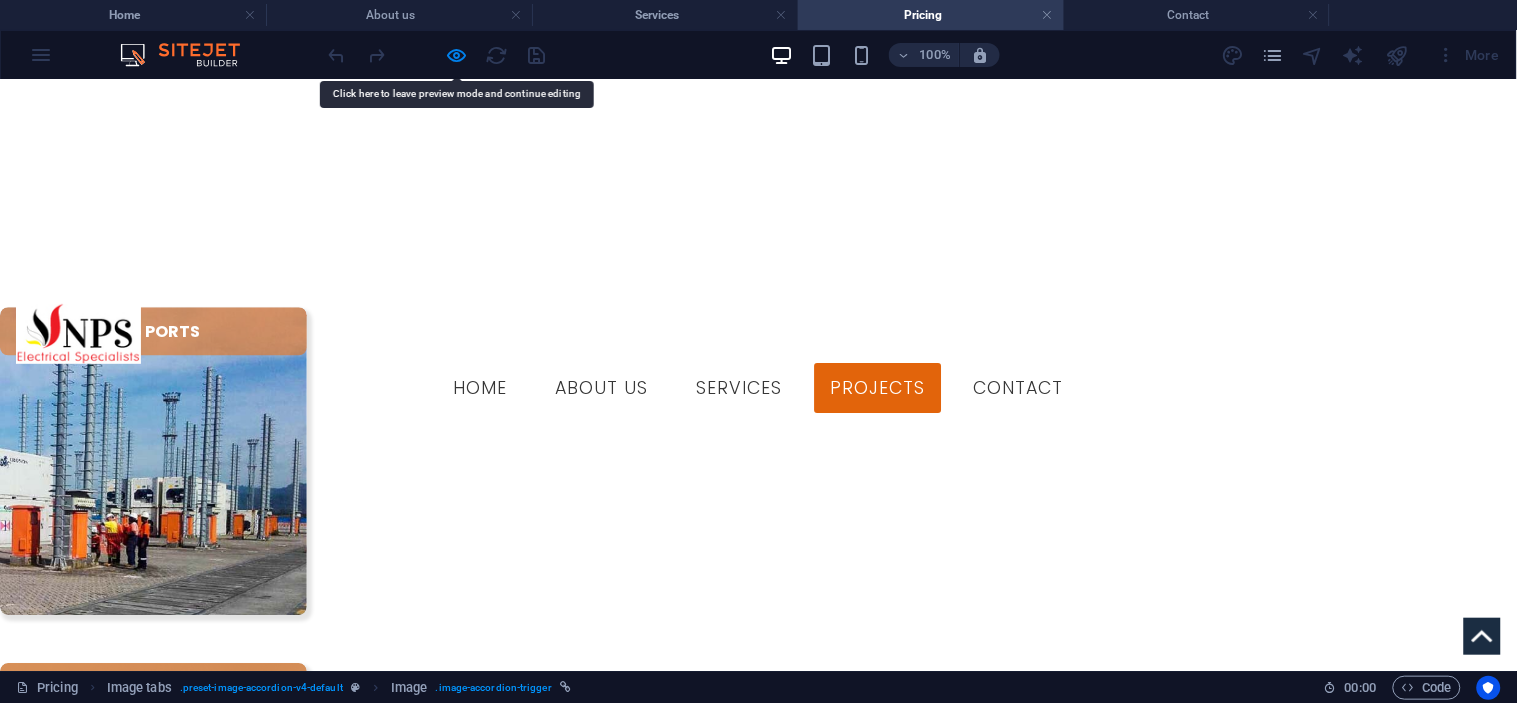 click at bounding box center [437, 55] 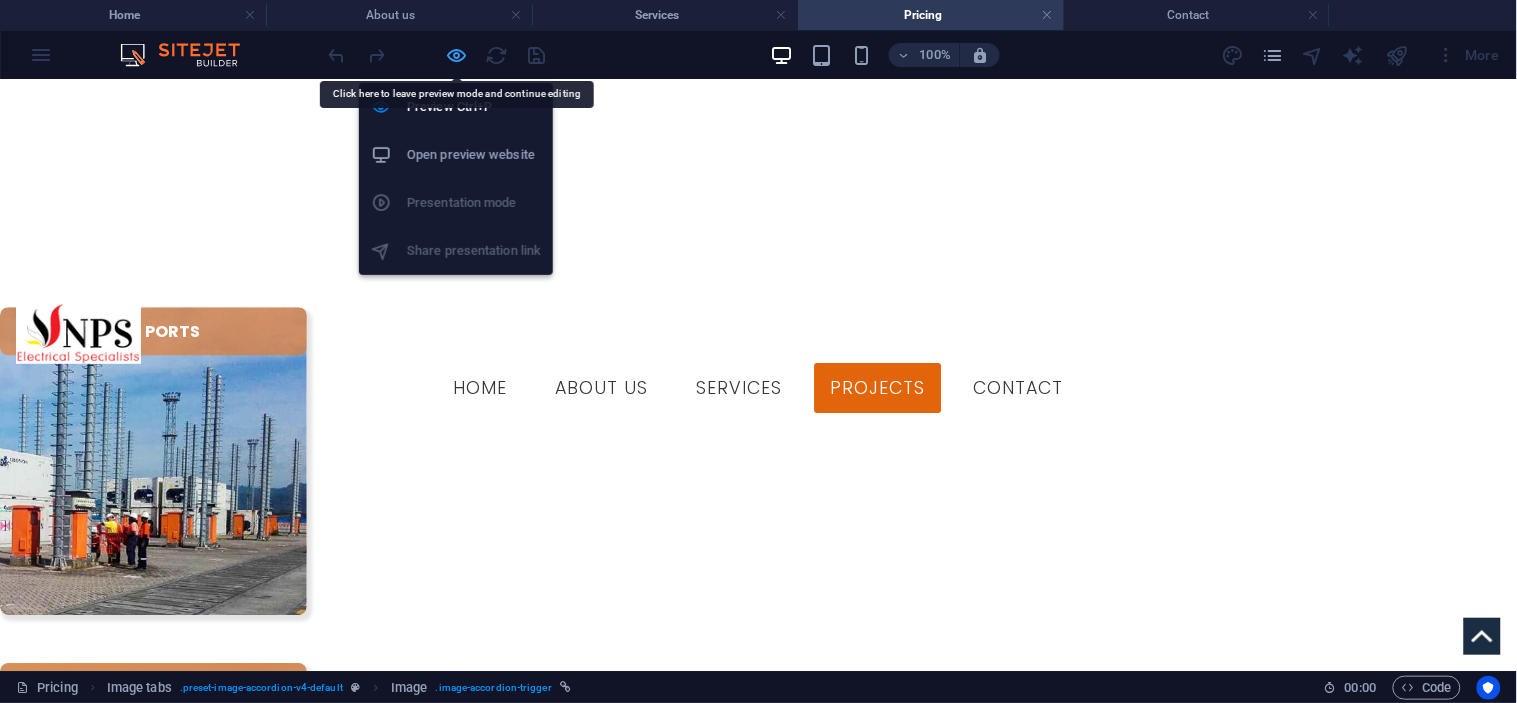 click at bounding box center [457, 55] 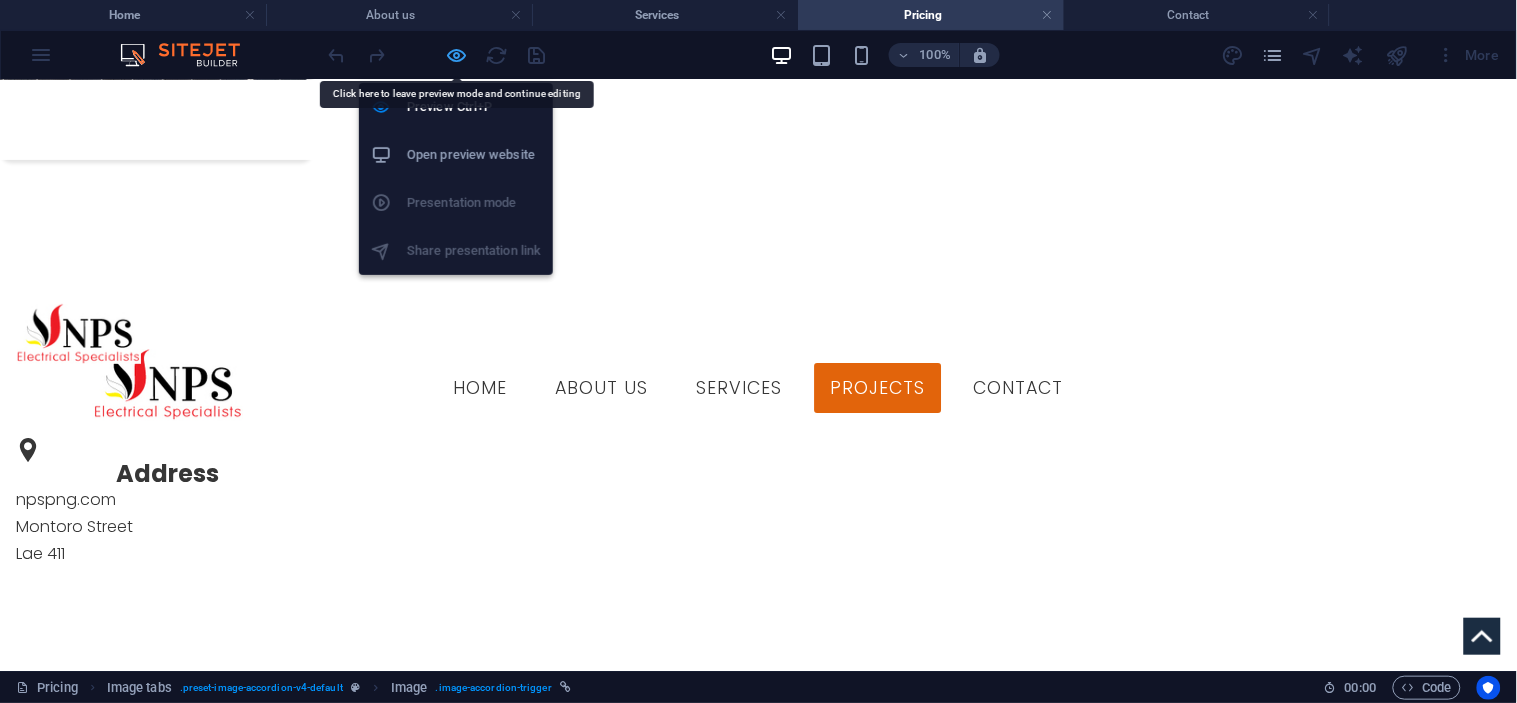 select on "px" 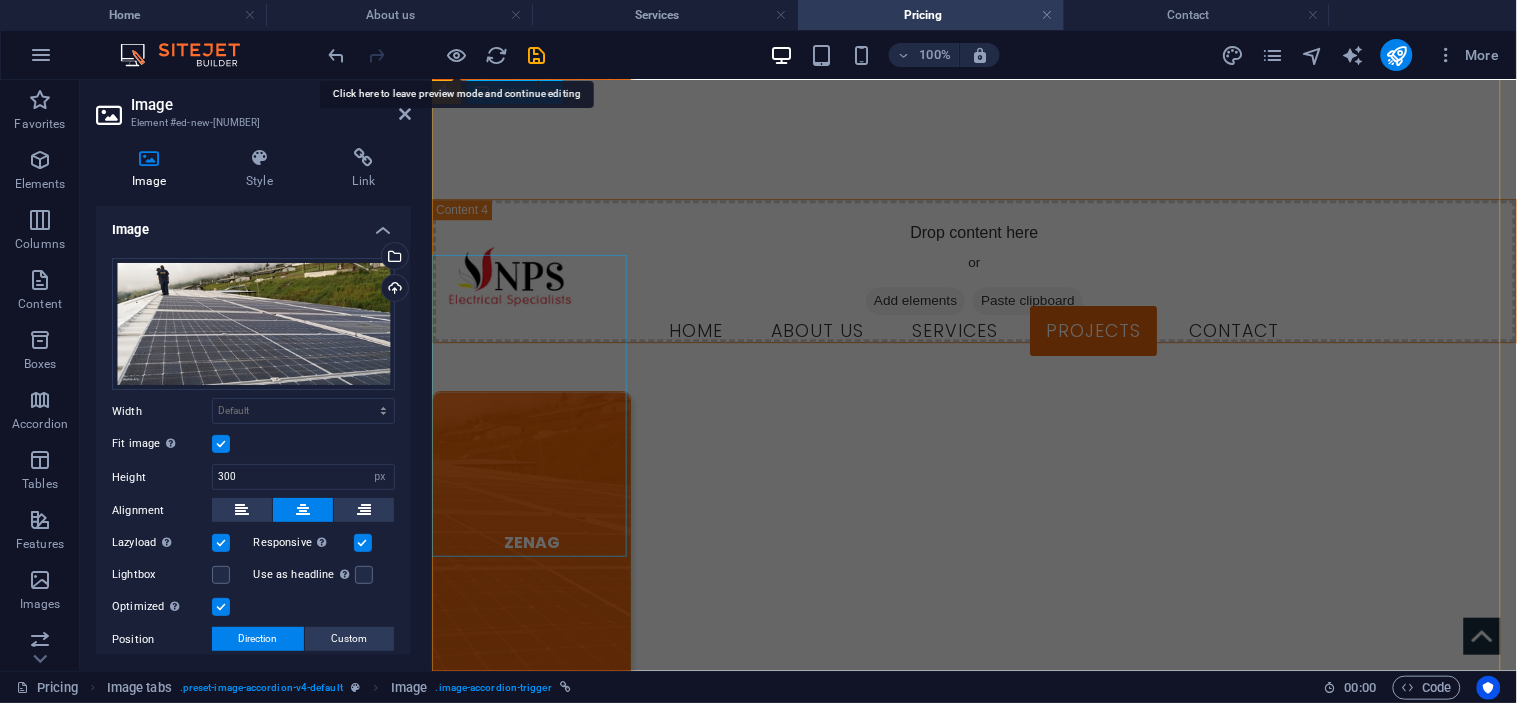 scroll, scrollTop: 3301, scrollLeft: 0, axis: vertical 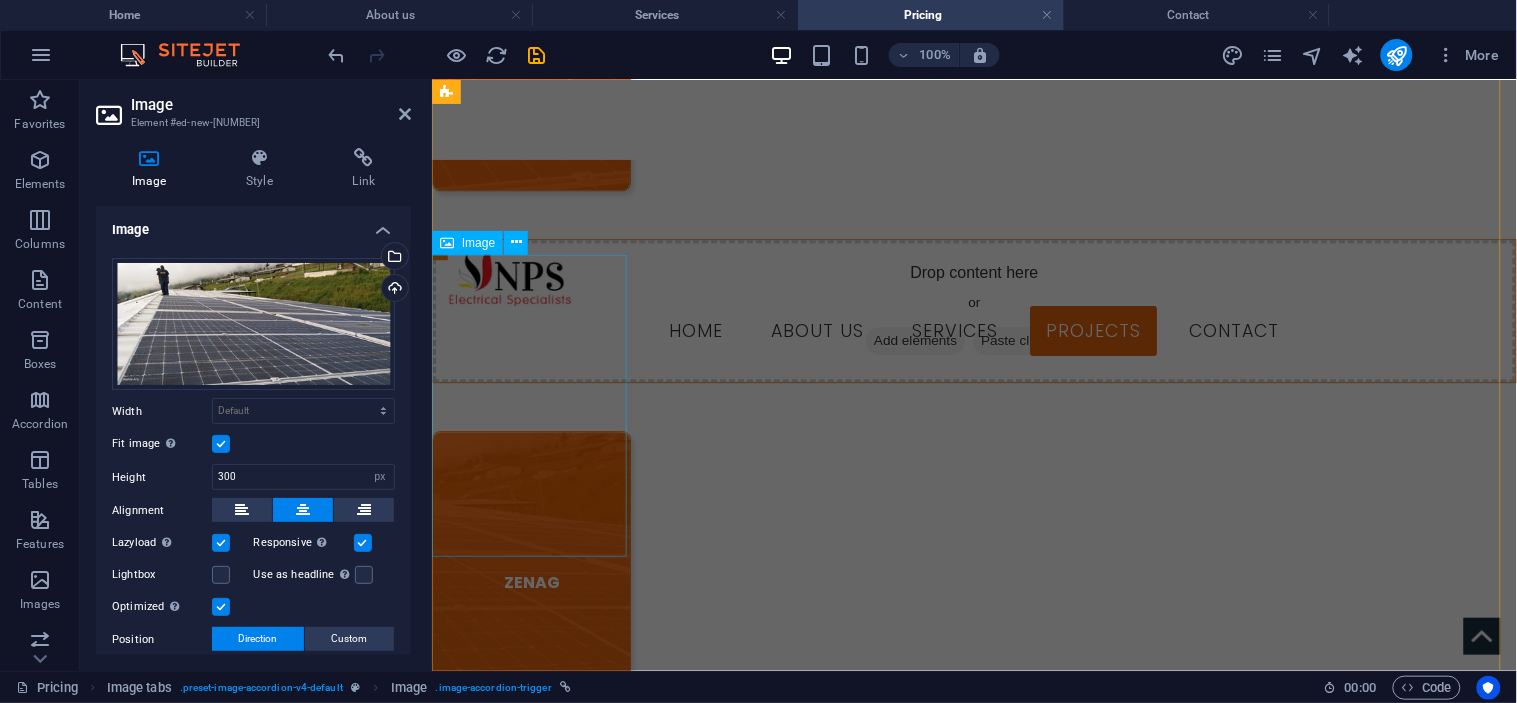 click on "ZENAG" at bounding box center [530, 581] 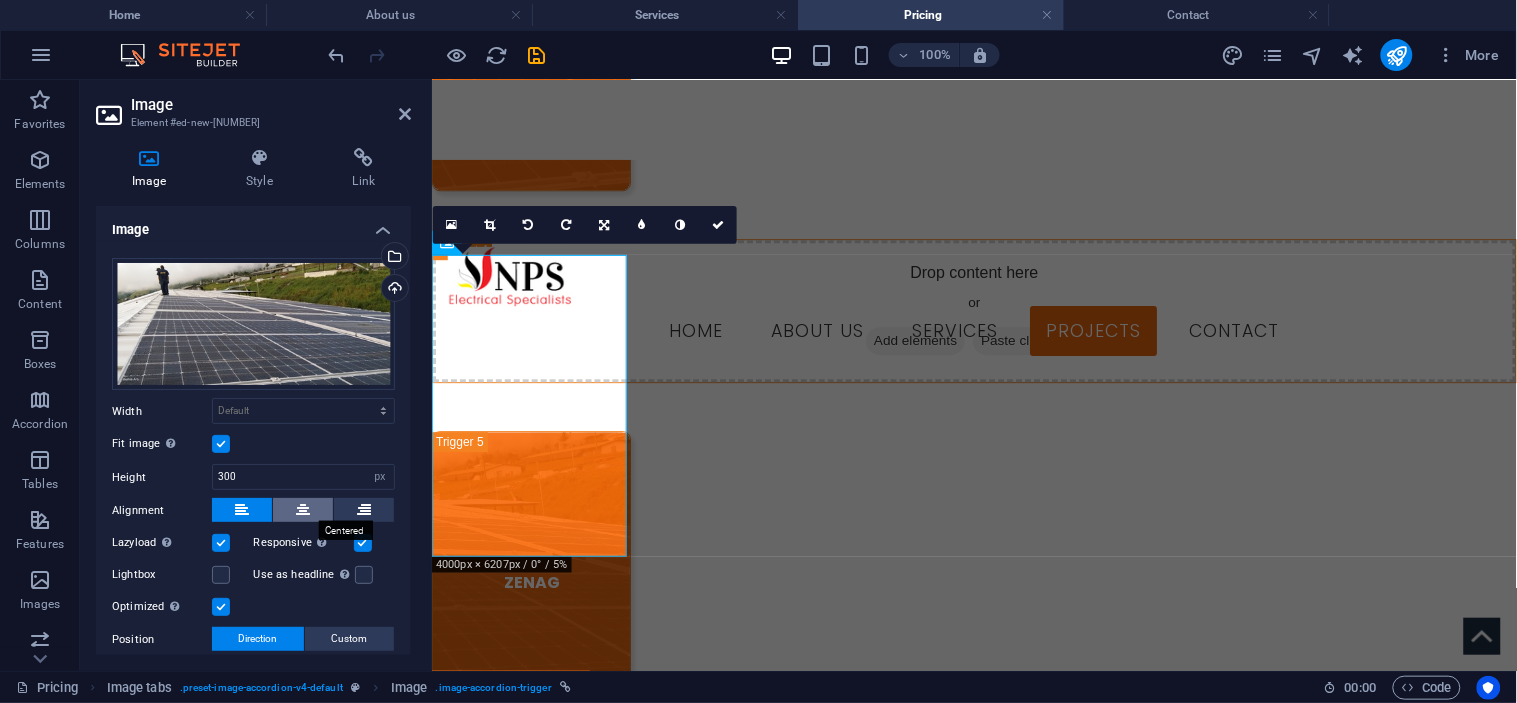 click at bounding box center (303, 510) 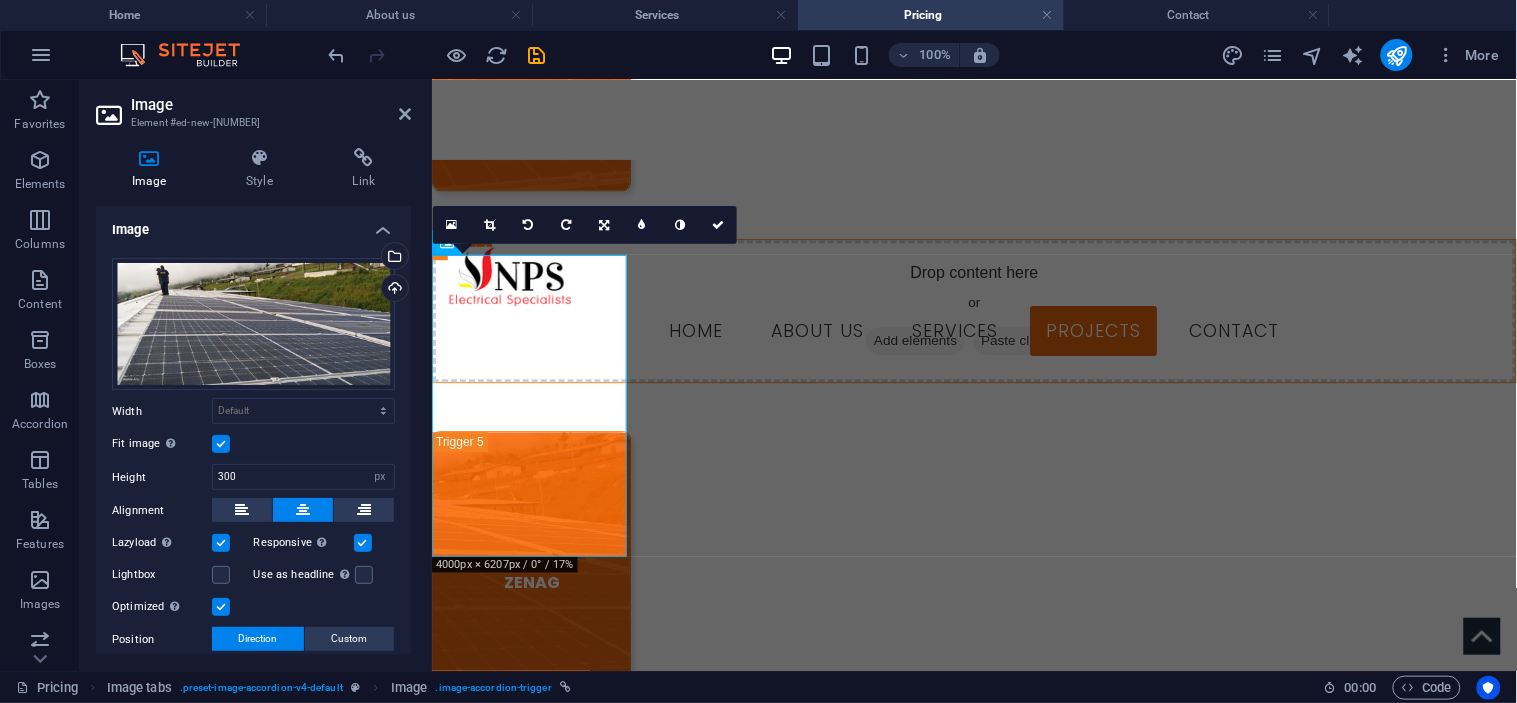 scroll, scrollTop: 127, scrollLeft: 0, axis: vertical 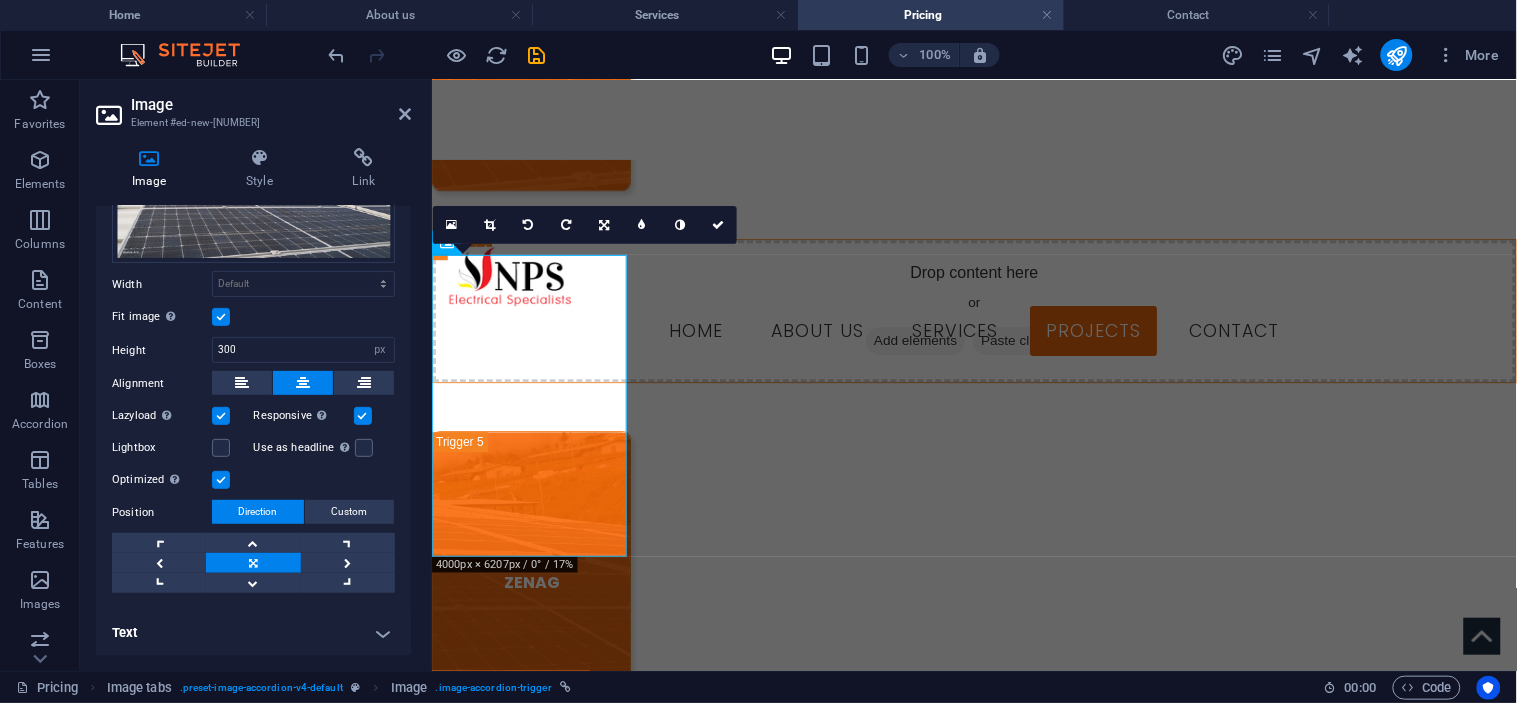 click at bounding box center [437, 55] 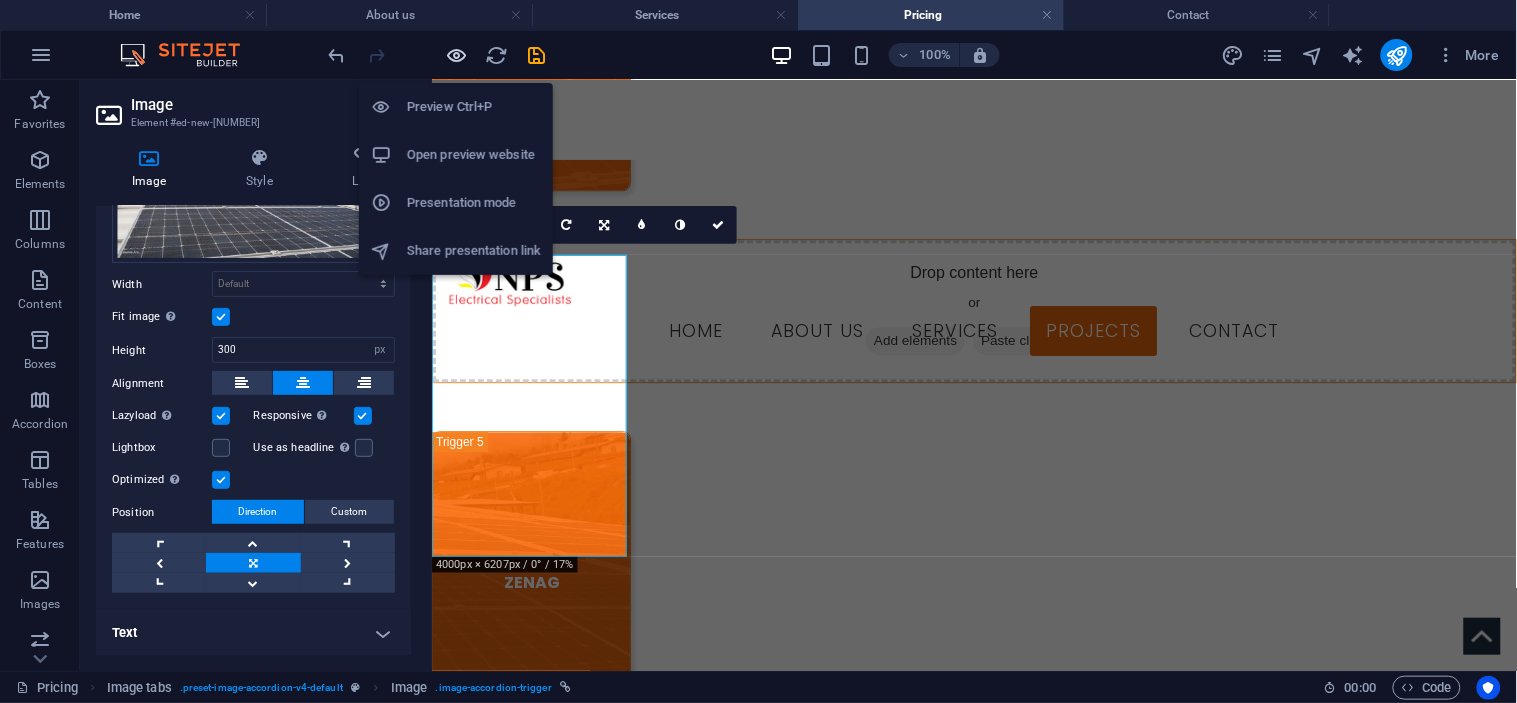 click at bounding box center (457, 55) 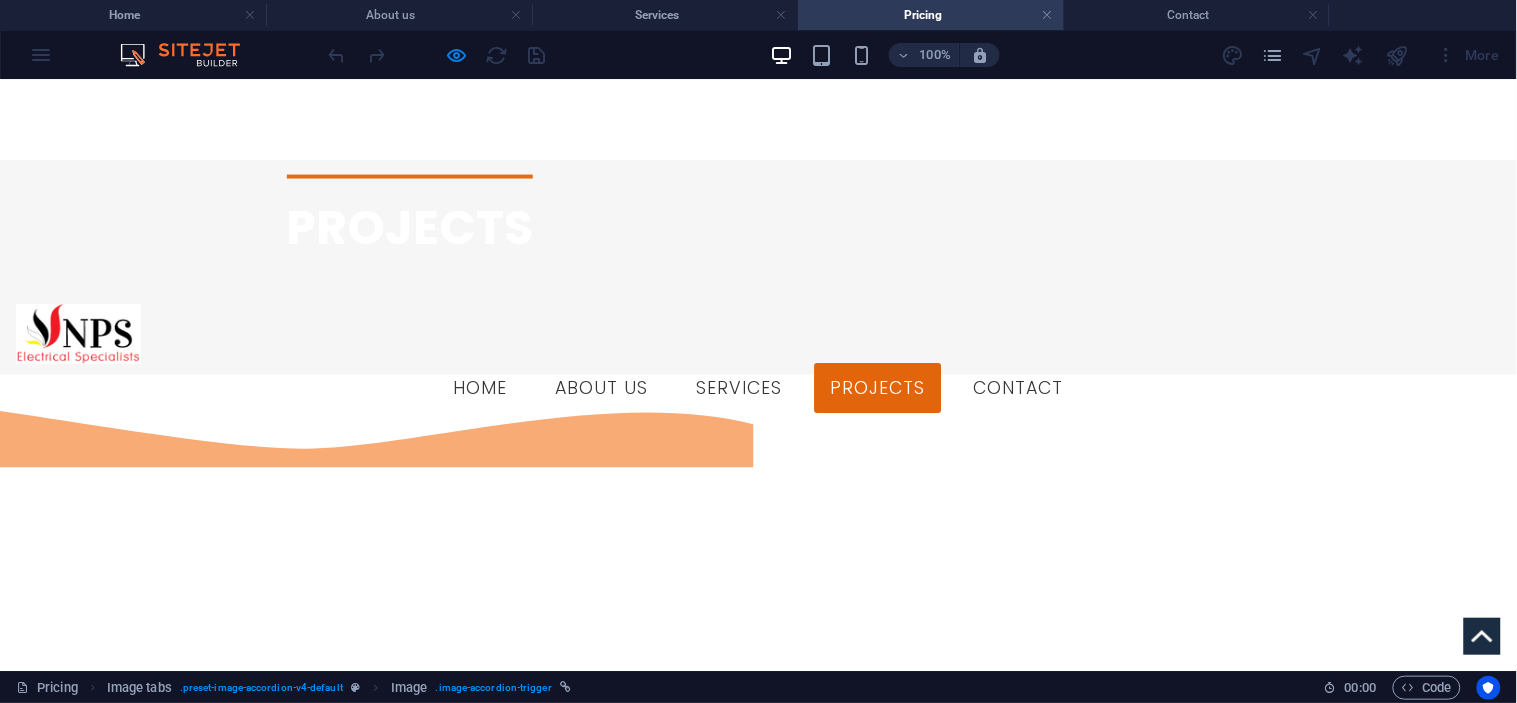scroll, scrollTop: 1121, scrollLeft: 0, axis: vertical 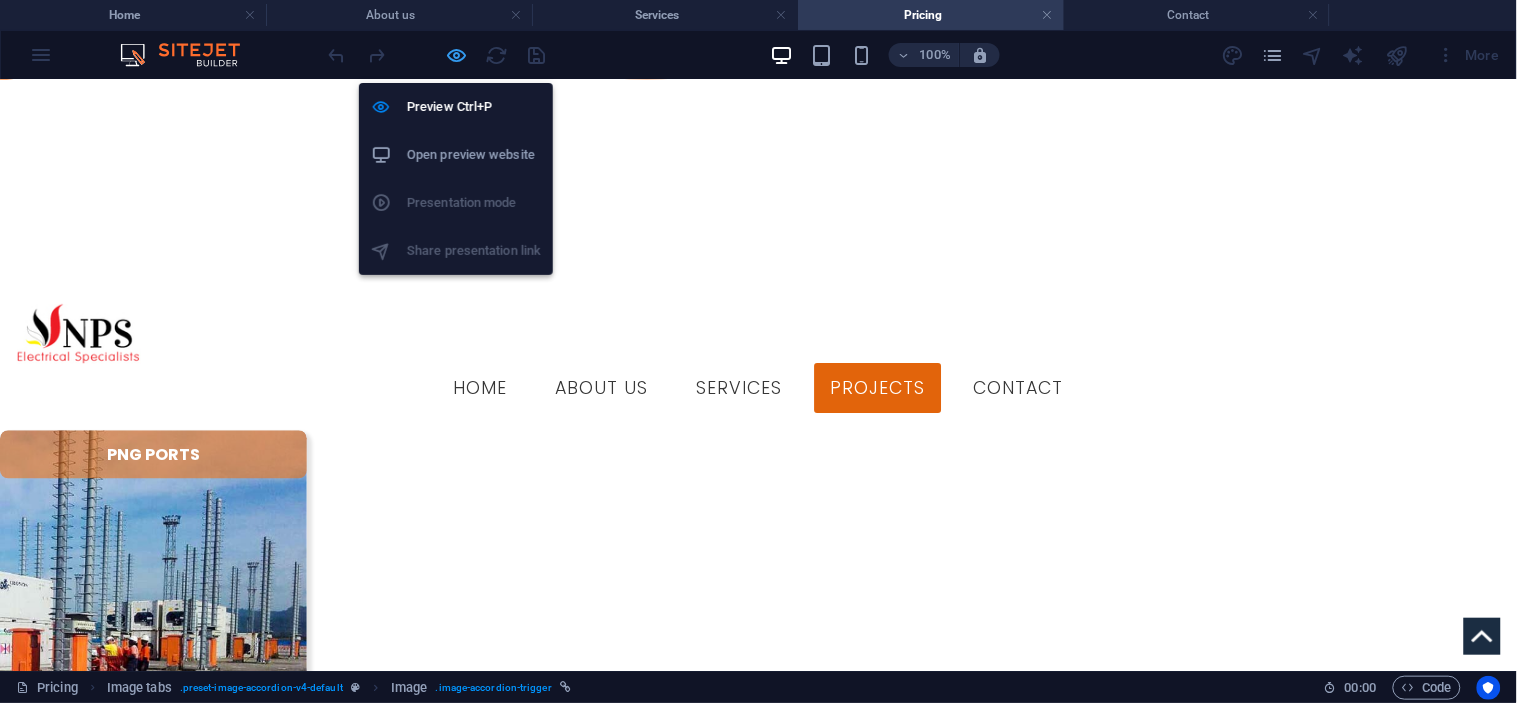 click at bounding box center (457, 55) 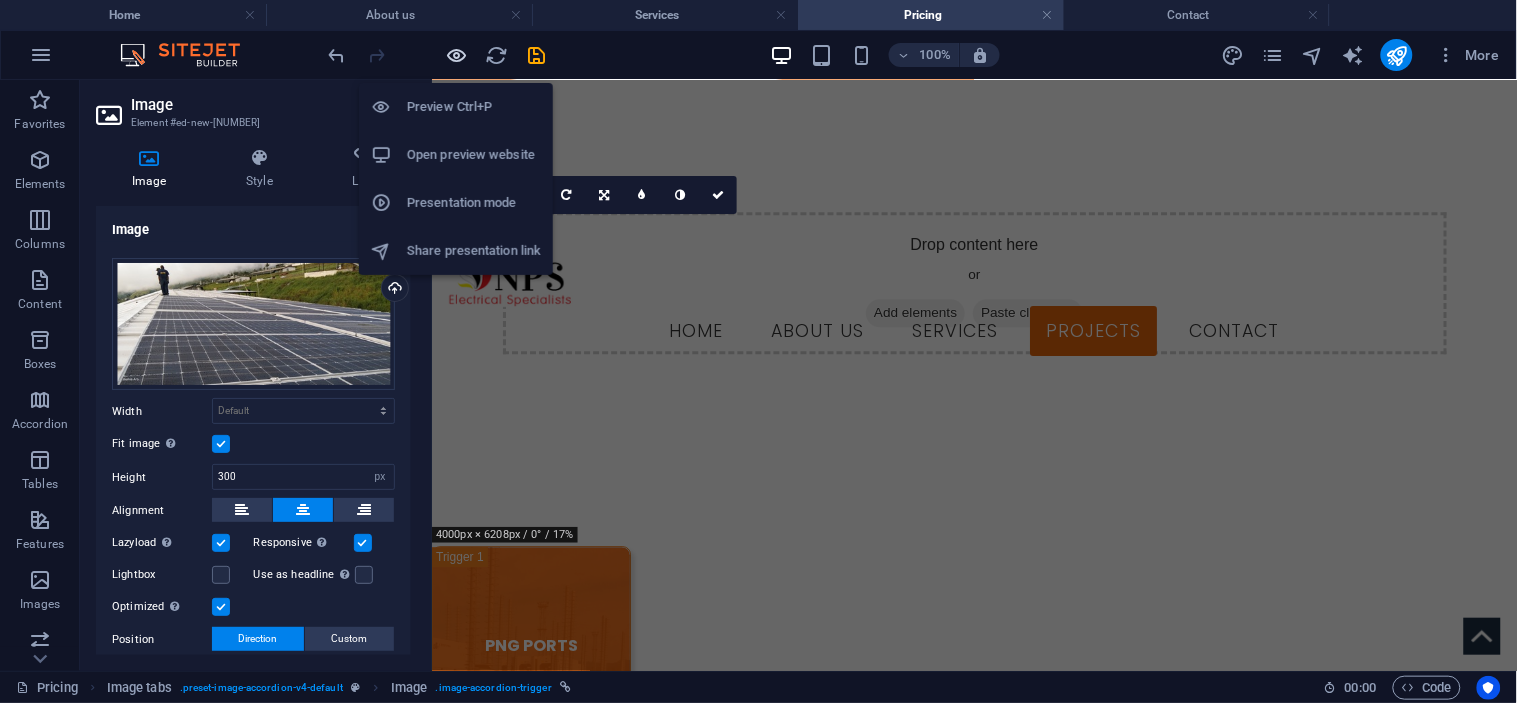 scroll, scrollTop: 3331, scrollLeft: 0, axis: vertical 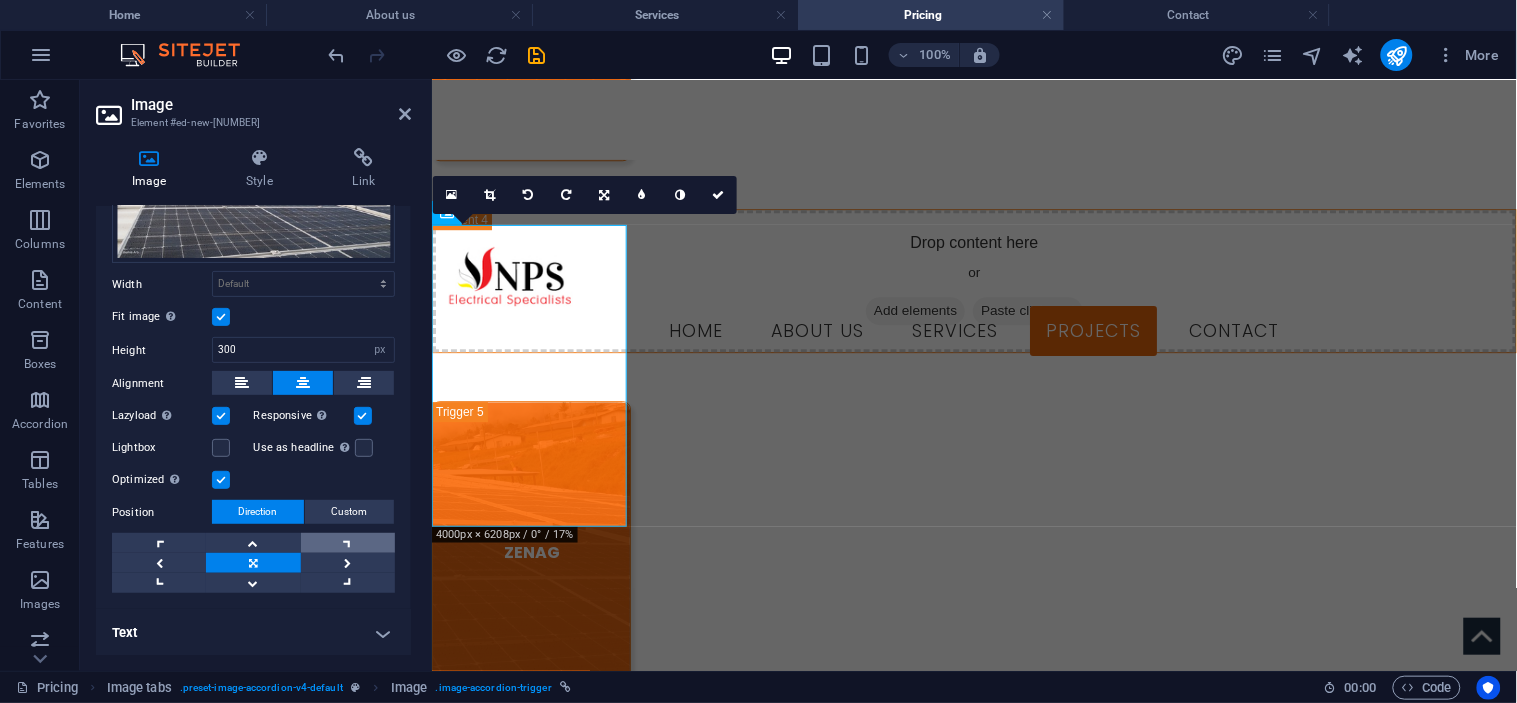 click at bounding box center [348, 543] 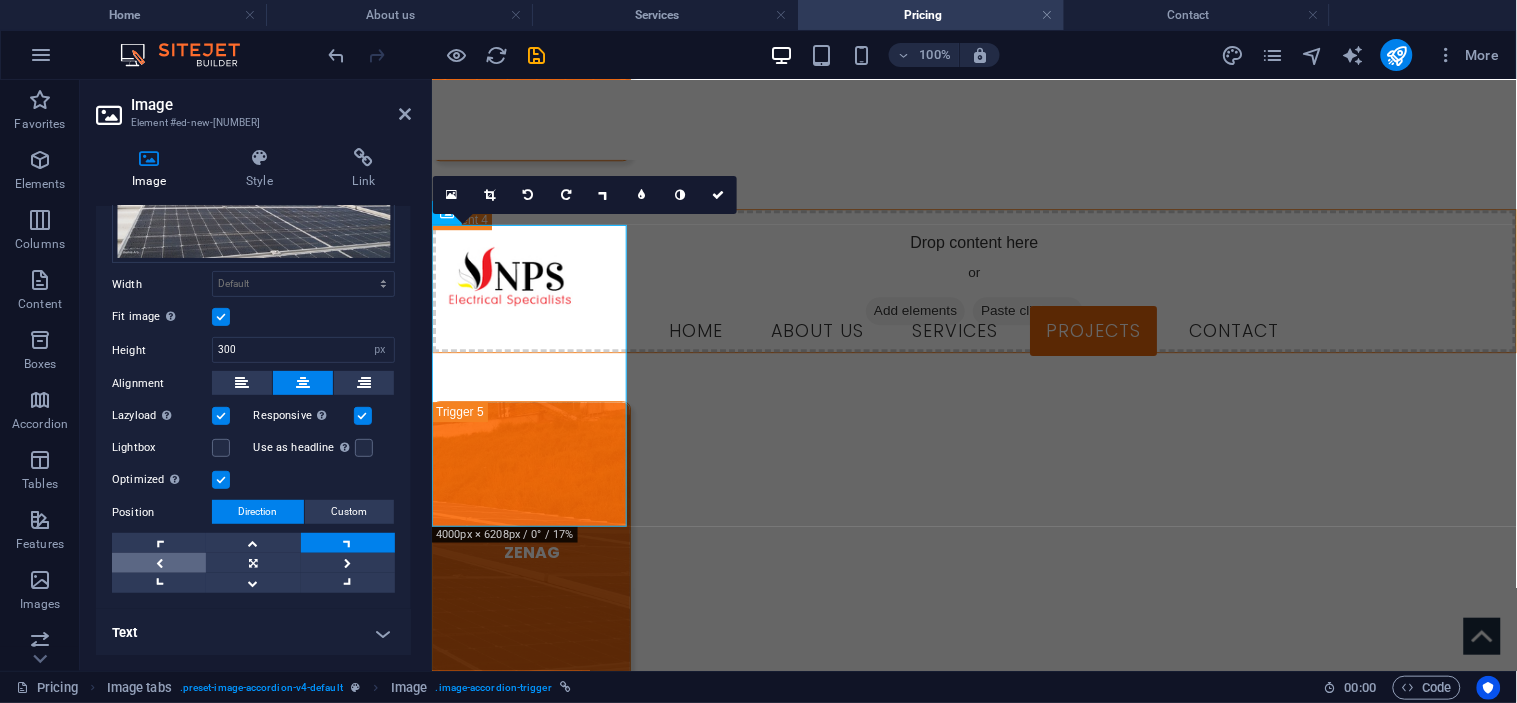 click at bounding box center [159, 563] 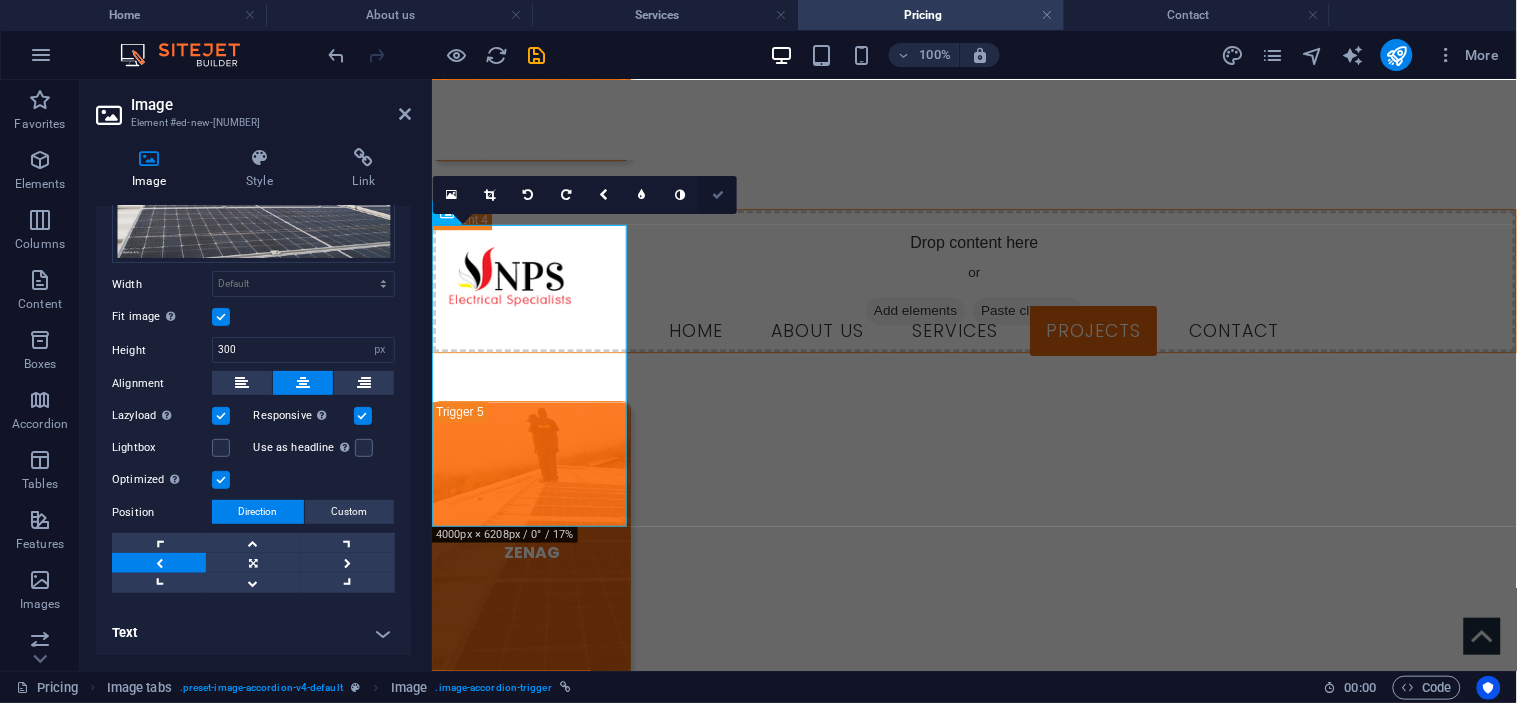 click at bounding box center (718, 195) 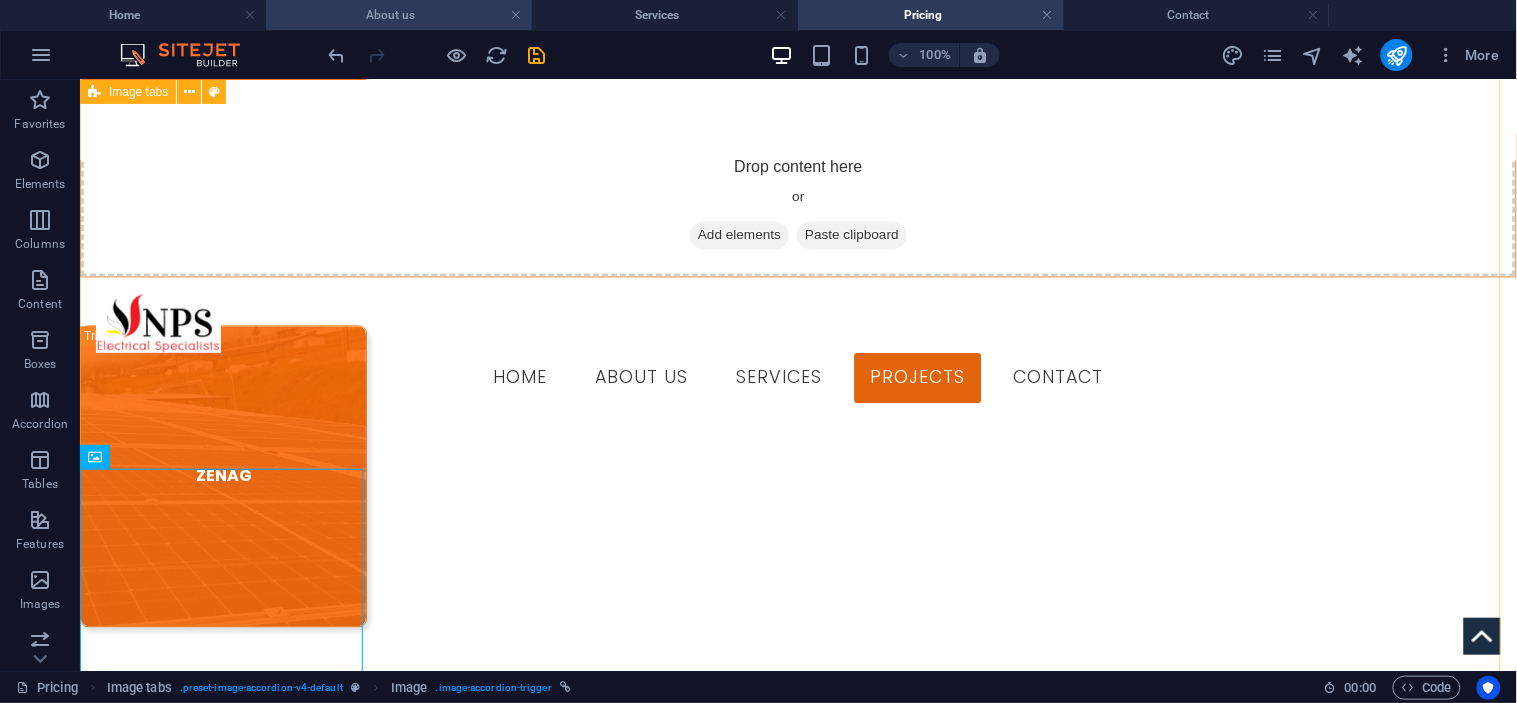 scroll, scrollTop: 2863, scrollLeft: 0, axis: vertical 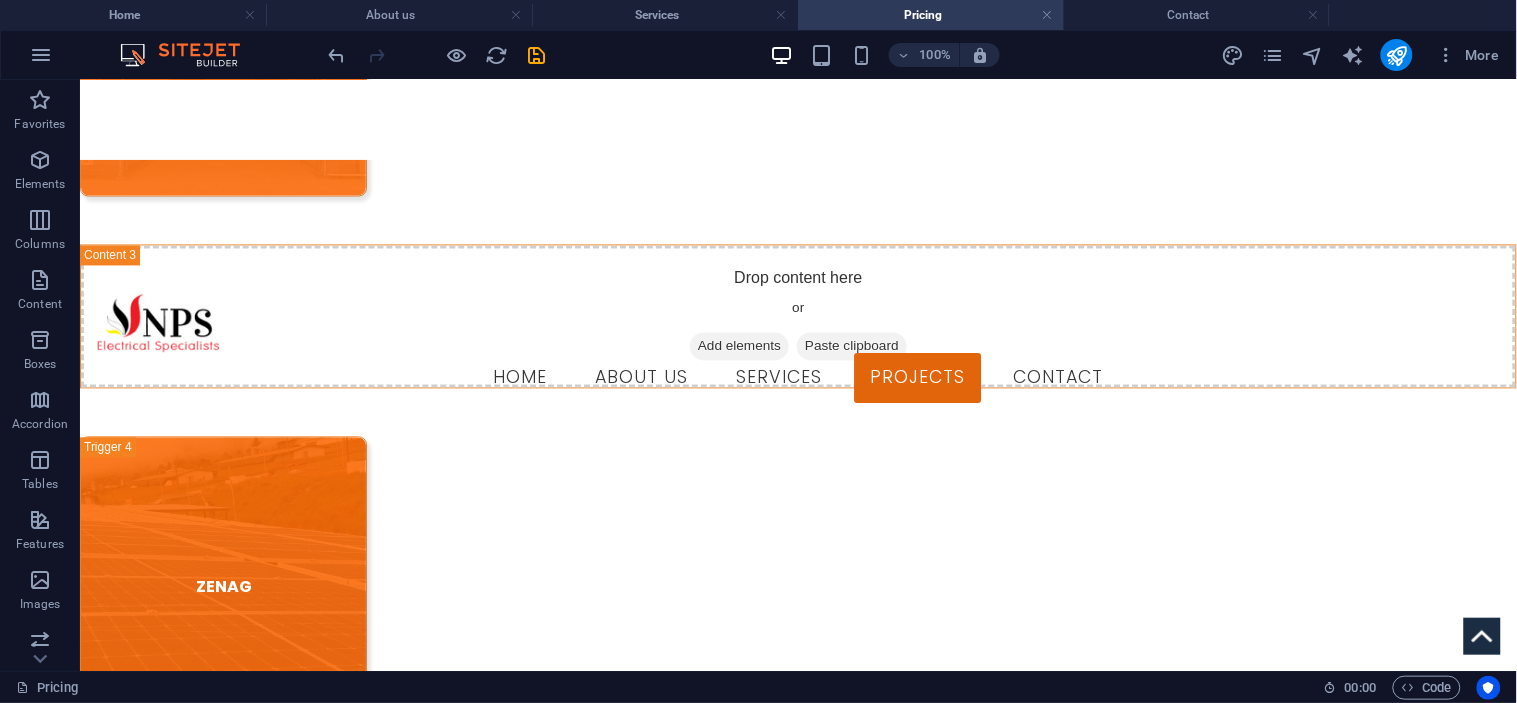 click at bounding box center (437, 55) 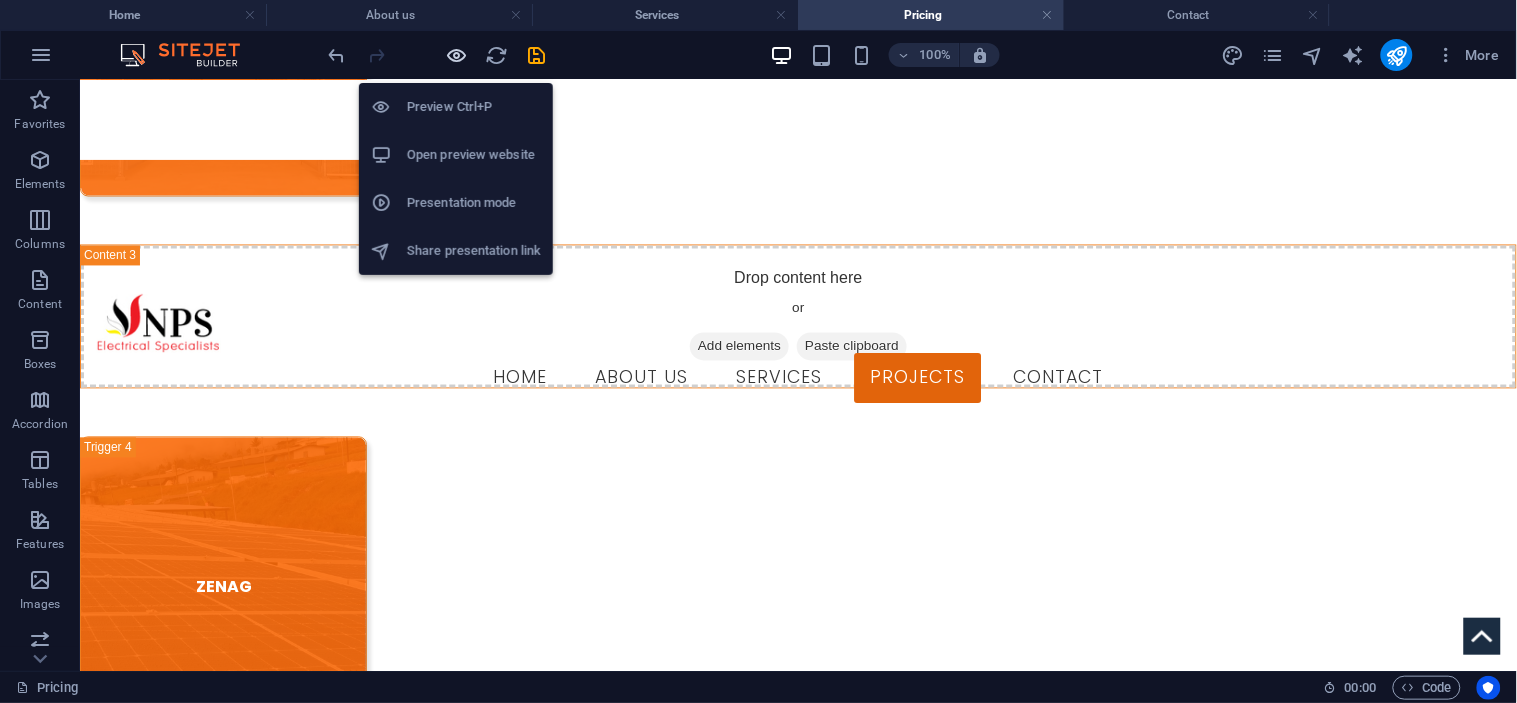 click at bounding box center [457, 55] 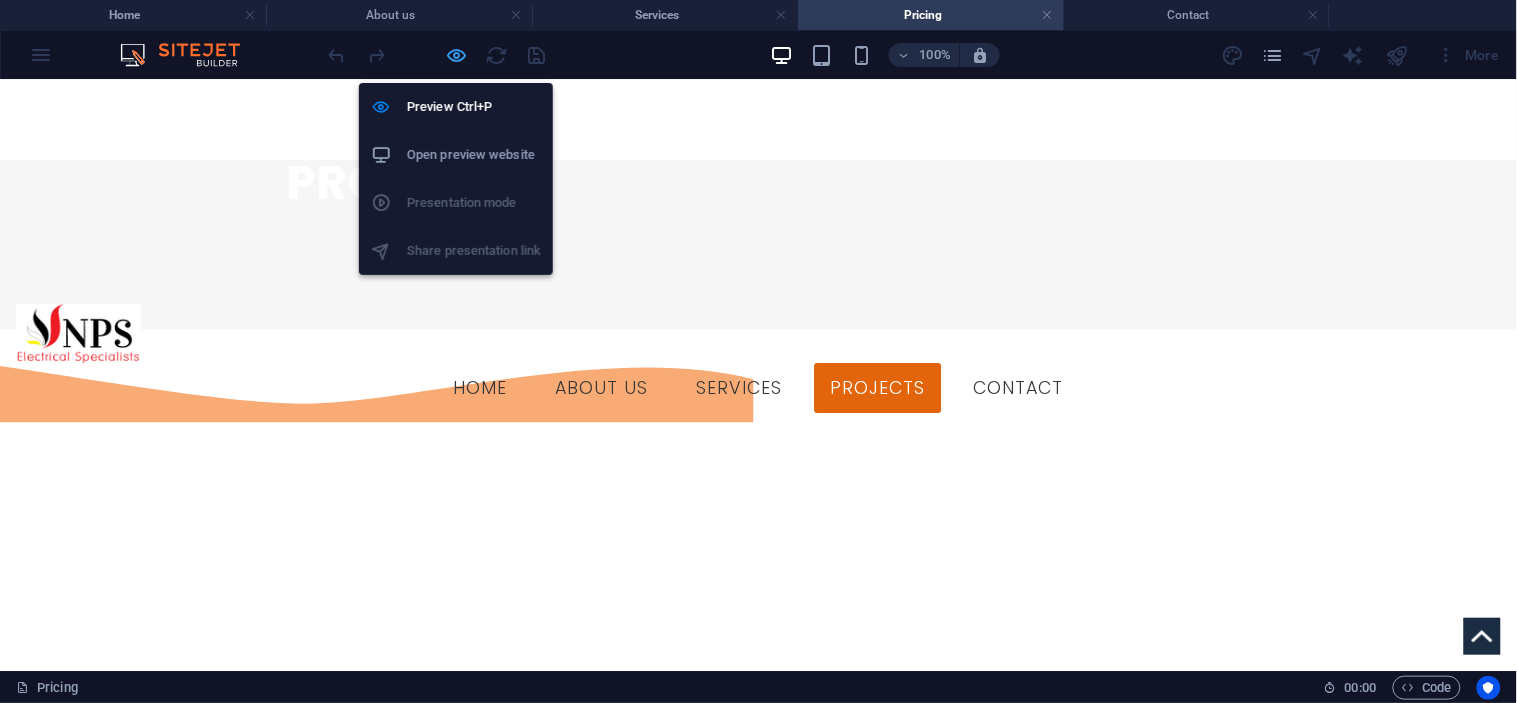 drag, startPoint x: 464, startPoint y: 58, endPoint x: 504, endPoint y: 141, distance: 92.13577 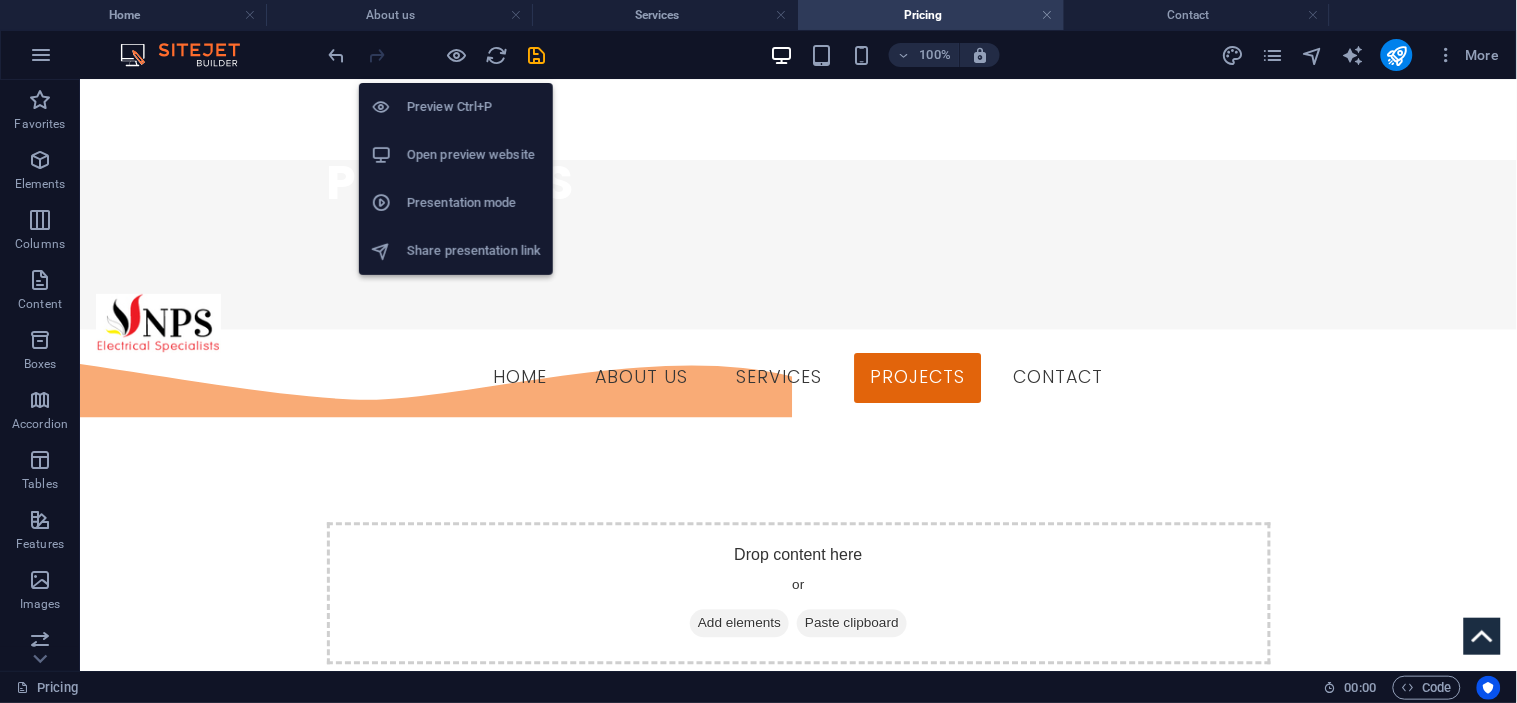 scroll, scrollTop: 2863, scrollLeft: 0, axis: vertical 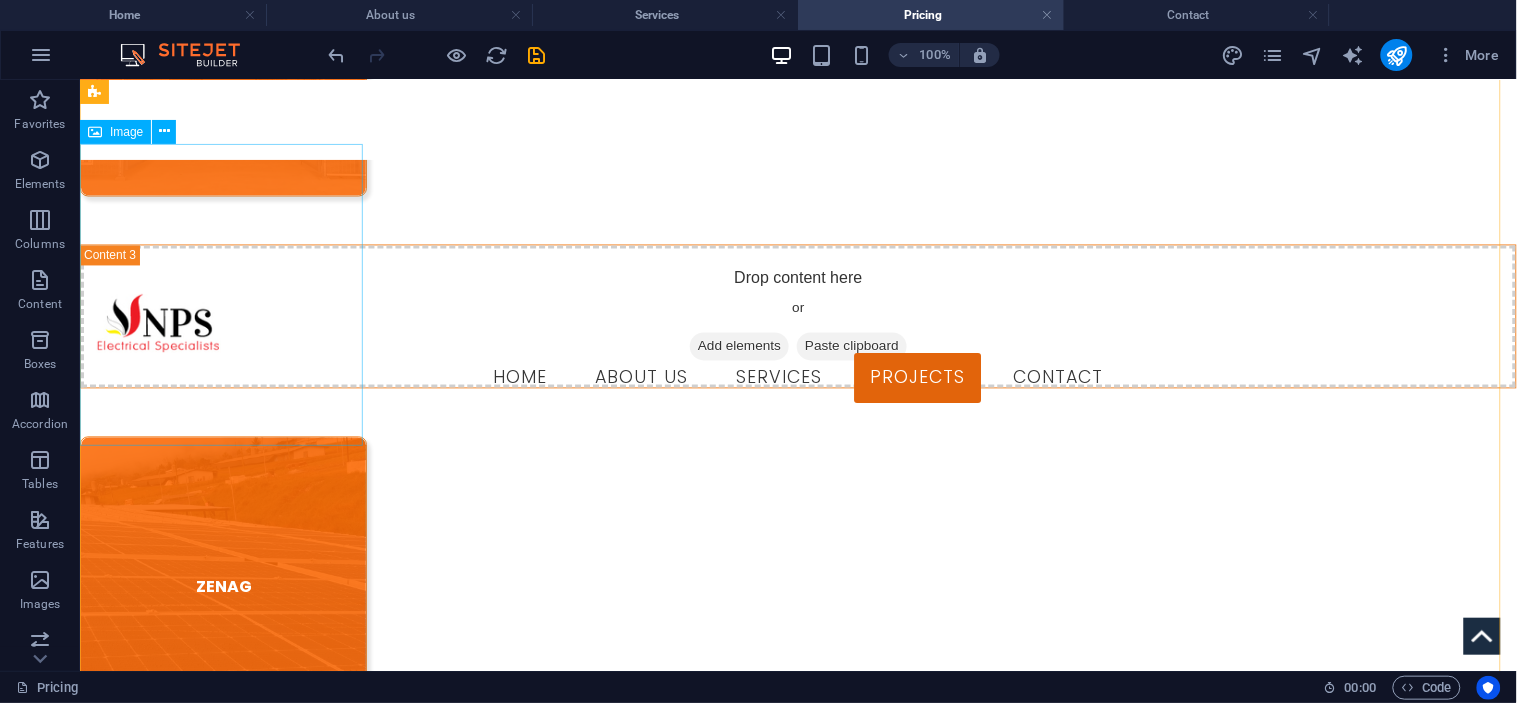 click on "ZENAG" at bounding box center [222, 587] 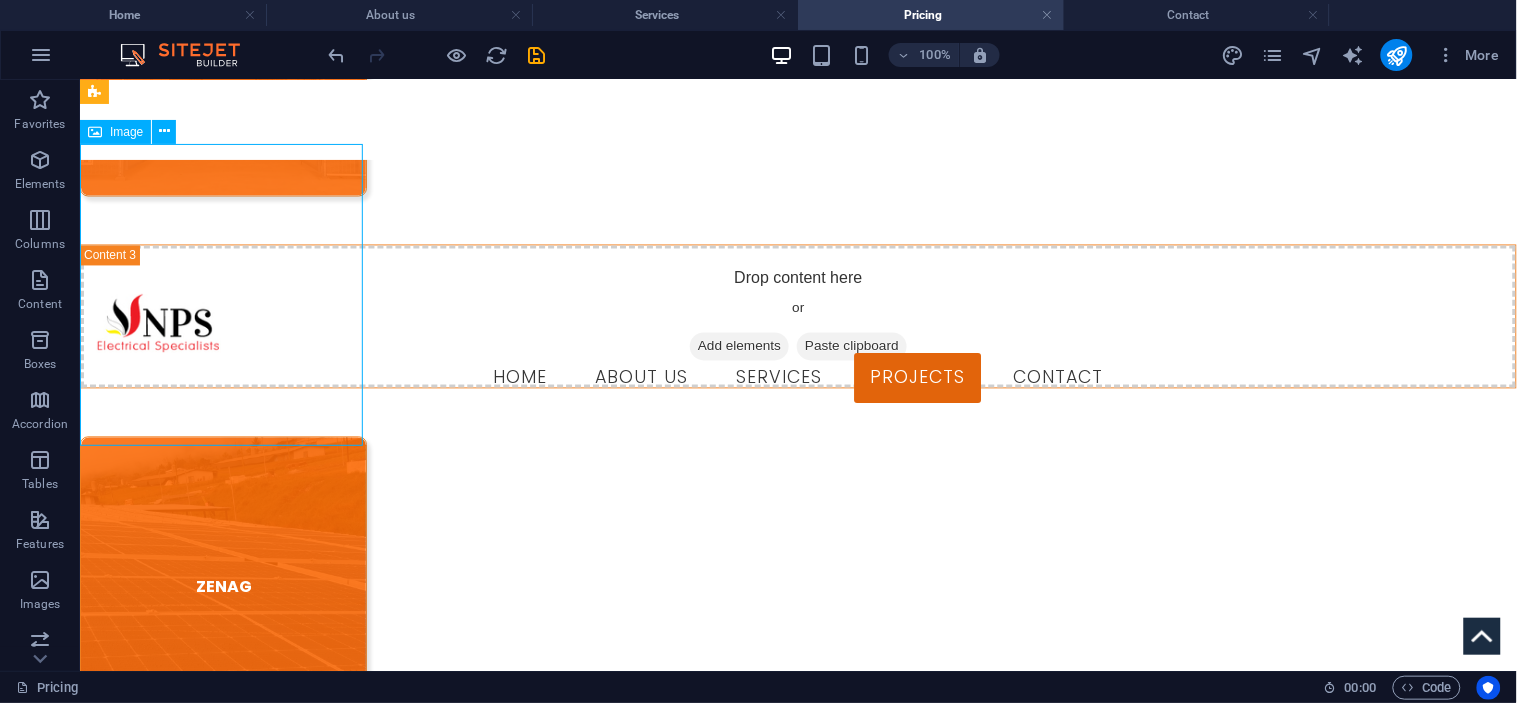 click on "ZENAG" at bounding box center [222, 587] 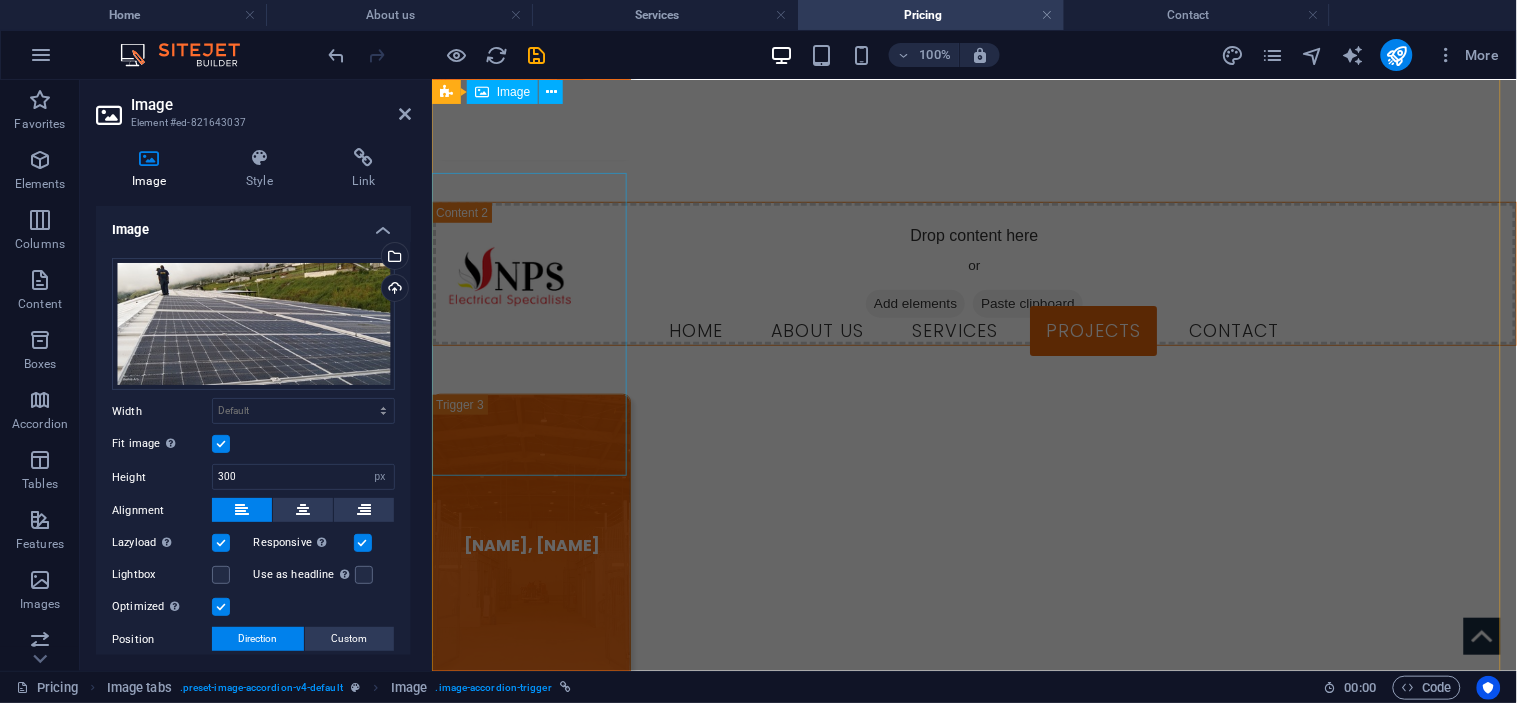 scroll, scrollTop: 2108, scrollLeft: 0, axis: vertical 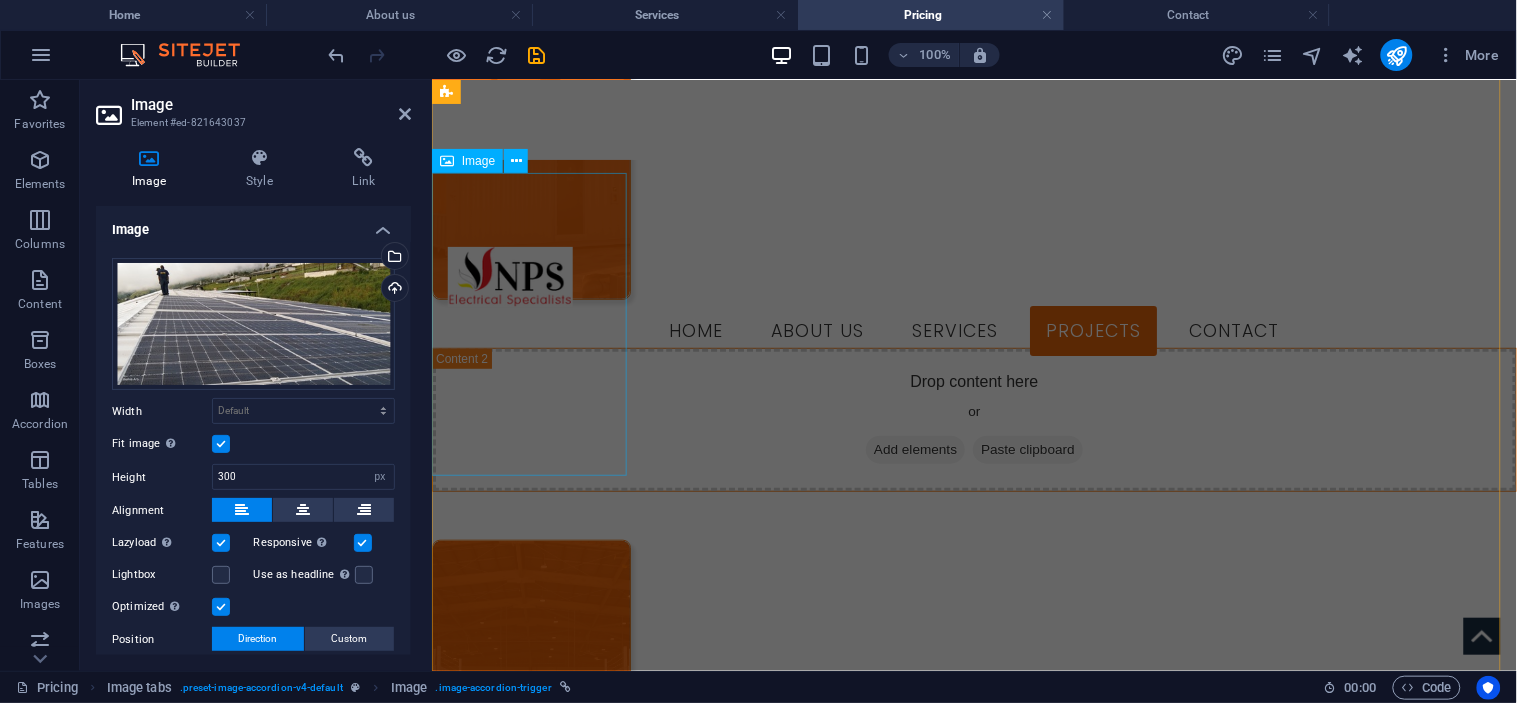 click on "[NAME], [NAME]" at bounding box center (530, 690) 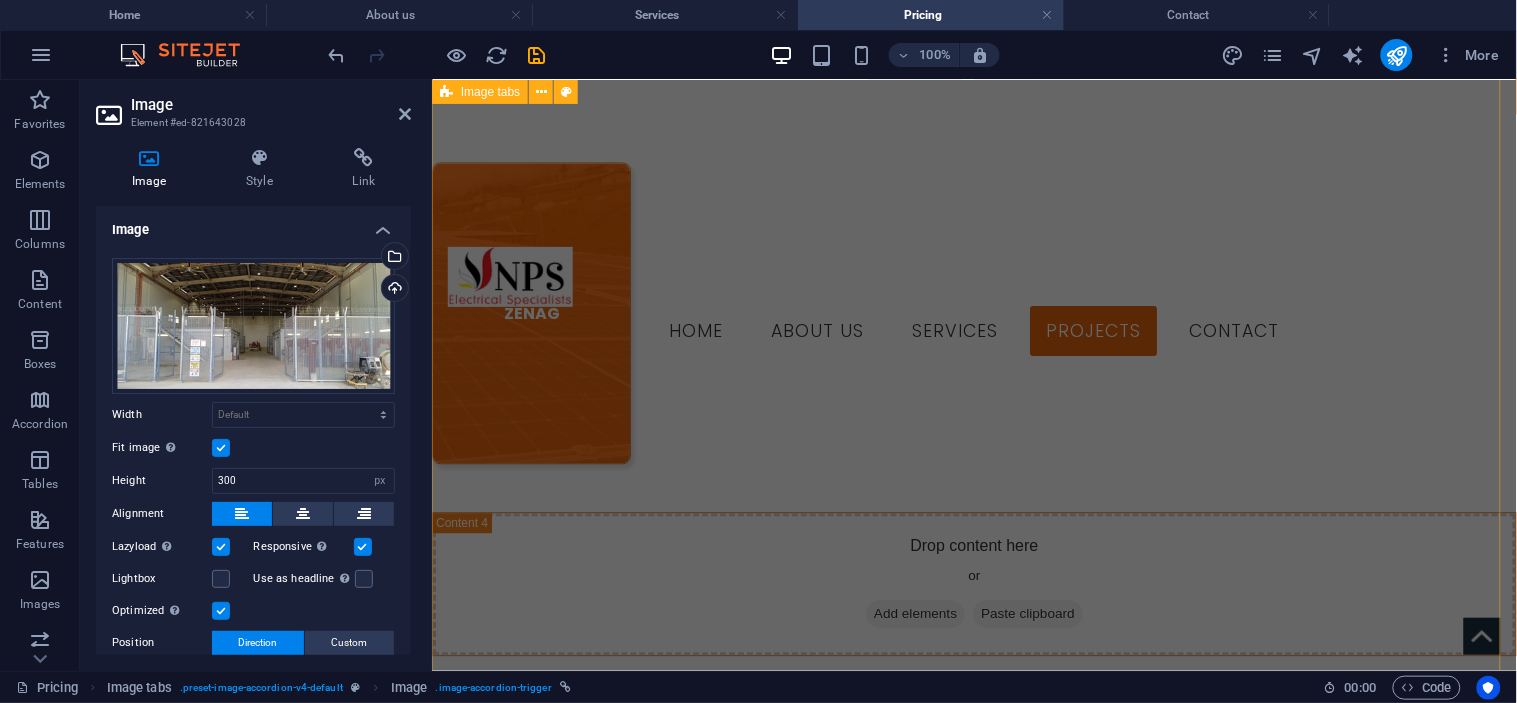 scroll, scrollTop: 2997, scrollLeft: 0, axis: vertical 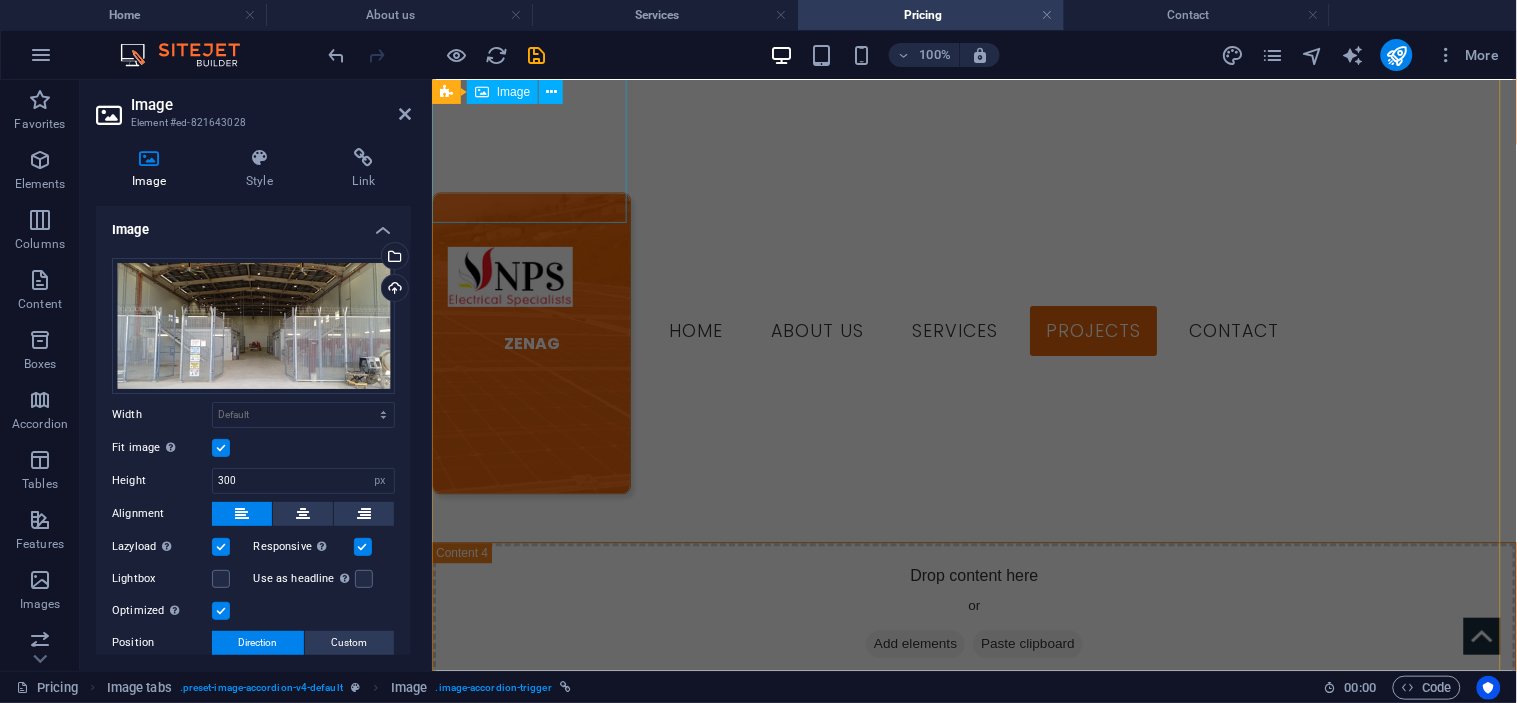 click on "ZENAG" at bounding box center [530, 343] 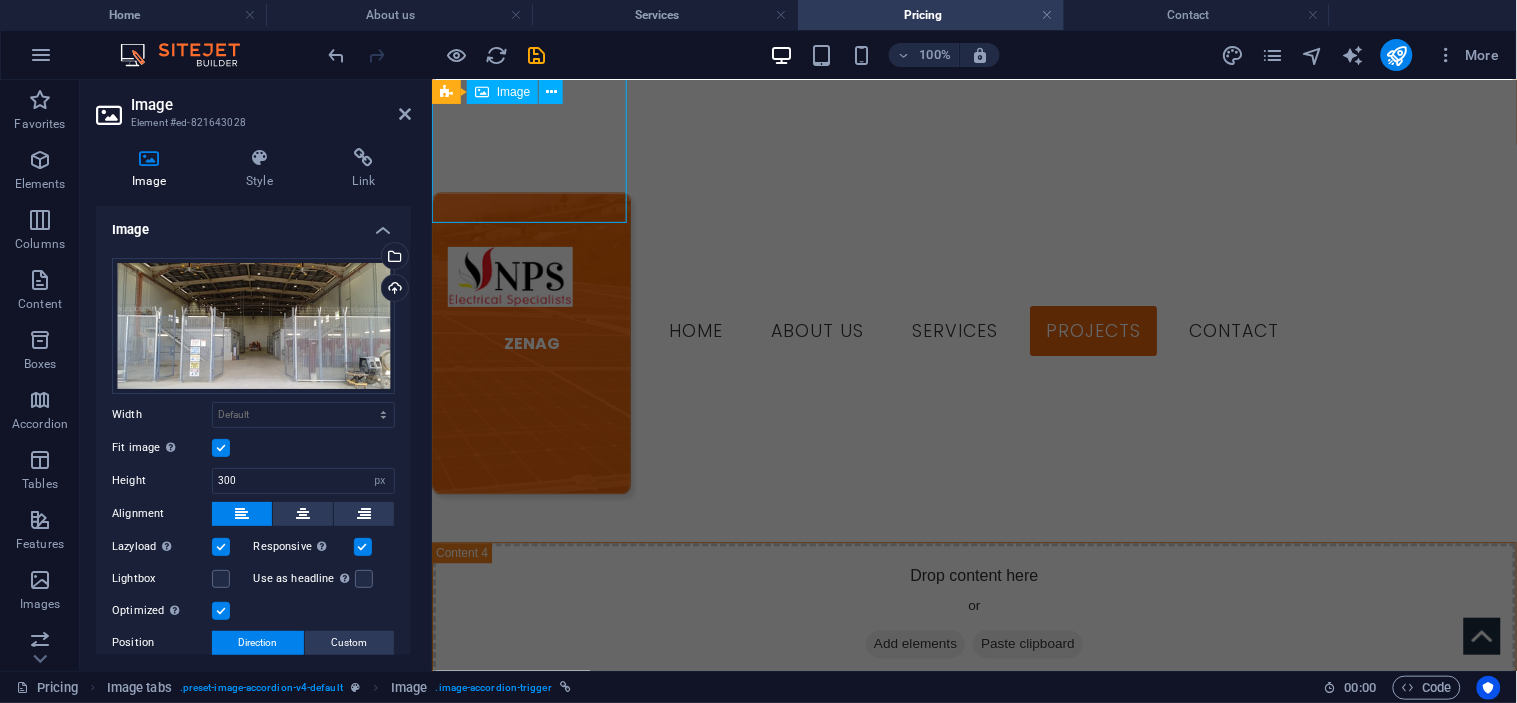 click on "ZENAG" at bounding box center (530, 343) 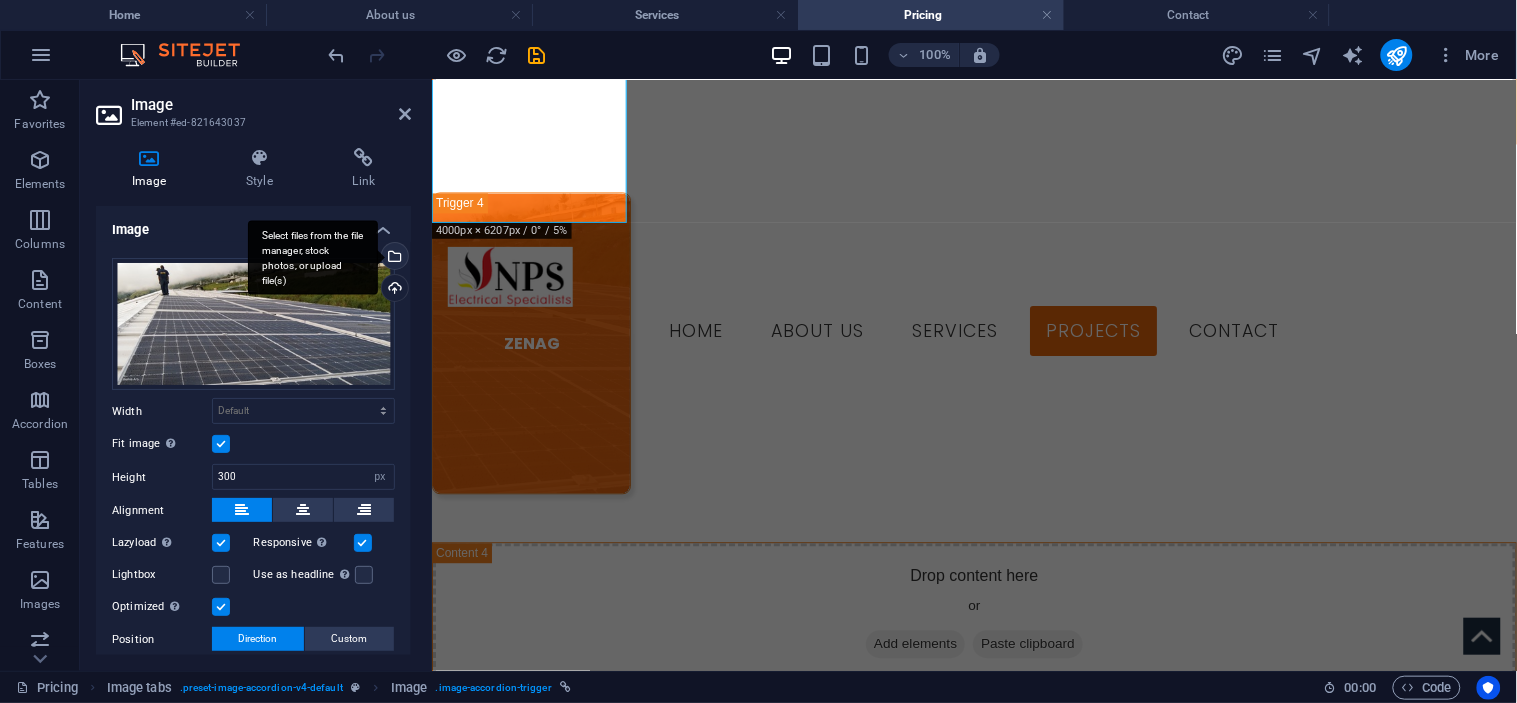 click on "Select files from the file manager, stock photos, or upload file(s)" at bounding box center [393, 258] 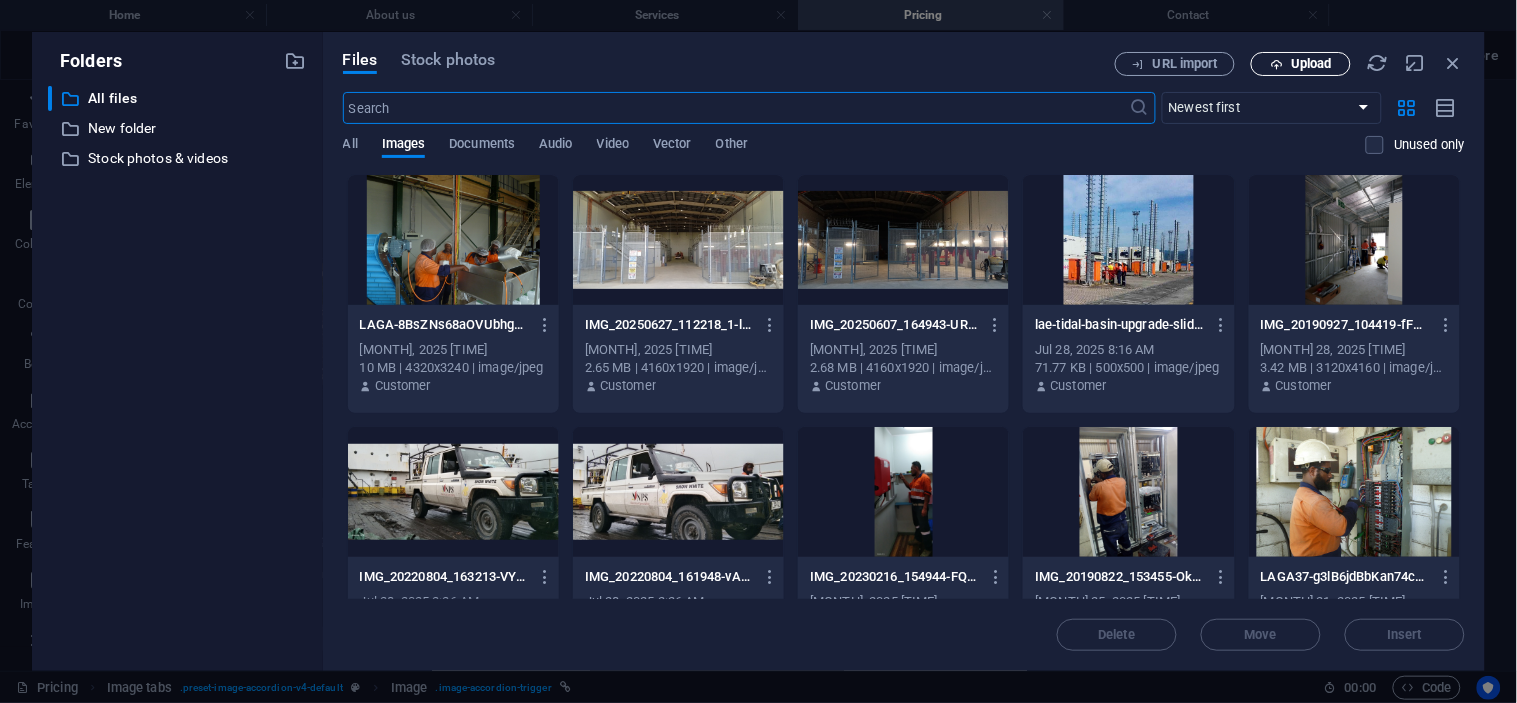 click on "Upload" at bounding box center (1311, 64) 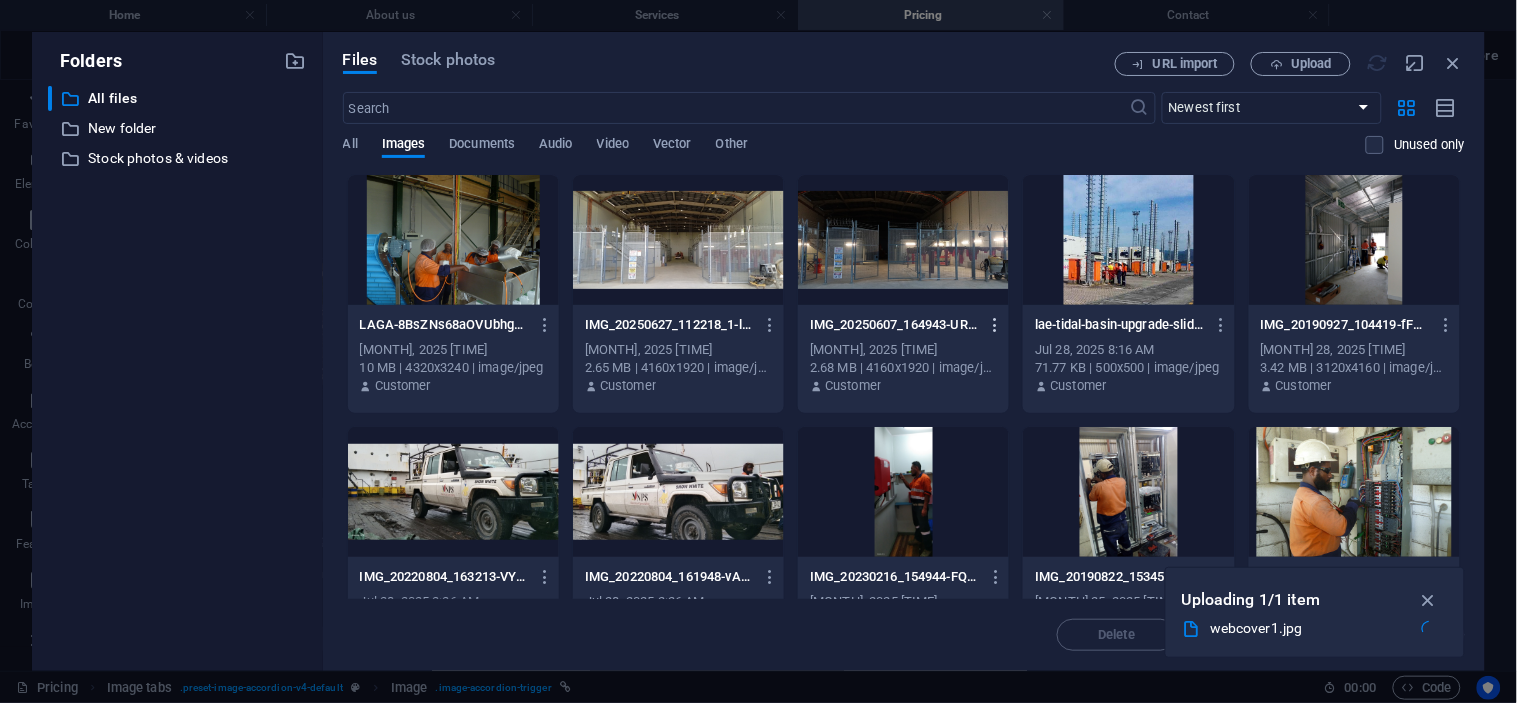 drag, startPoint x: 884, startPoint y: 71, endPoint x: 981, endPoint y: 327, distance: 273.76083 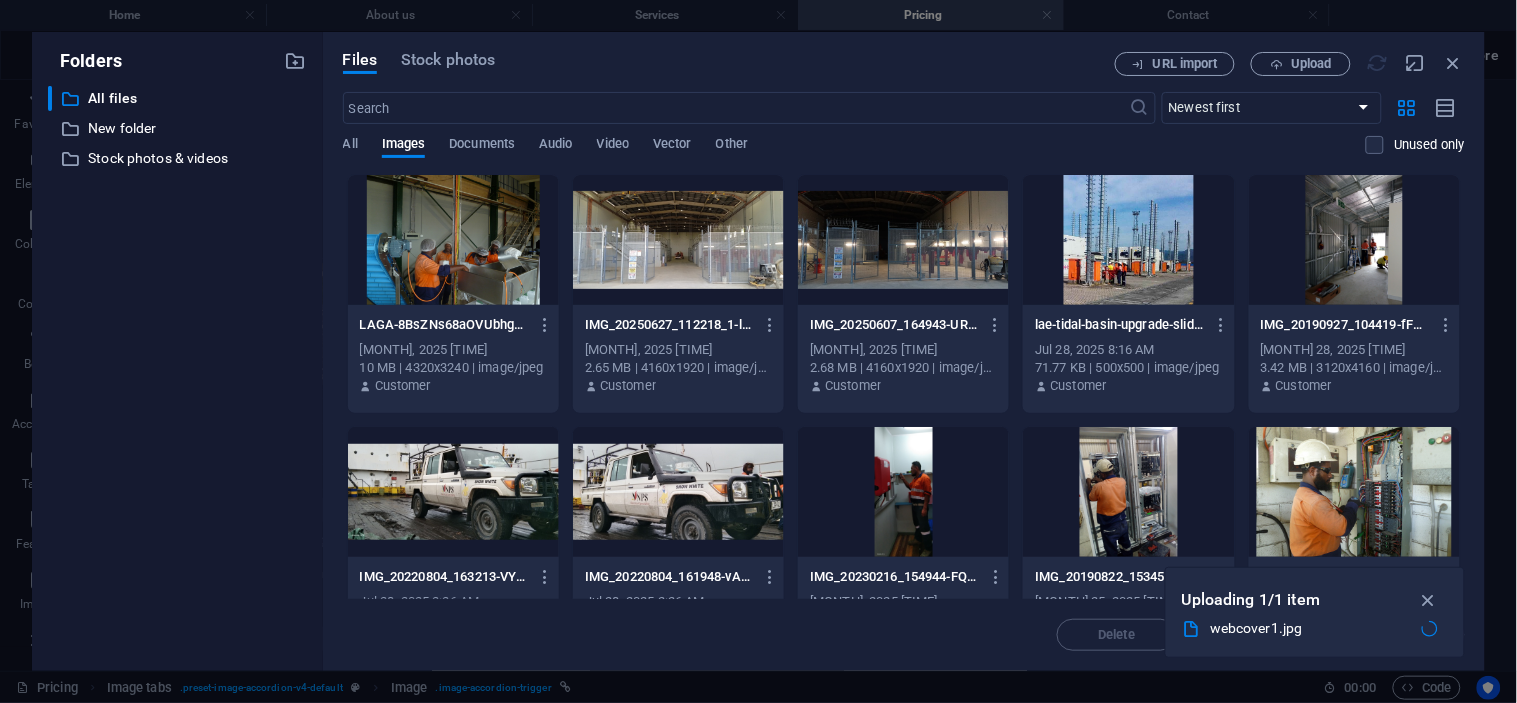 click at bounding box center (1454, 63) 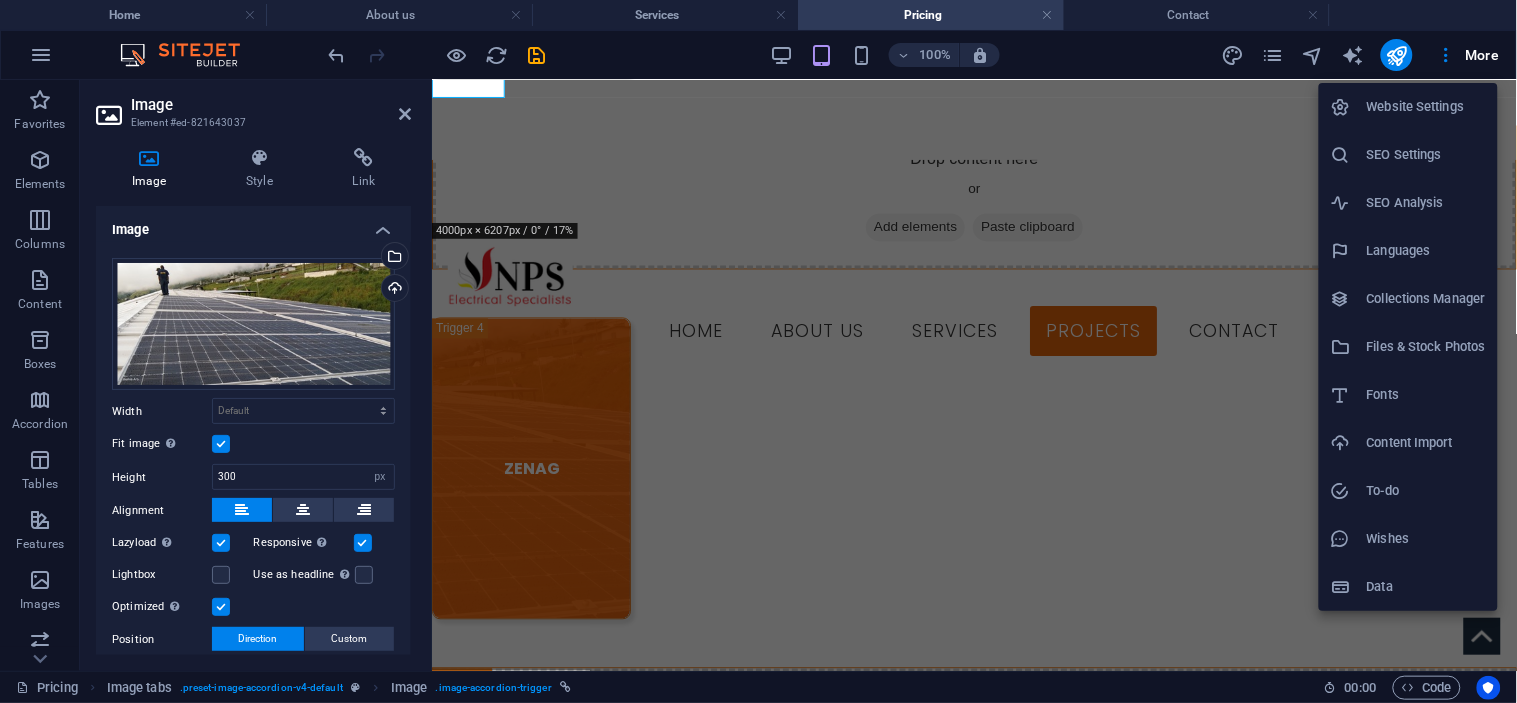 scroll, scrollTop: 2997, scrollLeft: 0, axis: vertical 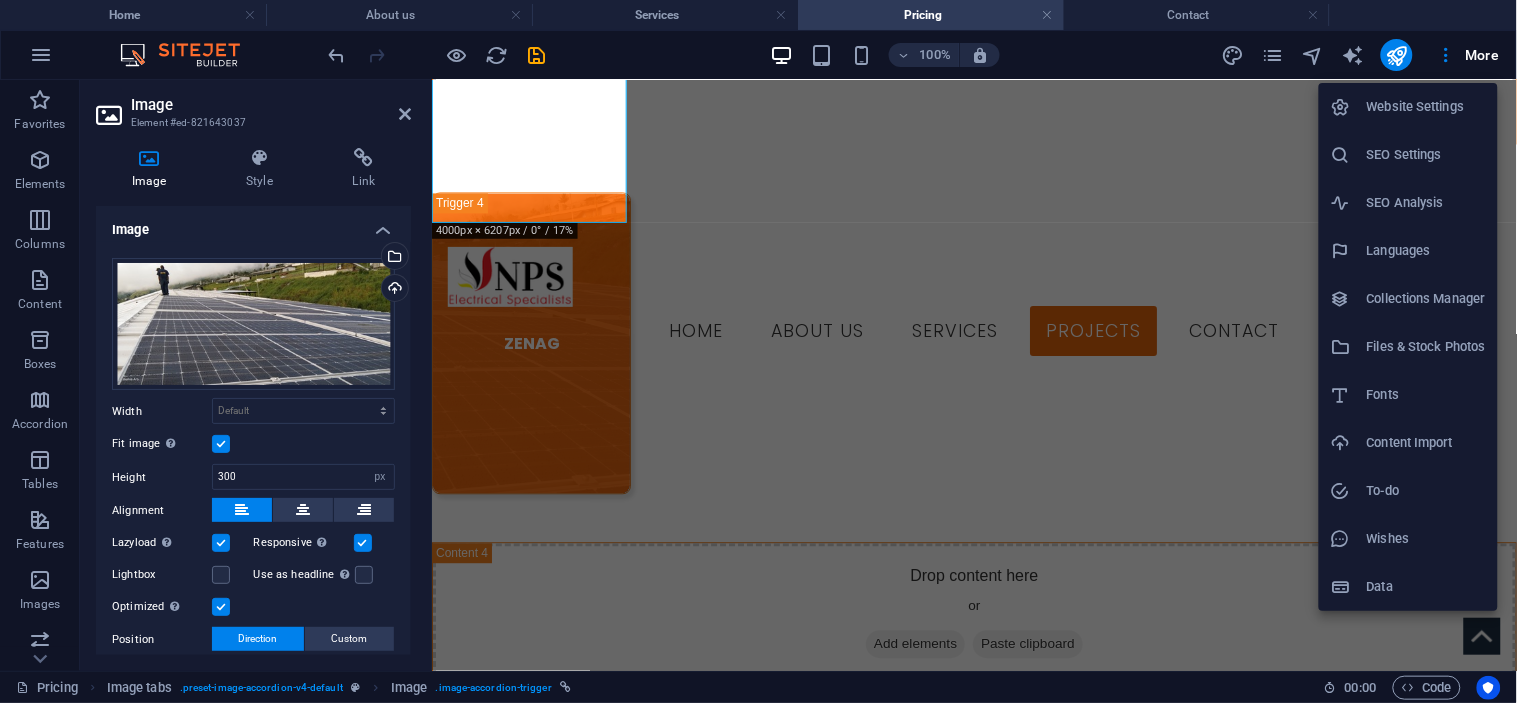 click at bounding box center (758, 351) 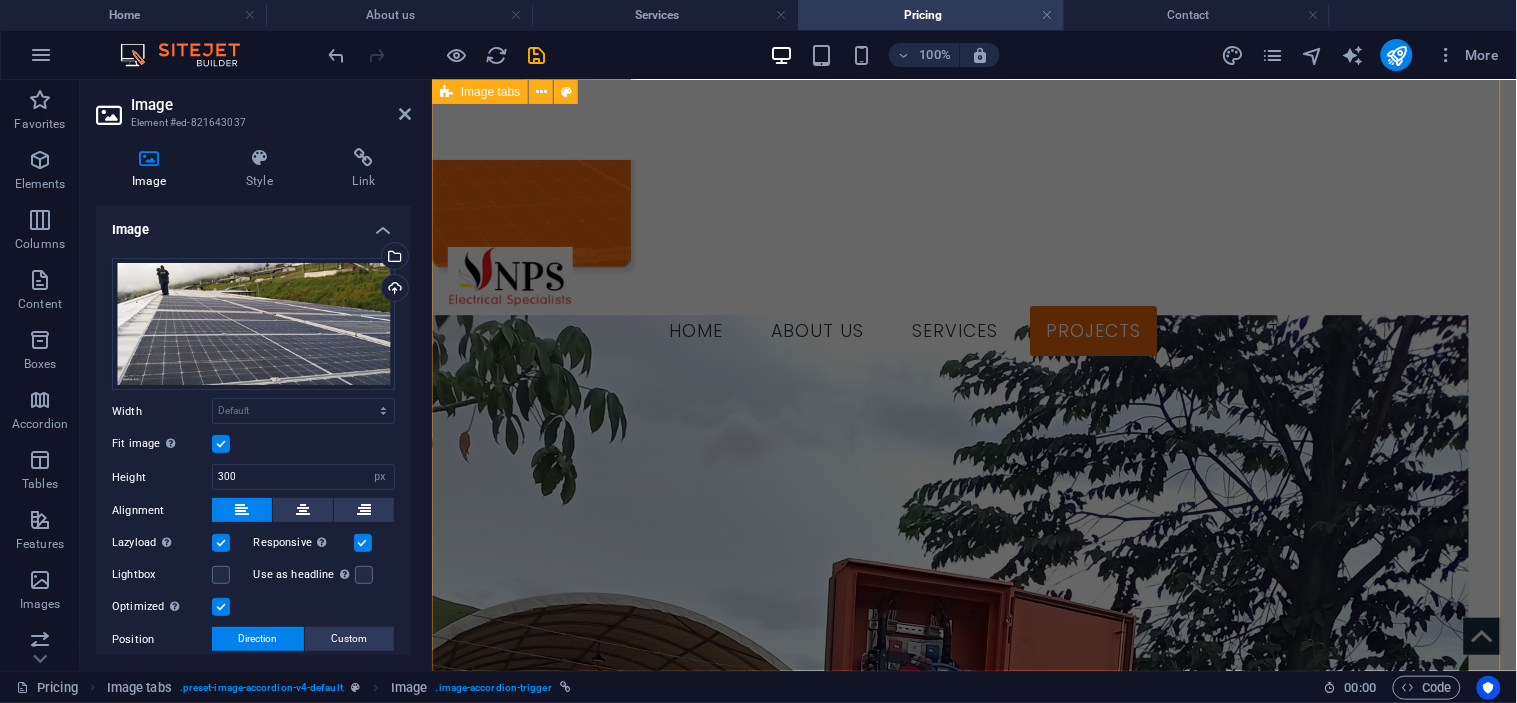 scroll, scrollTop: 3240, scrollLeft: 0, axis: vertical 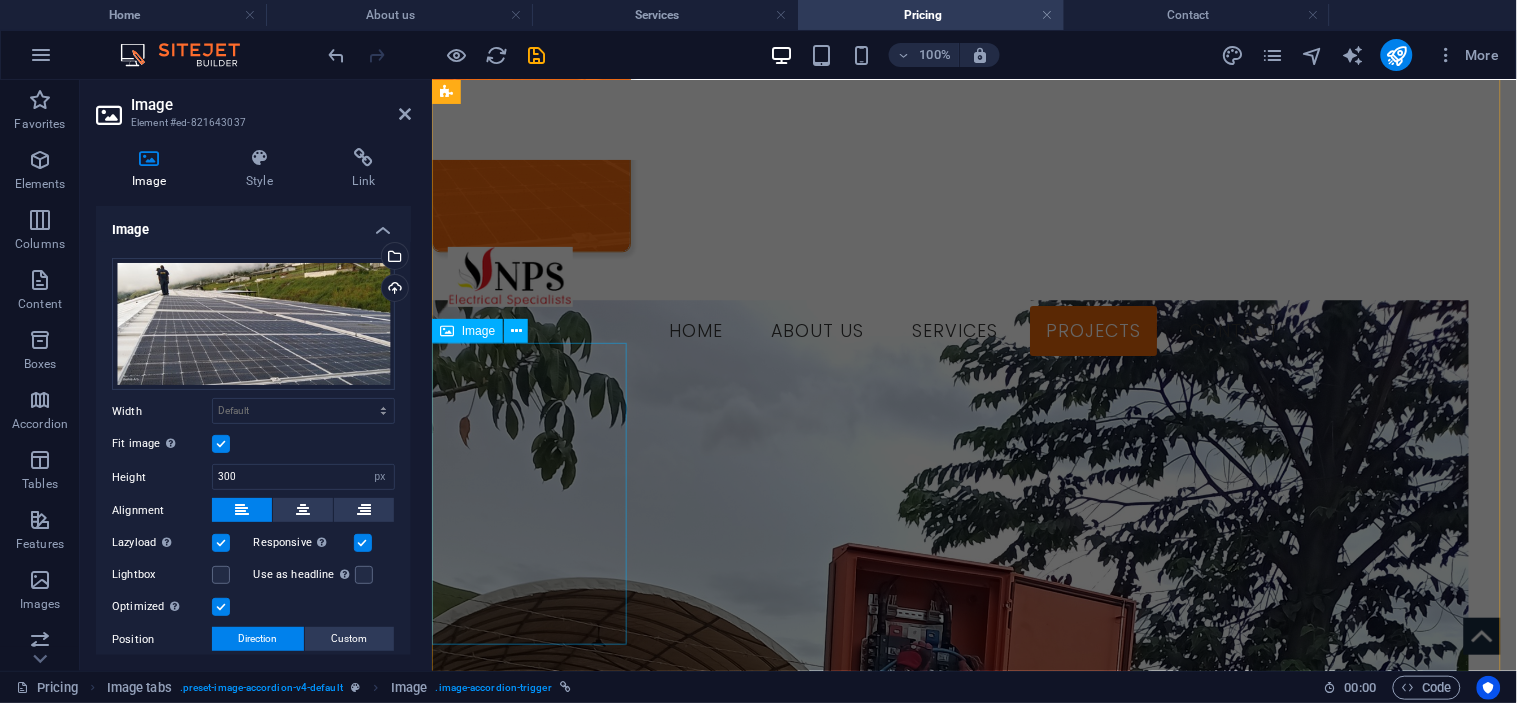 click on "ZENAG" at bounding box center [530, 2131] 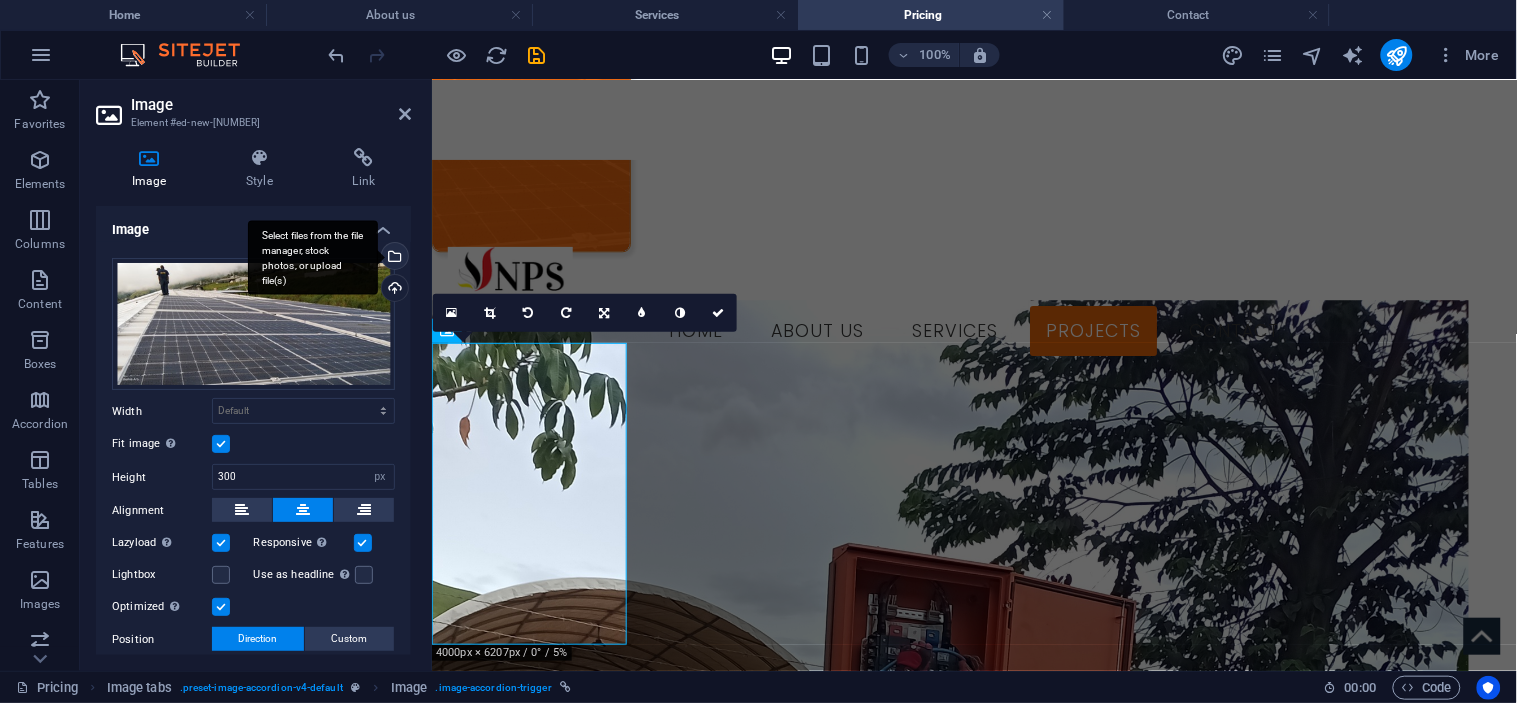 click on "Select files from the file manager, stock photos, or upload file(s)" at bounding box center [393, 258] 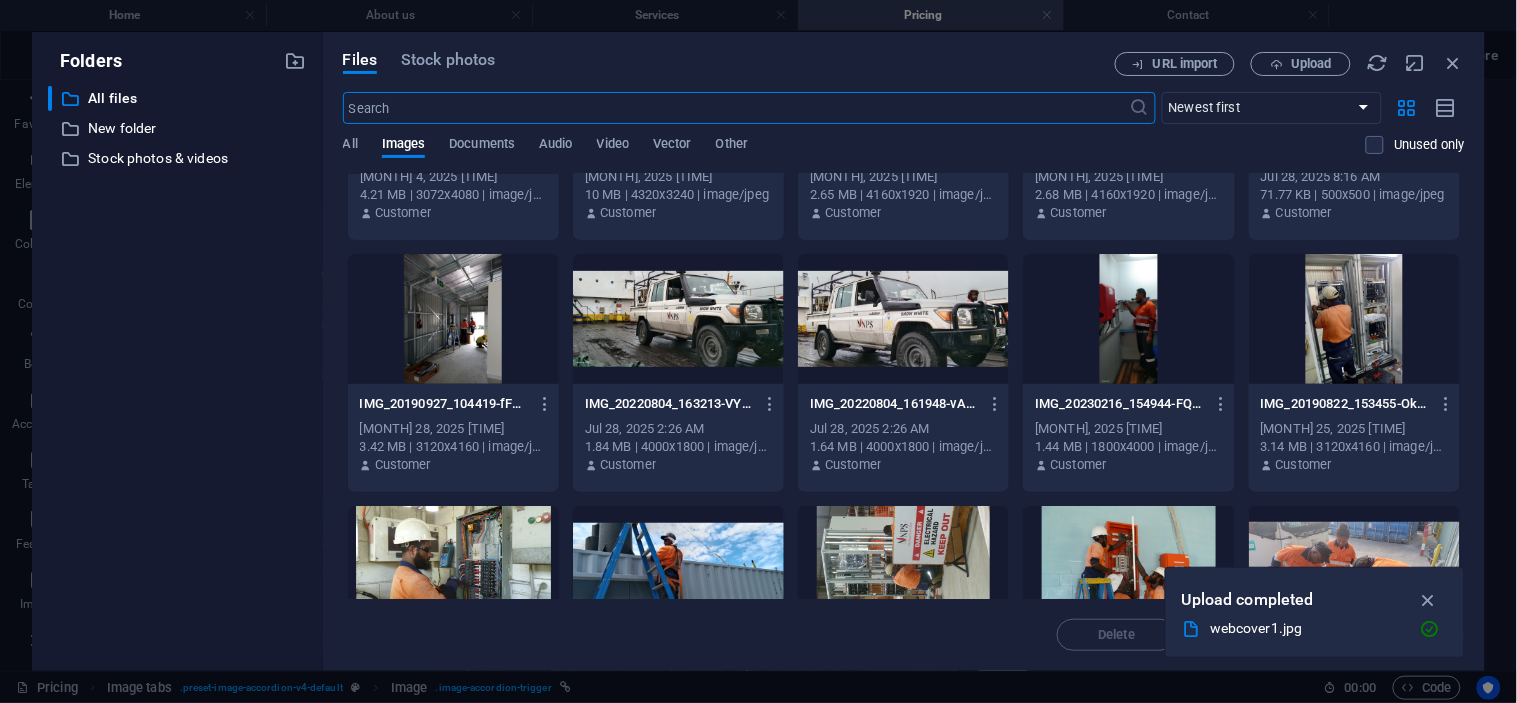 scroll, scrollTop: 222, scrollLeft: 0, axis: vertical 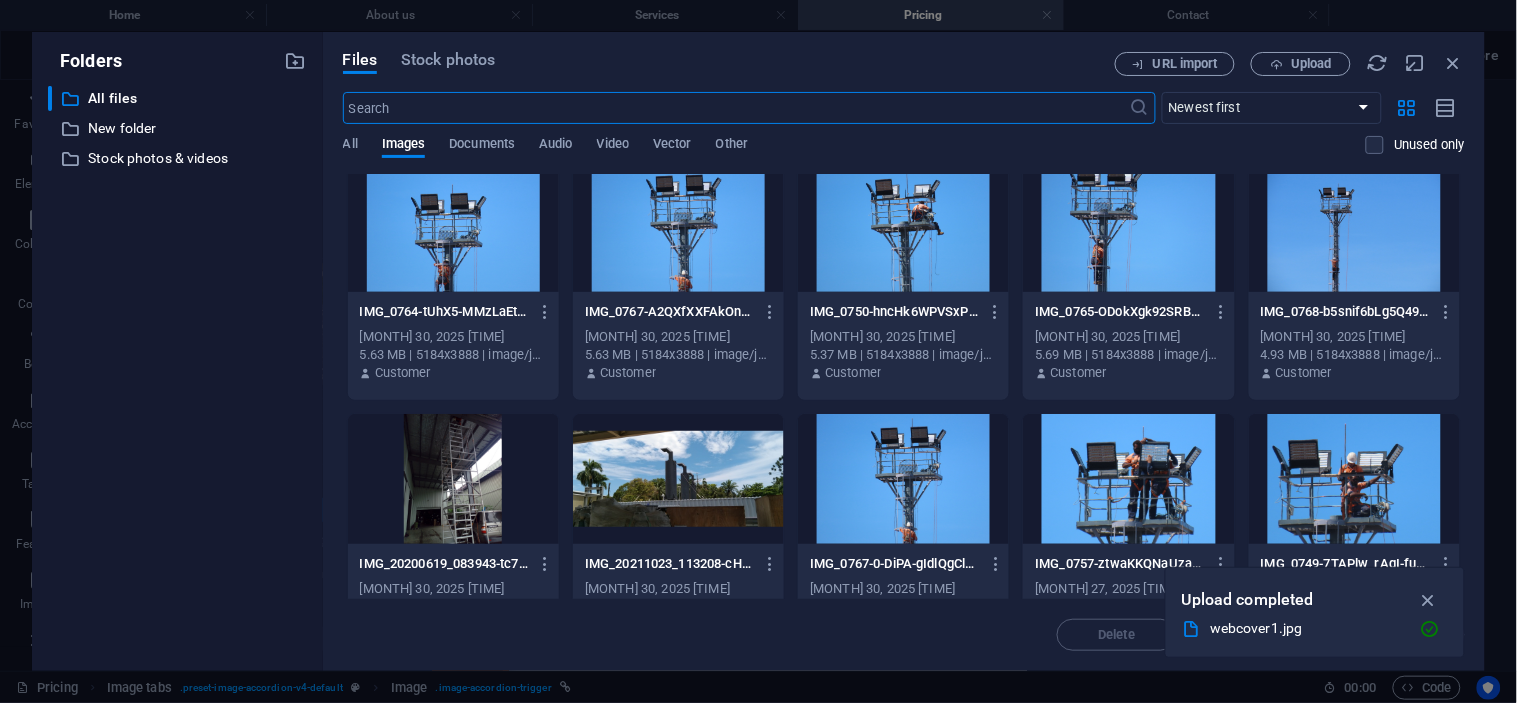 click at bounding box center (903, 479) 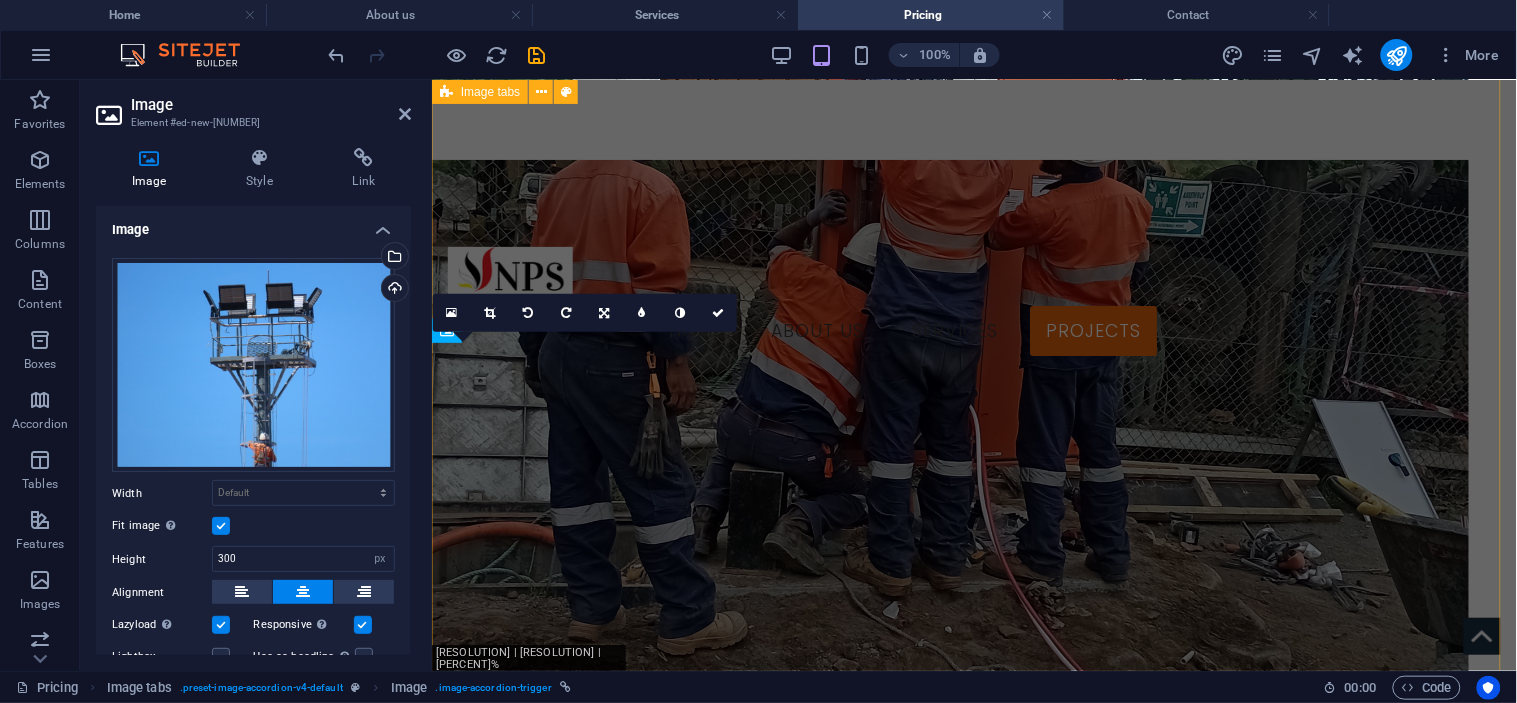 scroll, scrollTop: 4654, scrollLeft: 0, axis: vertical 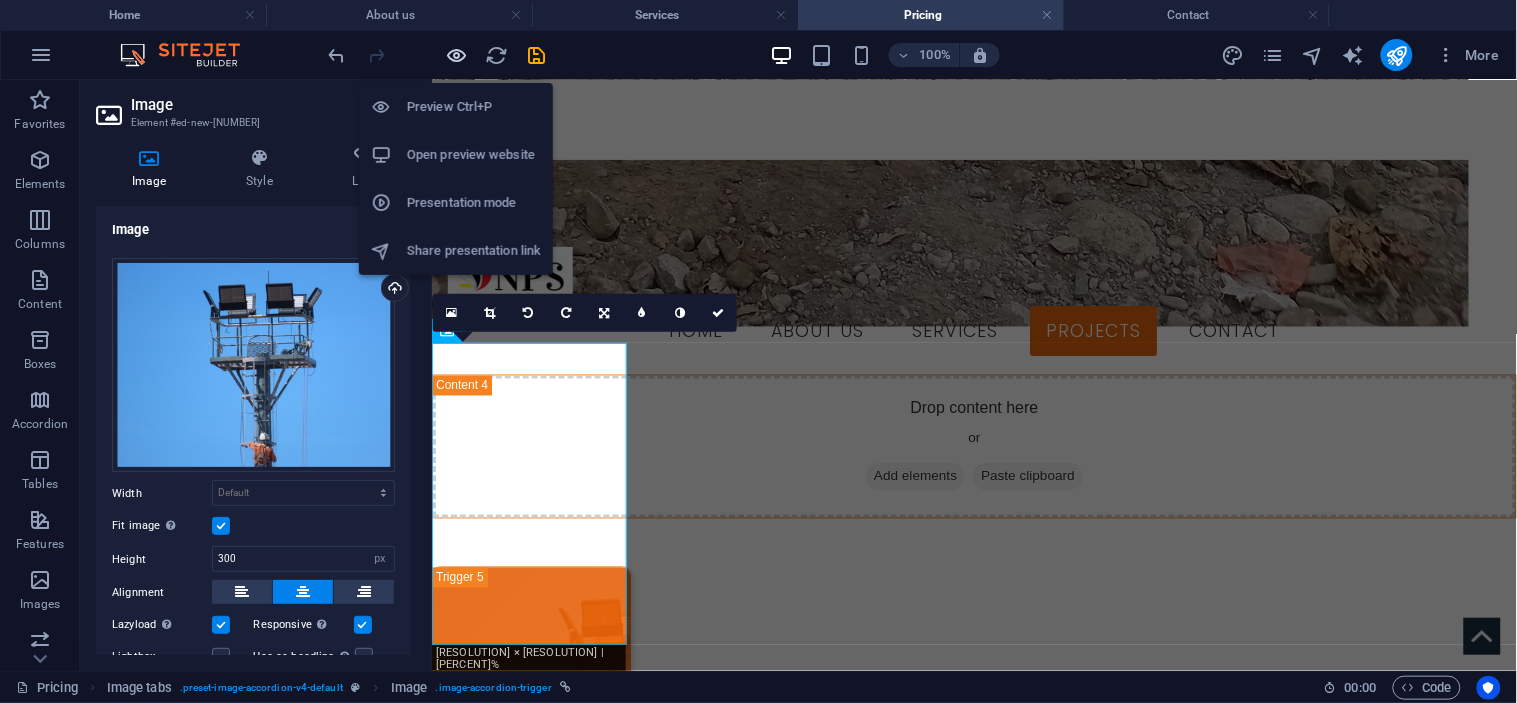click at bounding box center [457, 55] 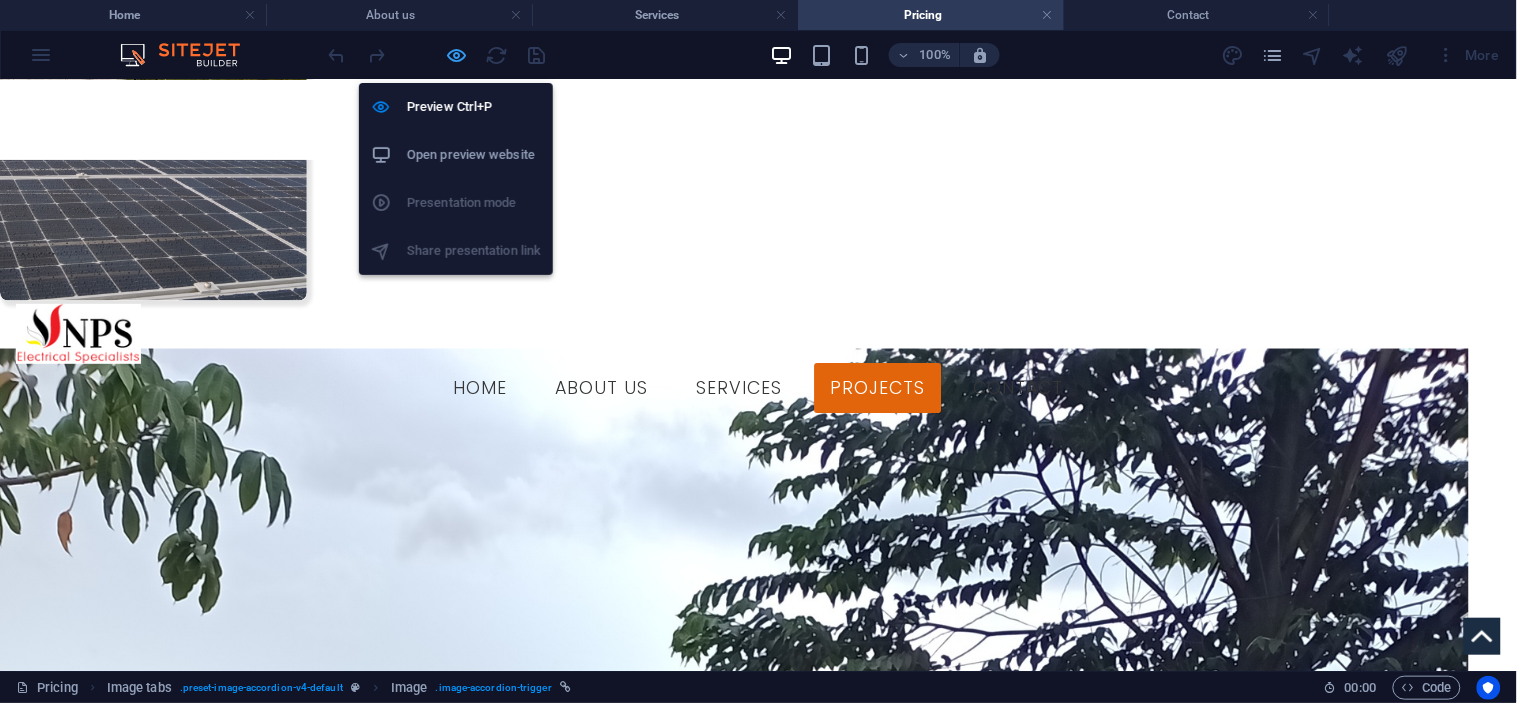 scroll, scrollTop: 1713, scrollLeft: 0, axis: vertical 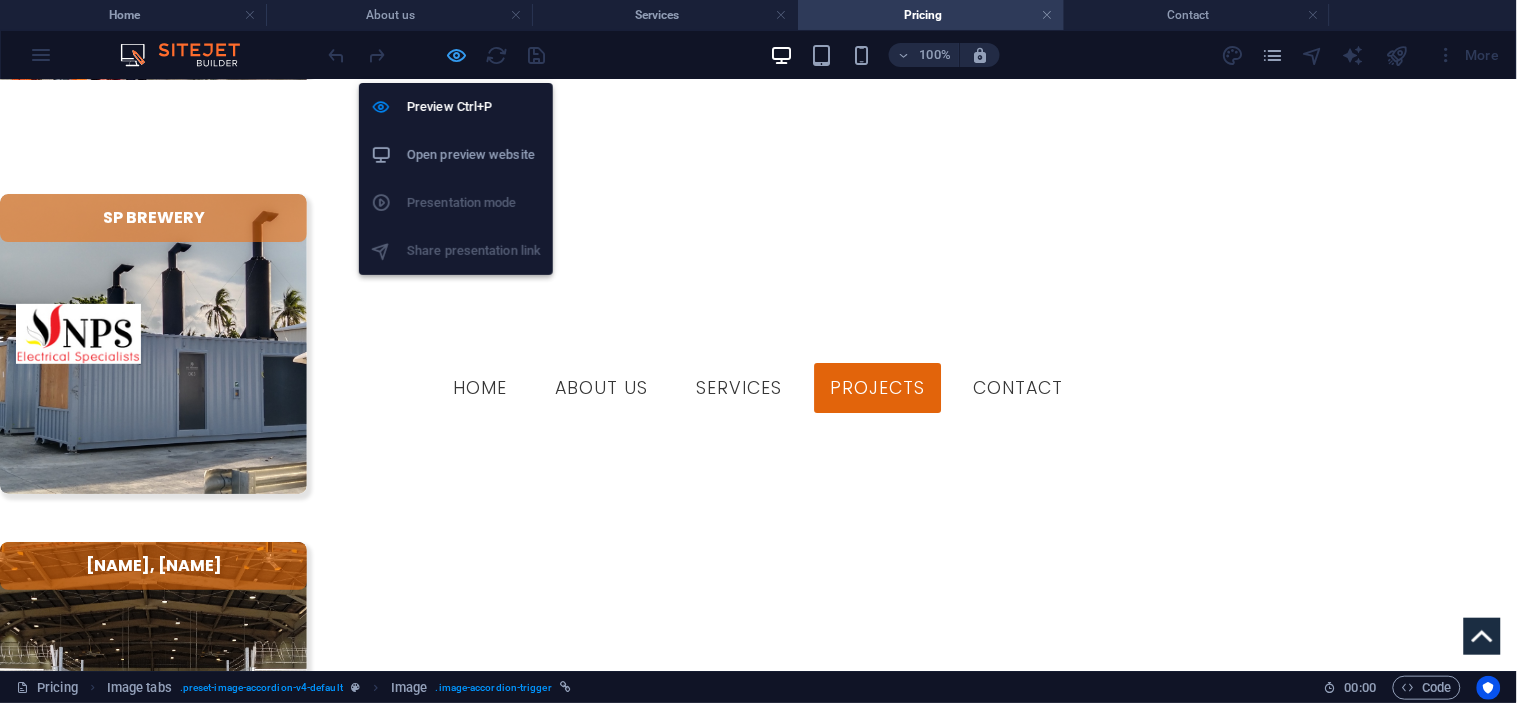 click at bounding box center (457, 55) 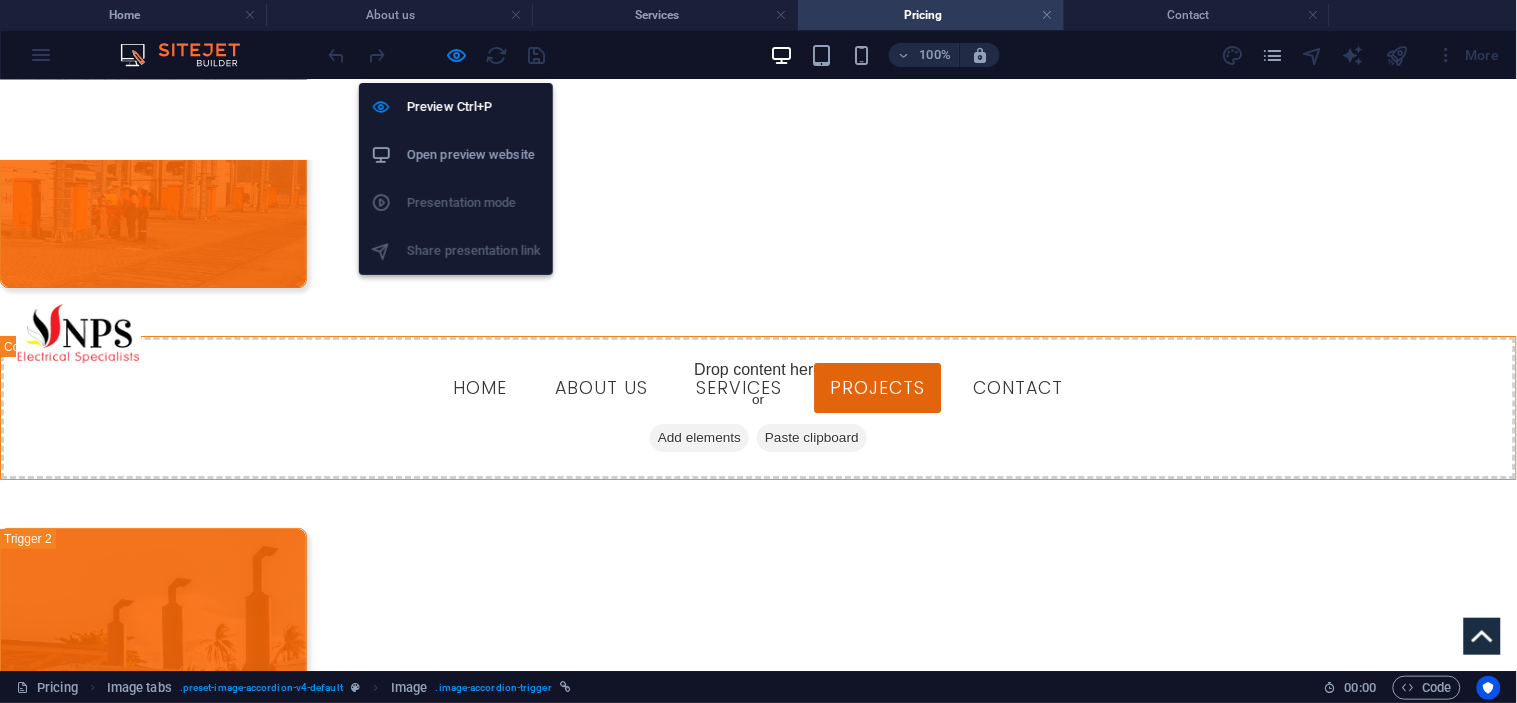 select on "px" 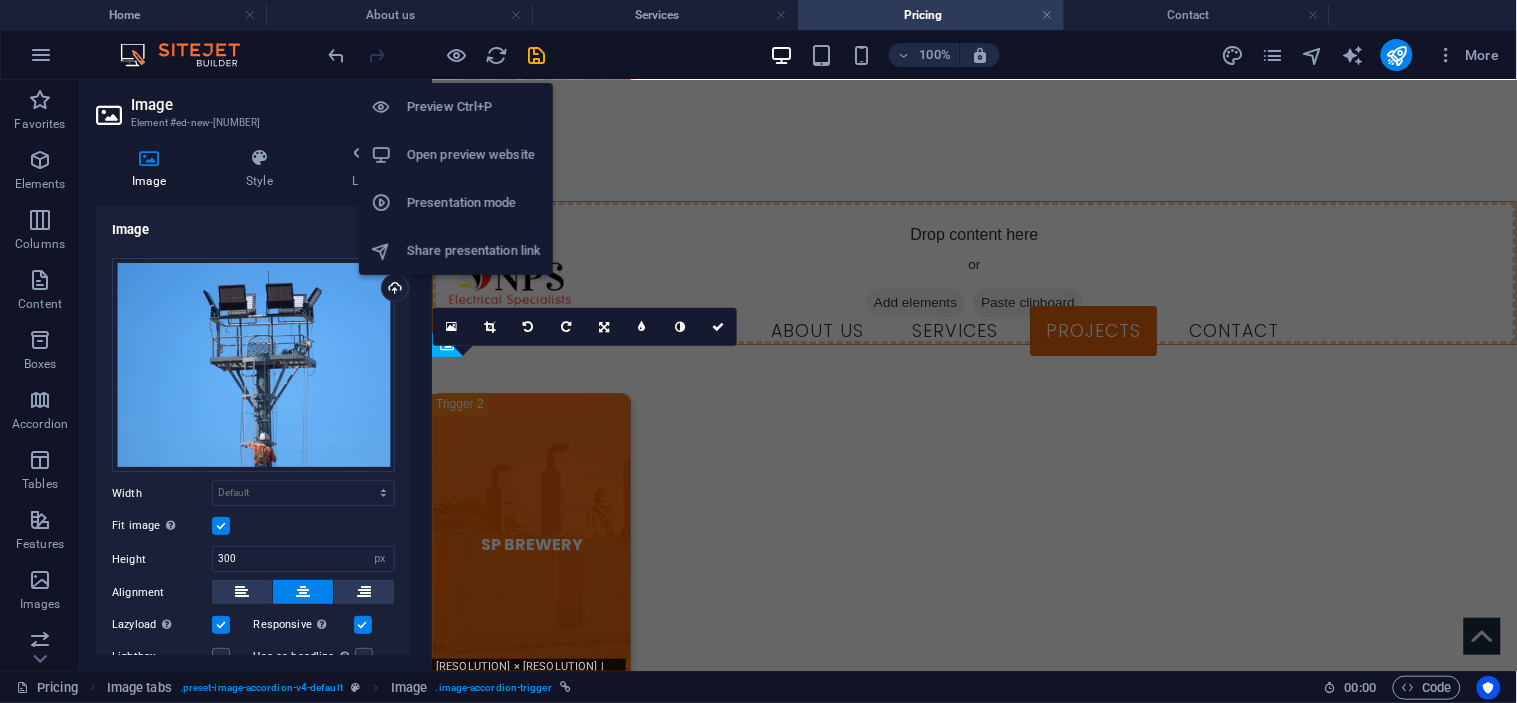 scroll, scrollTop: 4745, scrollLeft: 0, axis: vertical 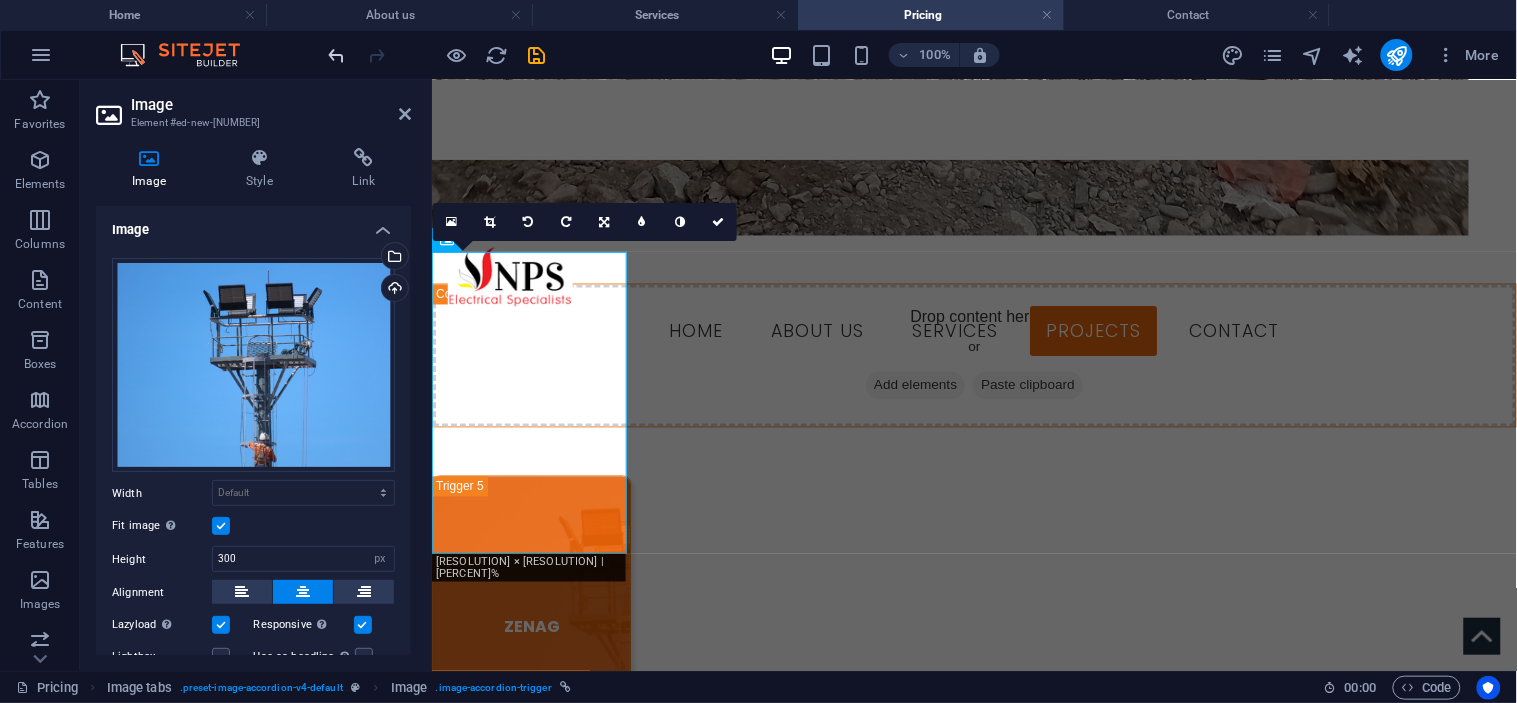 click at bounding box center (337, 55) 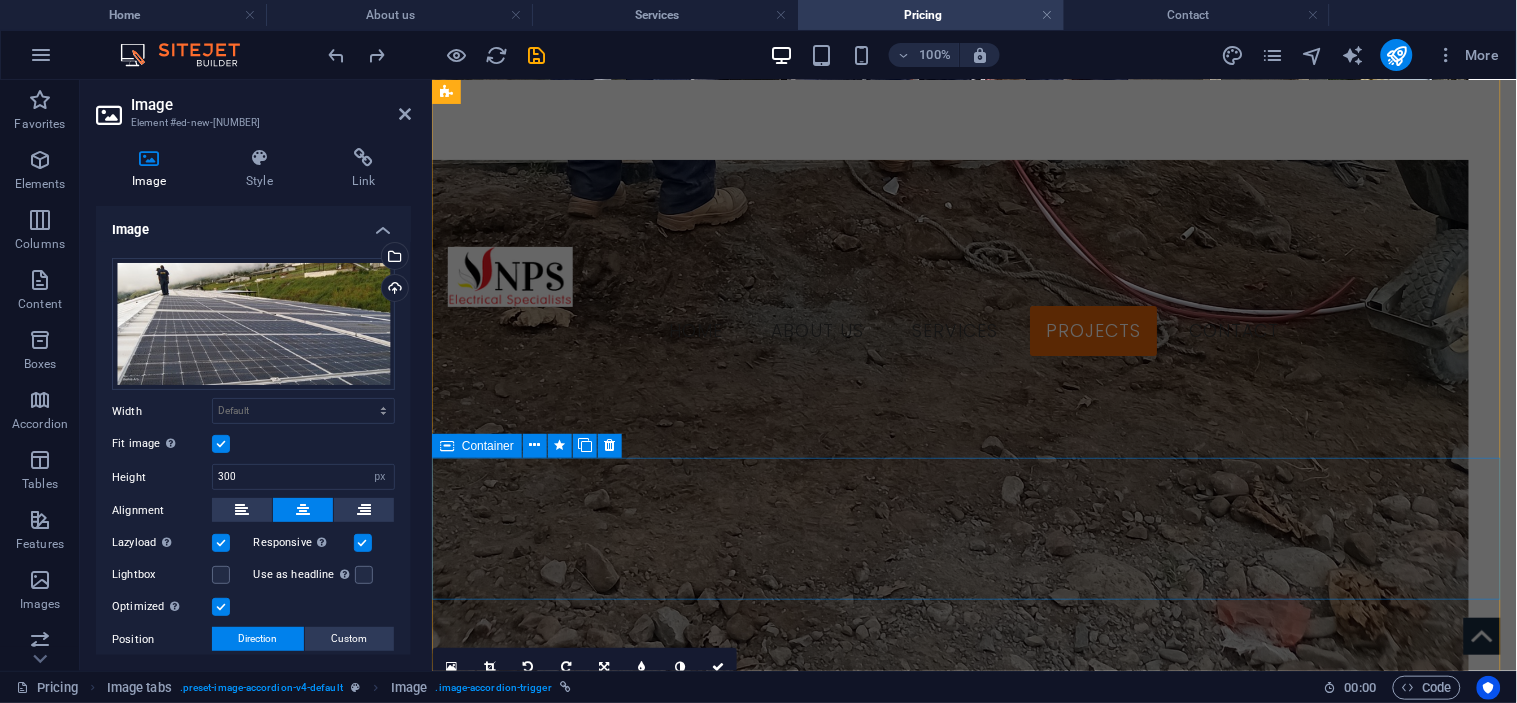scroll, scrollTop: 3972, scrollLeft: 0, axis: vertical 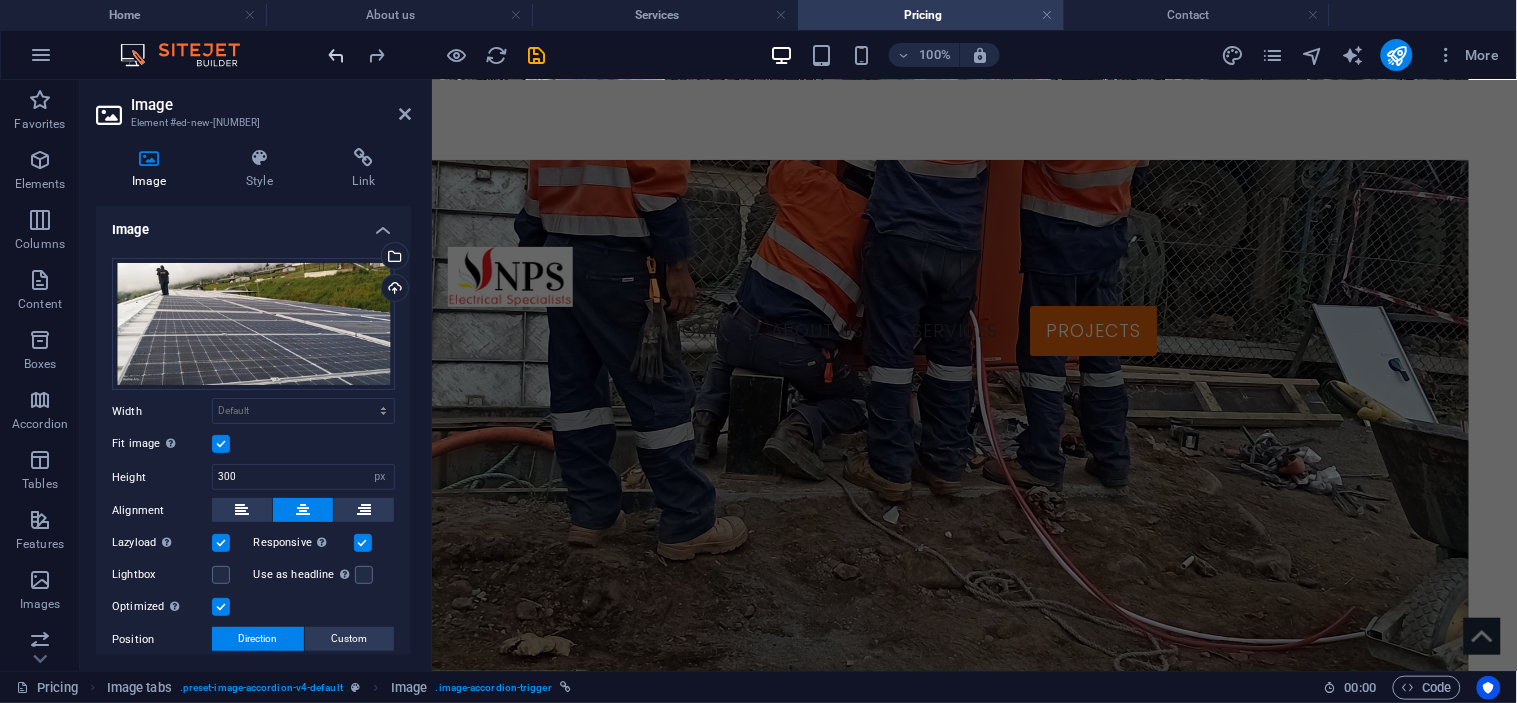 drag, startPoint x: 343, startPoint y: 53, endPoint x: 13, endPoint y: 146, distance: 342.8542 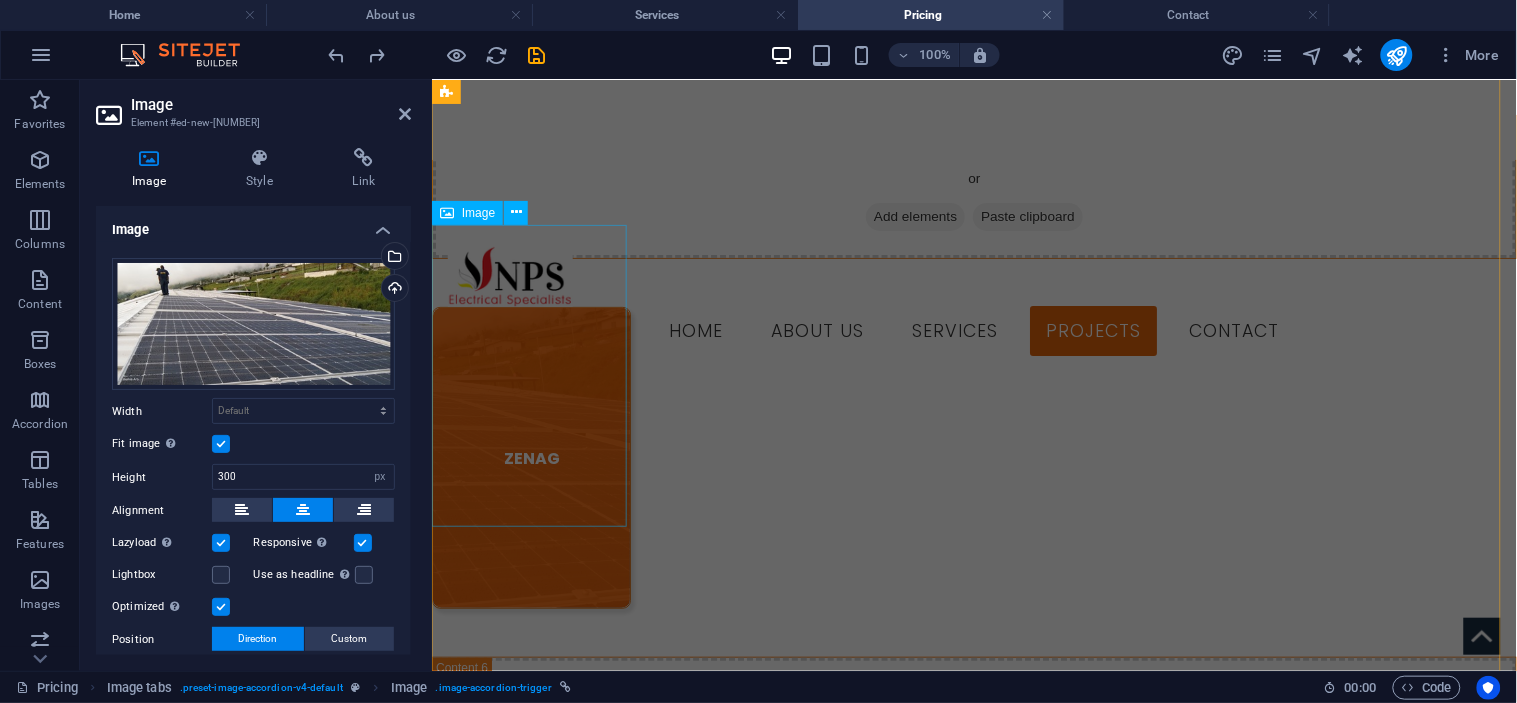 click on "ZENAG" at bounding box center [530, 457] 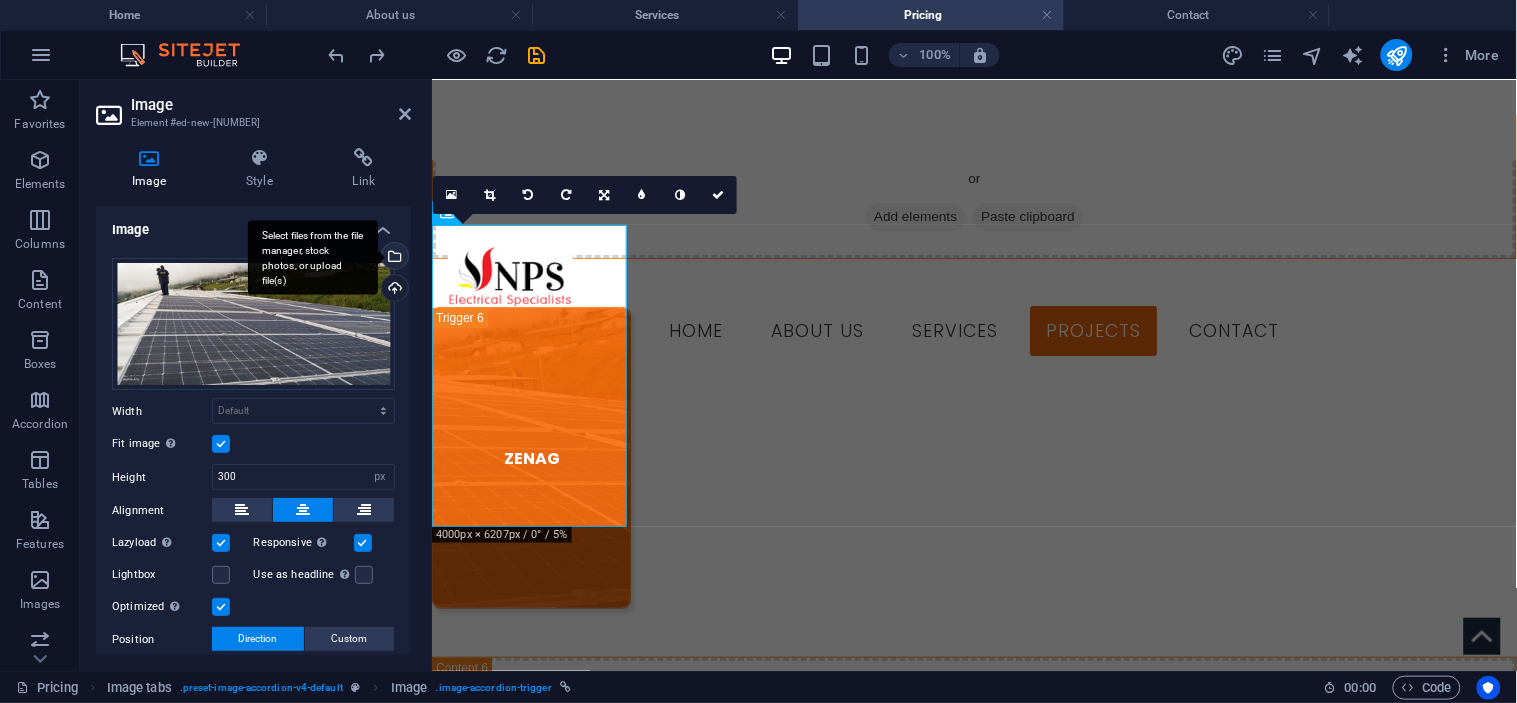 click on "Select files from the file manager, stock photos, or upload file(s)" at bounding box center (393, 258) 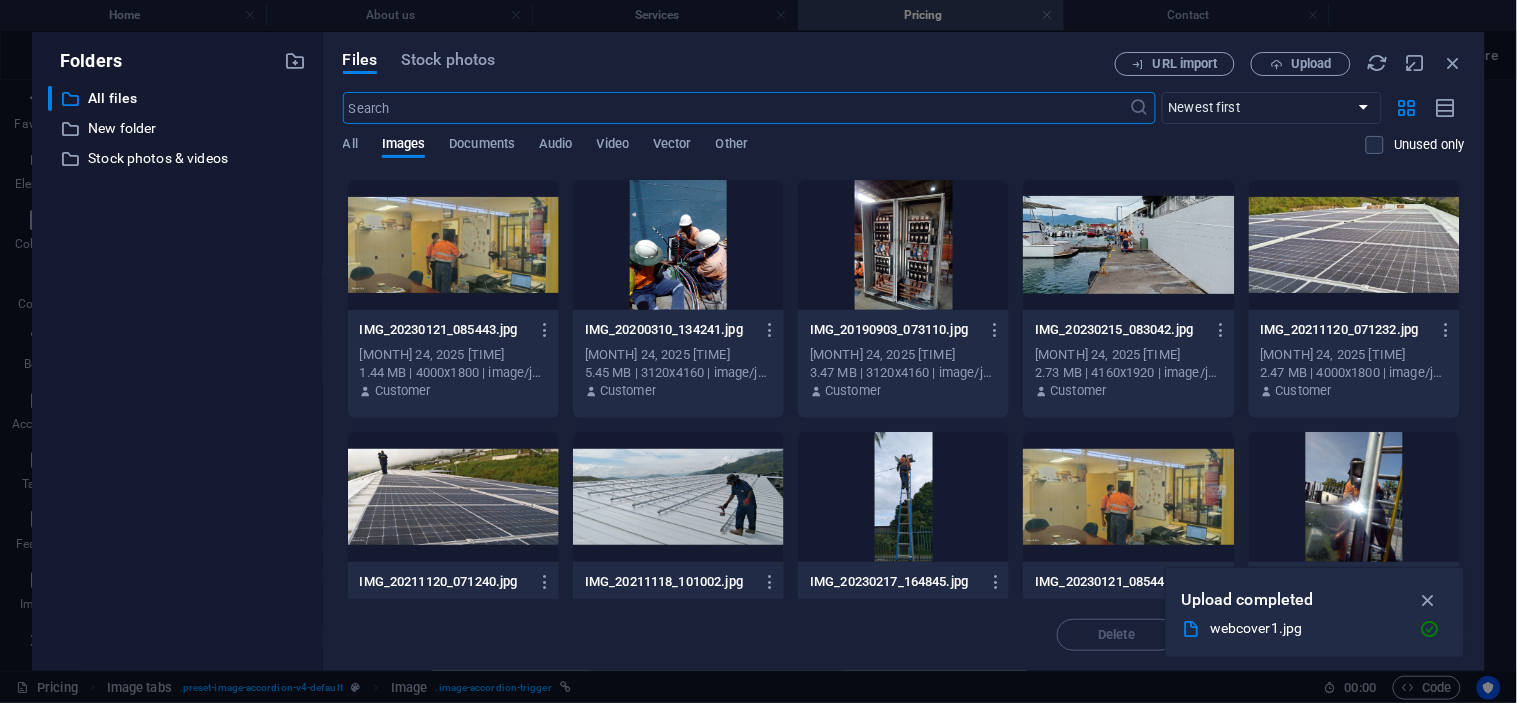 scroll, scrollTop: 3000, scrollLeft: 0, axis: vertical 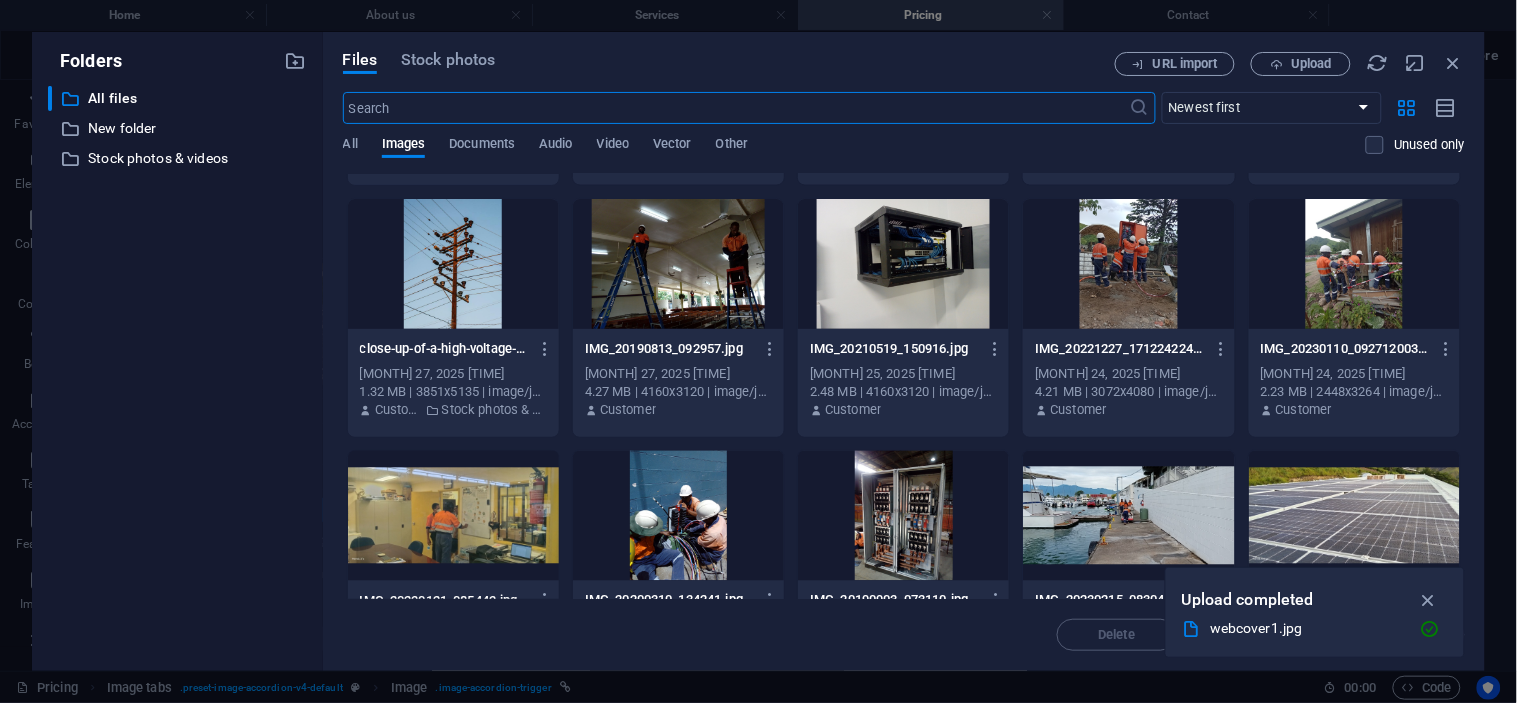 click at bounding box center (1128, 264) 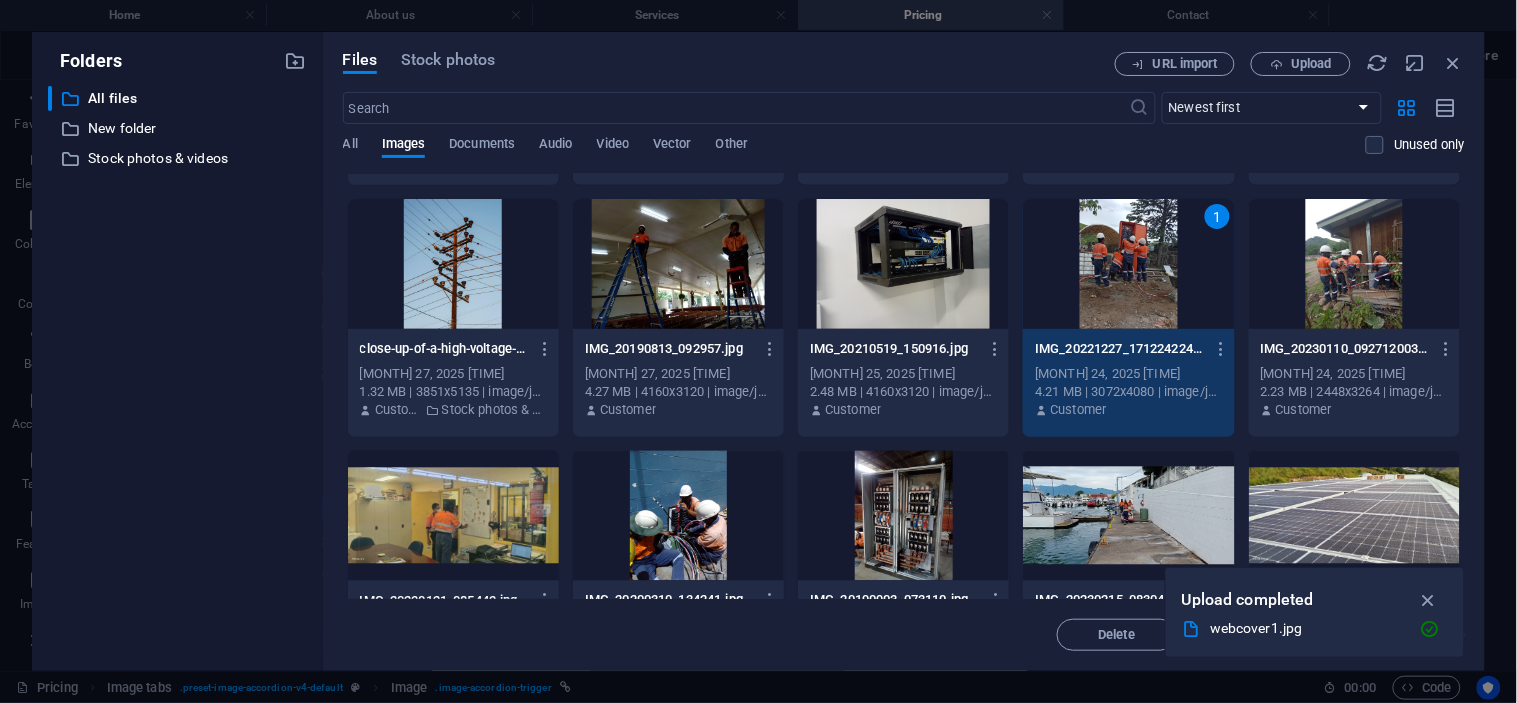 click on "1" at bounding box center [1128, 264] 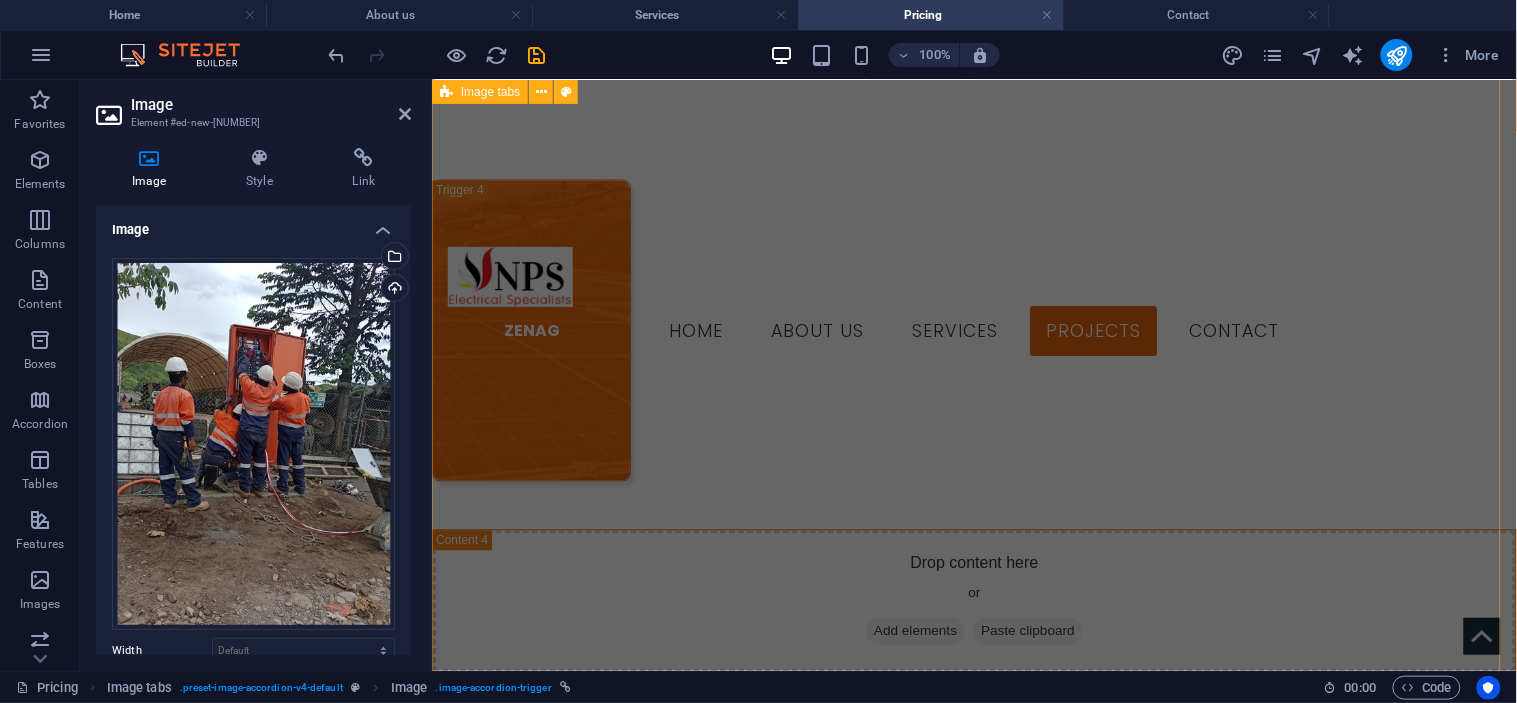 scroll, scrollTop: 3233, scrollLeft: 0, axis: vertical 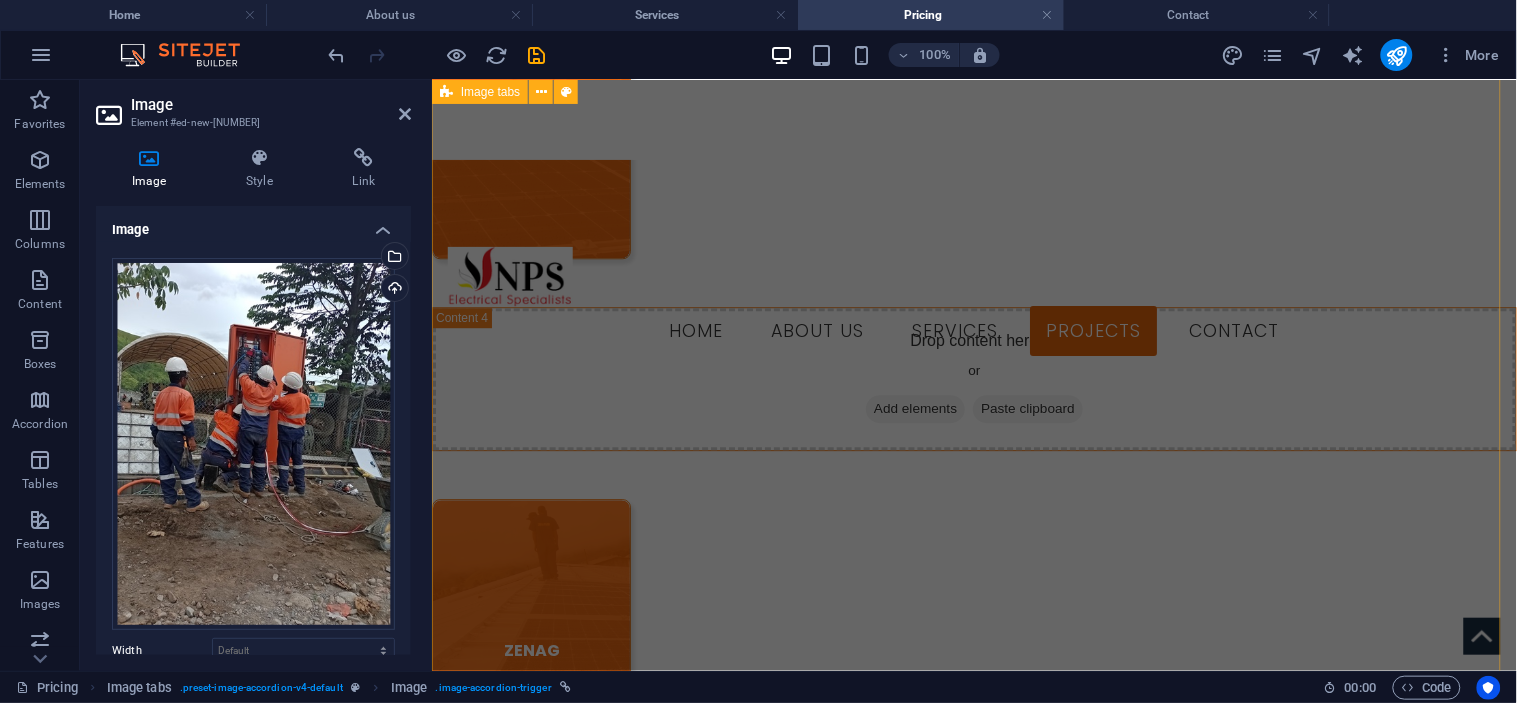 click on "ZENAG" at bounding box center [530, 649] 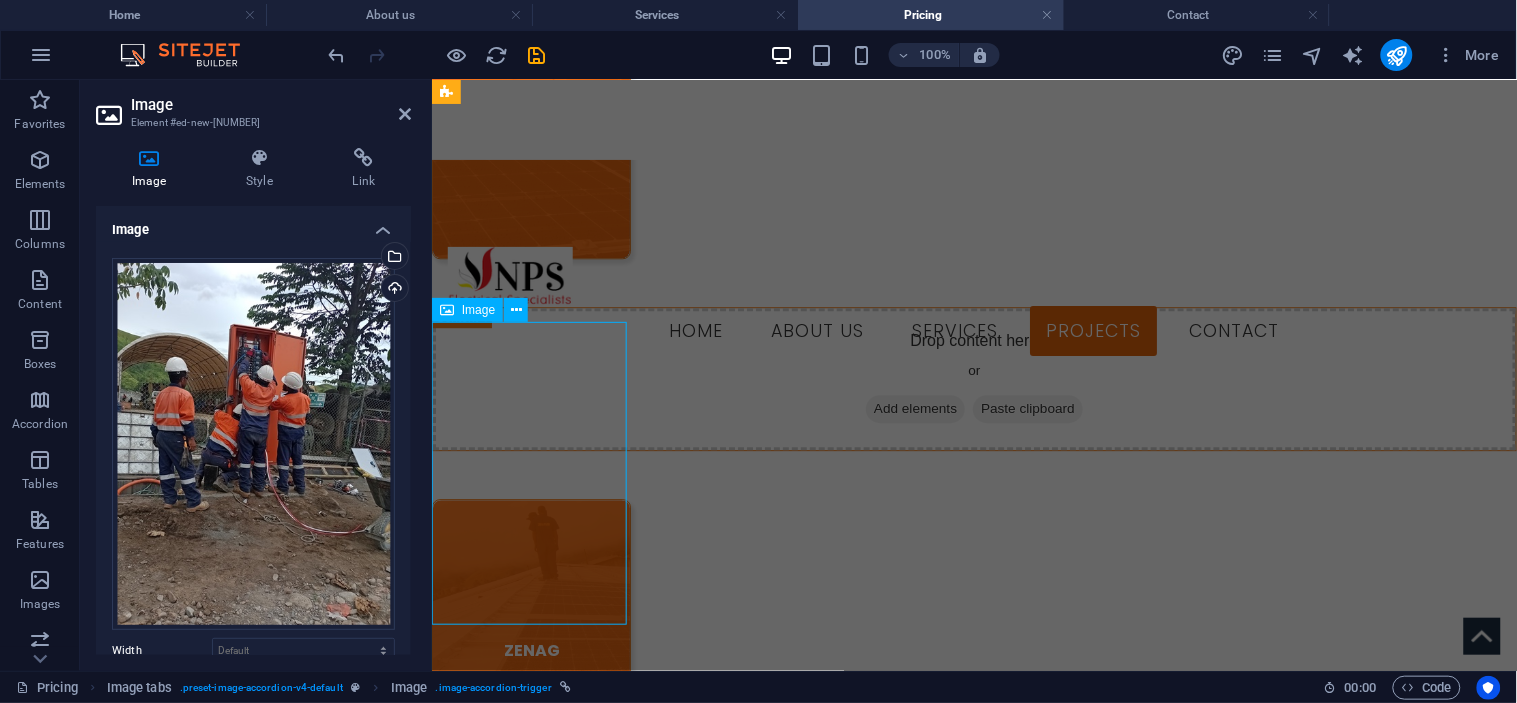 click on "ZENAG" at bounding box center [530, 649] 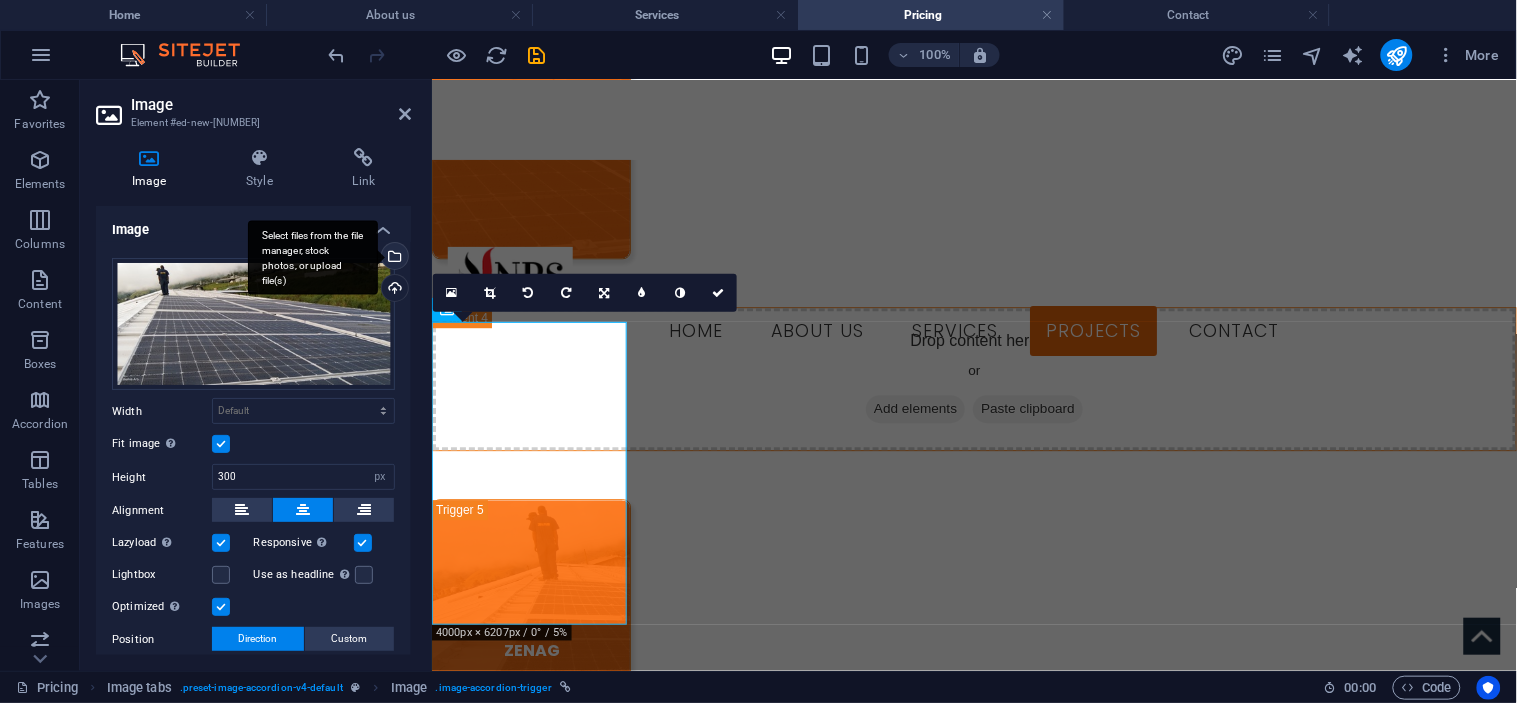 click on "Select files from the file manager, stock photos, or upload file(s)" at bounding box center (393, 258) 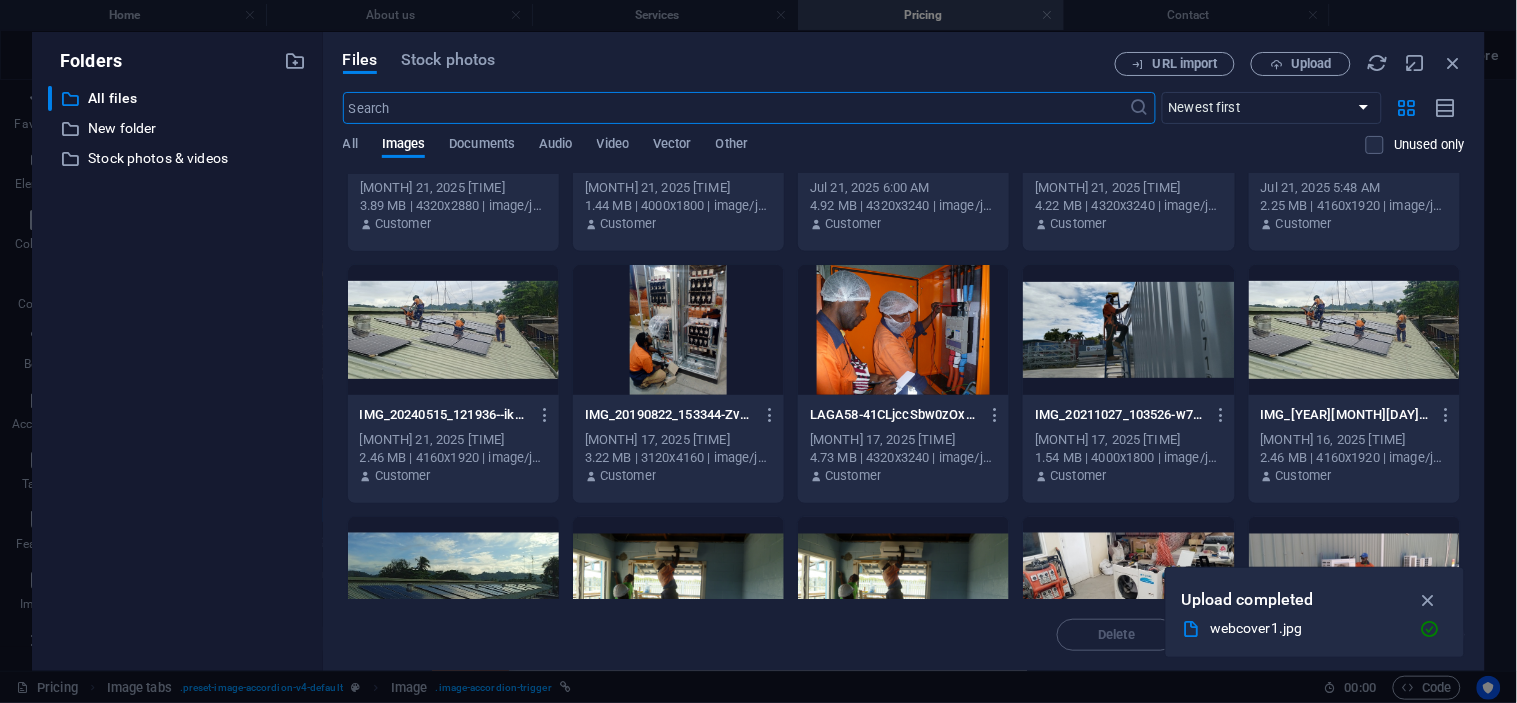 scroll, scrollTop: 1444, scrollLeft: 0, axis: vertical 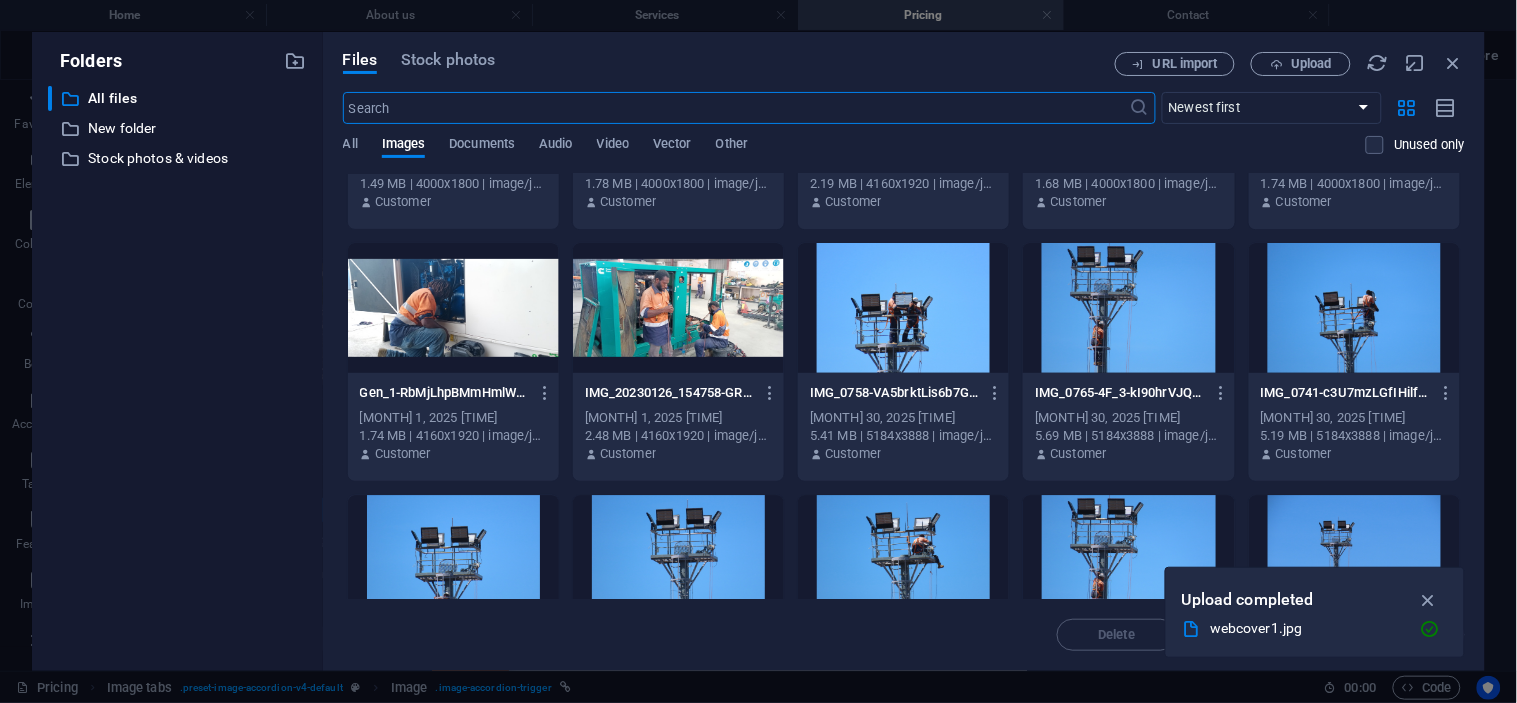 click at bounding box center (1128, 308) 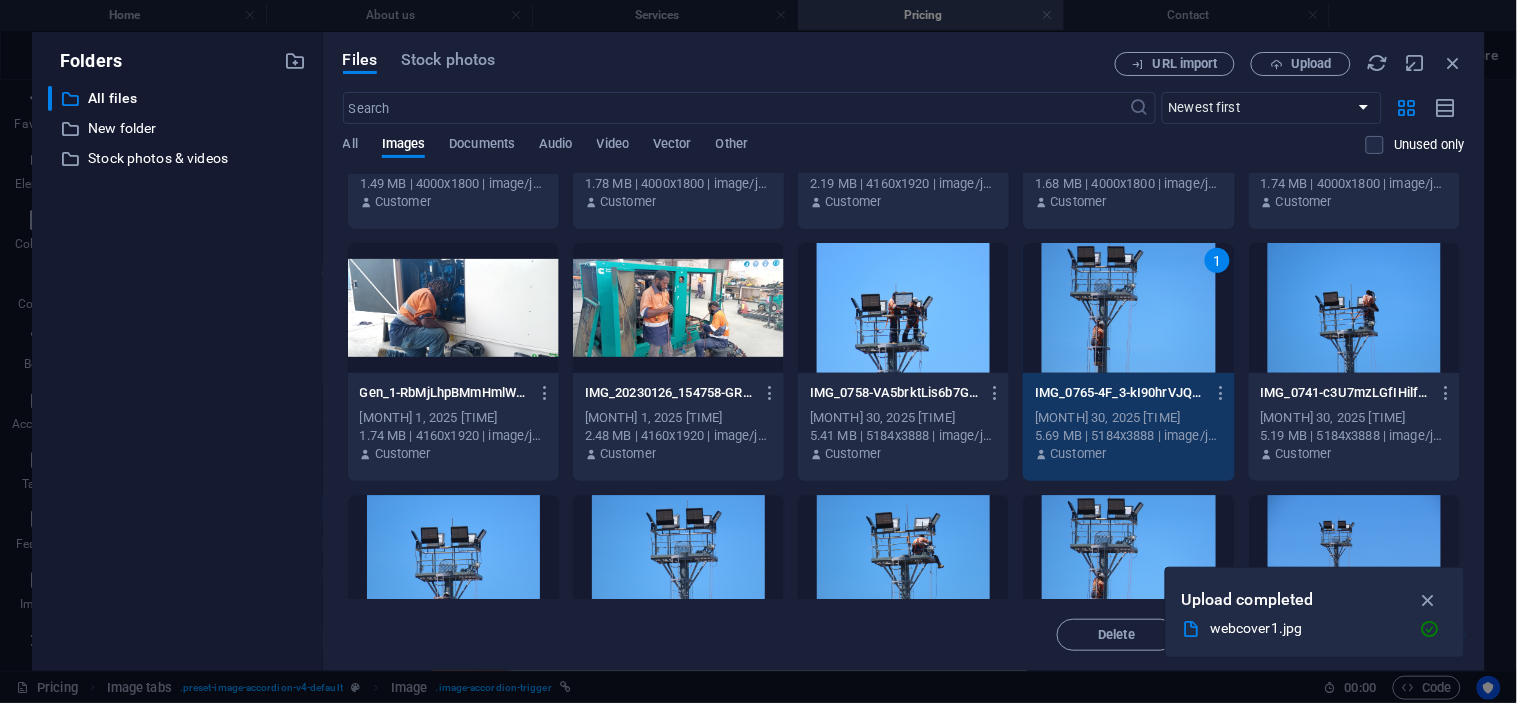 click on "1" at bounding box center (1128, 308) 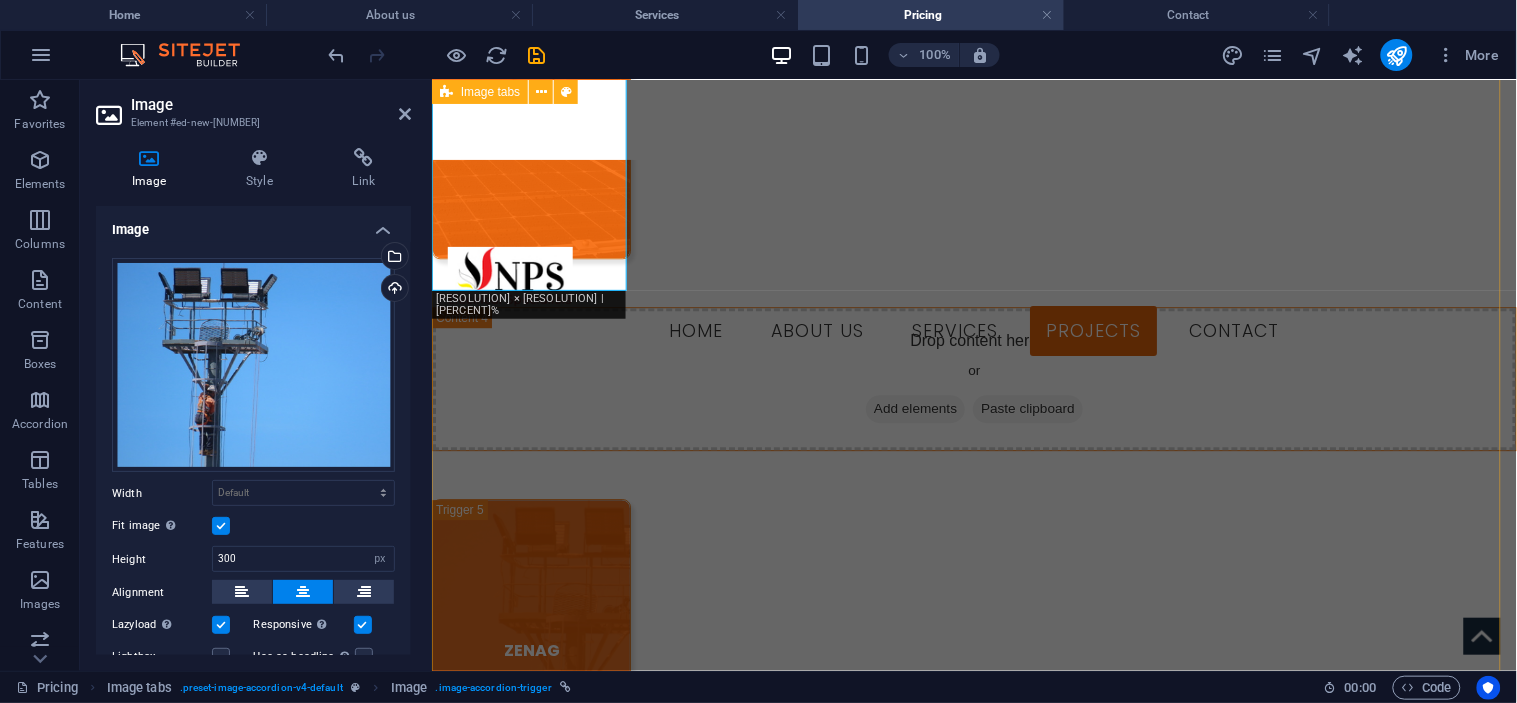 scroll, scrollTop: 3566, scrollLeft: 0, axis: vertical 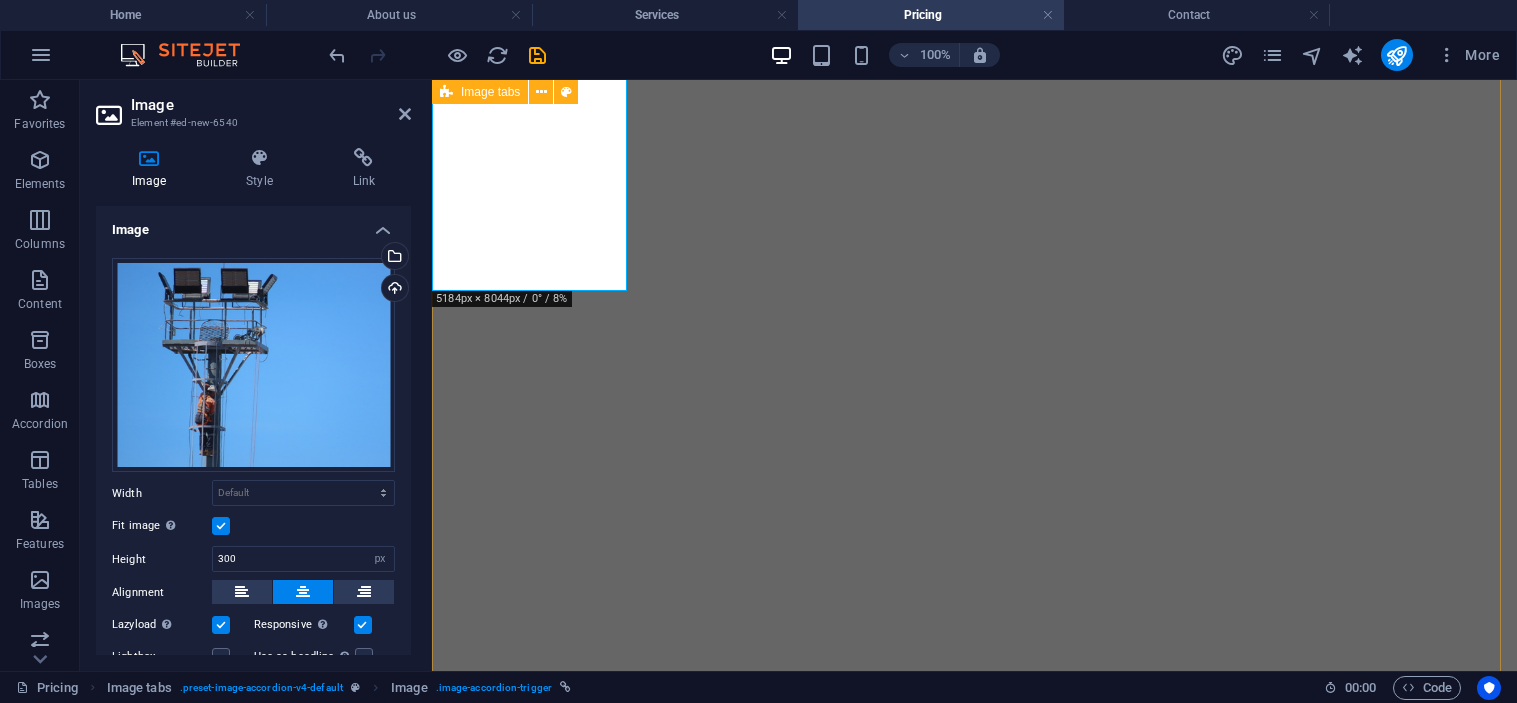 select on "px" 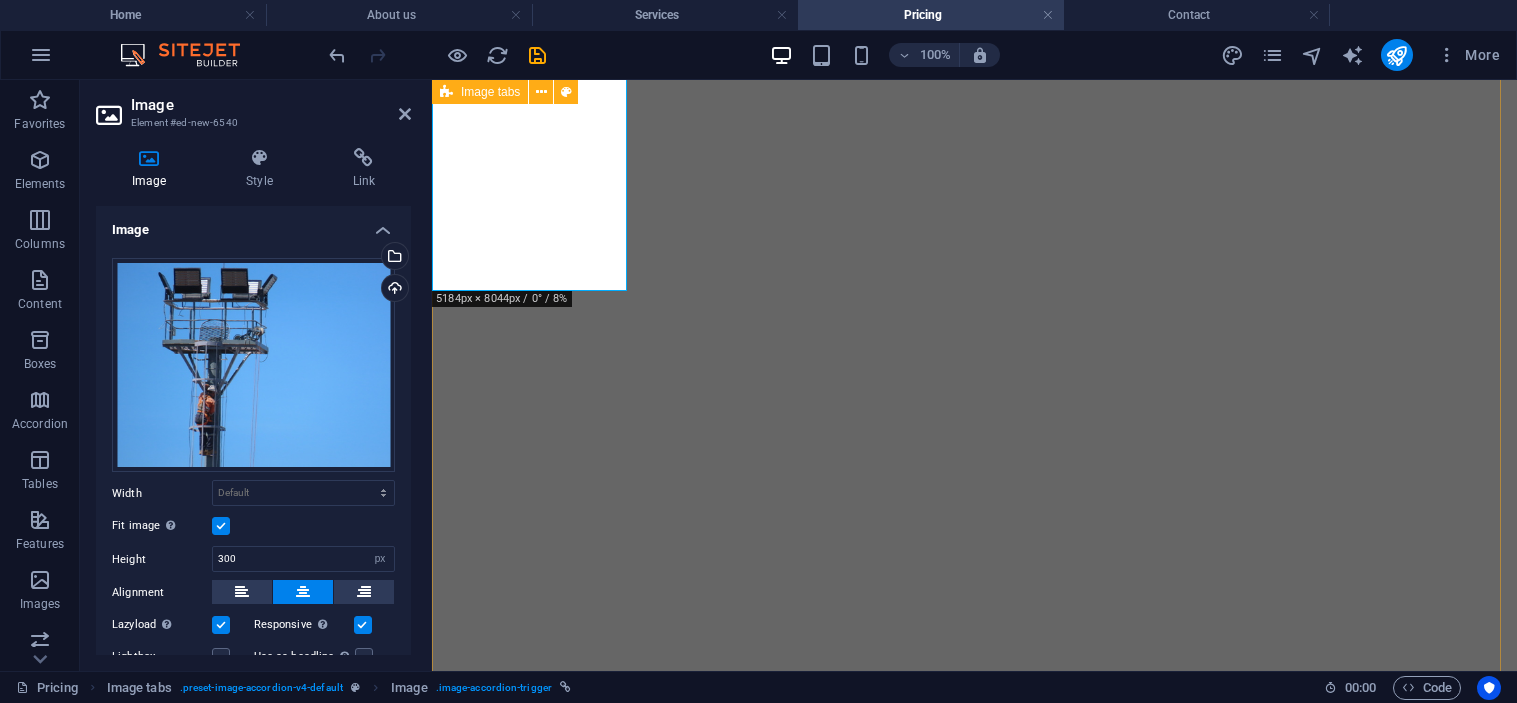 scroll, scrollTop: 0, scrollLeft: 0, axis: both 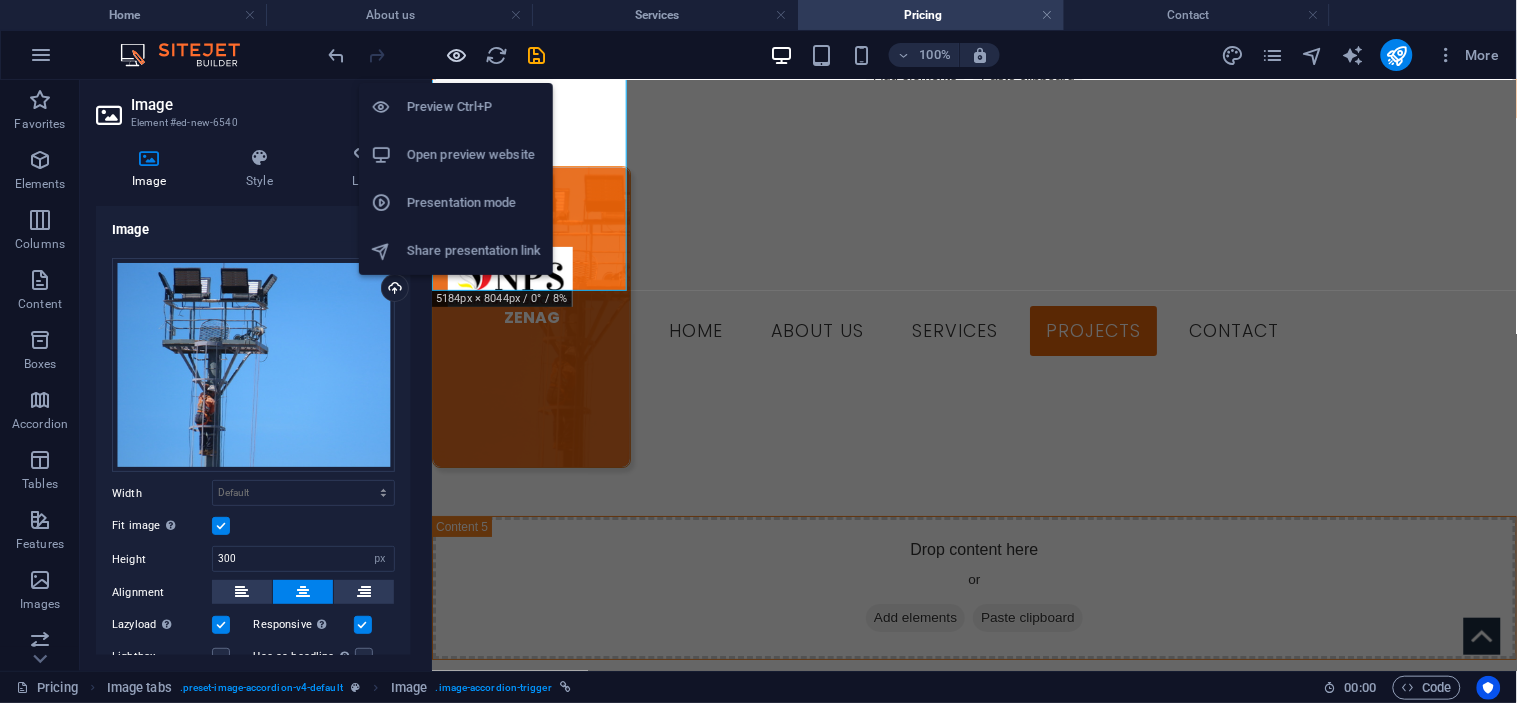 click at bounding box center [457, 55] 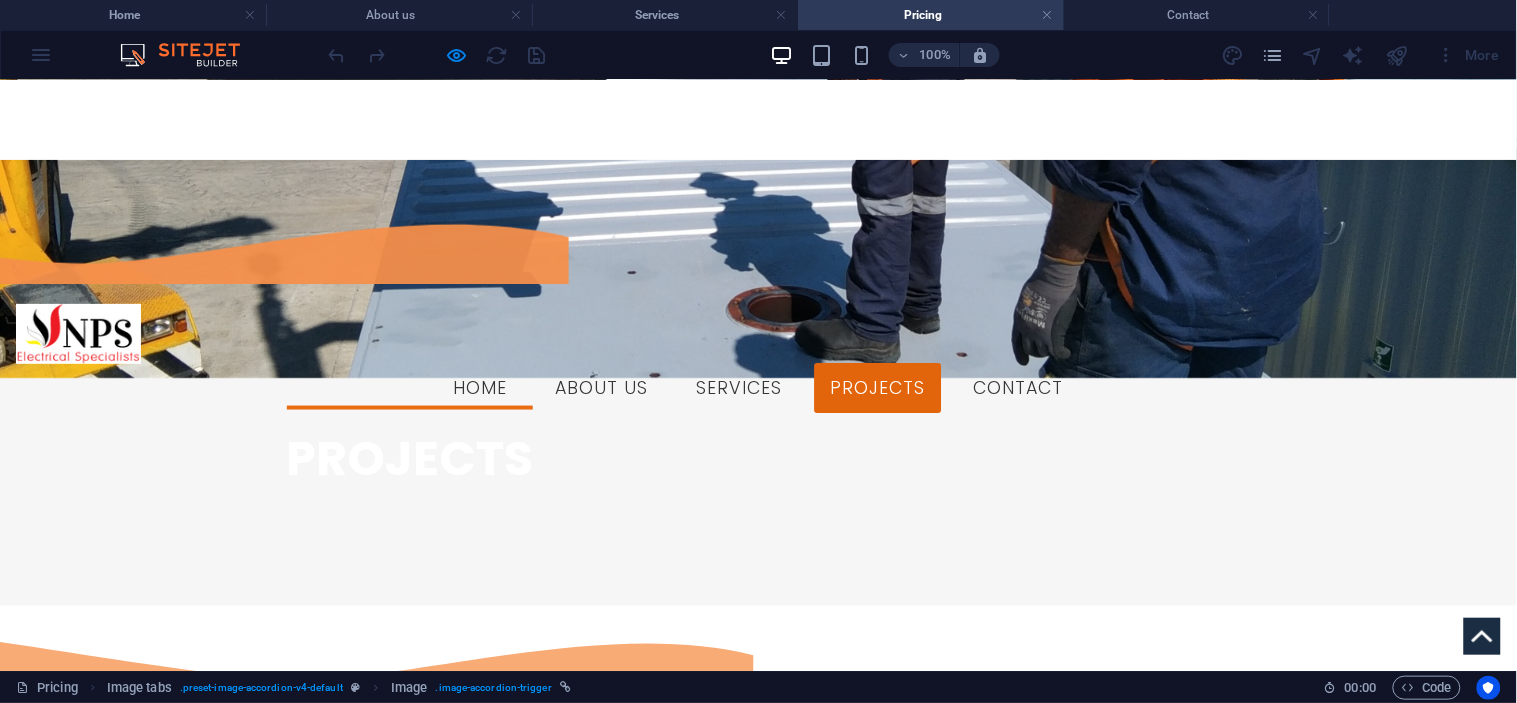 scroll, scrollTop: 940, scrollLeft: 0, axis: vertical 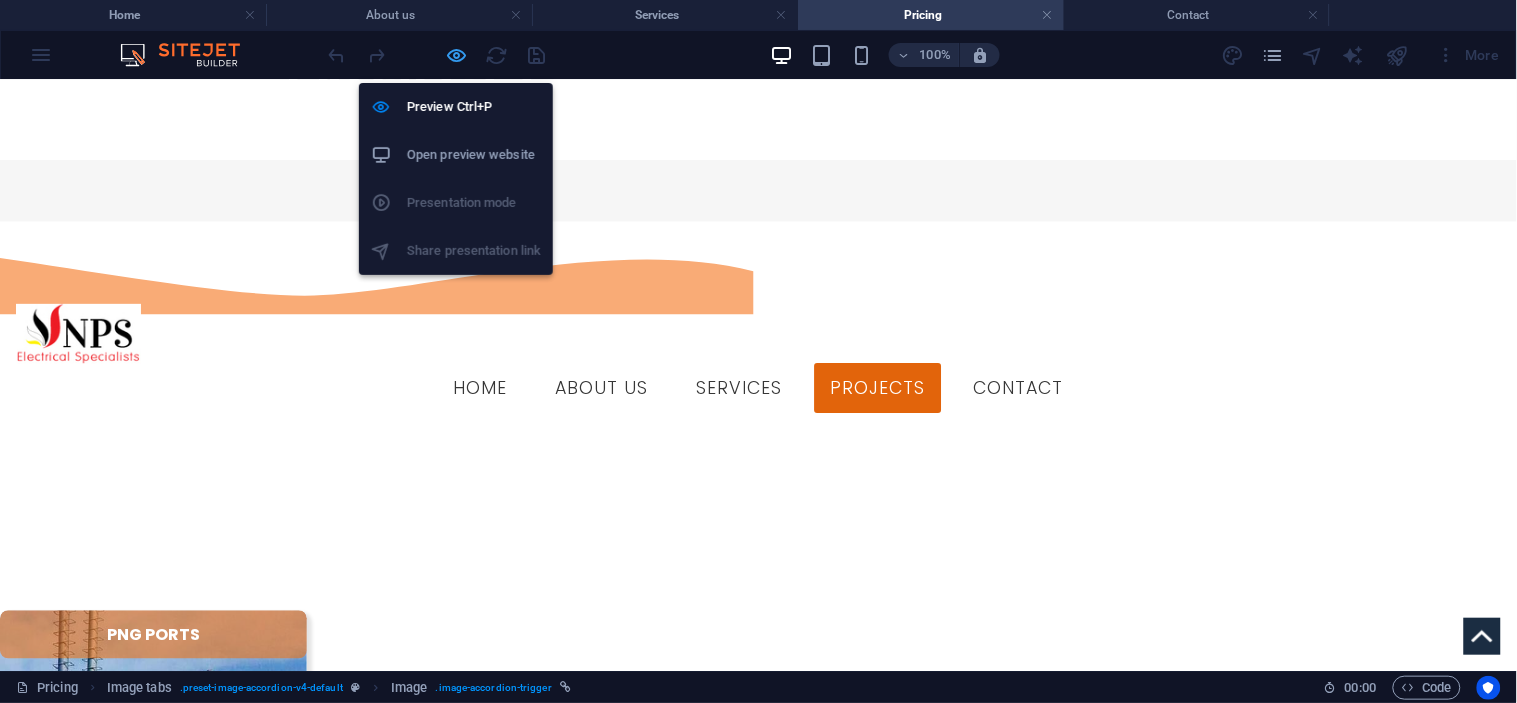 click at bounding box center [457, 55] 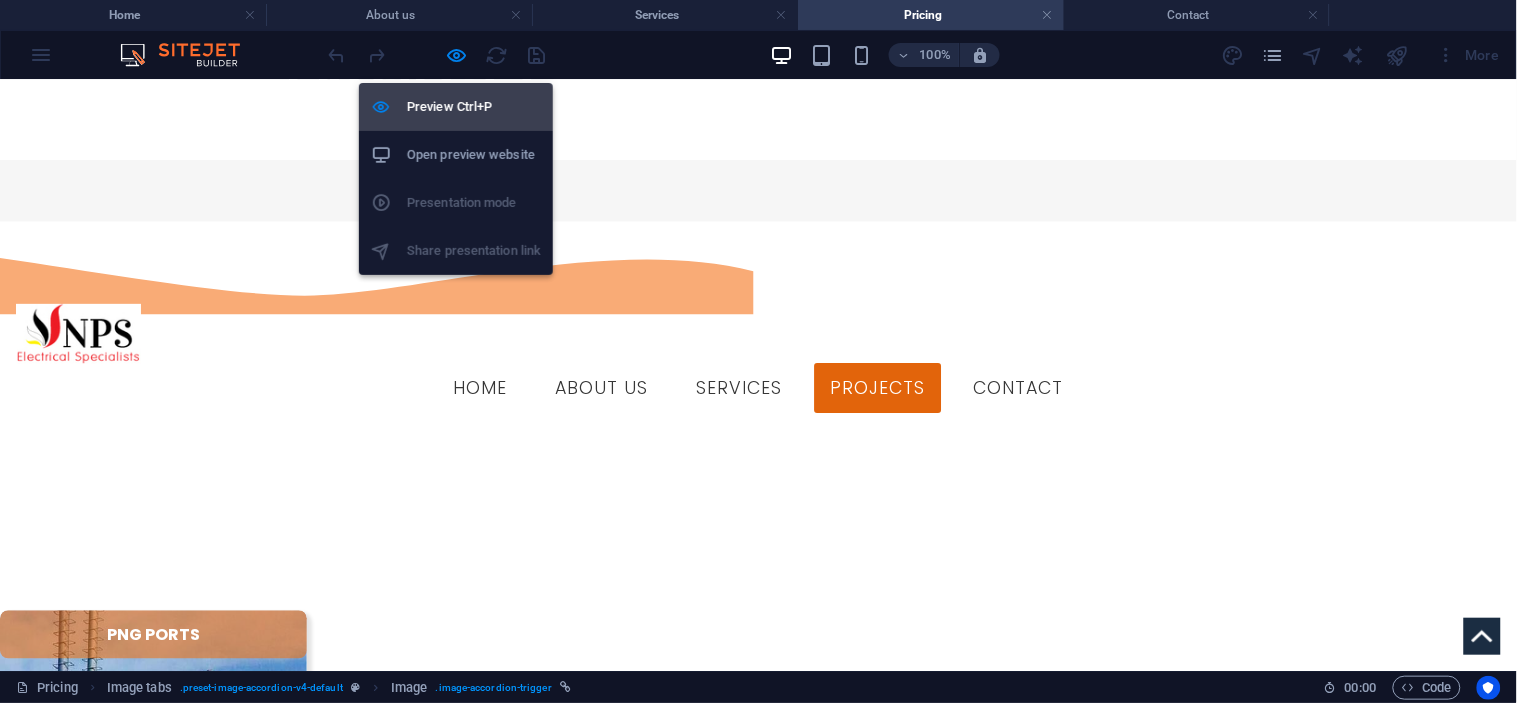 select on "px" 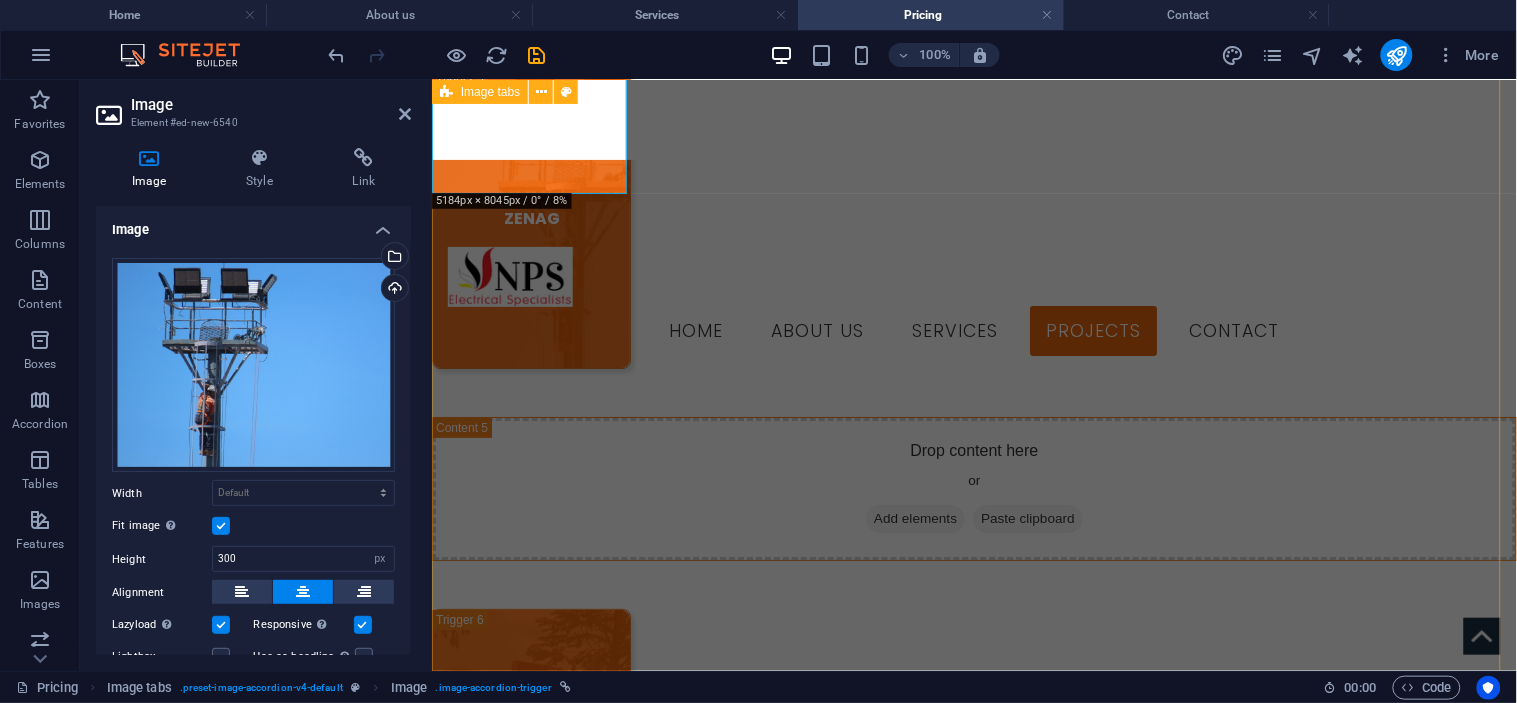scroll, scrollTop: 3664, scrollLeft: 0, axis: vertical 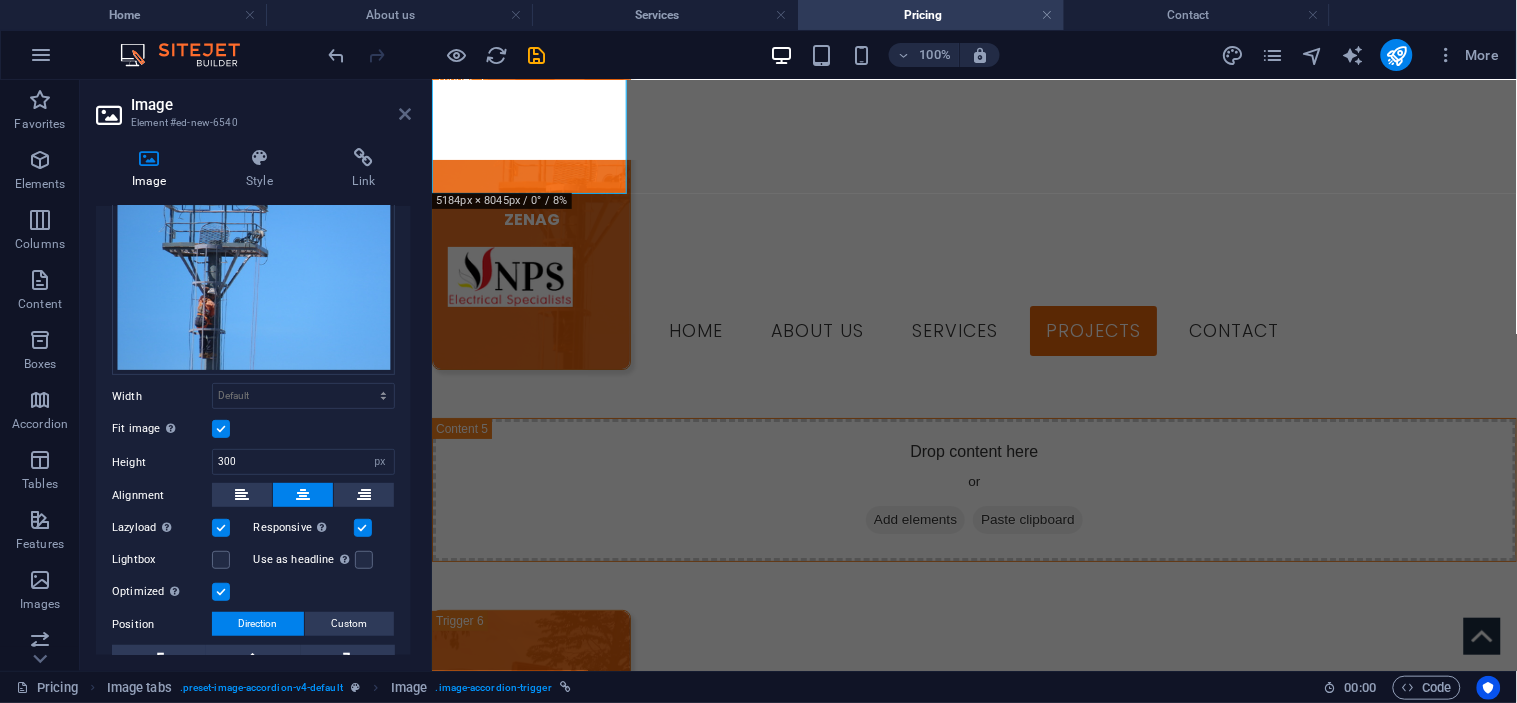 click at bounding box center (405, 114) 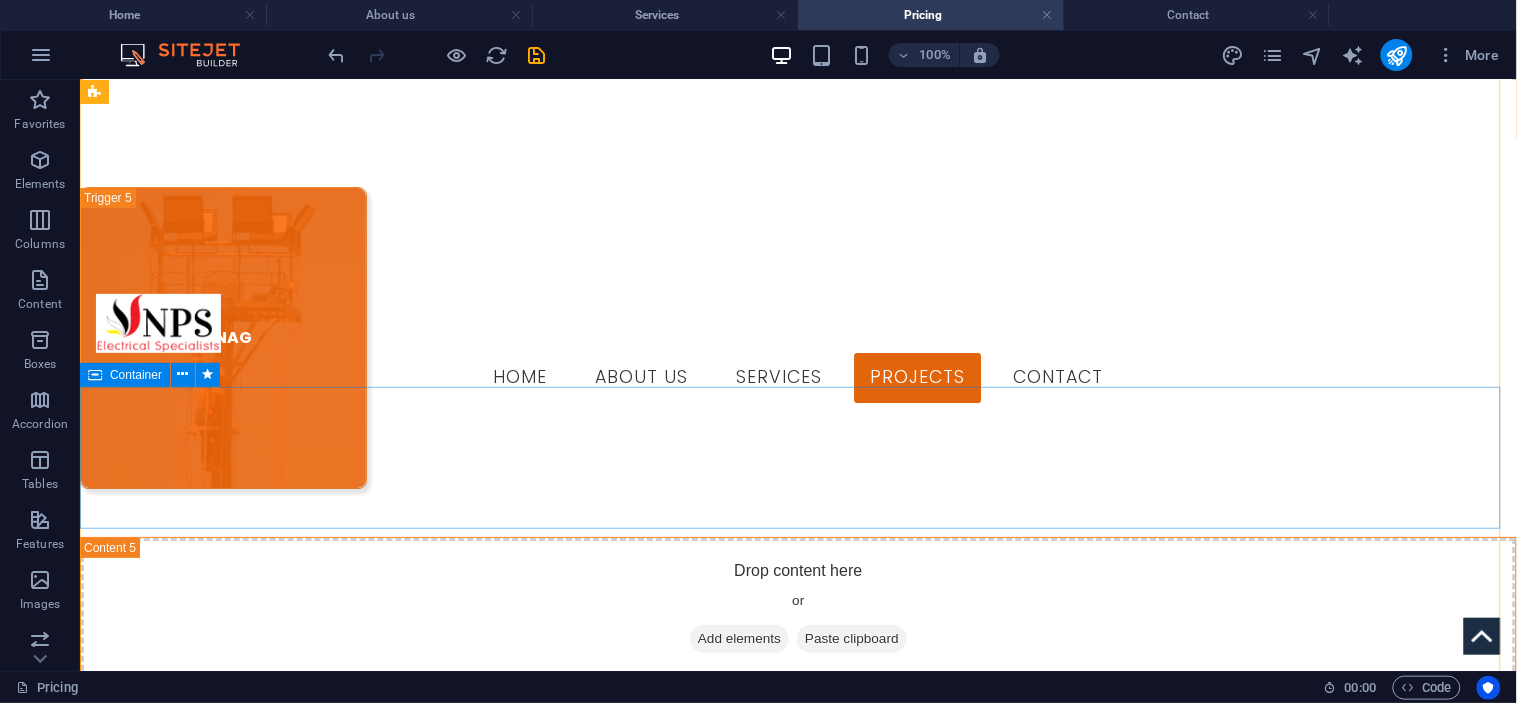 scroll, scrollTop: 3988, scrollLeft: 0, axis: vertical 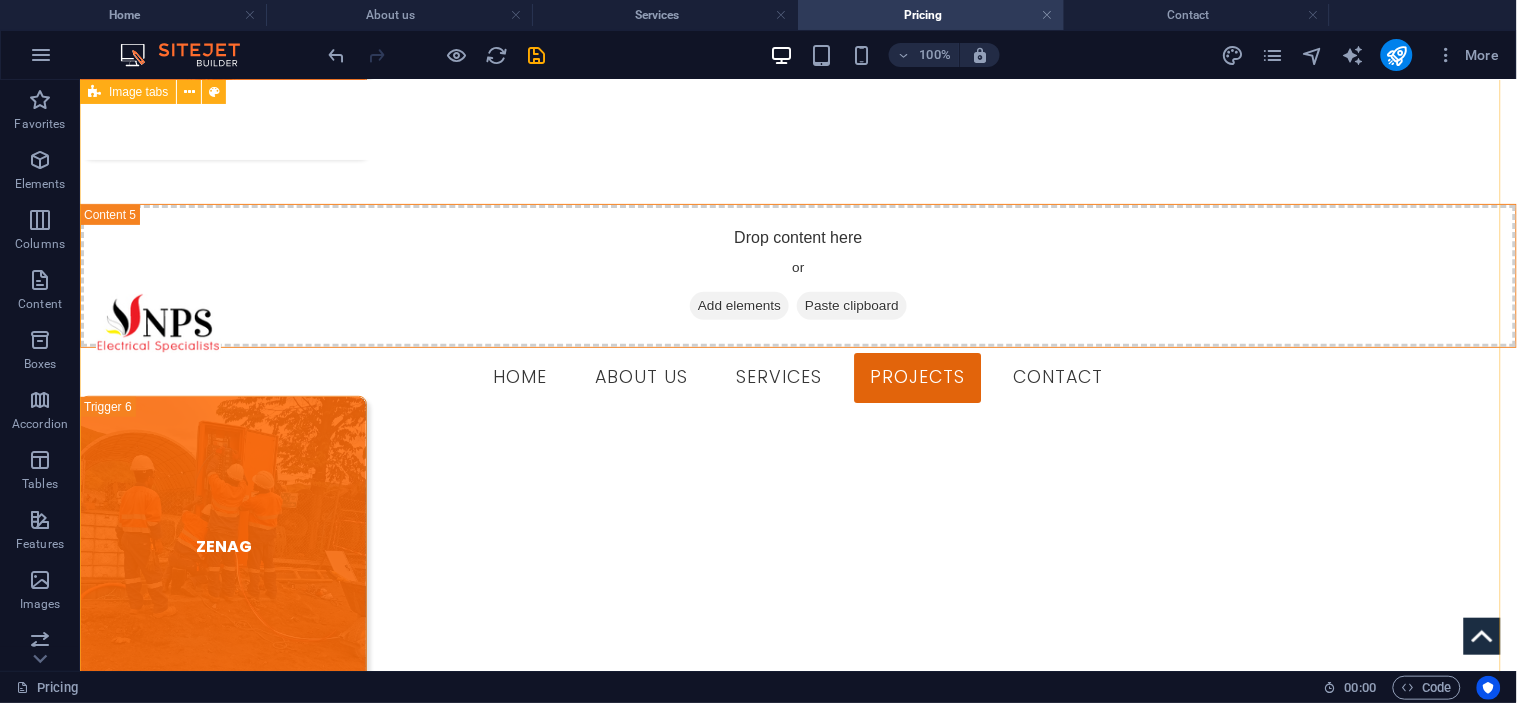 click on "PNG PORTS Drop content here or  Add elements  Paste clipboard SP BREWERY Drop content here or  Add elements  Paste clipboard NKW, MANUS Drop content here or  Add elements  Paste clipboard ZENAG Drop content here or  Add elements  Paste clipboard ZENAG Drop content here or  Add elements  Paste clipboard ZENAG Drop content here or  Add elements  Paste clipboard" at bounding box center [797, -706] 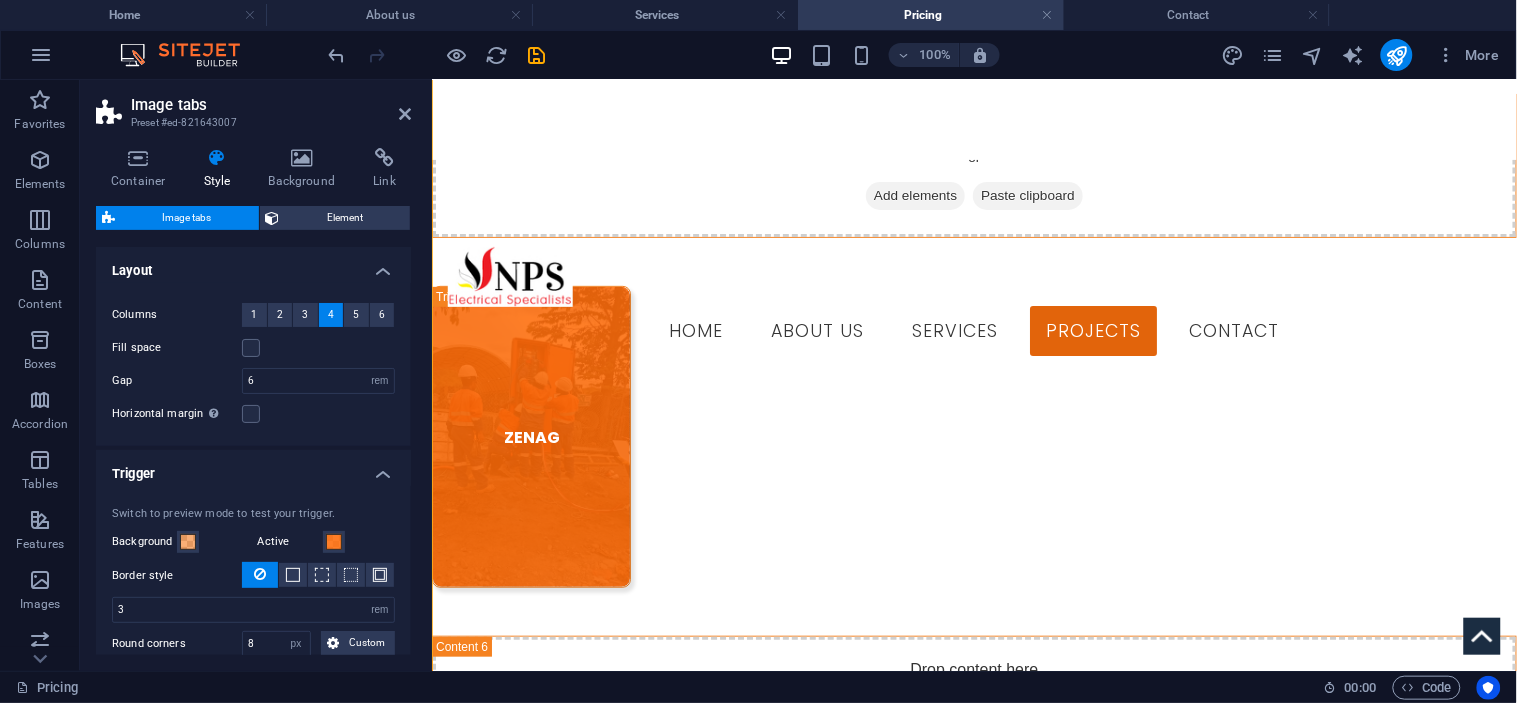 click on "Image tabs Element Layout How this element expands within the layout (Flexbox). Size Default auto px % 1/1 1/2 1/3 1/4 1/5 1/6 1/7 1/8 1/9 1/10 Grow Shrink Order Container layout Visible Visible Opacity 100 % Overflow Spacing Margin Default auto px % rem vw vh Custom Custom auto px % rem vw vh auto px % rem vw vh auto px % rem vw vh auto px % rem vw vh Padding Default px rem % vh vw Custom Custom px rem % vh vw px rem % vh vw px rem % vh vw px rem % vh vw Border Style              - Width 1 auto px rem % vh vw Custom Custom 1 auto px rem % vh vw 1 auto px rem % vh vw 1 auto px rem % vh vw 1 auto px rem % vh vw  - Color Round corners For background overlay and background images, the overflow must be hidden so that the round corners are visible Default px rem % vh vw Custom Custom px rem % vh vw px rem % vh vw px rem % vh vw px rem % vh vw Shadow Default None Outside Inside Color X offset 0 px rem vh vw Y offset 0 px rem vh vw Blur 0 px rem % vh vw Spread 0 px rem vh vw Text Shadow Default None Color" at bounding box center [253, 430] 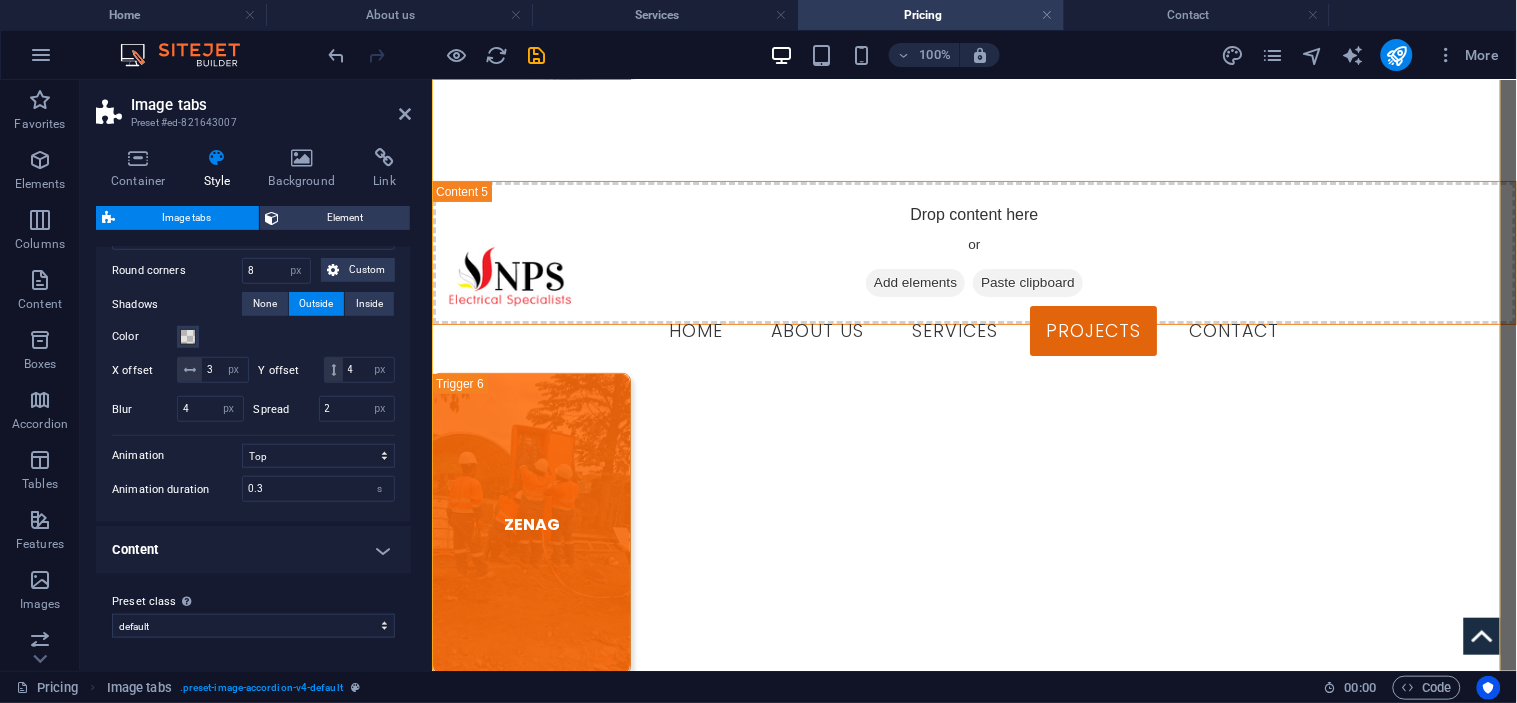 scroll, scrollTop: 64, scrollLeft: 0, axis: vertical 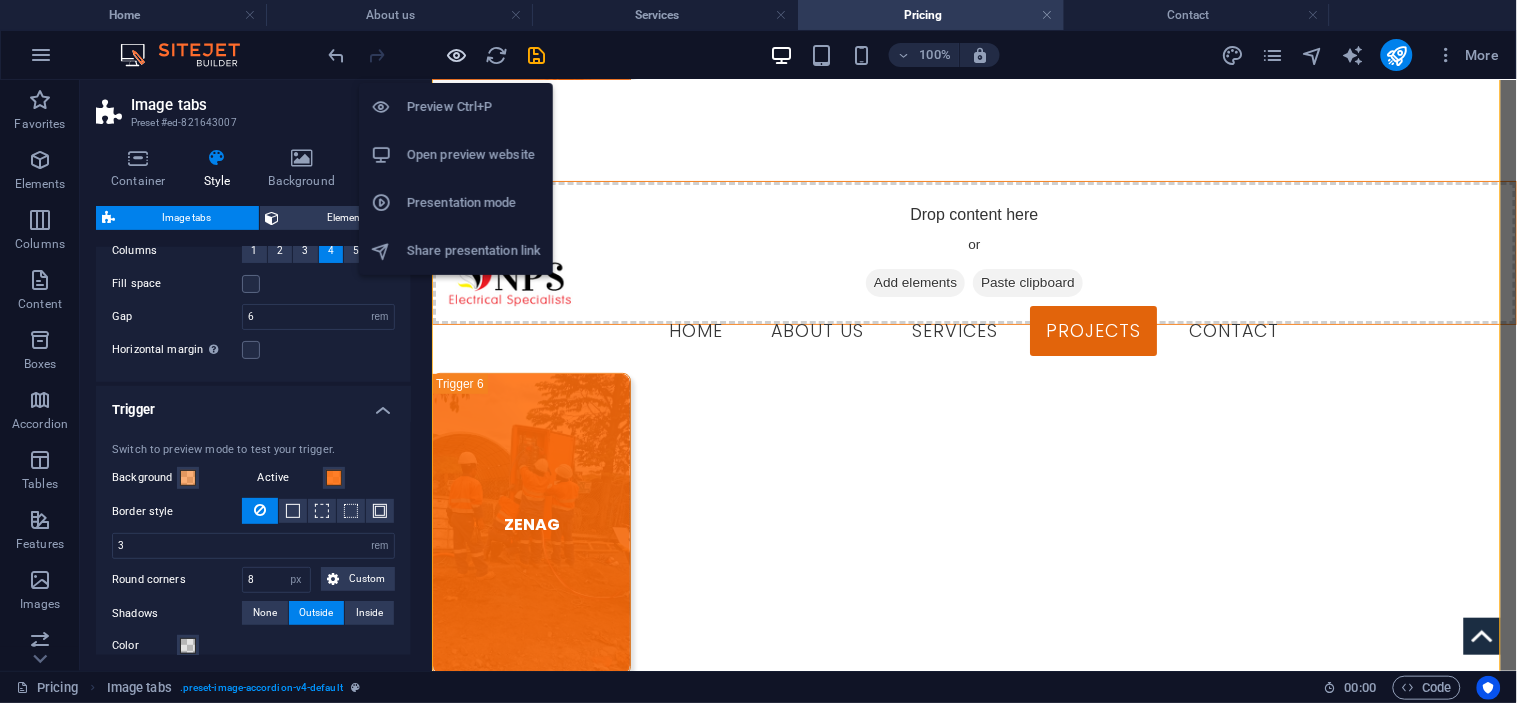 click at bounding box center (457, 55) 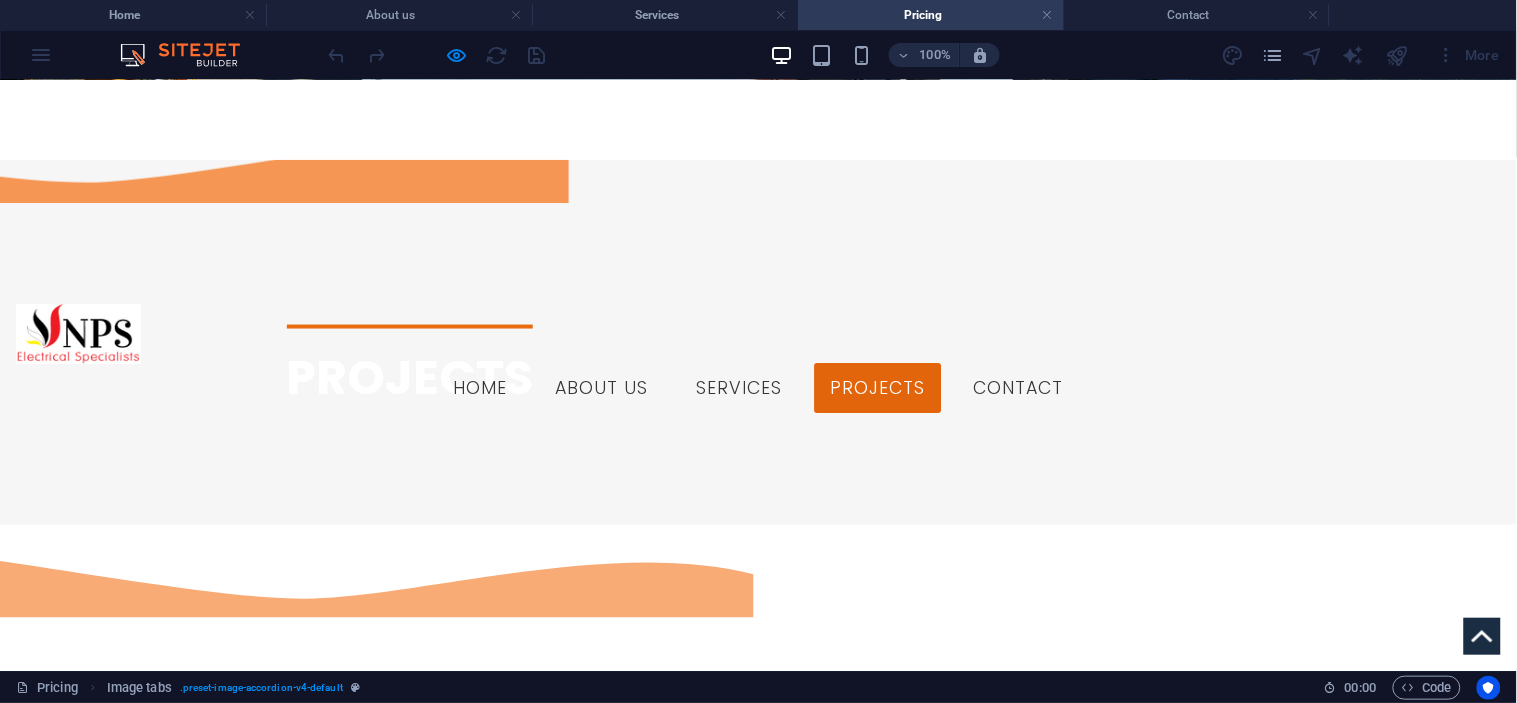 scroll, scrollTop: 971, scrollLeft: 0, axis: vertical 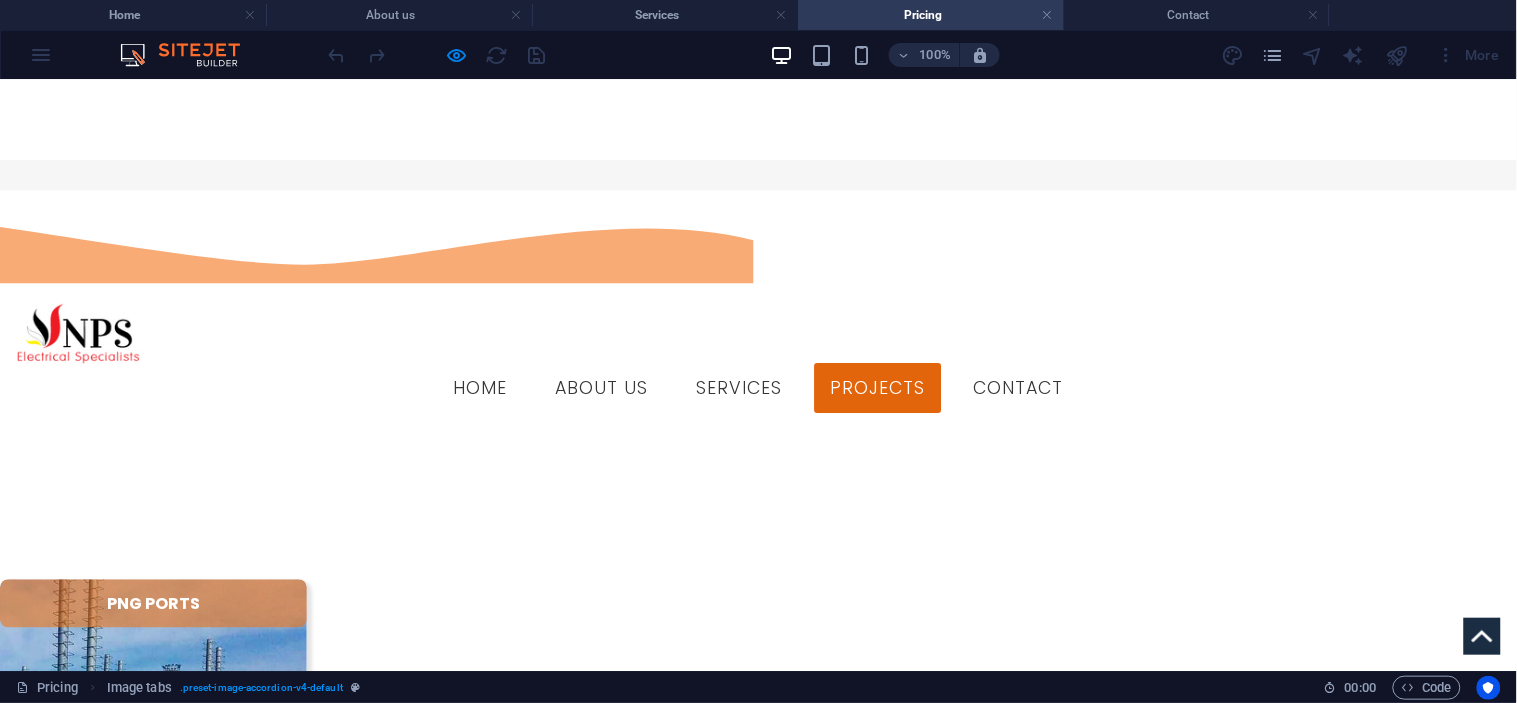click on "ZENAG" at bounding box center (153, 2477) 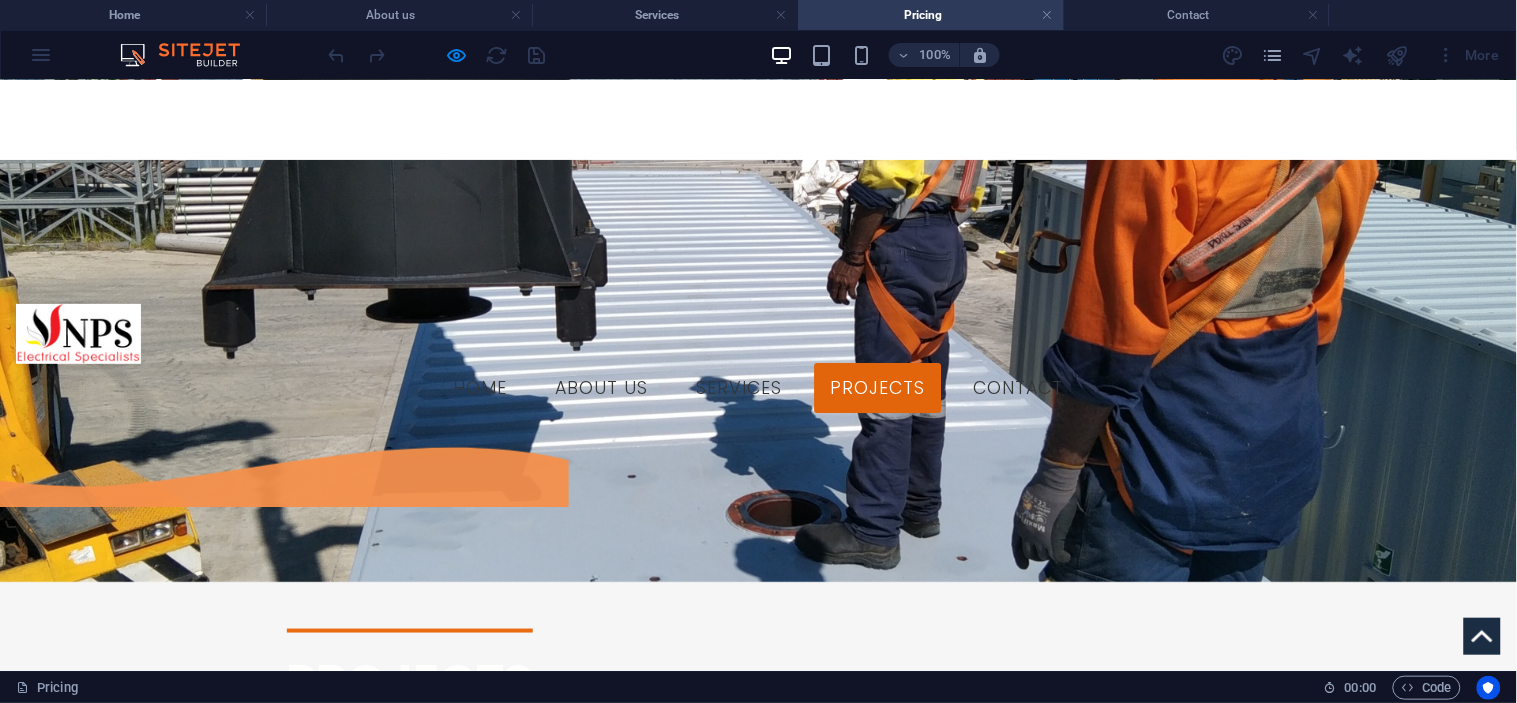 scroll, scrollTop: 555, scrollLeft: 0, axis: vertical 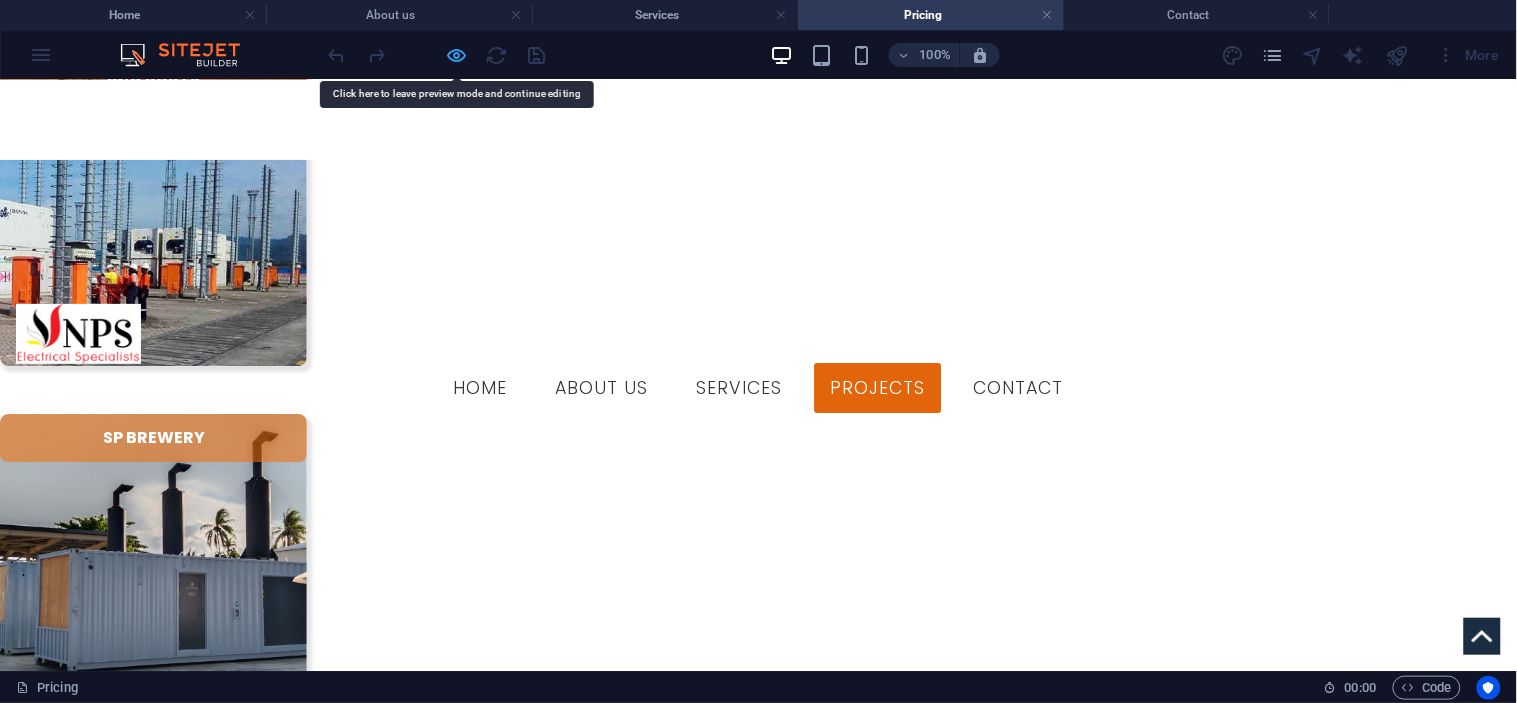 drag, startPoint x: 568, startPoint y: 130, endPoint x: 460, endPoint y: 56, distance: 130.91983 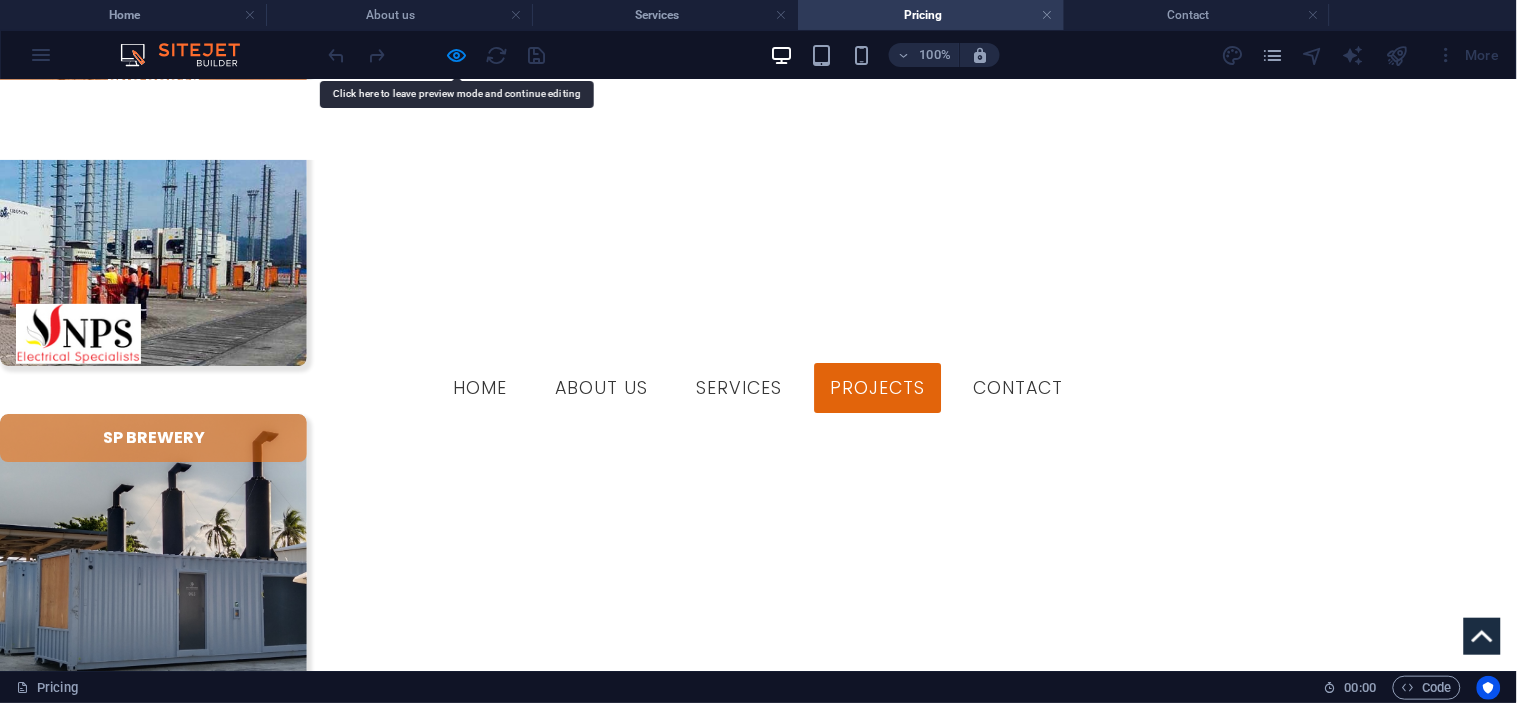 select on "rem" 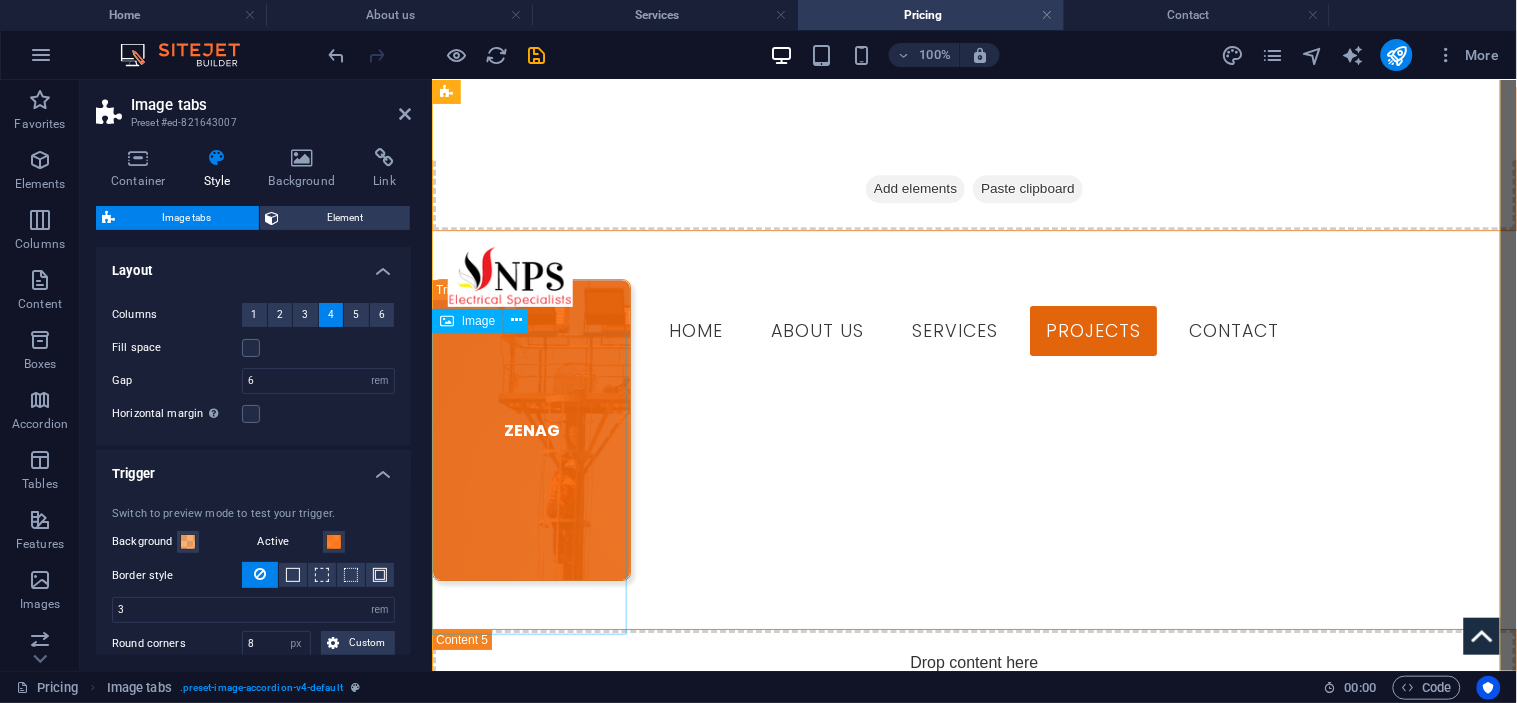 scroll, scrollTop: 3897, scrollLeft: 0, axis: vertical 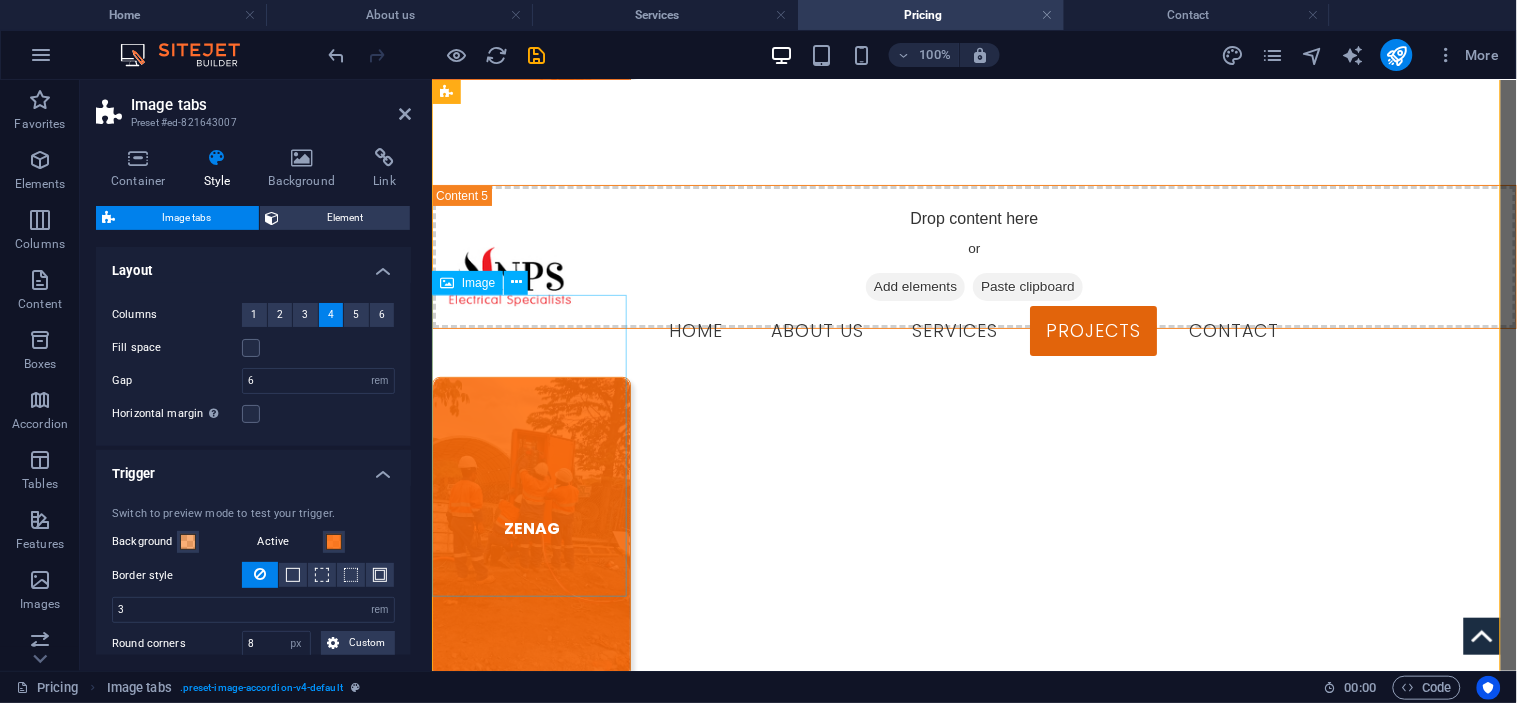 click on "ZENAG" at bounding box center [530, 527] 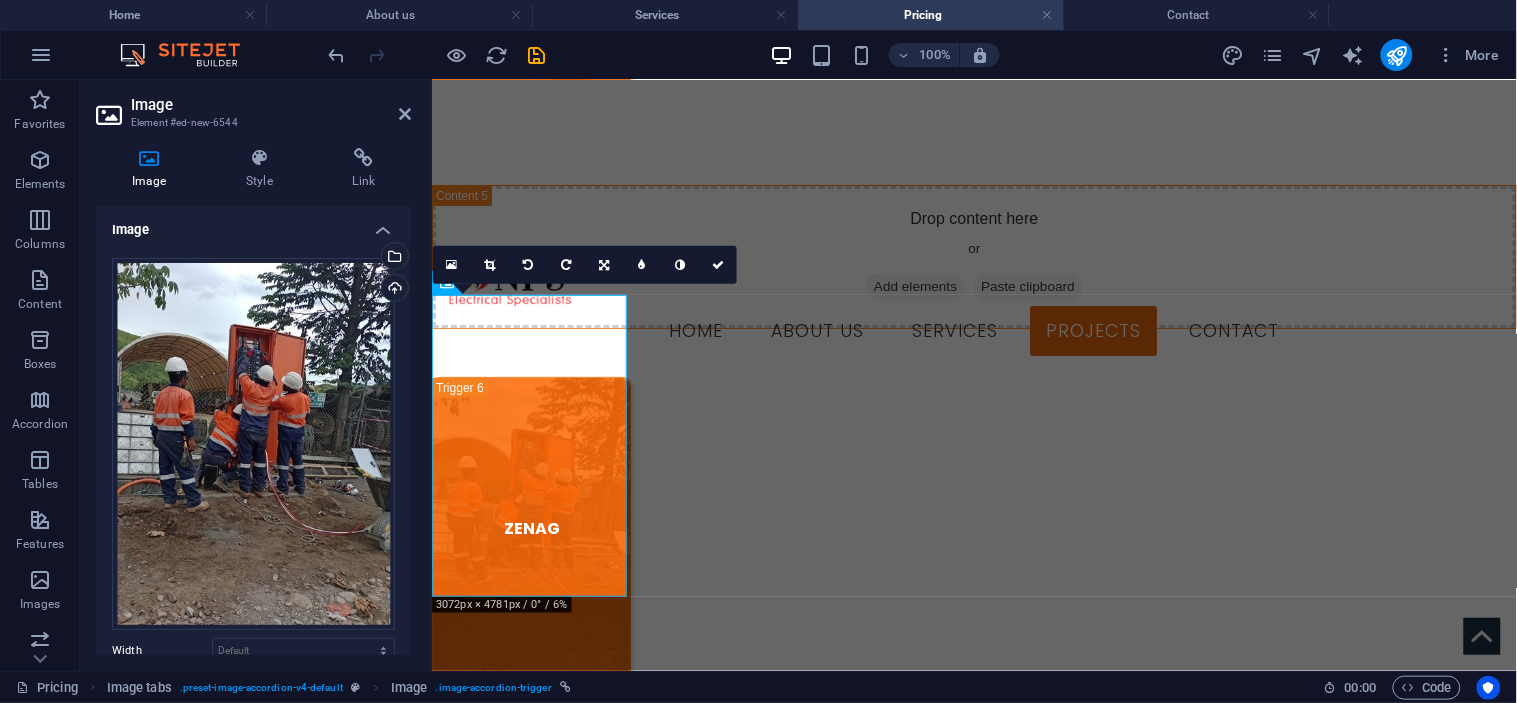 scroll, scrollTop: 364, scrollLeft: 0, axis: vertical 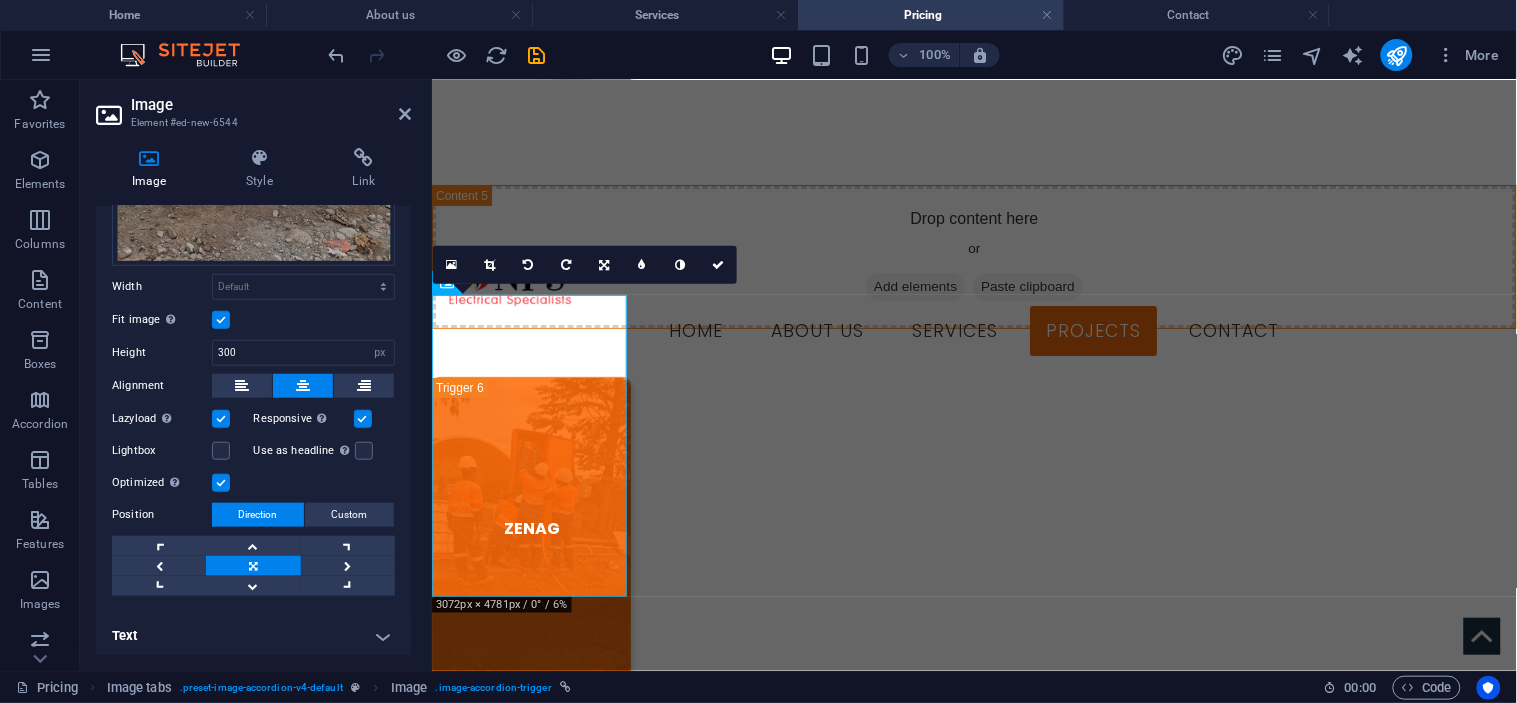 click on "Text" at bounding box center (253, 636) 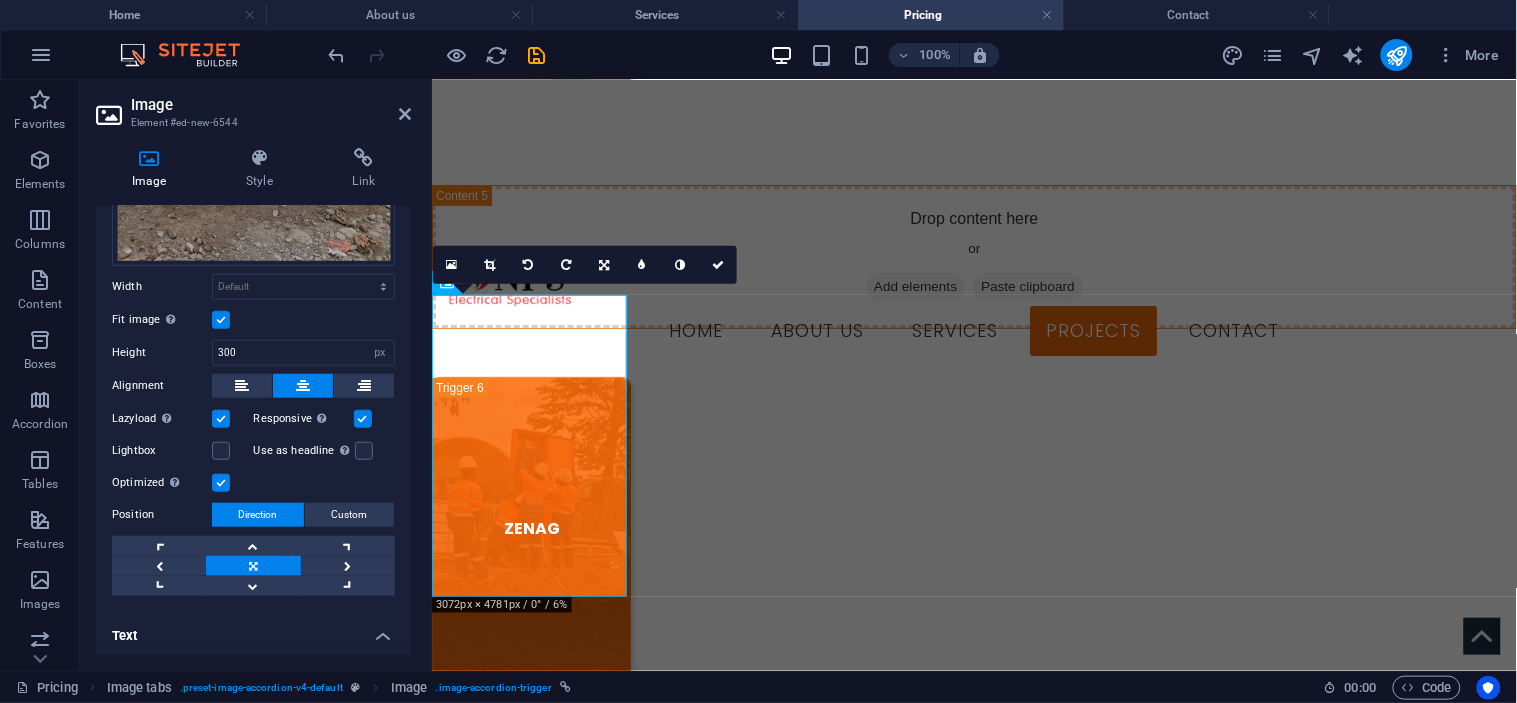 scroll, scrollTop: 552, scrollLeft: 0, axis: vertical 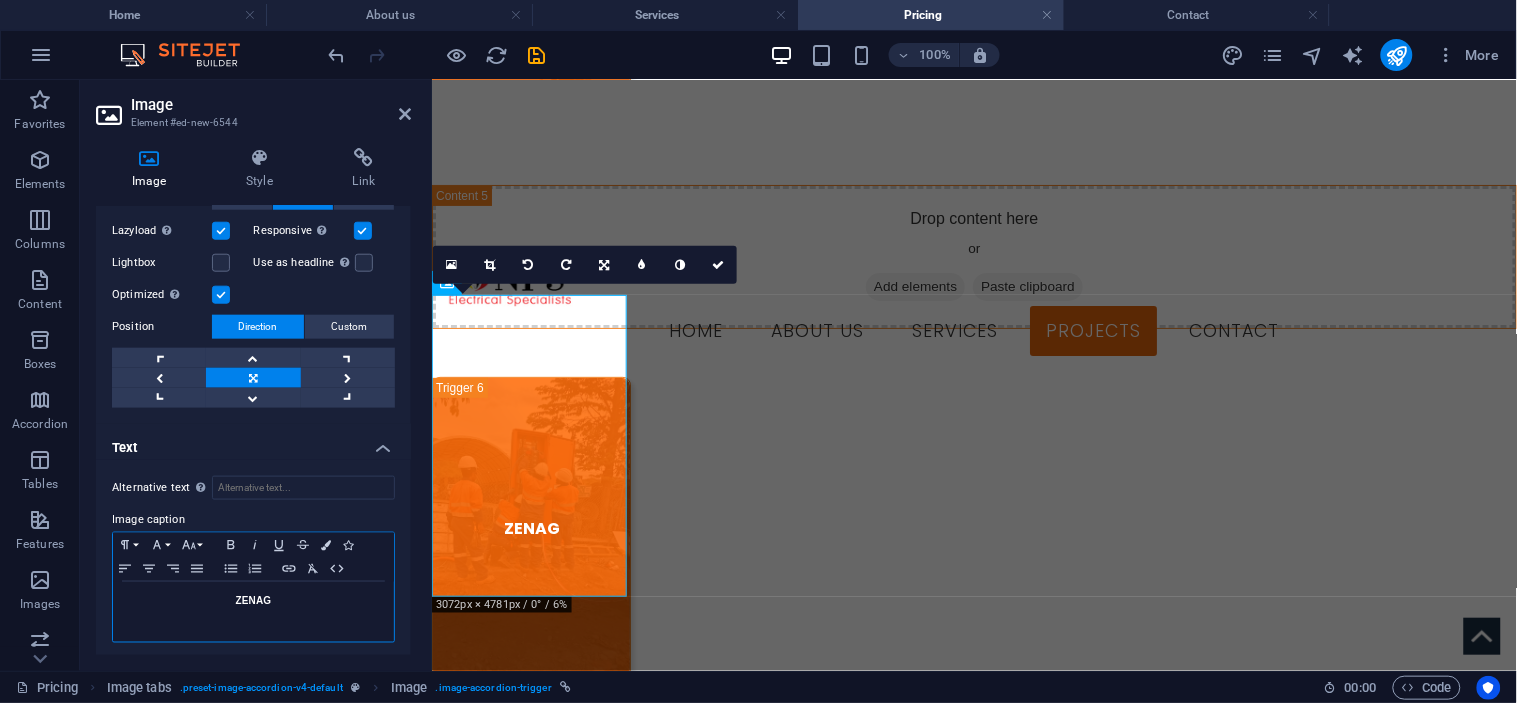 click on "ZENAG" at bounding box center (253, 601) 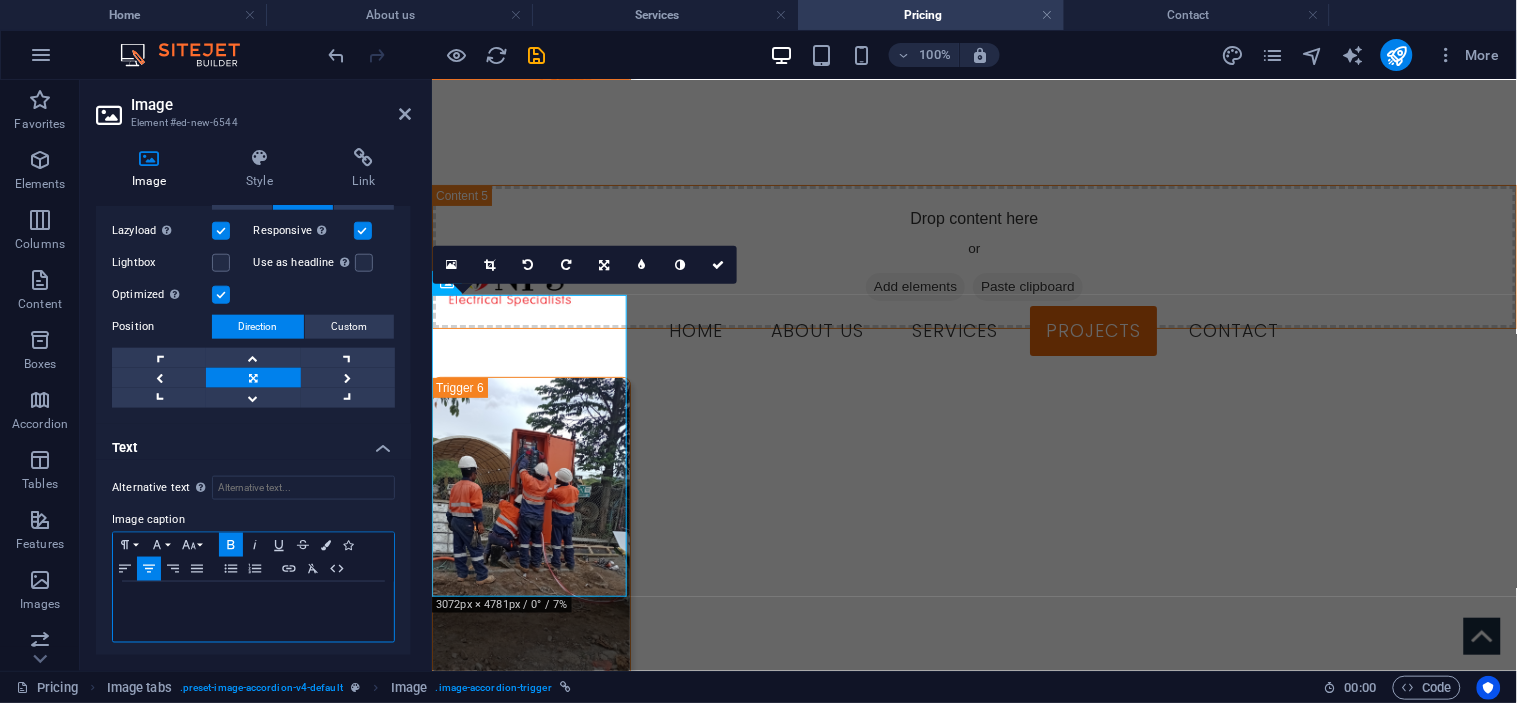 type 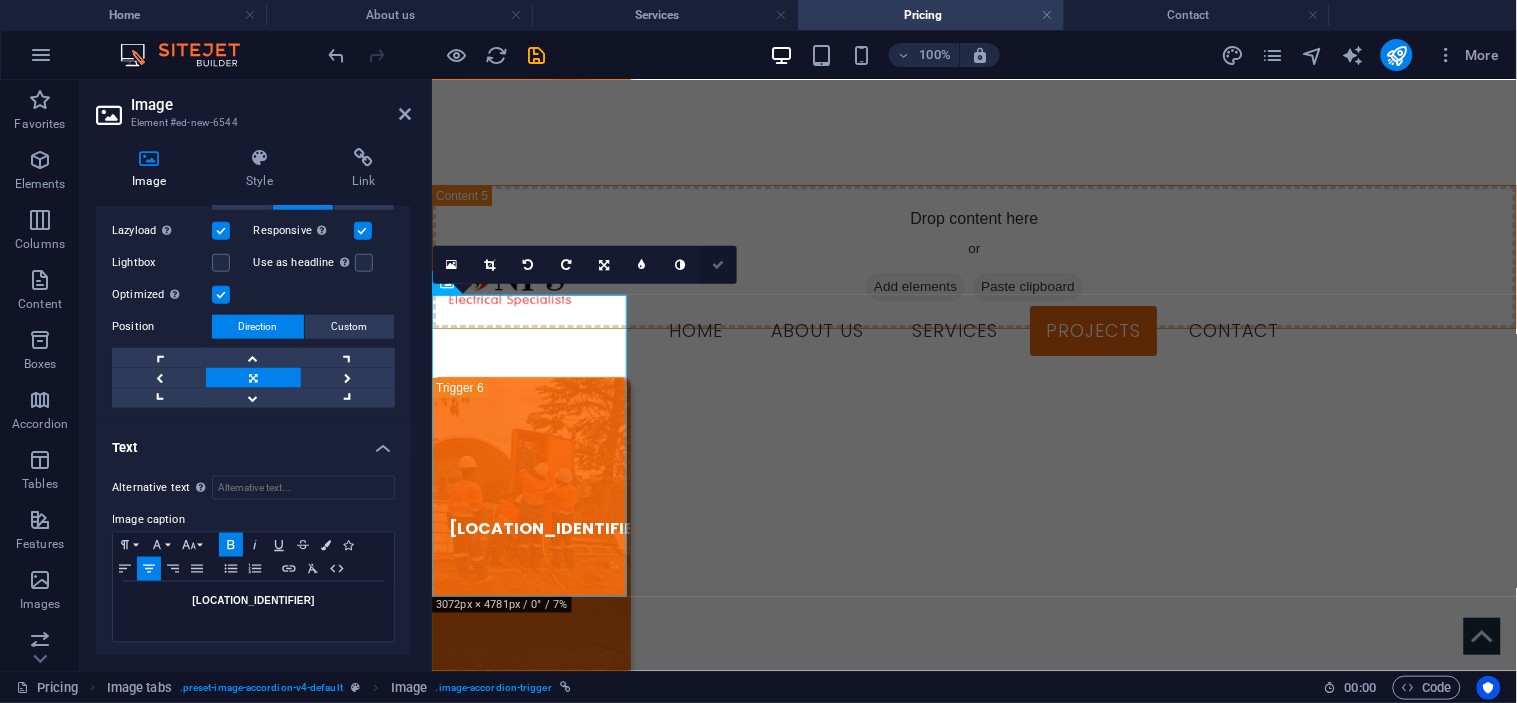 click at bounding box center [718, 265] 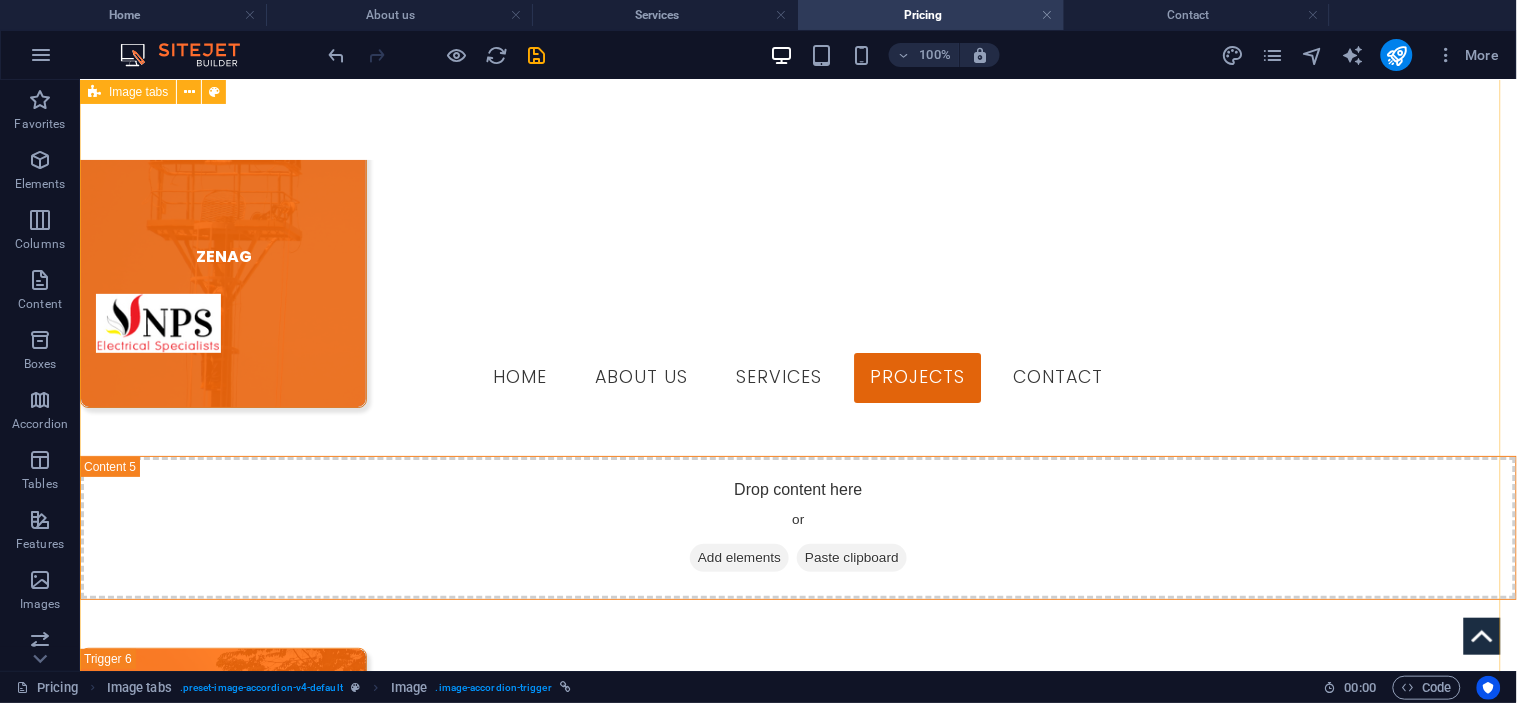 scroll, scrollTop: 3541, scrollLeft: 0, axis: vertical 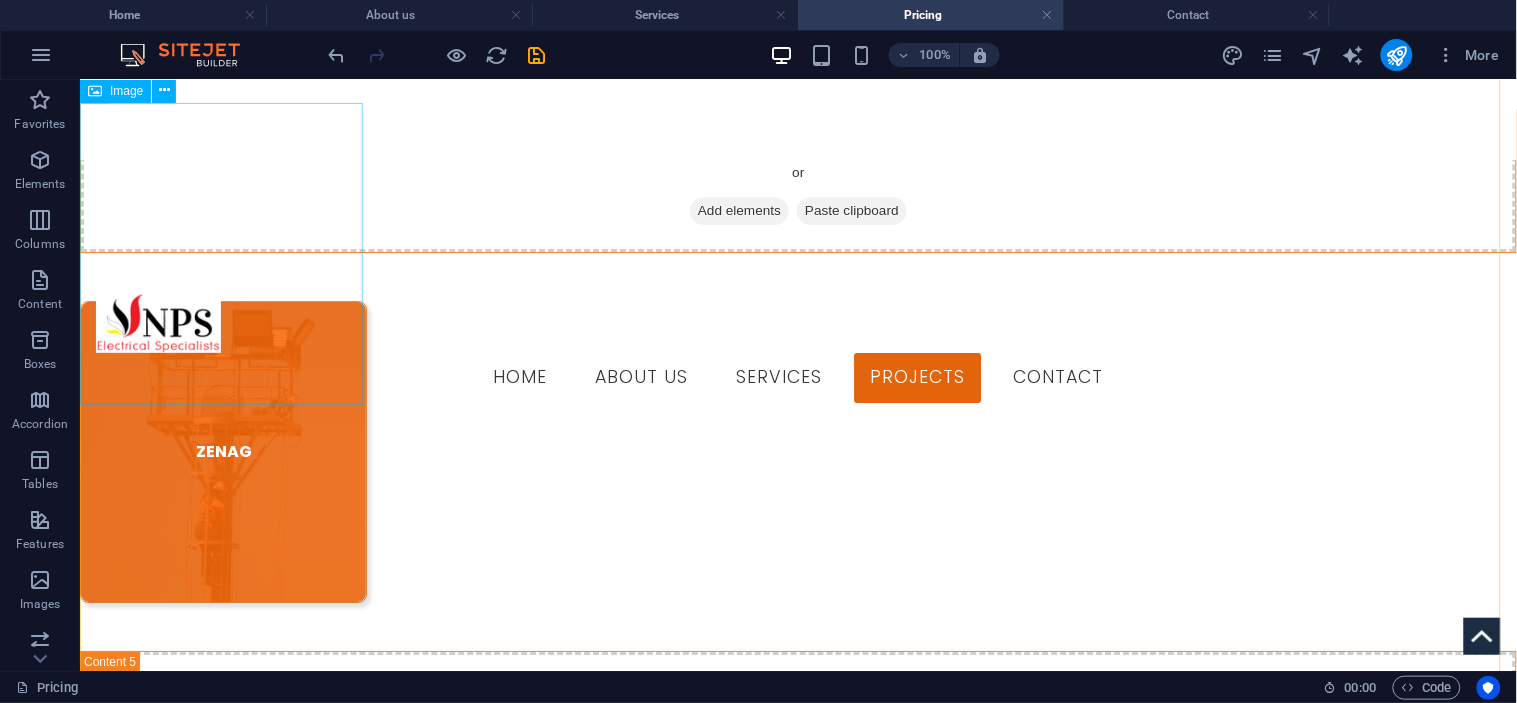 click on "ZENAG" at bounding box center [222, 451] 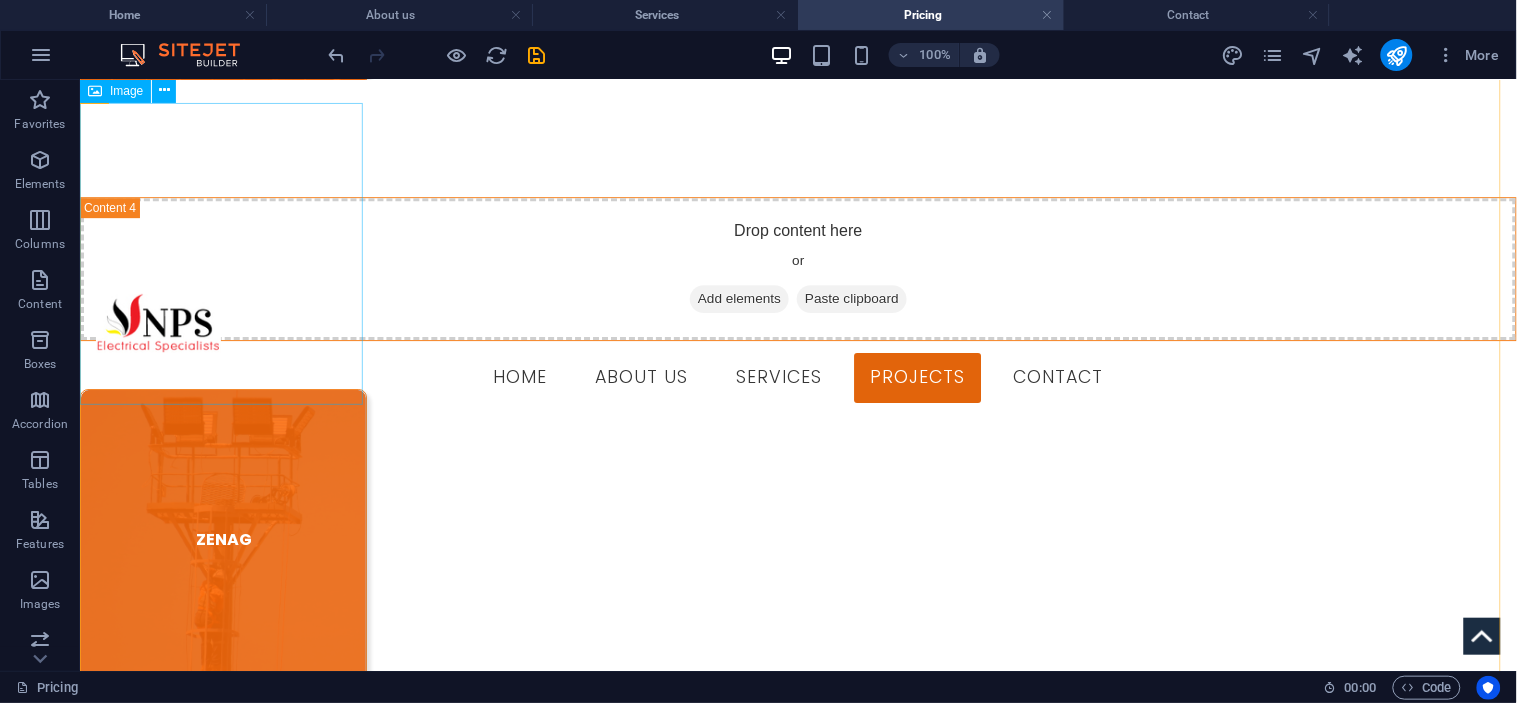 select on "px" 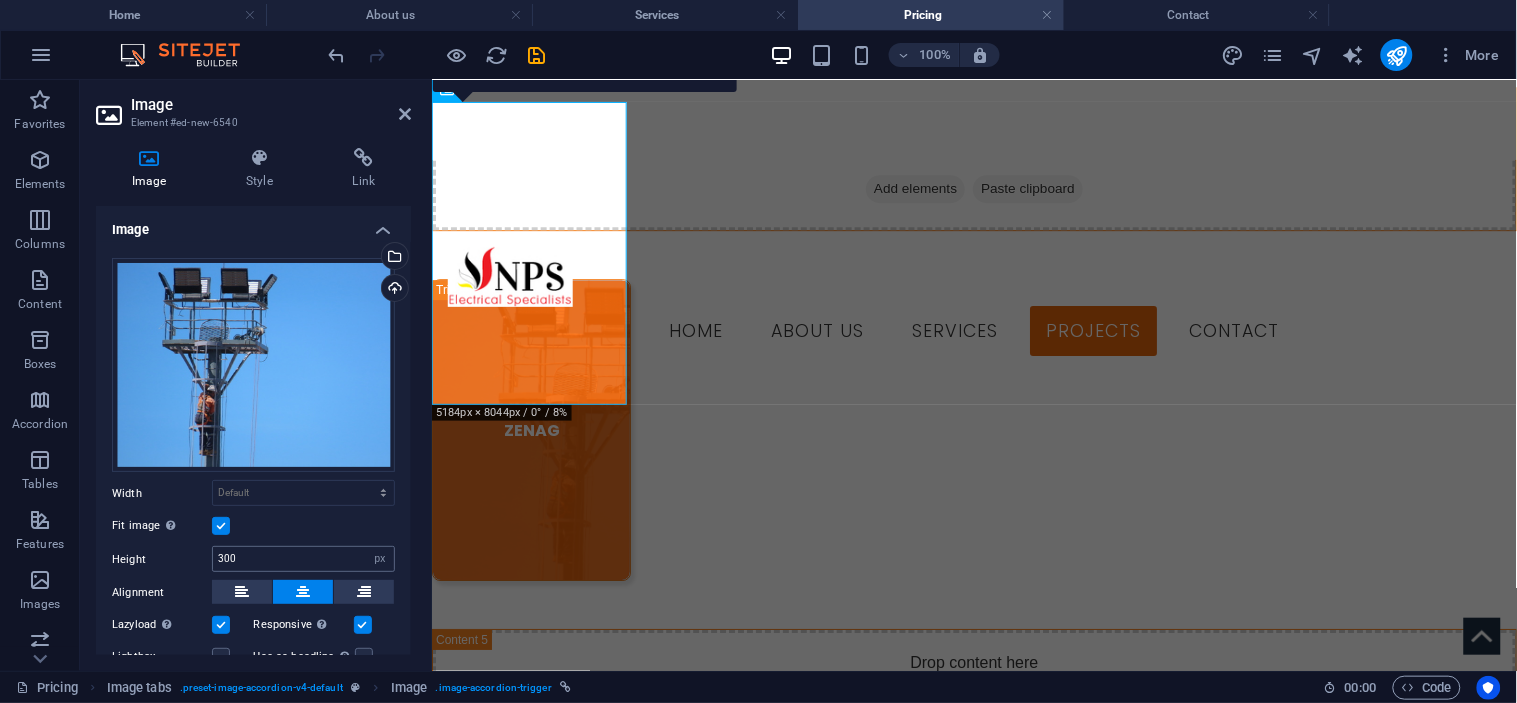 scroll, scrollTop: 208, scrollLeft: 0, axis: vertical 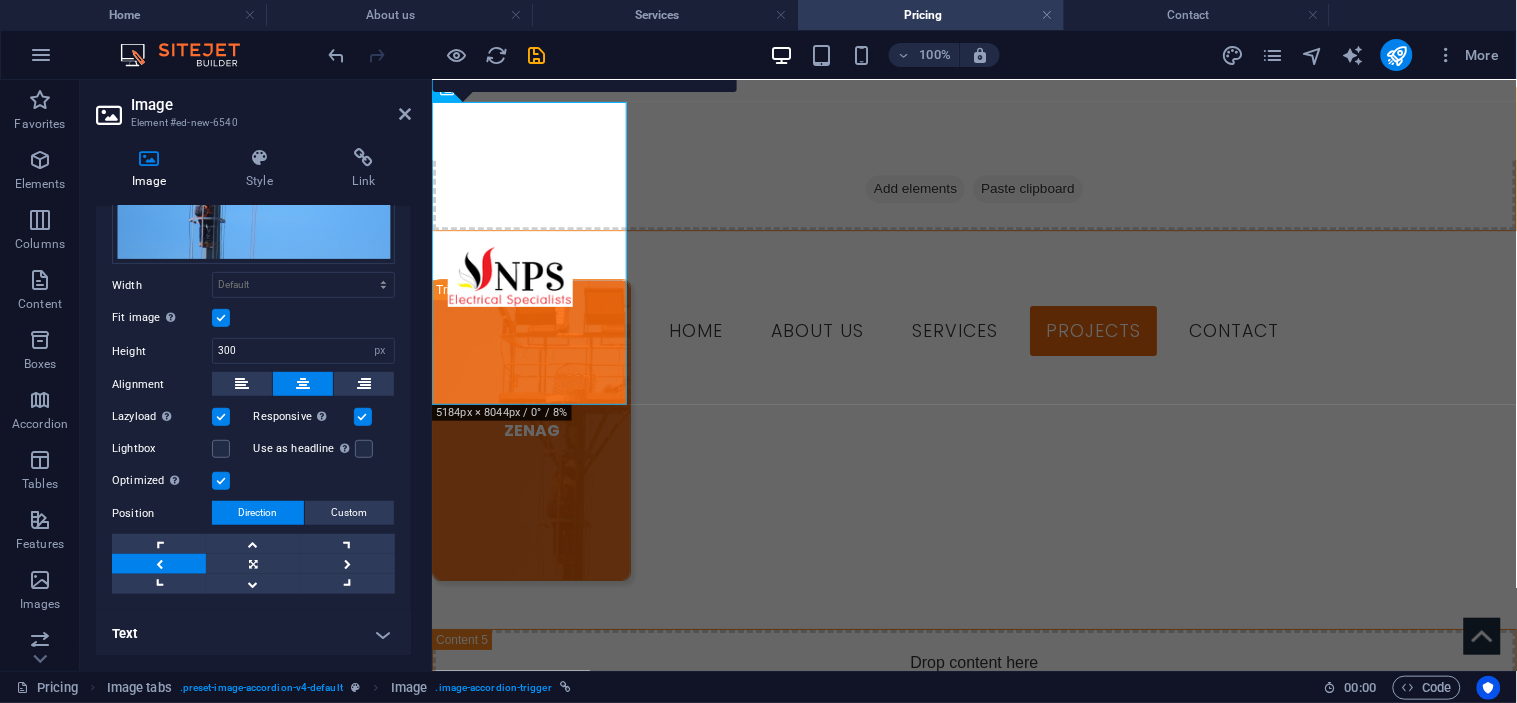 click on "Text" at bounding box center (253, 634) 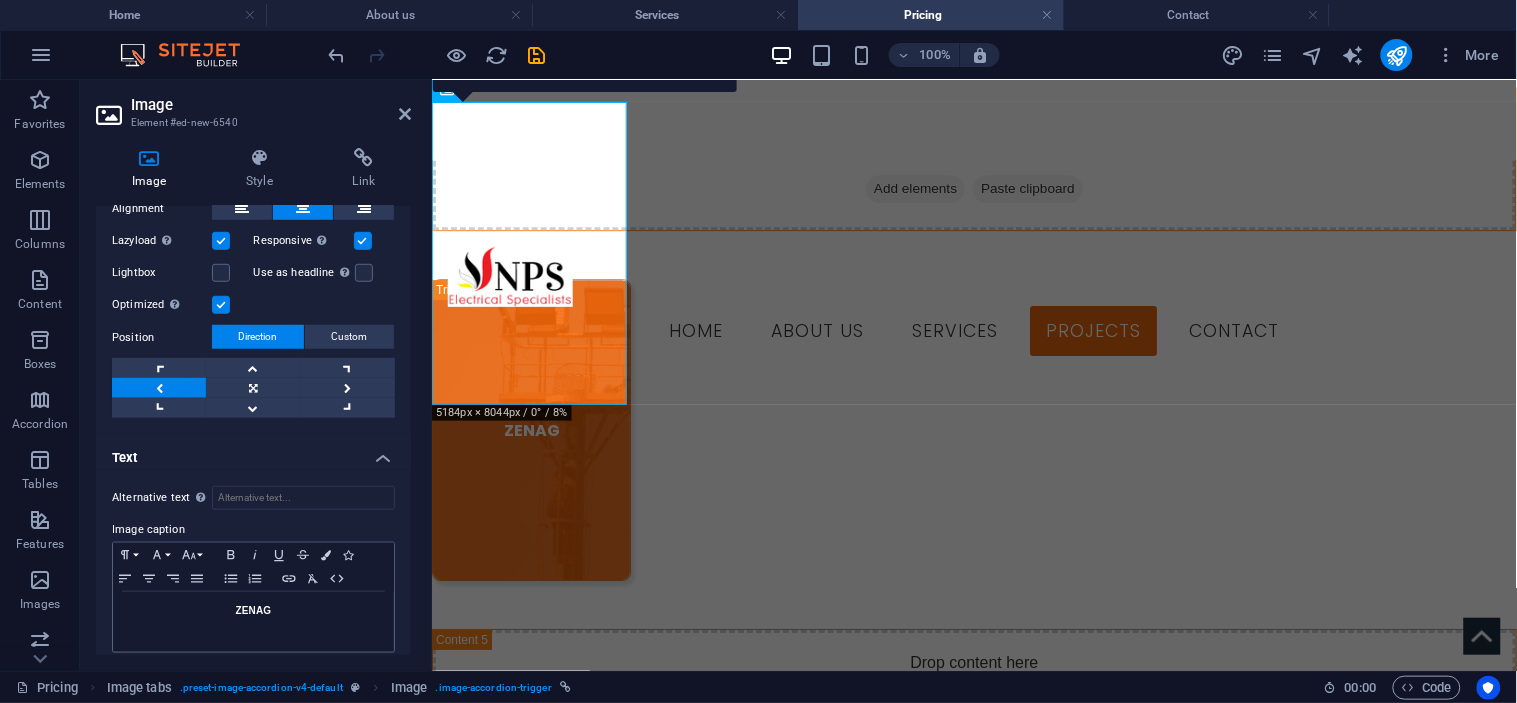 scroll, scrollTop: 396, scrollLeft: 0, axis: vertical 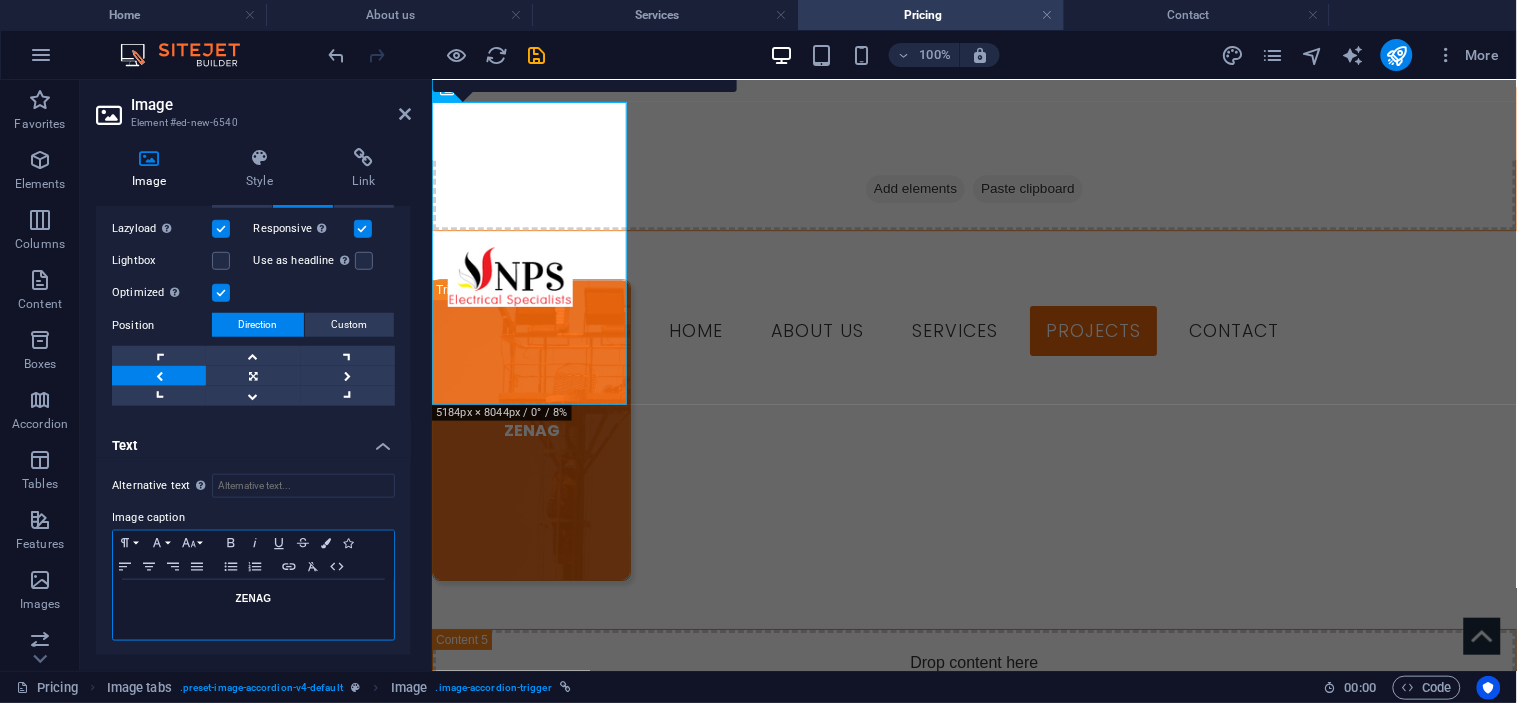 click on "ZENAG" at bounding box center (253, 599) 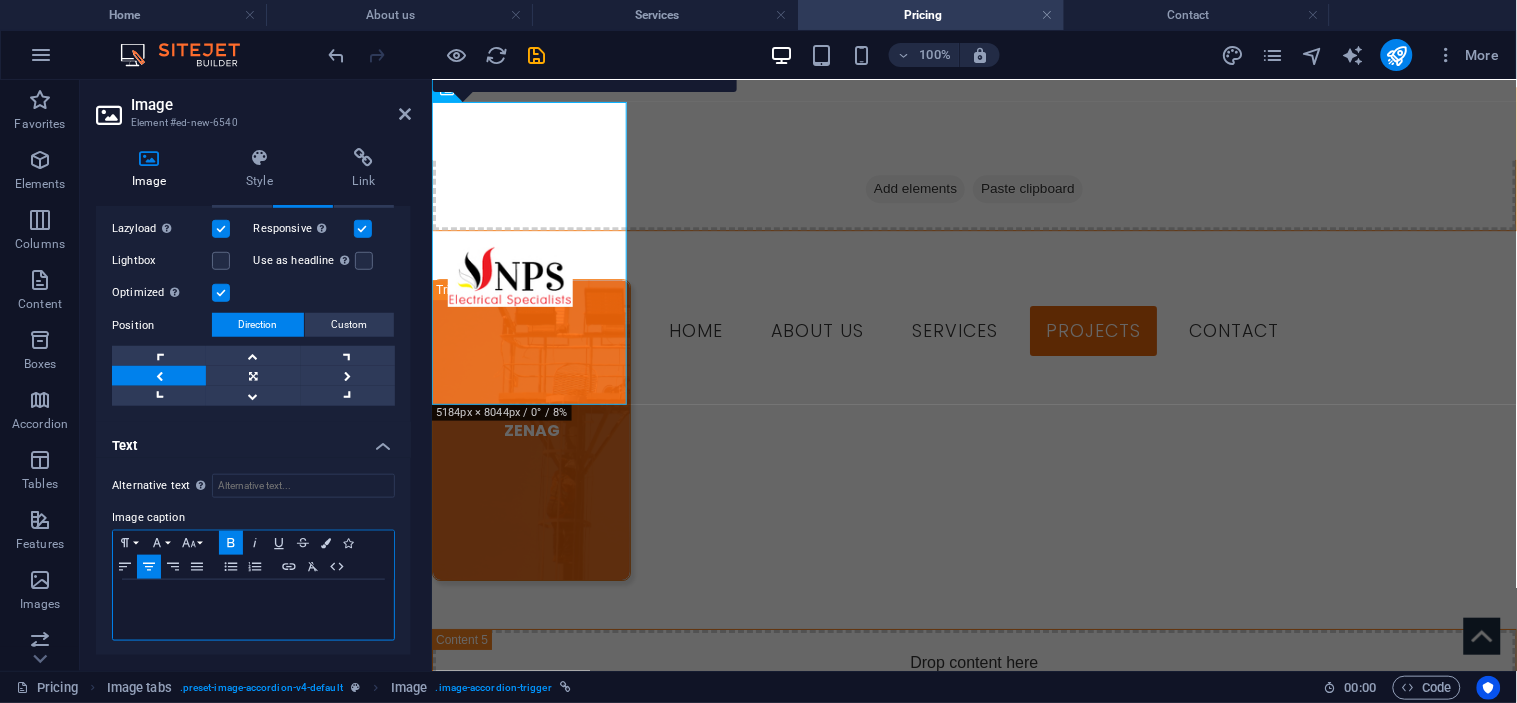 type 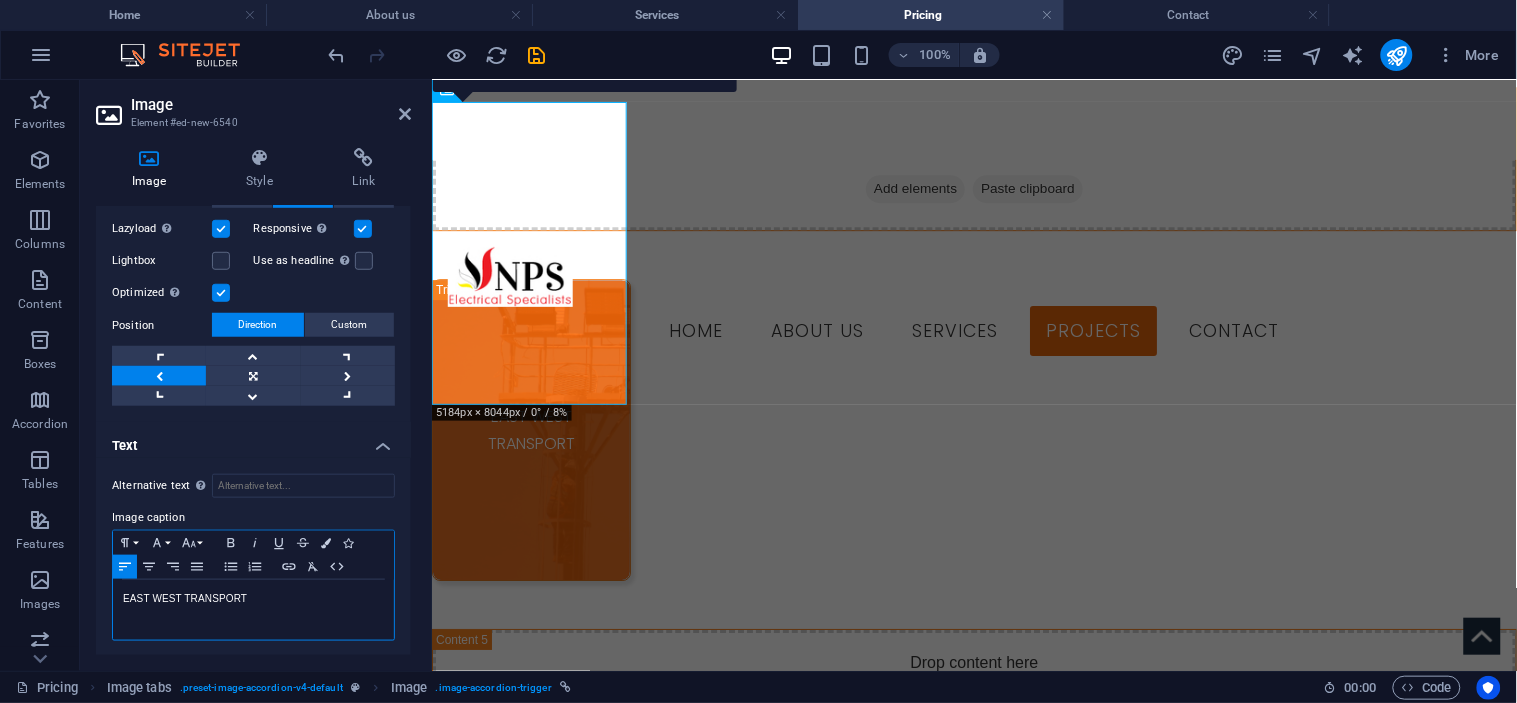 click on "EAST WEST TRANSPORT" at bounding box center [253, 599] 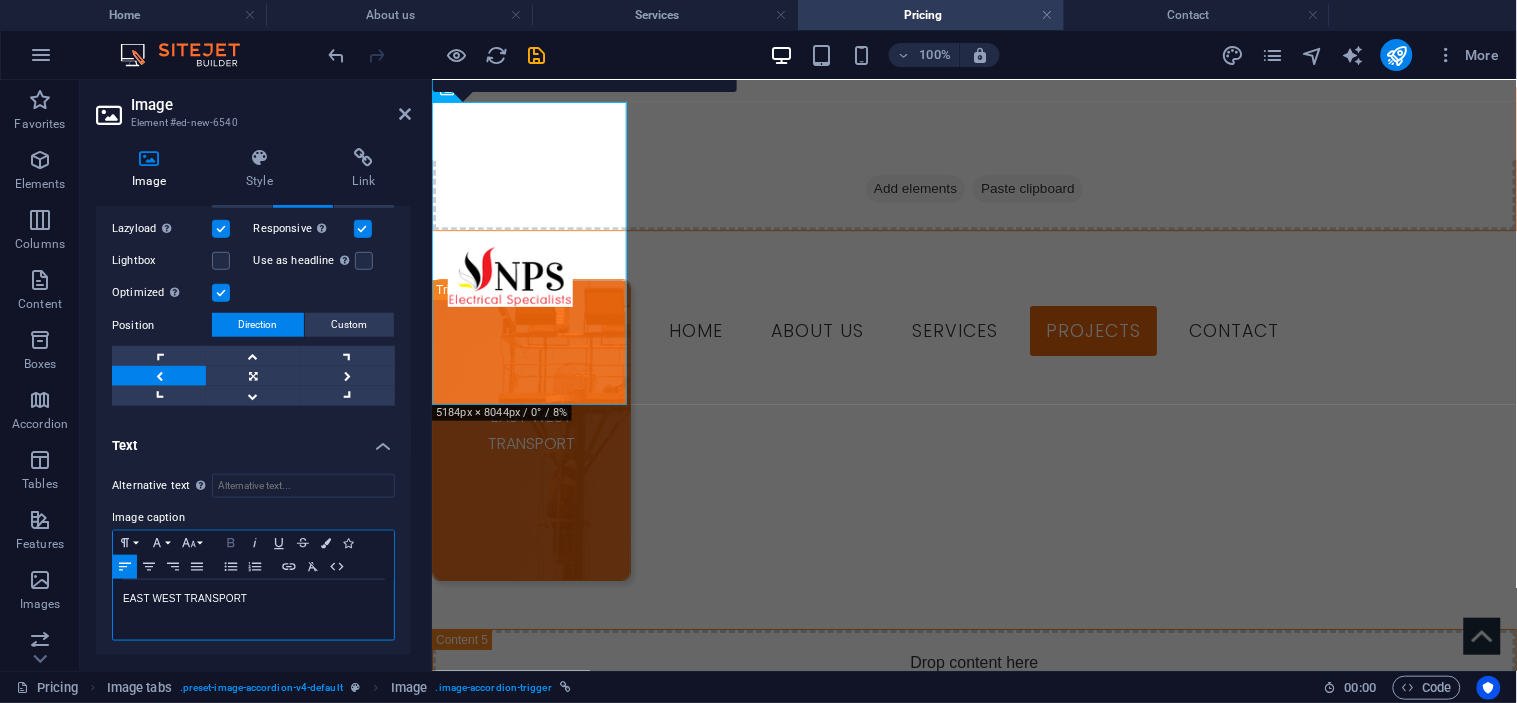 click 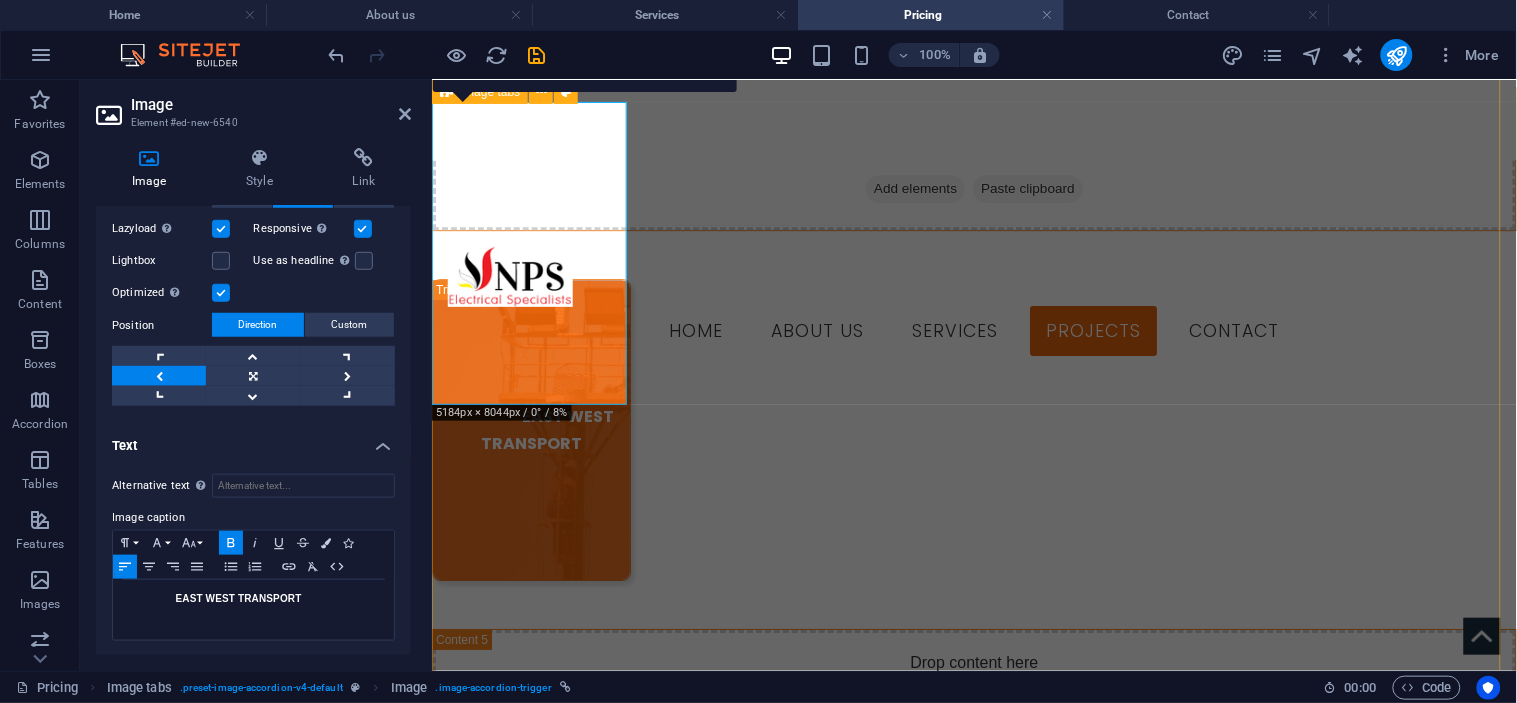 click on "PNG PORTS Drop content here or  Add elements  Paste clipboard SP BREWERY Drop content here or  Add elements  Paste clipboard NKW, MANUS Drop content here or  Add elements  Paste clipboard ZENAG Drop content here or  Add elements  Paste clipboard                         EAST WEST TRANSPORT Drop content here or  Add elements  Paste clipboard KAINANTU Drop content here or  Add elements  Paste clipboard" at bounding box center [973, -237] 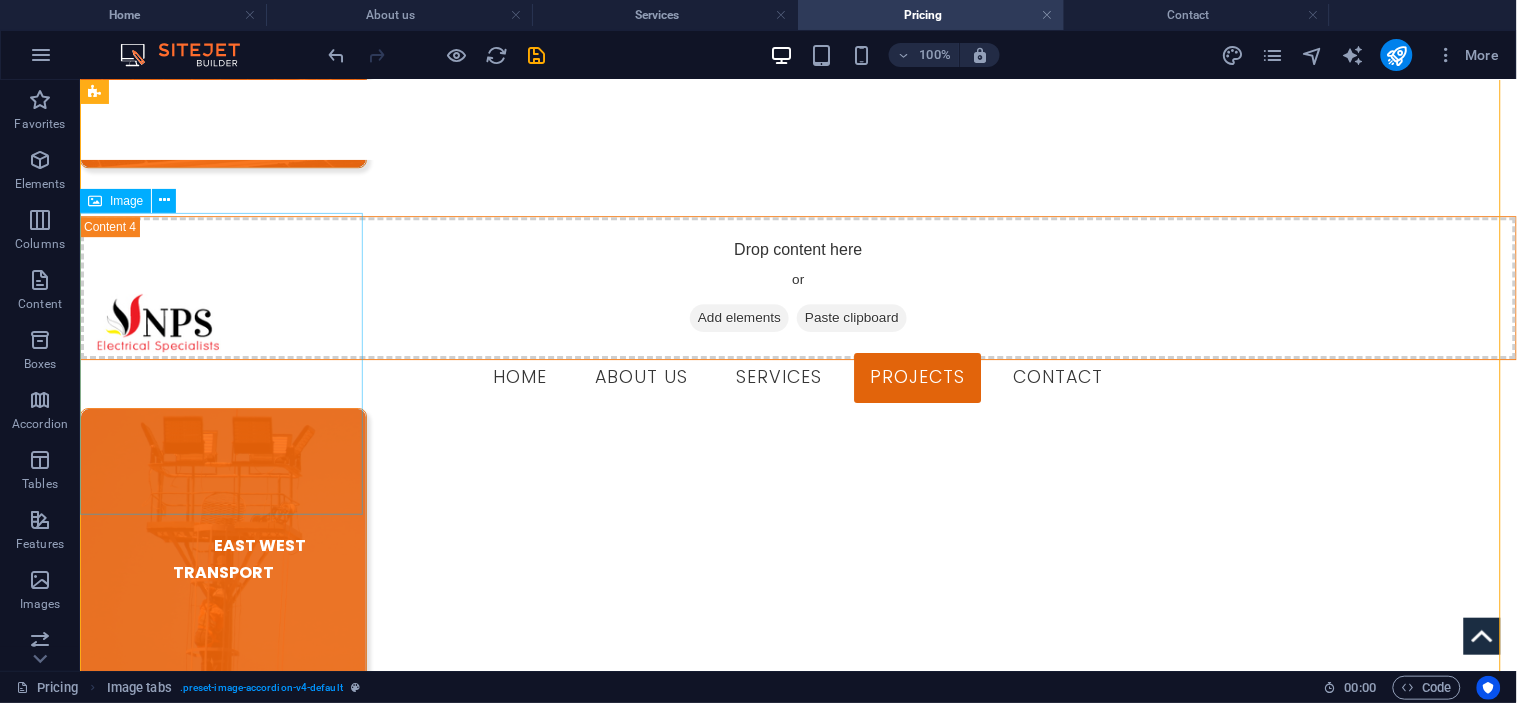scroll, scrollTop: 3430, scrollLeft: 0, axis: vertical 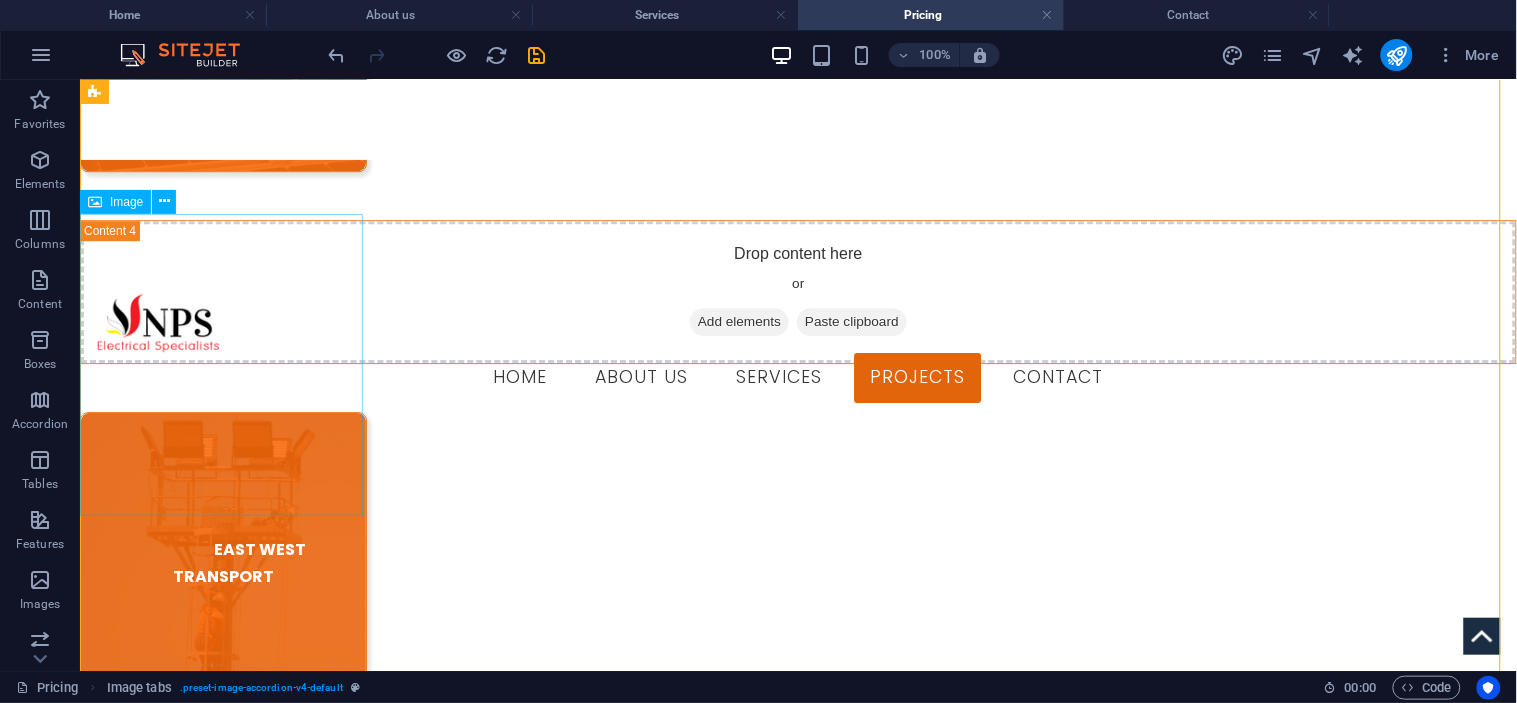 click on "EAST WEST TRANSPORT" at bounding box center [222, 562] 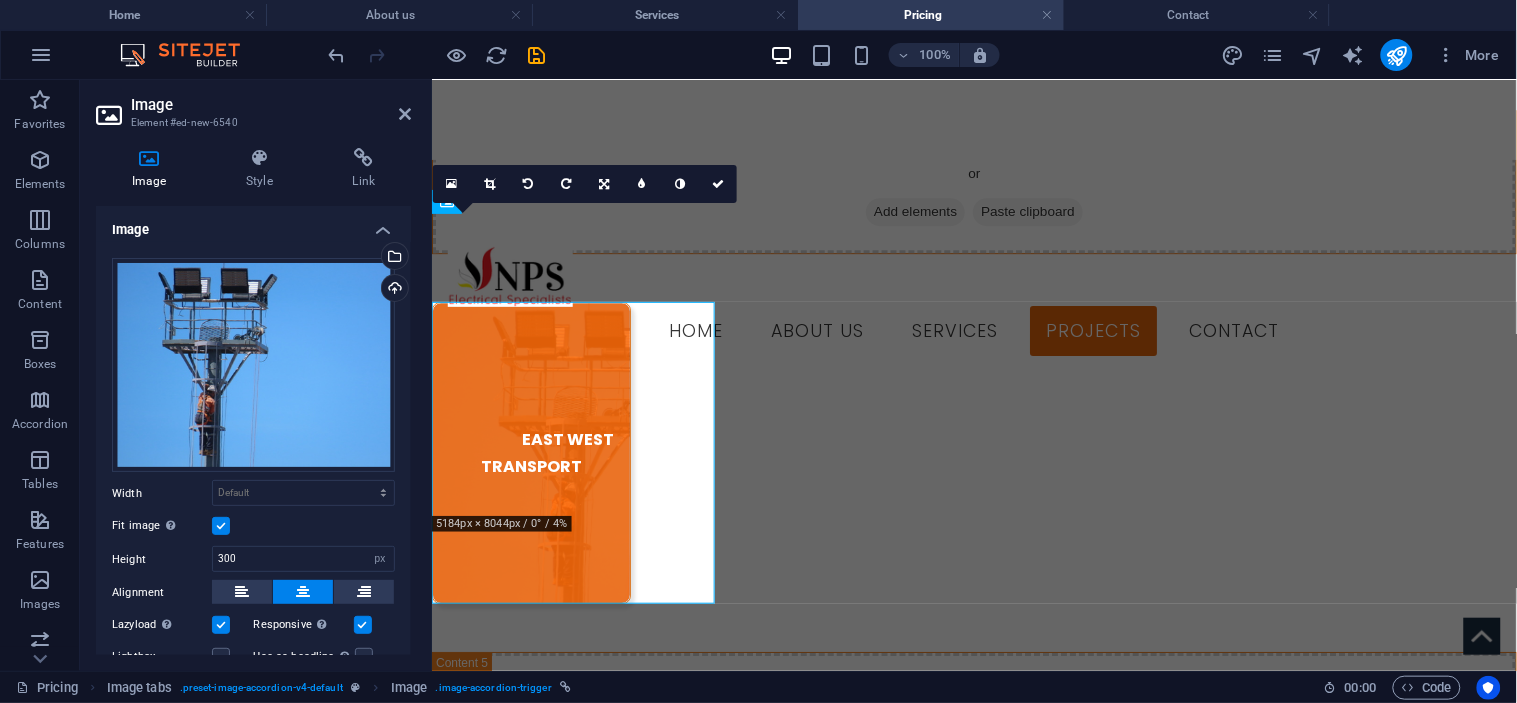 scroll, scrollTop: 3342, scrollLeft: 0, axis: vertical 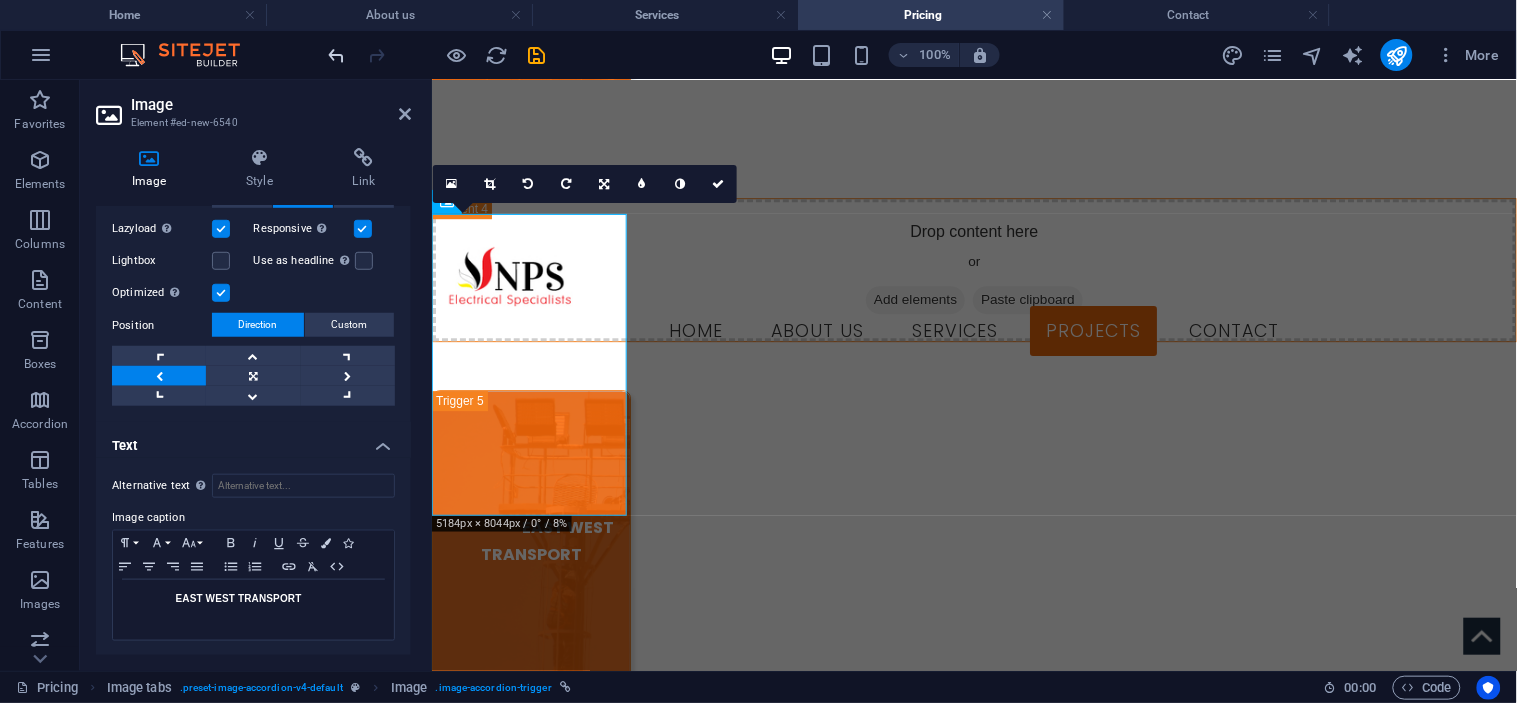 click at bounding box center [337, 55] 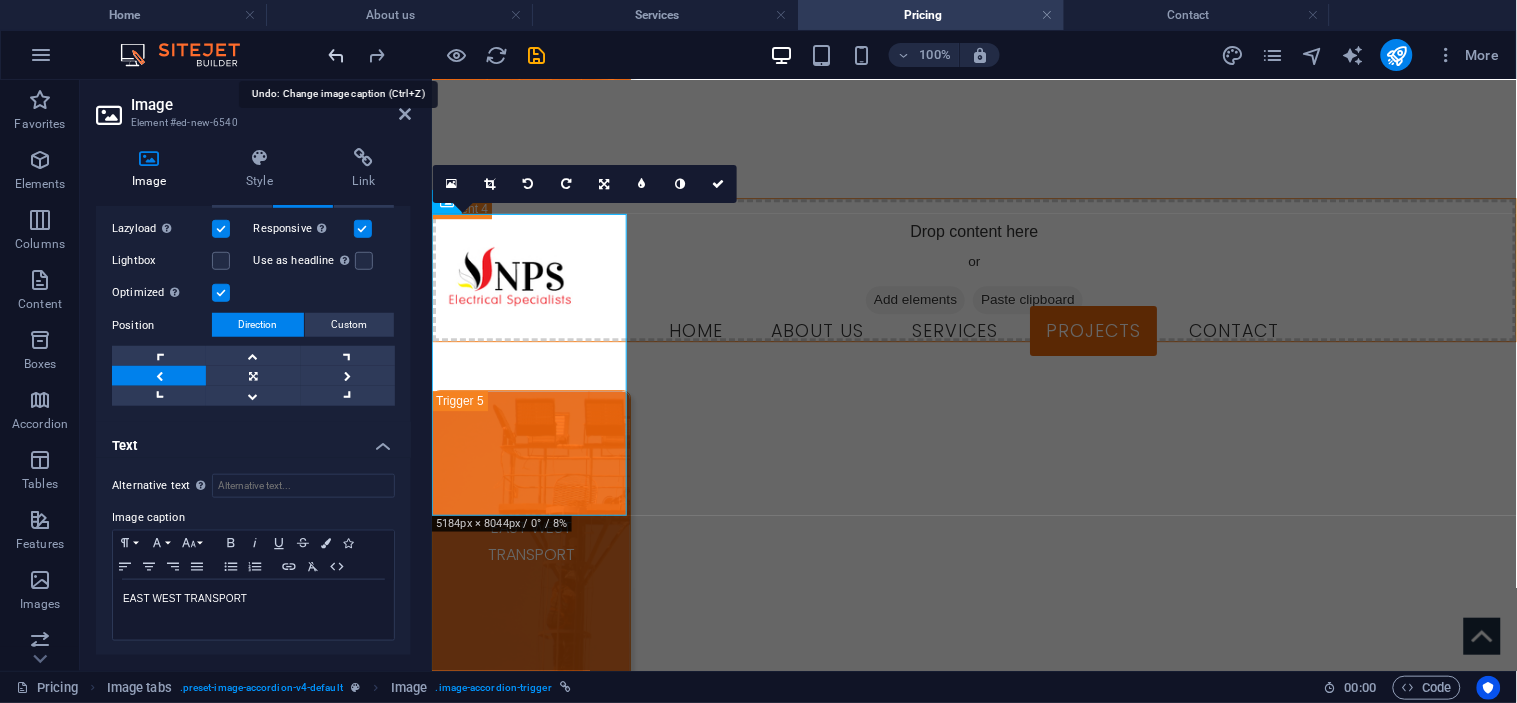 click at bounding box center [337, 55] 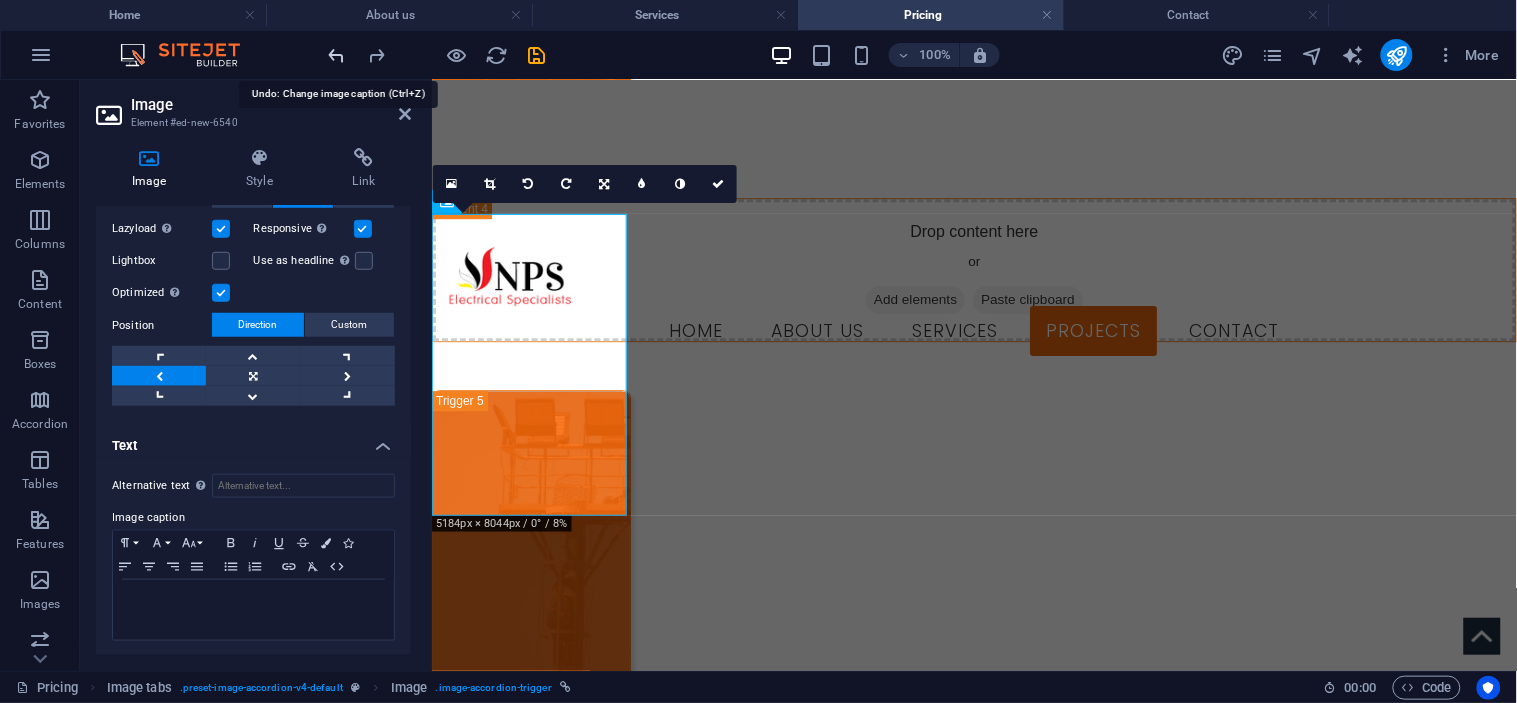 click at bounding box center (337, 55) 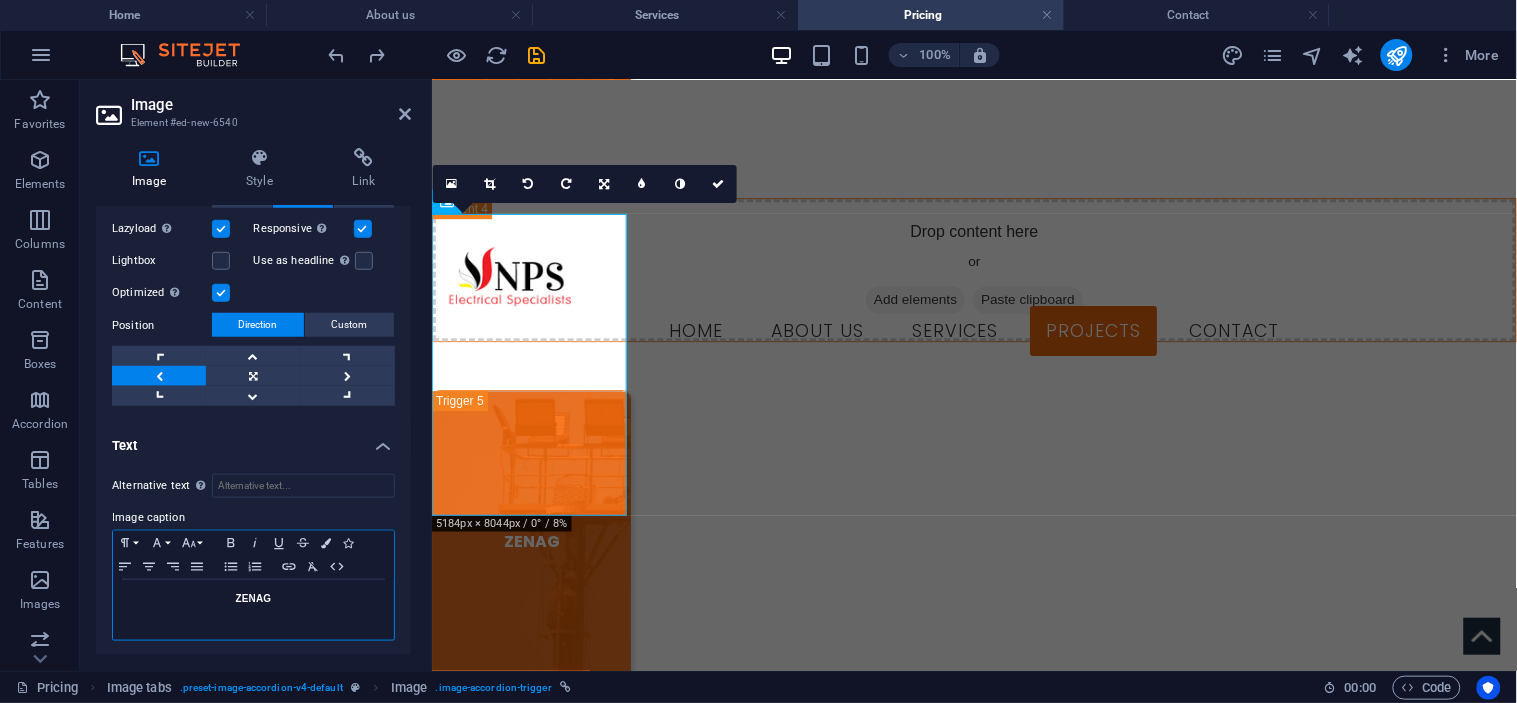 click on "ZENAG" at bounding box center [254, 598] 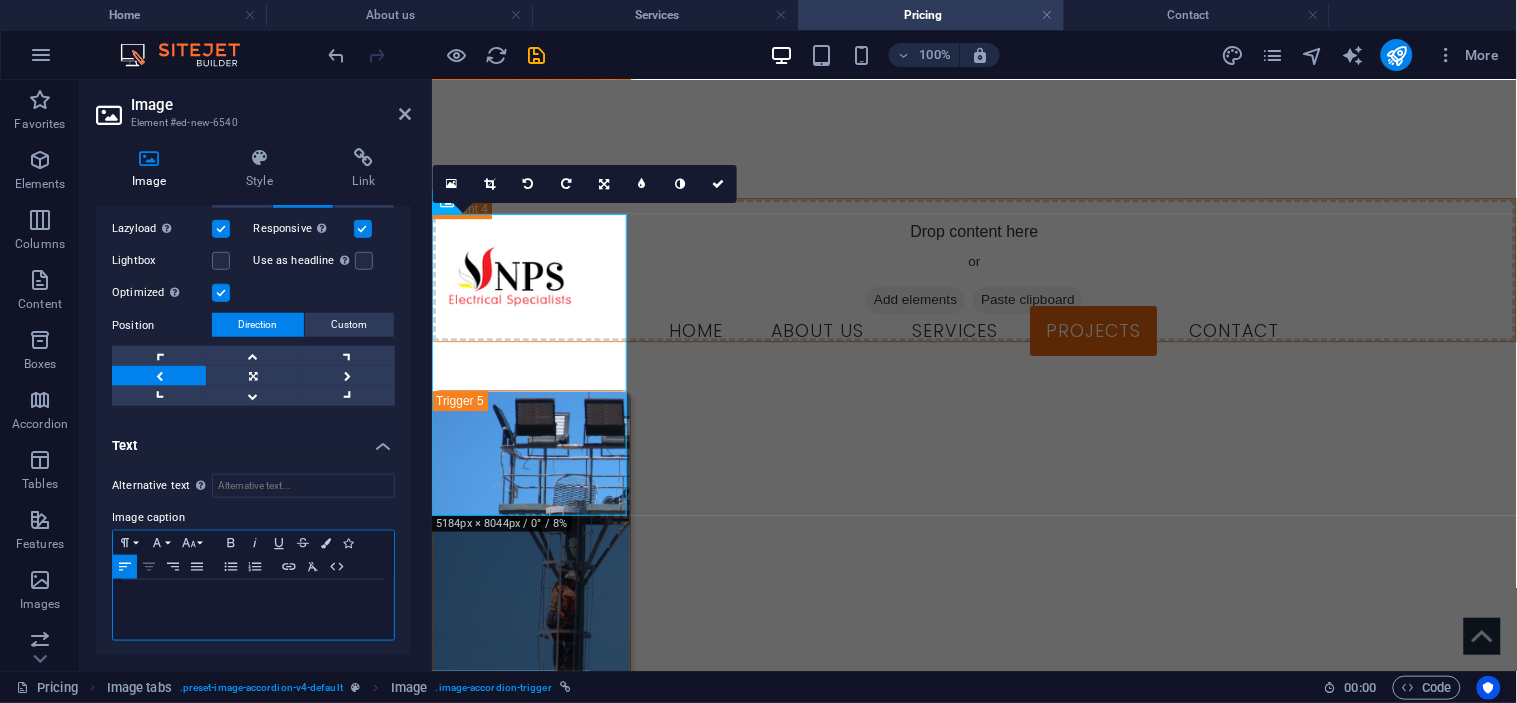 click 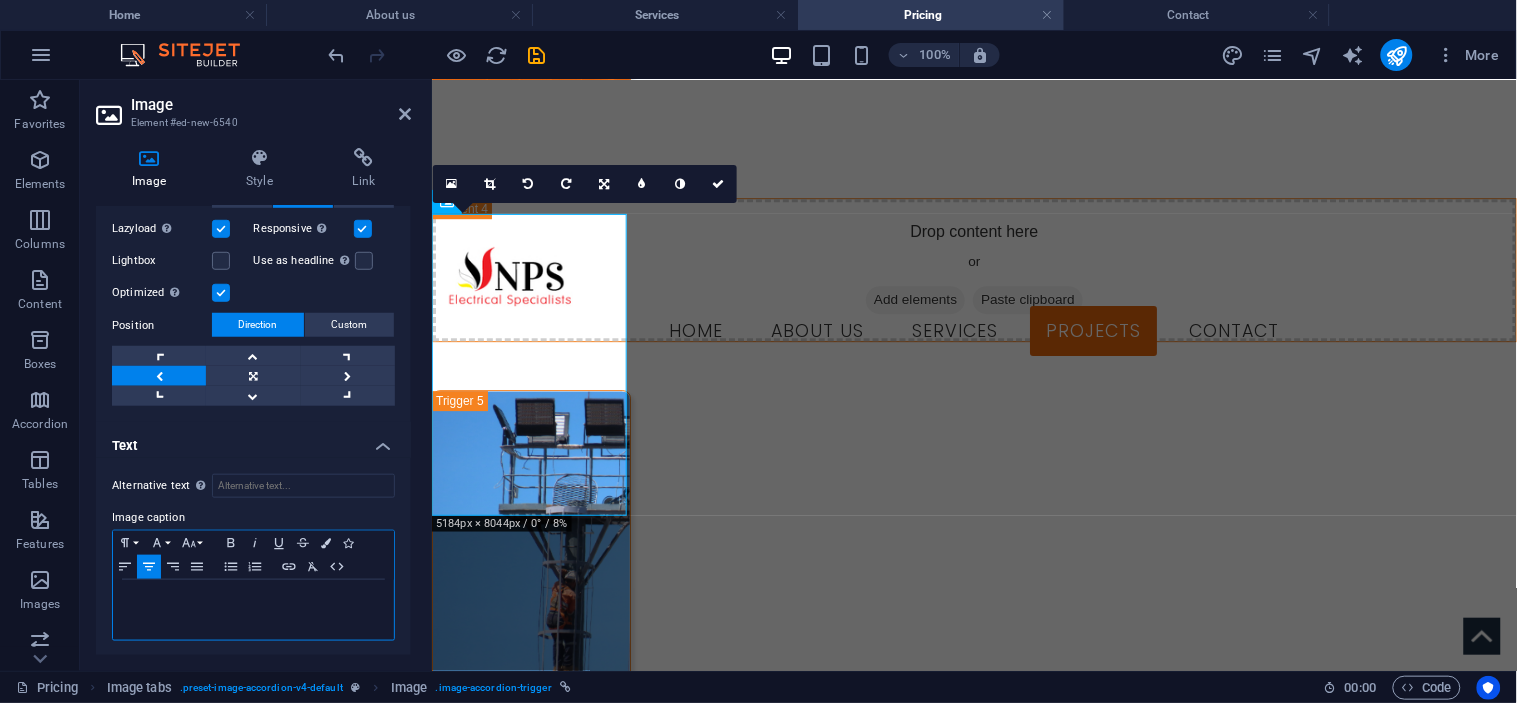 type 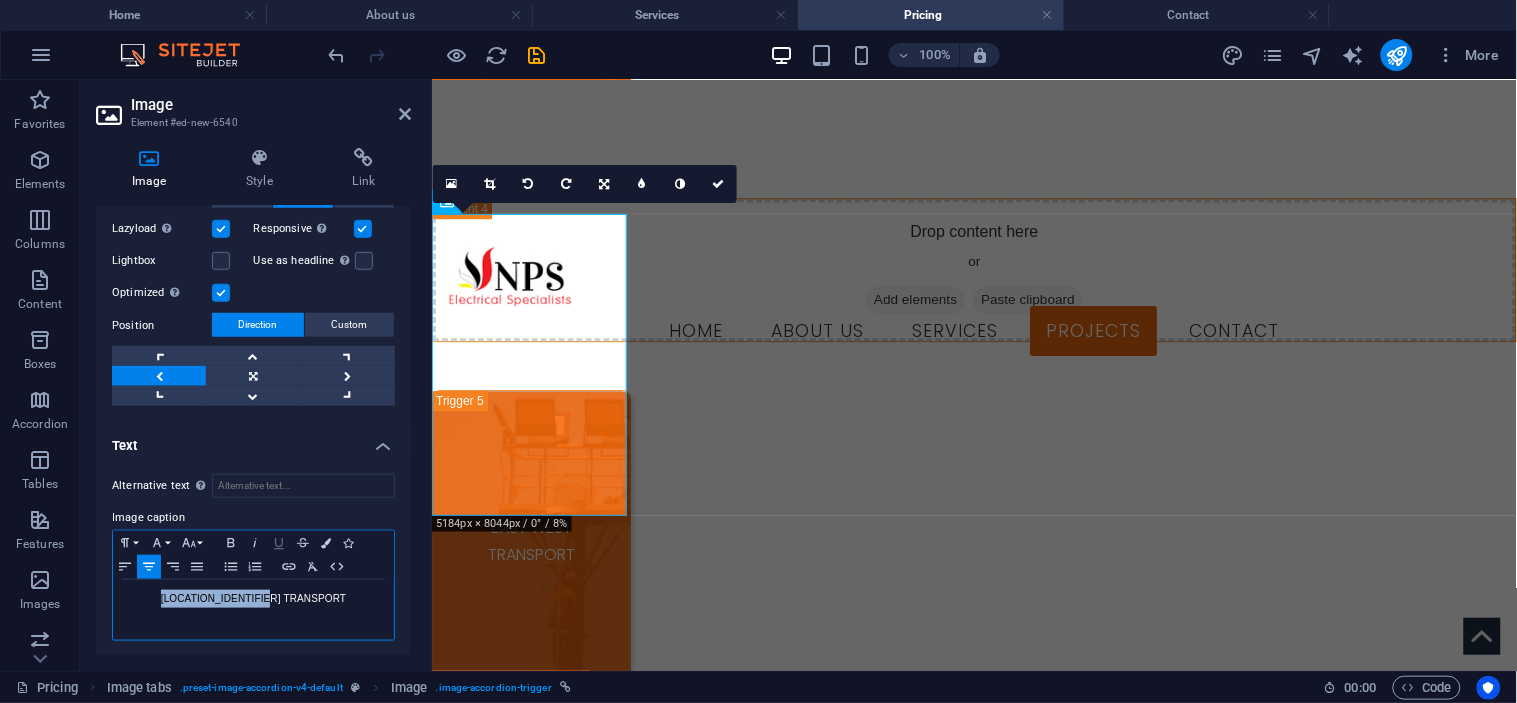 drag, startPoint x: 328, startPoint y: 594, endPoint x: 274, endPoint y: 545, distance: 72.91776 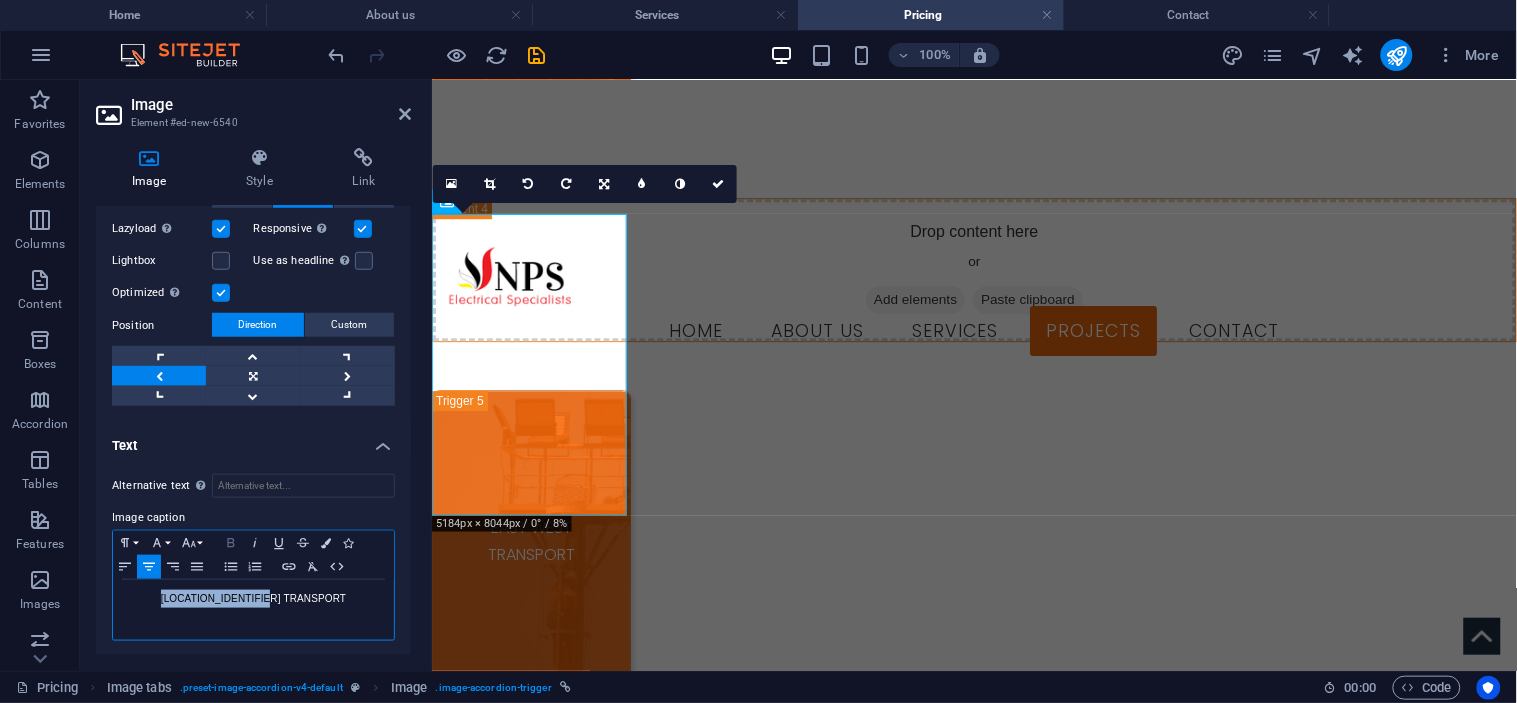 click 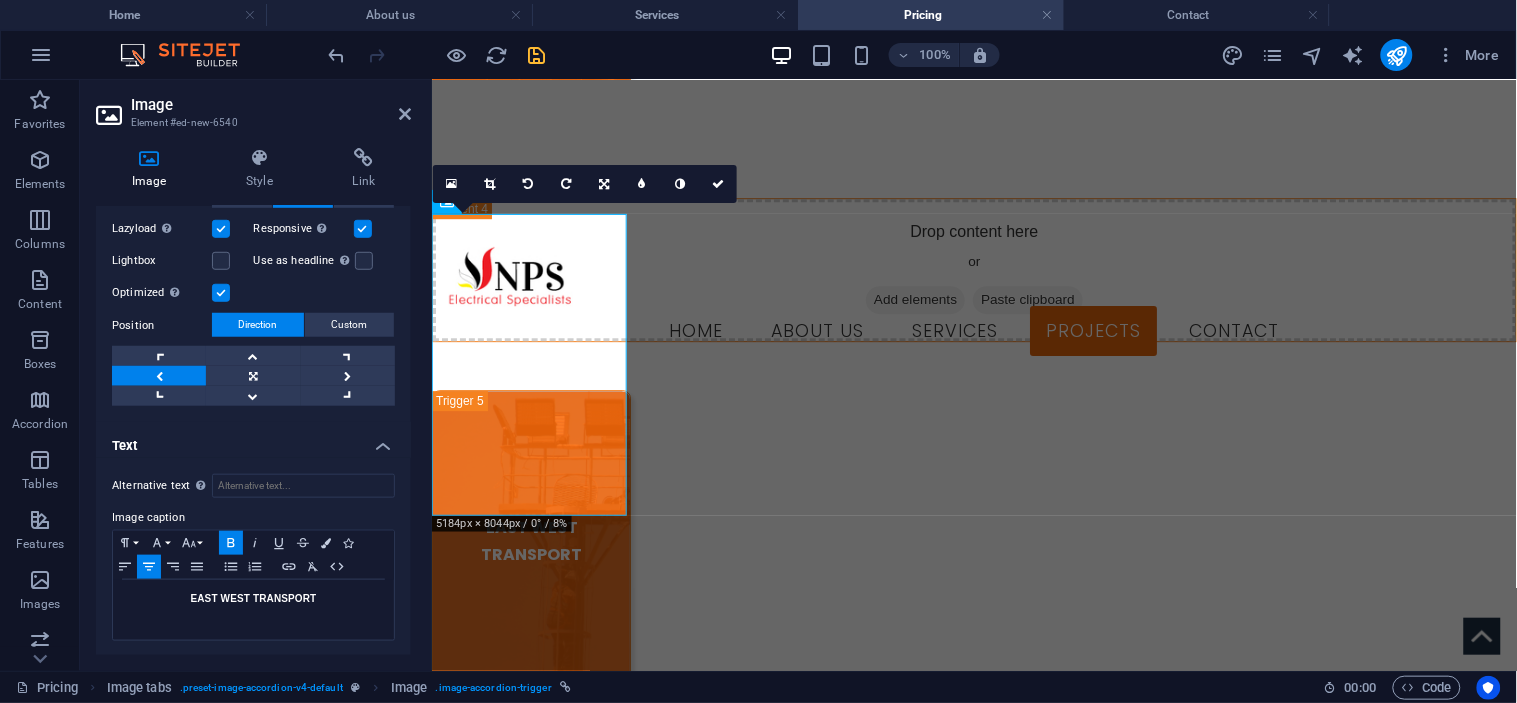 click at bounding box center (537, 55) 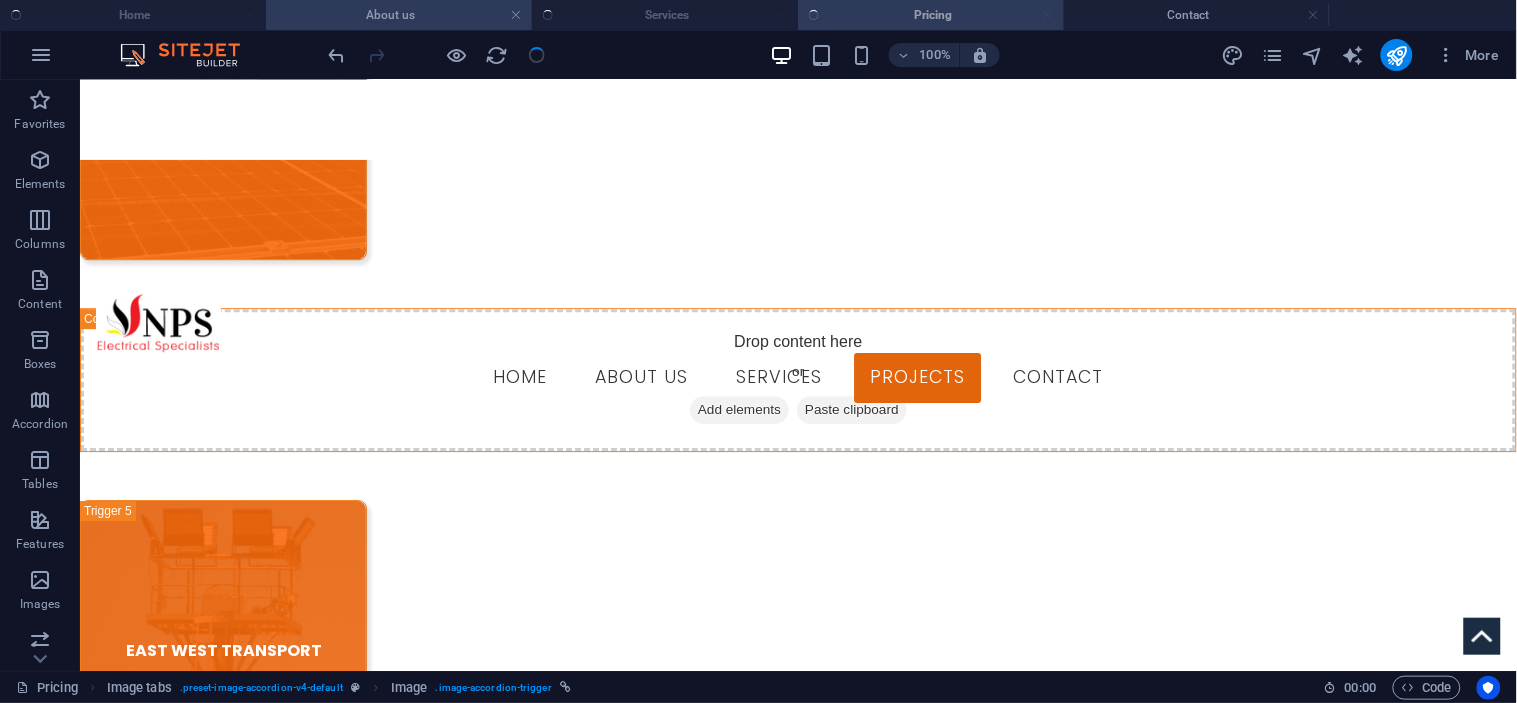 select on "rem" 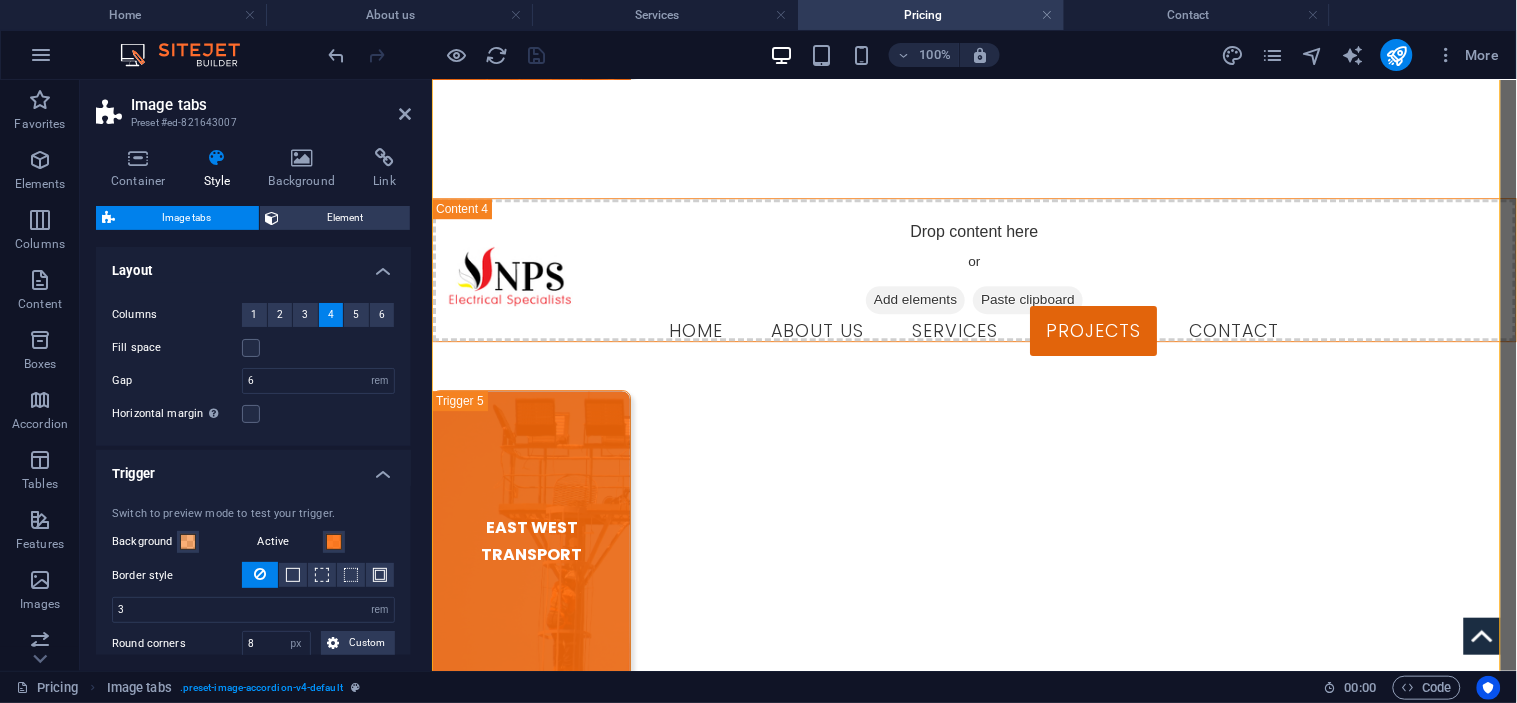 drag, startPoint x: 545, startPoint y: 50, endPoint x: 546, endPoint y: 66, distance: 16.03122 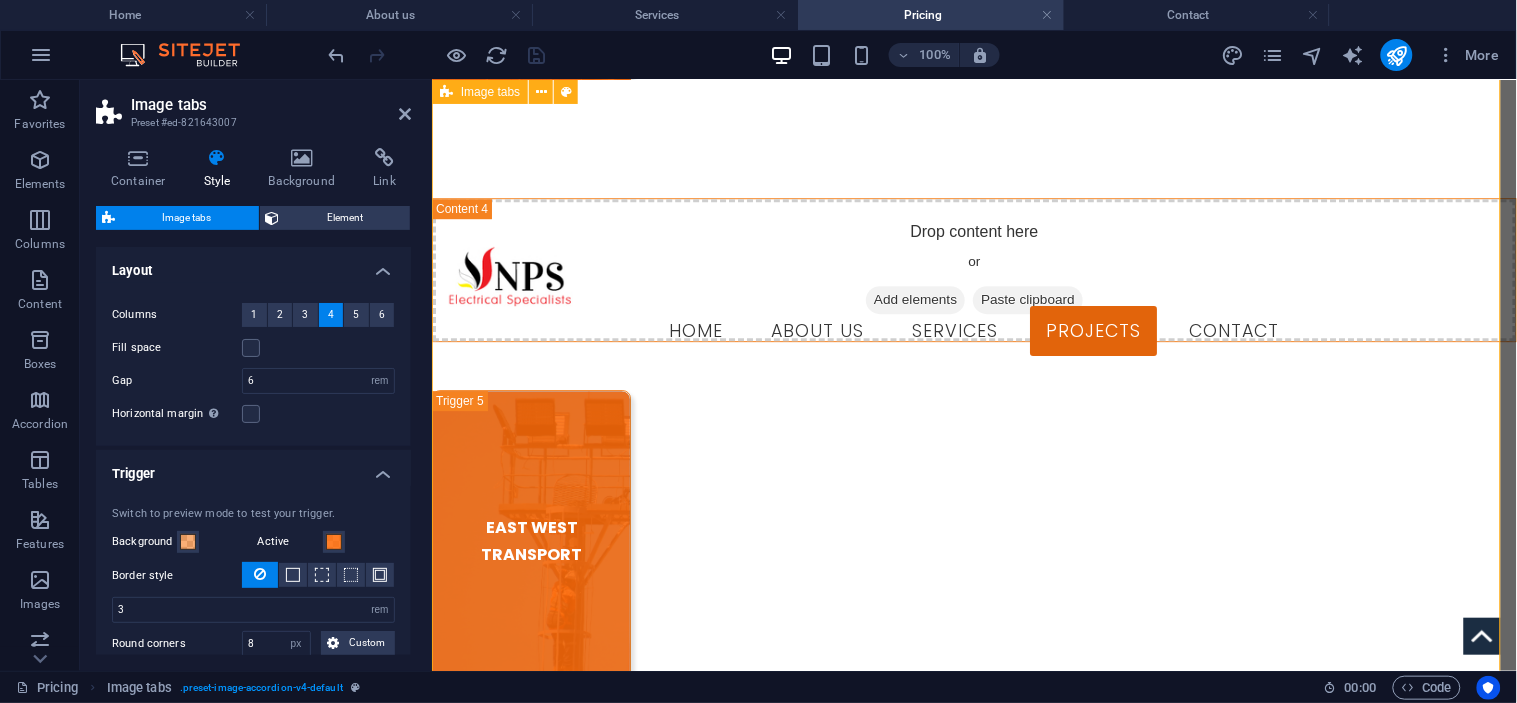 click on "PNG PORTS Drop content here or  Add elements  Paste clipboard SP BREWERY Drop content here or  Add elements  Paste clipboard NKW, MANUS Drop content here or  Add elements  Paste clipboard ZENAG Drop content here or  Add elements  Paste clipboard EAST WEST TRANSPORT Drop content here or  Add elements  Paste clipboard KAINANTU Drop content here or  Add elements  Paste clipboard" at bounding box center (973, -126) 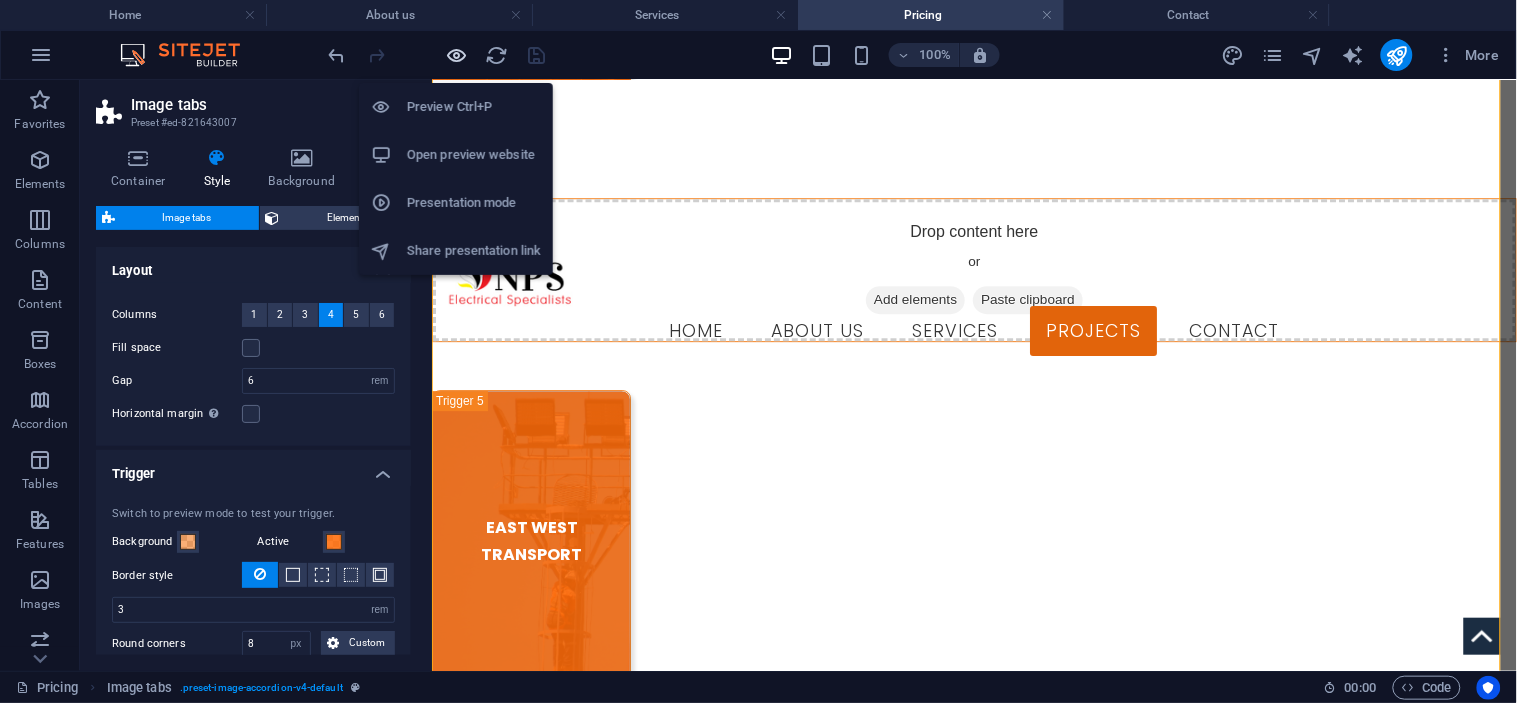 click at bounding box center (457, 55) 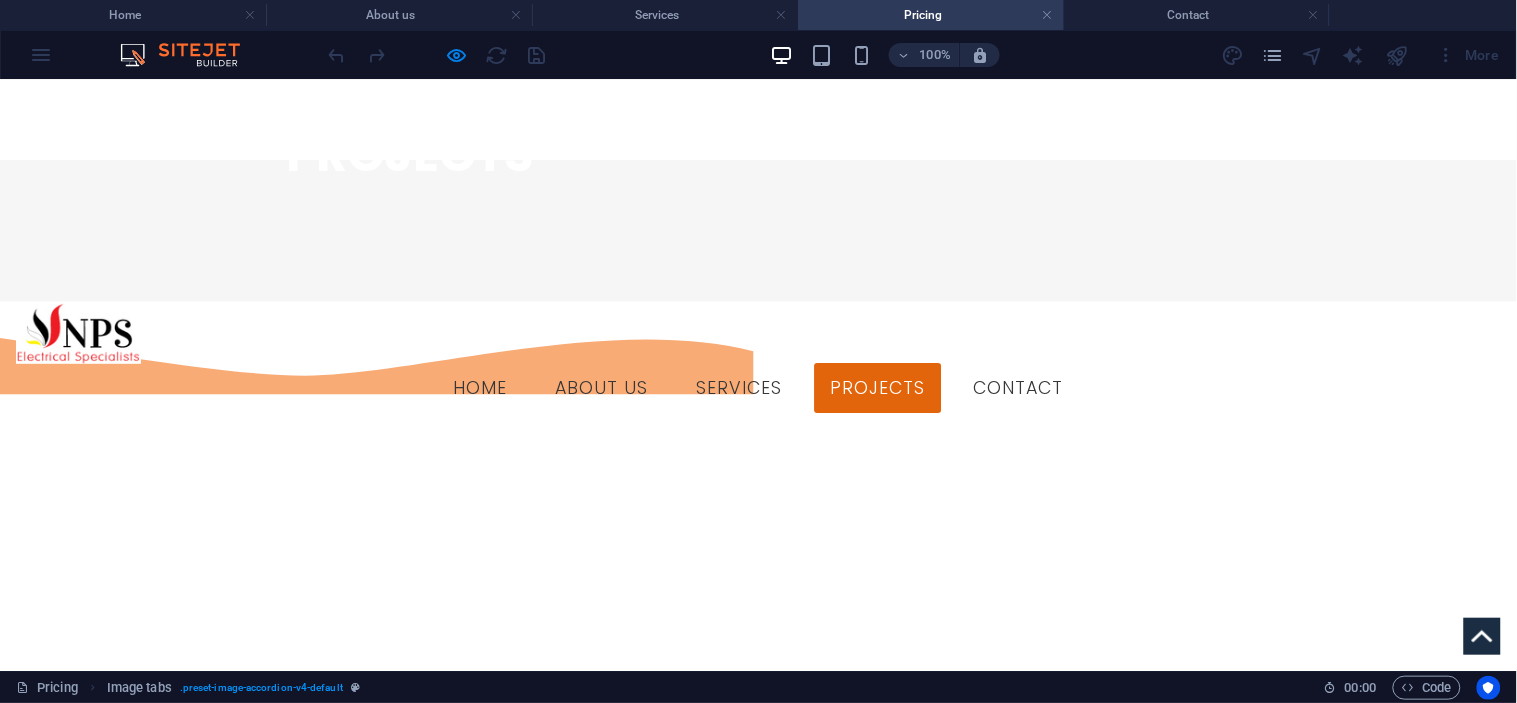 scroll, scrollTop: 827, scrollLeft: 0, axis: vertical 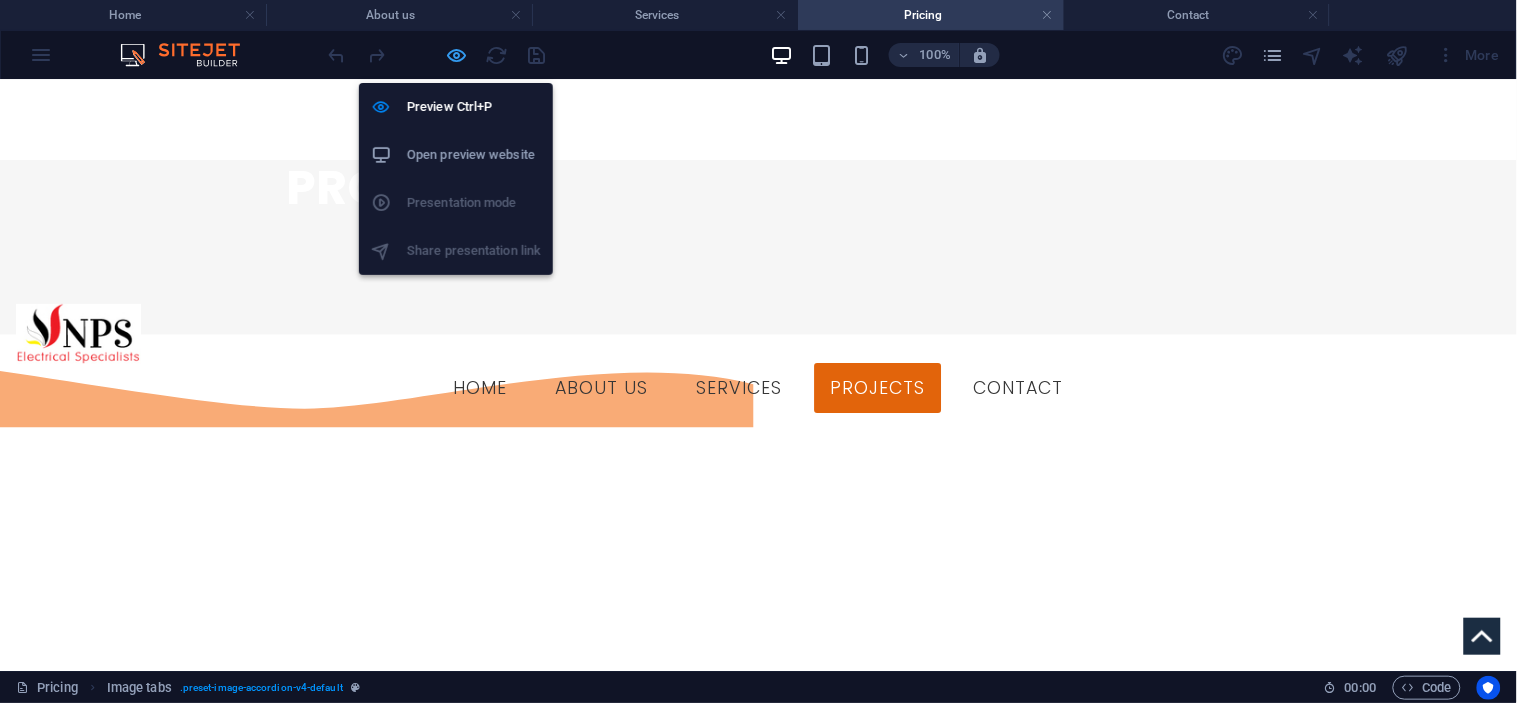 drag, startPoint x: 465, startPoint y: 60, endPoint x: 155, endPoint y: 30, distance: 311.44824 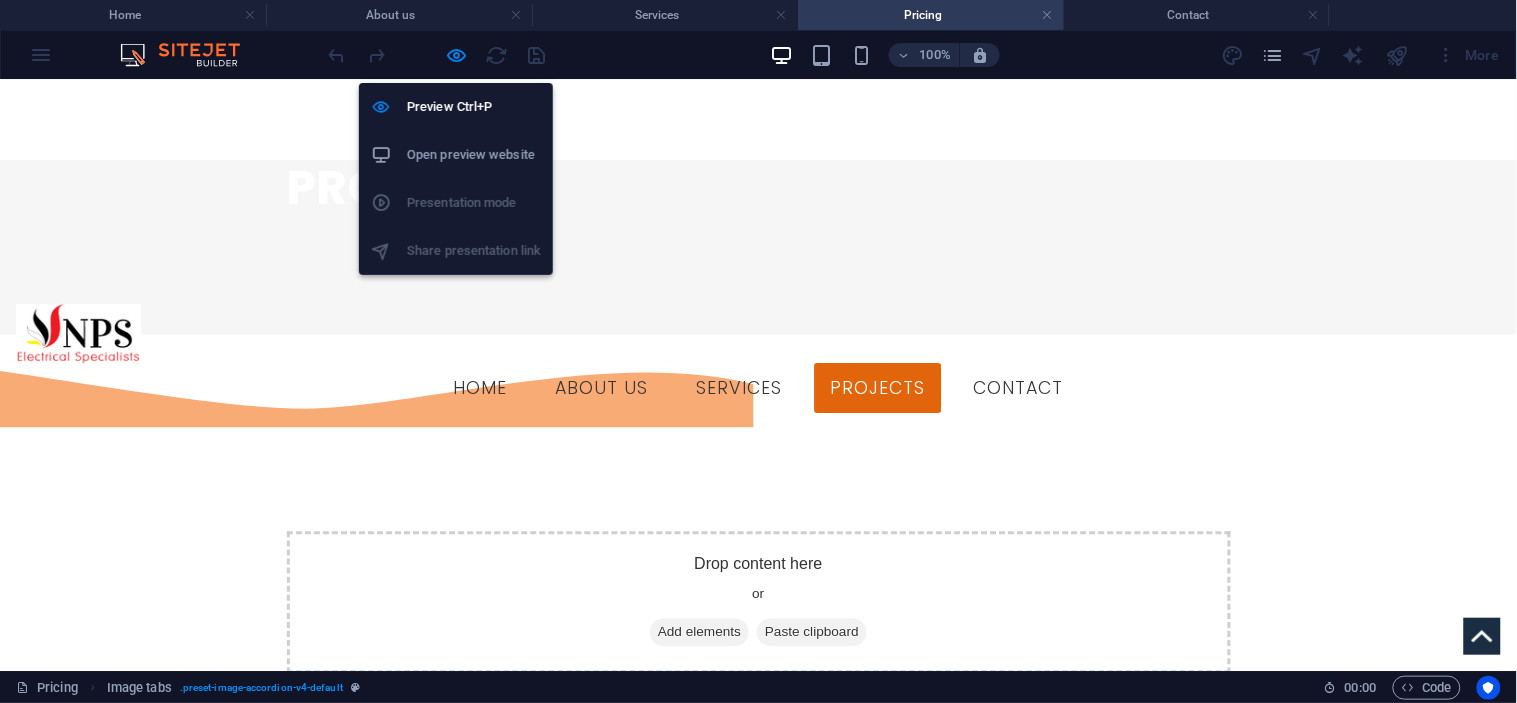 scroll, scrollTop: 967, scrollLeft: 0, axis: vertical 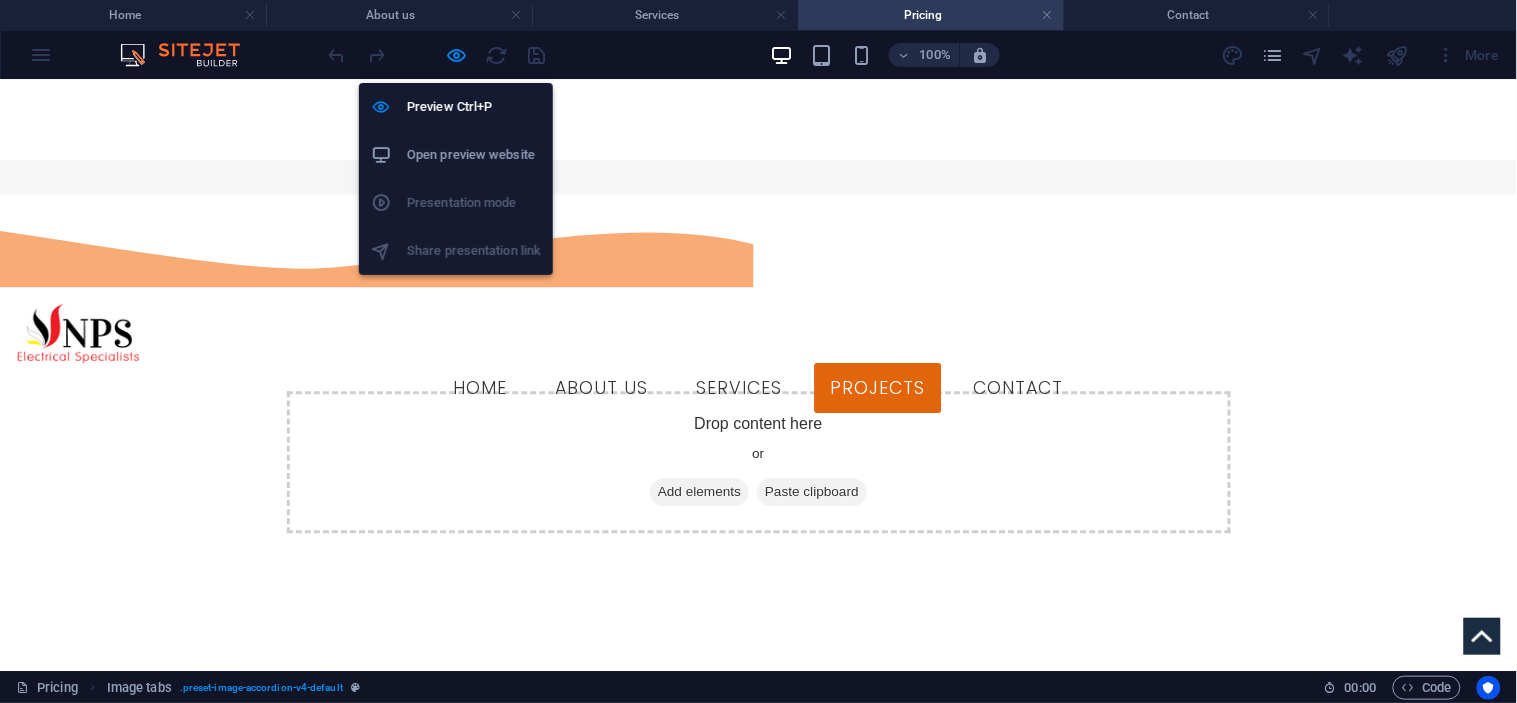 select on "rem" 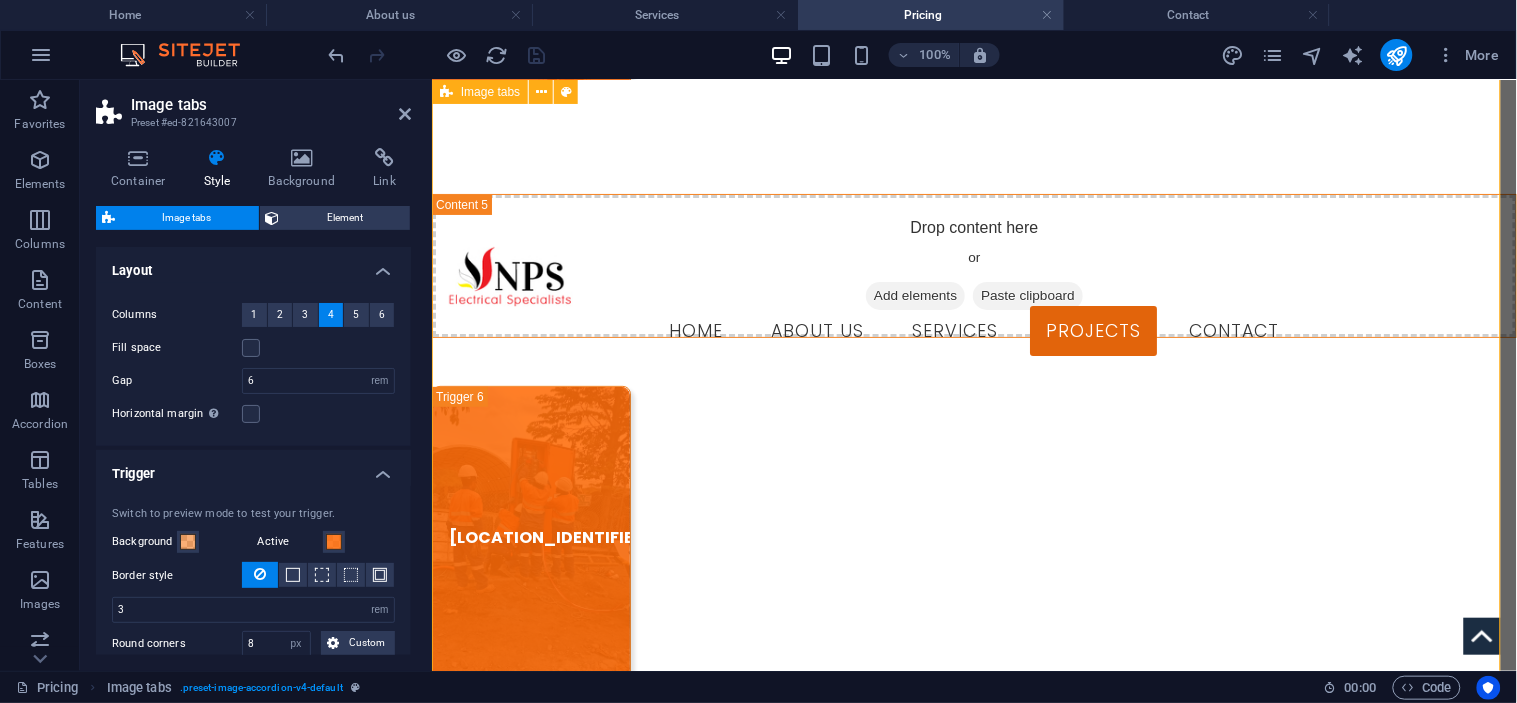 scroll, scrollTop: 3666, scrollLeft: 0, axis: vertical 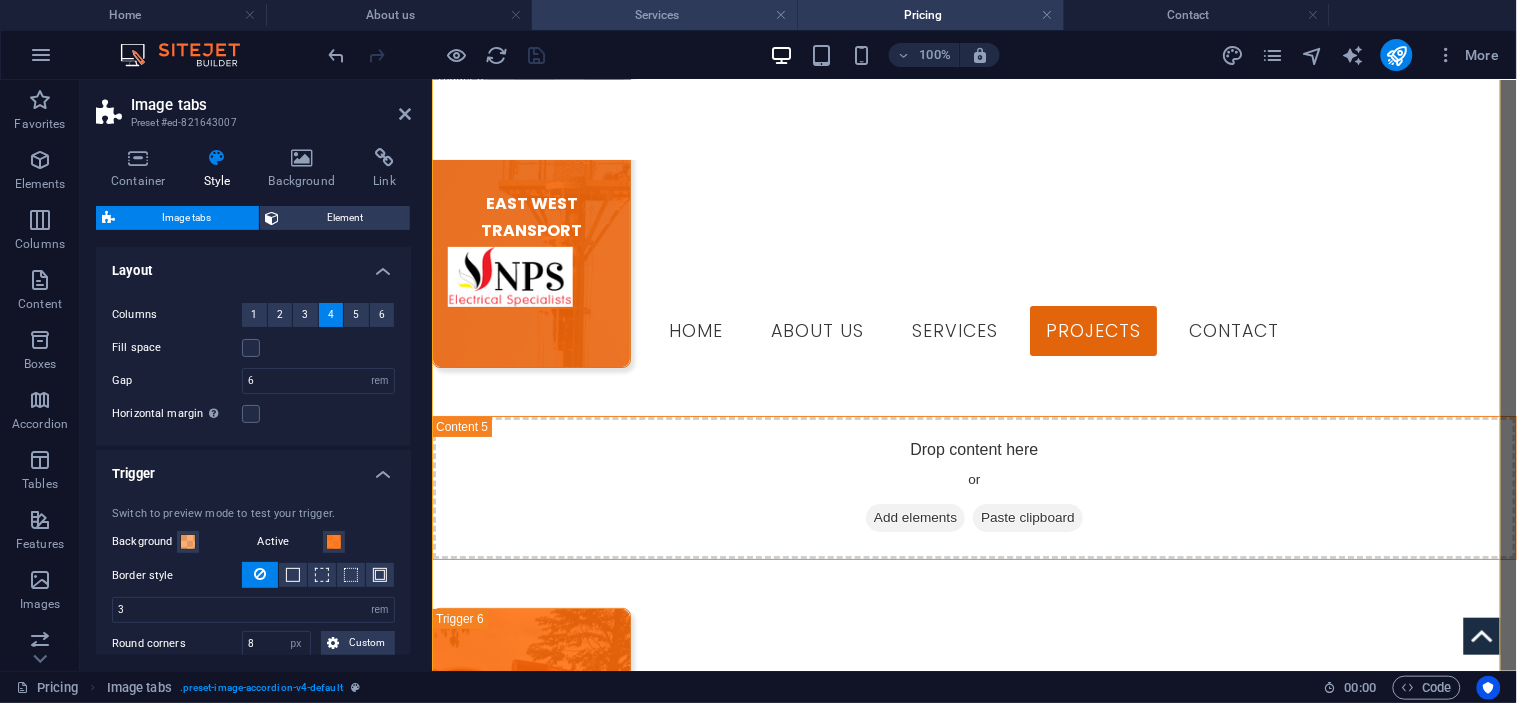 click on "Services" at bounding box center [665, 15] 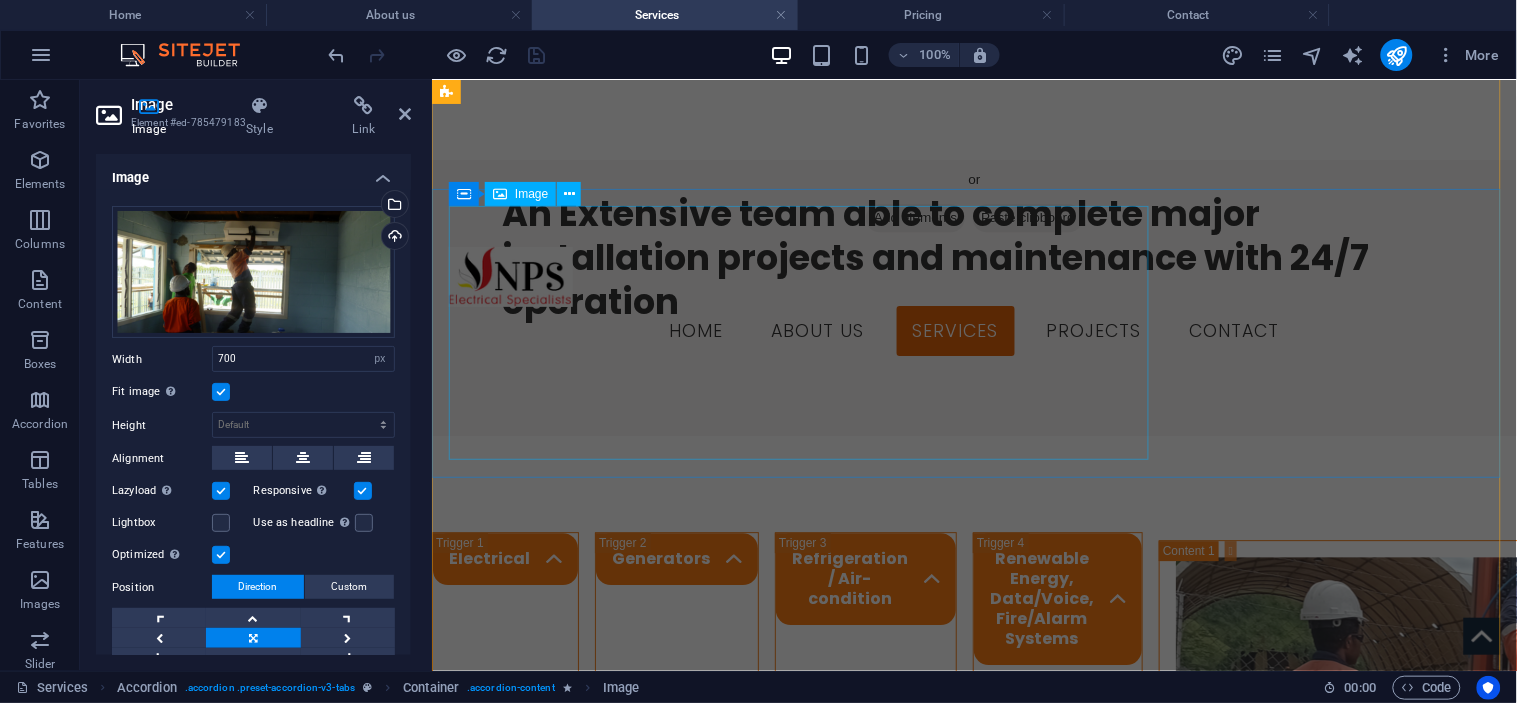scroll, scrollTop: 1105, scrollLeft: 0, axis: vertical 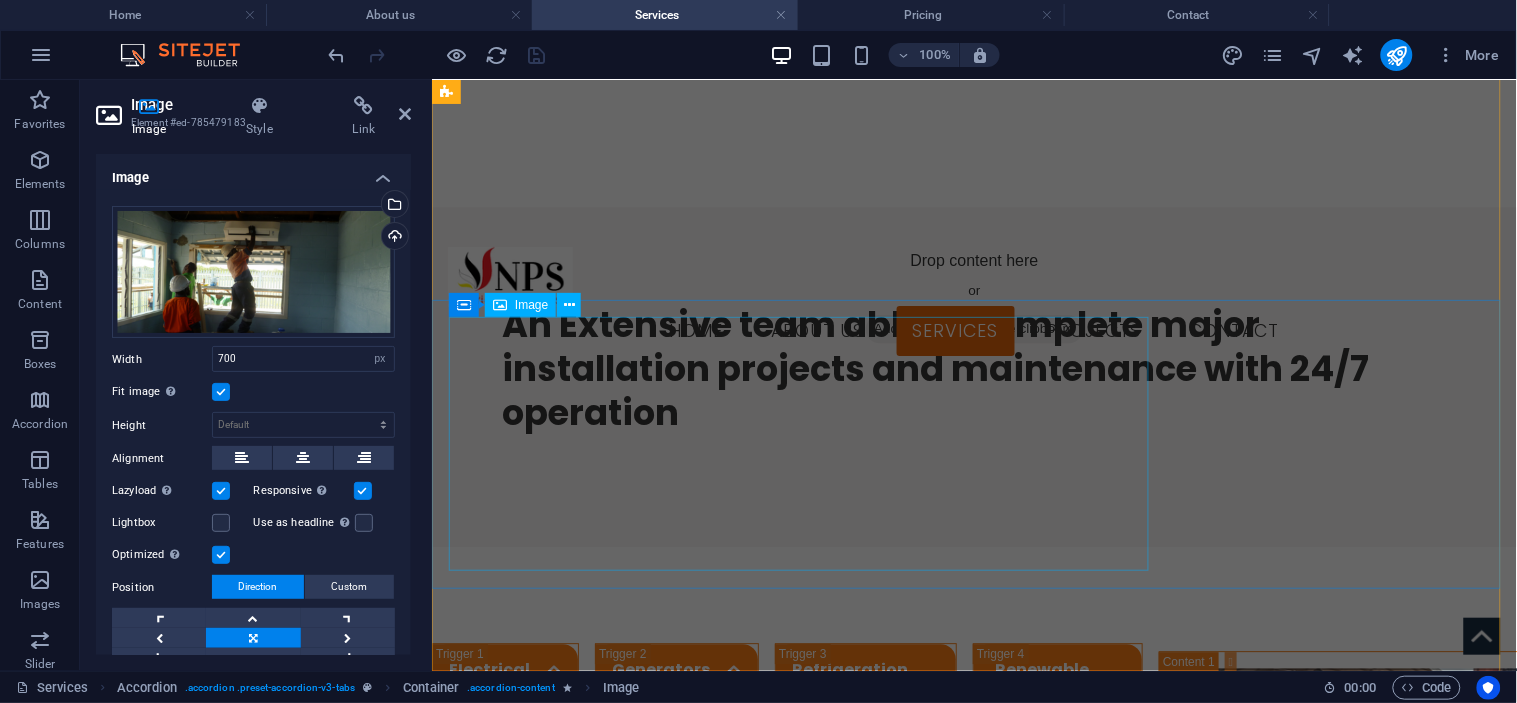 click at bounding box center [1525, 794] 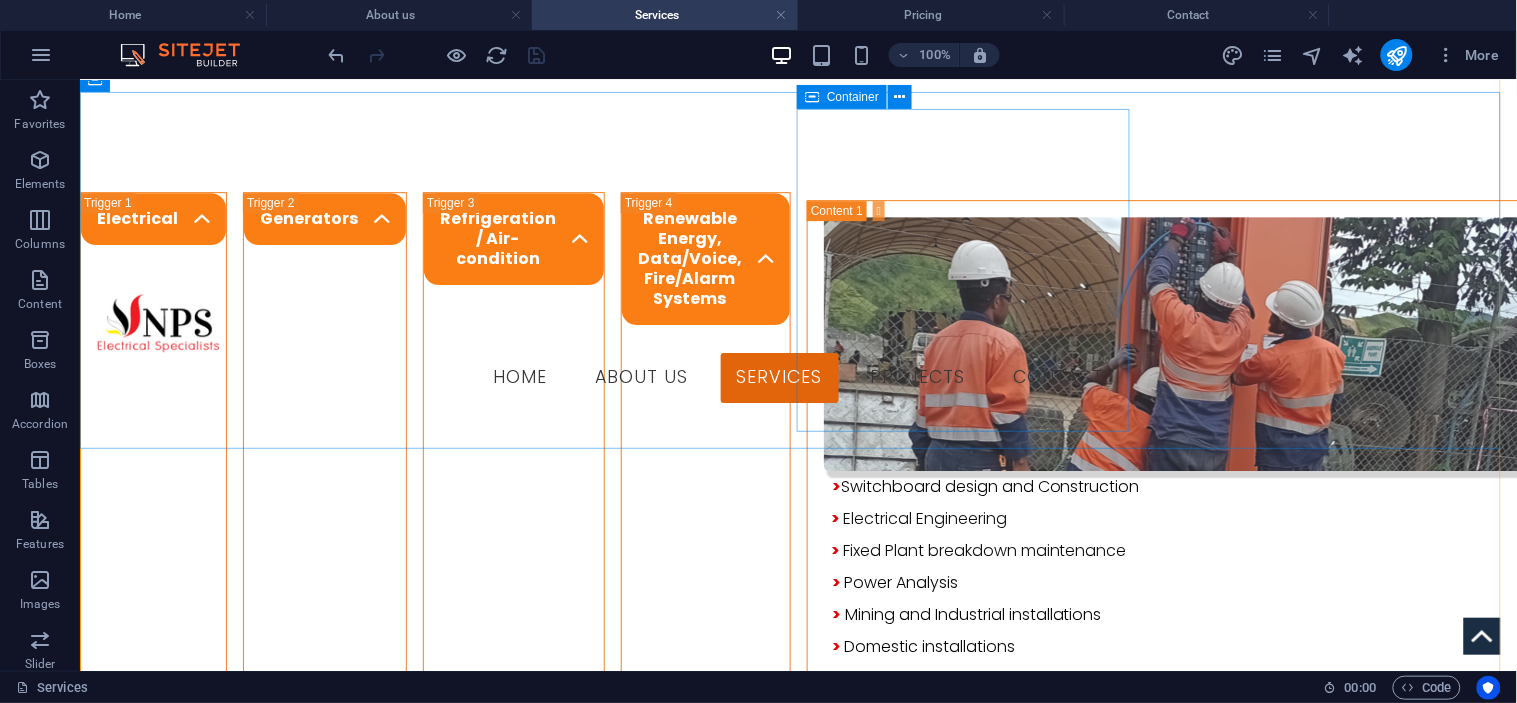 scroll, scrollTop: 1334, scrollLeft: 0, axis: vertical 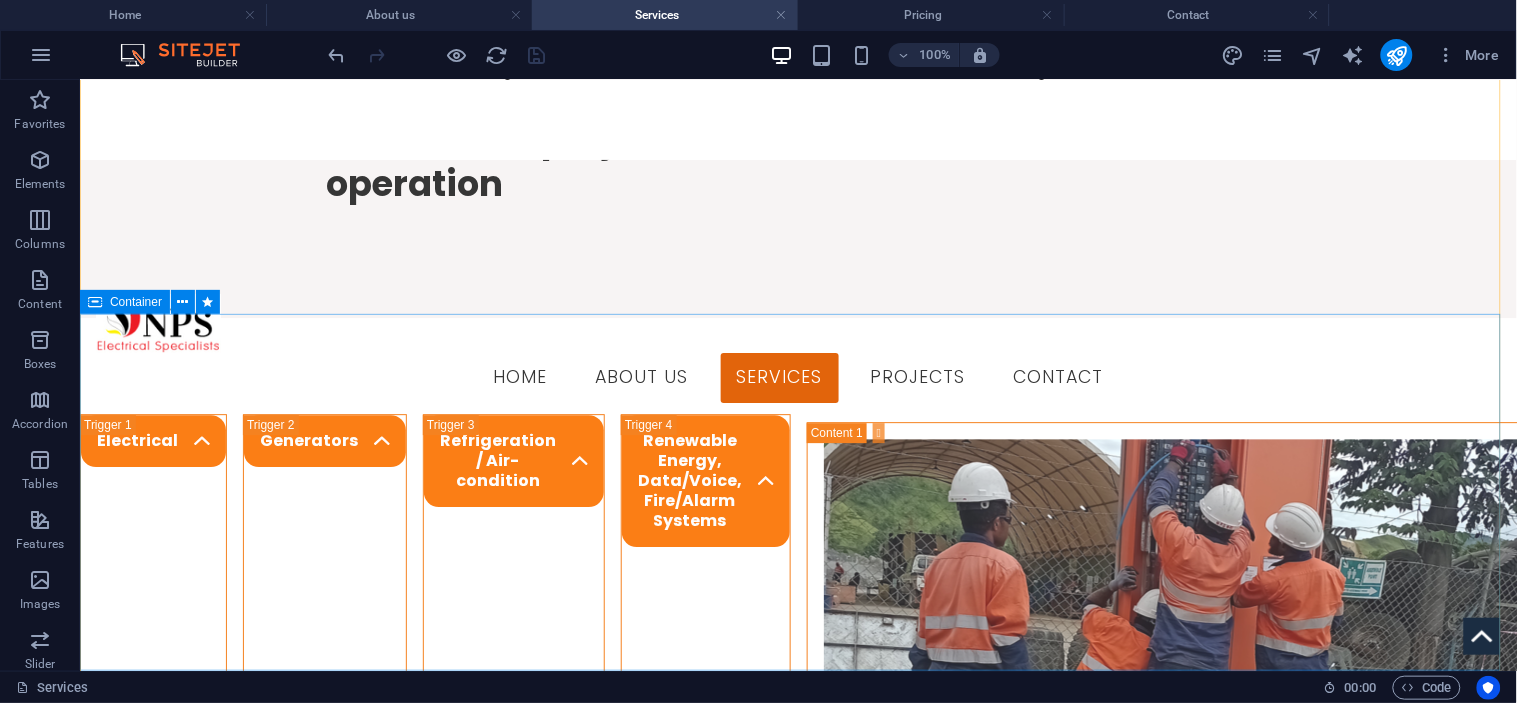 click on ">    Generator Service and Repair     >     Commercial and Industrial Installation s   >  Domestic installations   >  Controller Configuration   >   Genset Hire   >   Remote Genset monitoring   >   Fuel Line and System services" at bounding box center [1923, 841] 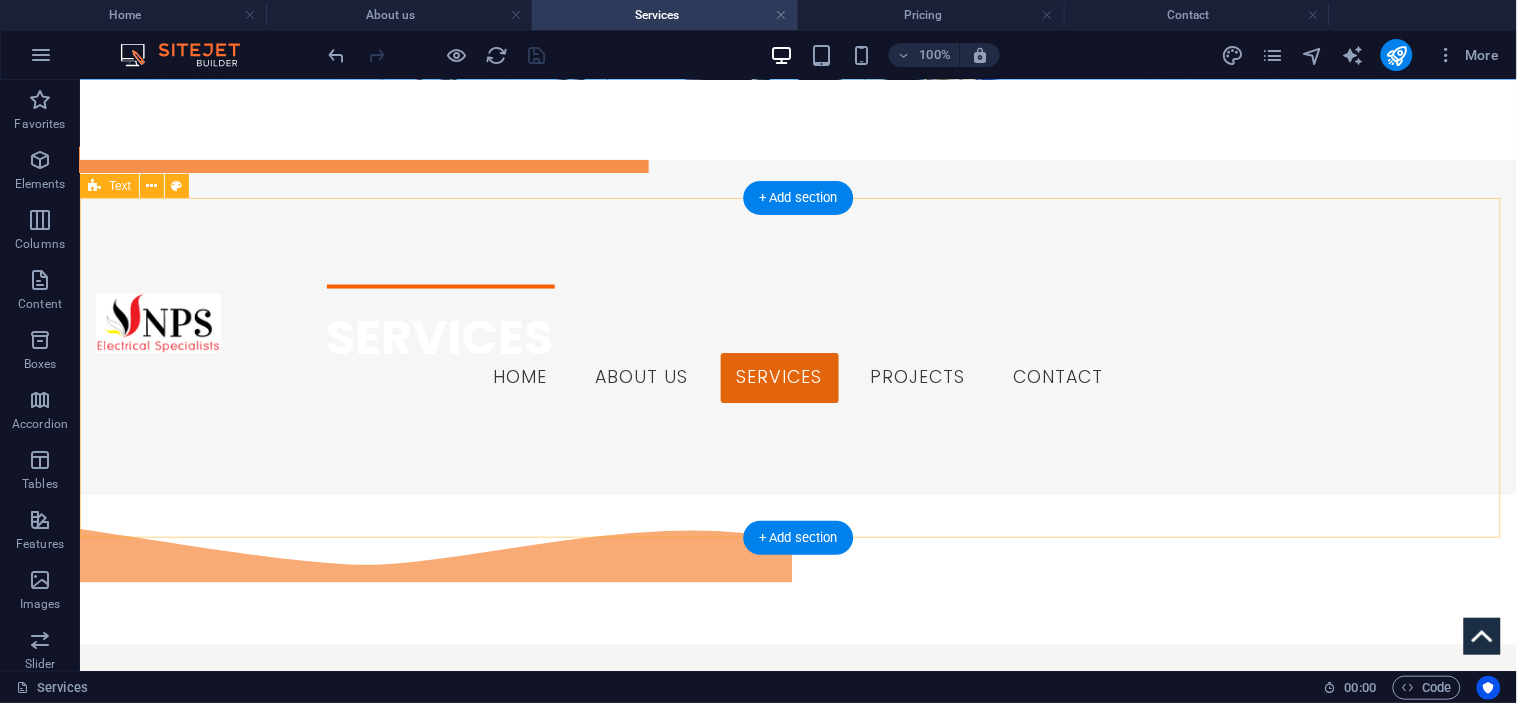 scroll, scrollTop: 223, scrollLeft: 0, axis: vertical 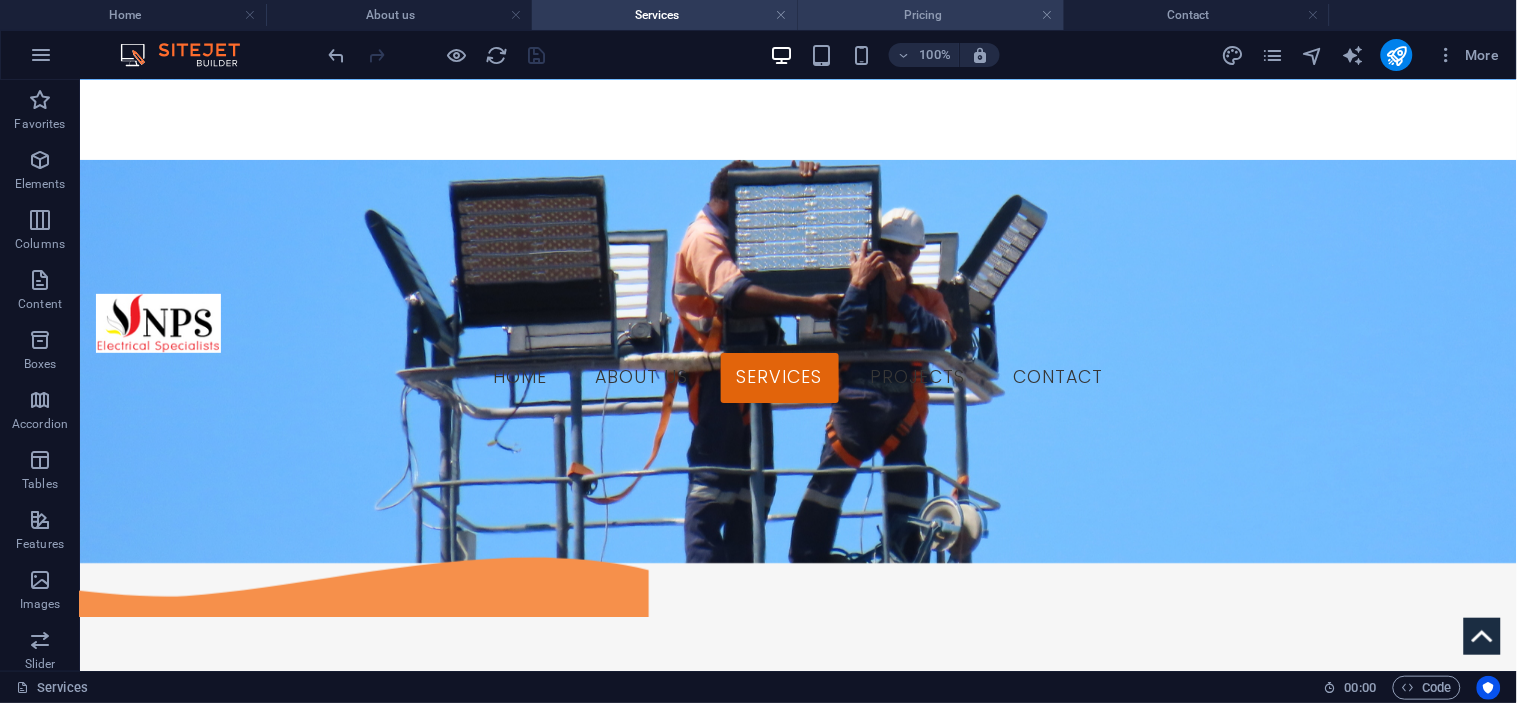 click on "Pricing" at bounding box center (931, 15) 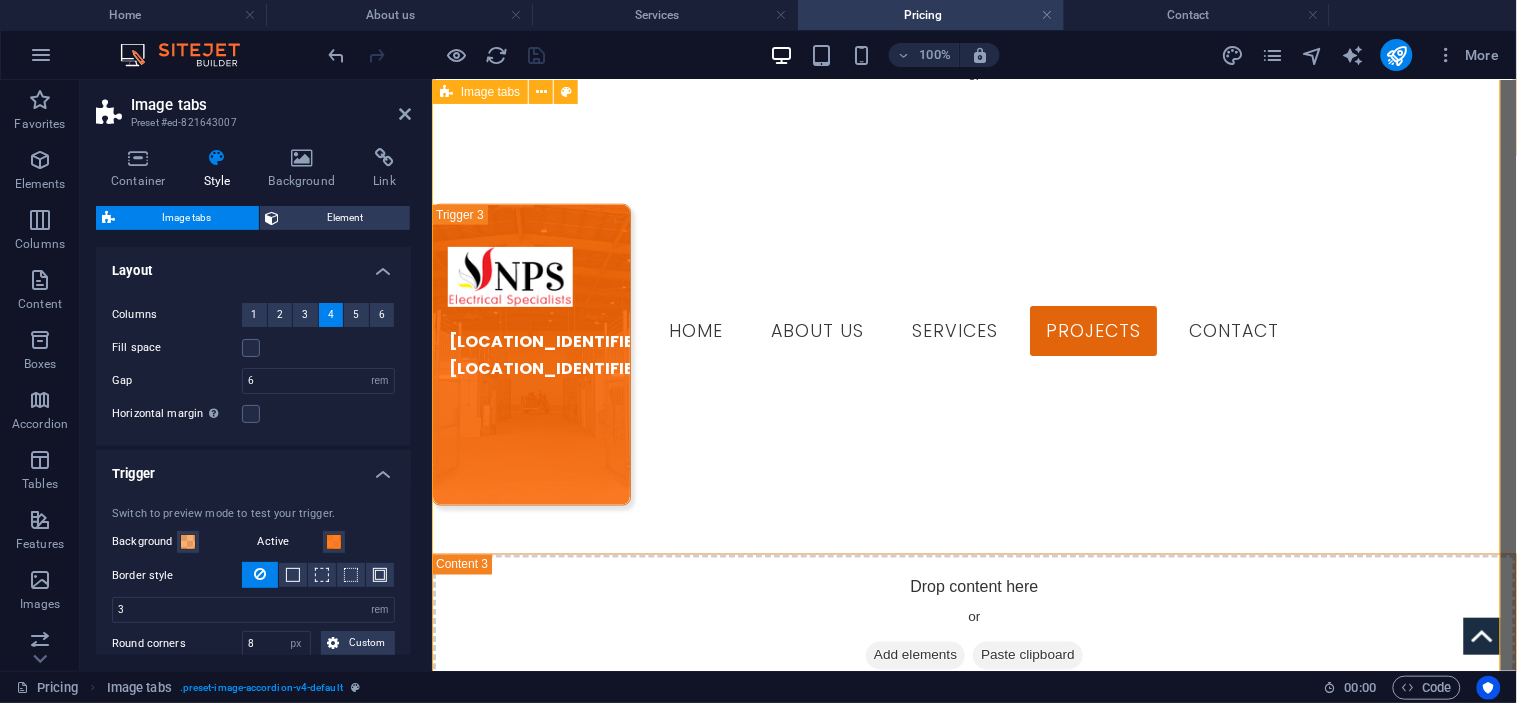 scroll, scrollTop: 2111, scrollLeft: 0, axis: vertical 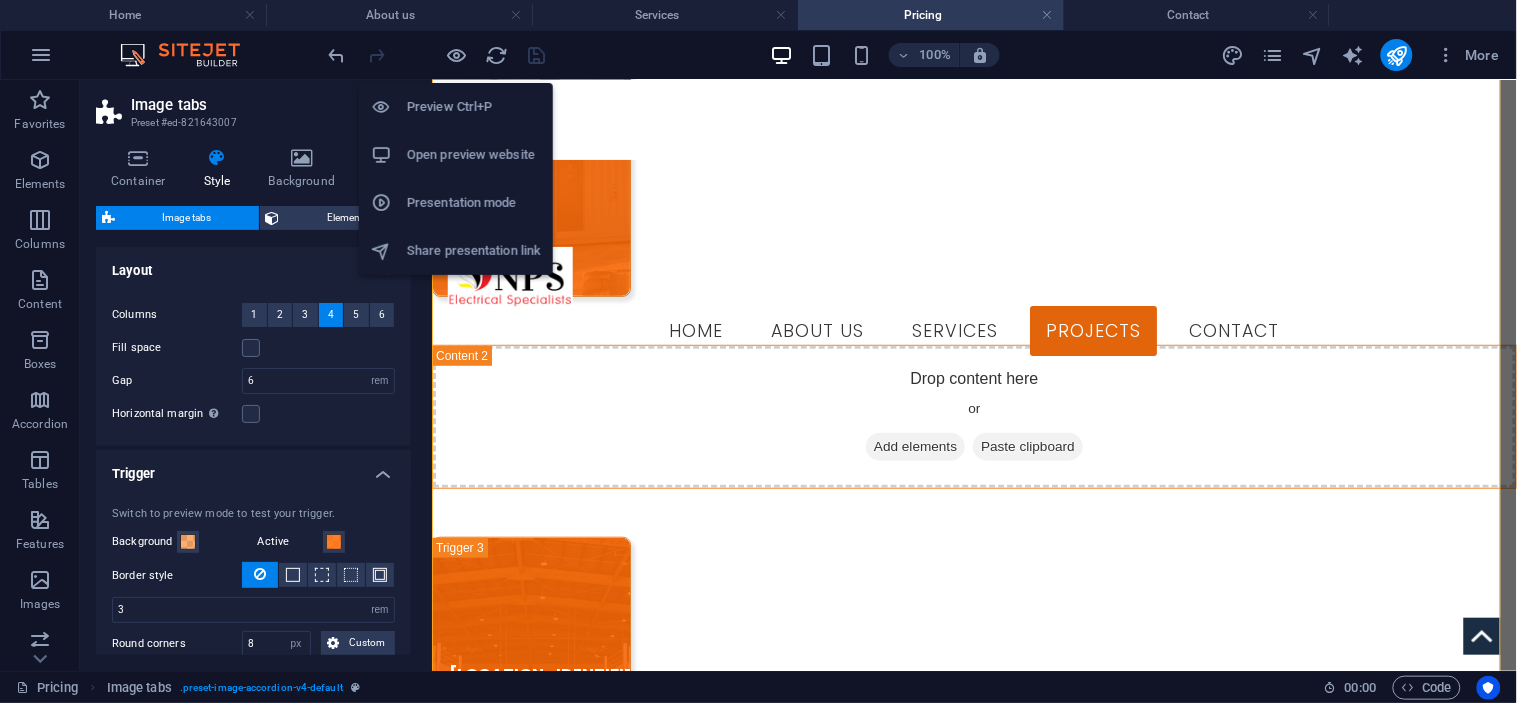 click at bounding box center (457, 55) 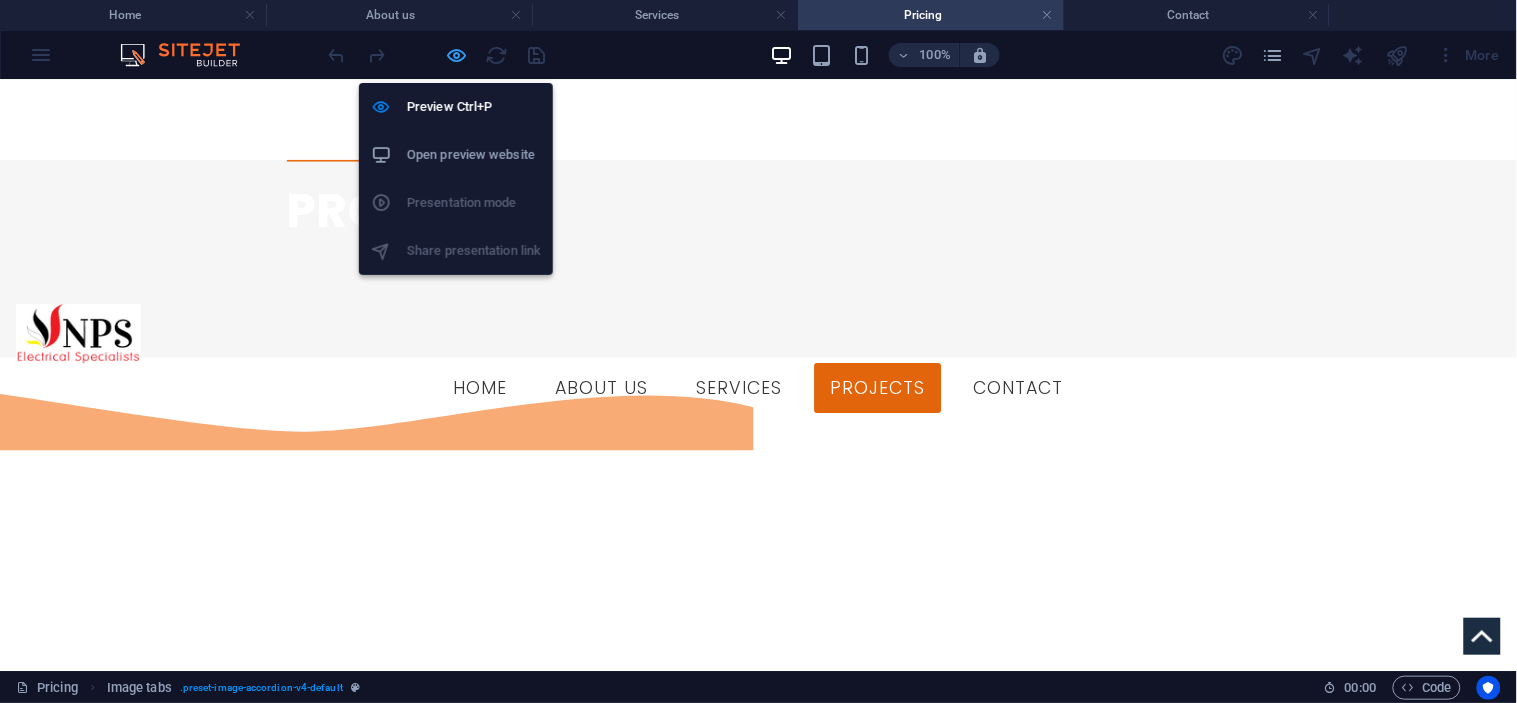 scroll, scrollTop: 915, scrollLeft: 0, axis: vertical 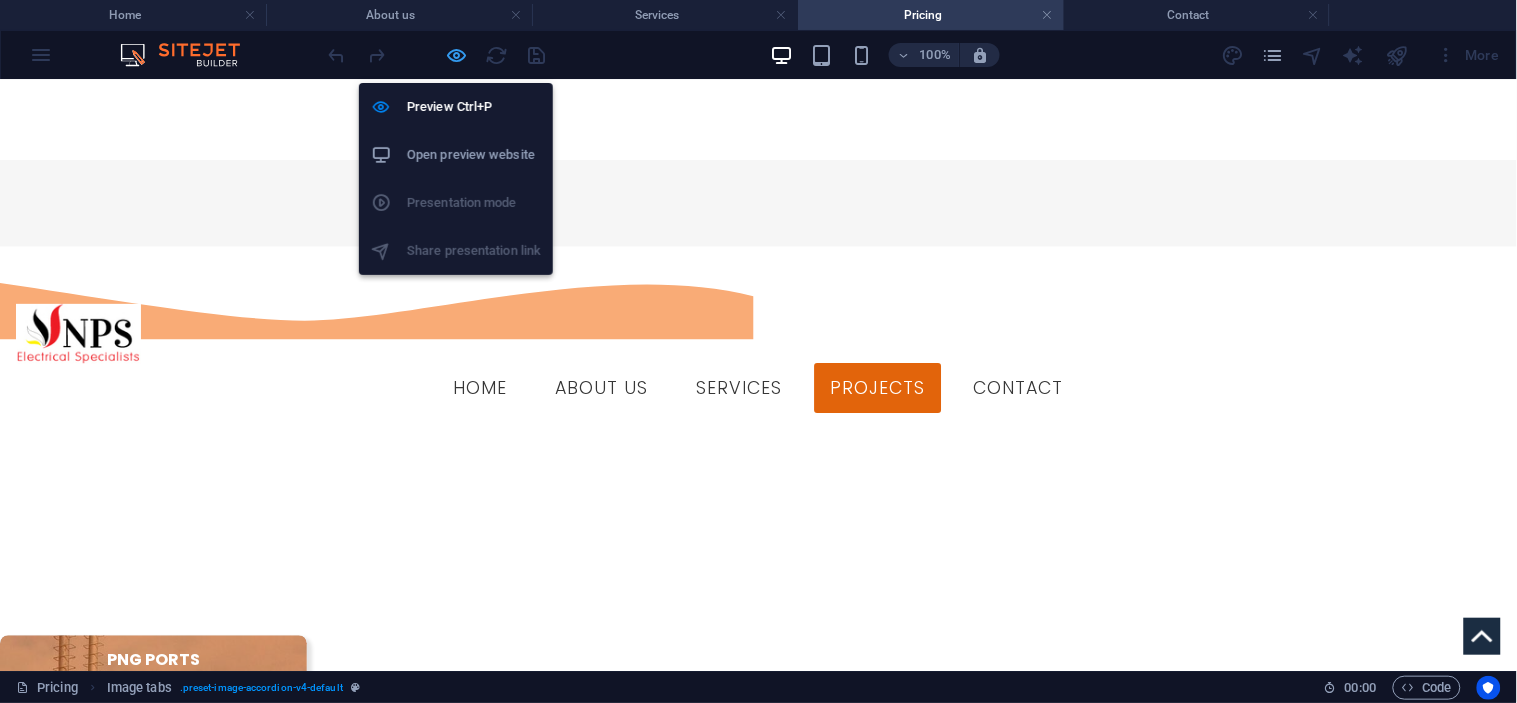 click at bounding box center [457, 55] 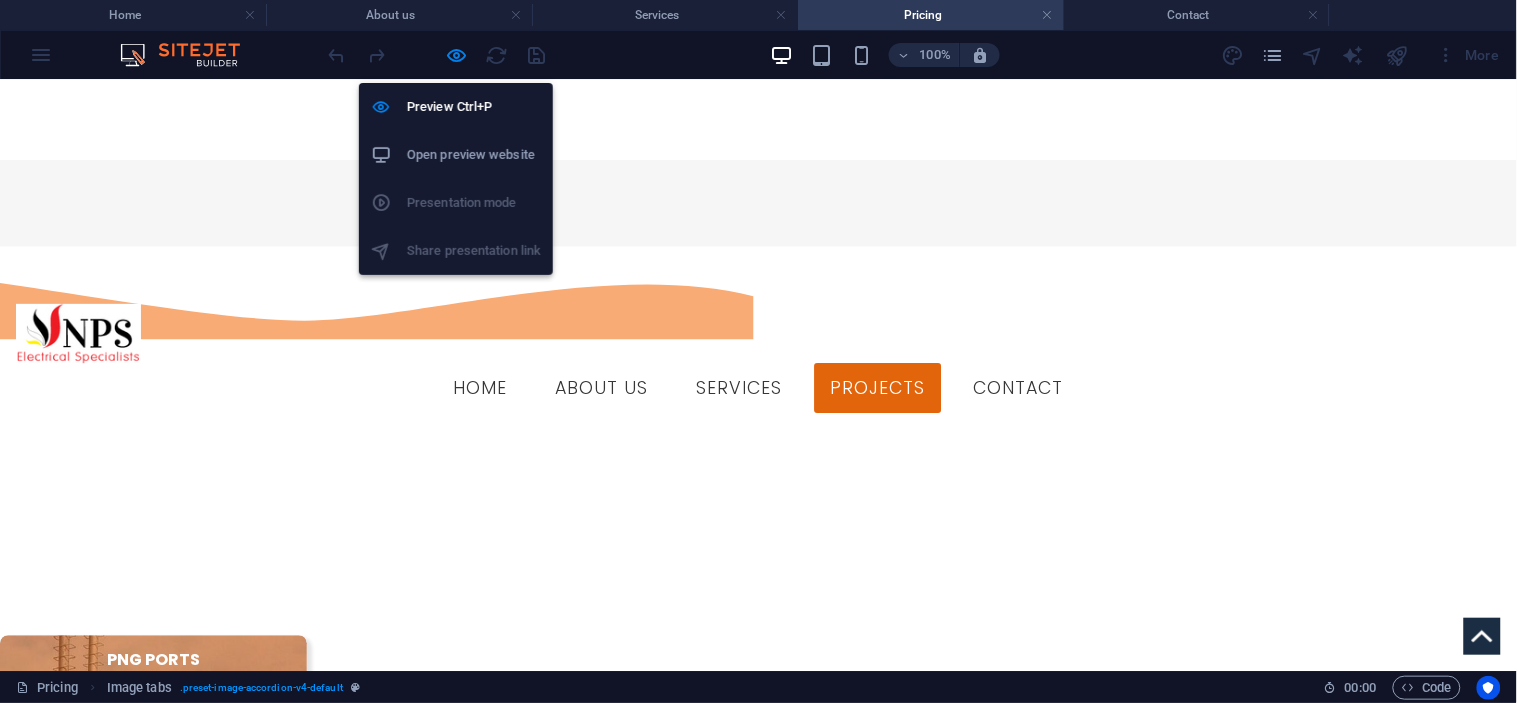 select on "rem" 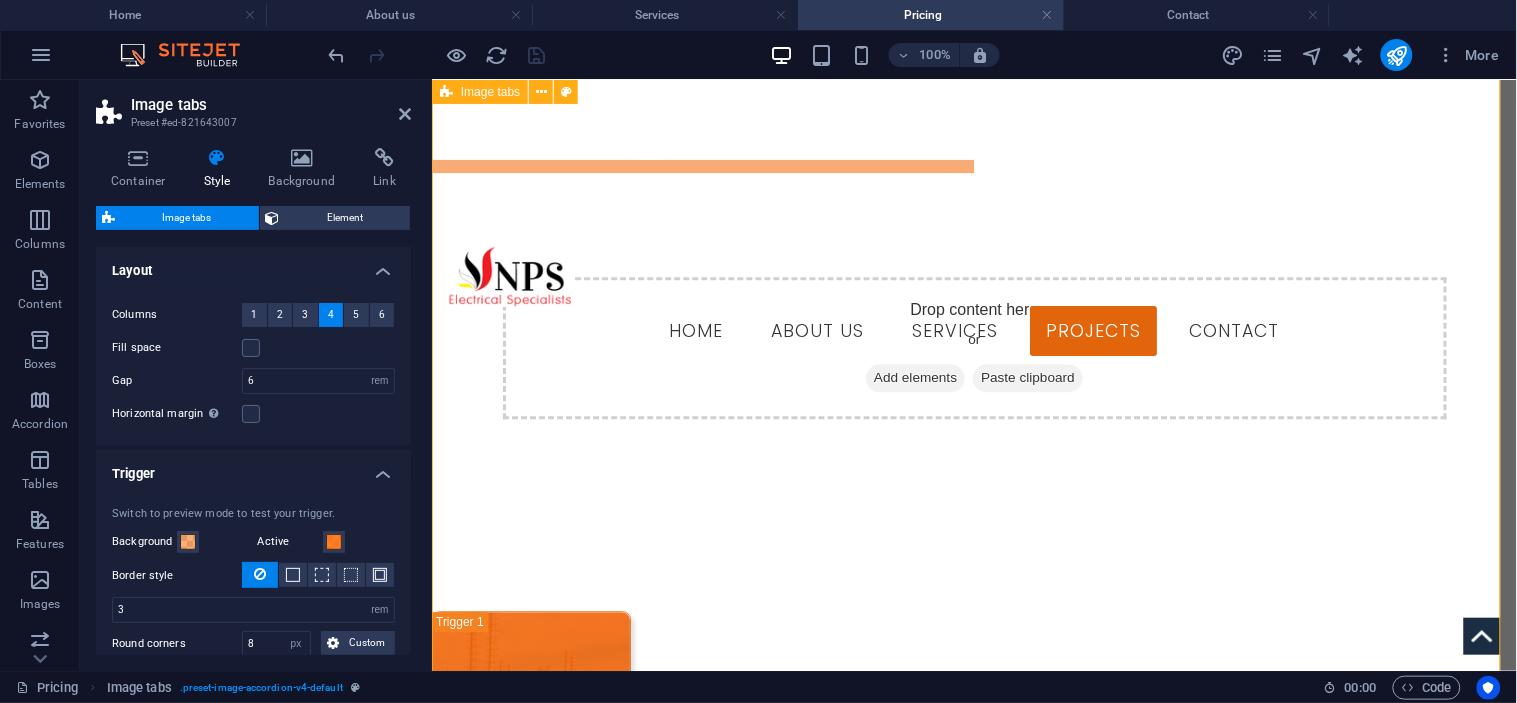 scroll, scrollTop: 834, scrollLeft: 0, axis: vertical 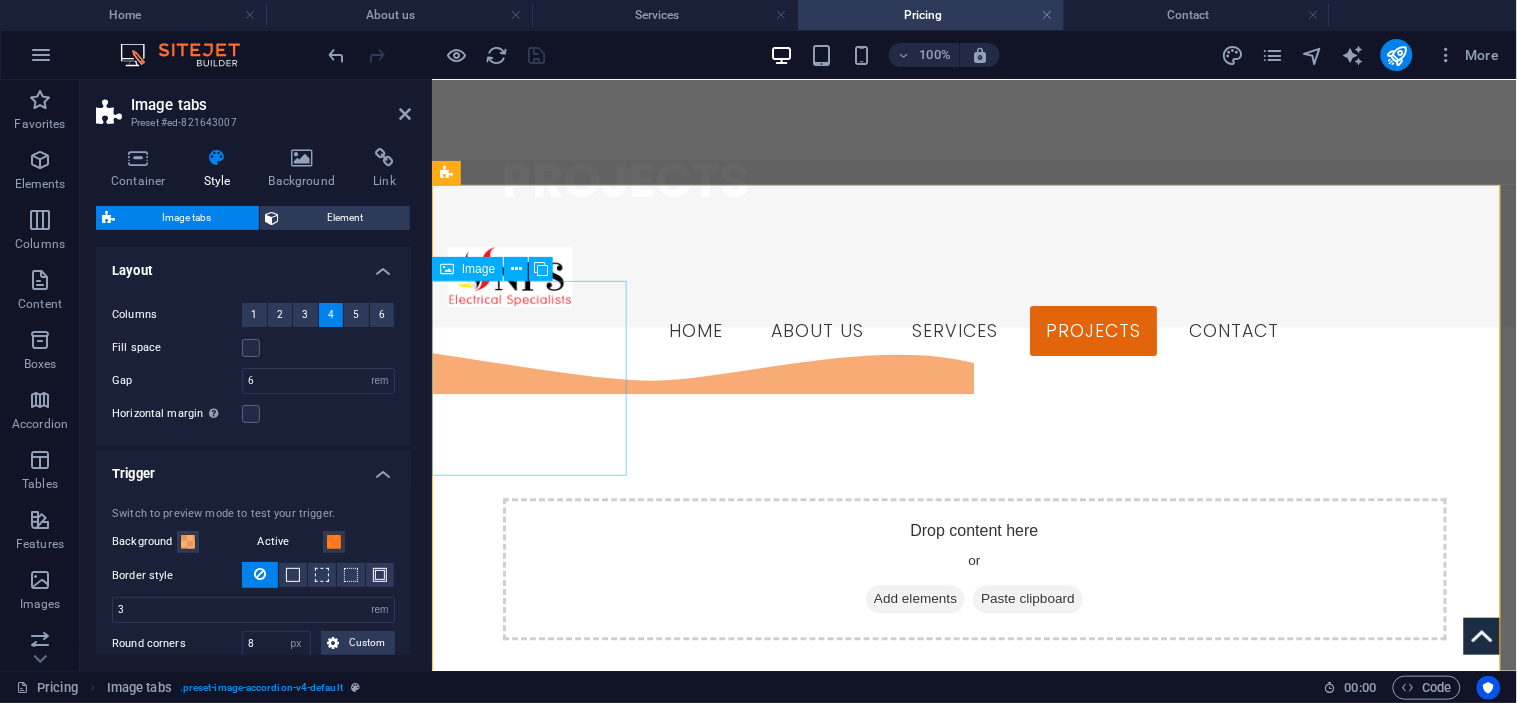 click on "PNG PORTS" at bounding box center [530, 931] 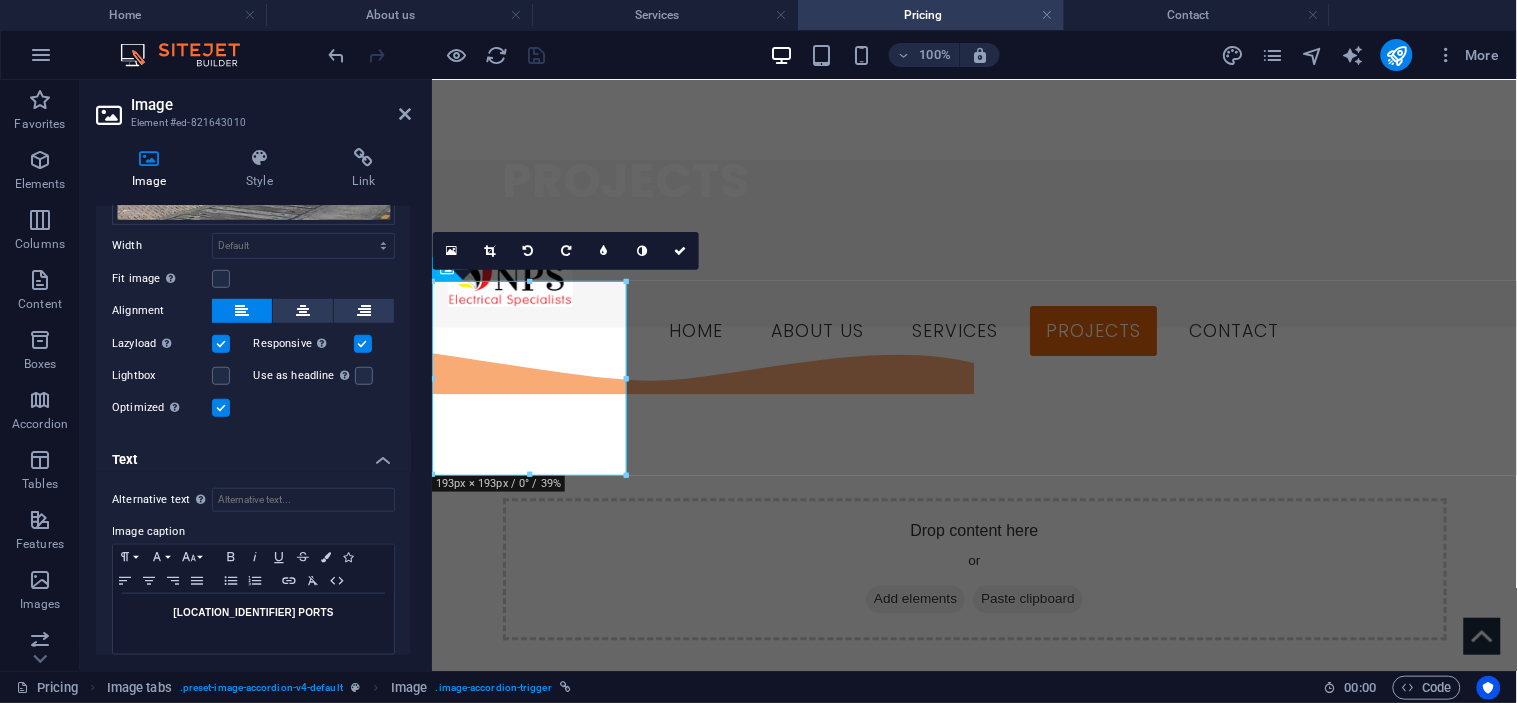 scroll, scrollTop: 328, scrollLeft: 0, axis: vertical 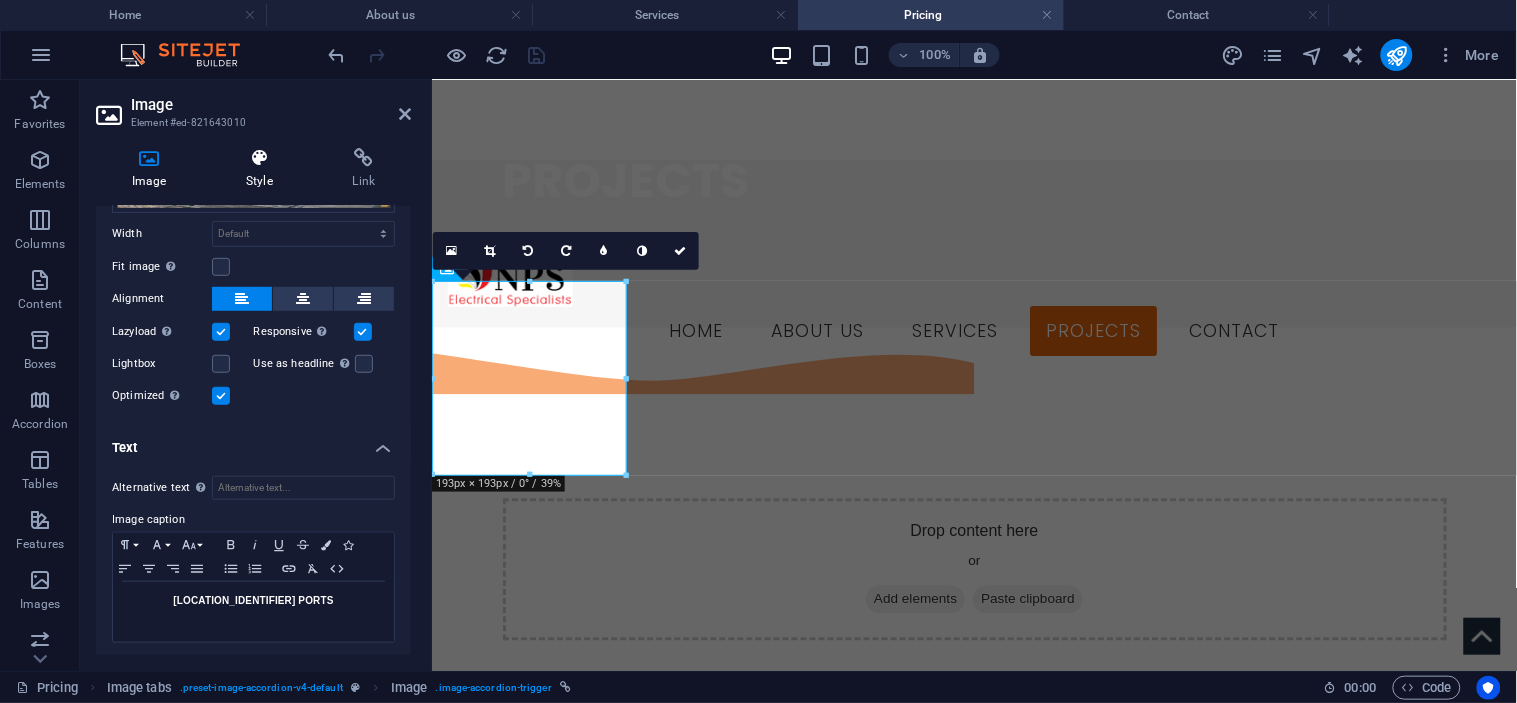 click on "Style" at bounding box center (263, 169) 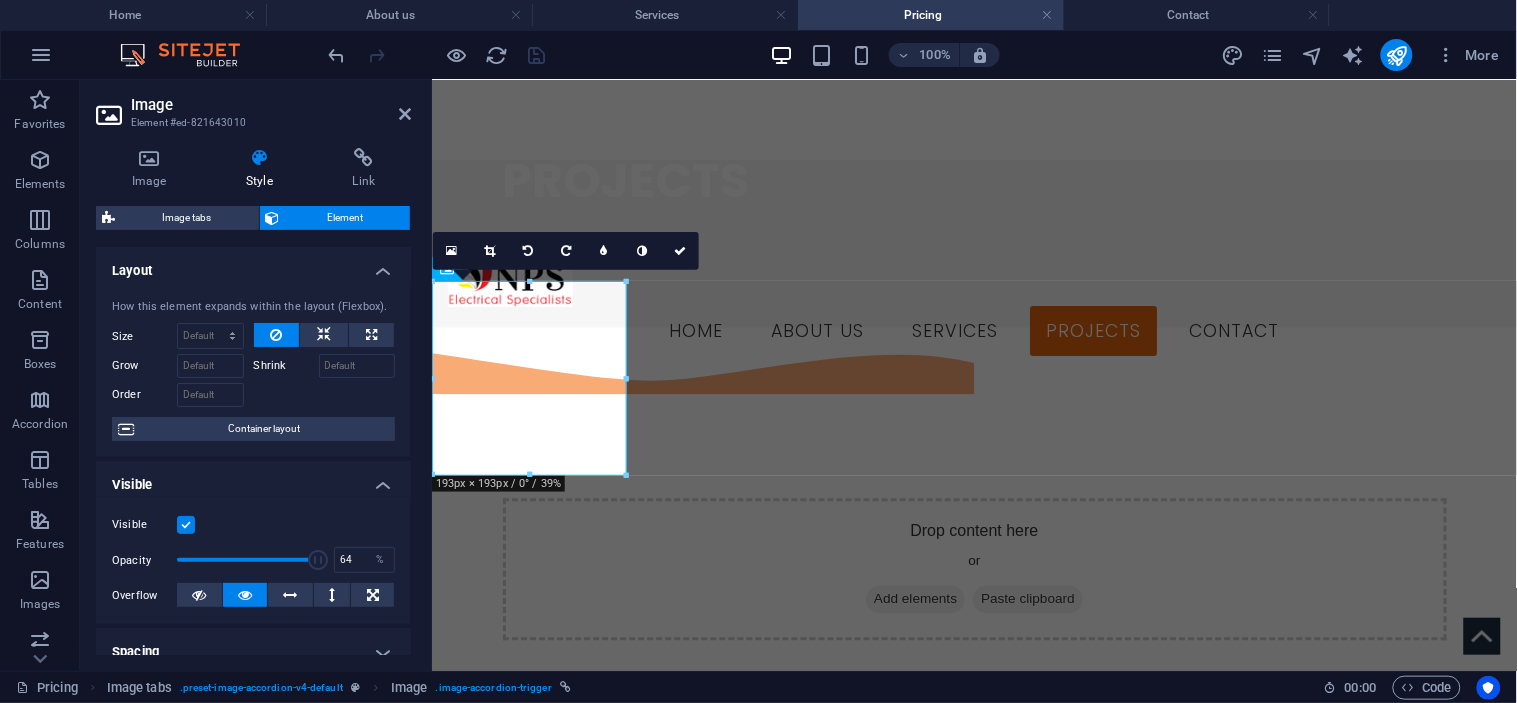 click at bounding box center [247, 560] 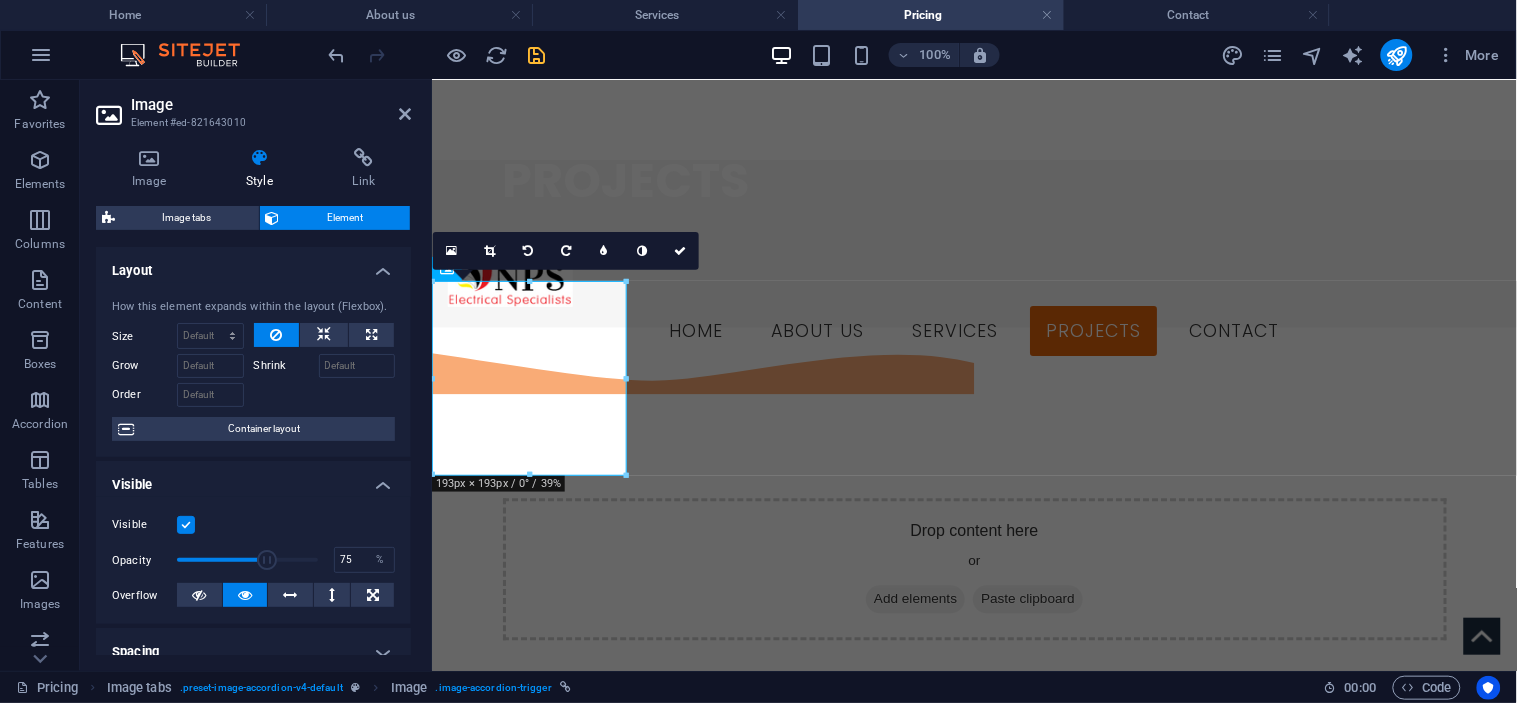 click at bounding box center [247, 560] 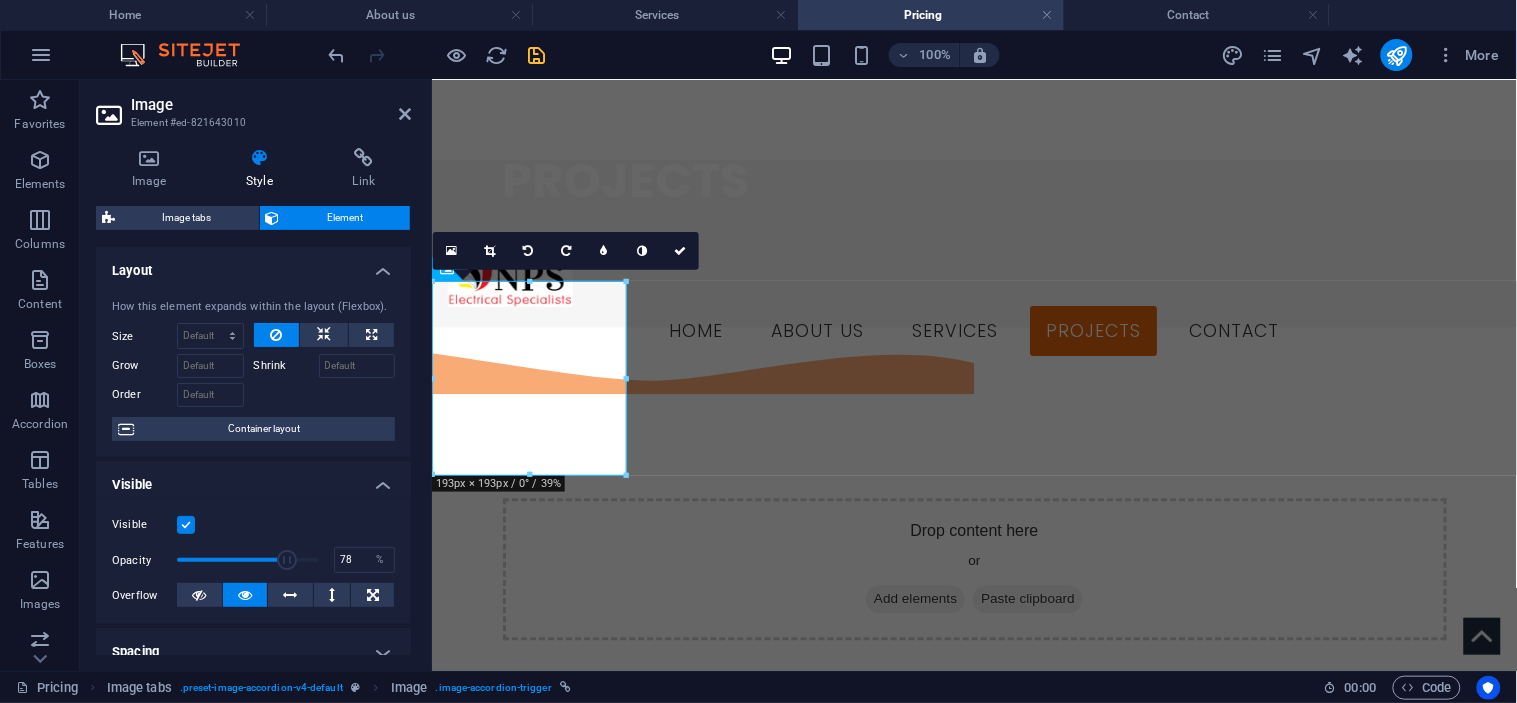 type on "79" 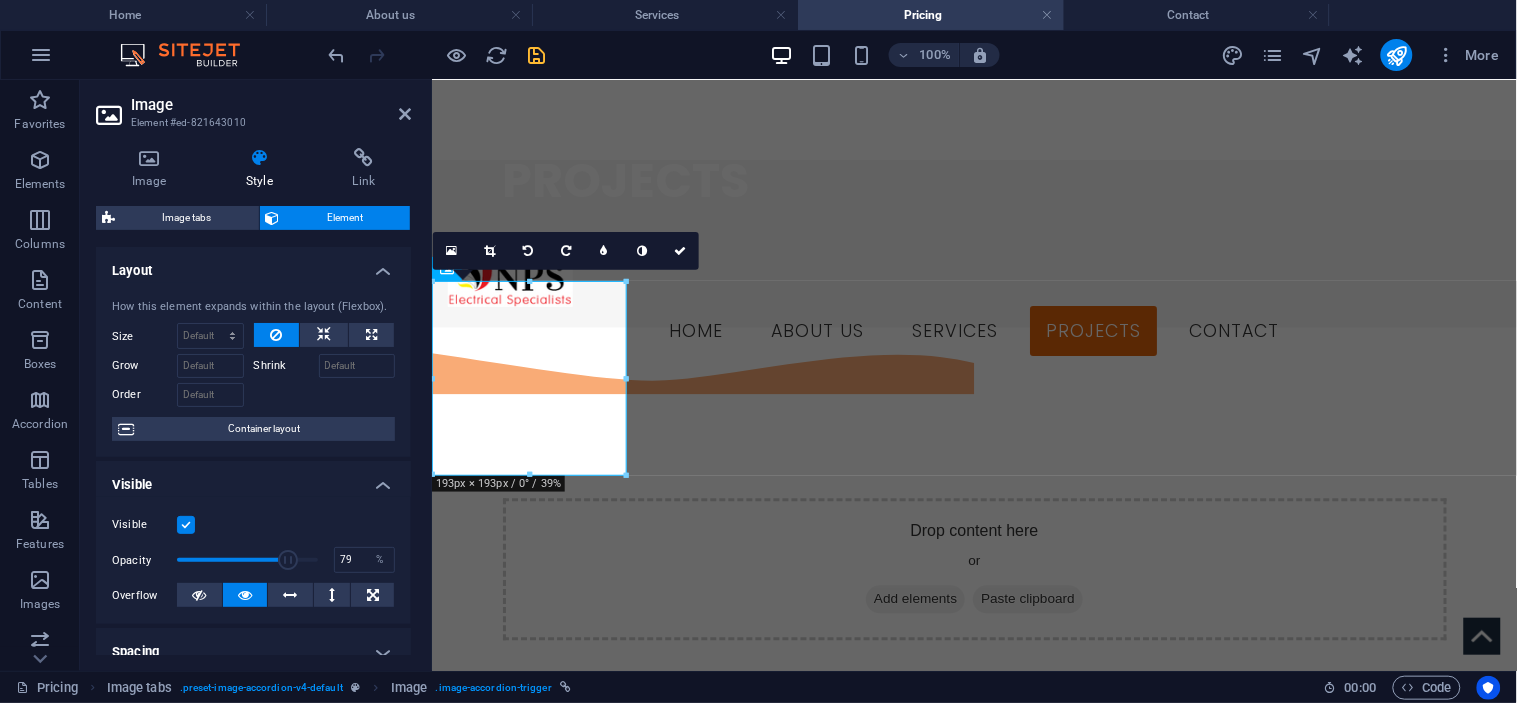 click at bounding box center (288, 560) 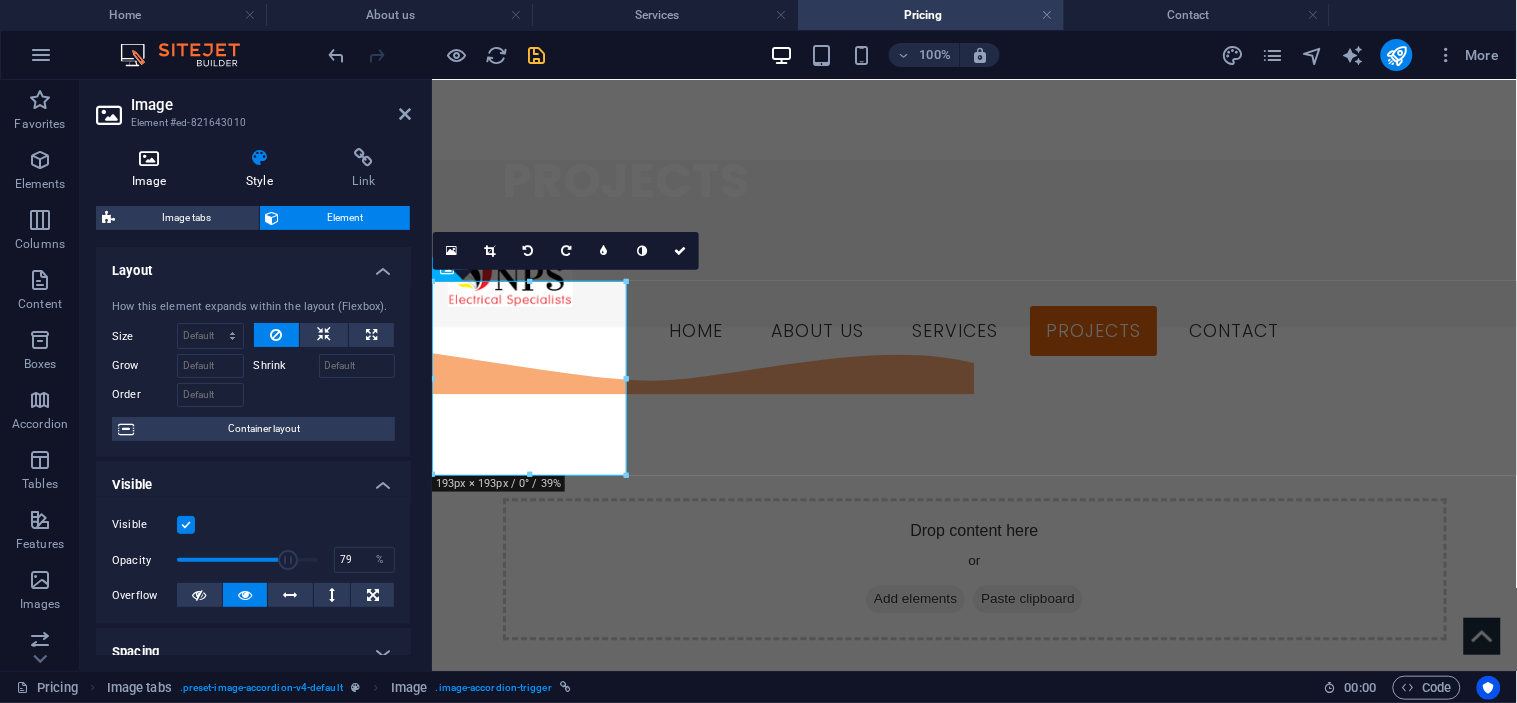 click at bounding box center [149, 158] 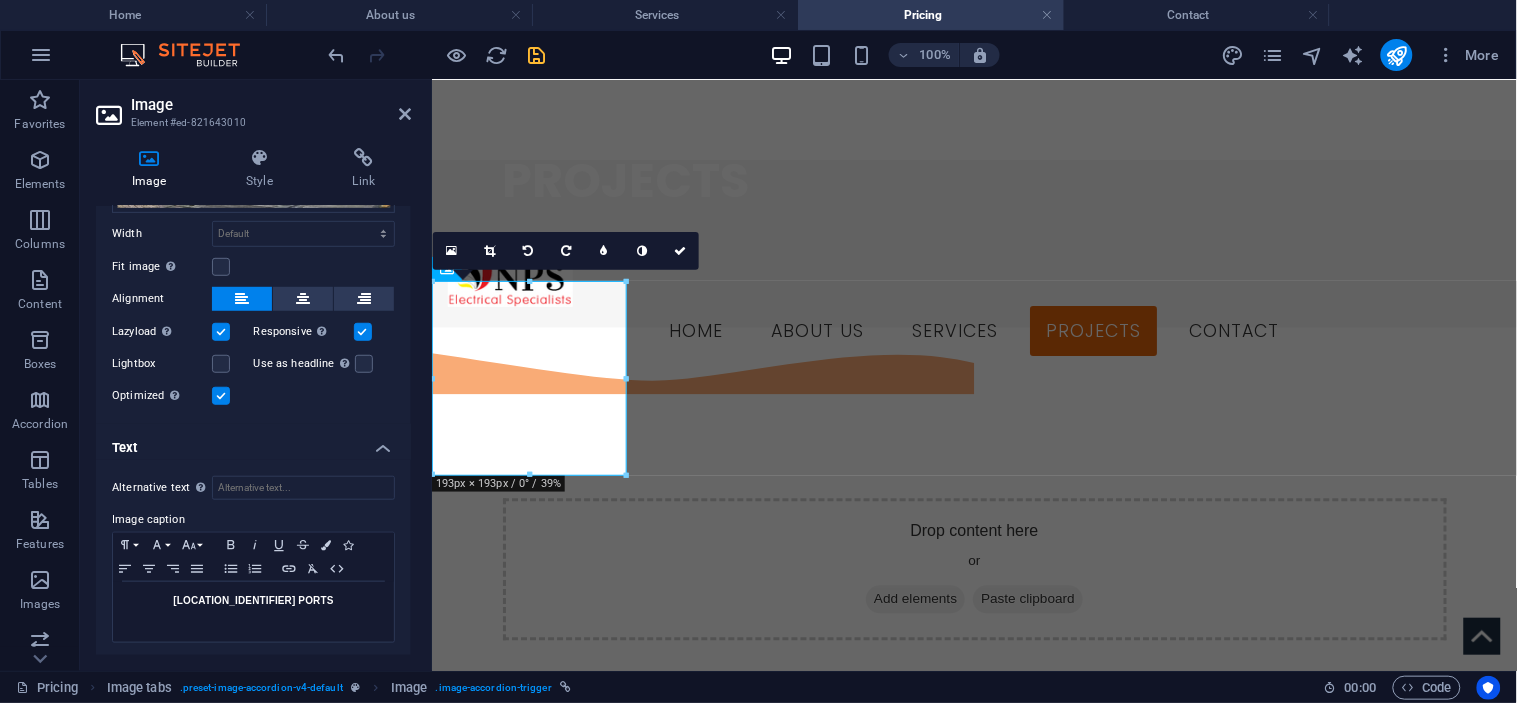 scroll, scrollTop: 106, scrollLeft: 0, axis: vertical 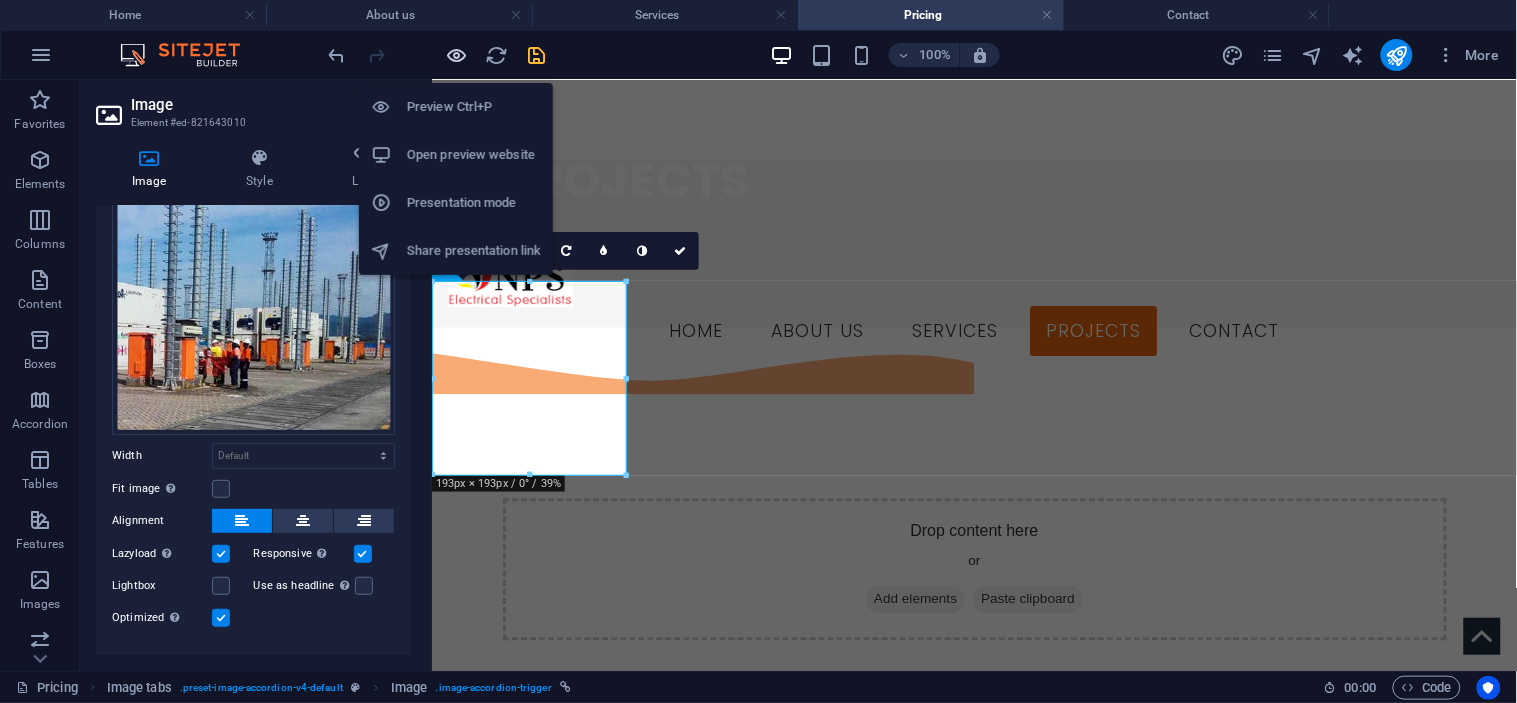 click at bounding box center [457, 55] 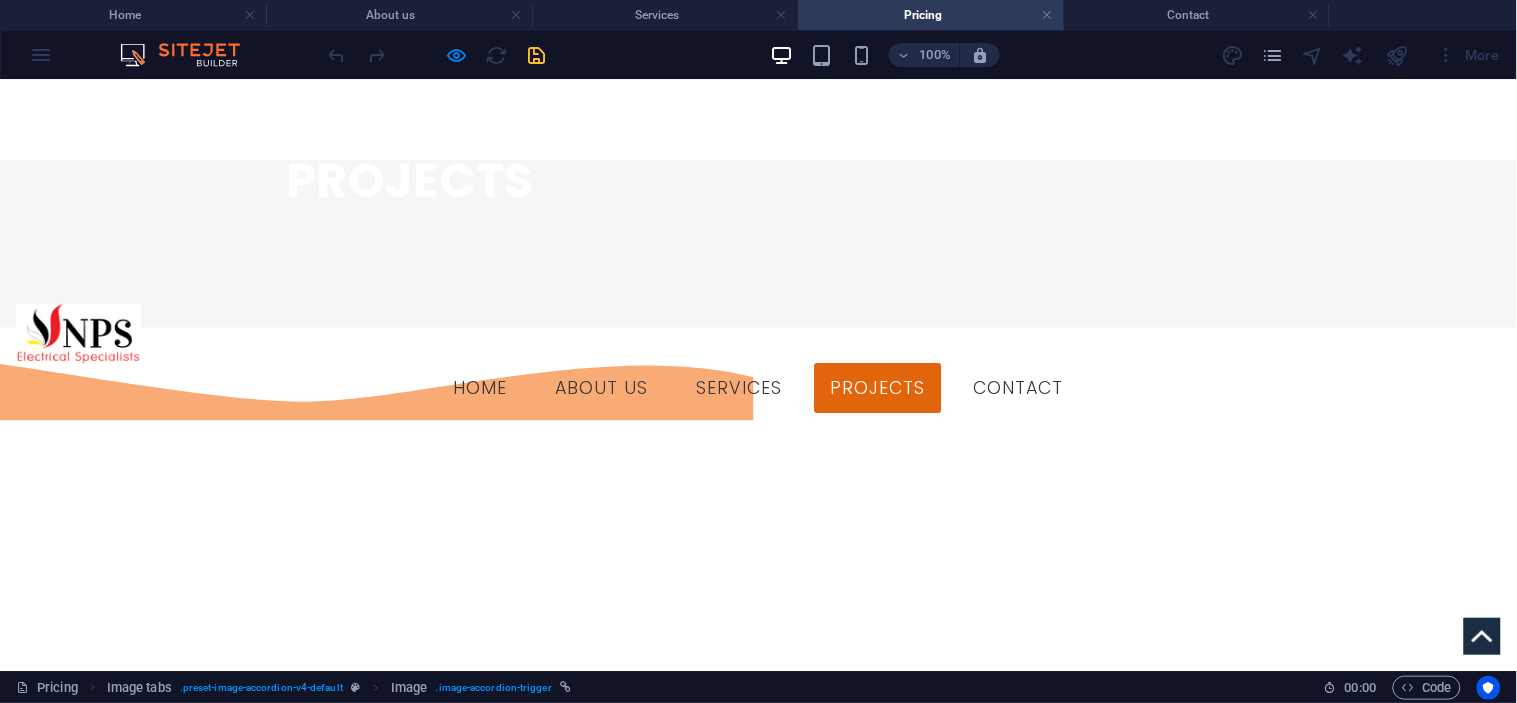 click at bounding box center (437, 55) 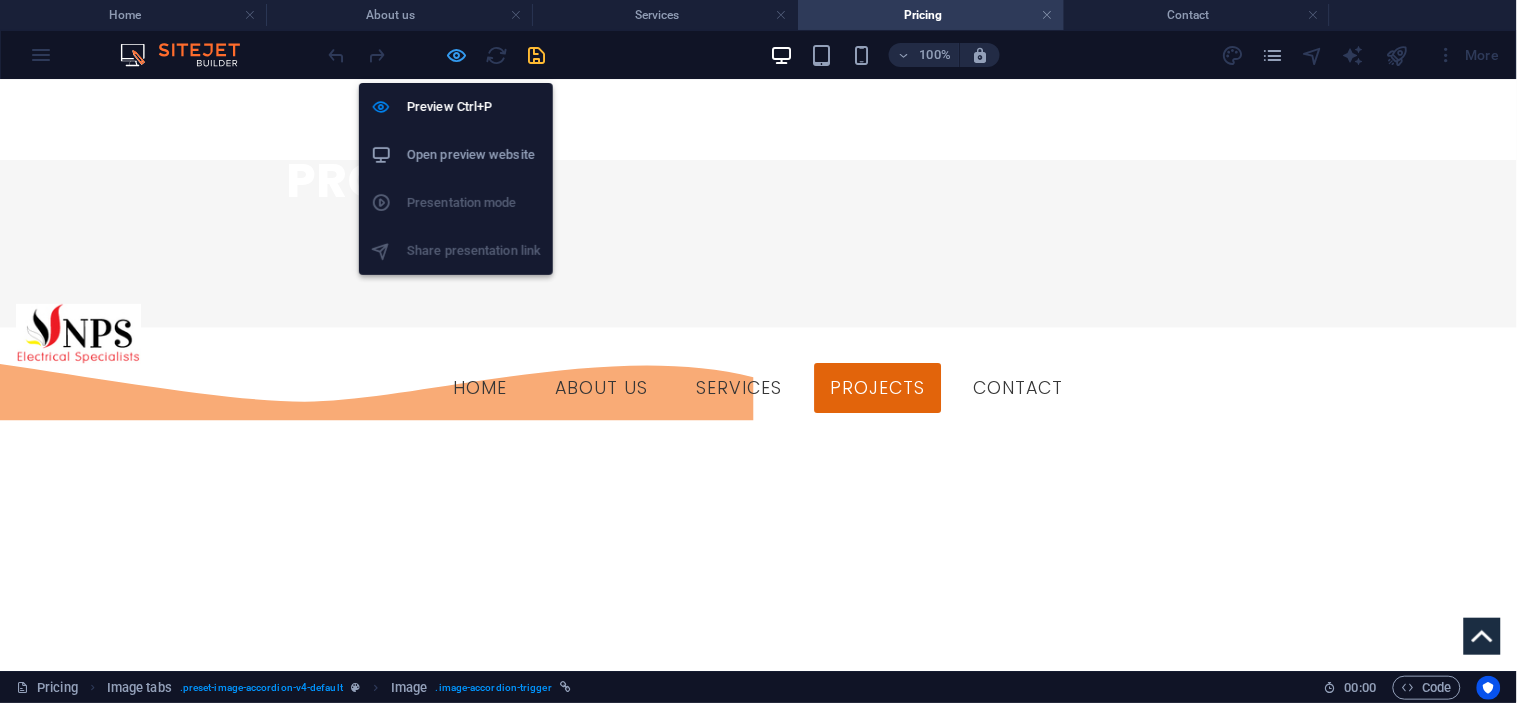 click at bounding box center [457, 55] 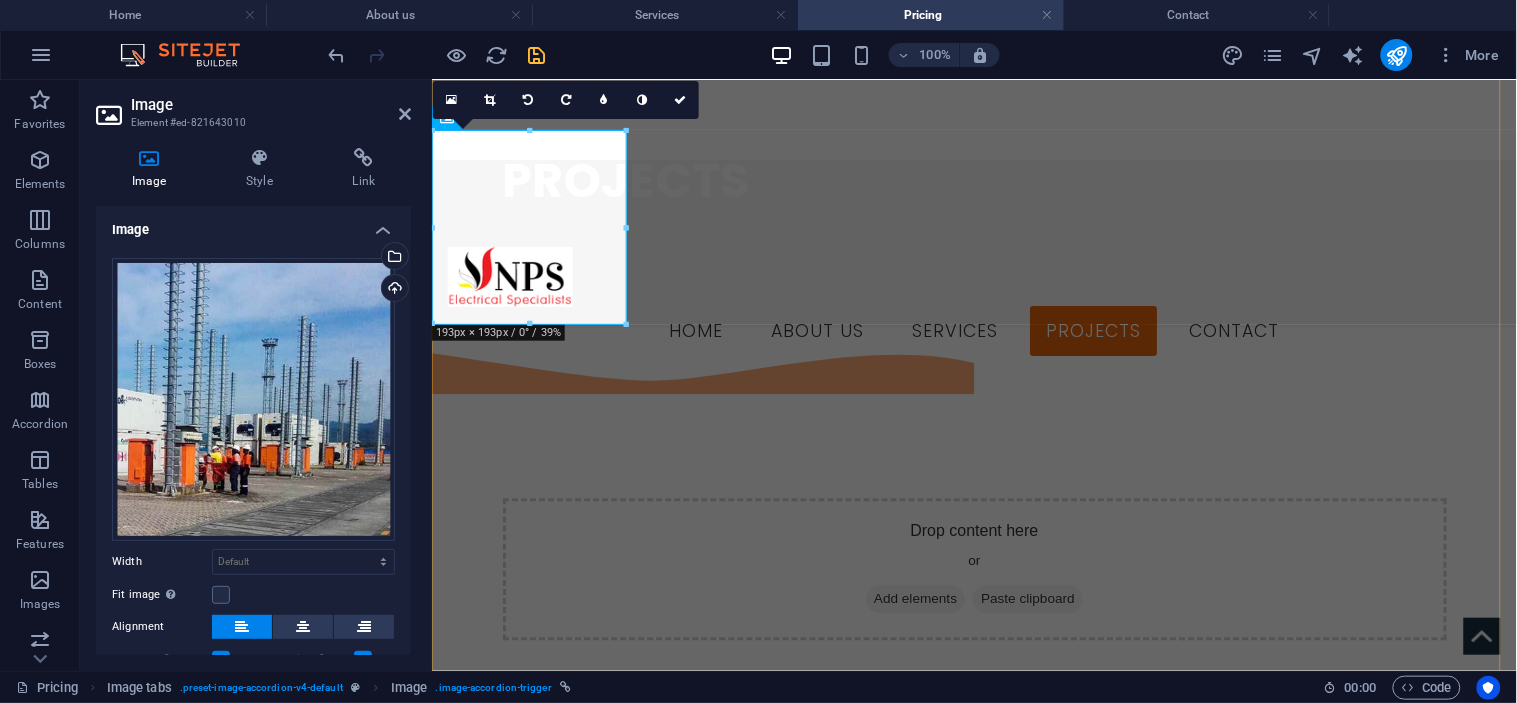 scroll, scrollTop: 1167, scrollLeft: 0, axis: vertical 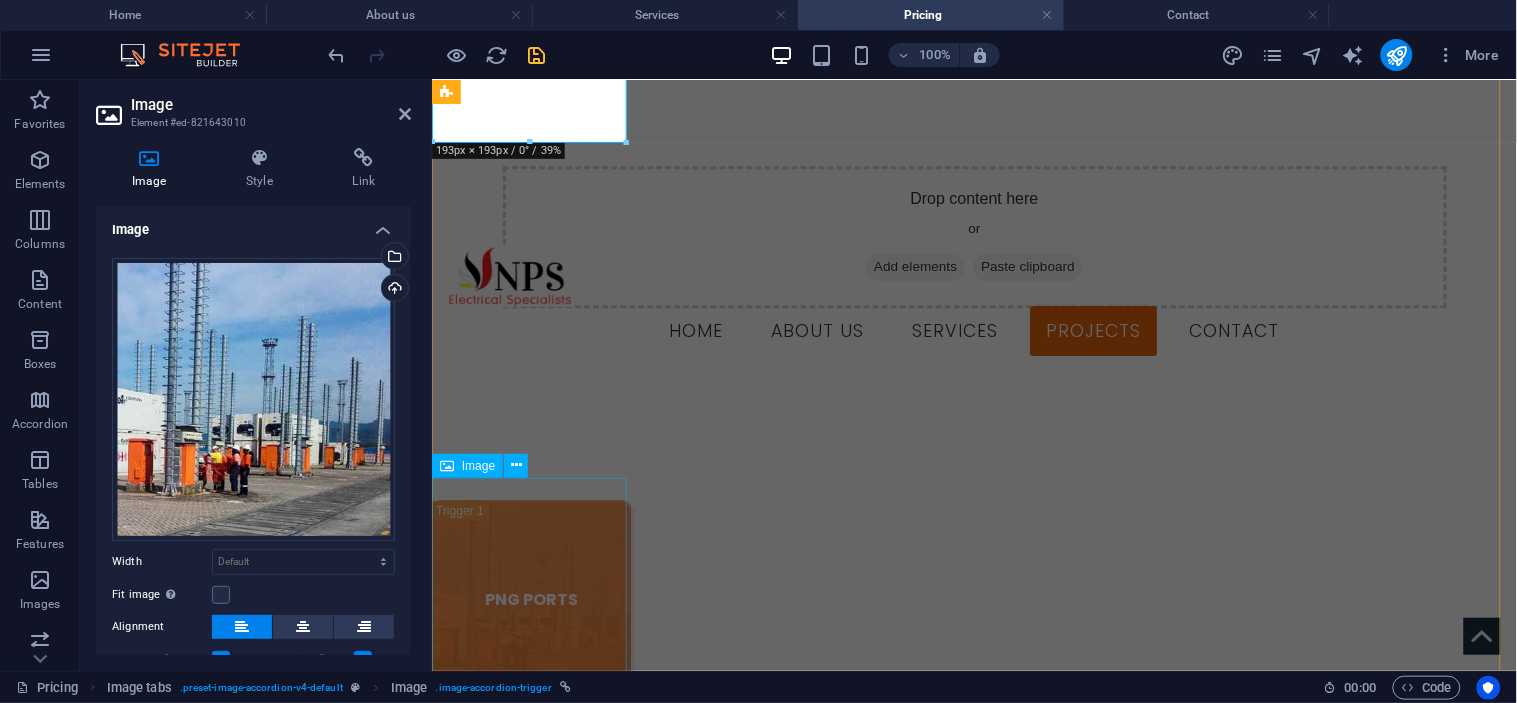 click on "SP BREWERY" at bounding box center (530, 1089) 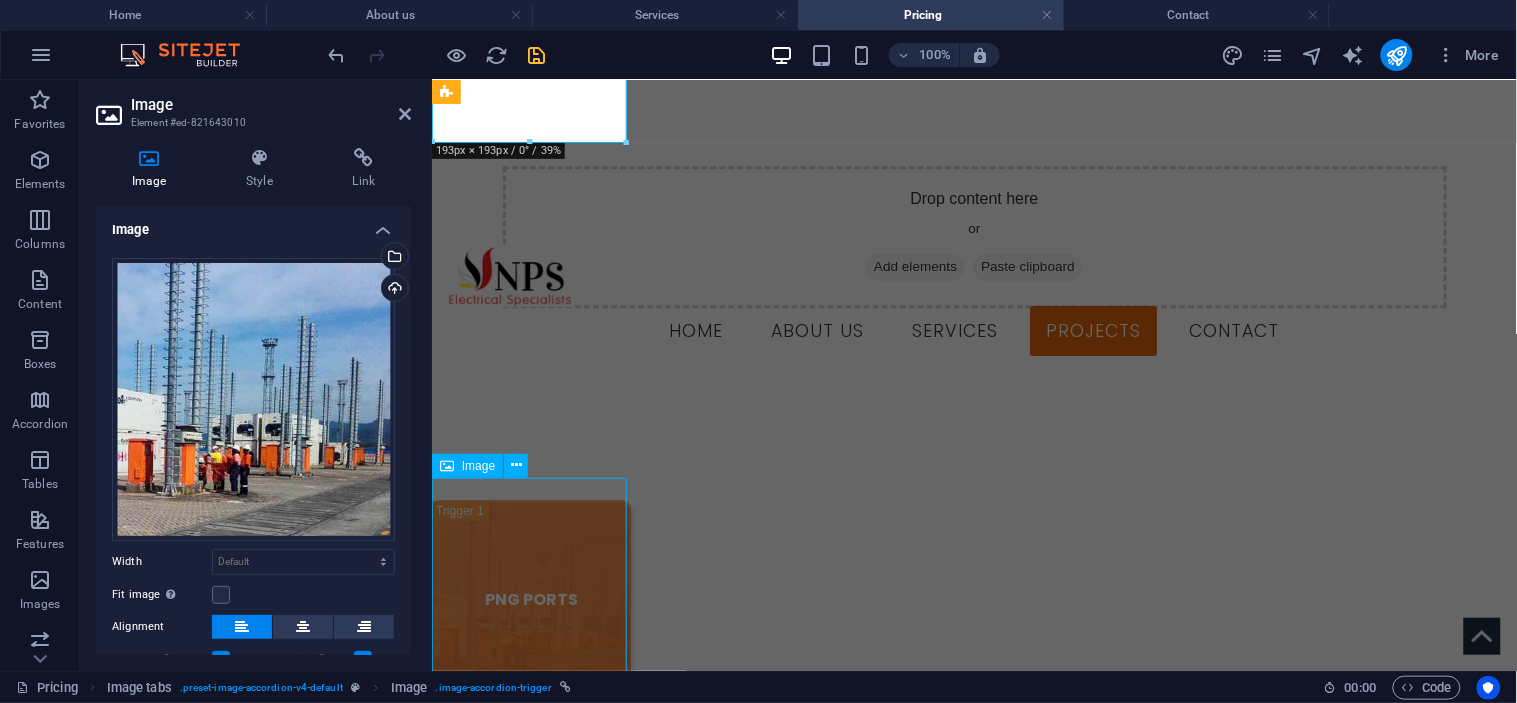 click on "SP BREWERY" at bounding box center [530, 1089] 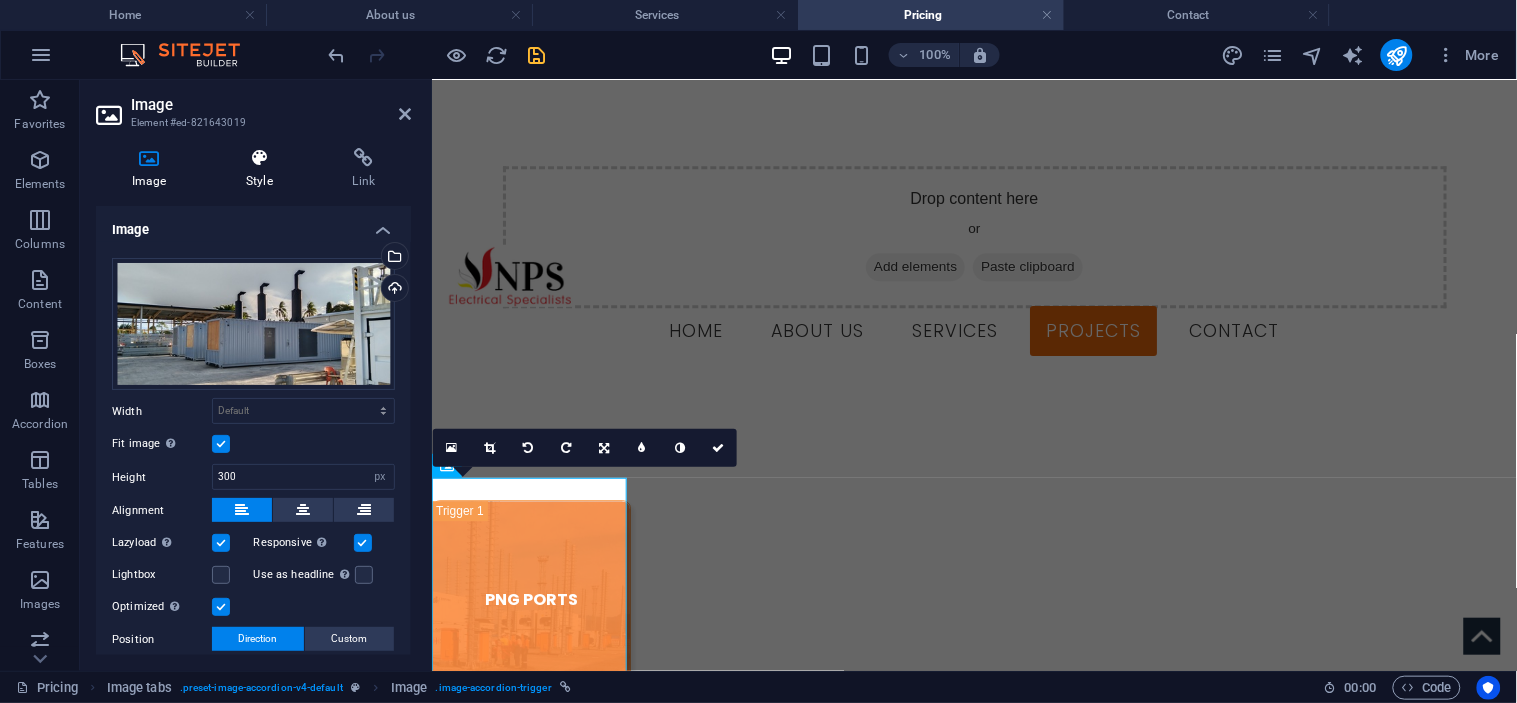 click on "Style" at bounding box center [263, 169] 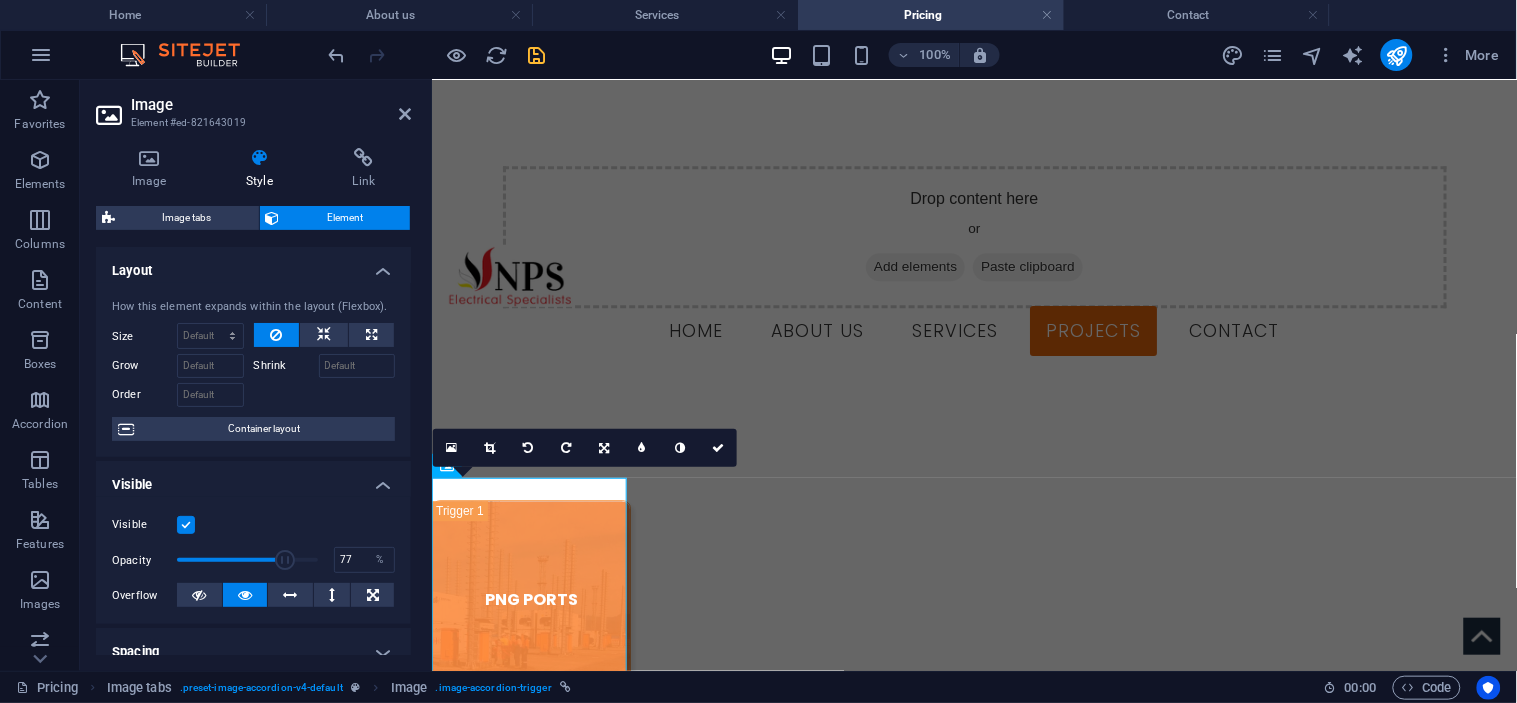 click at bounding box center (247, 560) 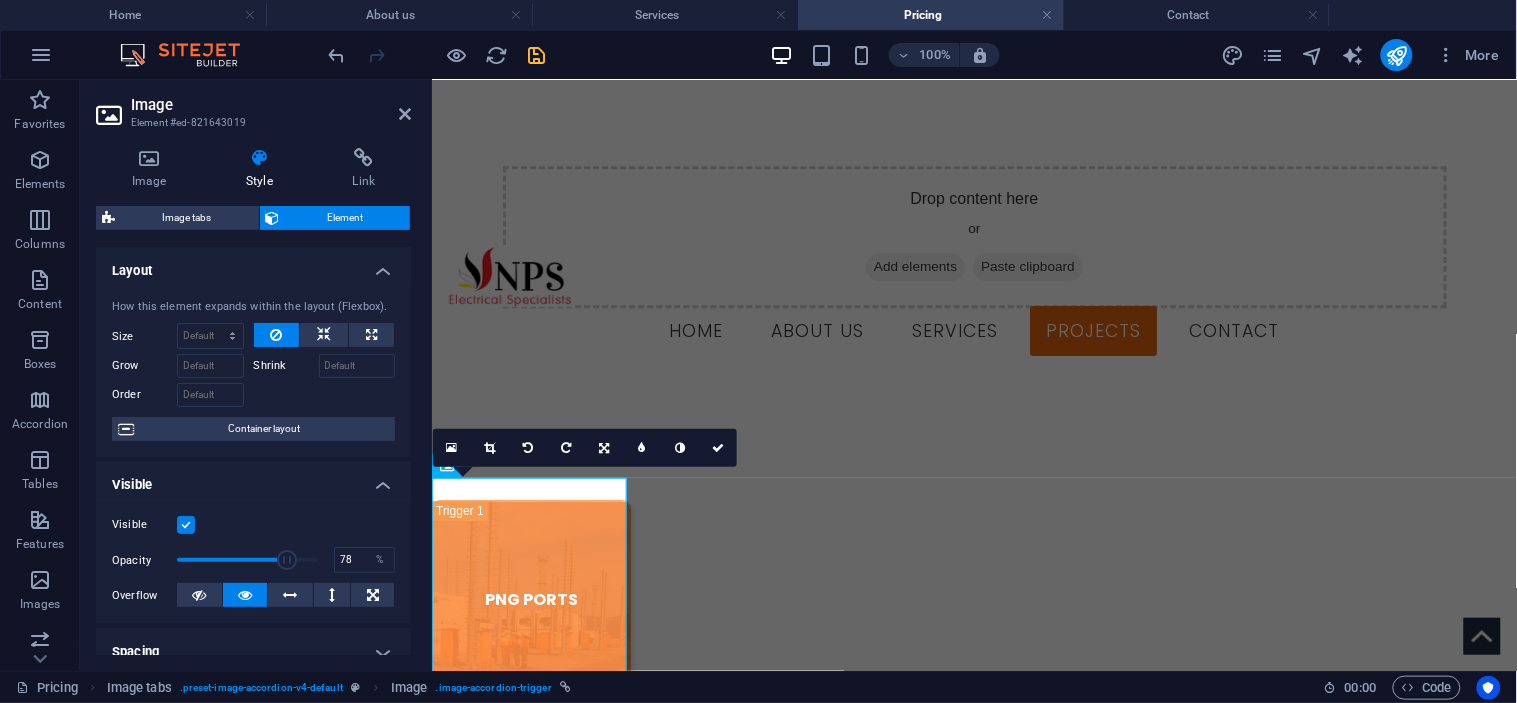 type on "79" 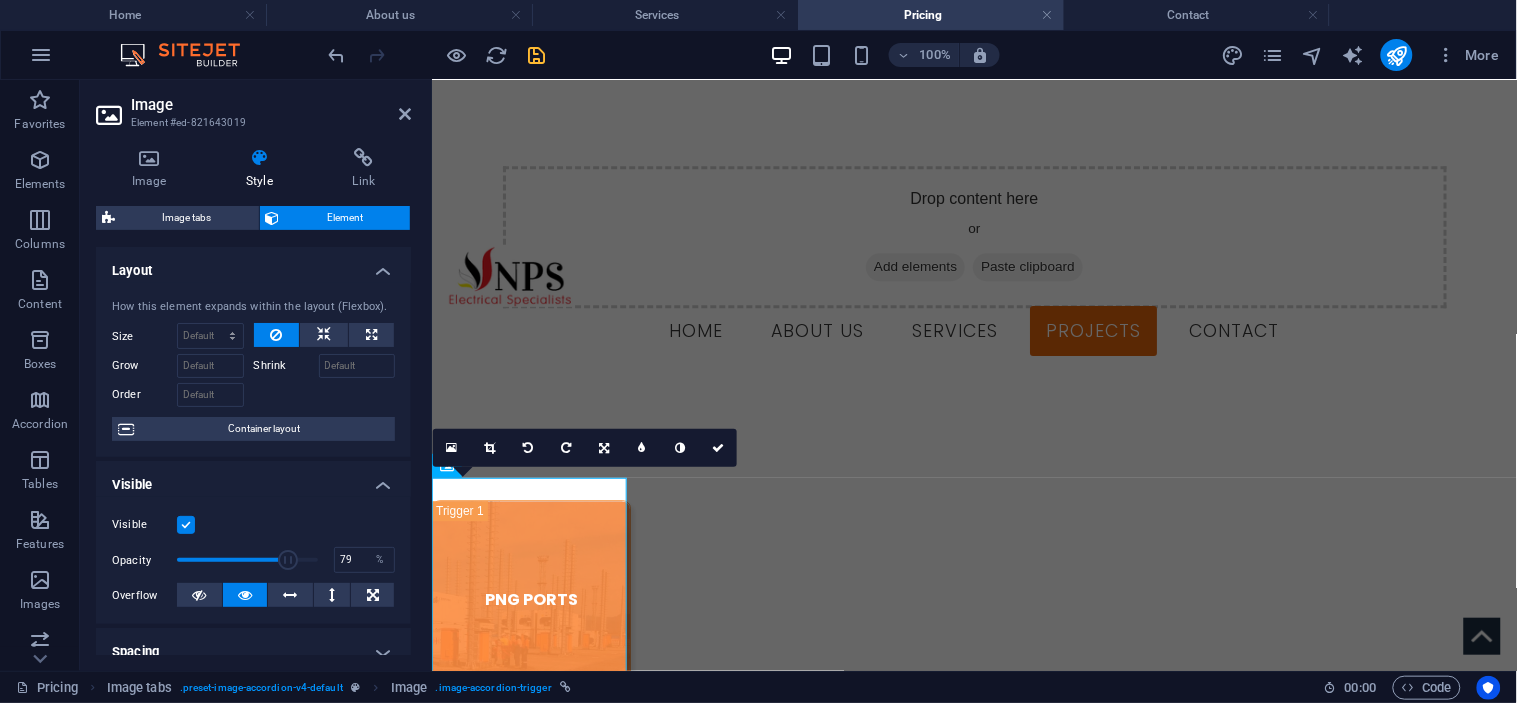 click at bounding box center (288, 560) 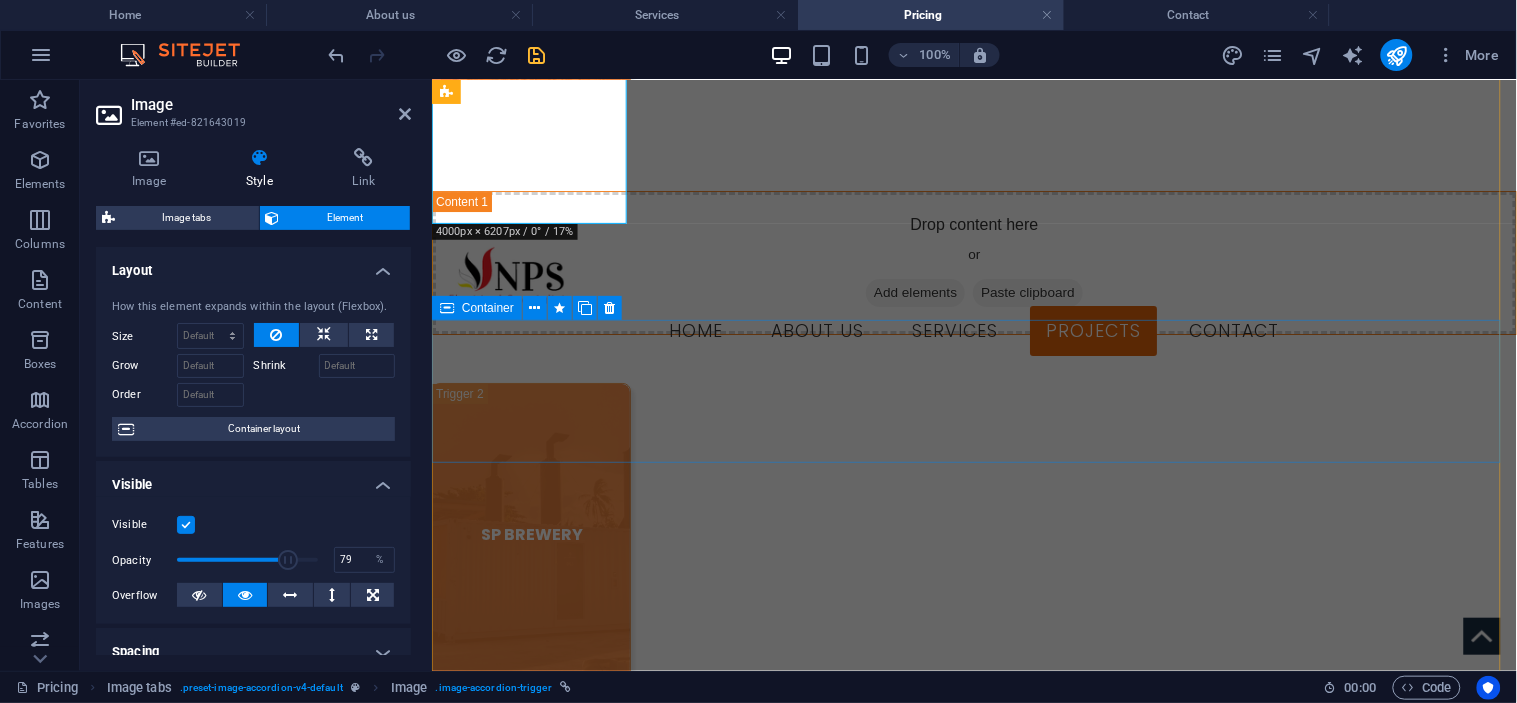 scroll, scrollTop: 1945, scrollLeft: 0, axis: vertical 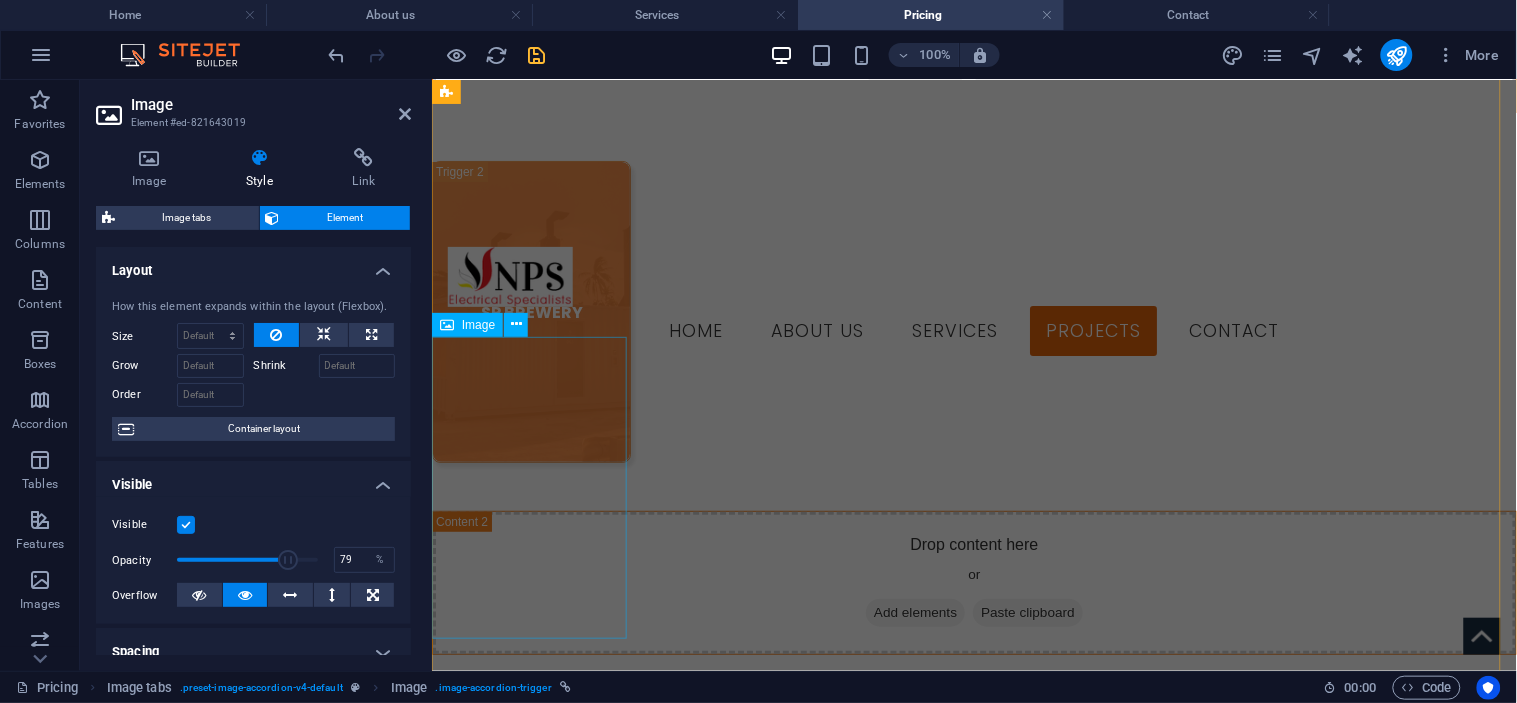 click on "[NAME], [NAME]" at bounding box center [530, 853] 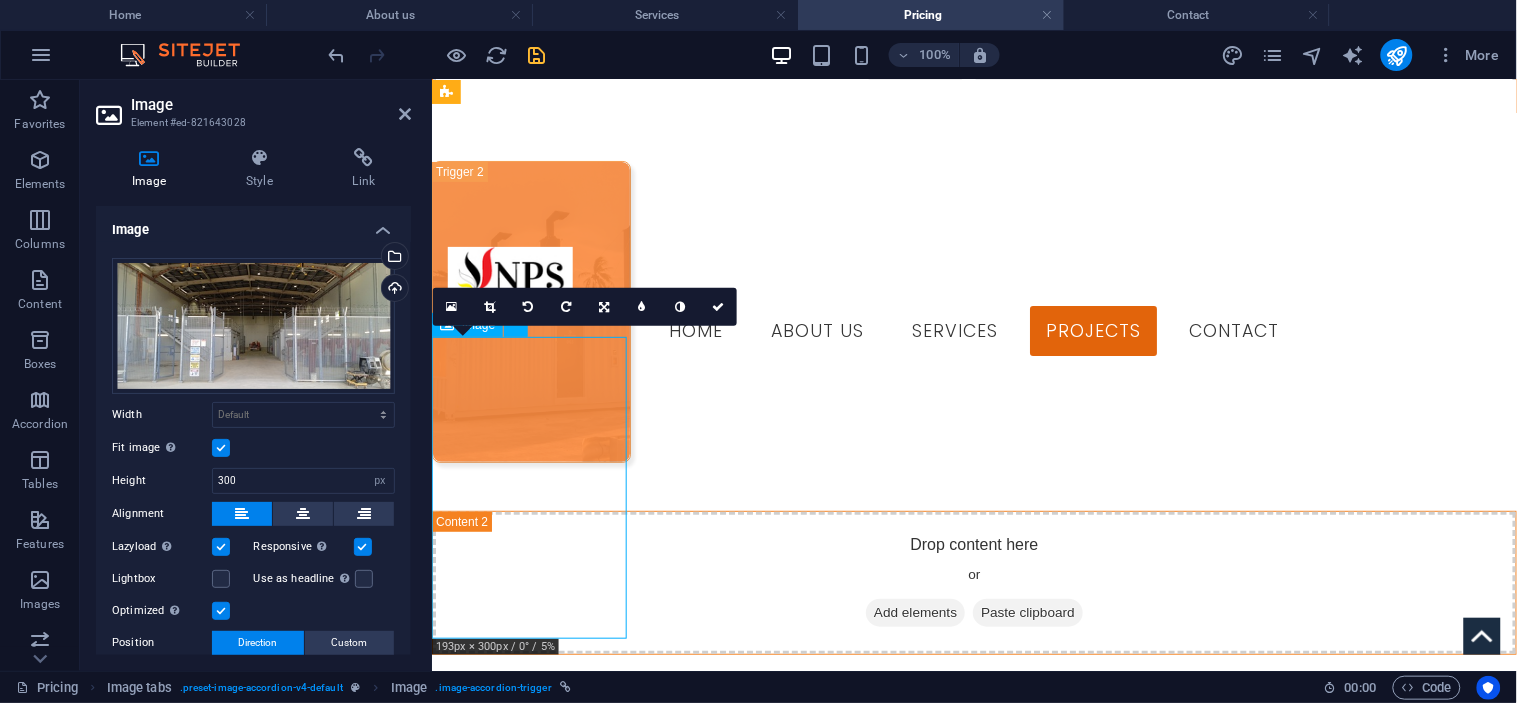 click on "[NAME], [NAME]" at bounding box center [530, 853] 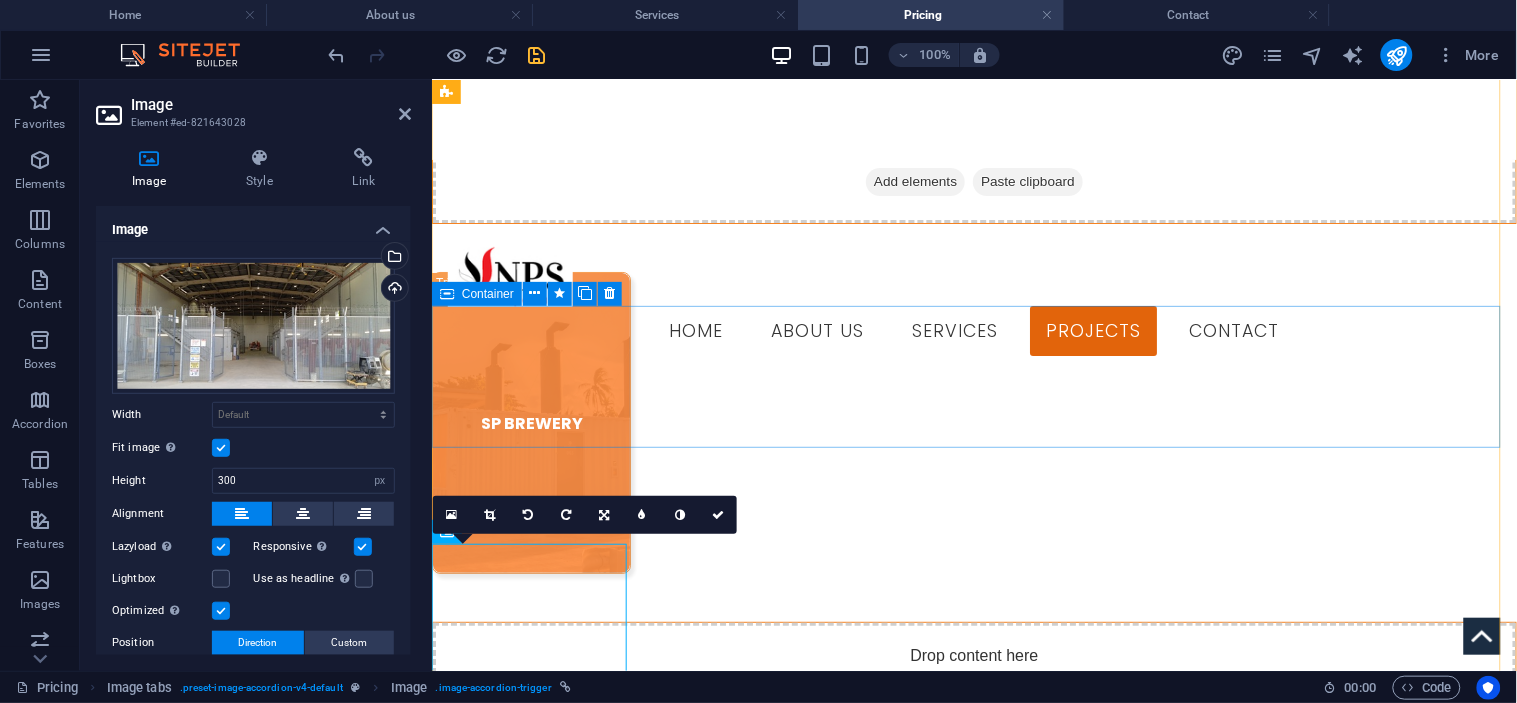 scroll, scrollTop: 1945, scrollLeft: 0, axis: vertical 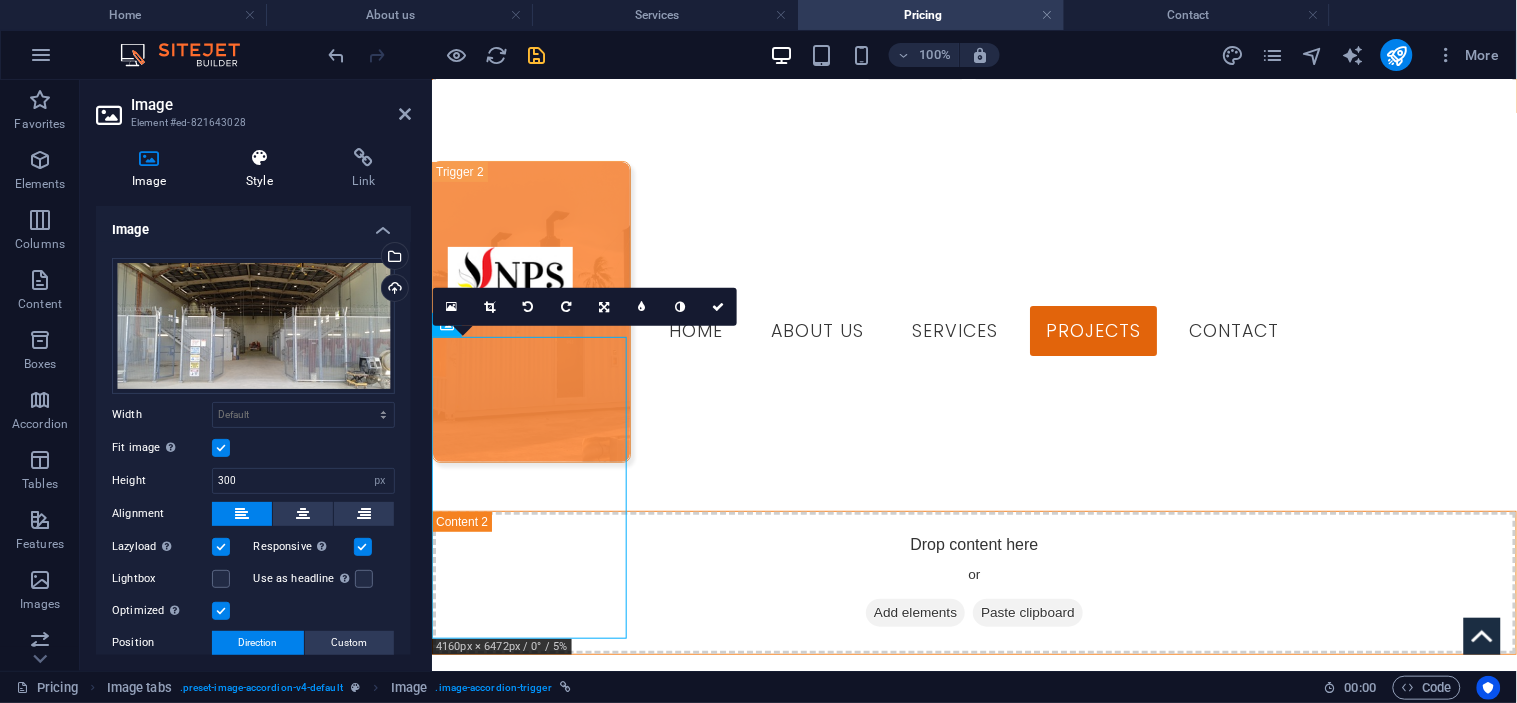 click at bounding box center (259, 158) 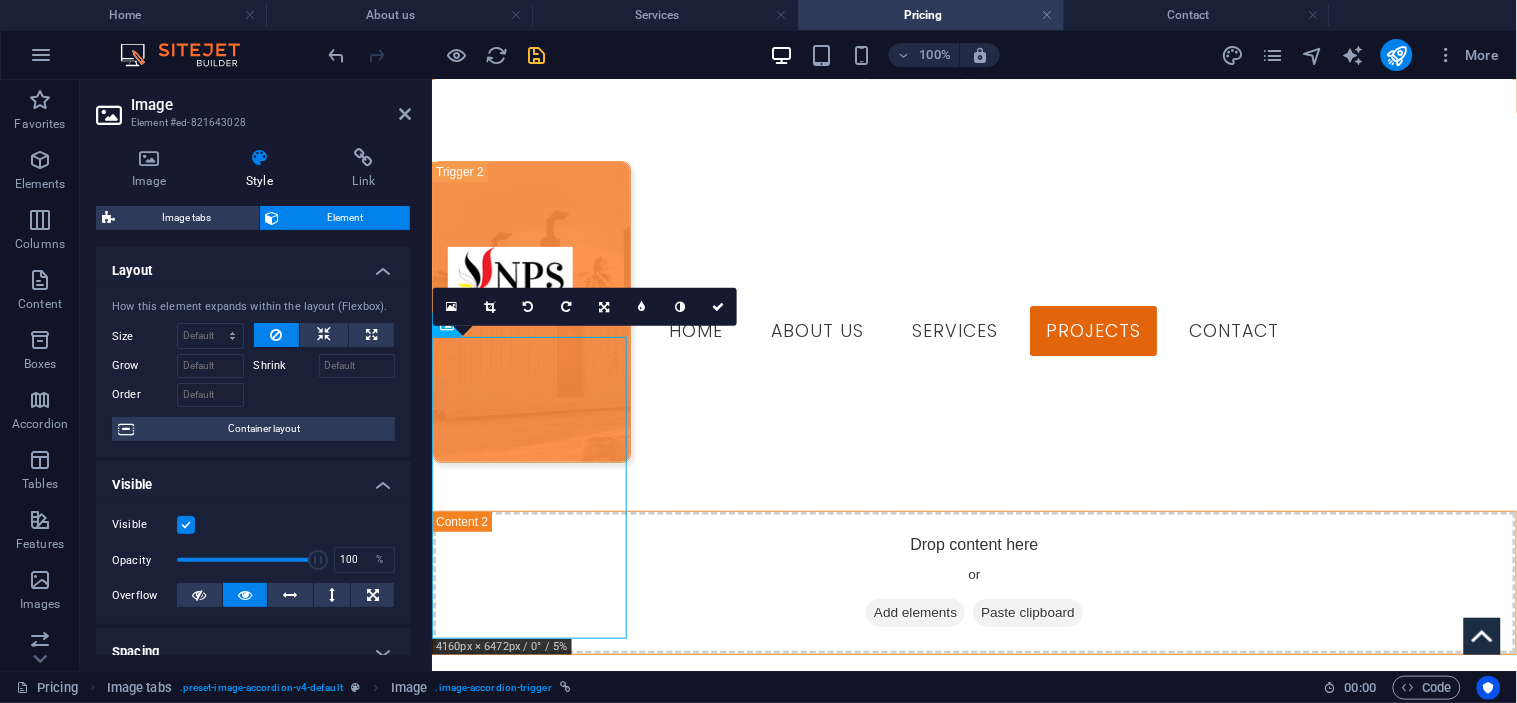 click at bounding box center (247, 560) 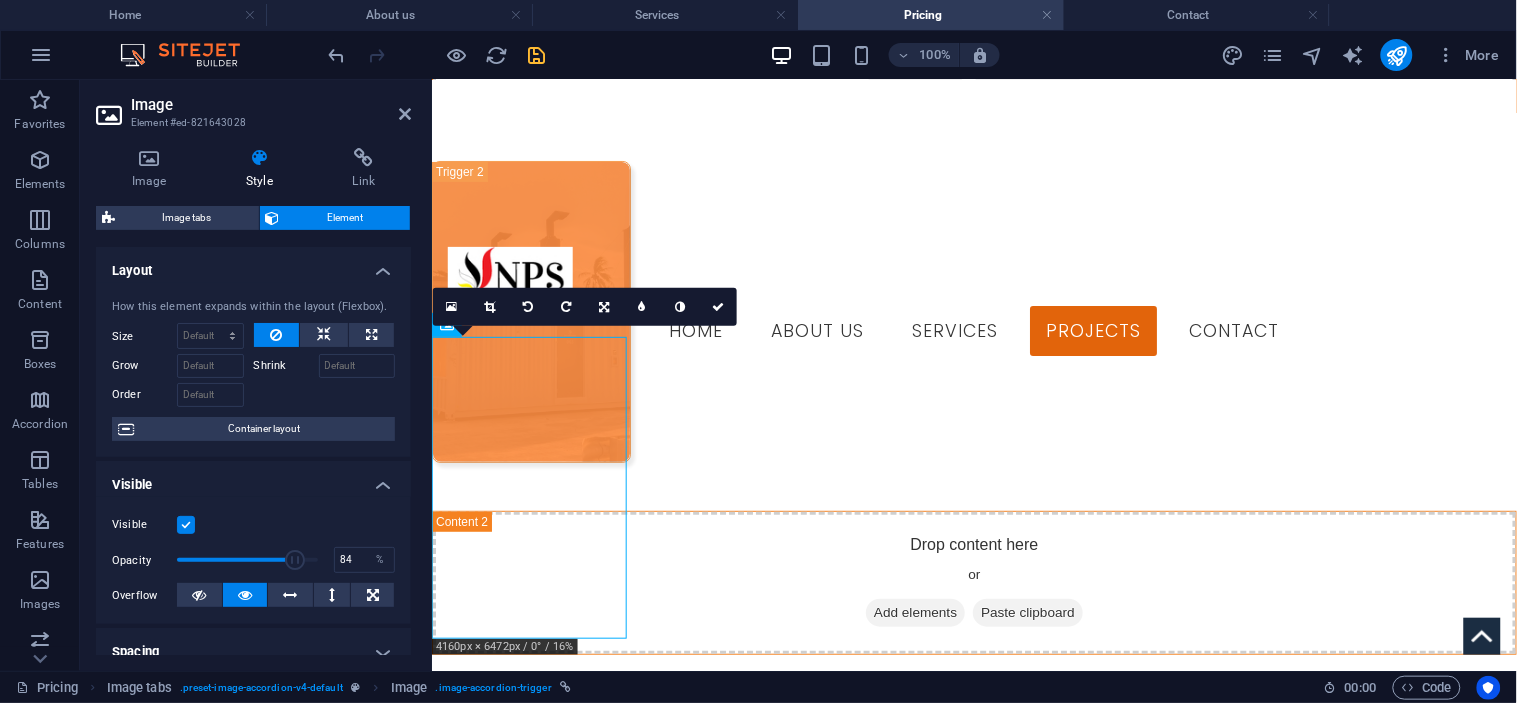 click at bounding box center [295, 560] 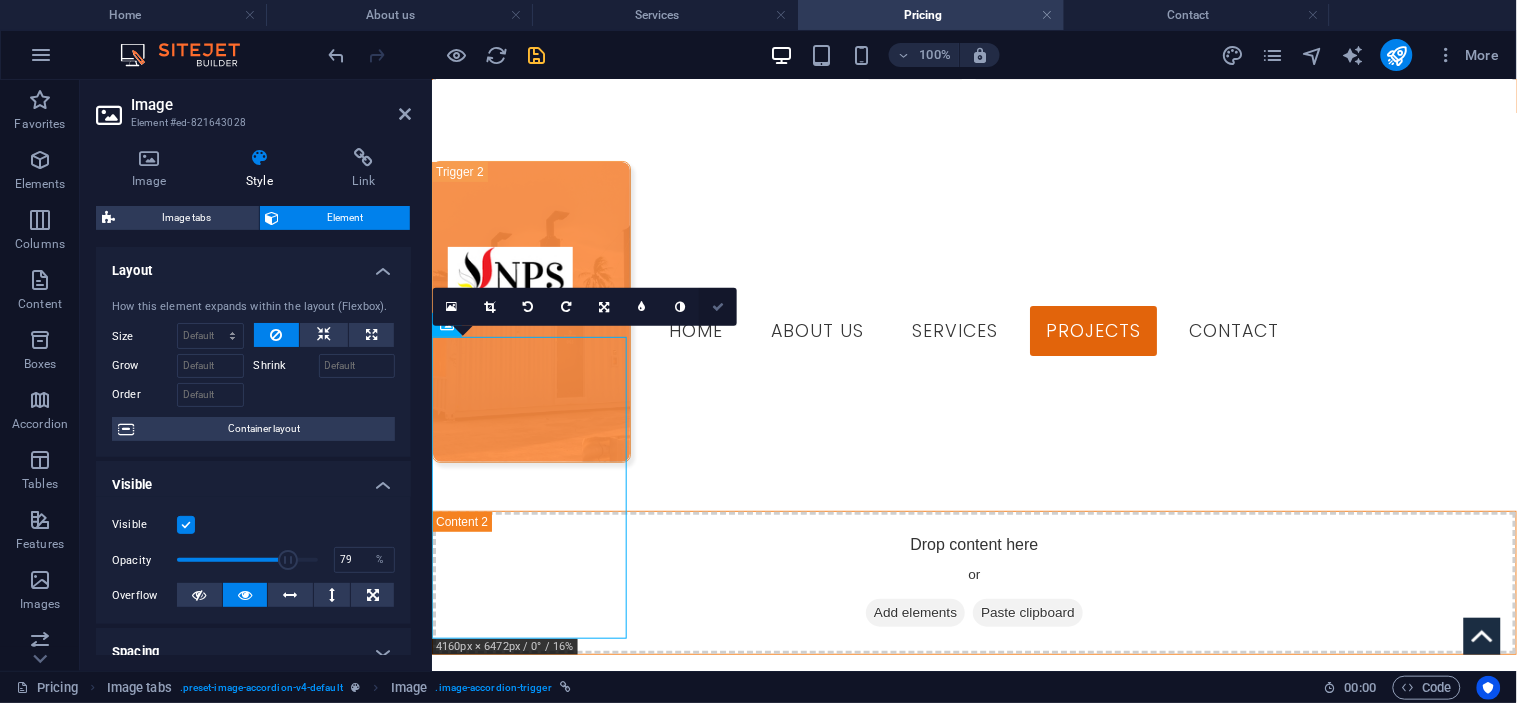 click at bounding box center [718, 307] 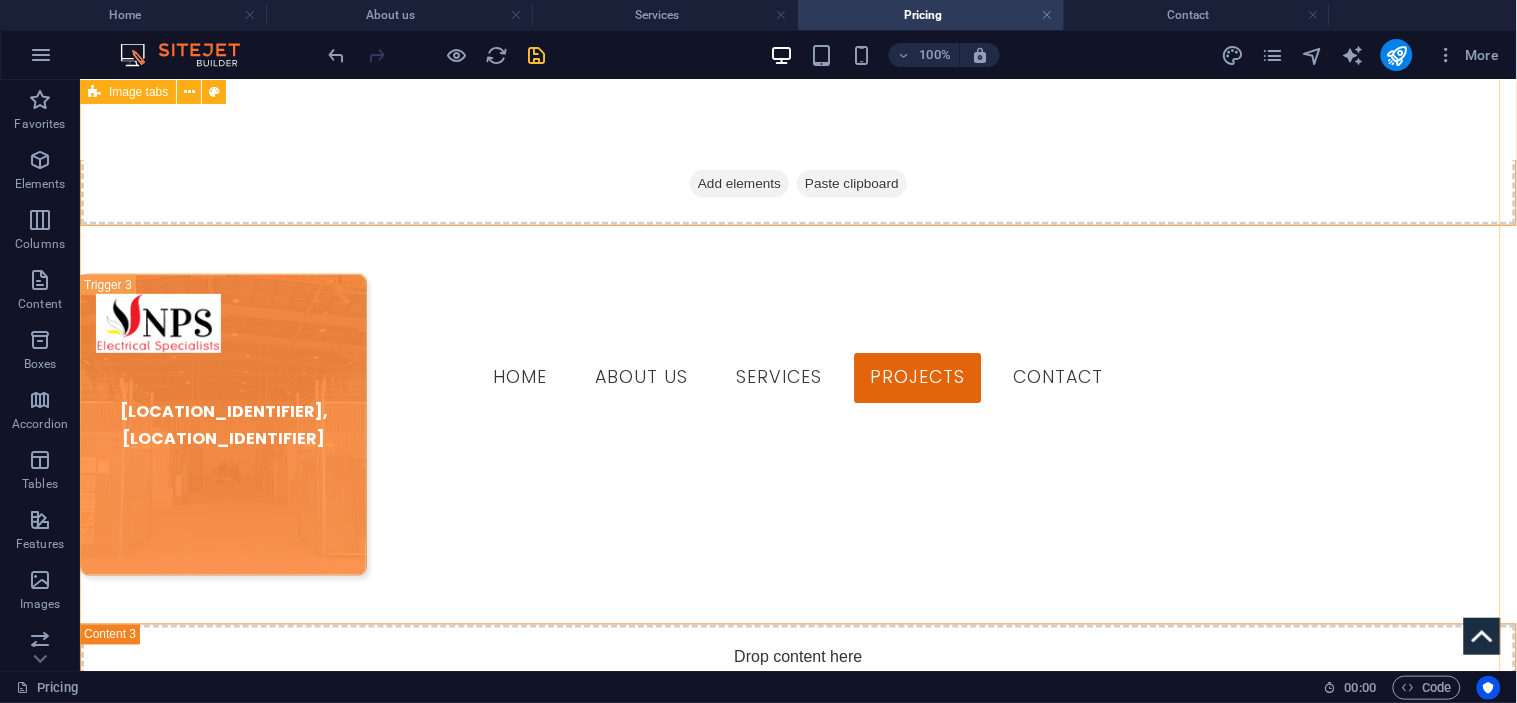 scroll, scrollTop: 2811, scrollLeft: 0, axis: vertical 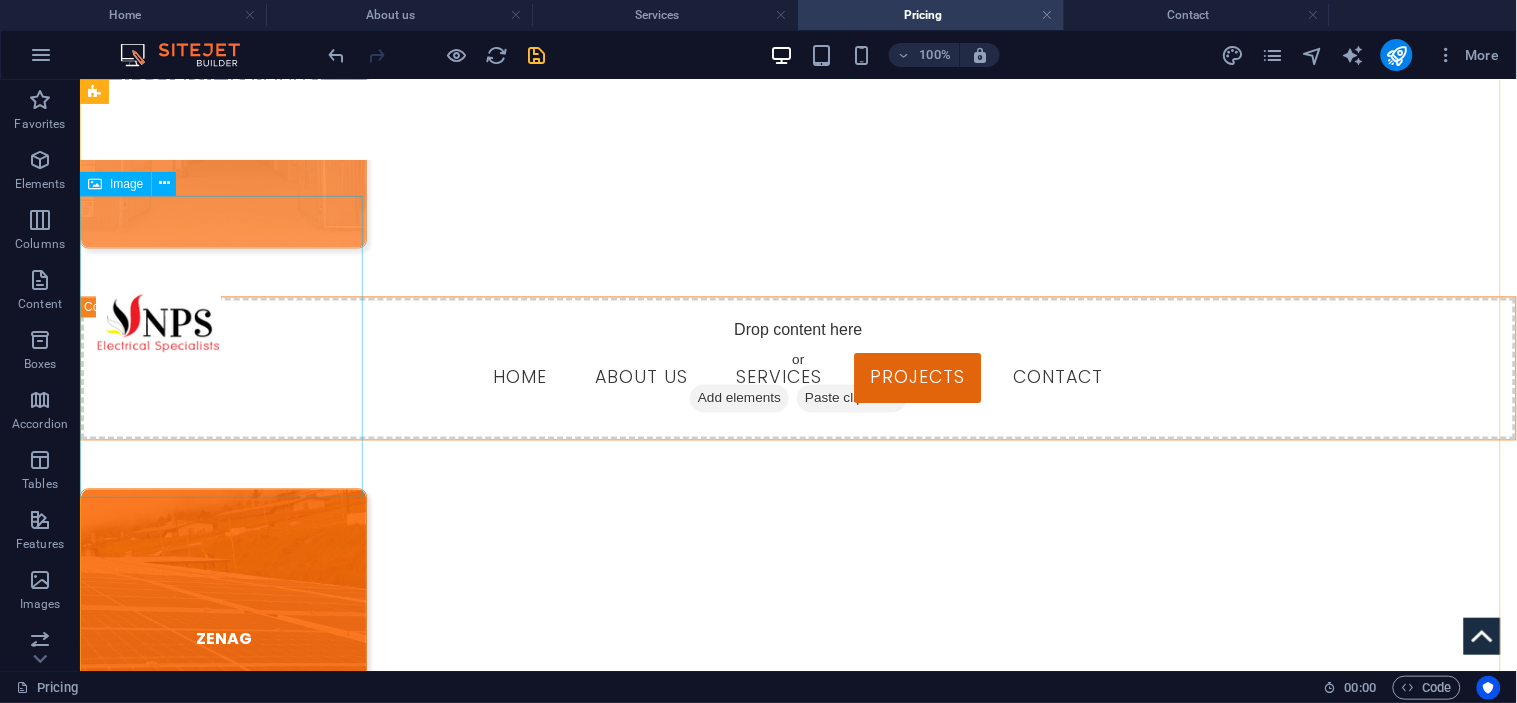 click on "ZENAG" at bounding box center (222, 639) 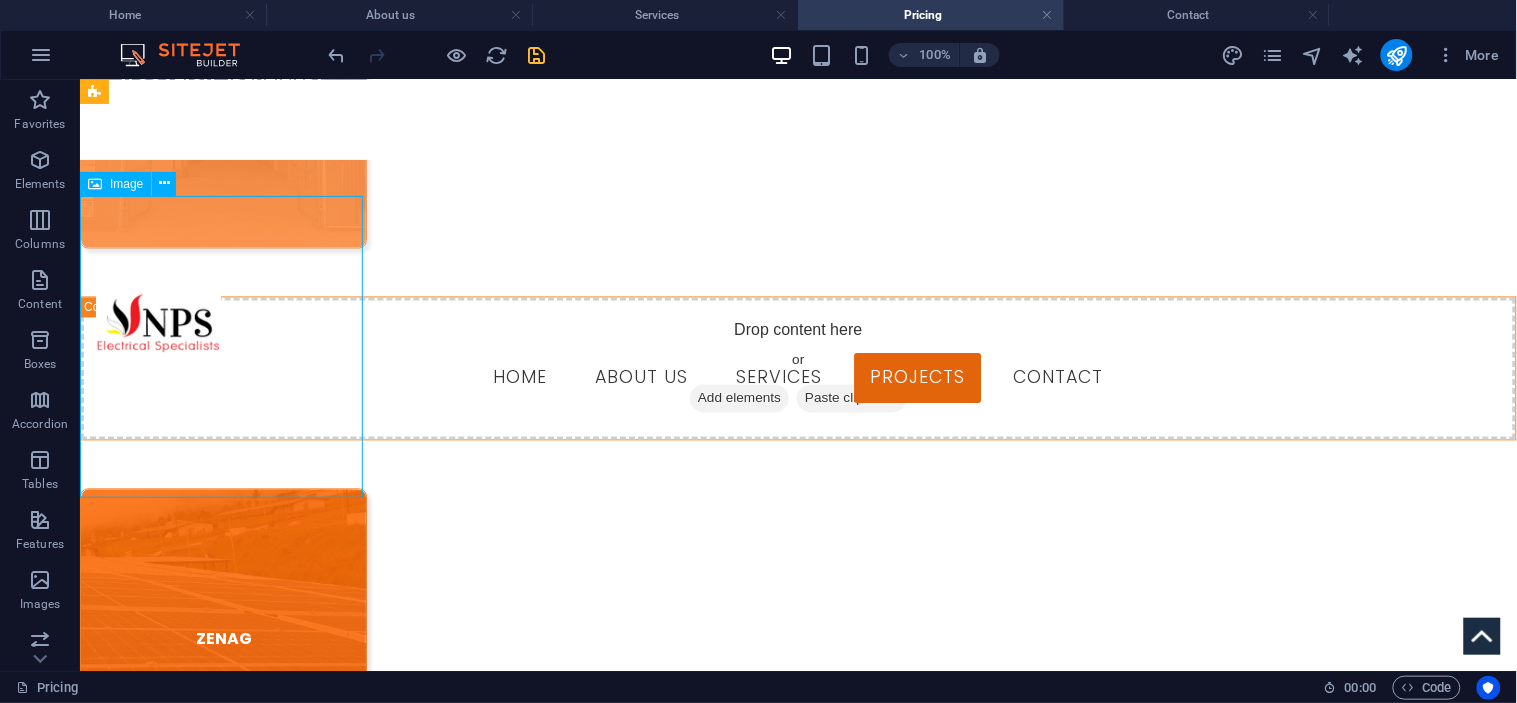click on "ZENAG" at bounding box center (222, 639) 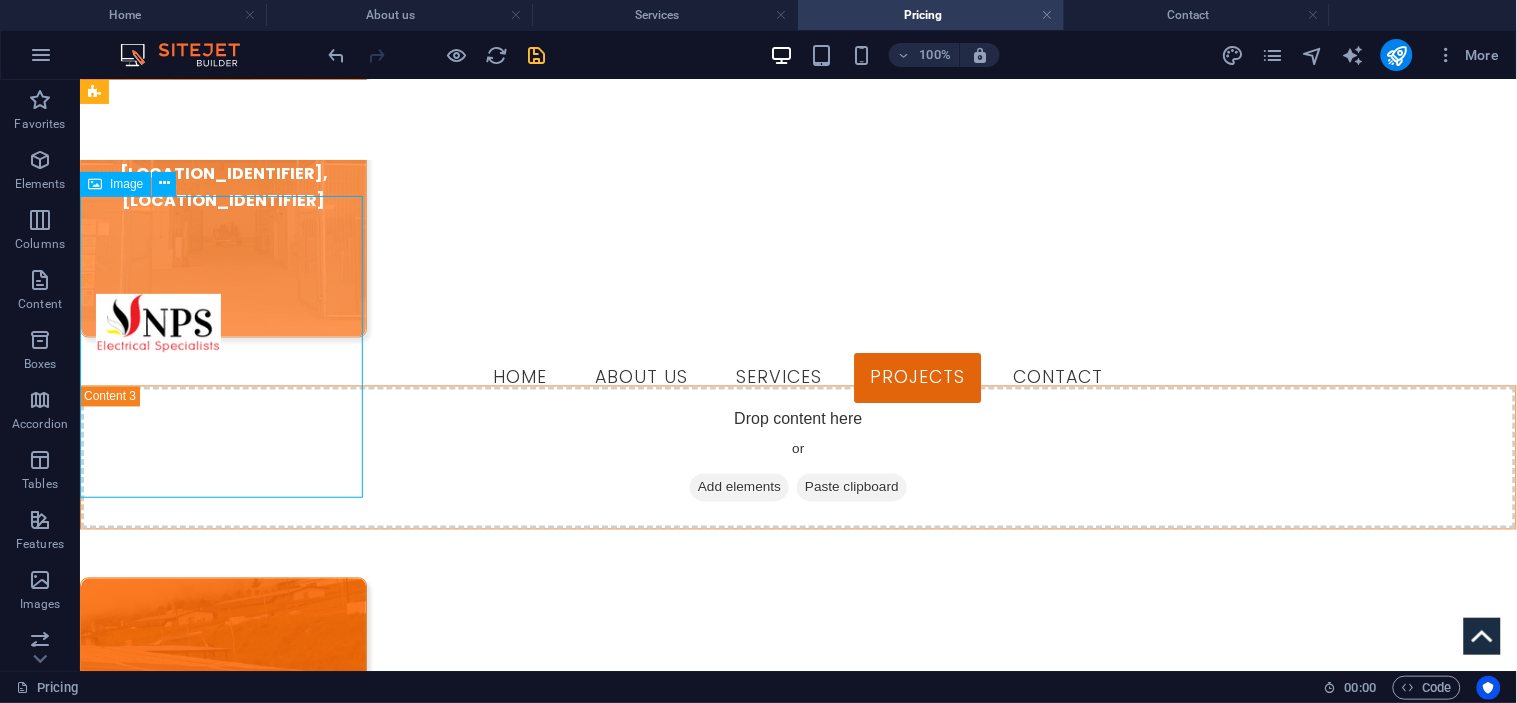 select on "px" 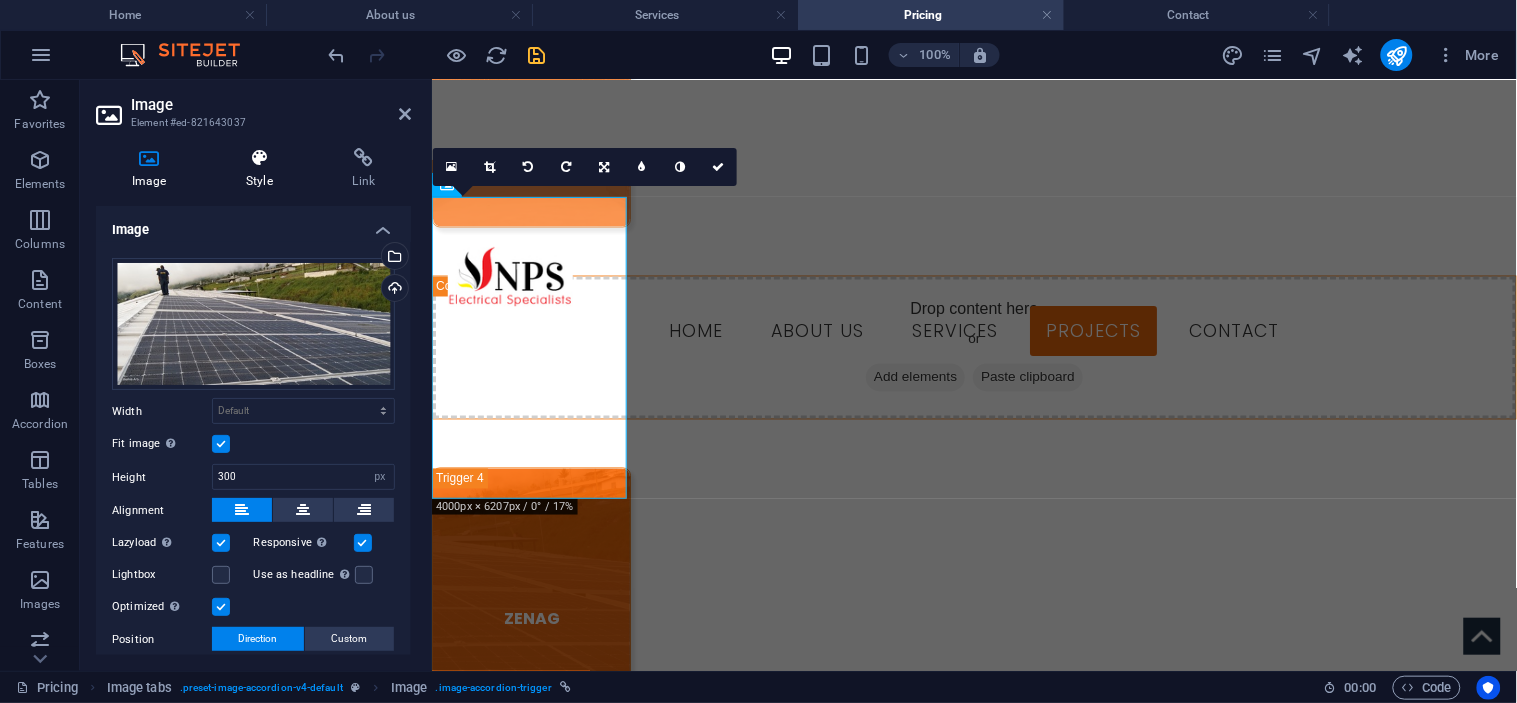 click on "Style" at bounding box center (263, 169) 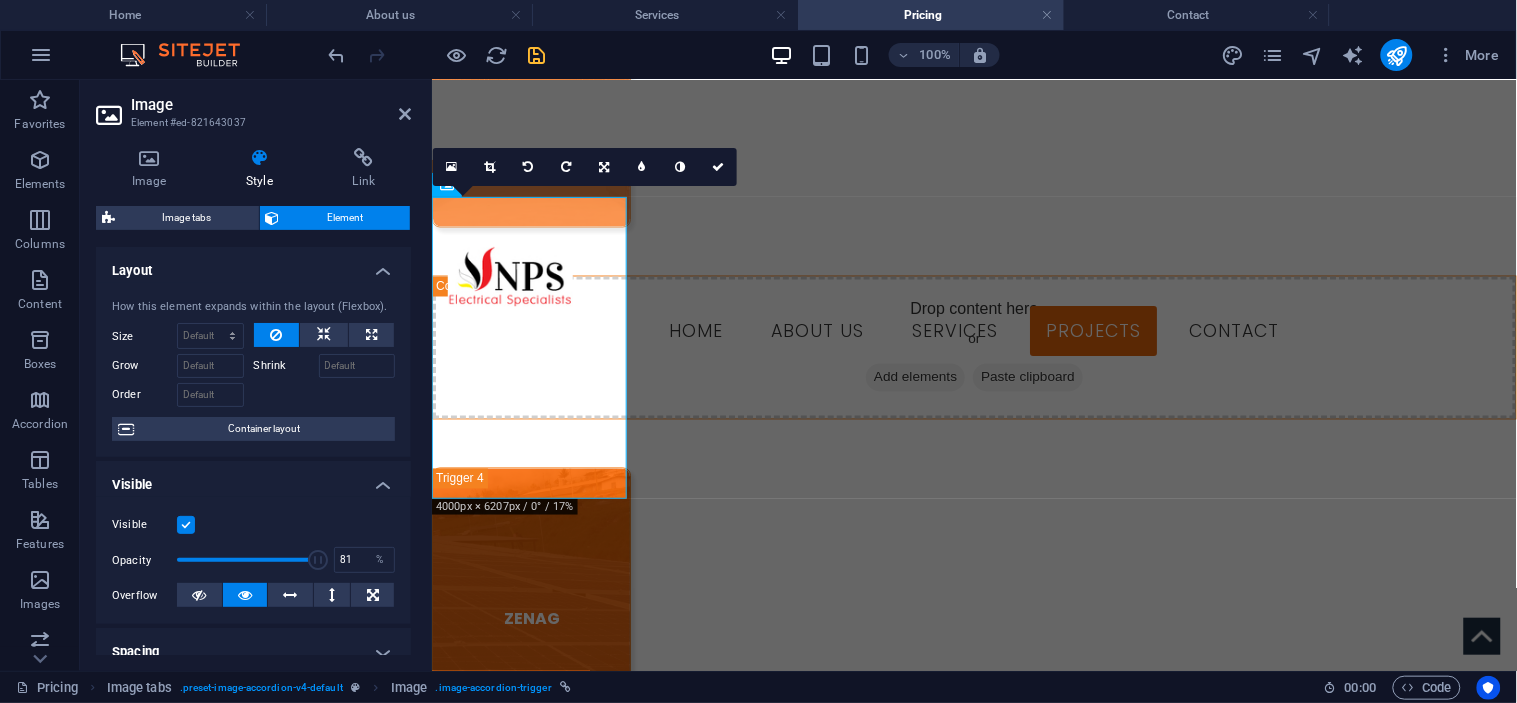 click at bounding box center [247, 560] 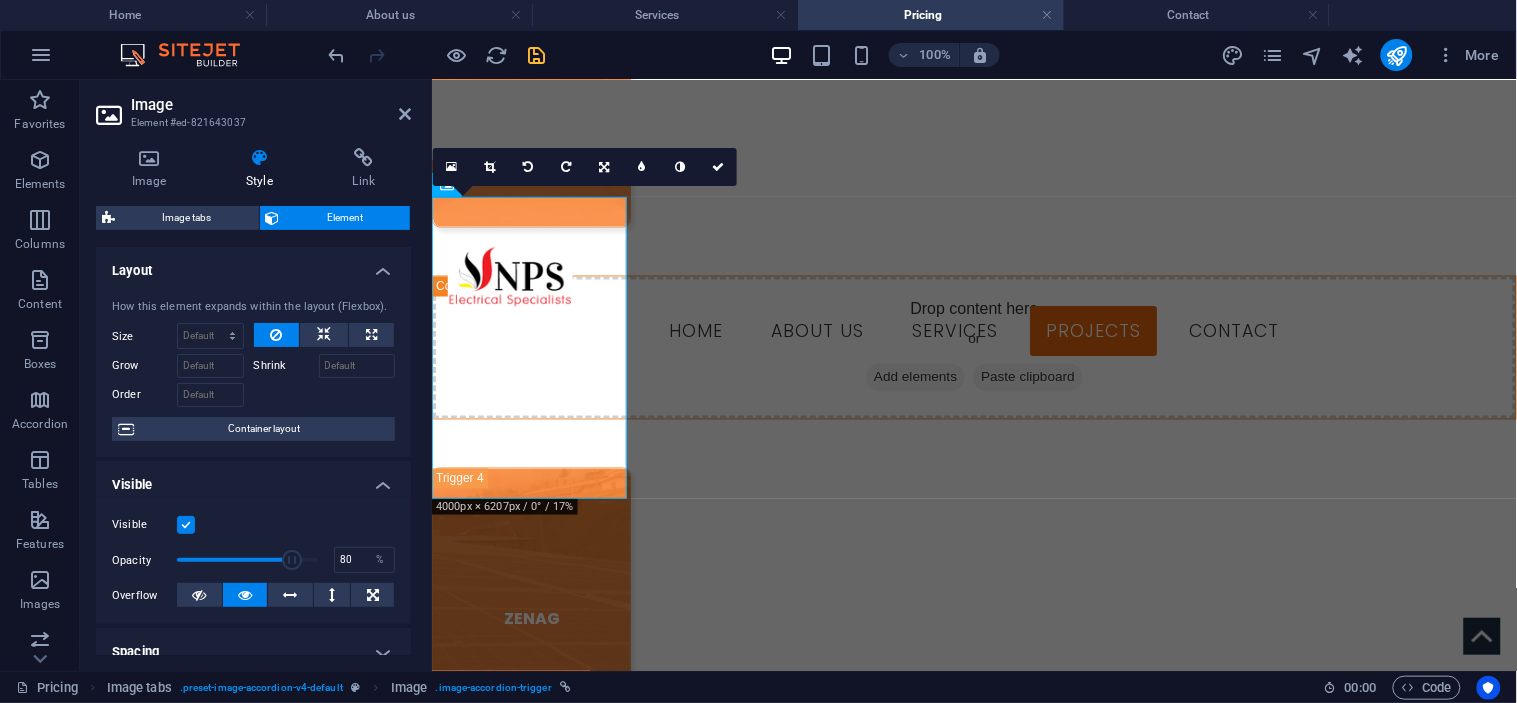 type on "79" 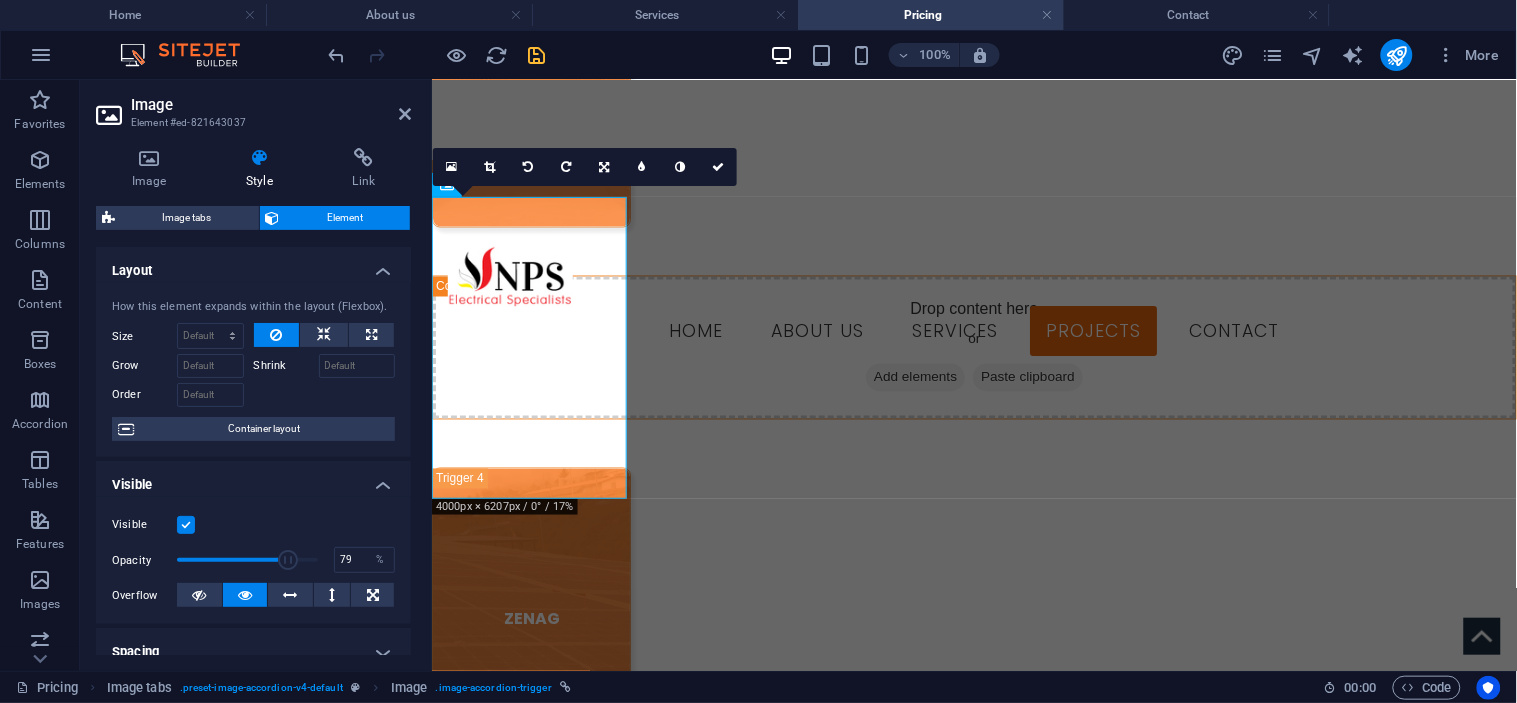 click at bounding box center (288, 560) 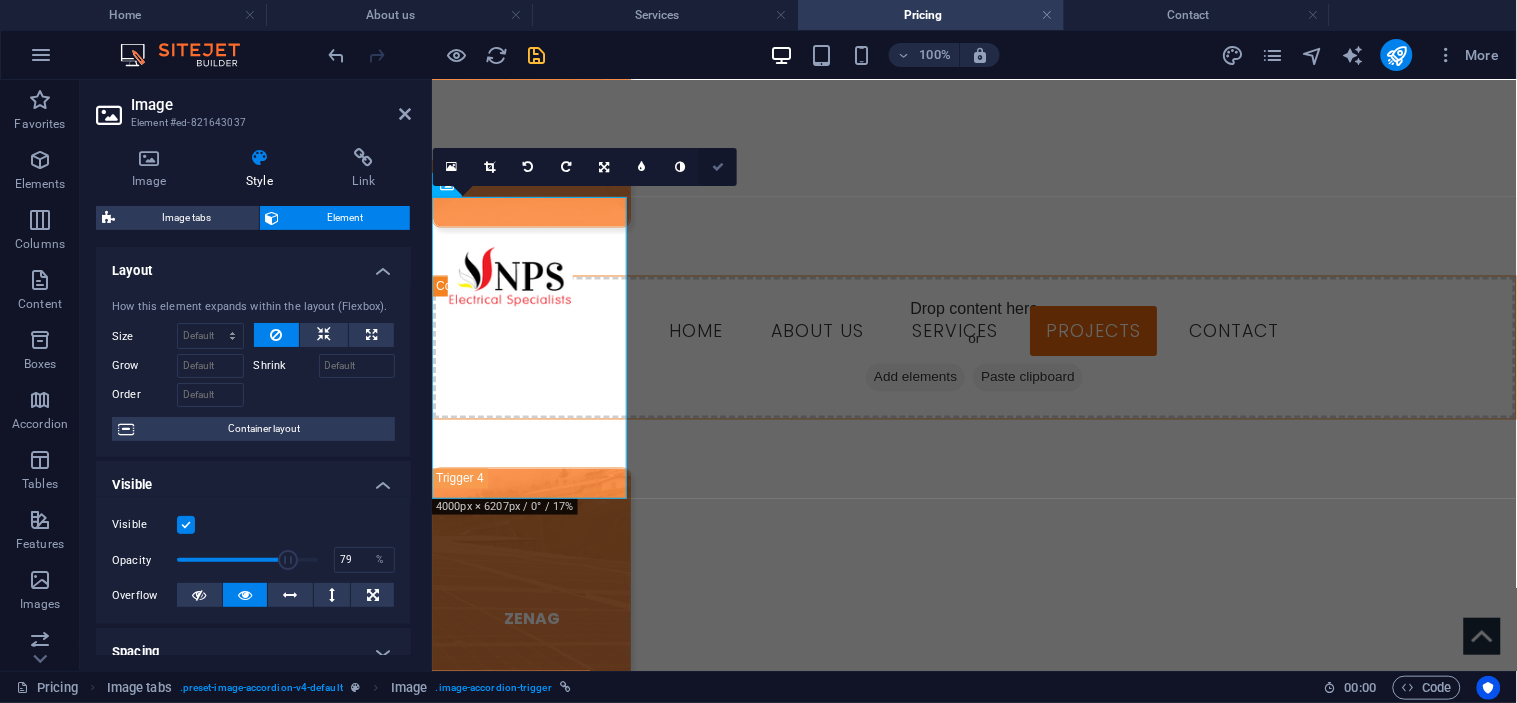 click at bounding box center (718, 167) 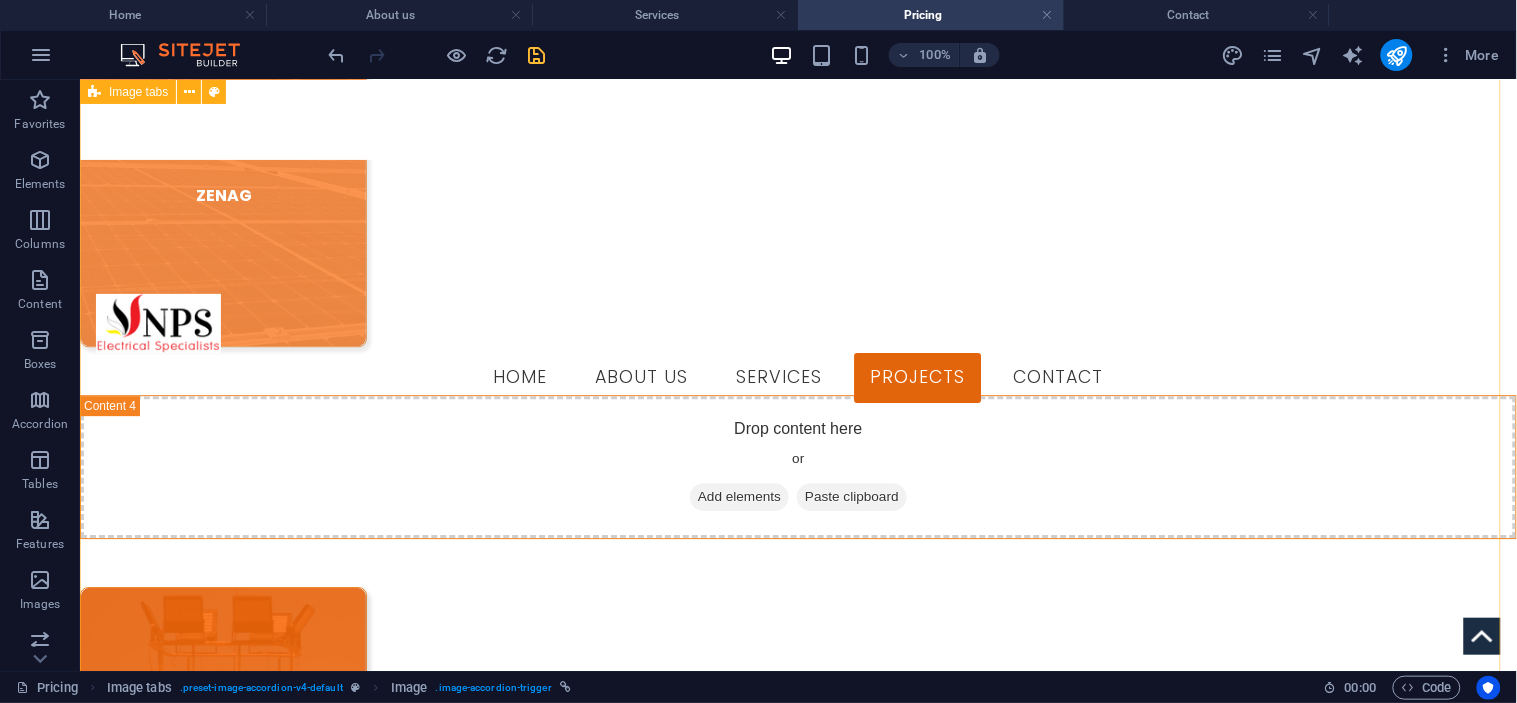 scroll, scrollTop: 3366, scrollLeft: 0, axis: vertical 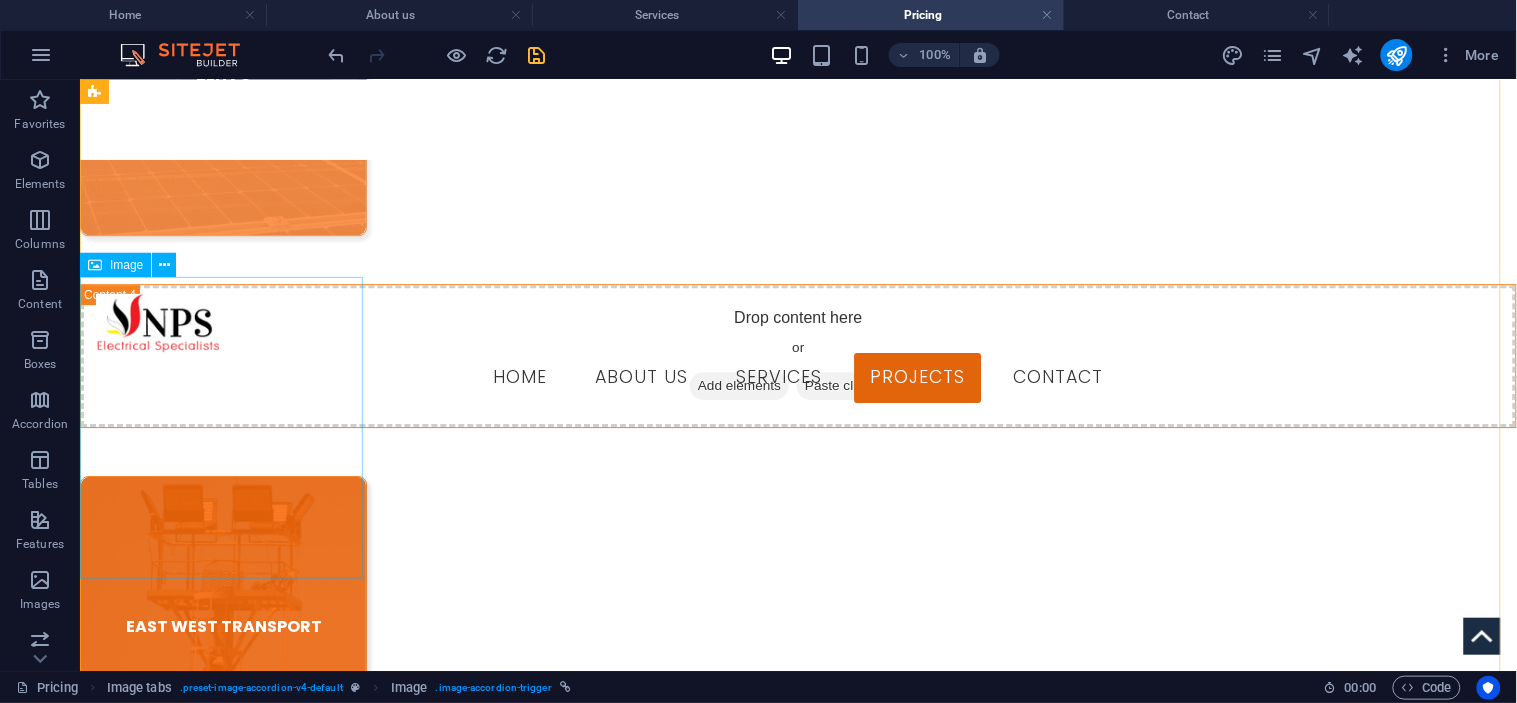 click on "EAST WEST TRANSPORT" at bounding box center (222, 626) 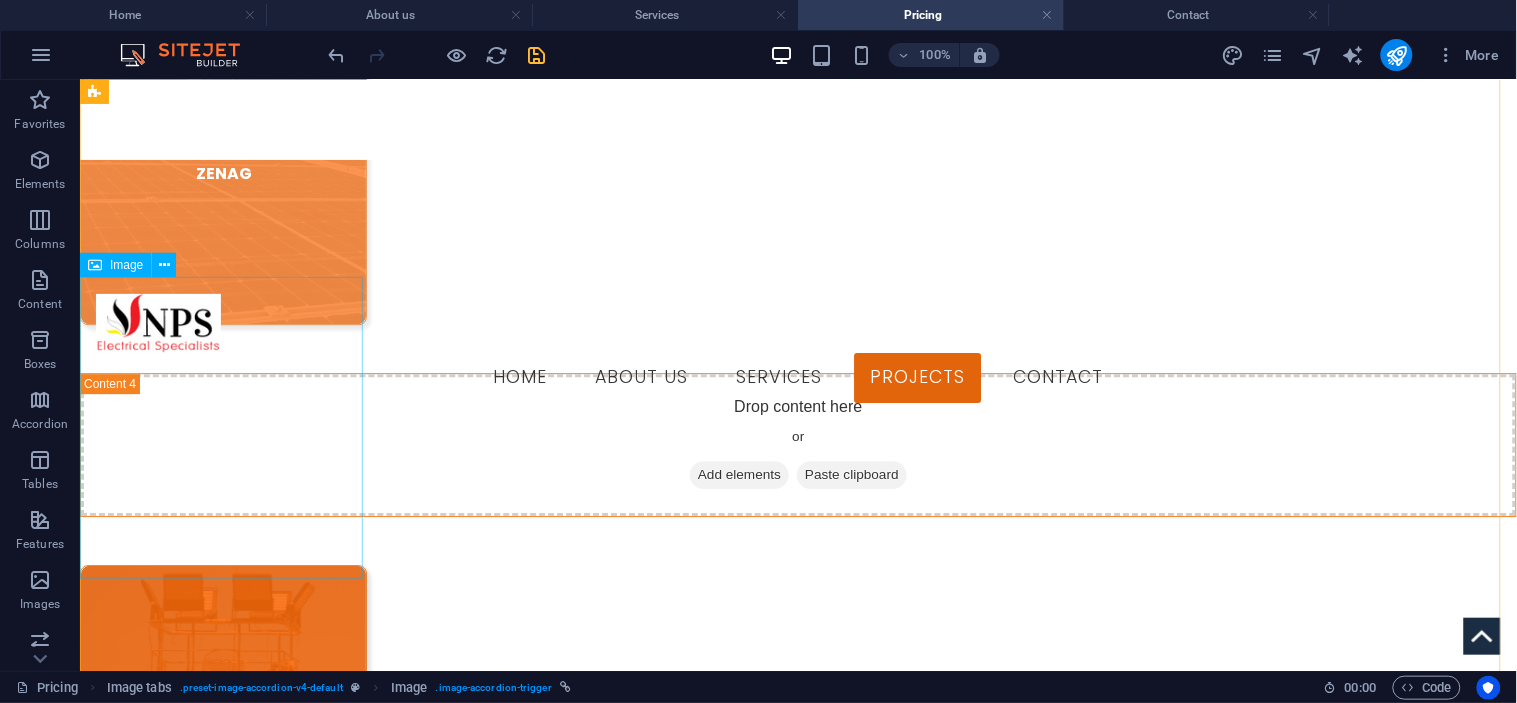 select on "px" 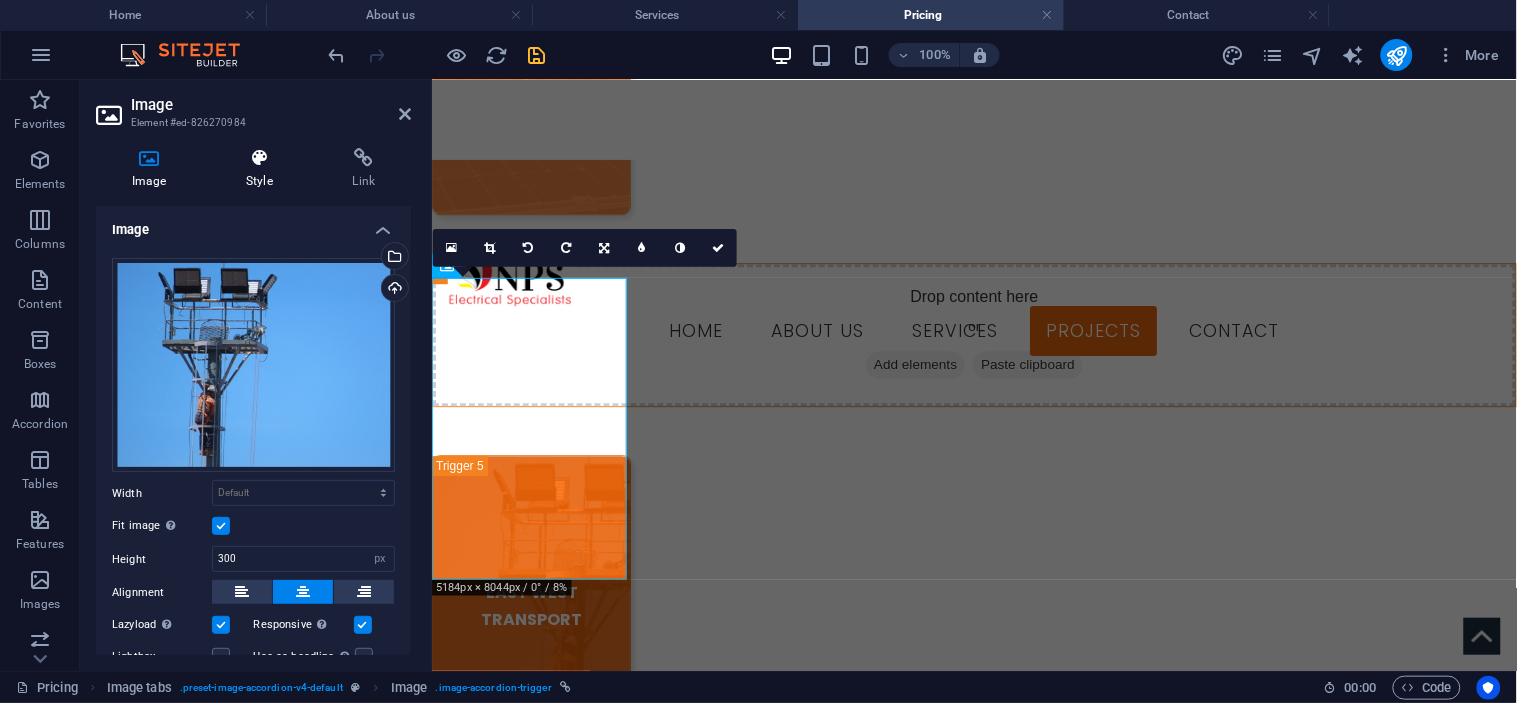 click on "Style" at bounding box center [263, 169] 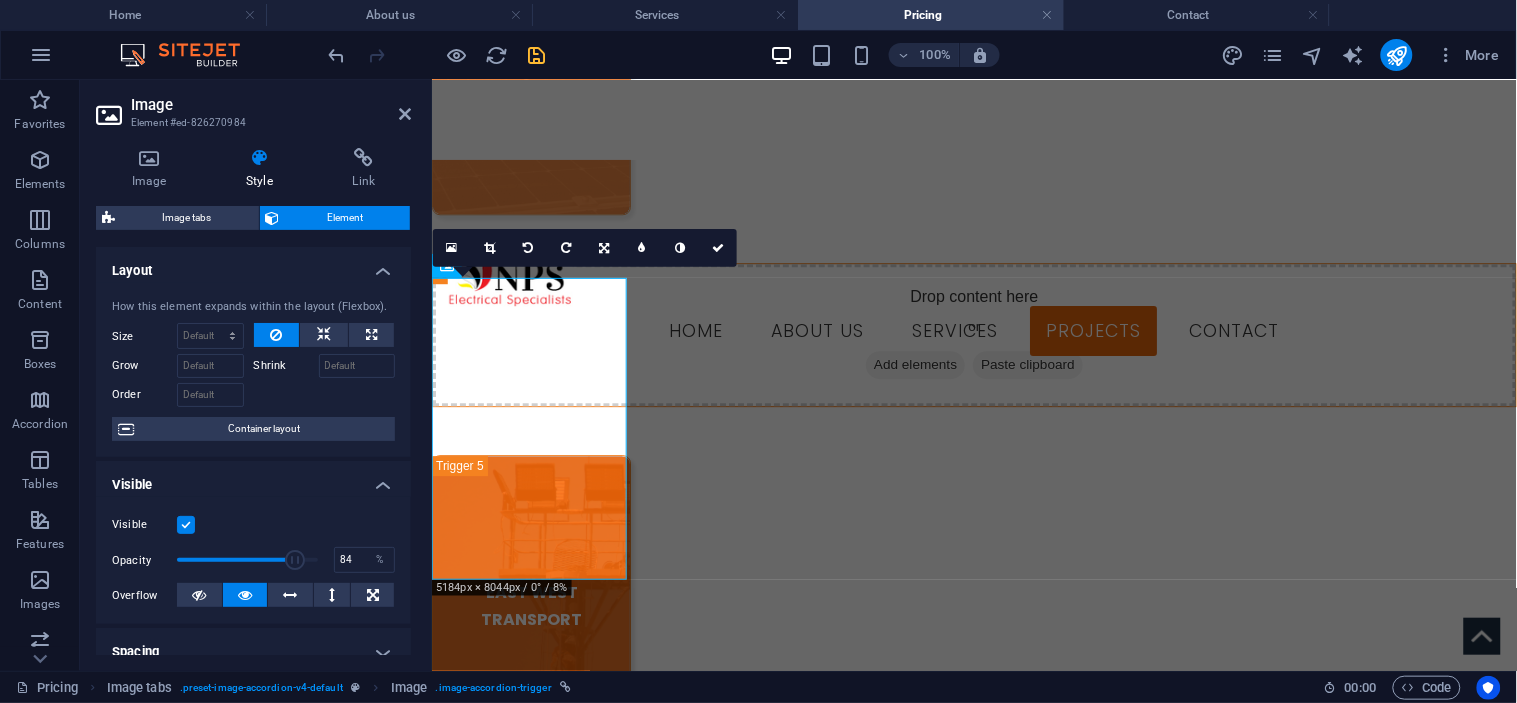 click at bounding box center [247, 560] 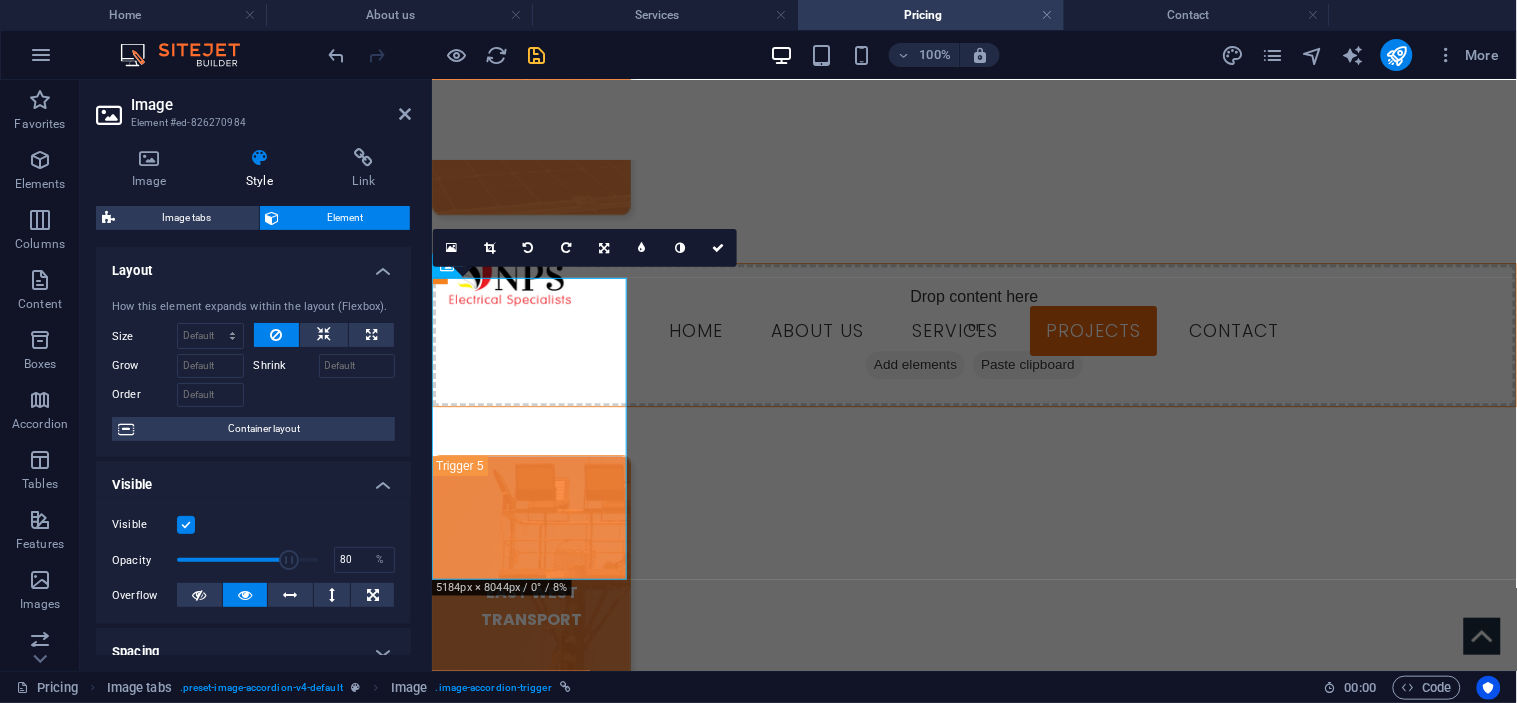 click at bounding box center (290, 560) 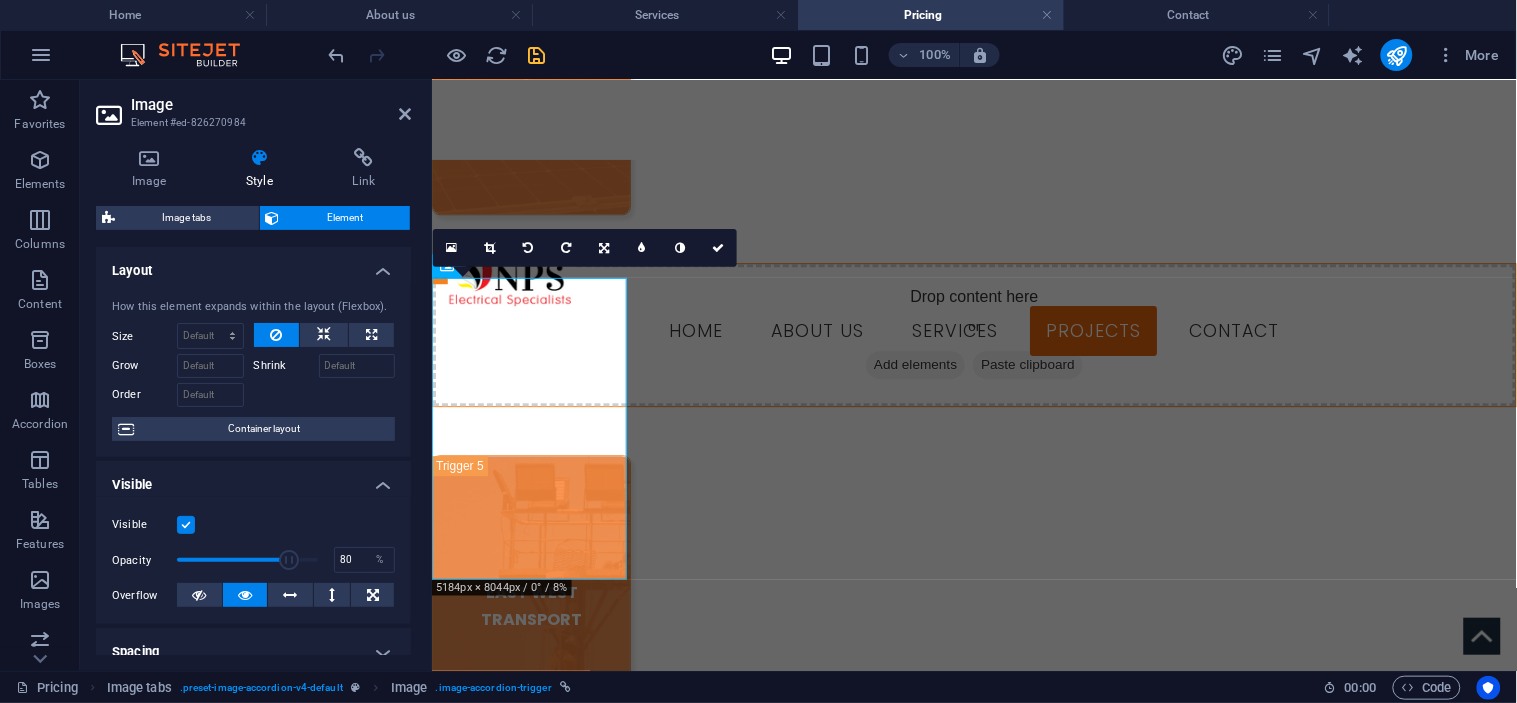 type on "79" 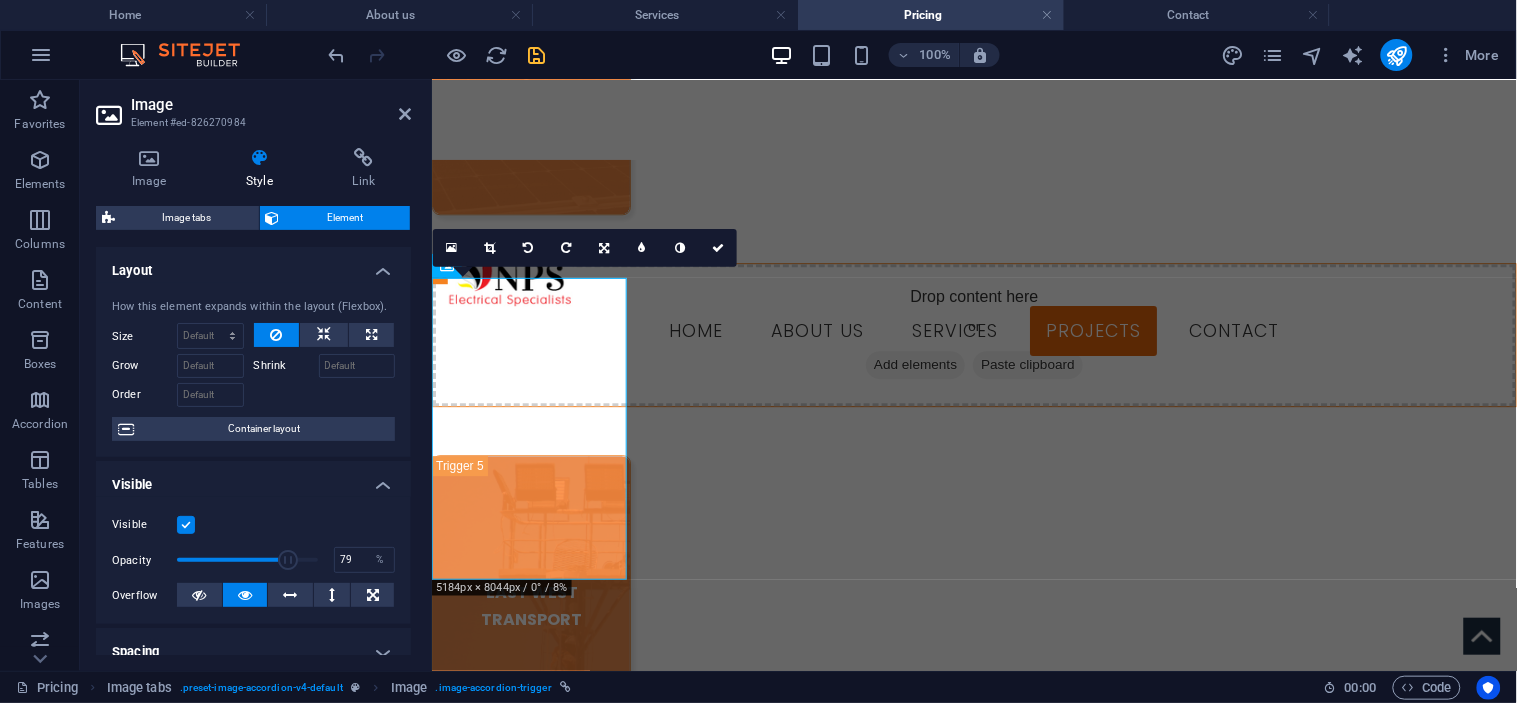 click at bounding box center [288, 560] 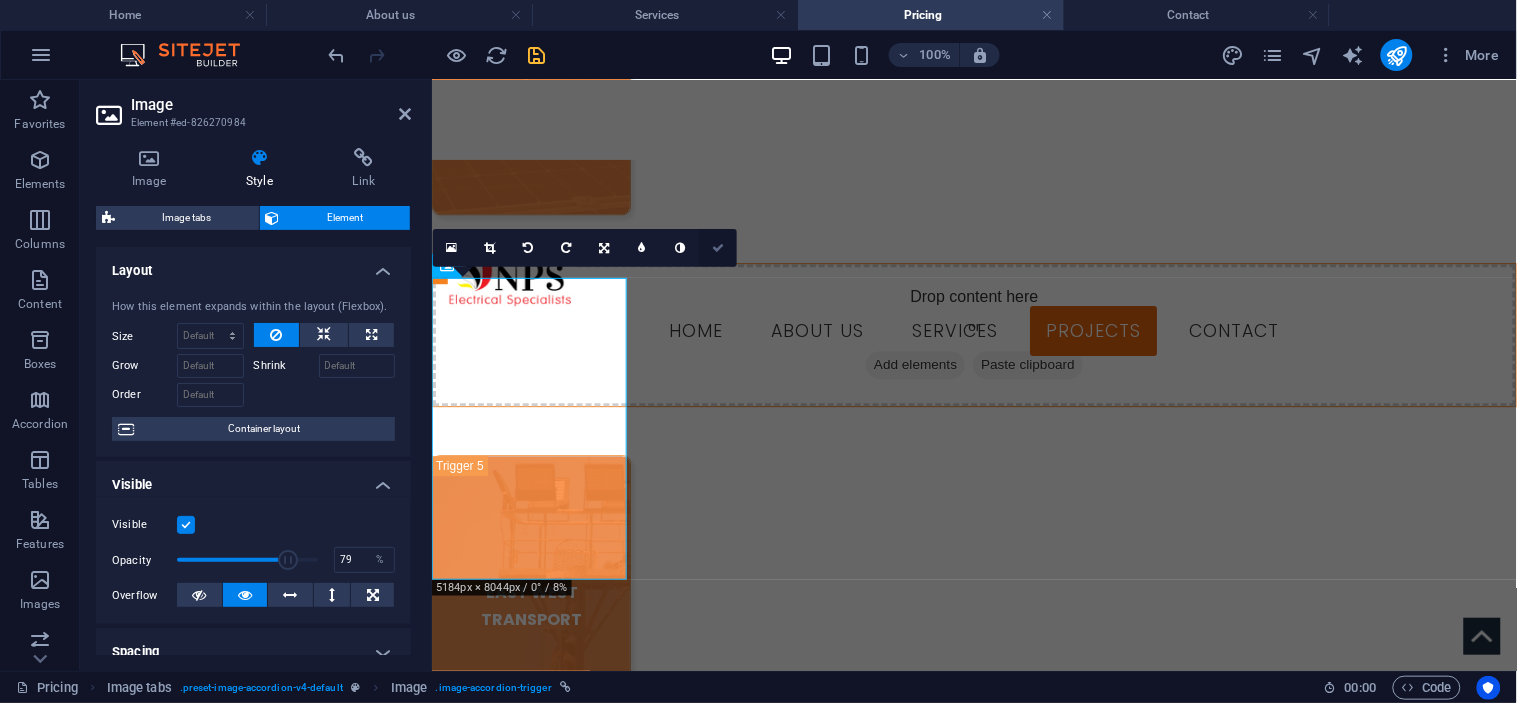 click at bounding box center [718, 248] 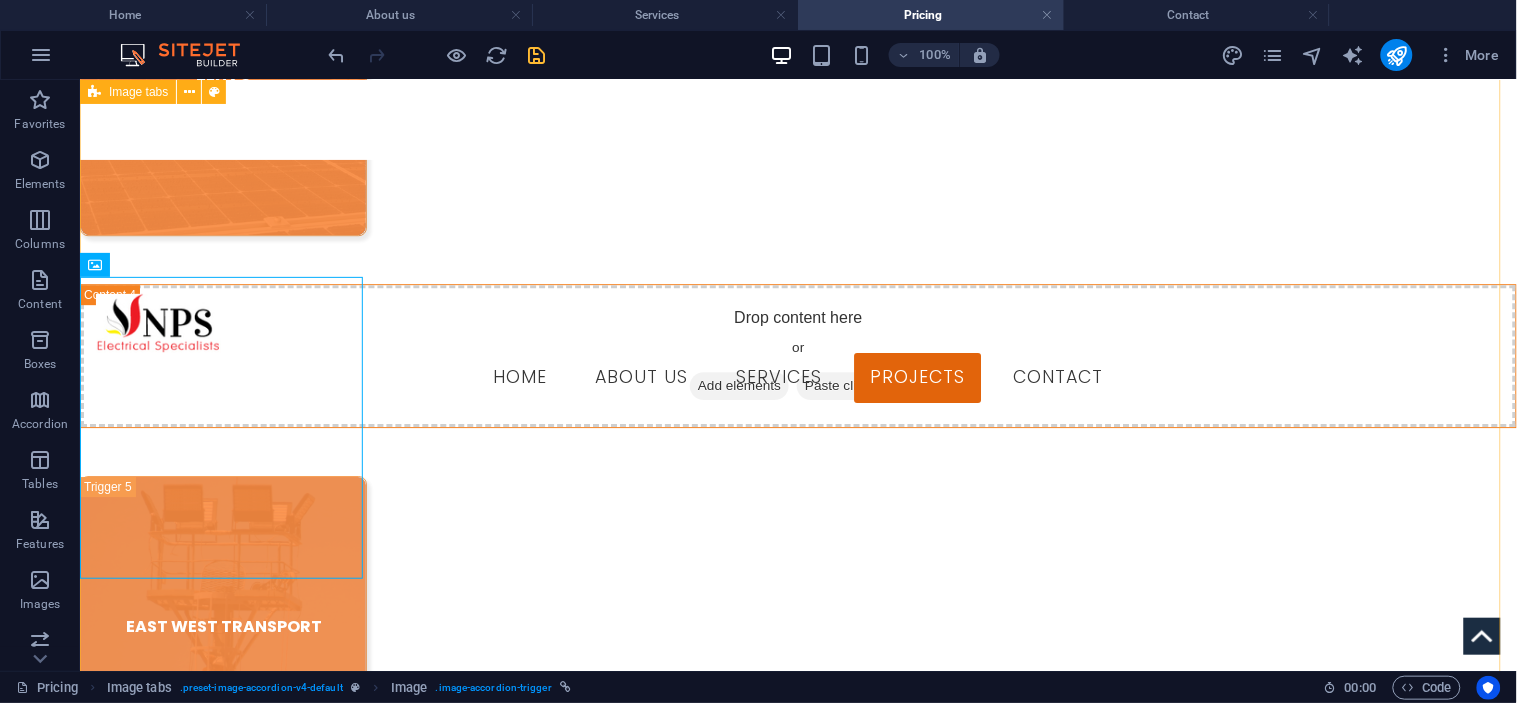 click on "Drop content here or  Add elements  Paste clipboard" at bounding box center [797, 897] 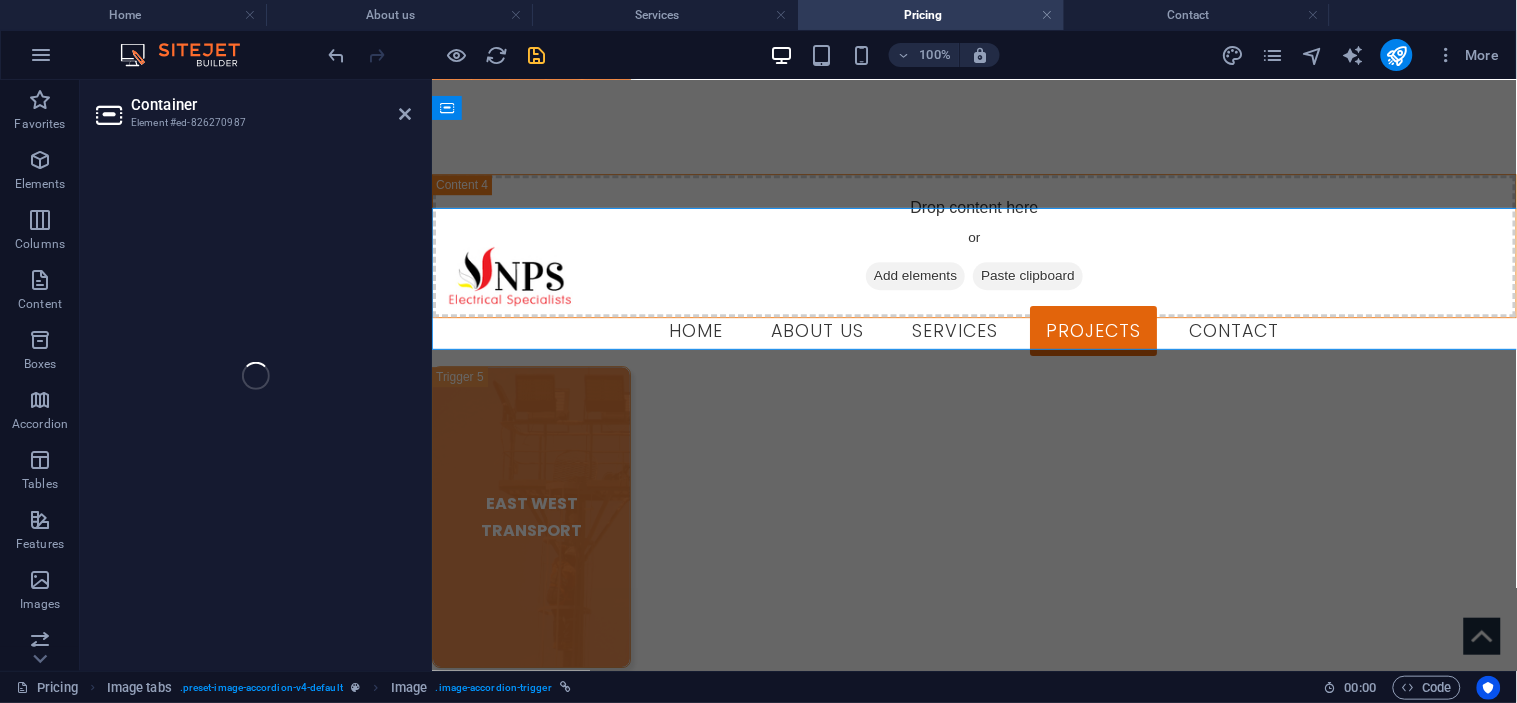 click on "Container Element #ed-826270987
Drag here to replace the existing content. Press “Ctrl” if you want to create a new element.
Info Bar   Reference   Container   Placeholder   Image tabs   Text   Container   Image   Image   Text   Container   Image   Spacer   Banner   Banner   Container   2 columns   2 columns   Container   2 columns   Container   Text   2 columns   Container   Separator   Text   Container   Image   Text   Container   Placeholder   Placeholder   Reference   Placeholder   Placeholder   Container   Image   Placeholder   Container   Image   Placeholder   Image   Image   Container" at bounding box center (798, 375) 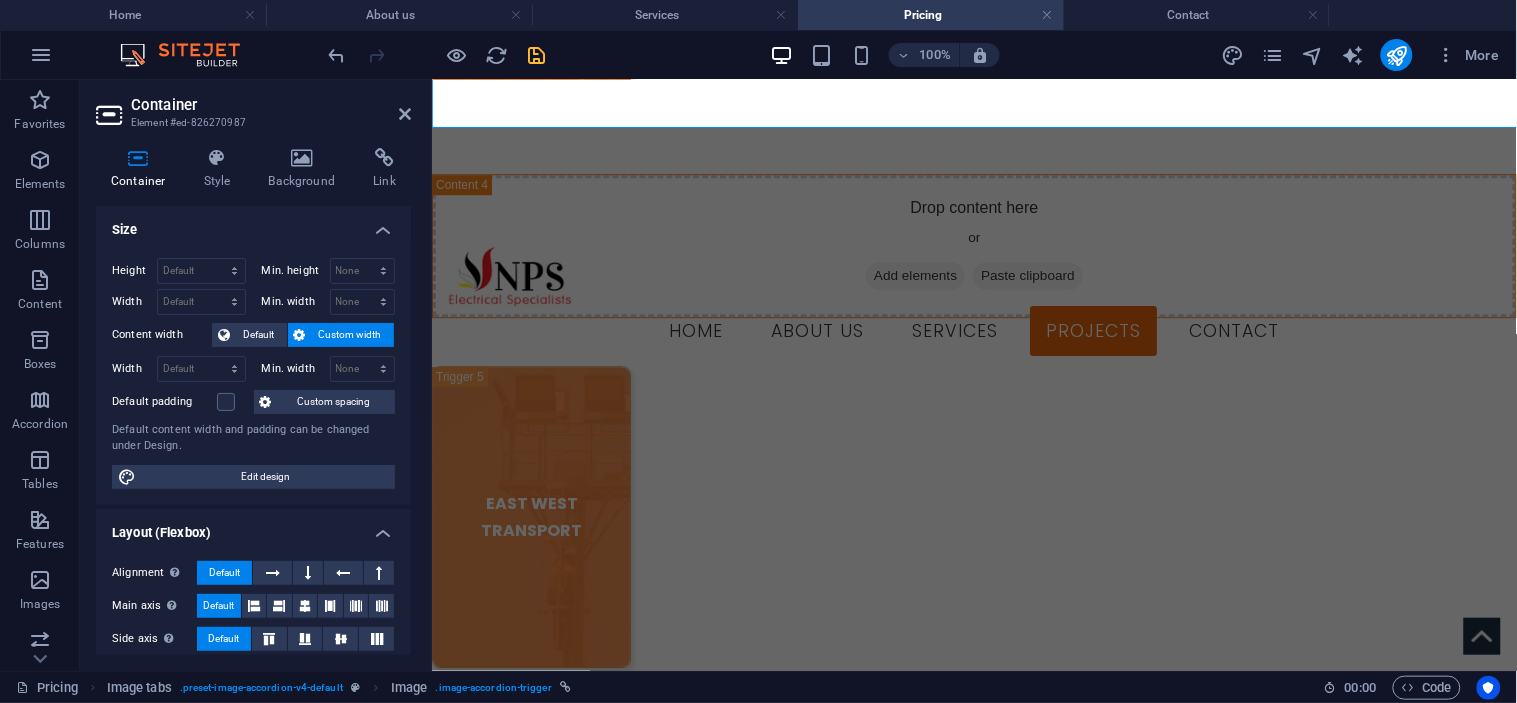 scroll, scrollTop: 4056, scrollLeft: 0, axis: vertical 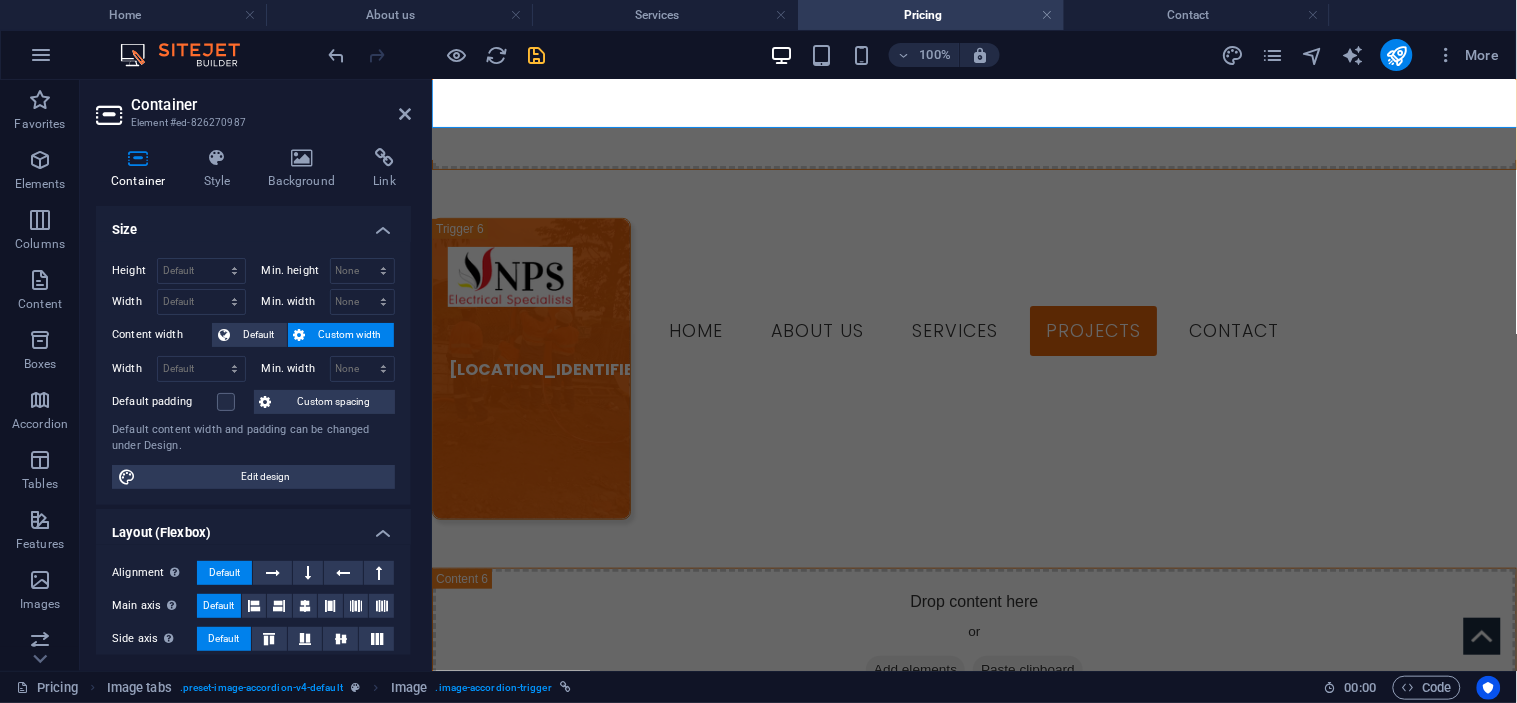 click at bounding box center [405, 114] 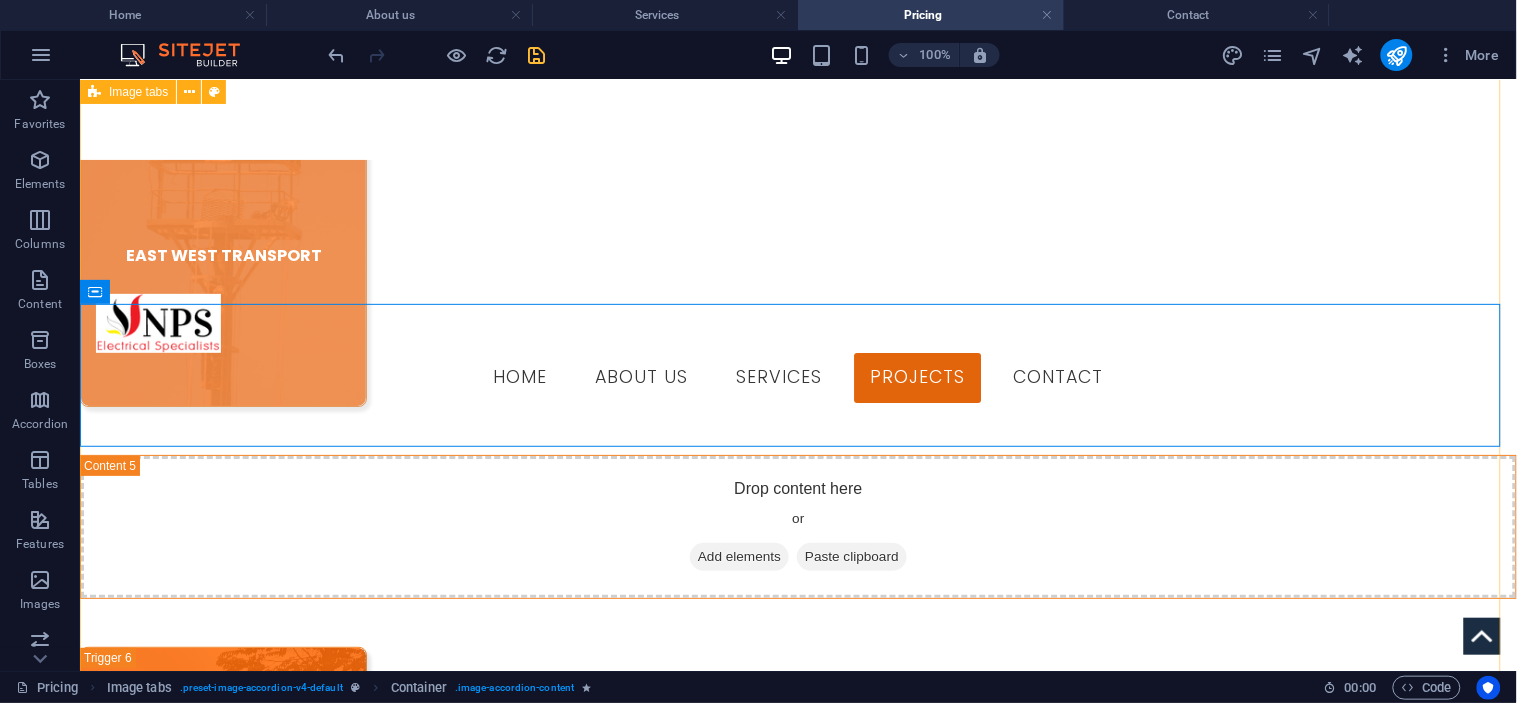scroll, scrollTop: 3960, scrollLeft: 0, axis: vertical 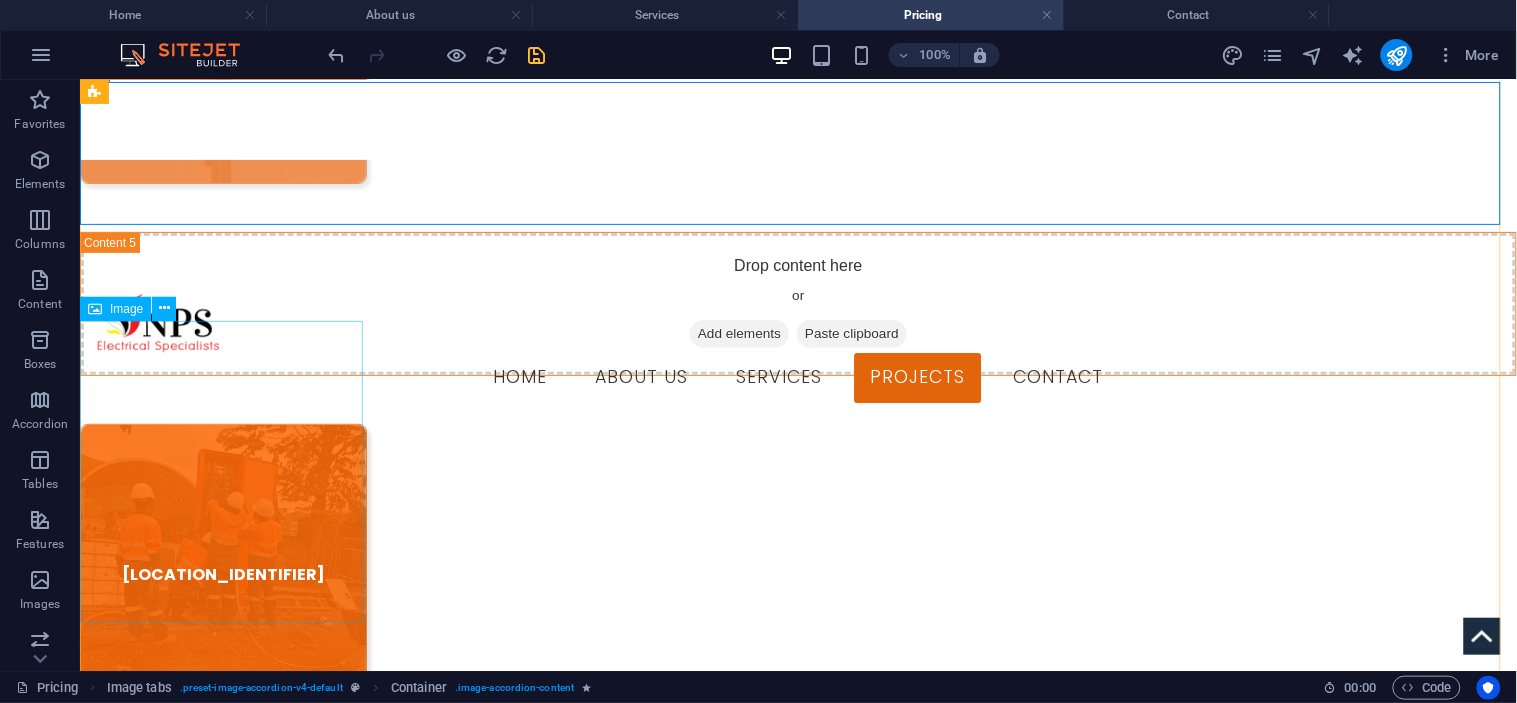 click on "KAINANTU" at bounding box center [222, 574] 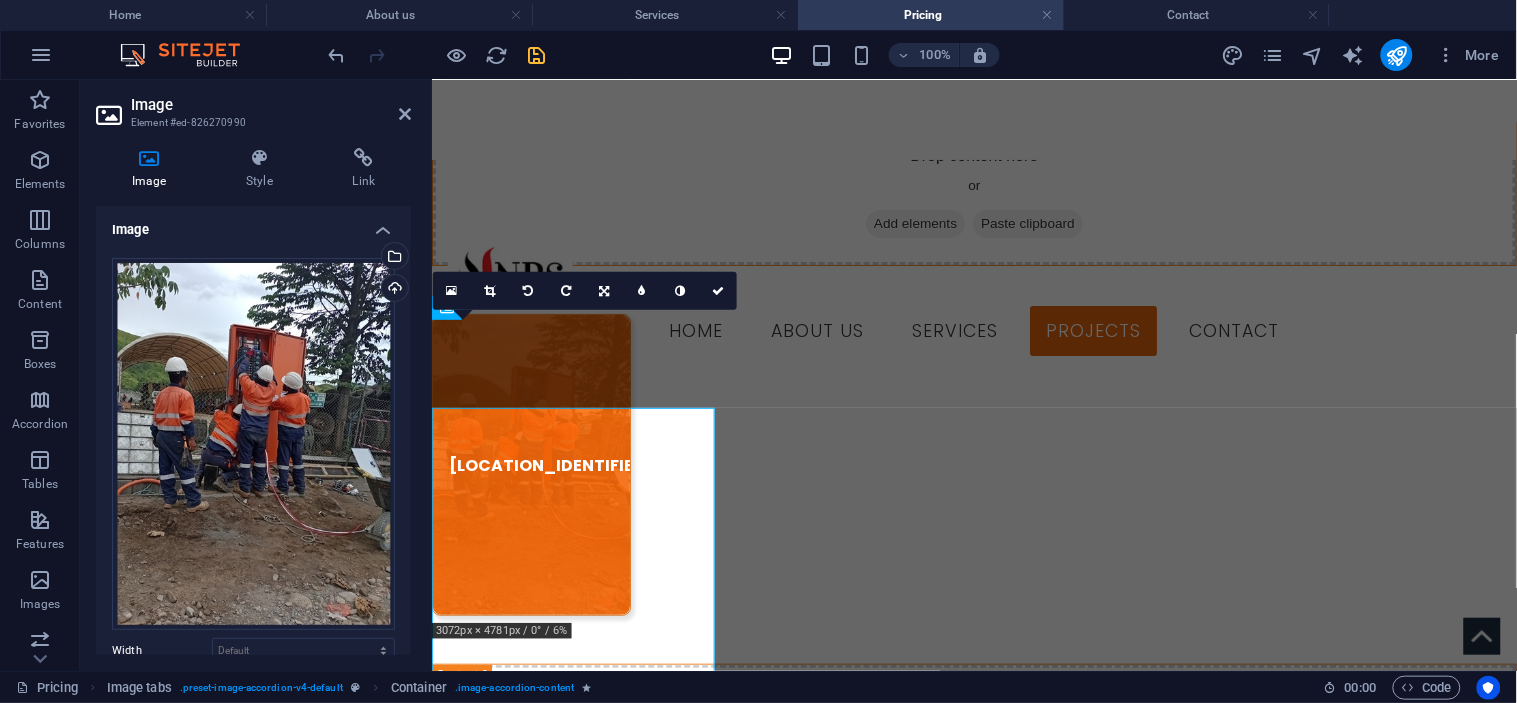 scroll, scrollTop: 3872, scrollLeft: 0, axis: vertical 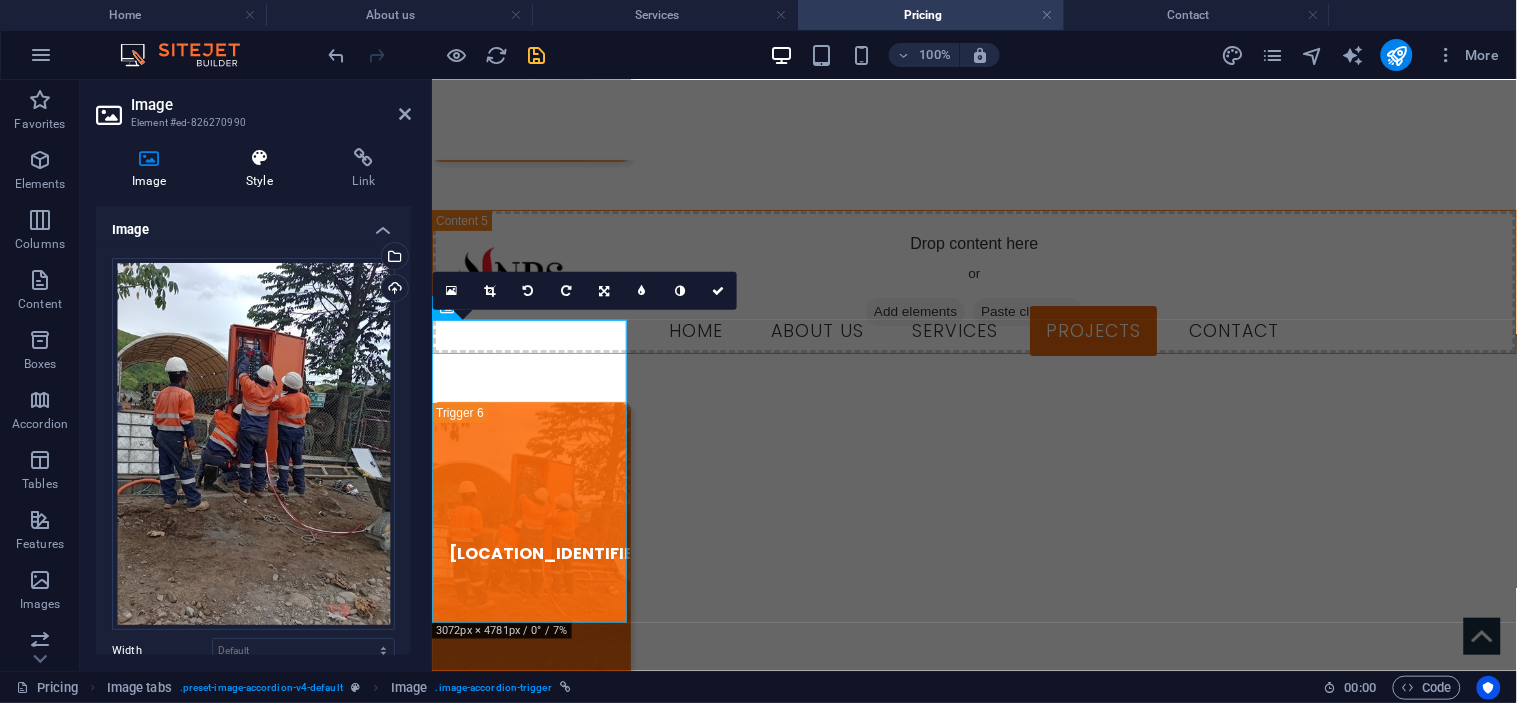 click at bounding box center (259, 158) 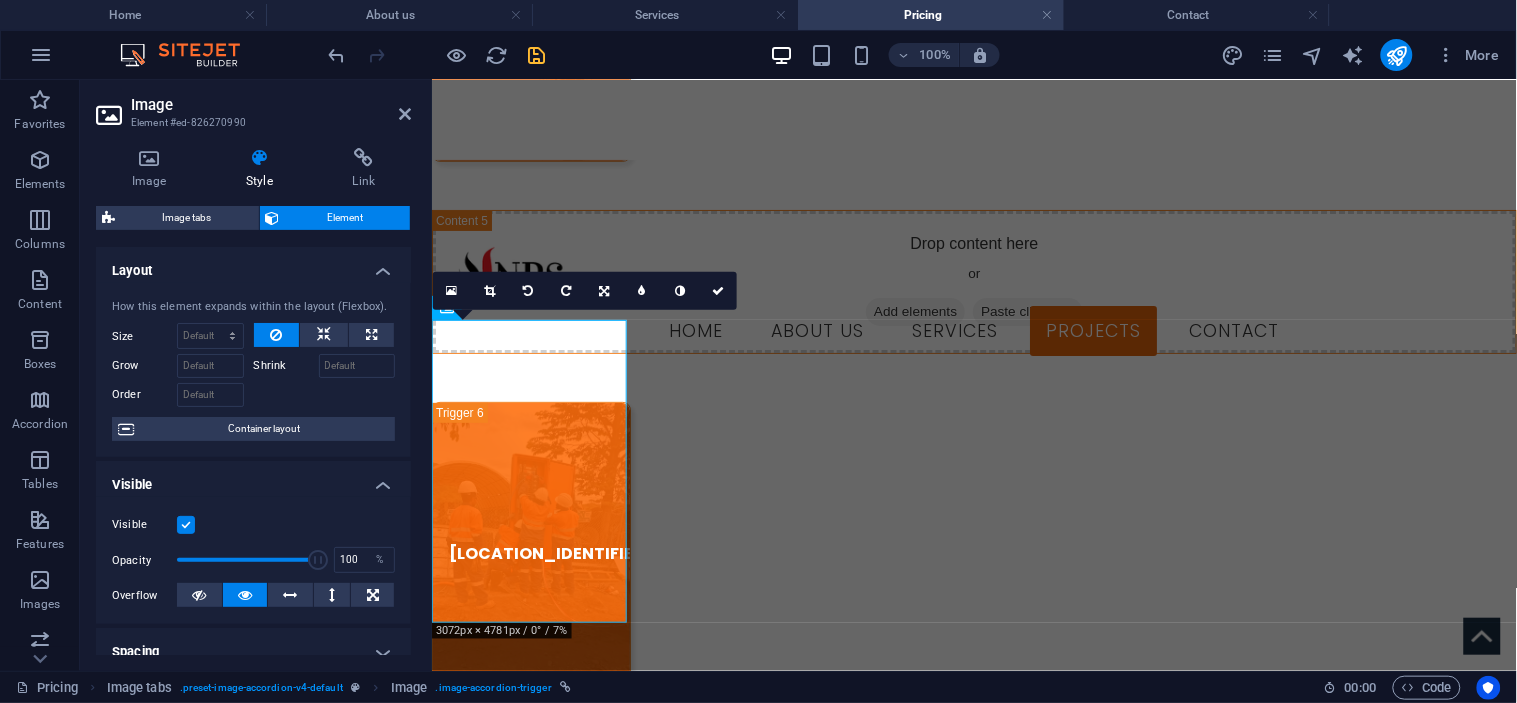 click at bounding box center (247, 560) 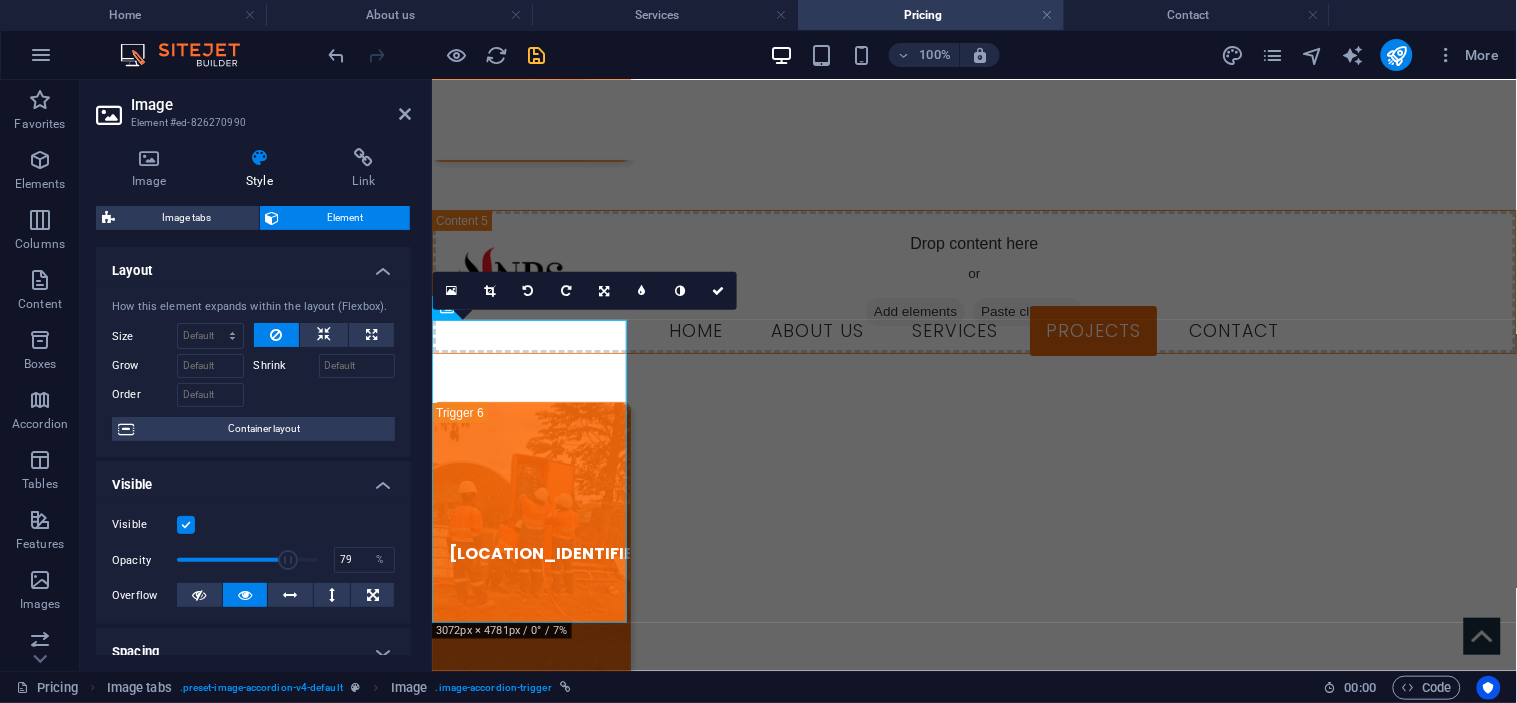 type on "79" 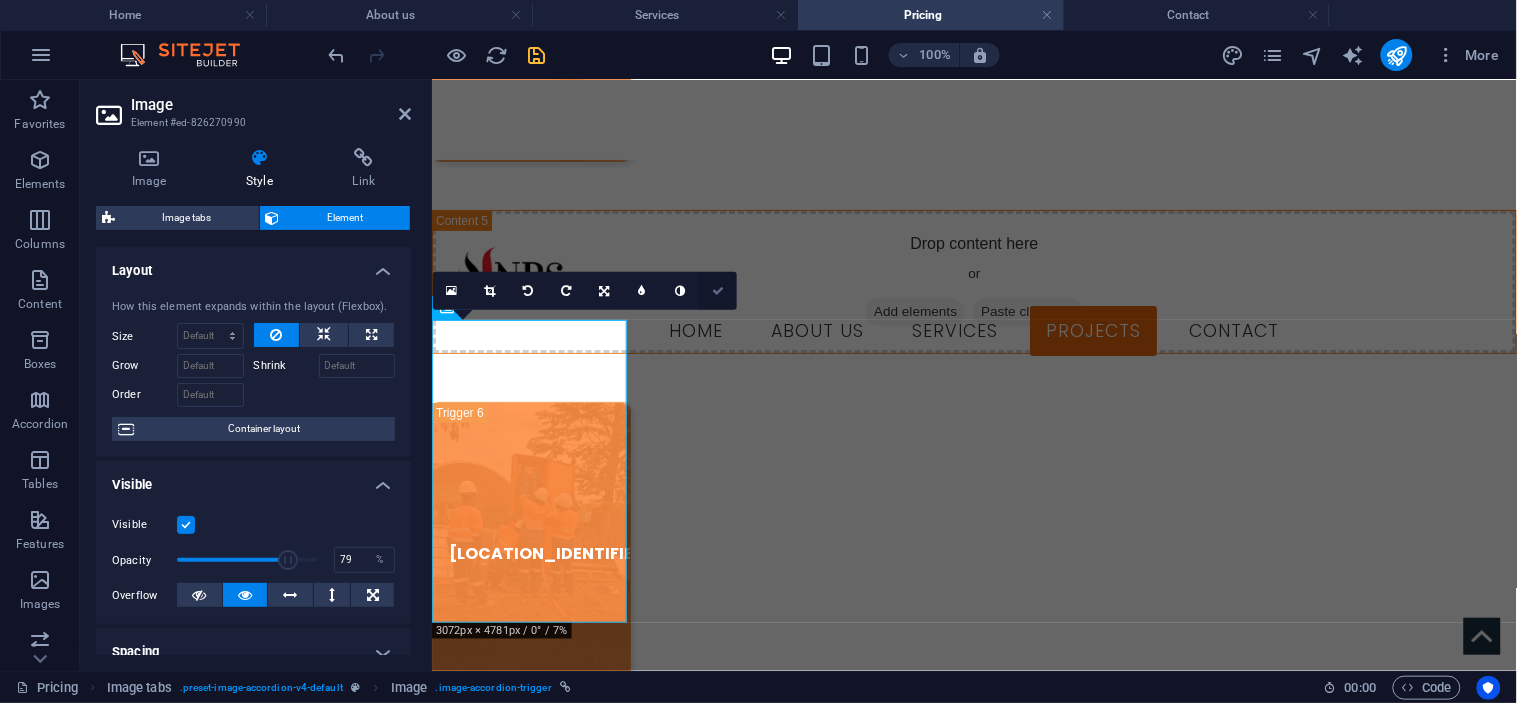 click at bounding box center [718, 291] 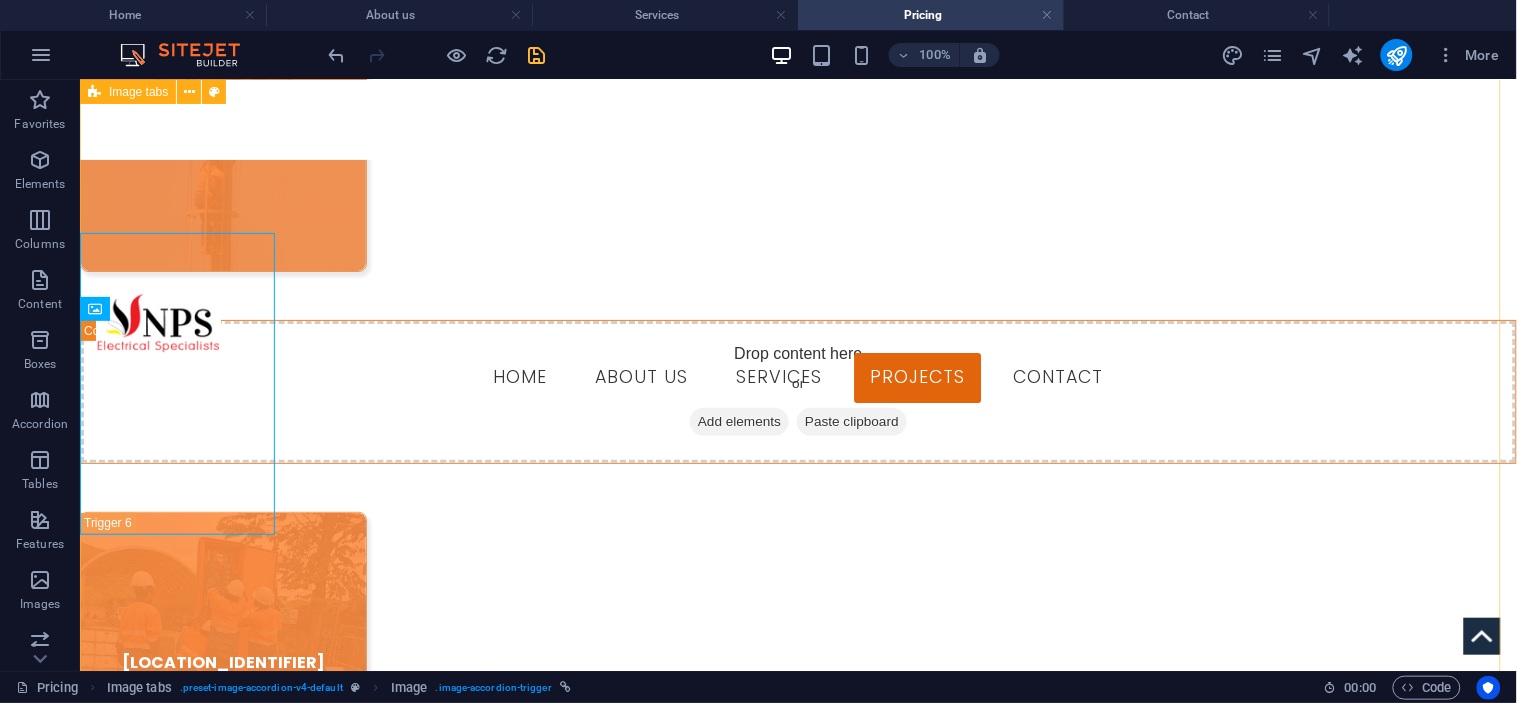 scroll, scrollTop: 3960, scrollLeft: 0, axis: vertical 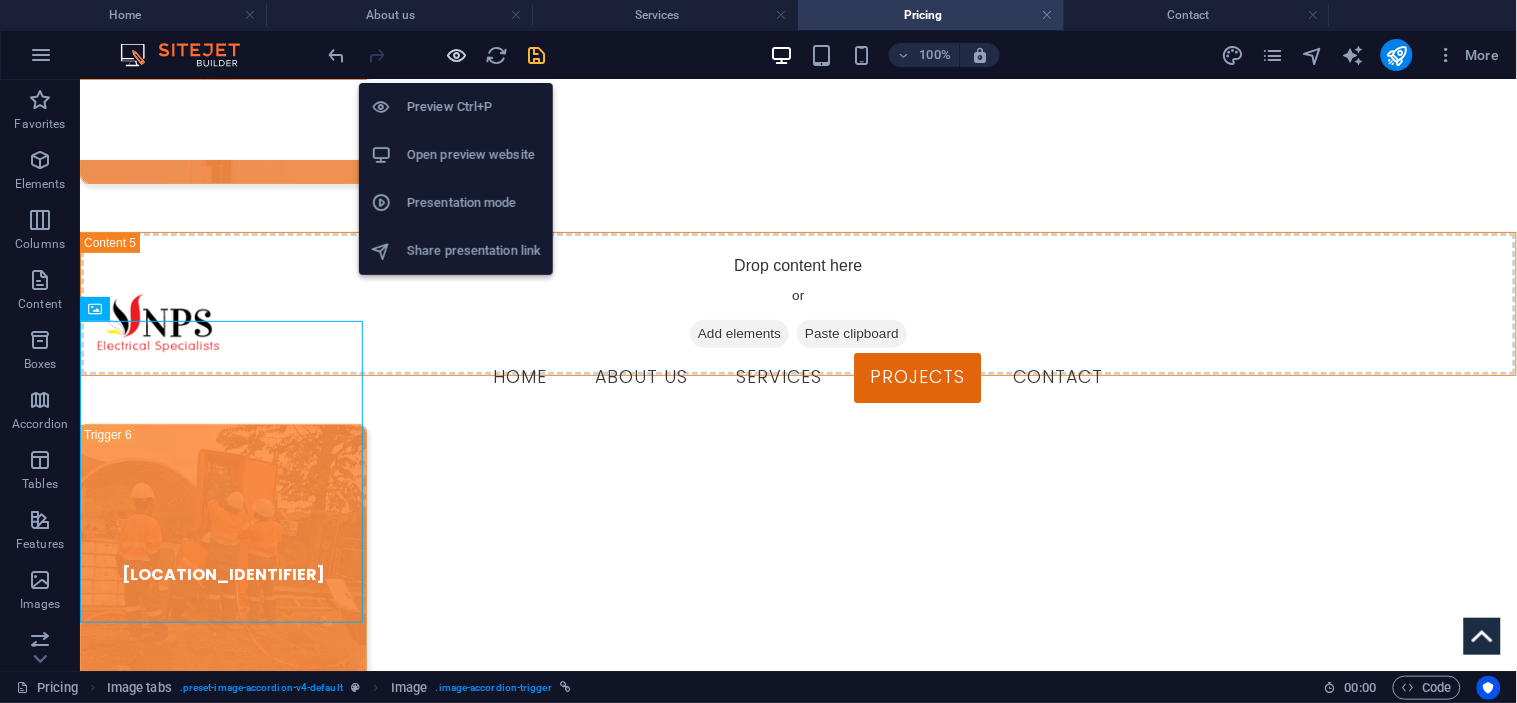 click at bounding box center (457, 55) 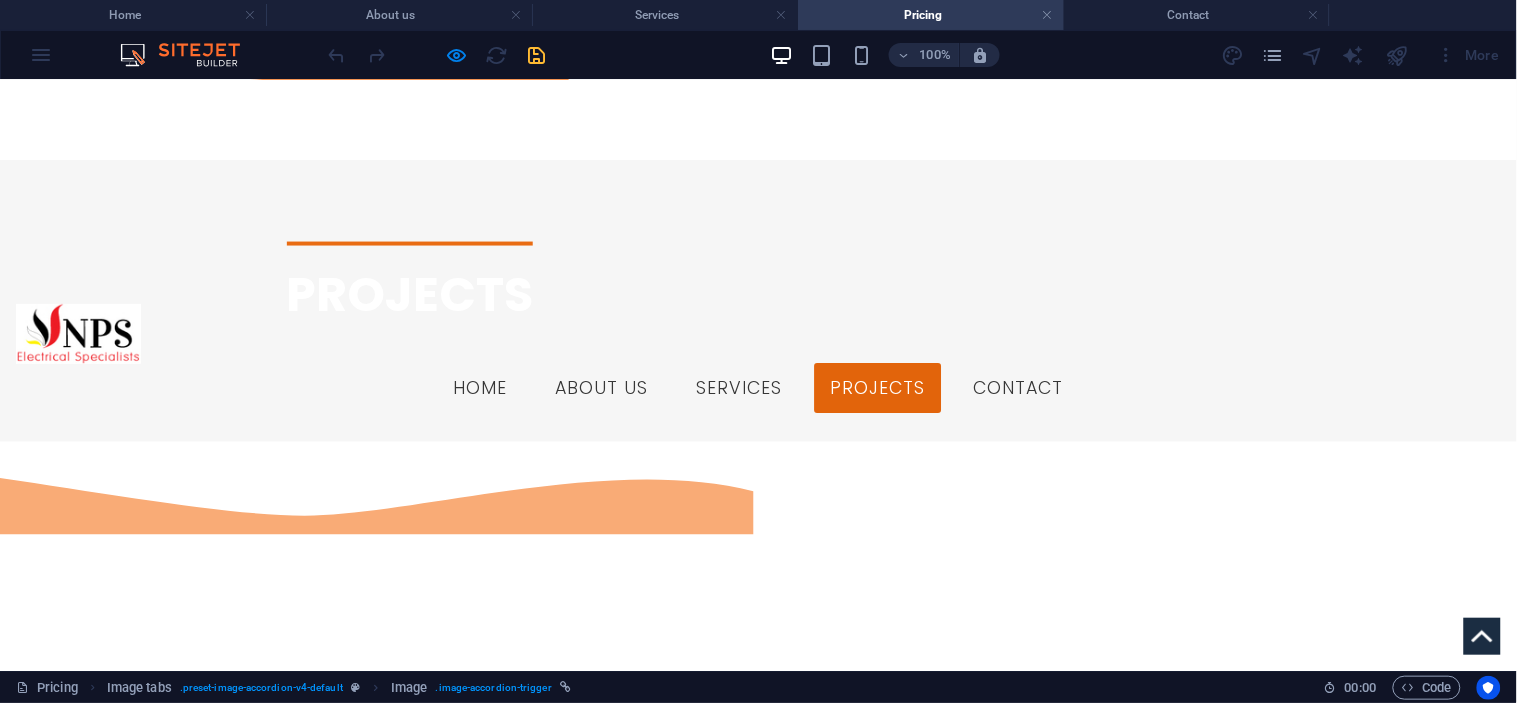 scroll, scrollTop: 1164, scrollLeft: 0, axis: vertical 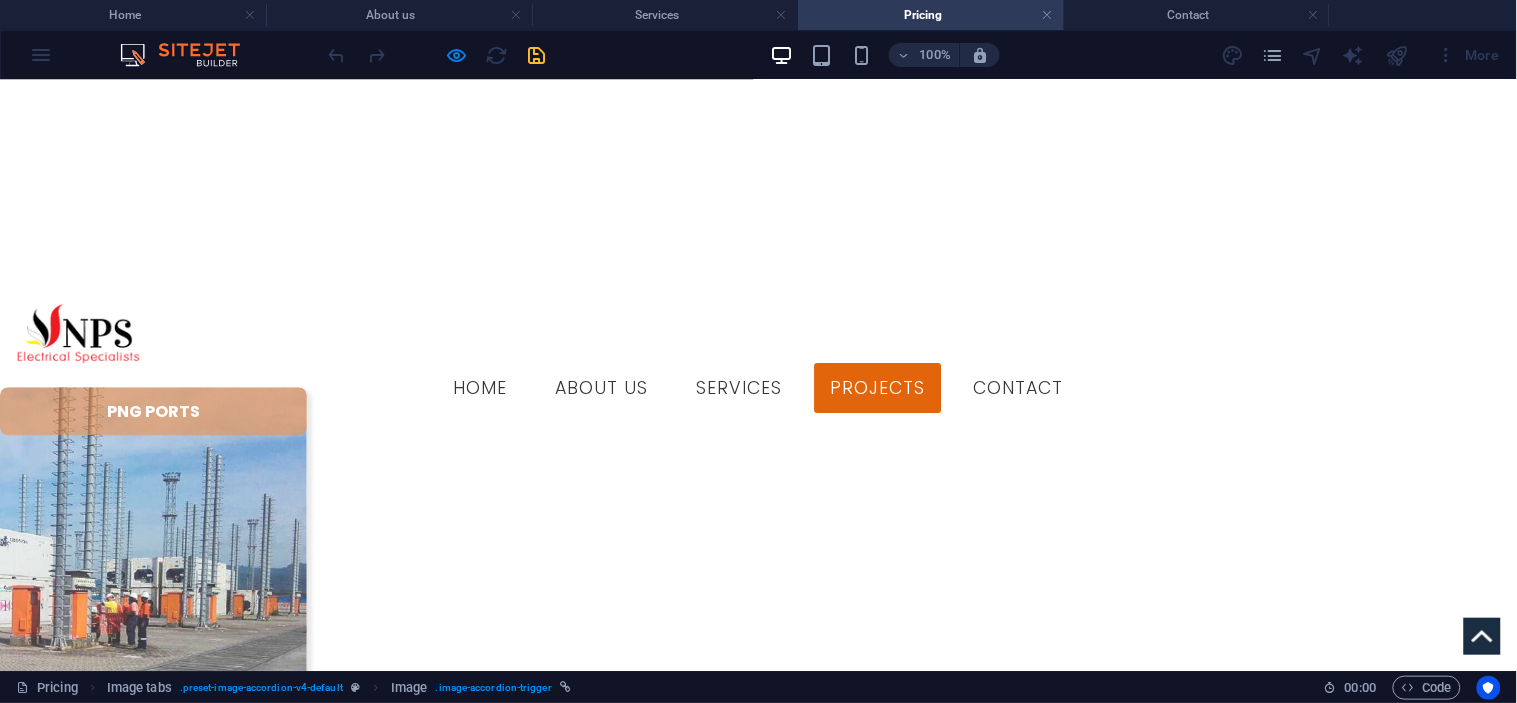 click on "PNG PORTS Drop content here or  Add elements  Paste clipboard SP BREWERY Drop content here or  Add elements  Paste clipboard NKW, MANUS Drop content here or  Add elements  Paste clipboard ZENAG Drop content here or  Add elements  Paste clipboard EAST WEST TRANSPORT Drop content here or  Add elements  Paste clipboard KAINANTU Drop content here or  Add elements  Paste clipboard" at bounding box center [758, 1409] 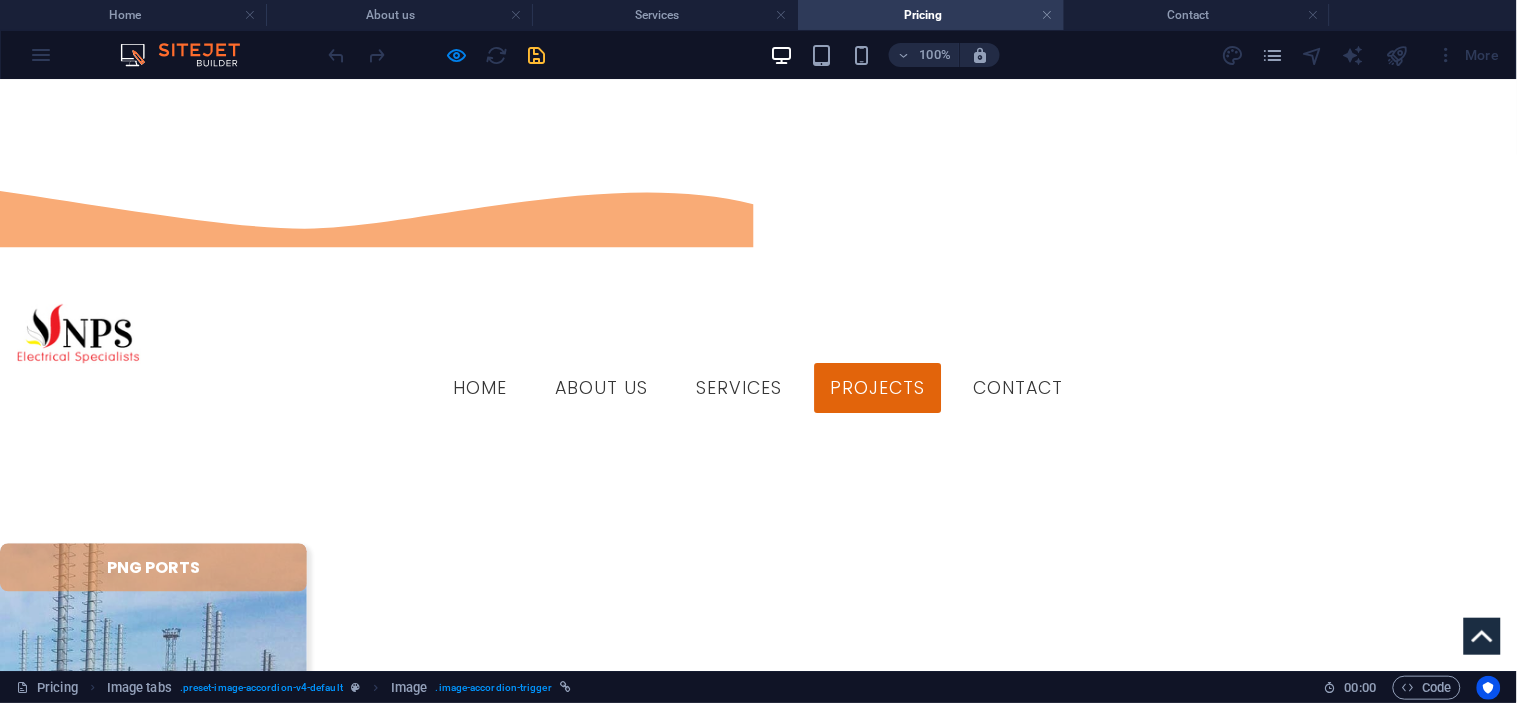 scroll, scrollTop: 1053, scrollLeft: 0, axis: vertical 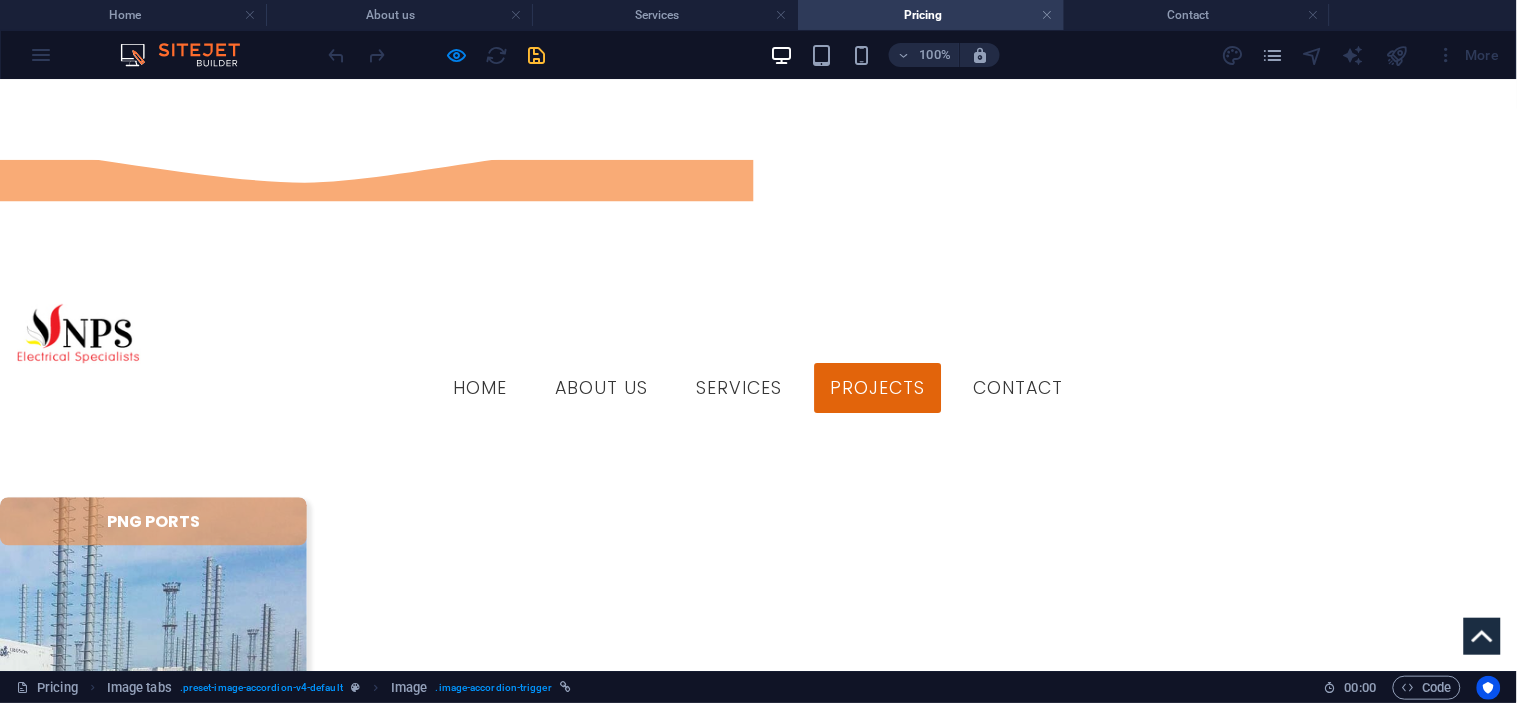 click on "EAST WEST TRANSPORT" at bounding box center [153, 2047] 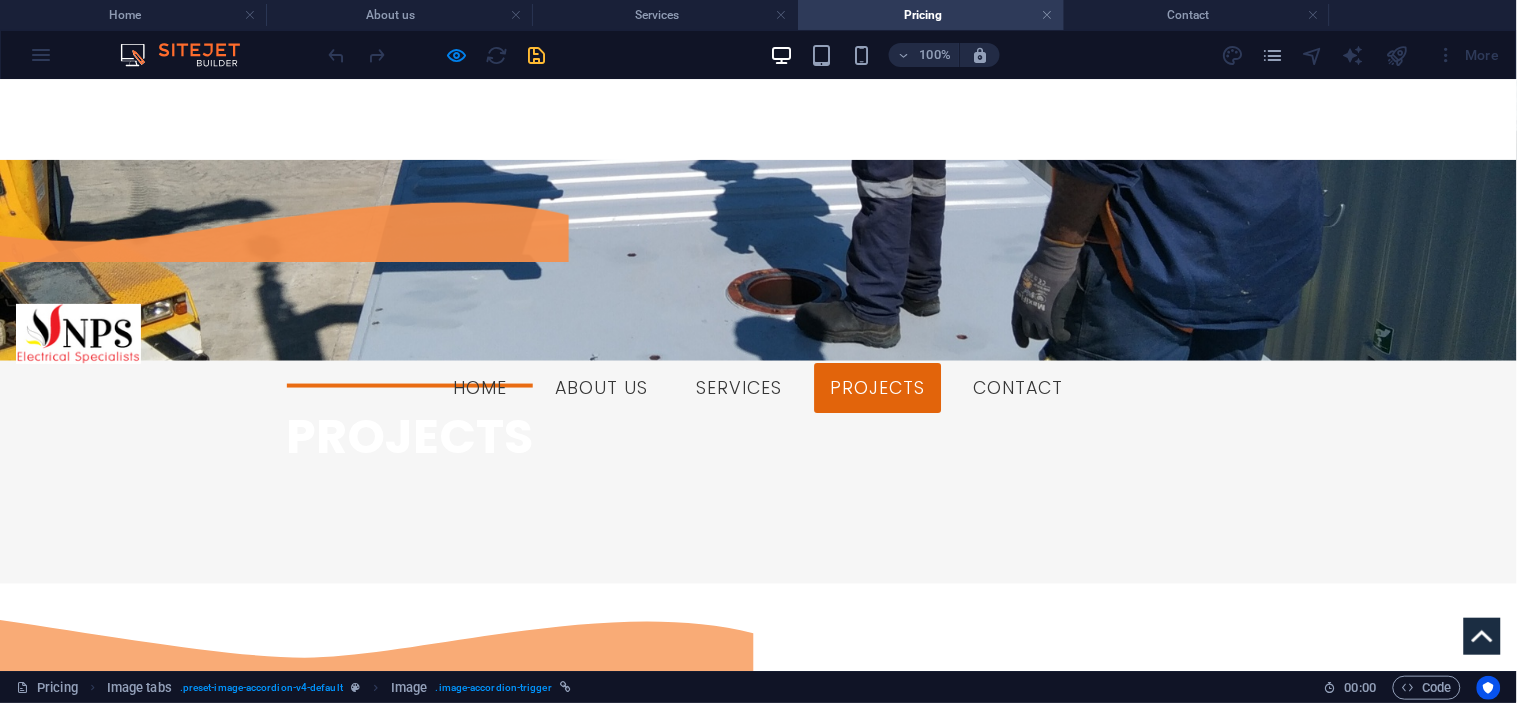 scroll, scrollTop: 777, scrollLeft: 0, axis: vertical 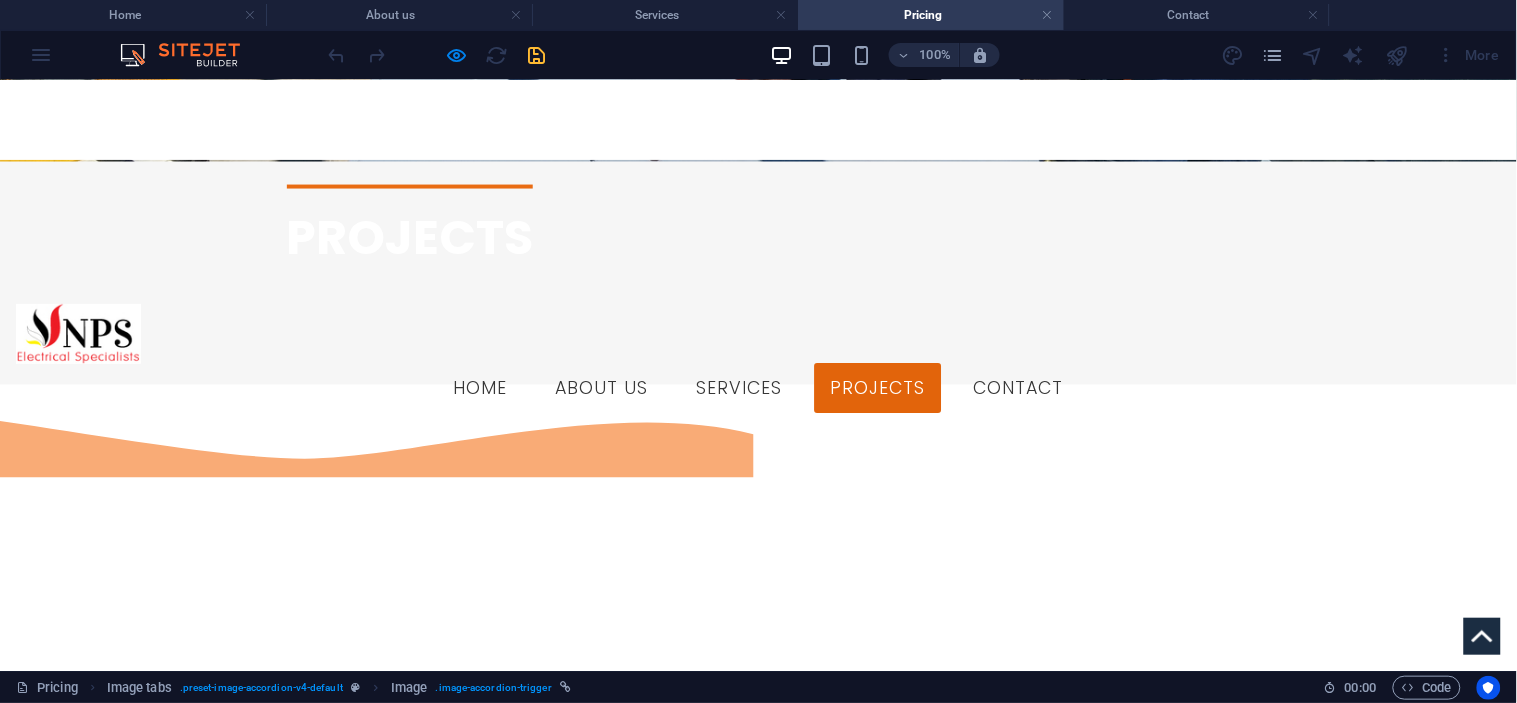 click on "PNG PORTS Drop content here or  Add elements  Paste clipboard SP BREWERY Drop content here or  Add elements  Paste clipboard NKW, MANUS Drop content here or  Add elements  Paste clipboard ZENAG Drop content here or  Add elements  Paste clipboard EAST WEST TRANSPORT Drop content here or  Add elements  Paste clipboard KAINANTU Drop content here or  Add elements  Paste clipboard" at bounding box center (758, 1796) 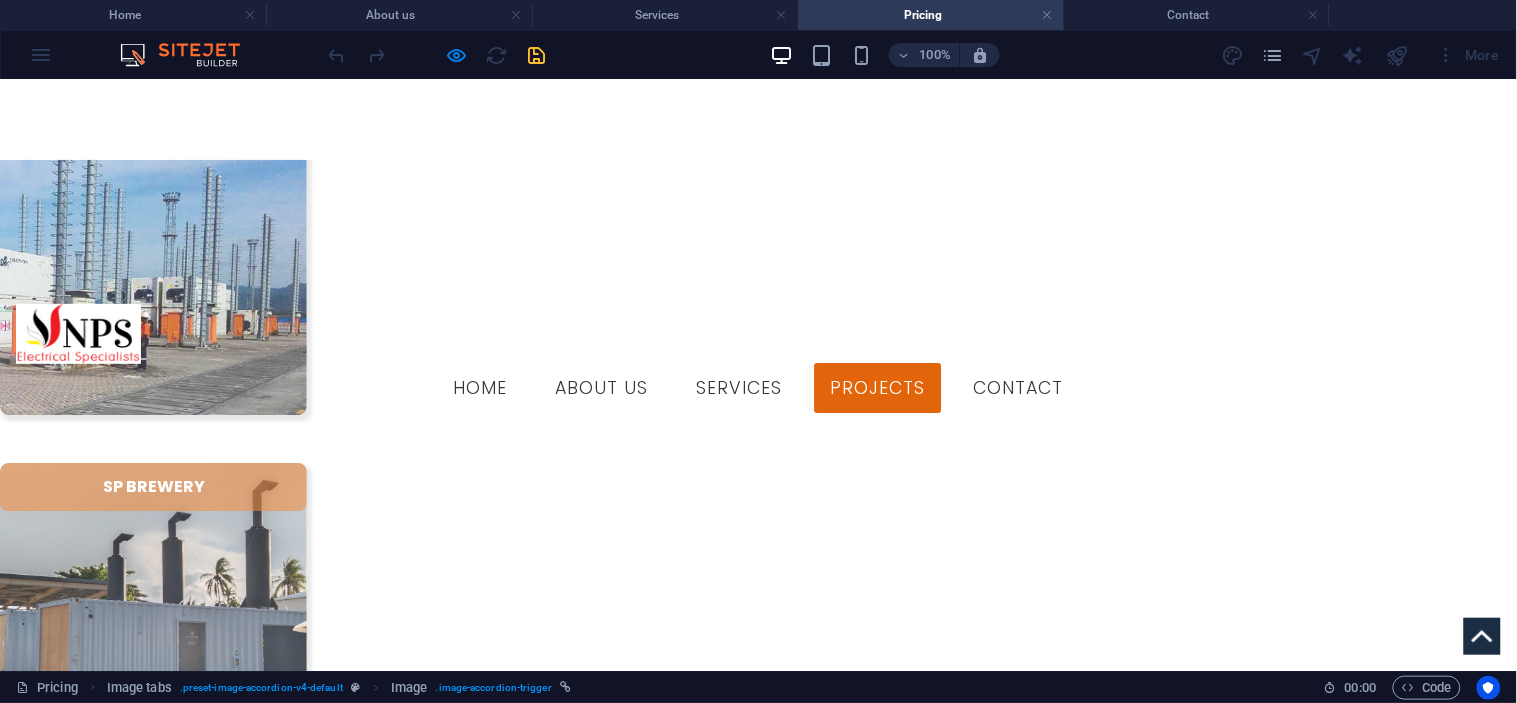 scroll, scrollTop: 1493, scrollLeft: 0, axis: vertical 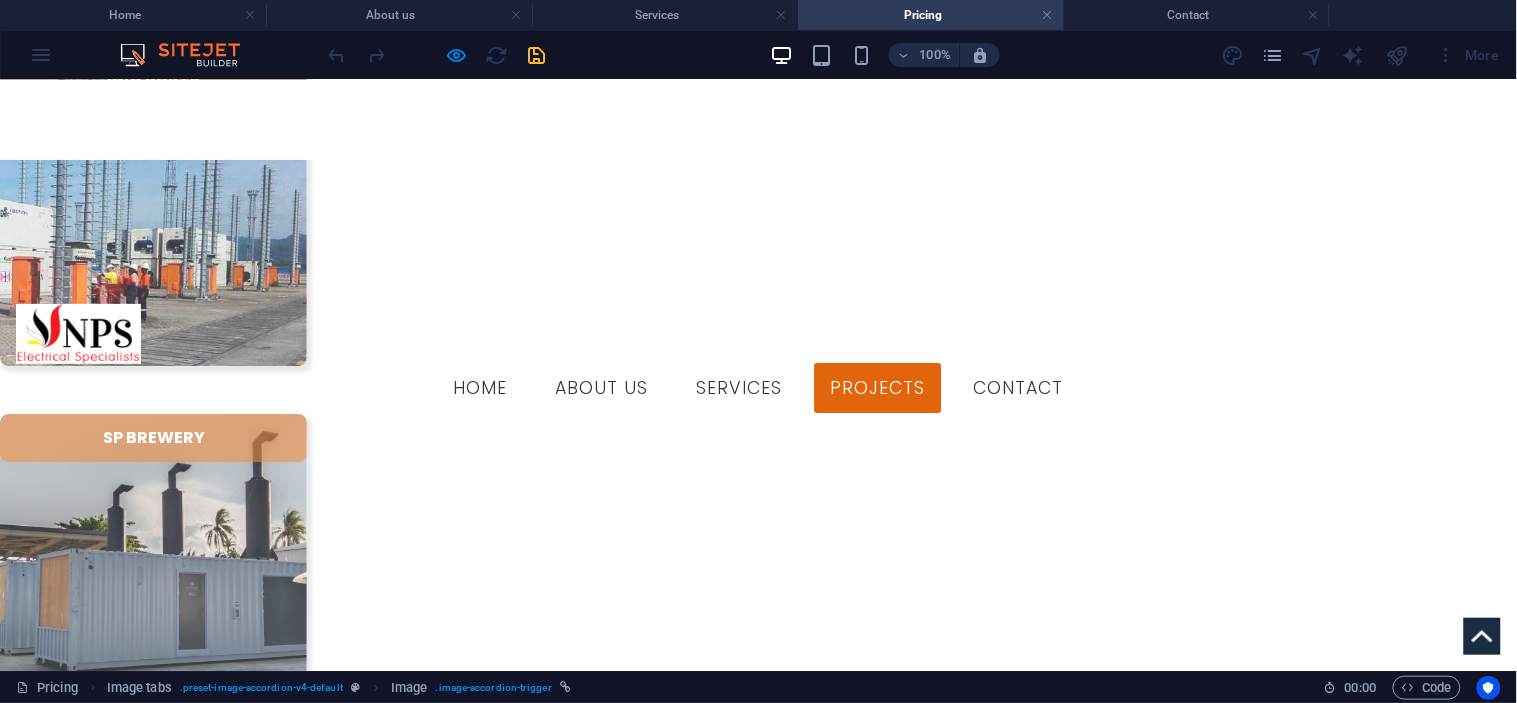 click on "100% More" at bounding box center [758, 55] 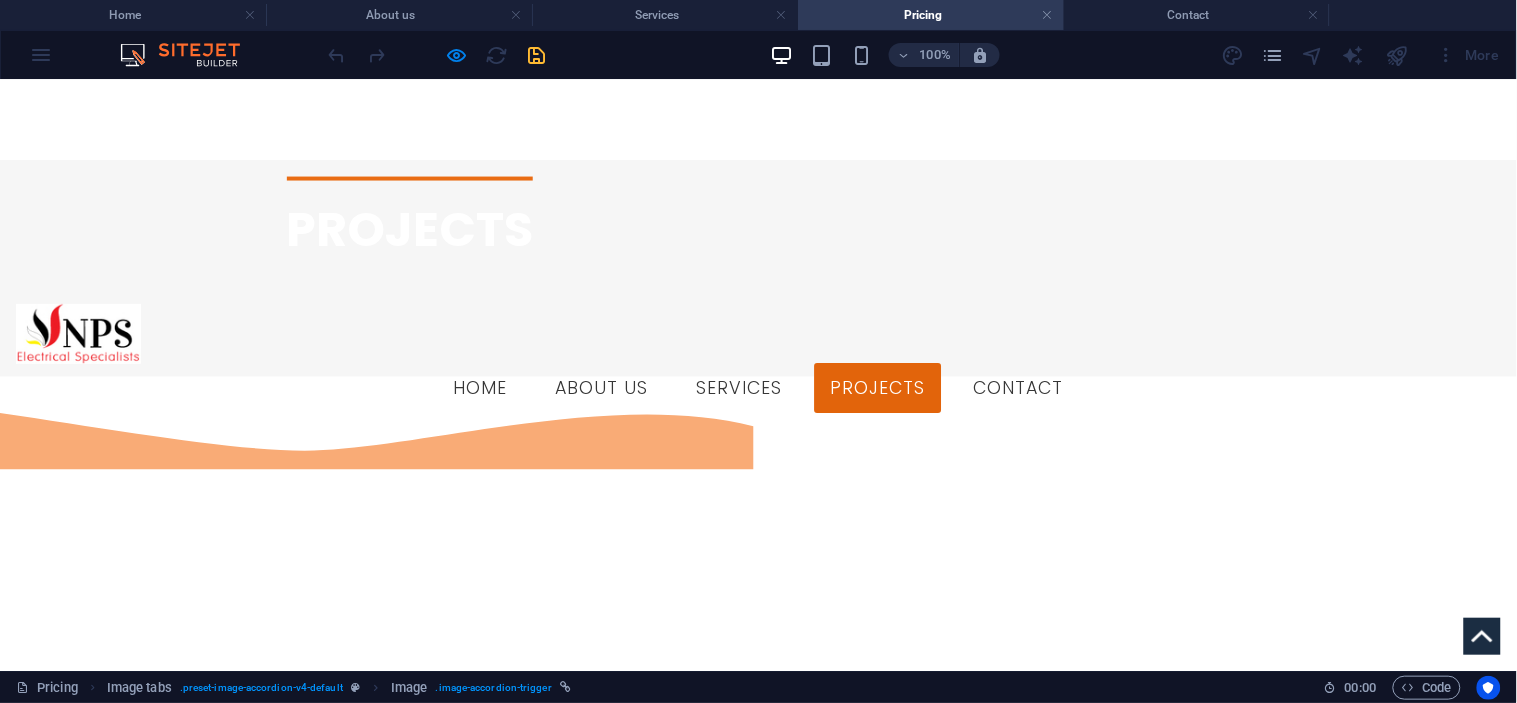 scroll, scrollTop: 937, scrollLeft: 0, axis: vertical 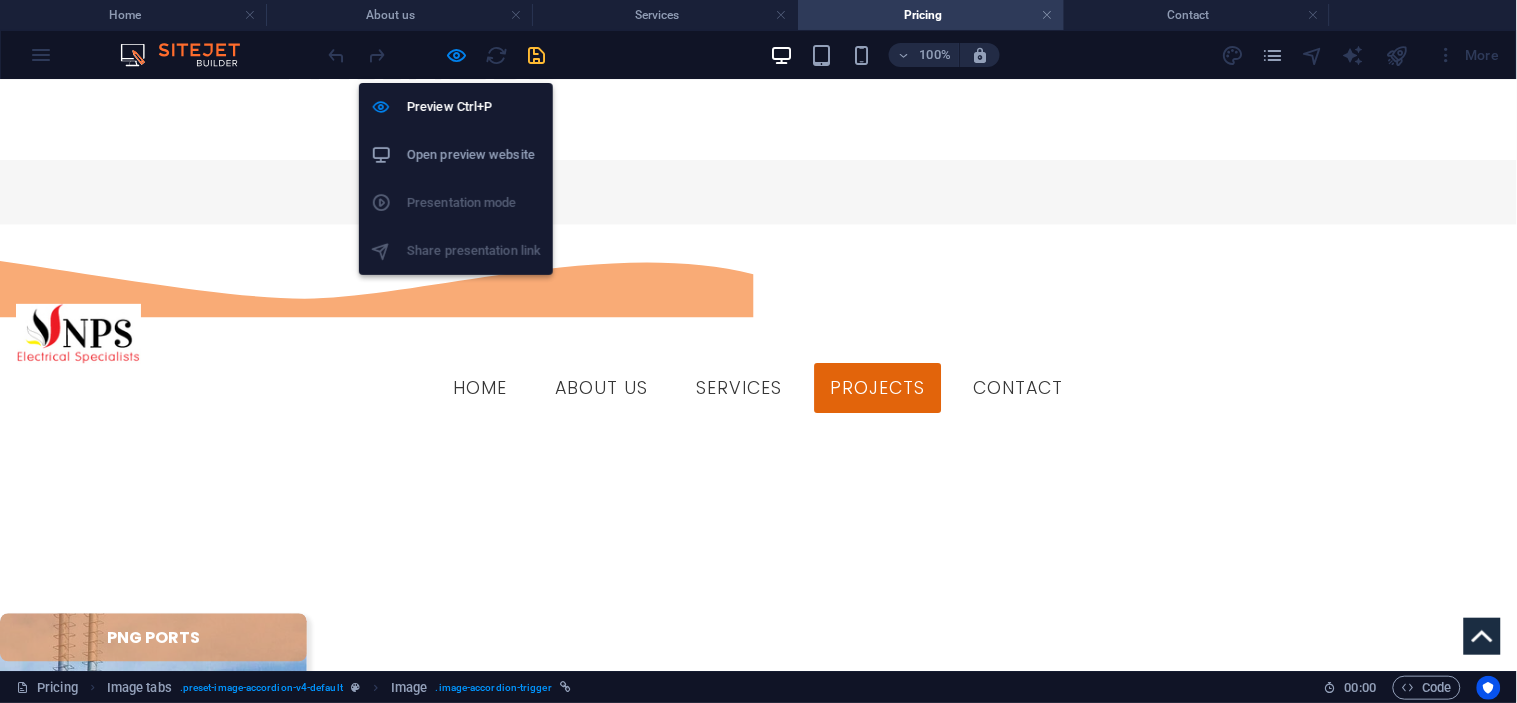 click at bounding box center (457, 55) 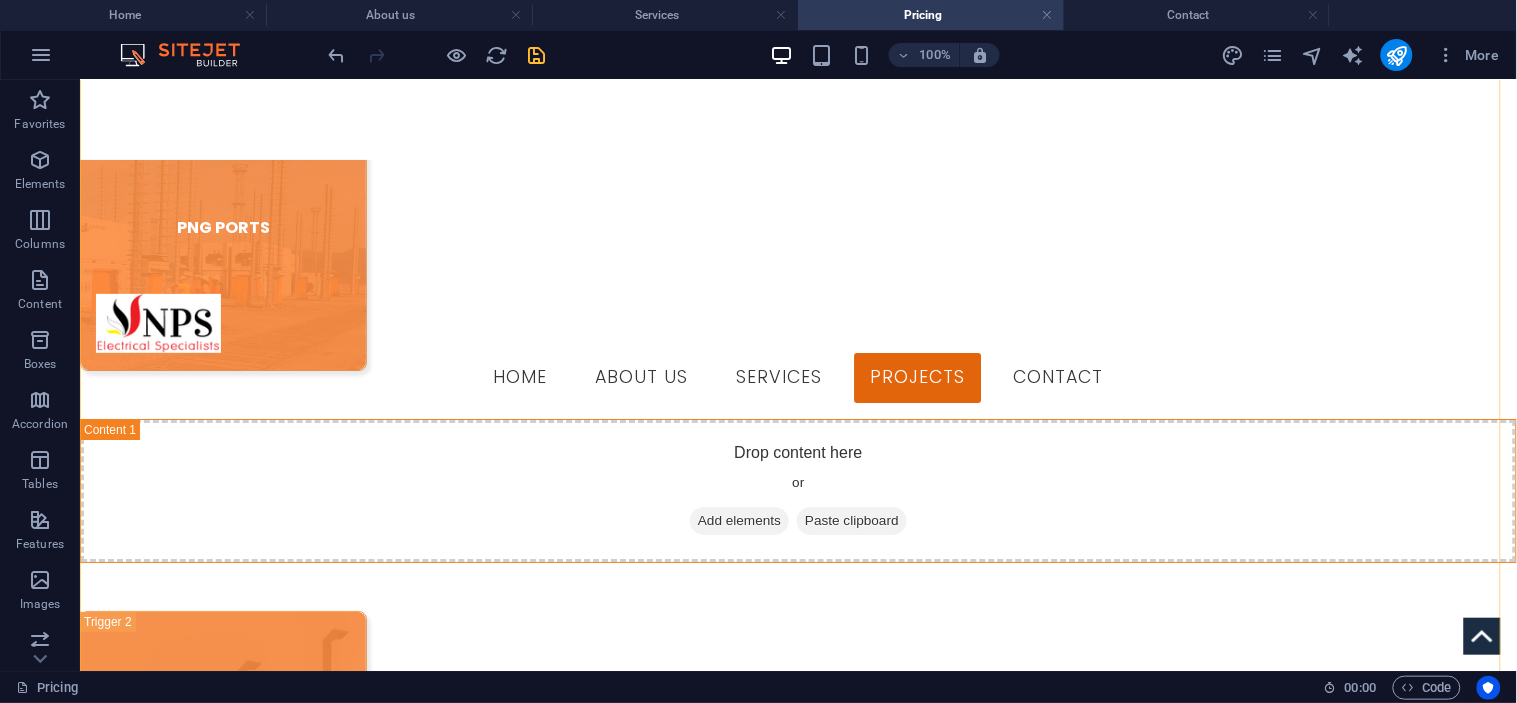 scroll, scrollTop: 1612, scrollLeft: 0, axis: vertical 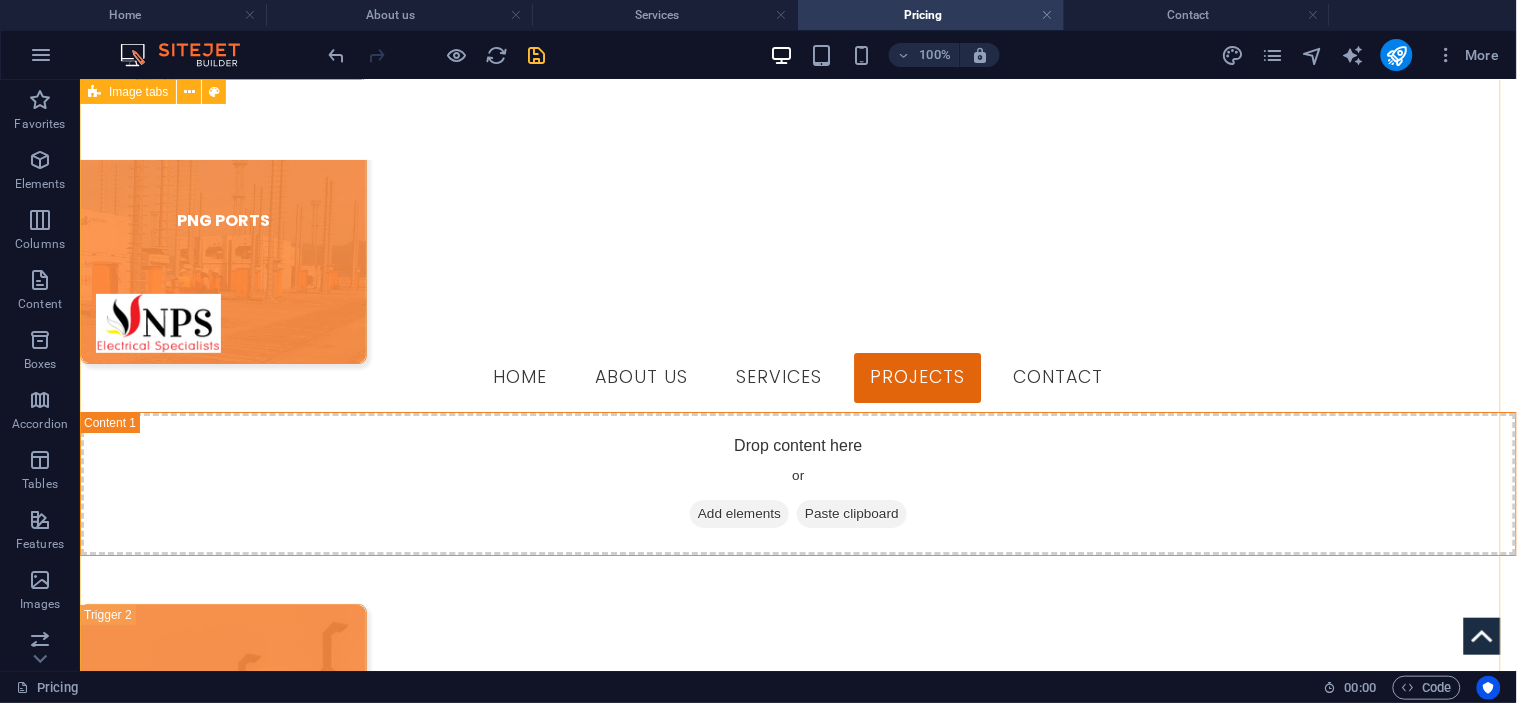 click on "PNG PORTS Drop content here or  Add elements  Paste clipboard SP BREWERY Drop content here or  Add elements  Paste clipboard NKW, MANUS Drop content here or  Add elements  Paste clipboard ZENAG Drop content here or  Add elements  Paste clipboard EAST WEST TRANSPORT Drop content here or  Add elements  Paste clipboard KAINANTU Drop content here or  Add elements  Paste clipboard" at bounding box center [797, 1670] 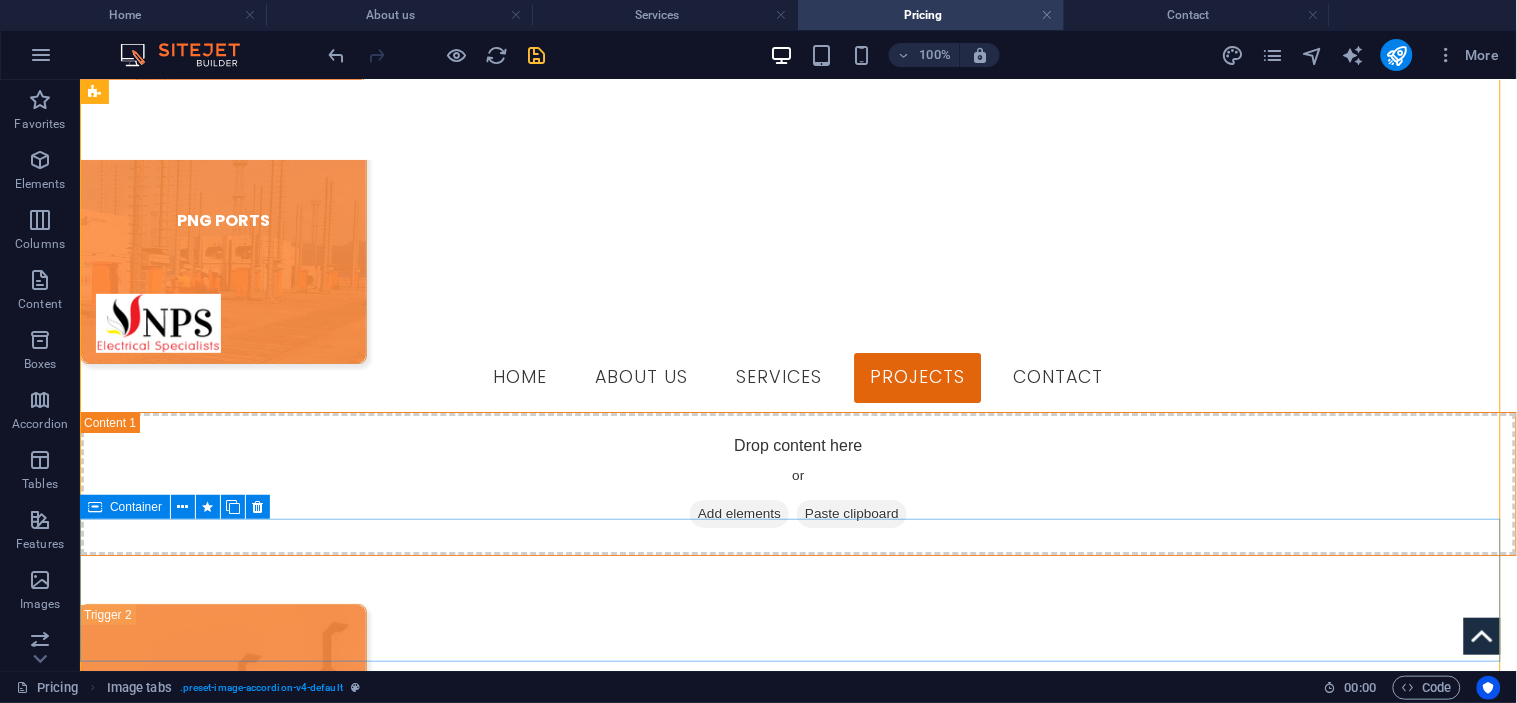 click on "Add elements" at bounding box center [738, 1055] 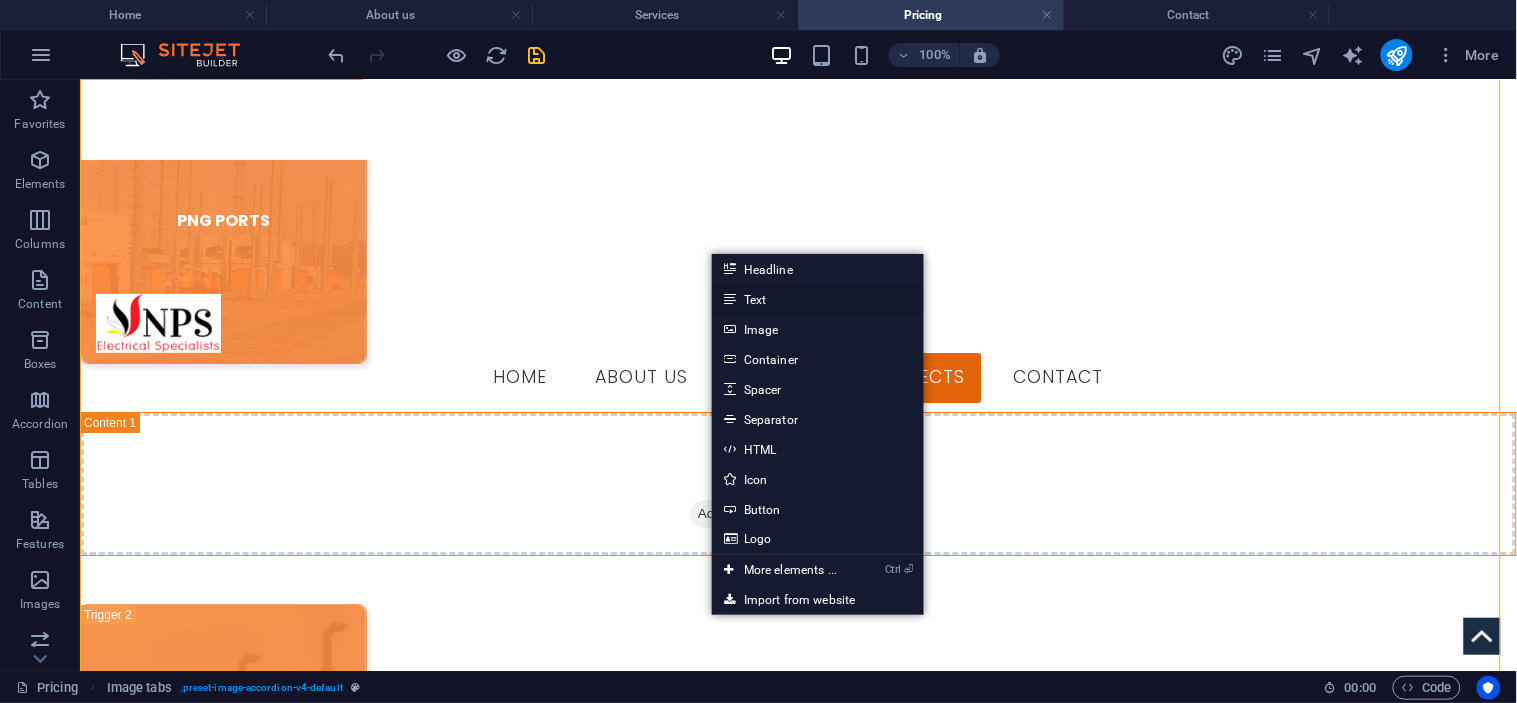 click on "Text" at bounding box center [818, 299] 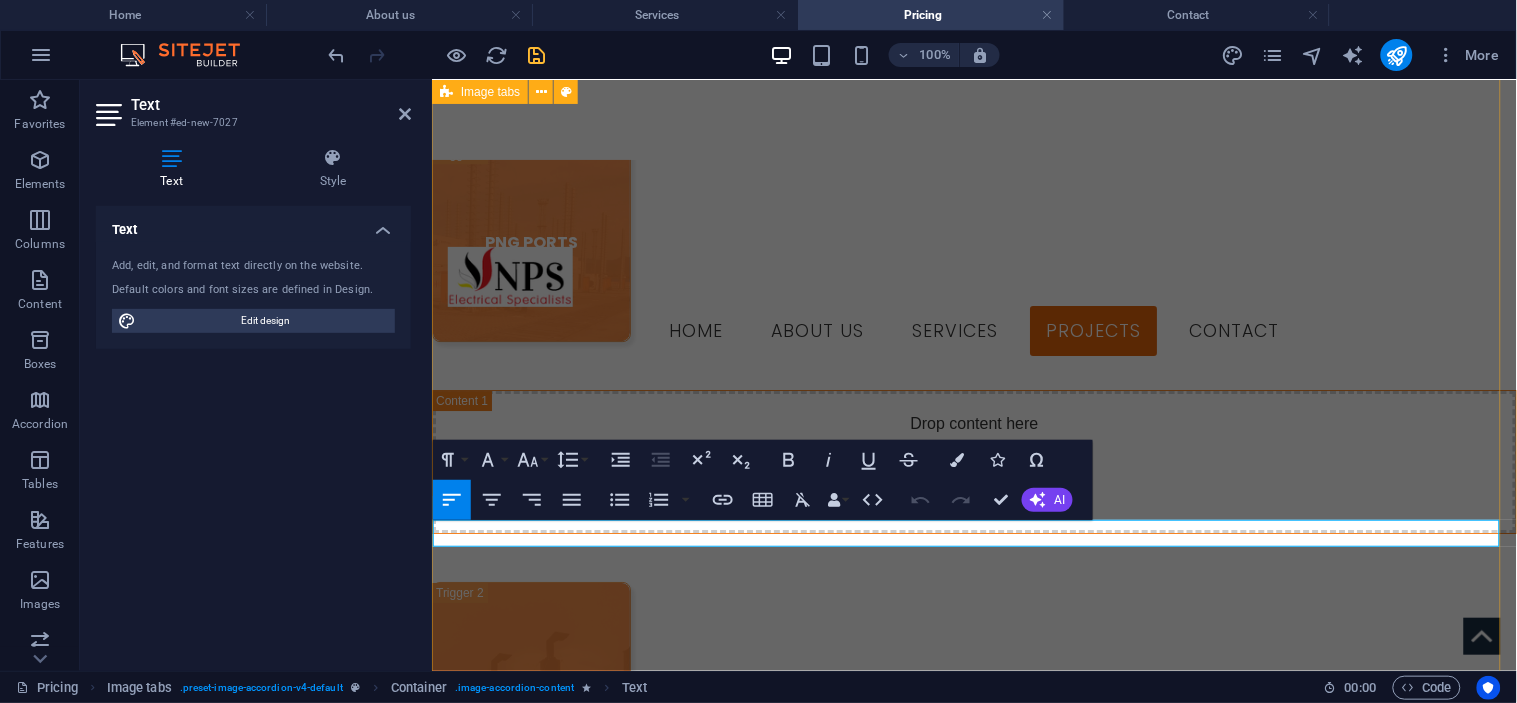 type 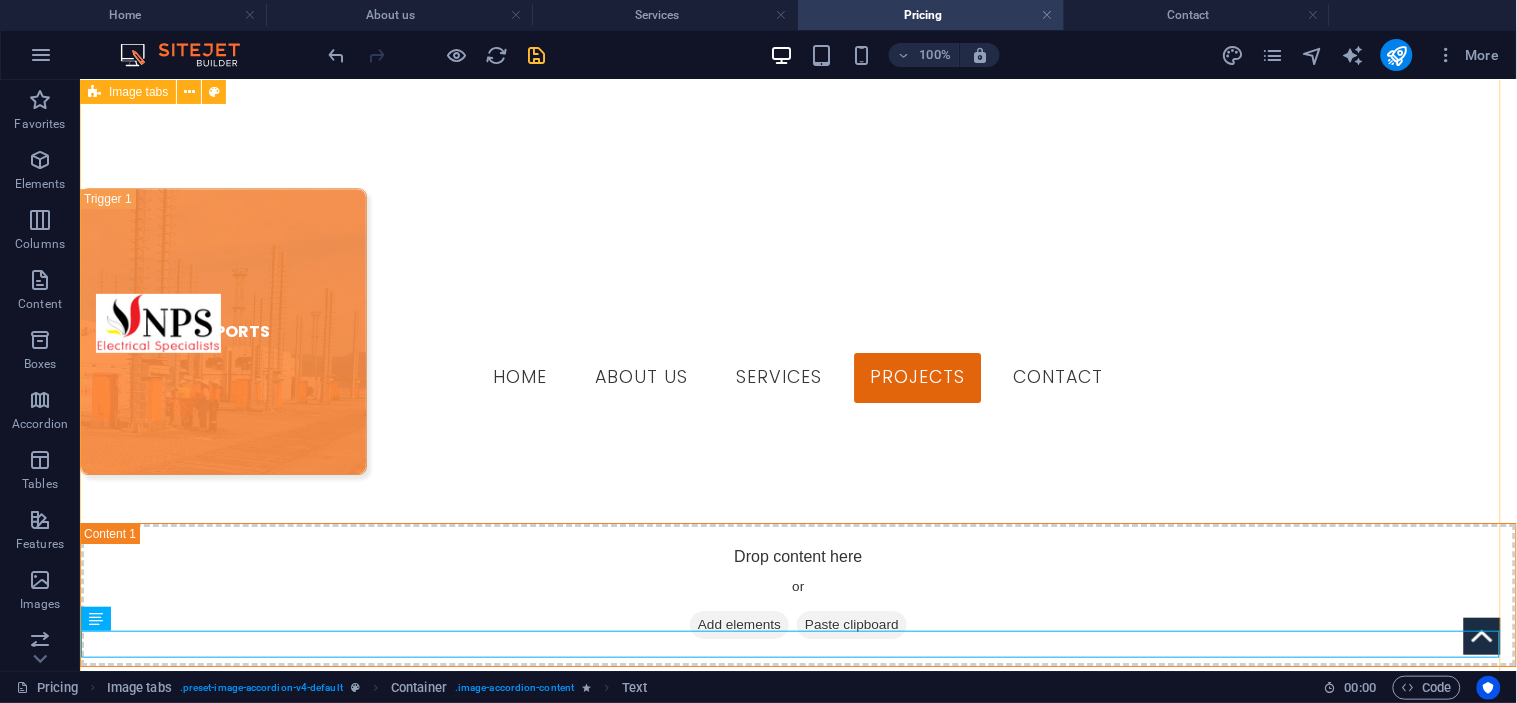 scroll, scrollTop: 1834, scrollLeft: 0, axis: vertical 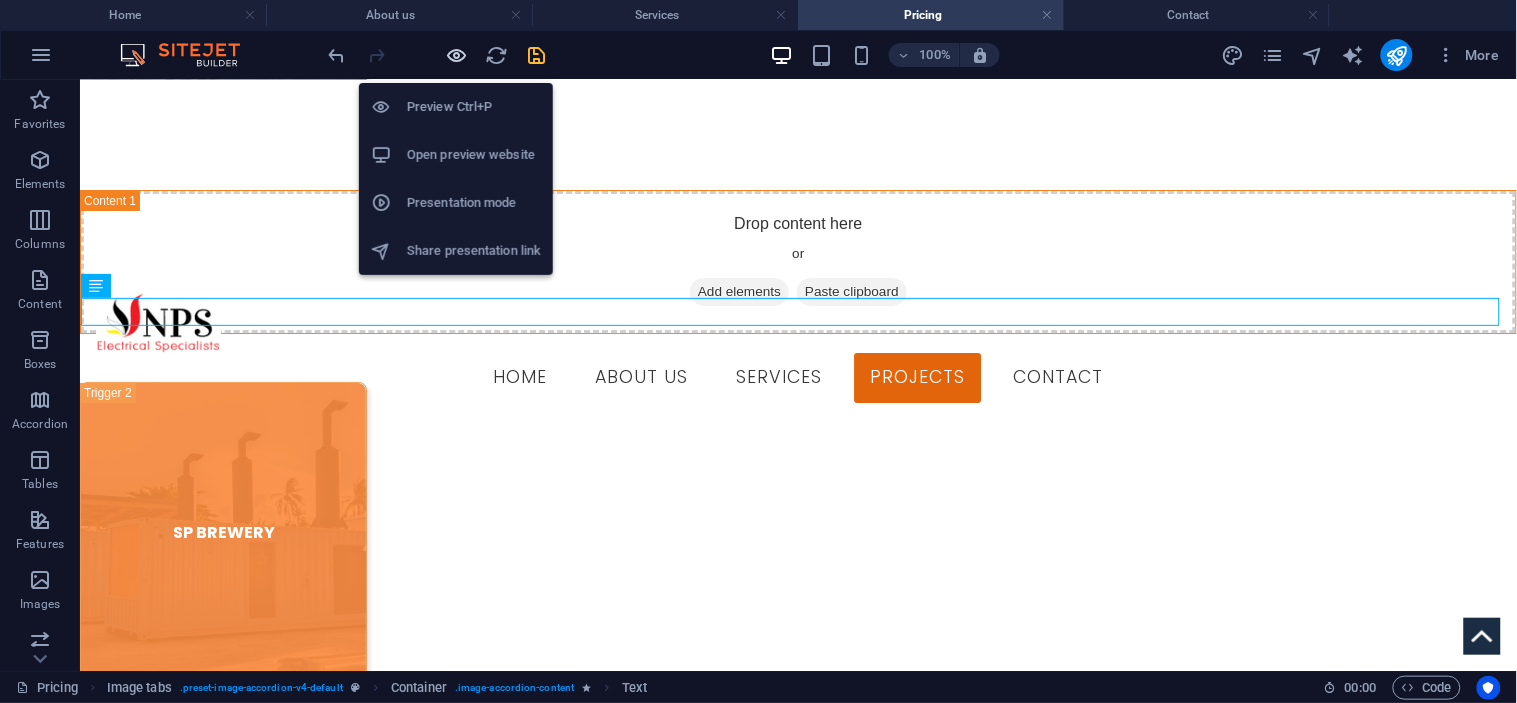 click at bounding box center (457, 55) 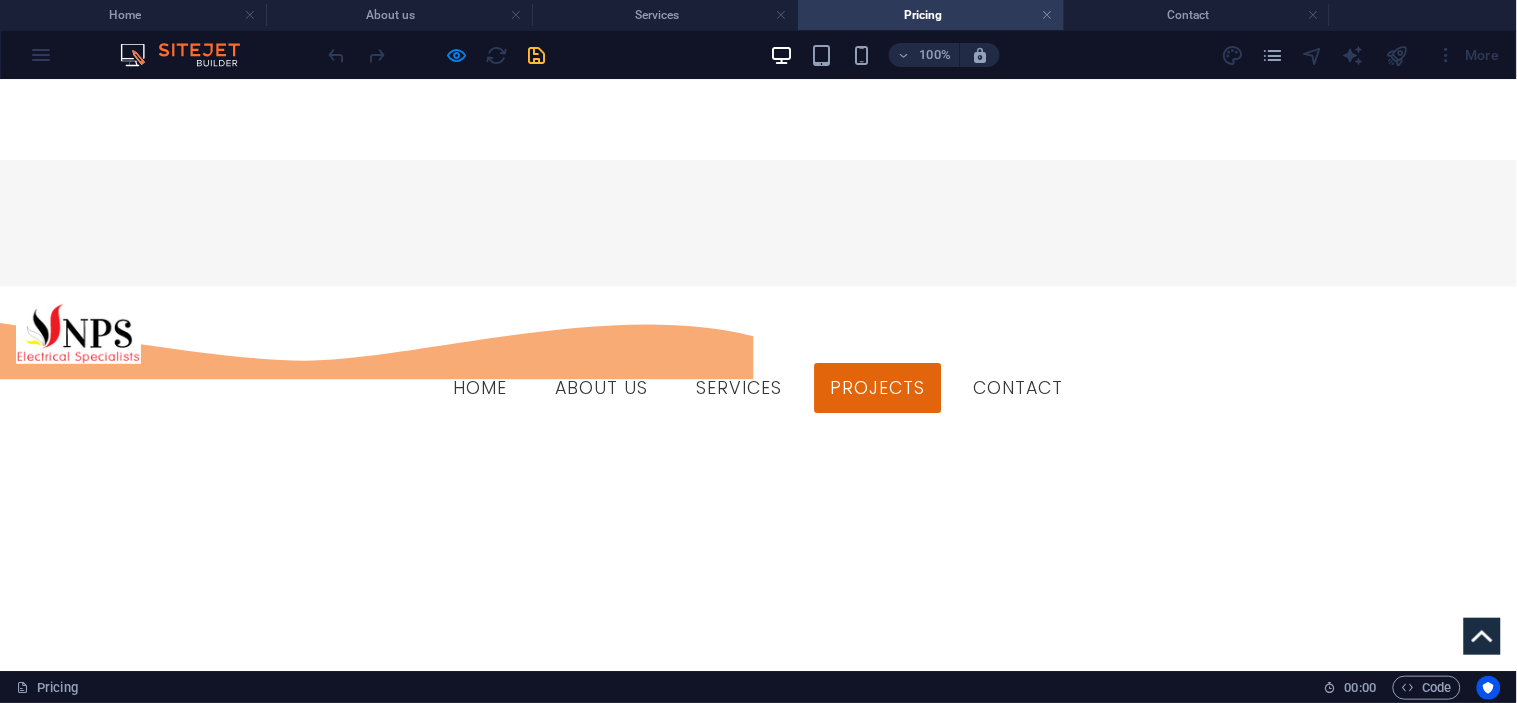 scroll, scrollTop: 853, scrollLeft: 0, axis: vertical 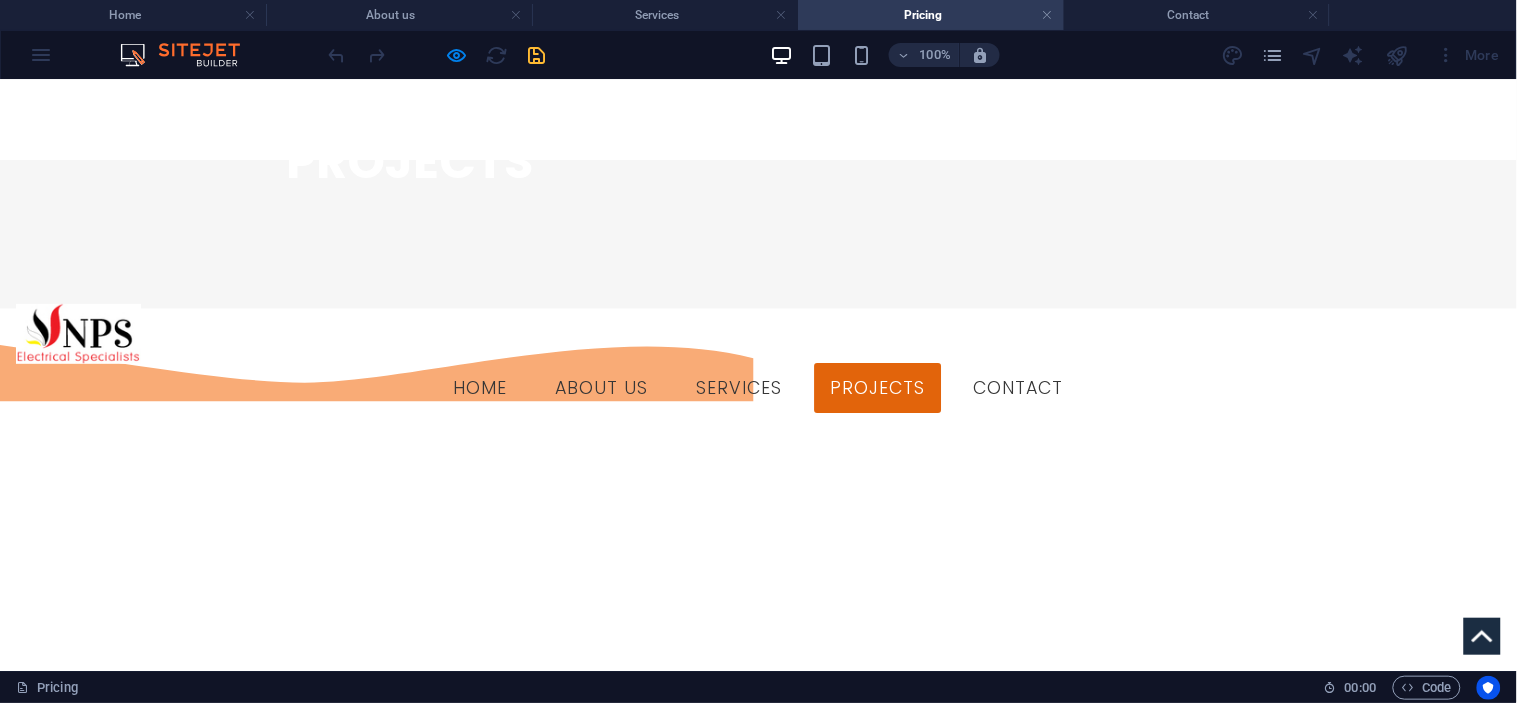 click on "SP BREWERY" at bounding box center (153, 1203) 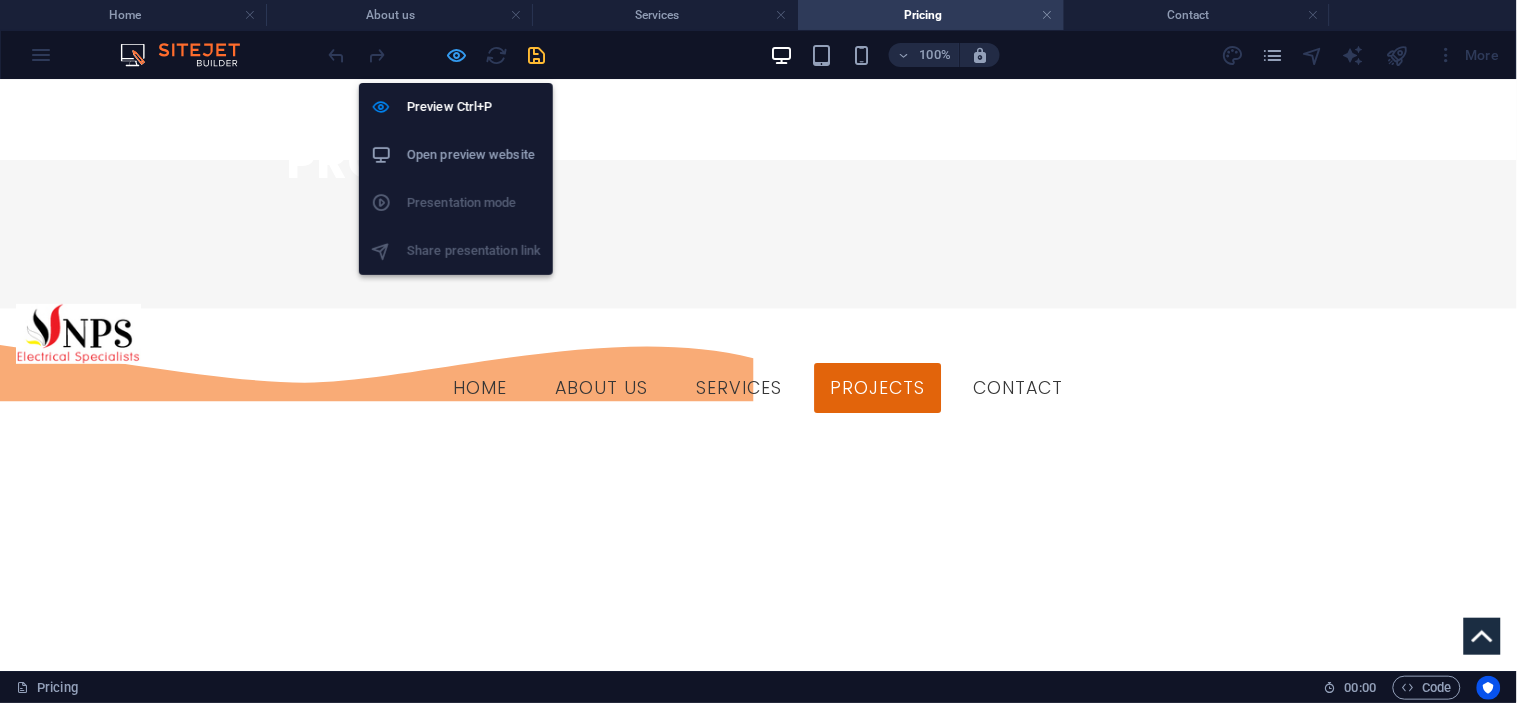 click at bounding box center [457, 55] 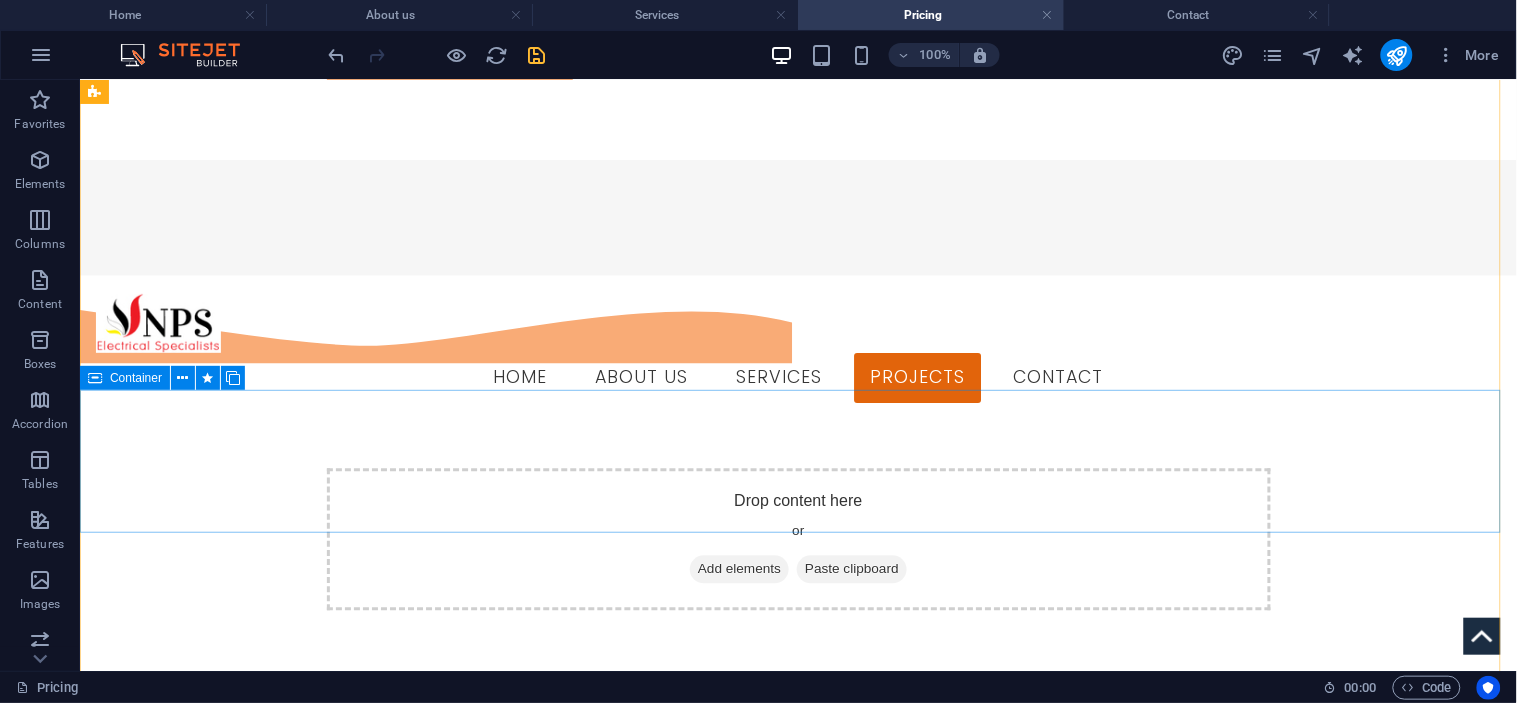 scroll, scrollTop: 1104, scrollLeft: 0, axis: vertical 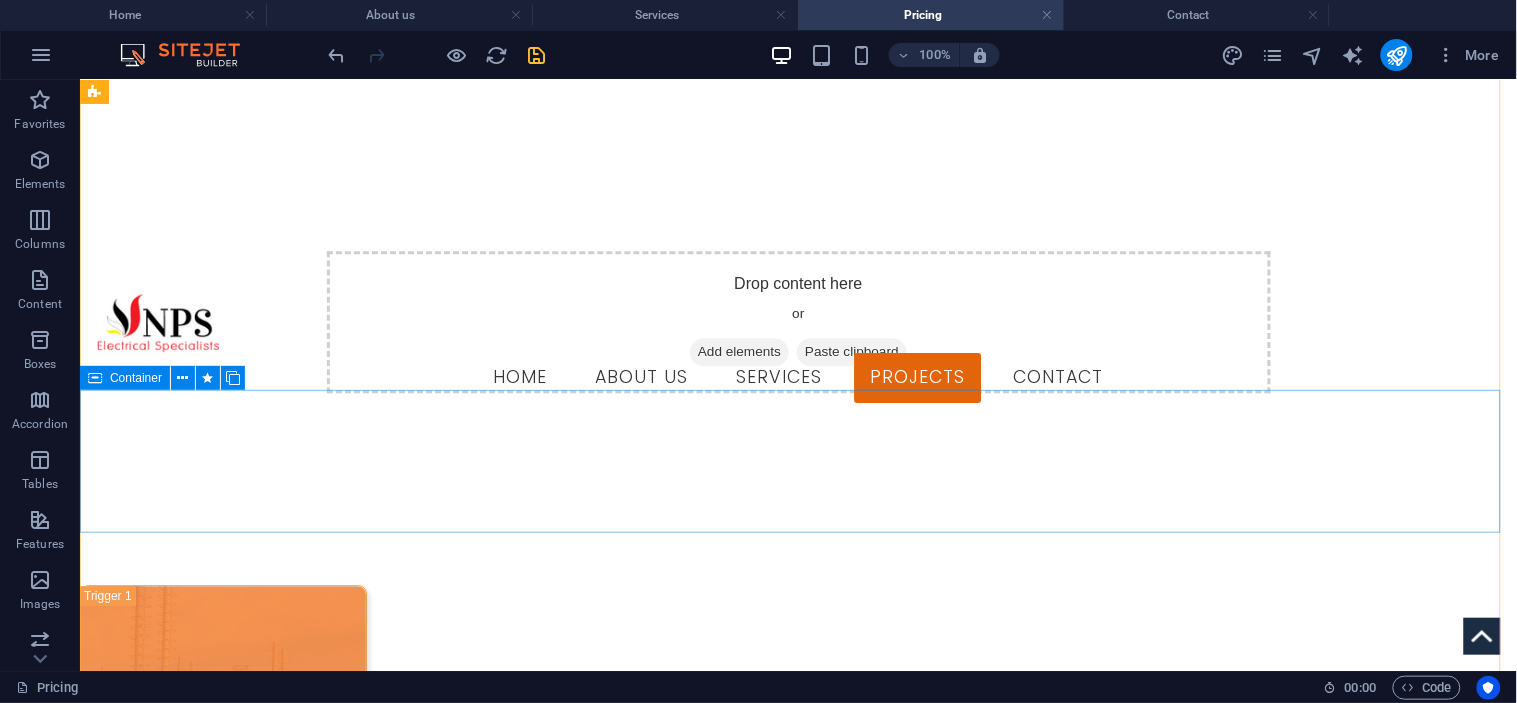 click on "Add elements" at bounding box center [738, 1021] 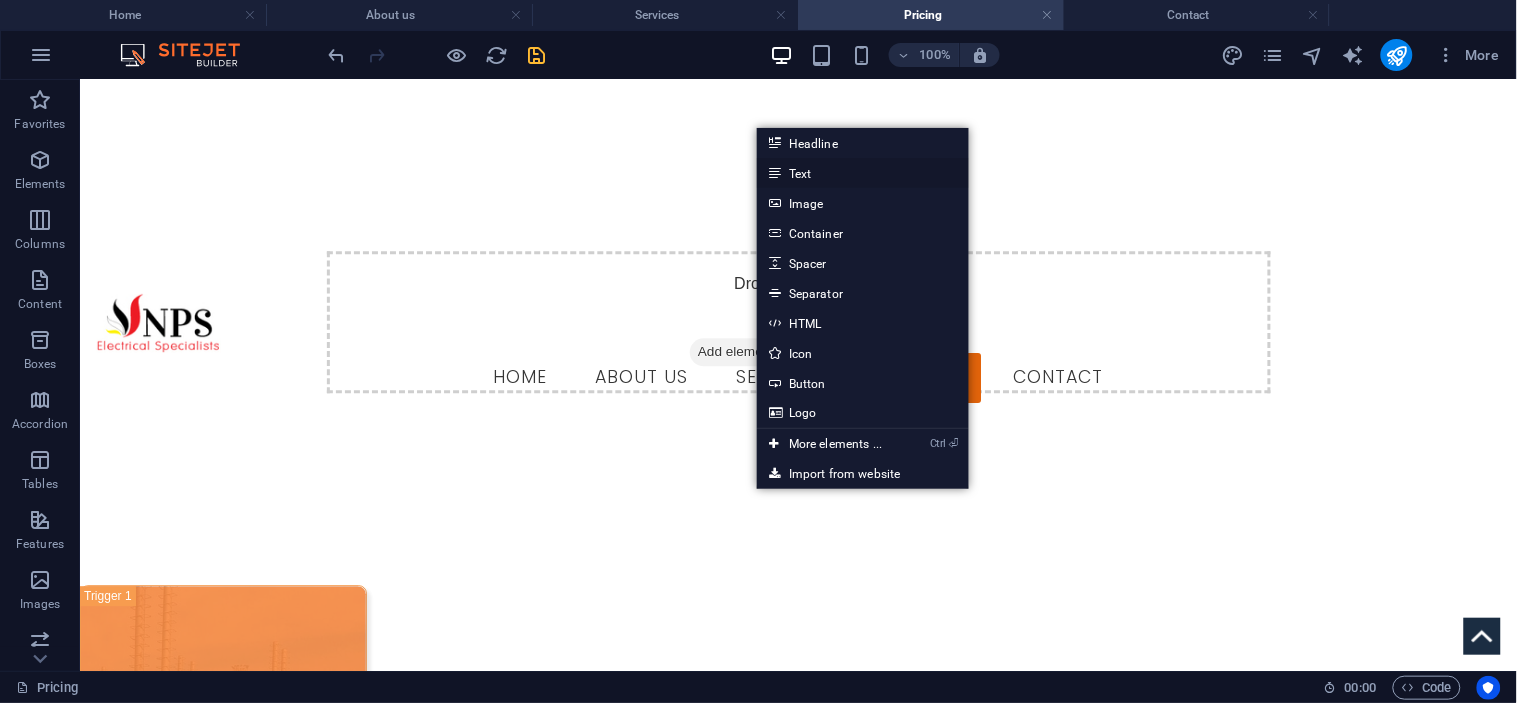 click on "Text" at bounding box center [863, 173] 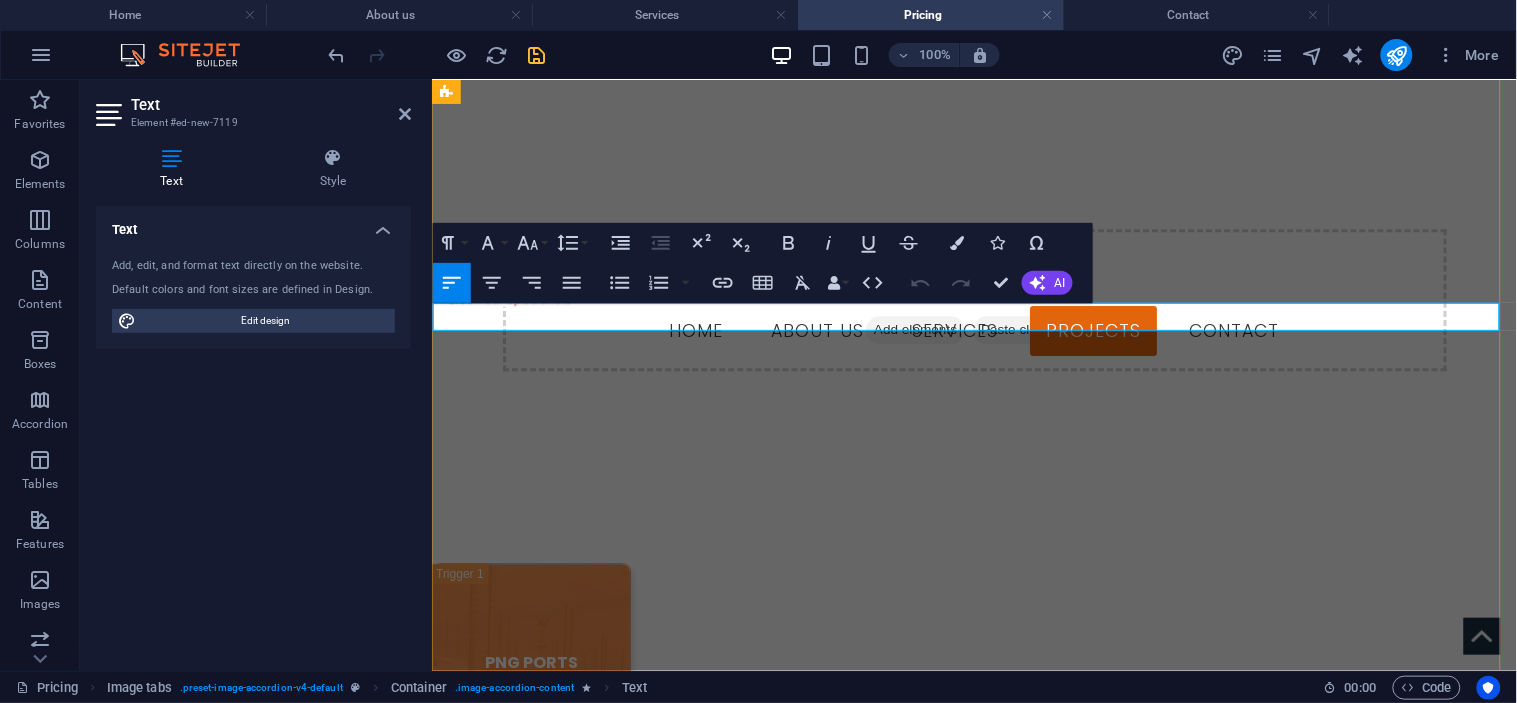 click on "New text element" at bounding box center [973, 823] 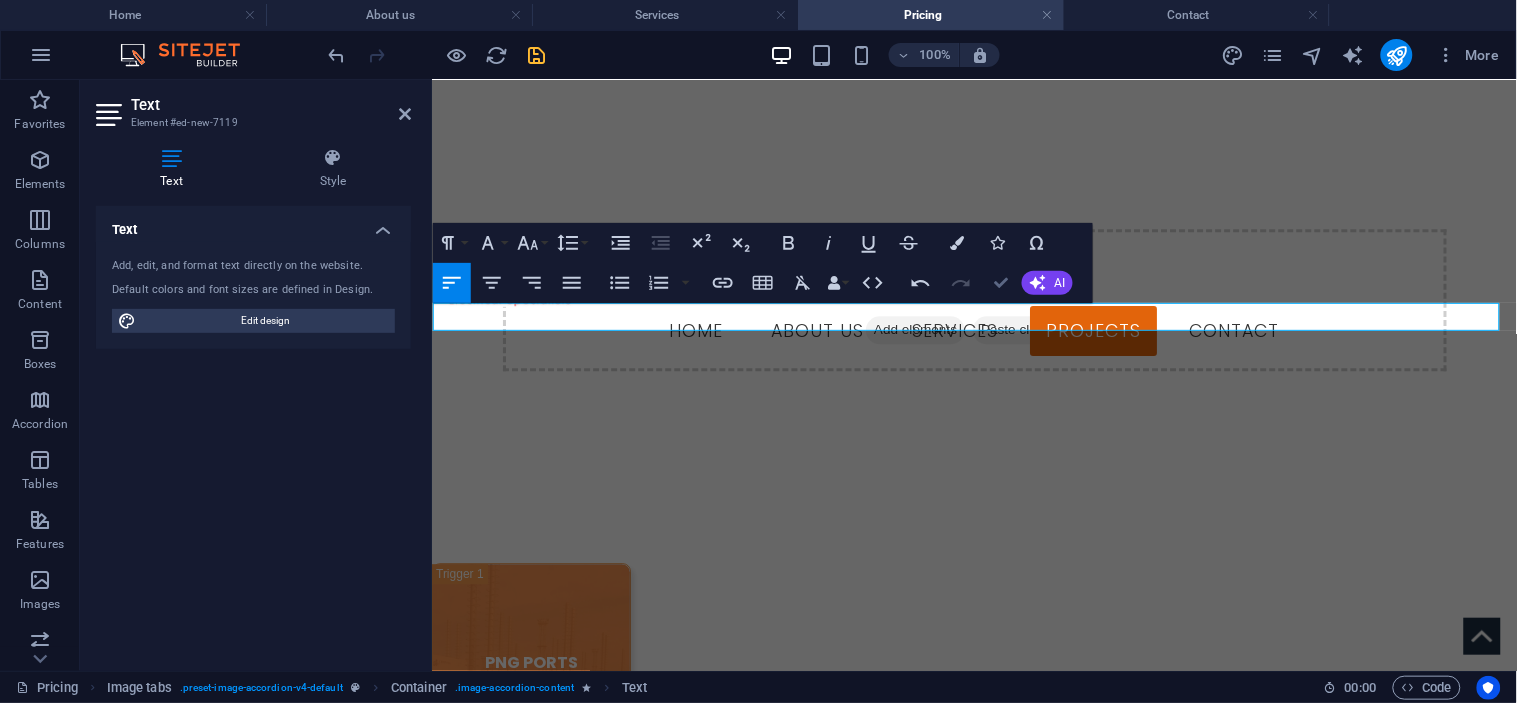 drag, startPoint x: 1004, startPoint y: 291, endPoint x: 920, endPoint y: 223, distance: 108.07405 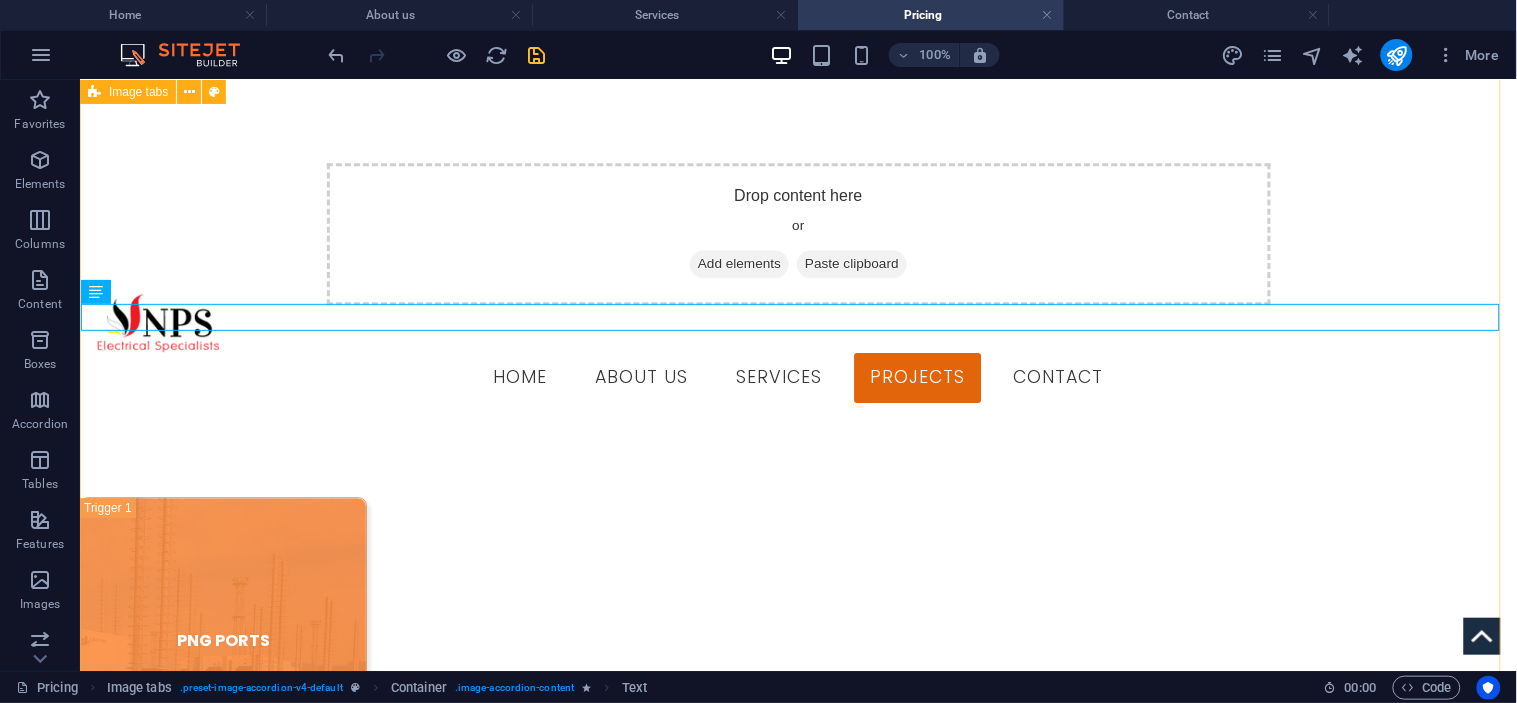 scroll, scrollTop: 970, scrollLeft: 0, axis: vertical 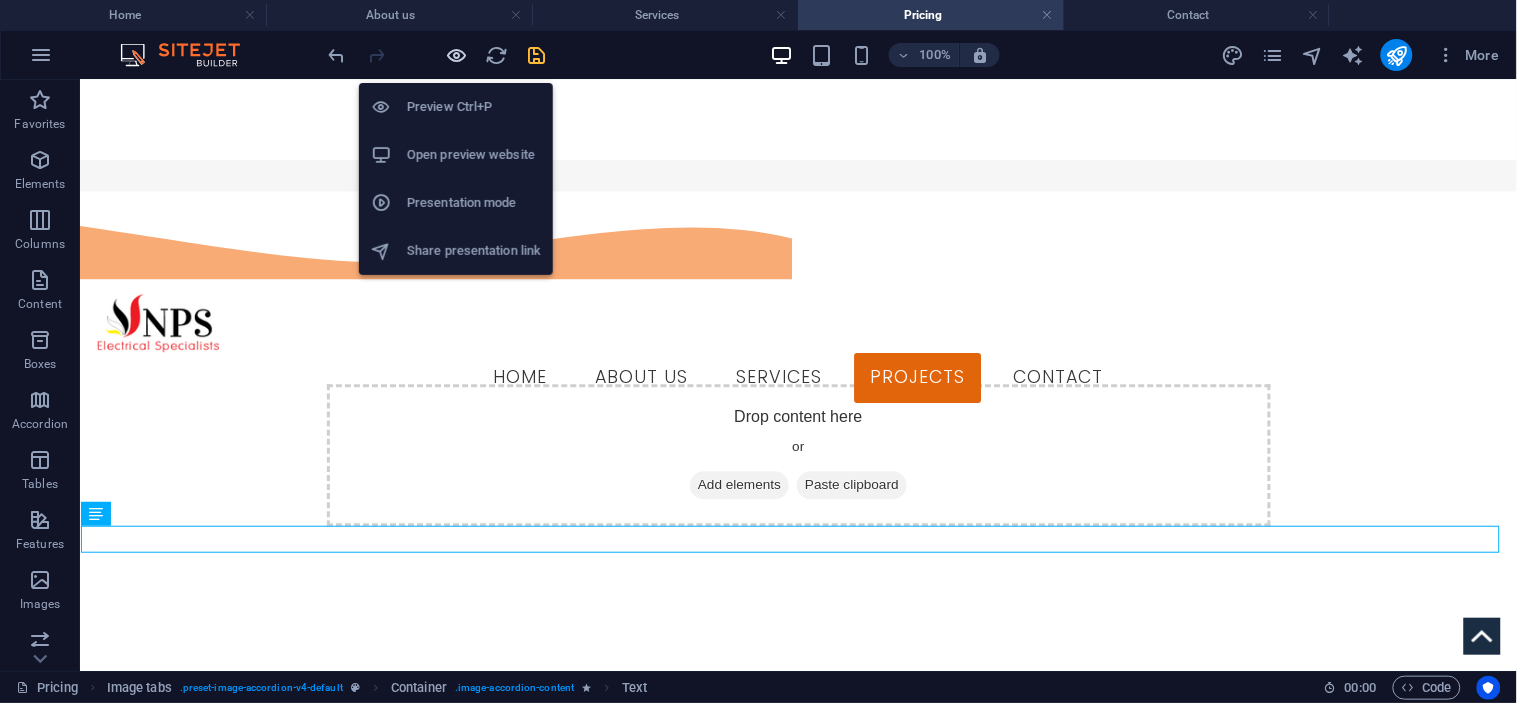 click at bounding box center [457, 55] 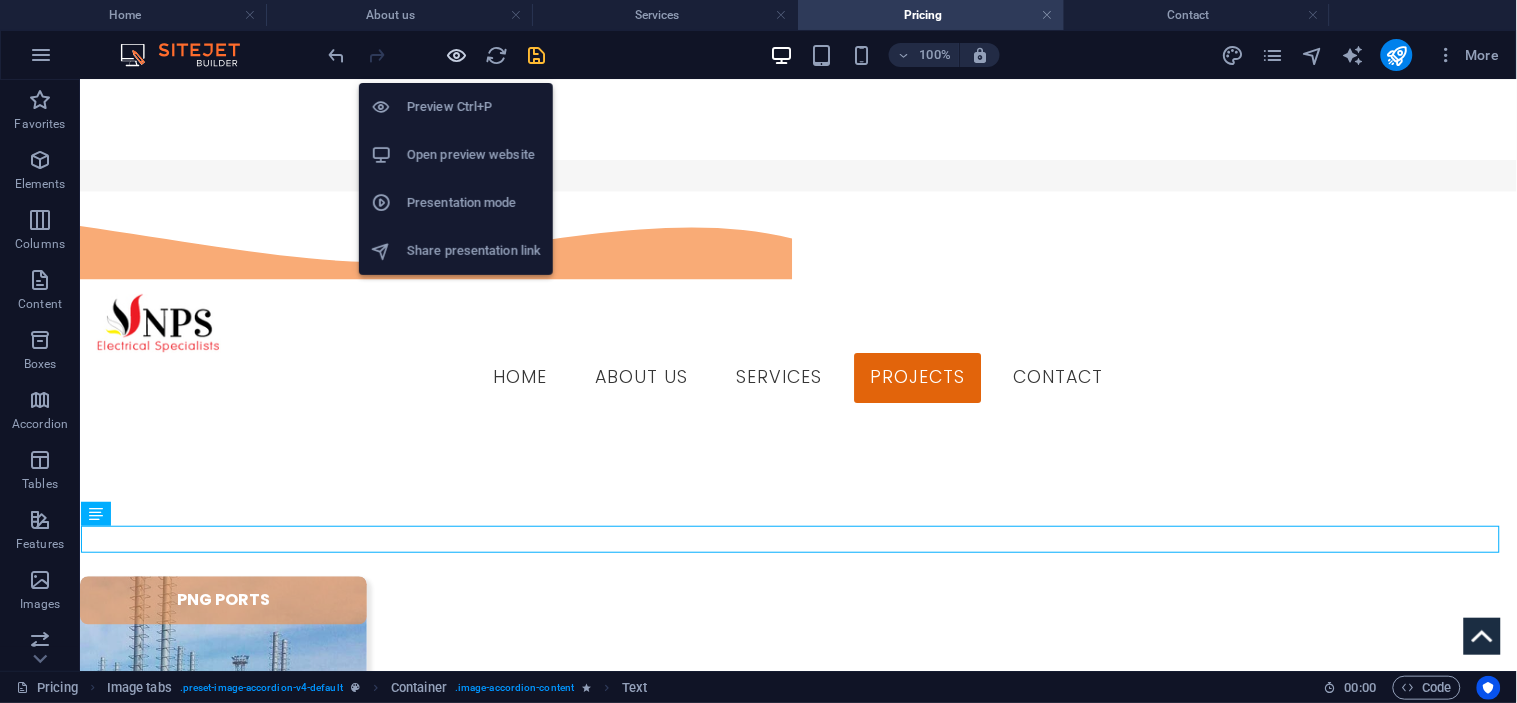 scroll, scrollTop: 830, scrollLeft: 0, axis: vertical 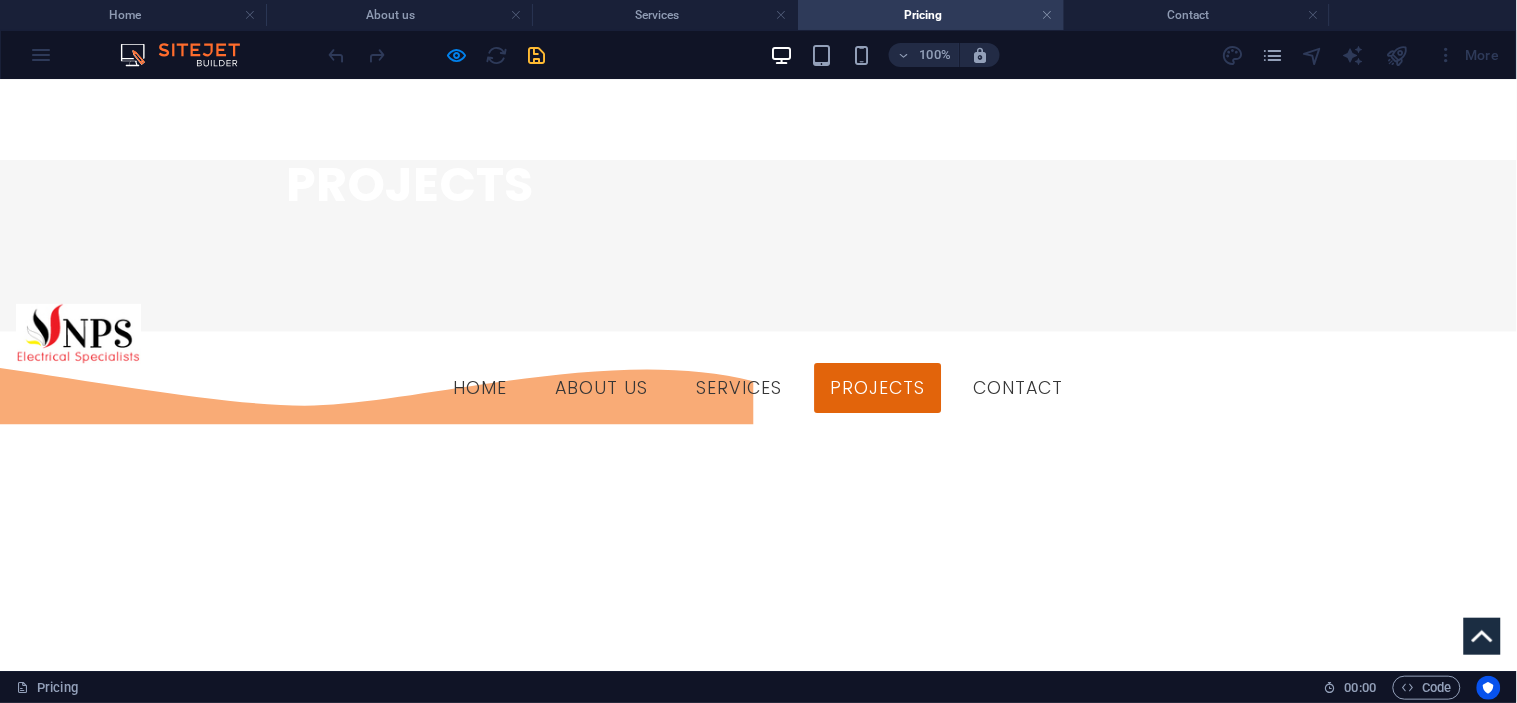 click on "PNG PORTS" at bounding box center (153, 873) 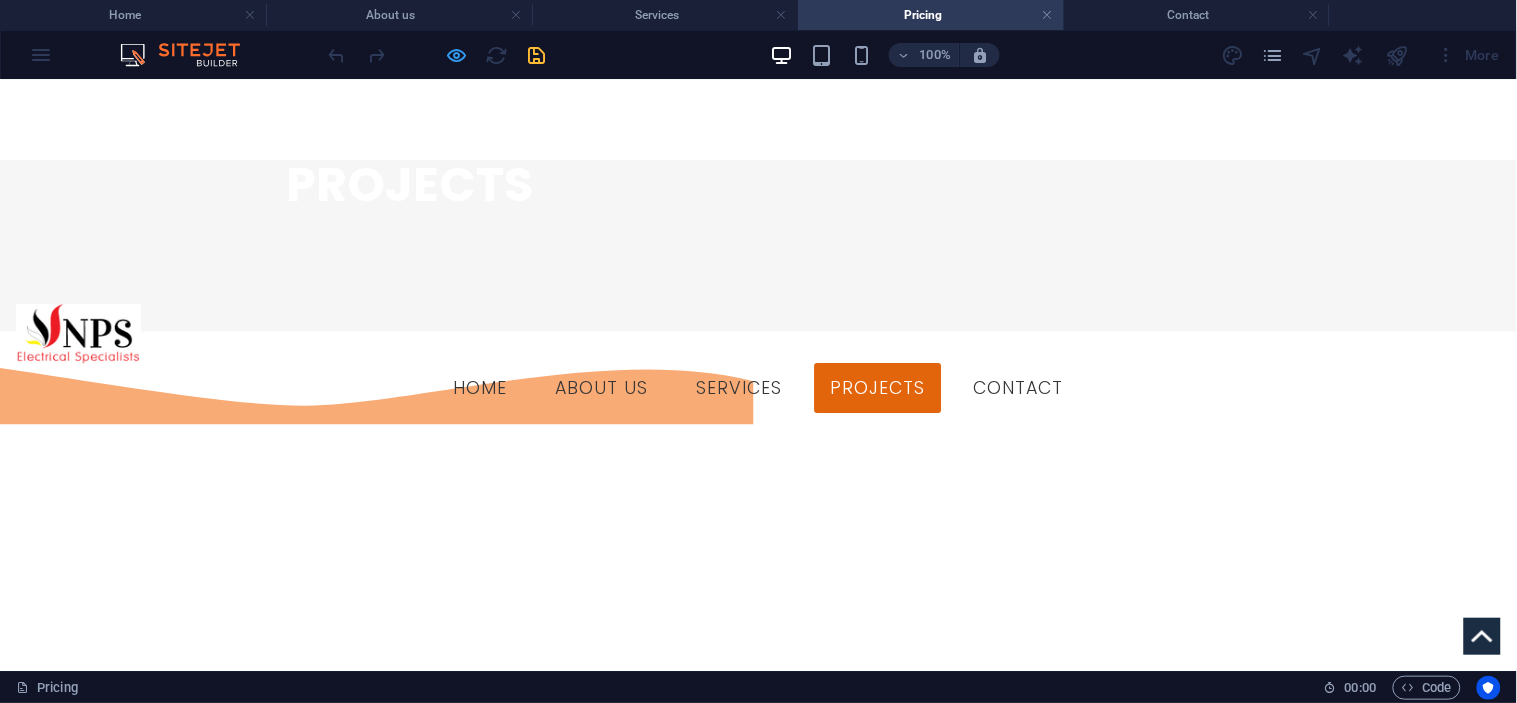 click at bounding box center [457, 55] 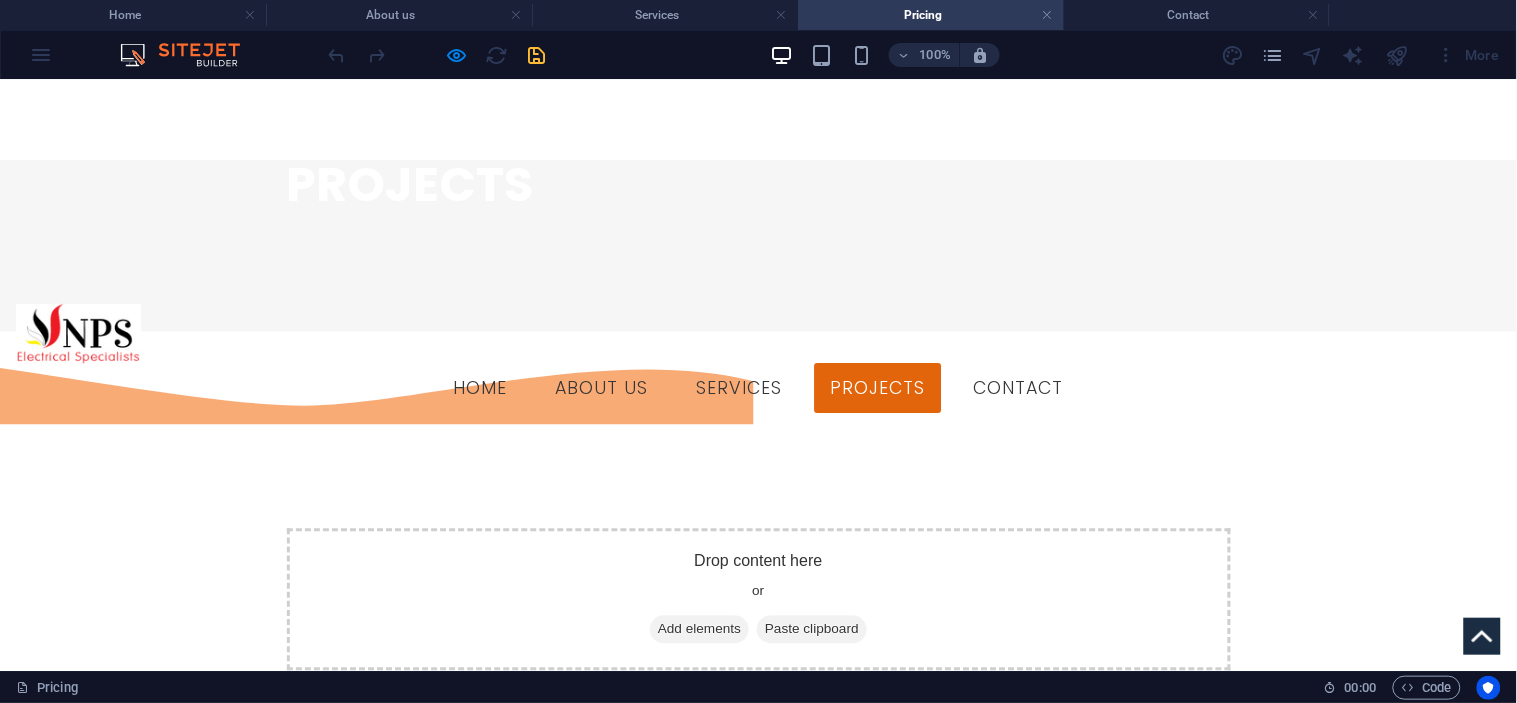 scroll, scrollTop: 1414, scrollLeft: 0, axis: vertical 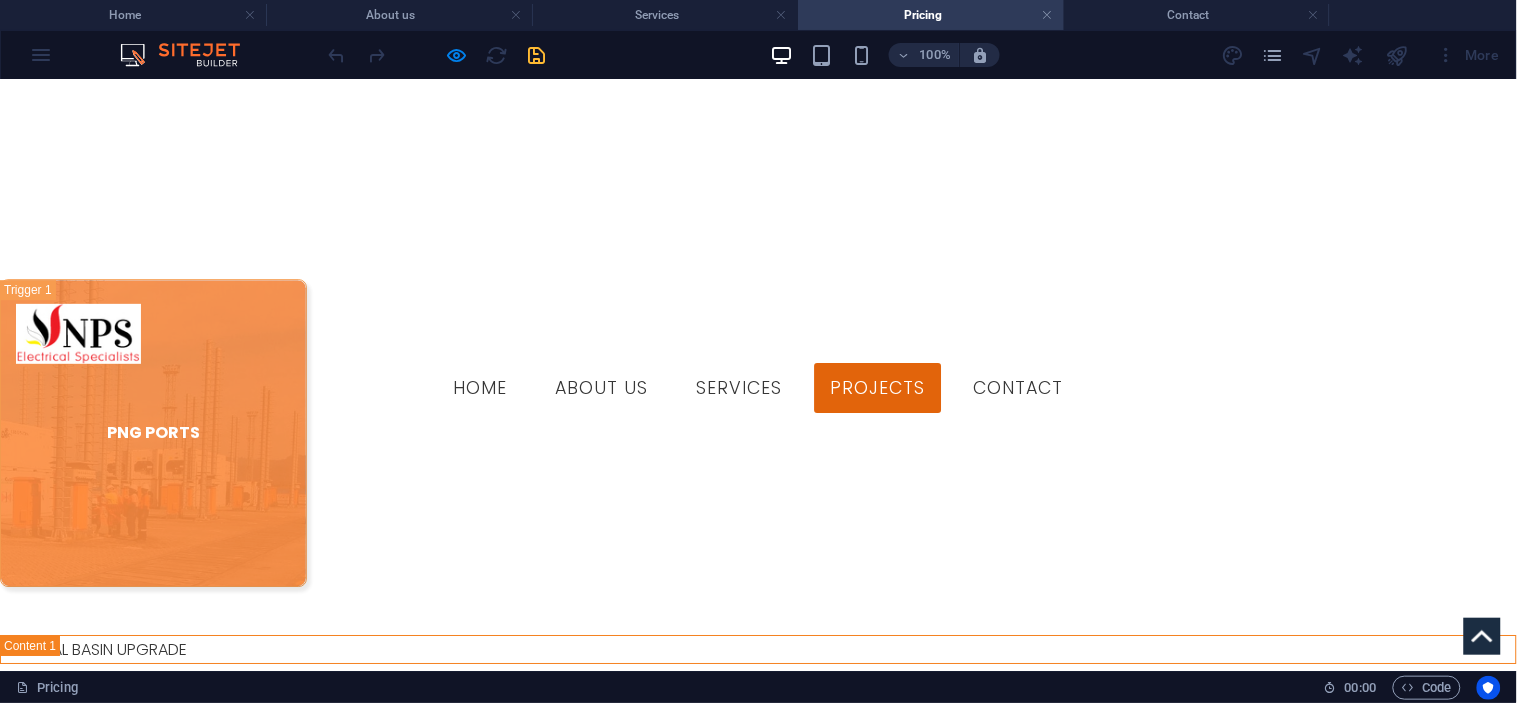 click on "LAE TIDAL BASIN UPGRAE" at bounding box center (758, 1075) 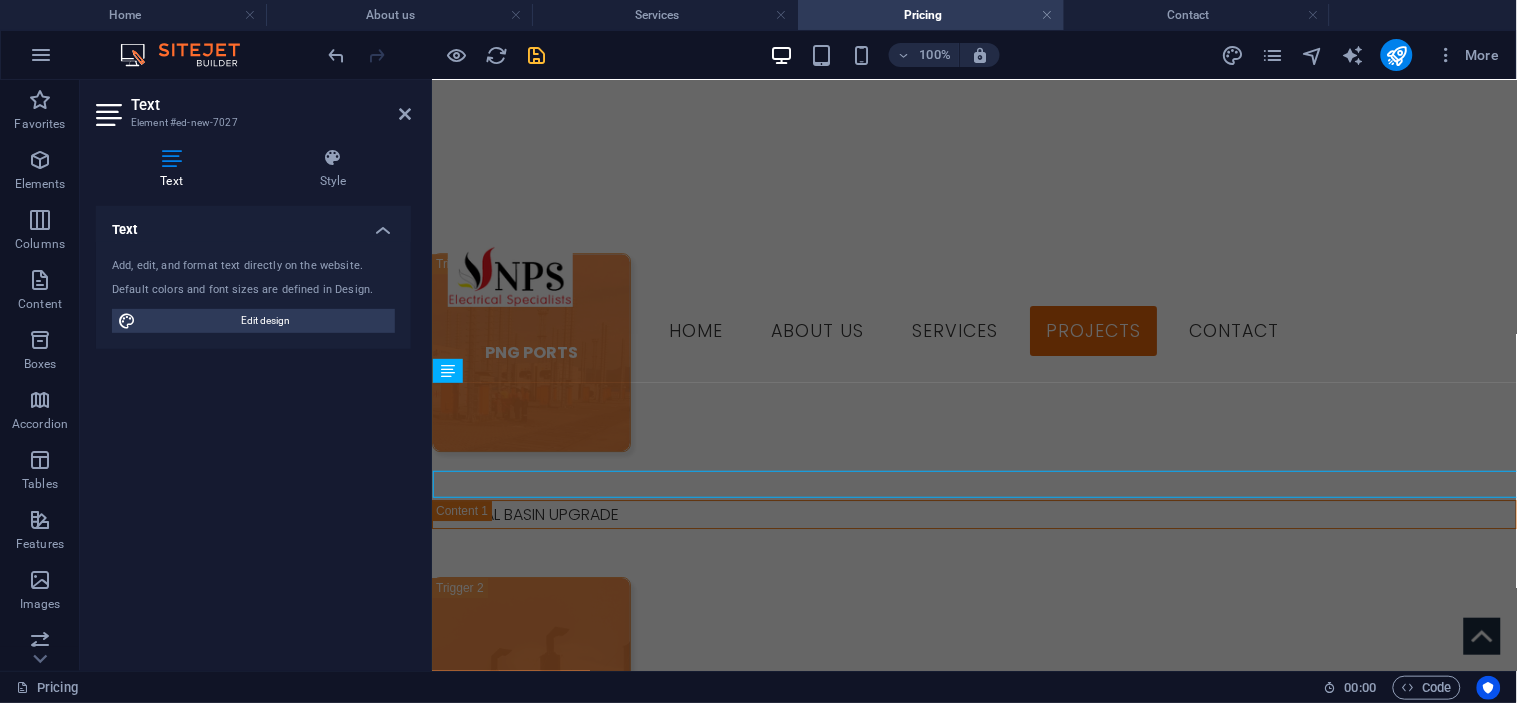 click on "Text Add, edit, and format text directly on the website. Default colors and font sizes are defined in Design. Edit design Alignment Left aligned Centered Right aligned" at bounding box center (253, 430) 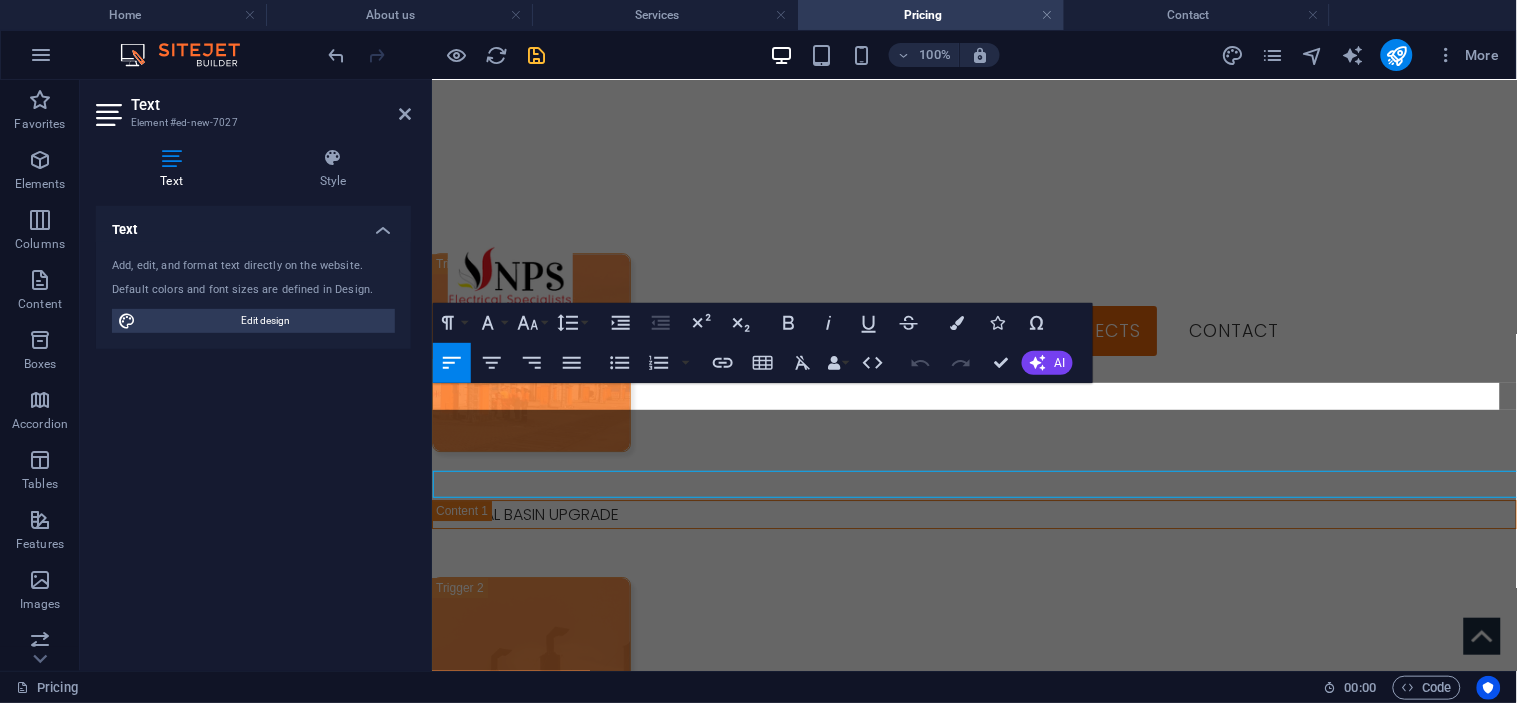 scroll, scrollTop: 1548, scrollLeft: 0, axis: vertical 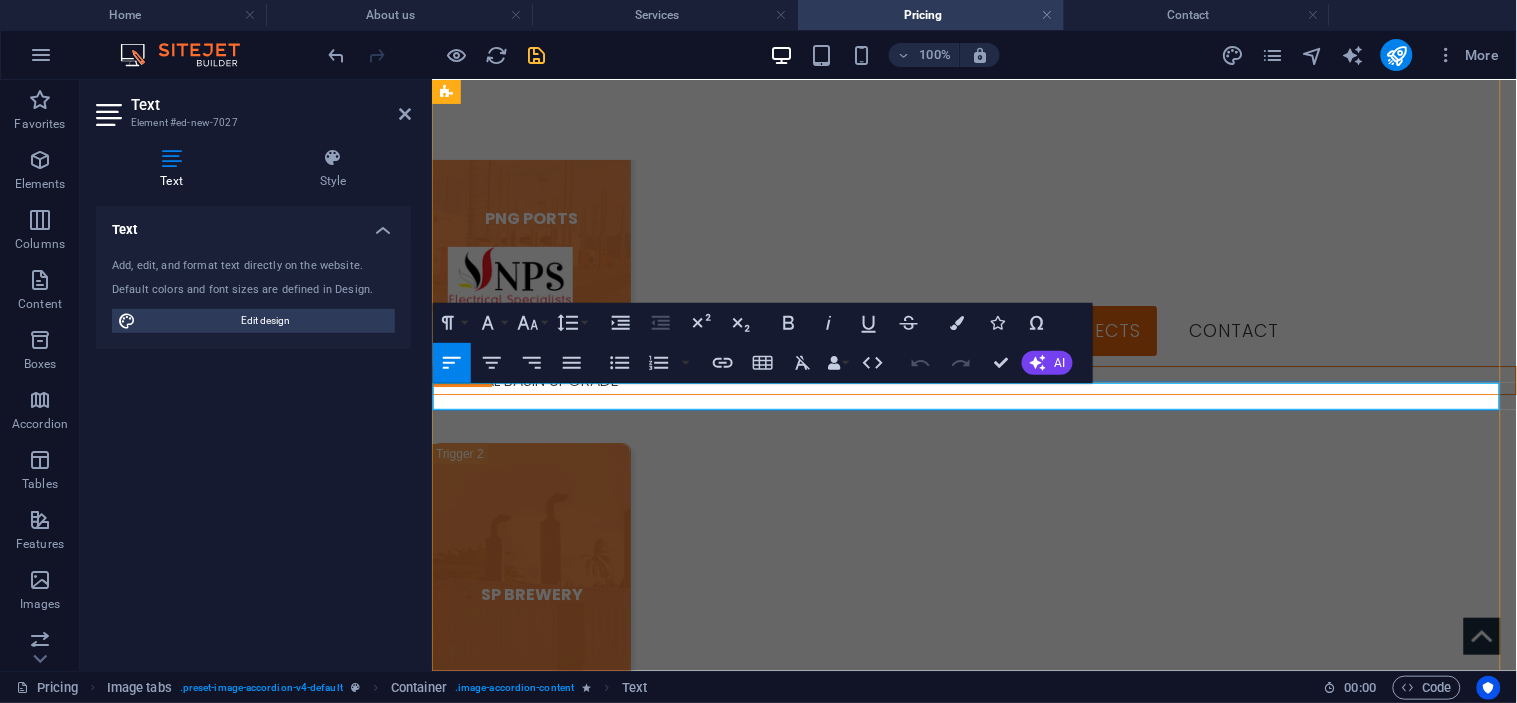 click on "LAE TIDAL BASIN UPGRAE" at bounding box center (973, 806) 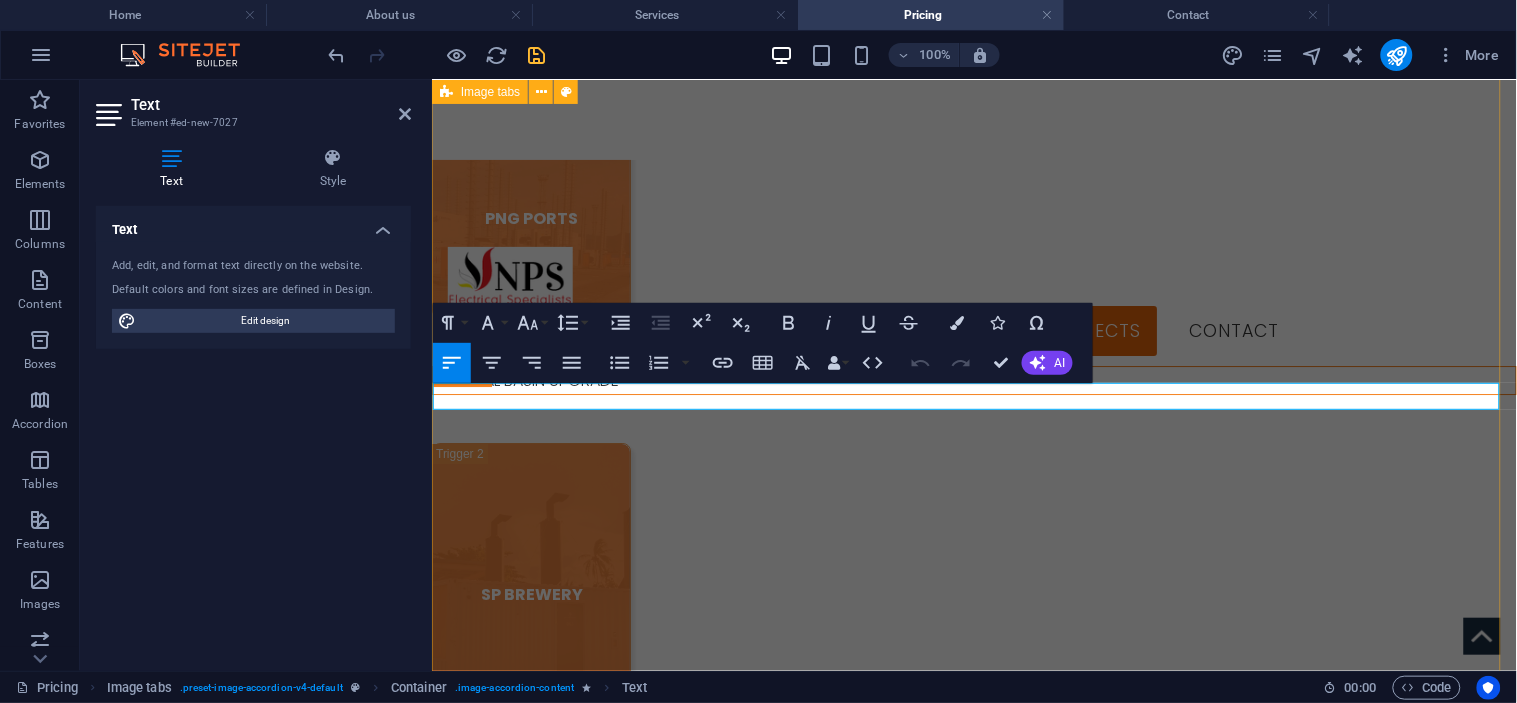 type 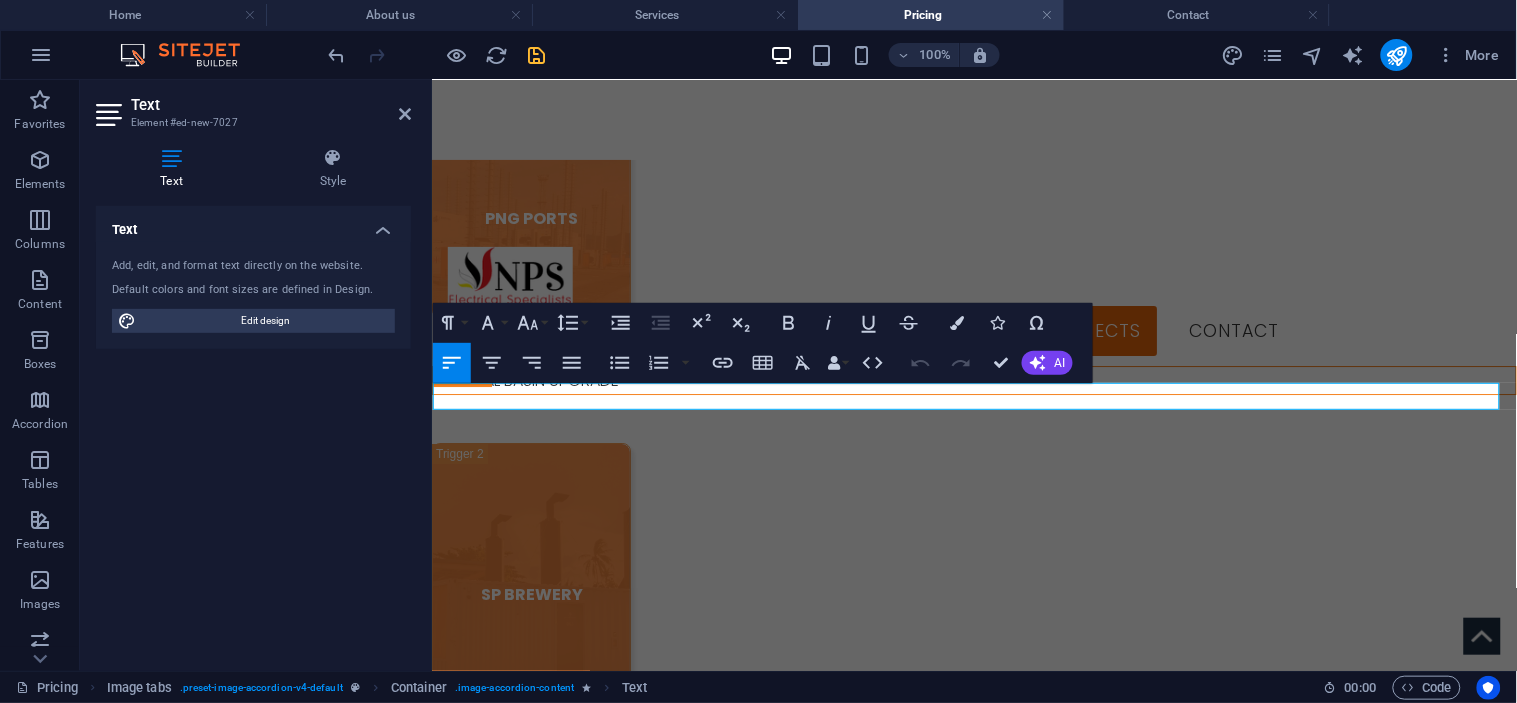 click at bounding box center (437, 55) 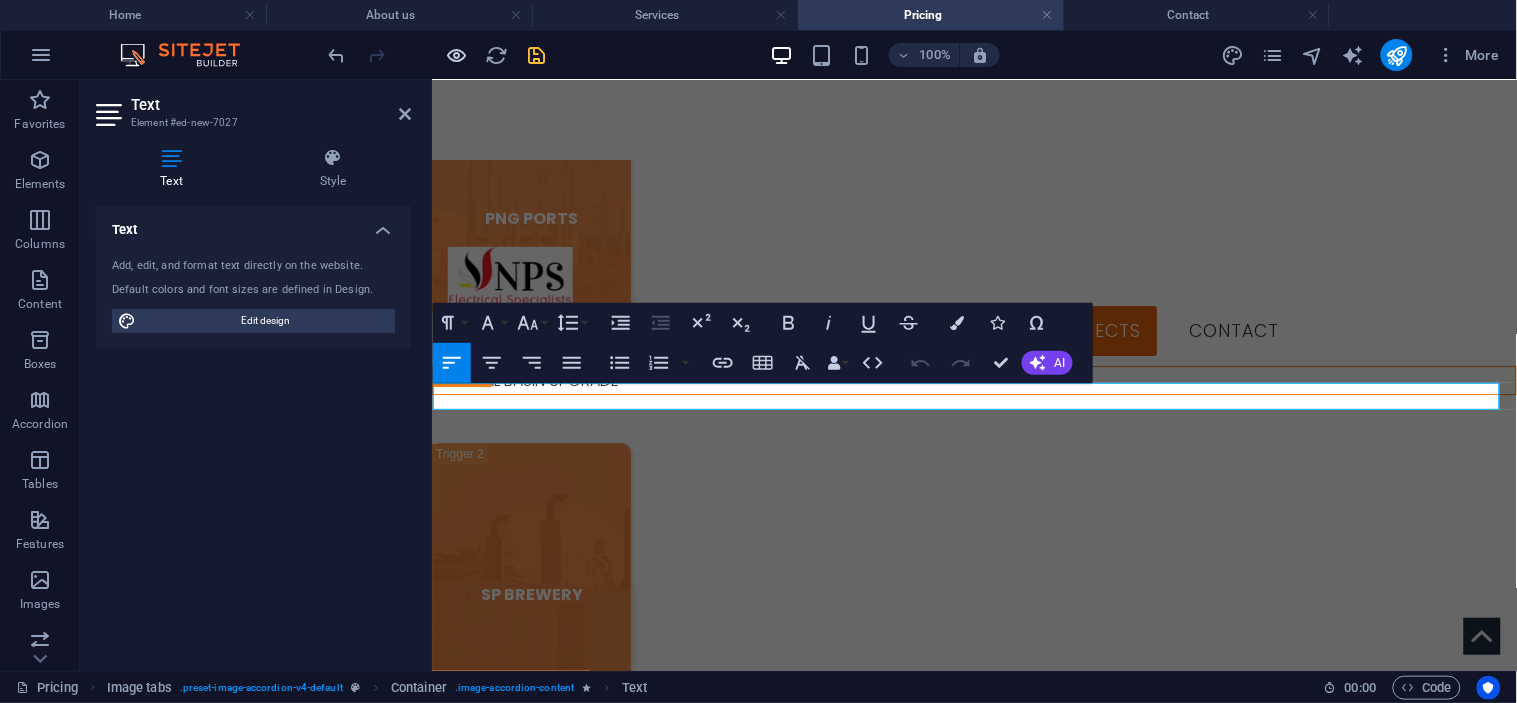 click at bounding box center [457, 55] 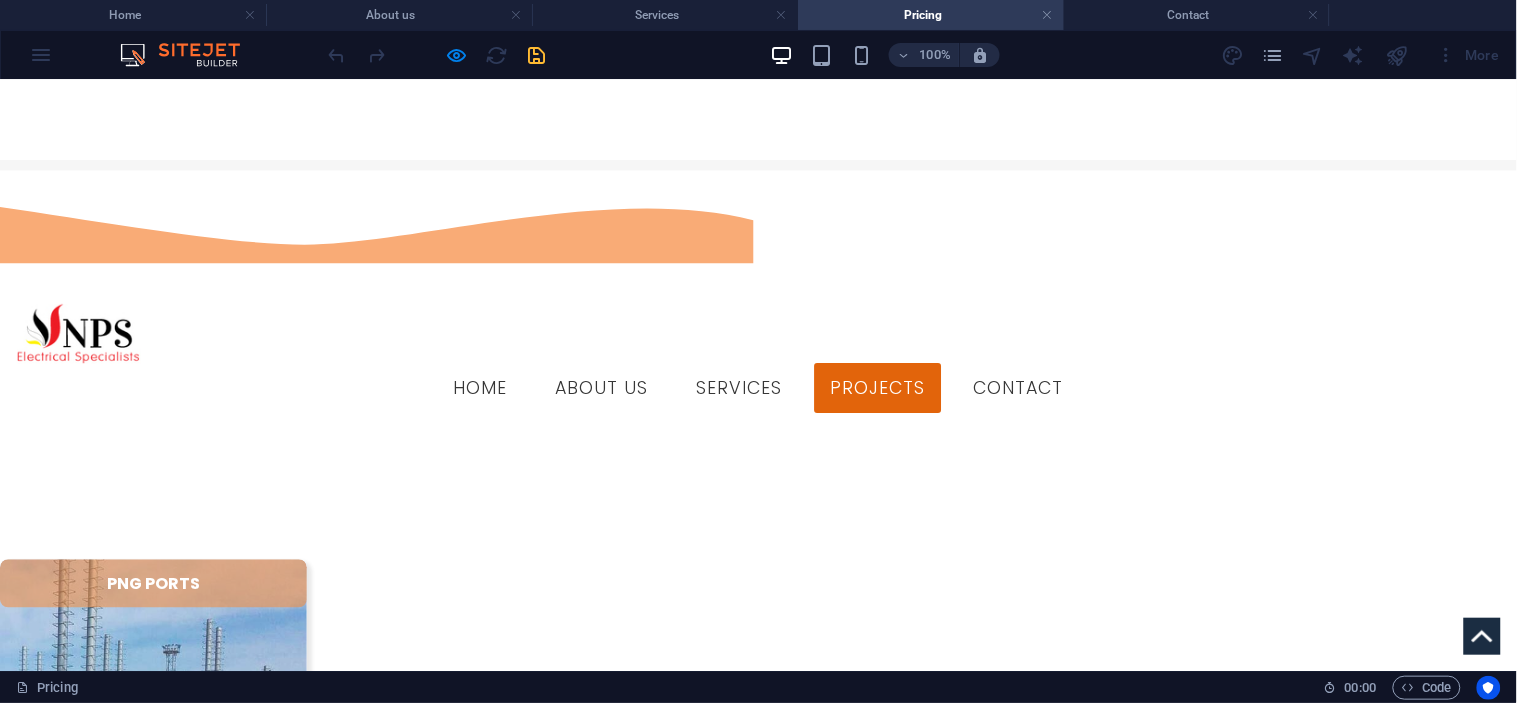 scroll, scrollTop: 768, scrollLeft: 0, axis: vertical 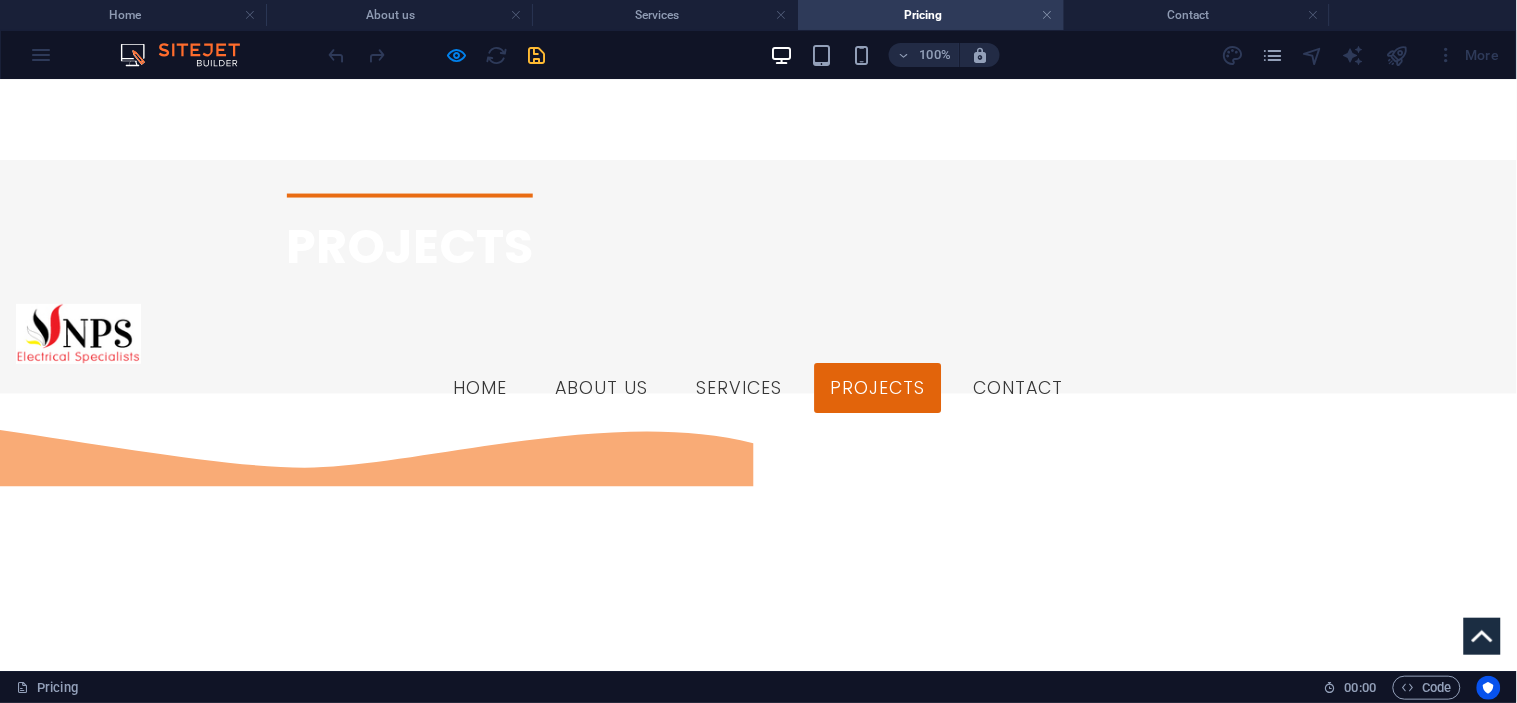 click on "SP BREWERY" at bounding box center (153, 1288) 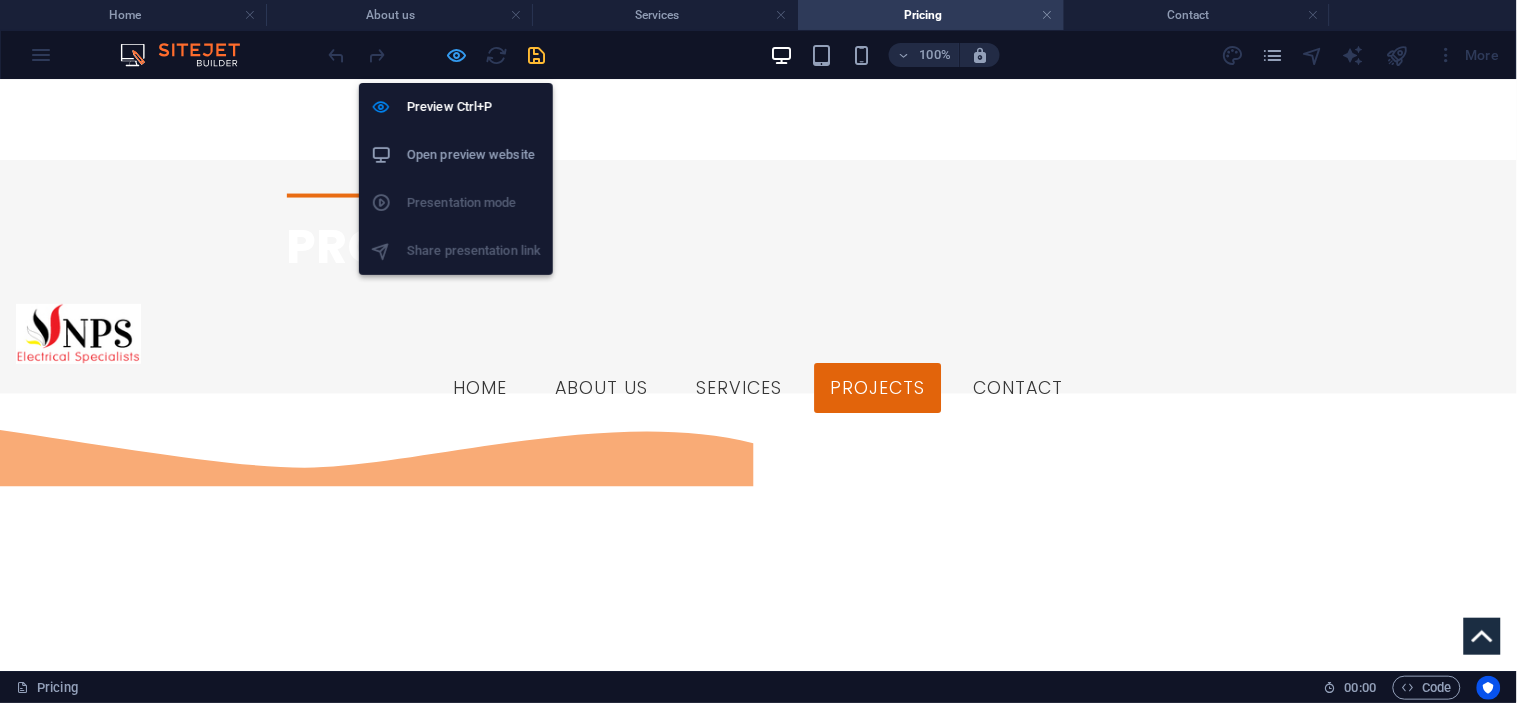 click at bounding box center [457, 55] 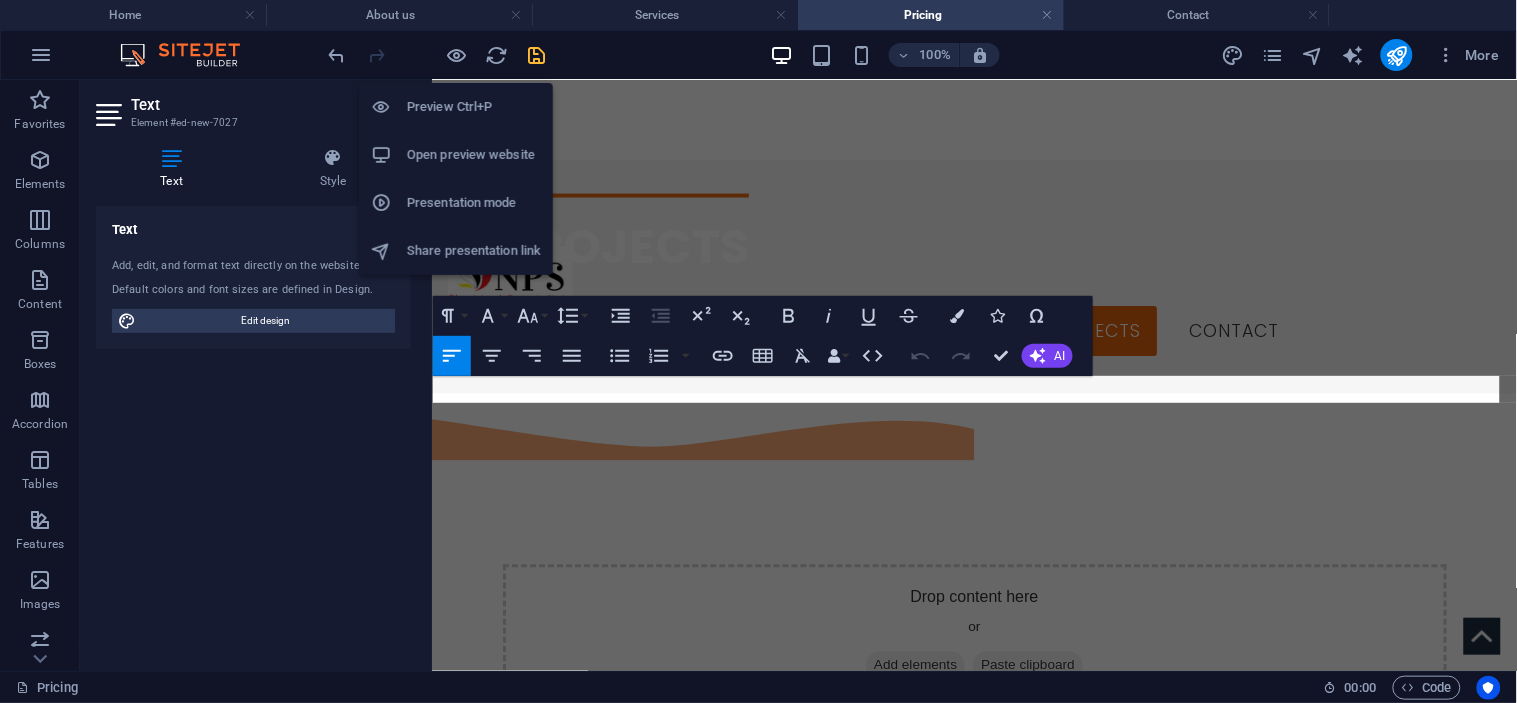 scroll, scrollTop: 1555, scrollLeft: 0, axis: vertical 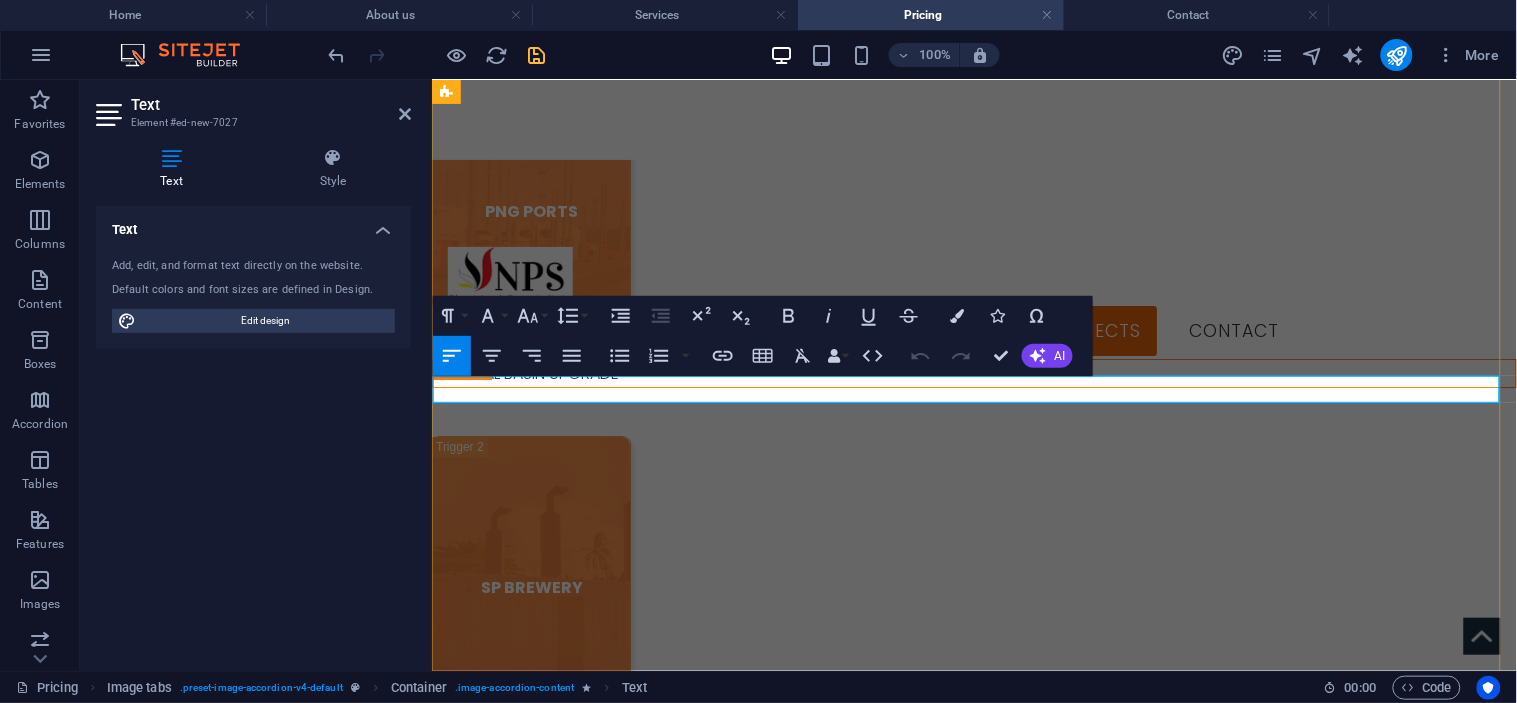 click on "LAE TIDAL BASIN UPGRAE" at bounding box center [973, 799] 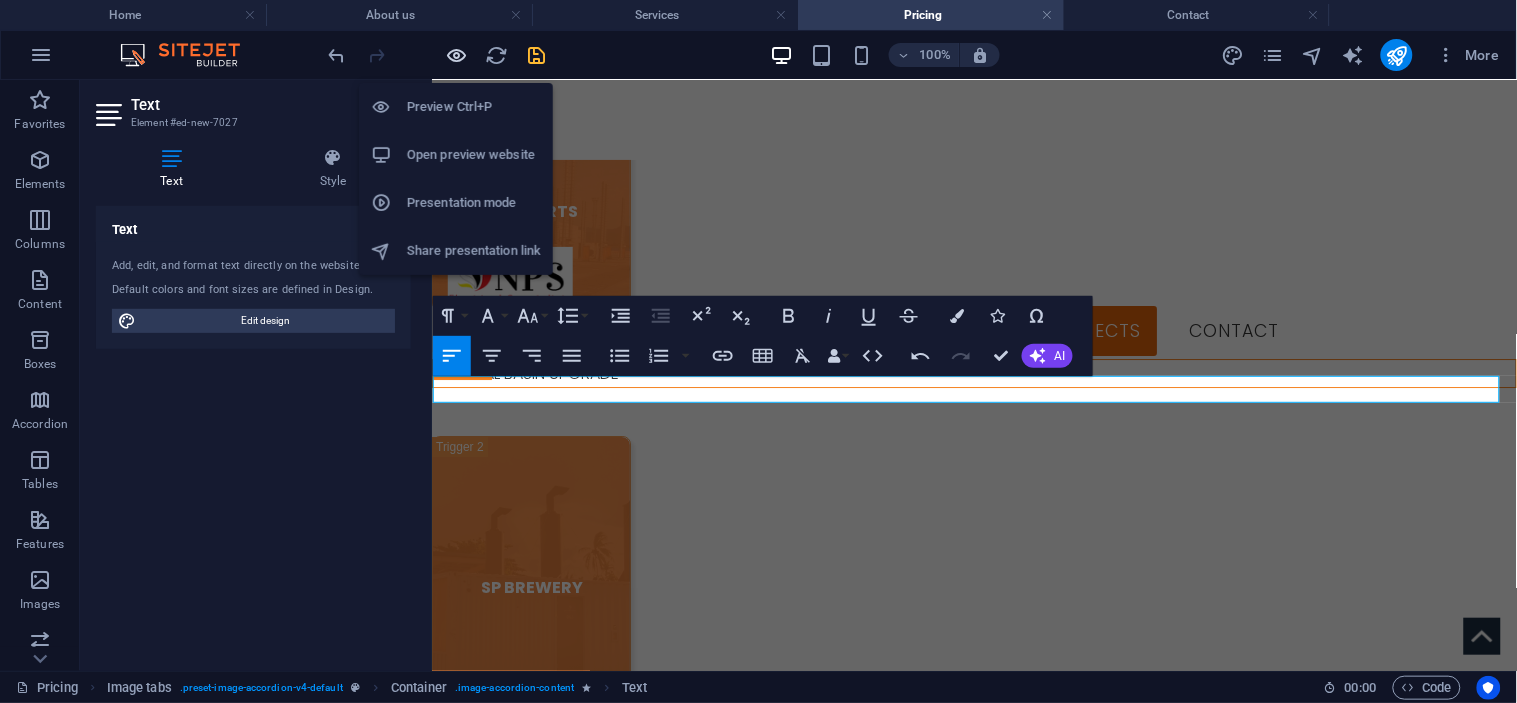 click at bounding box center (457, 55) 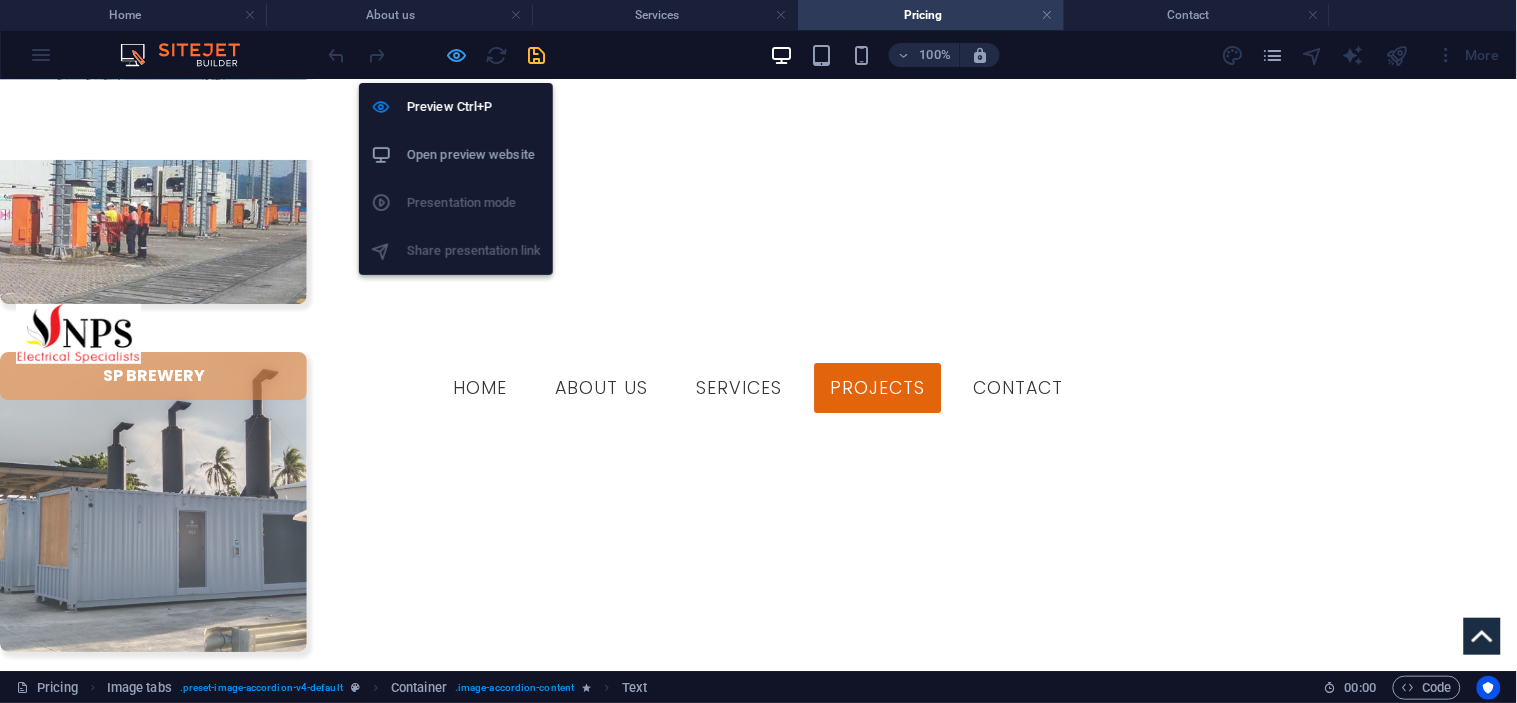scroll, scrollTop: 997, scrollLeft: 0, axis: vertical 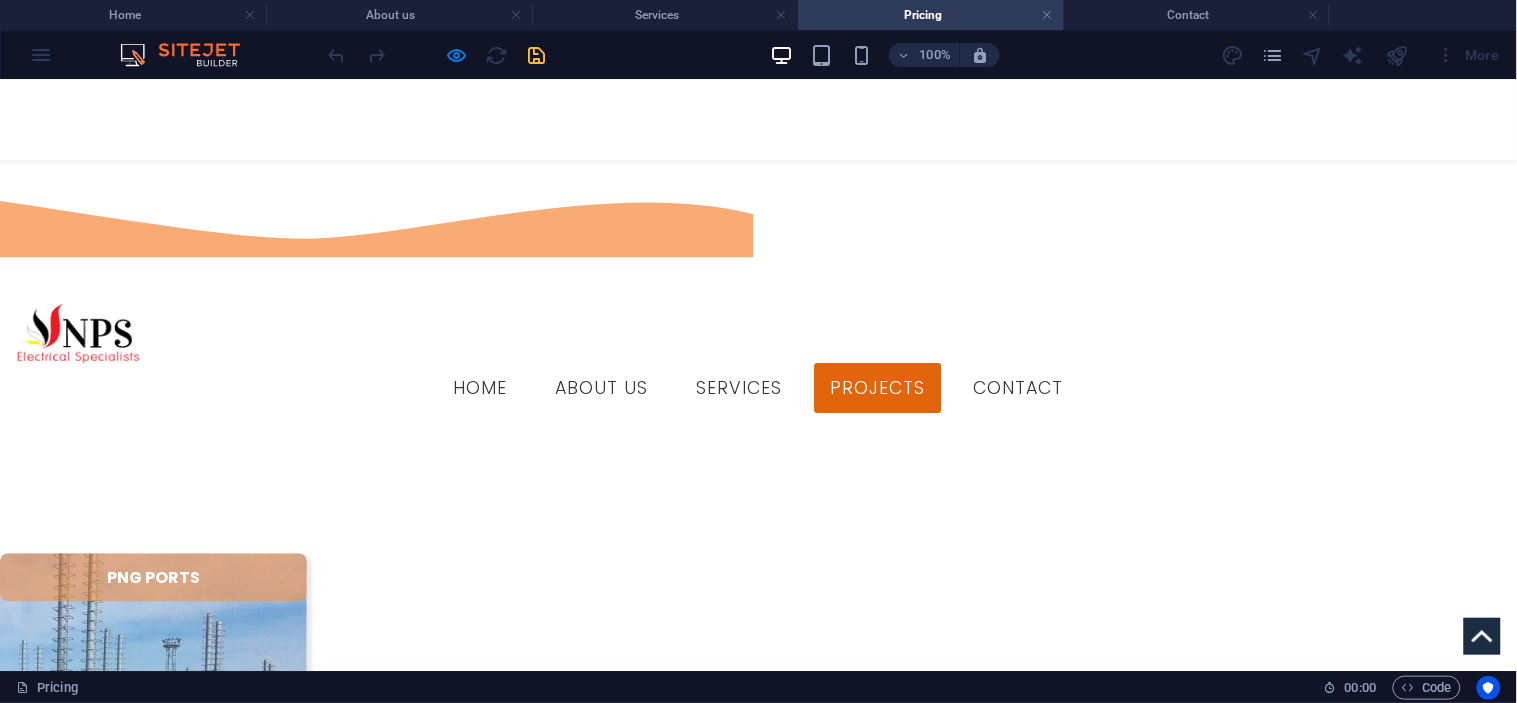 click at bounding box center (758, 183) 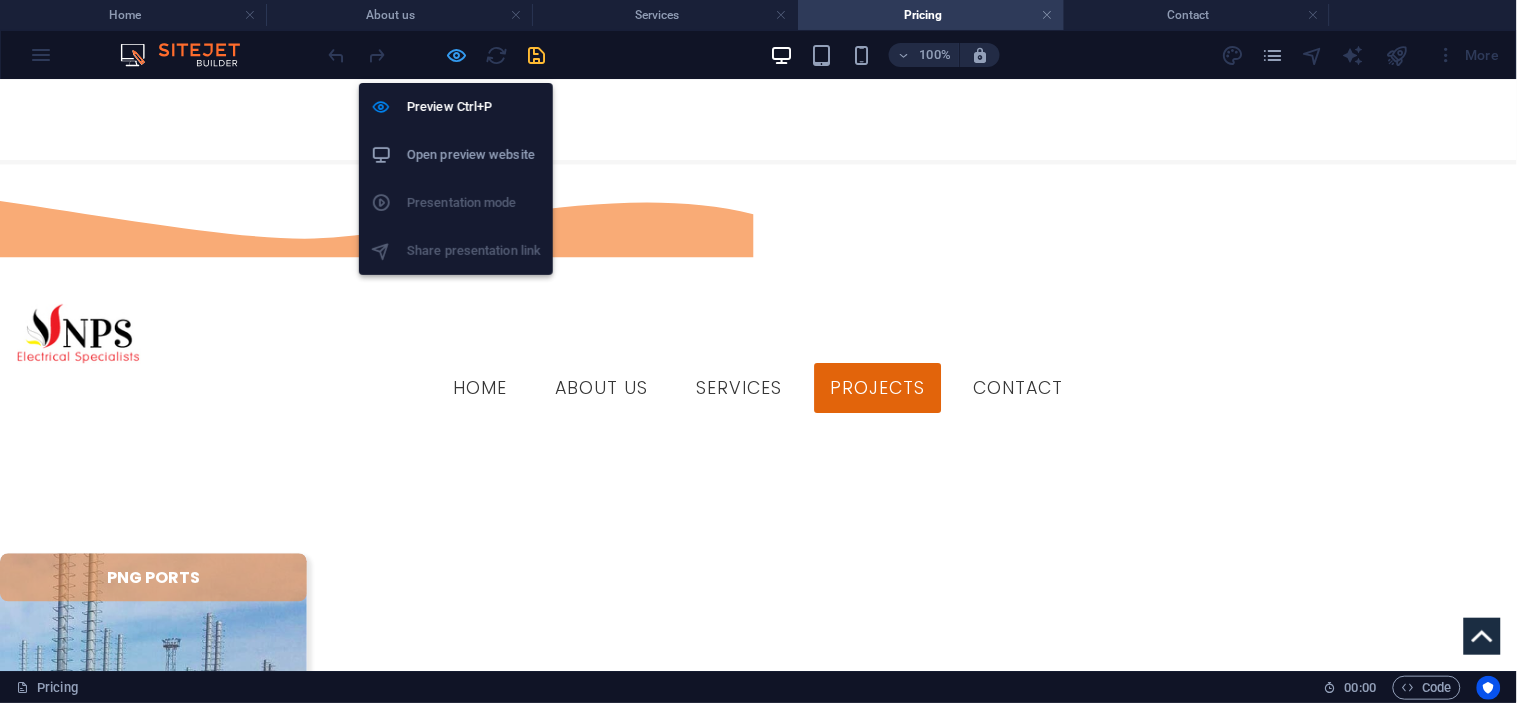 click at bounding box center (457, 55) 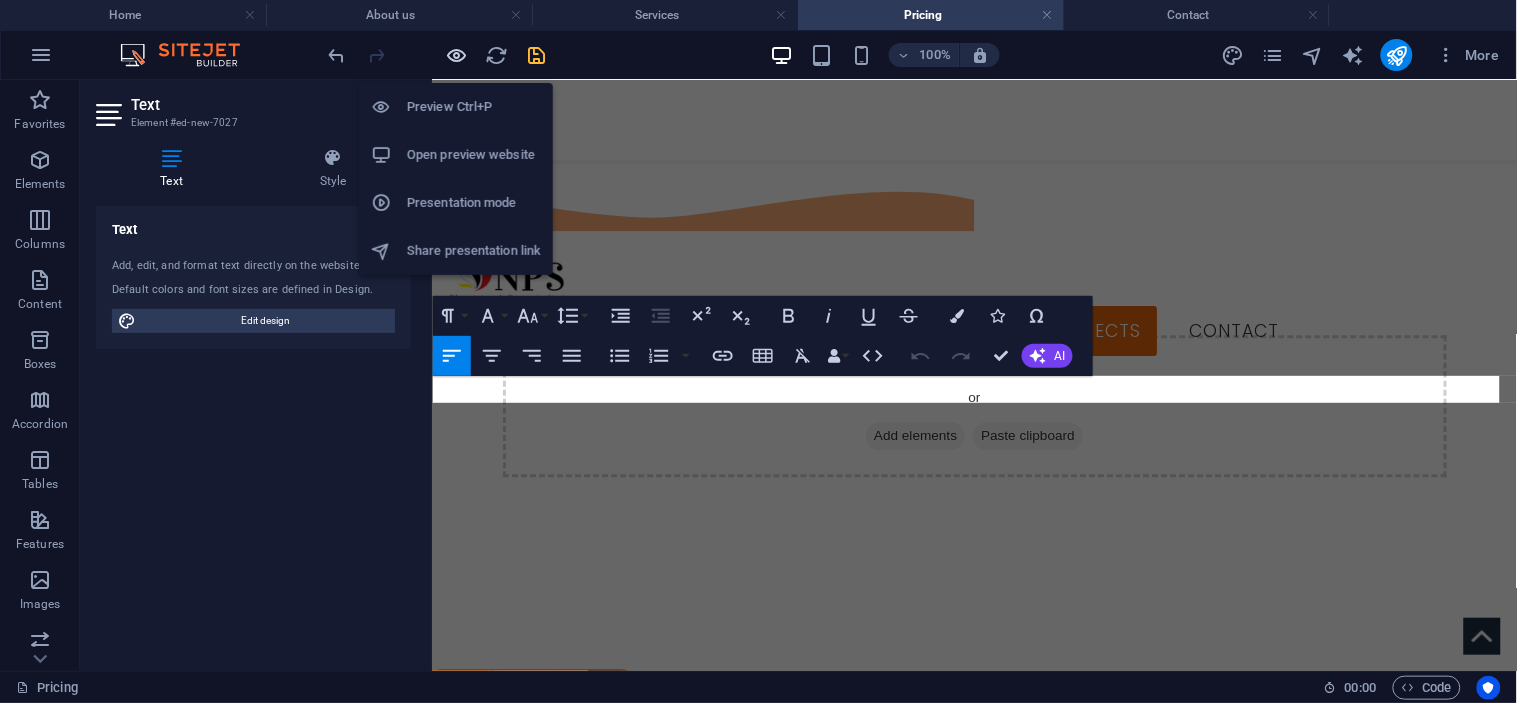 scroll, scrollTop: 1555, scrollLeft: 0, axis: vertical 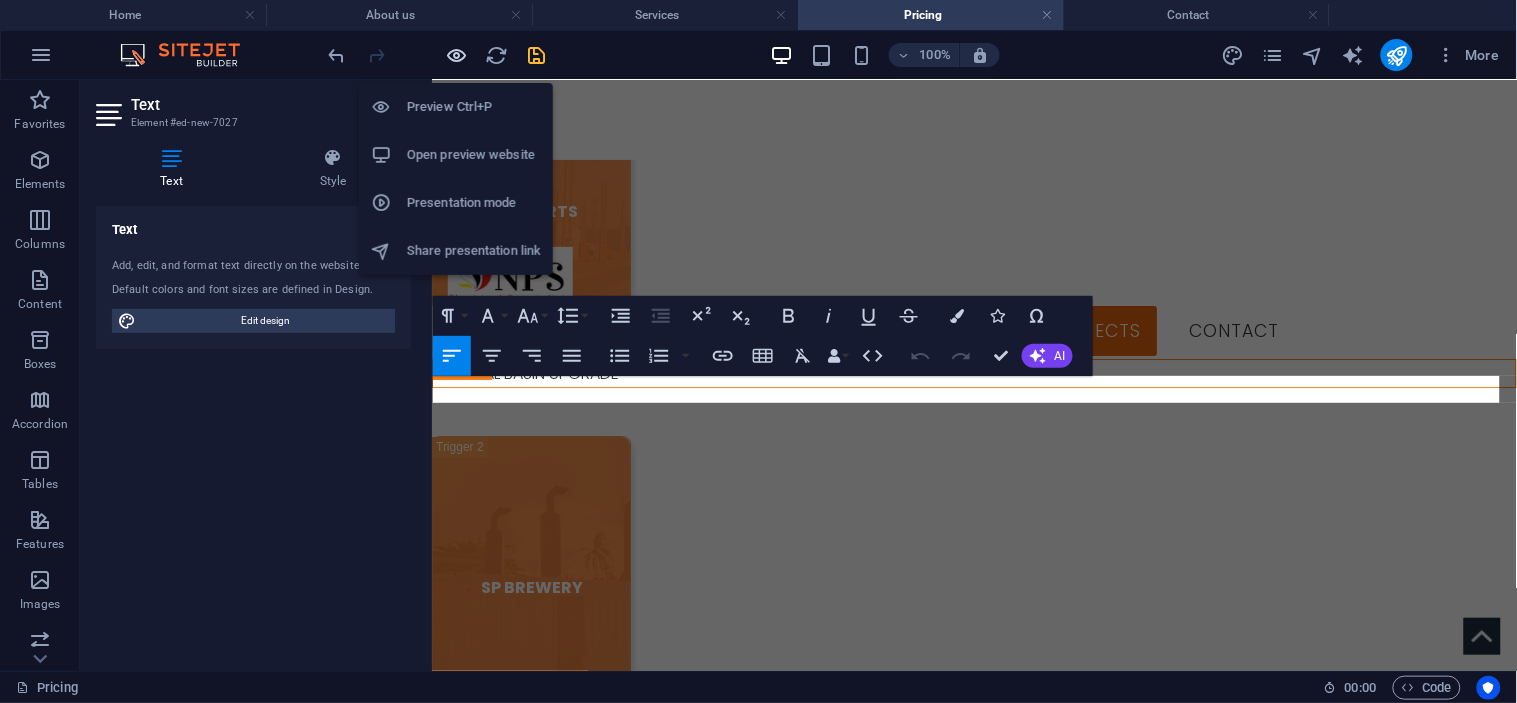 click at bounding box center [457, 55] 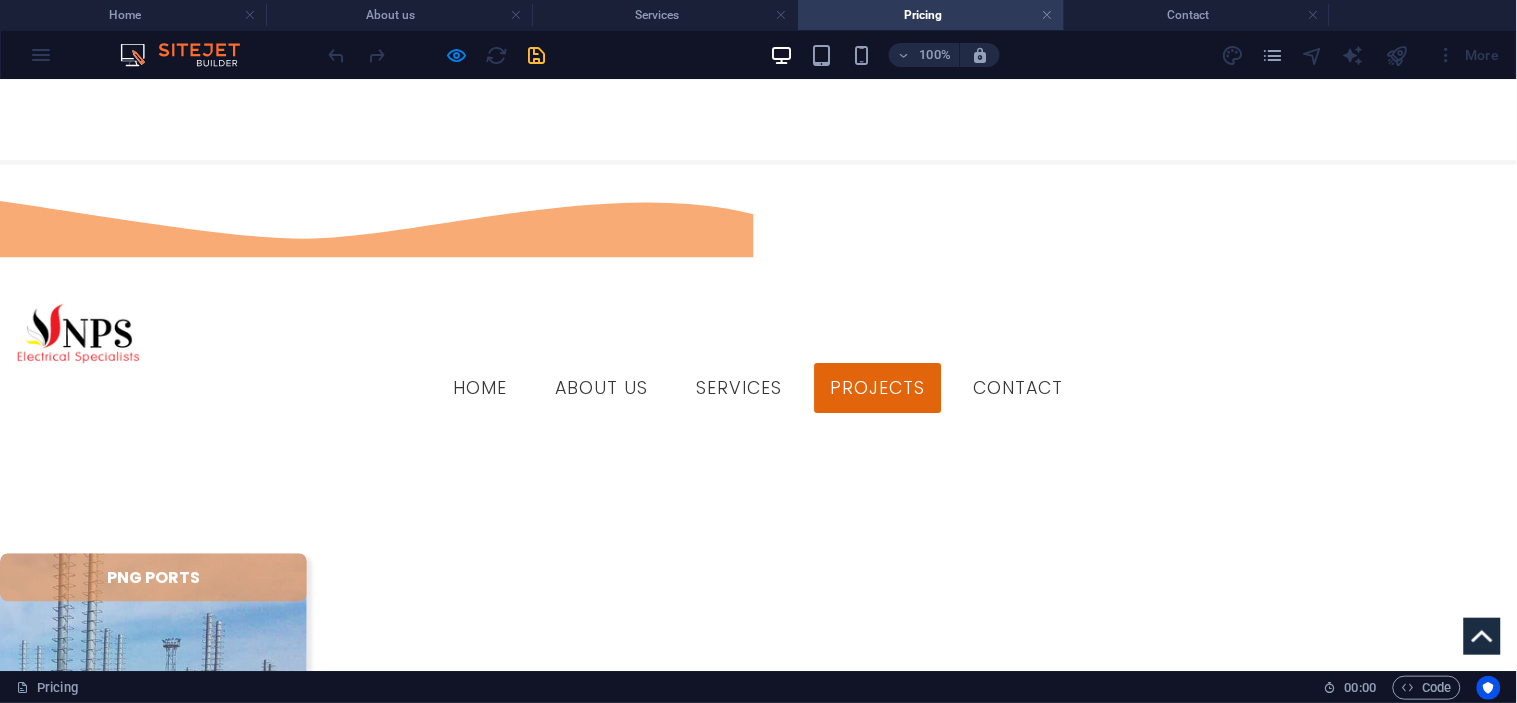 scroll, scrollTop: 553, scrollLeft: 0, axis: vertical 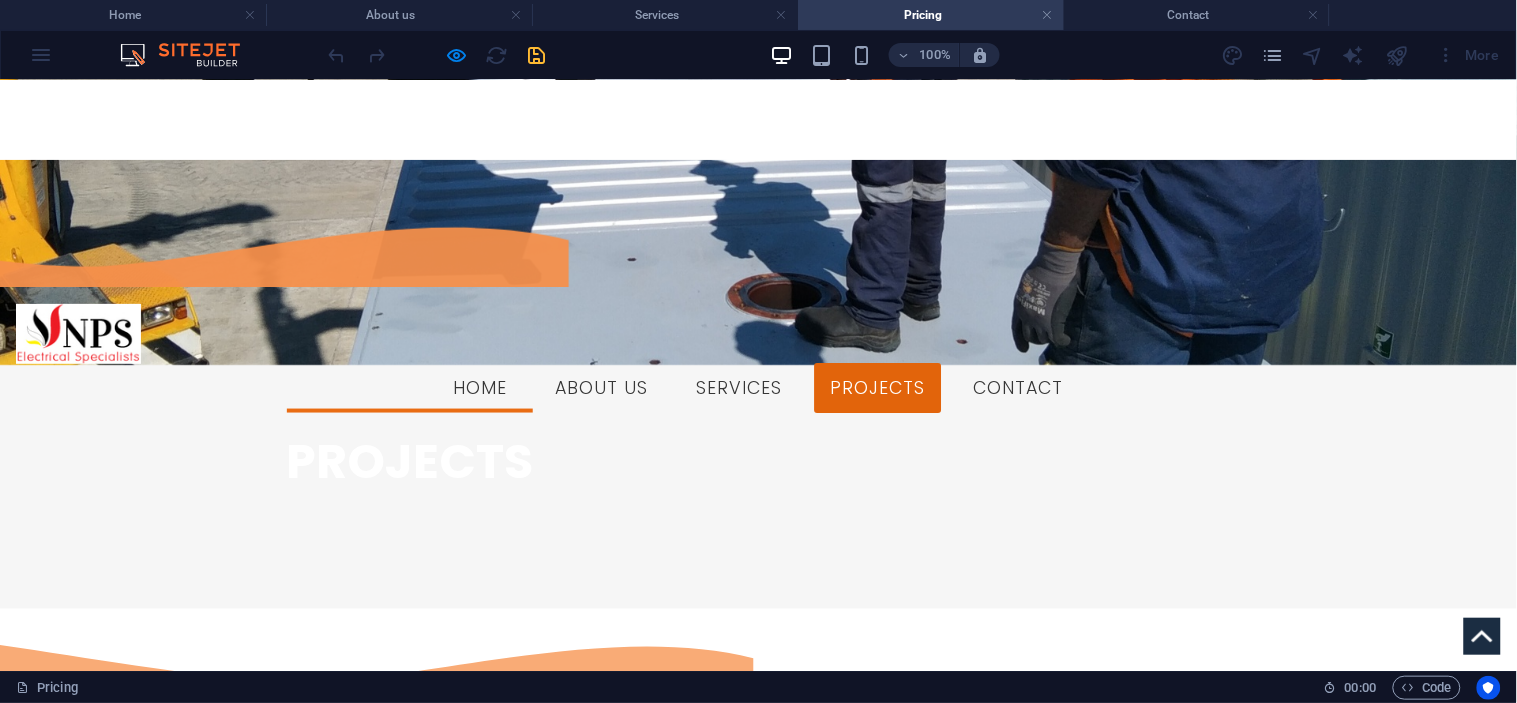 click on "SP BREWERY" at bounding box center (153, 1503) 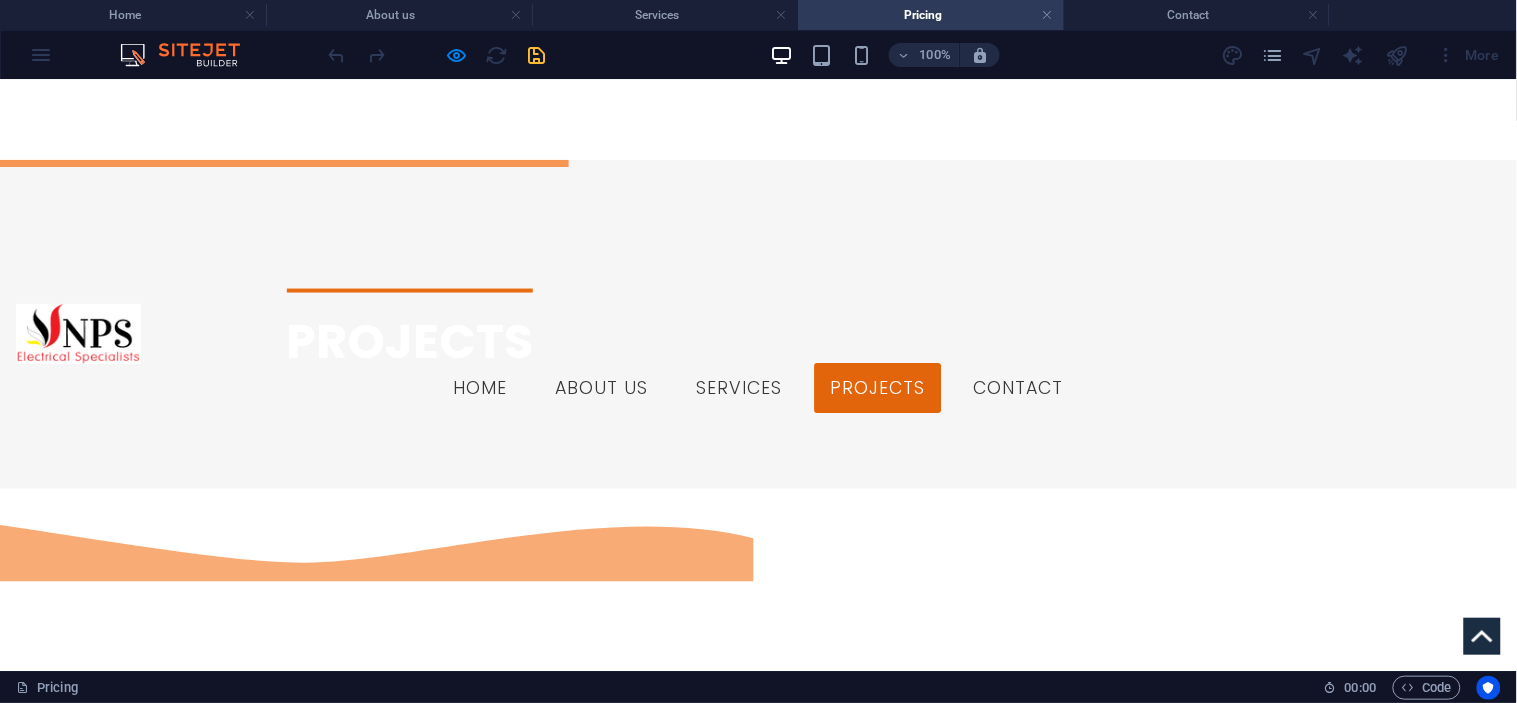 scroll, scrollTop: 664, scrollLeft: 0, axis: vertical 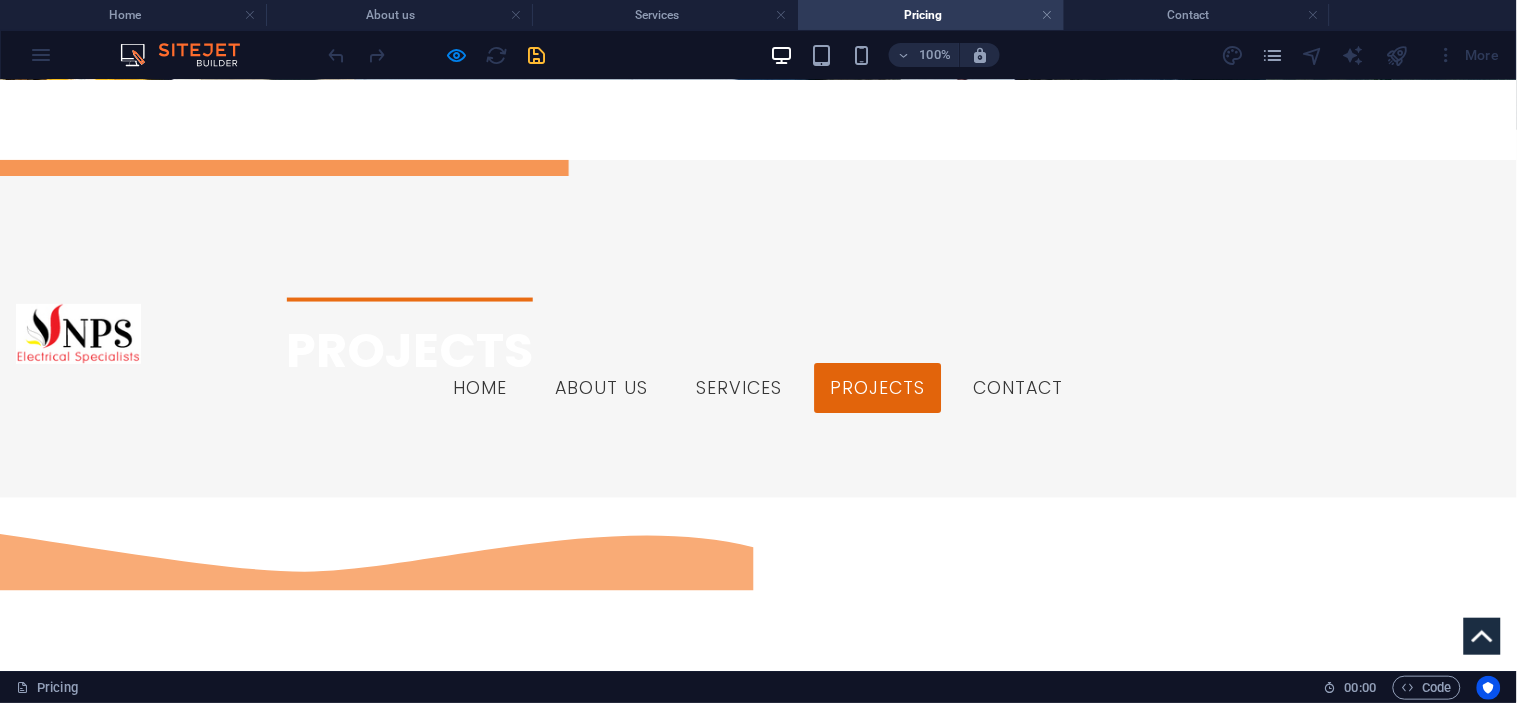 click at bounding box center (437, 55) 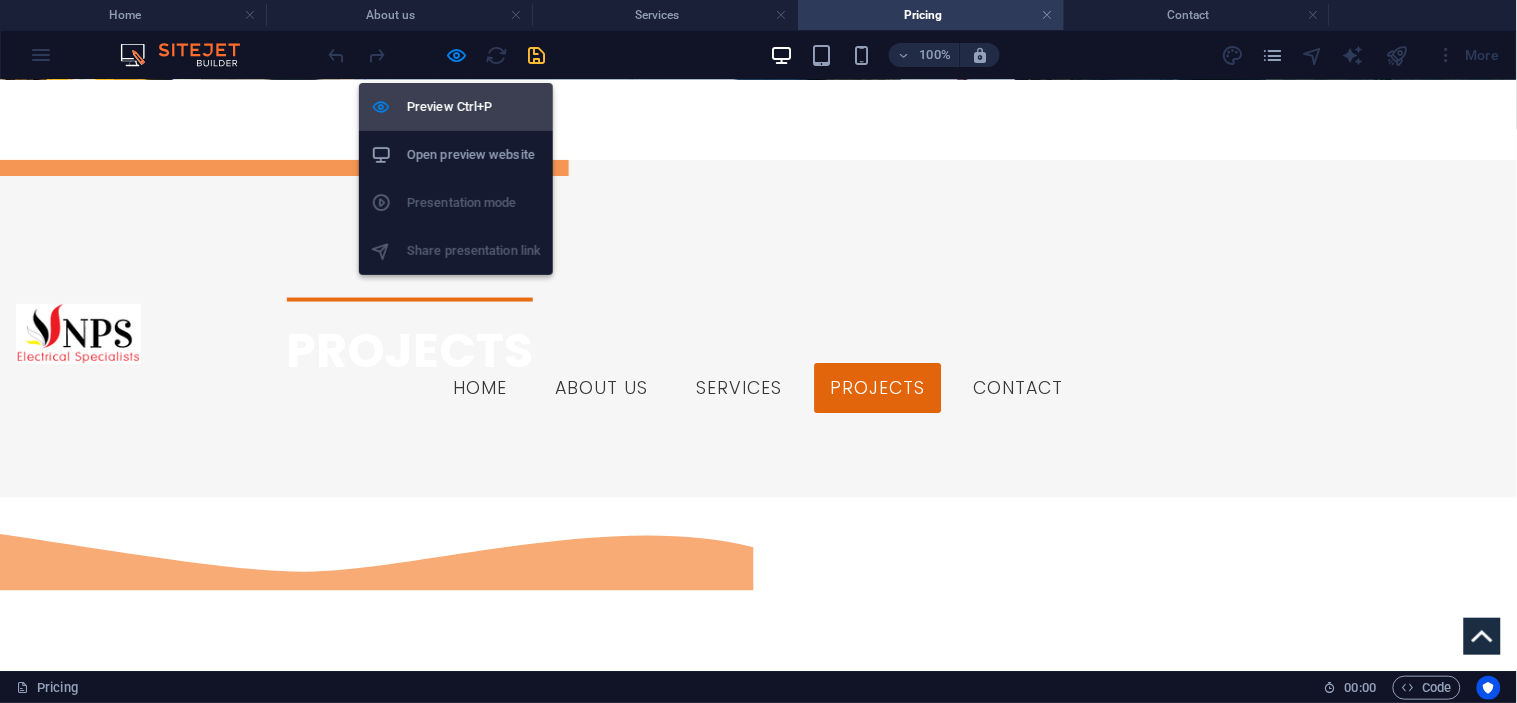 drag, startPoint x: 468, startPoint y: 57, endPoint x: 452, endPoint y: 97, distance: 43.081318 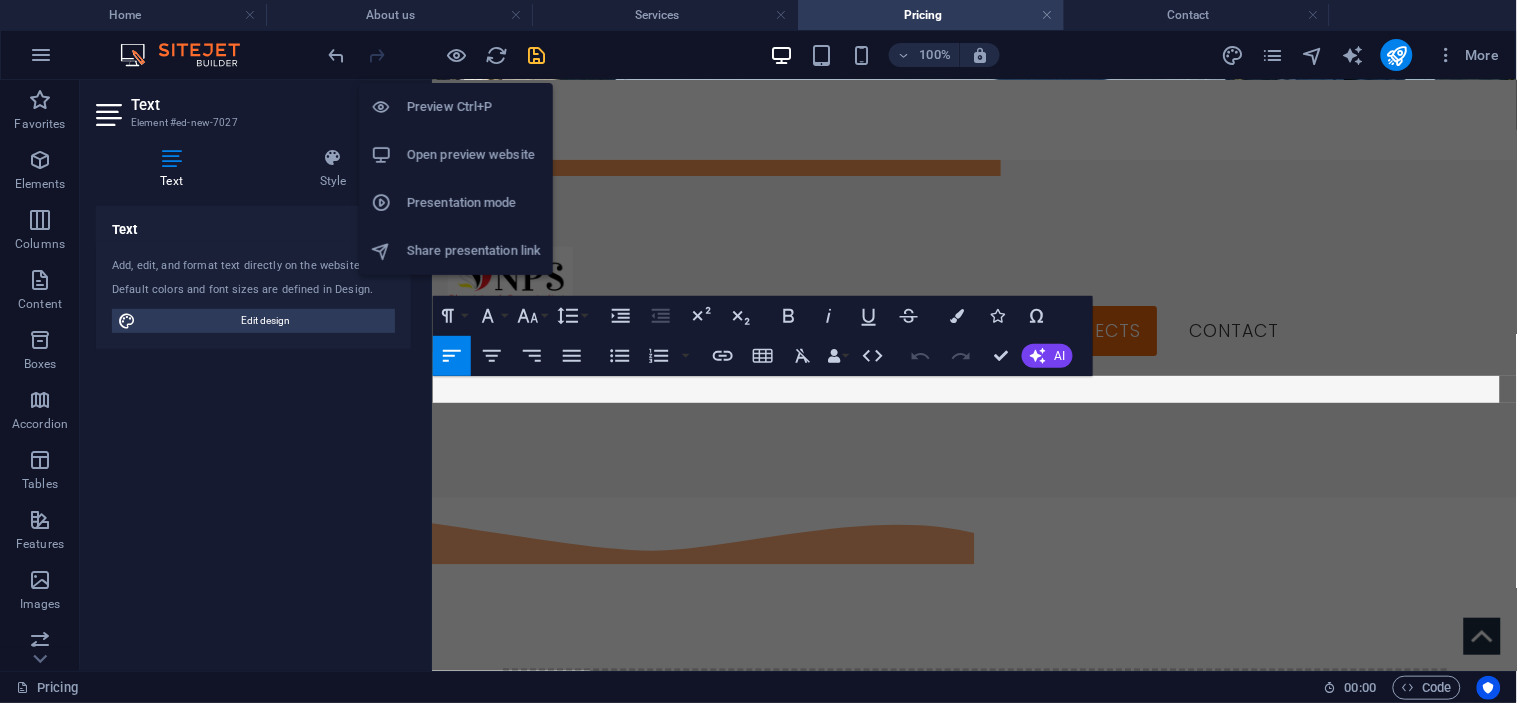 scroll, scrollTop: 1555, scrollLeft: 0, axis: vertical 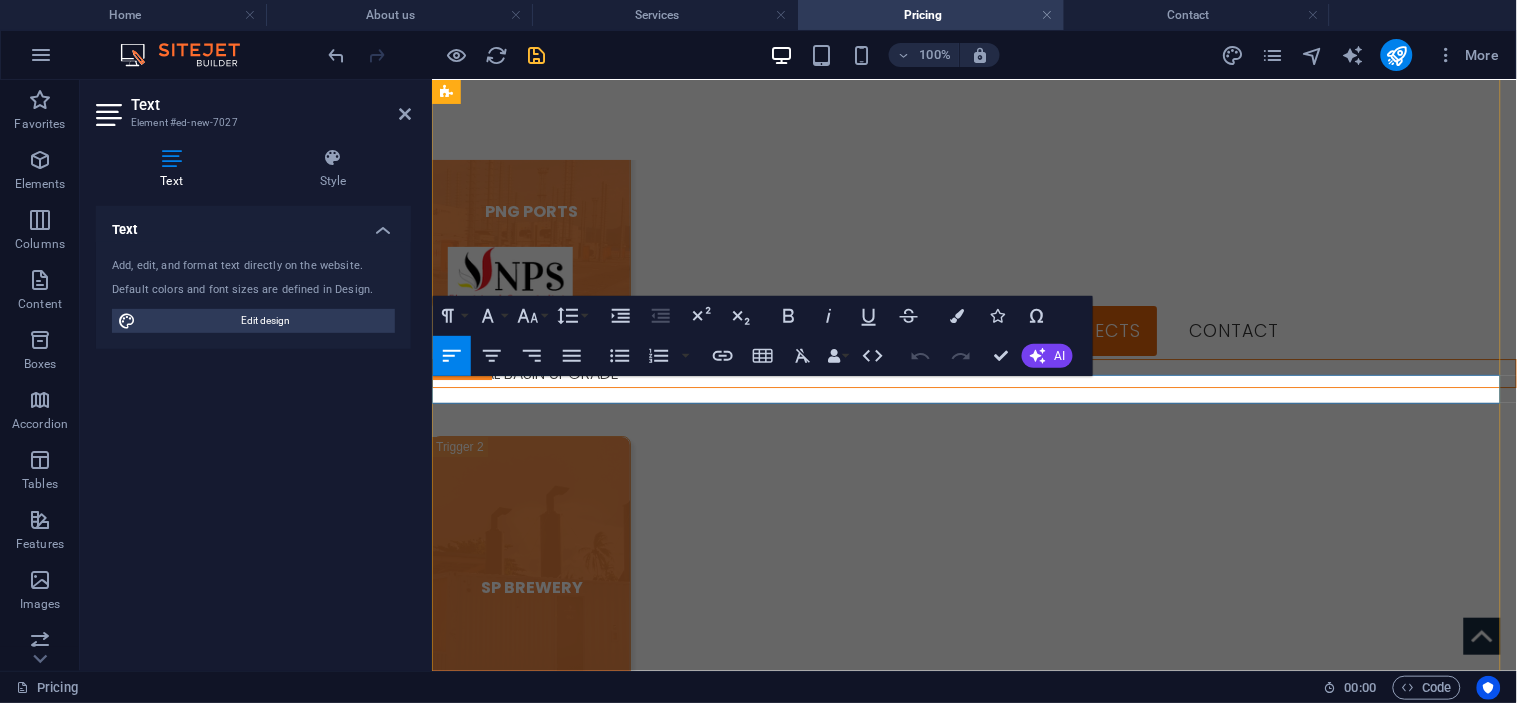click on "LAE TIDAL BASIN UPGRAE" at bounding box center (973, 799) 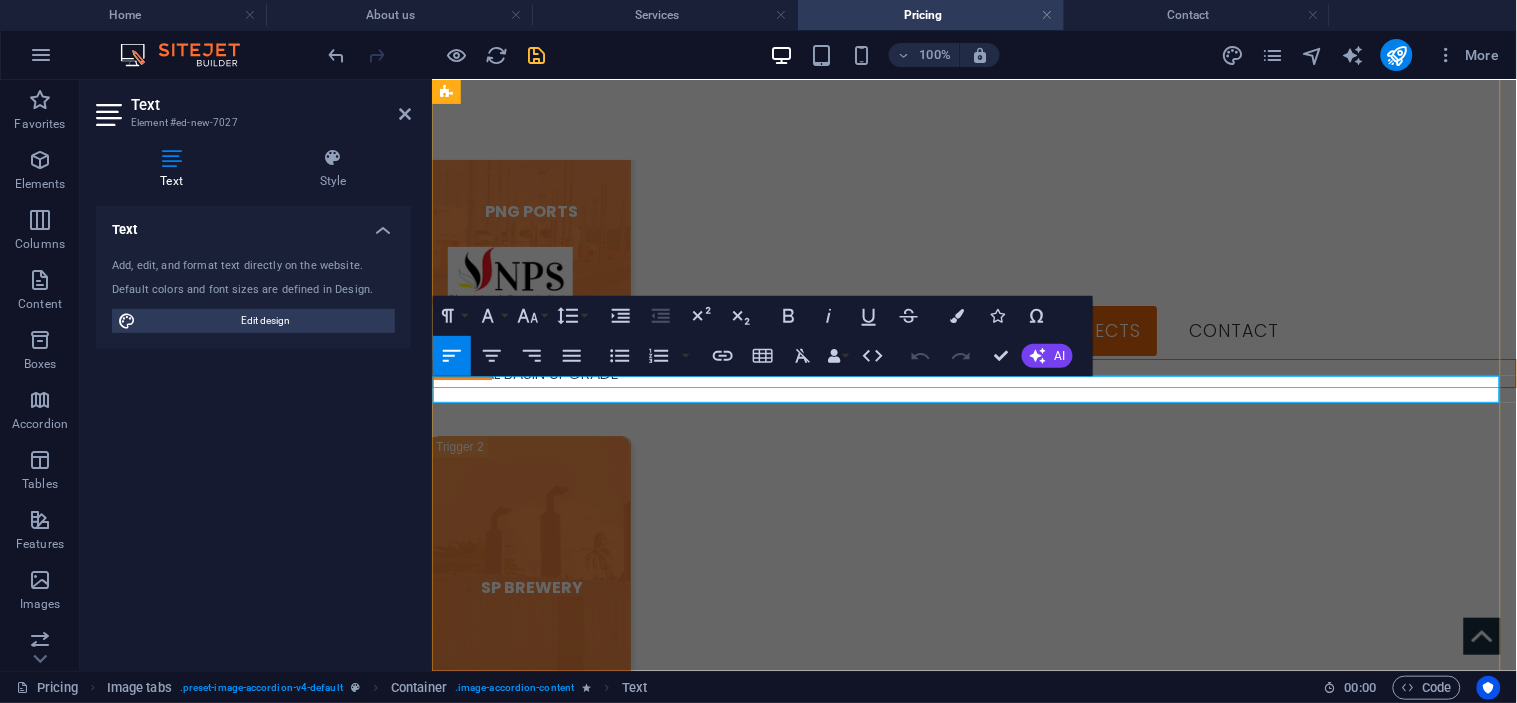 type 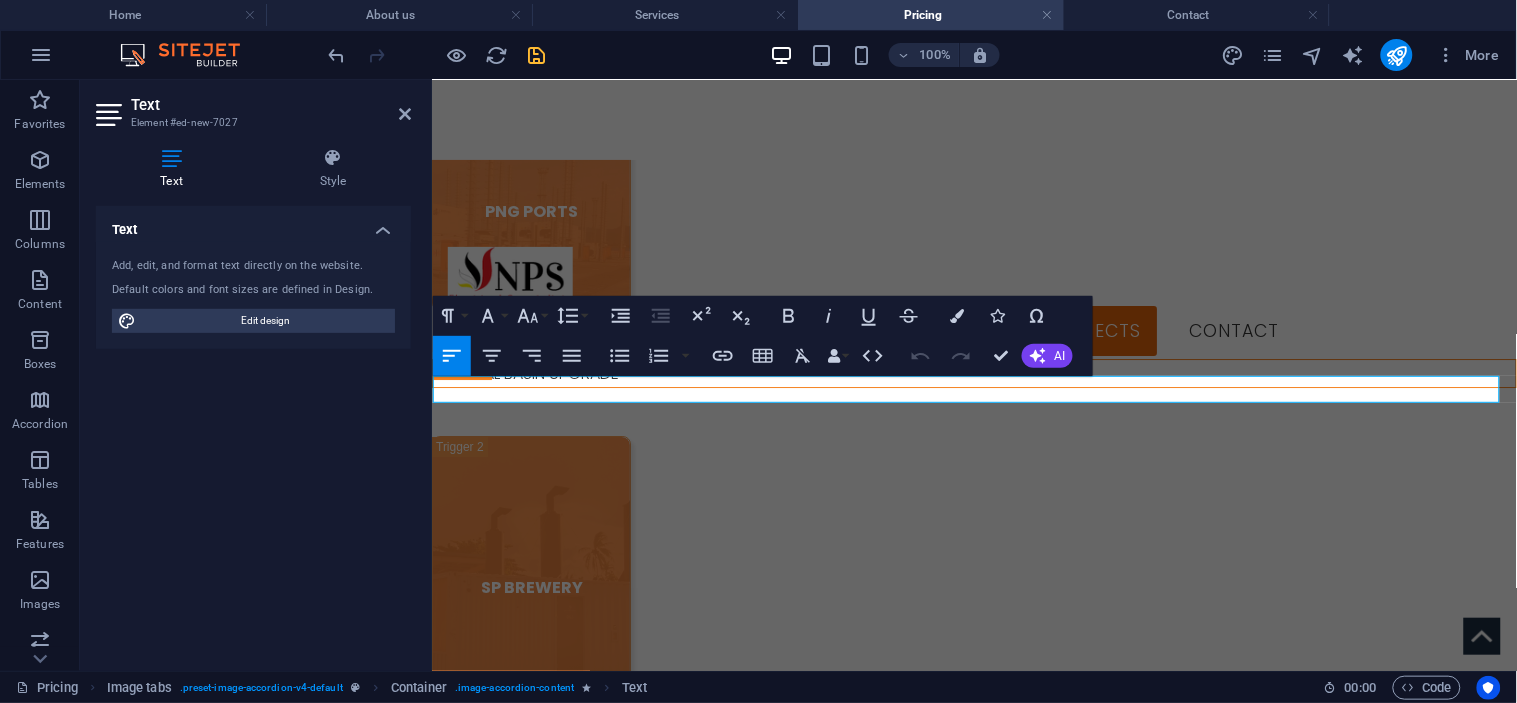 click at bounding box center [437, 55] 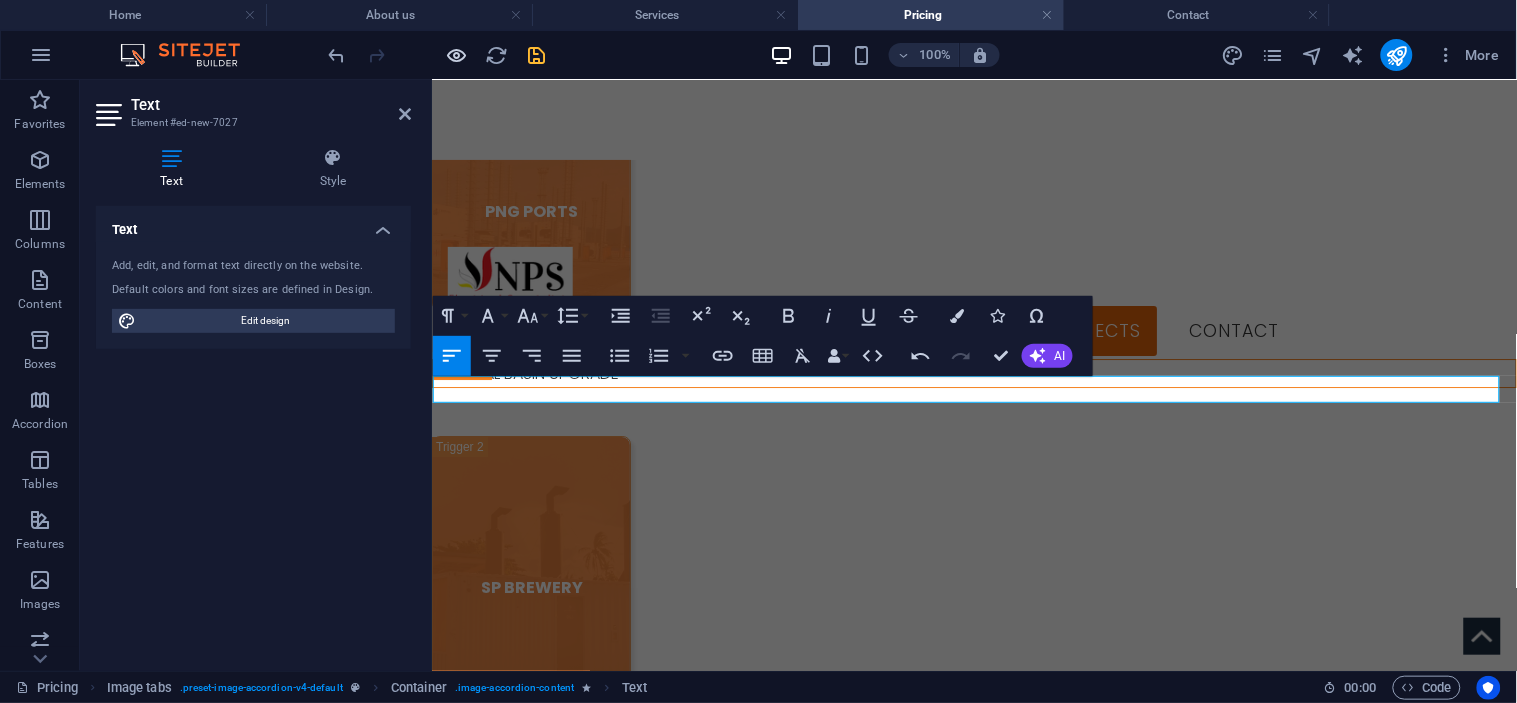 click at bounding box center (457, 55) 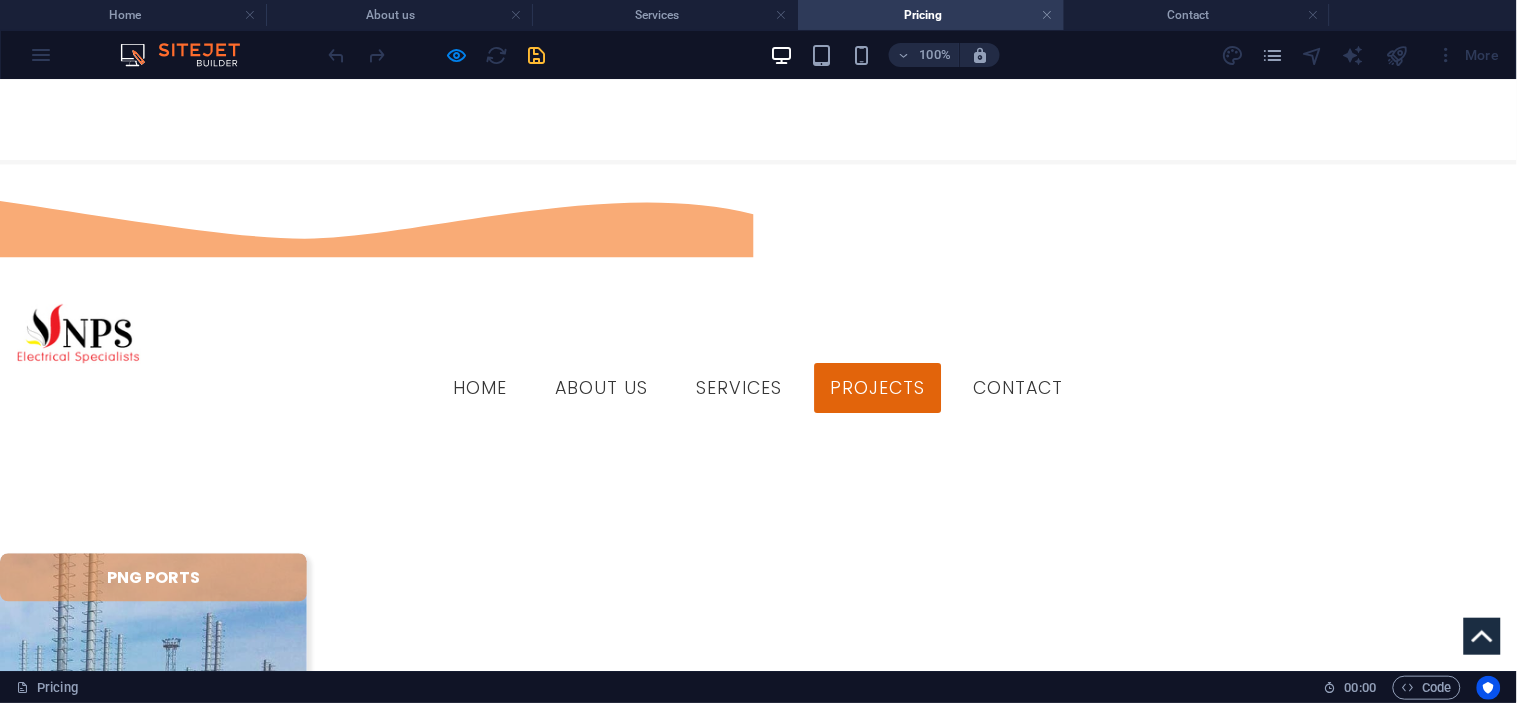scroll, scrollTop: 775, scrollLeft: 0, axis: vertical 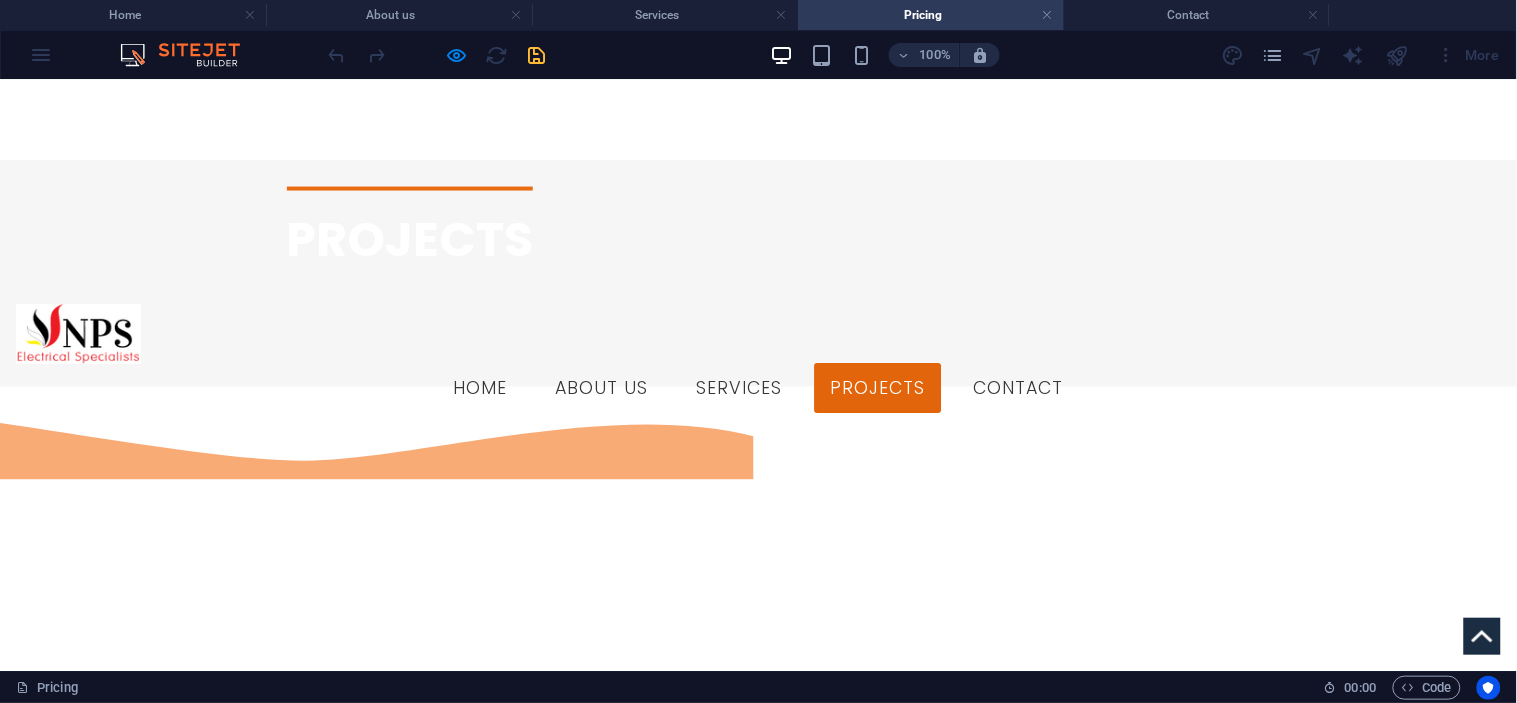click on "SP BREWERY" at bounding box center (153, 1281) 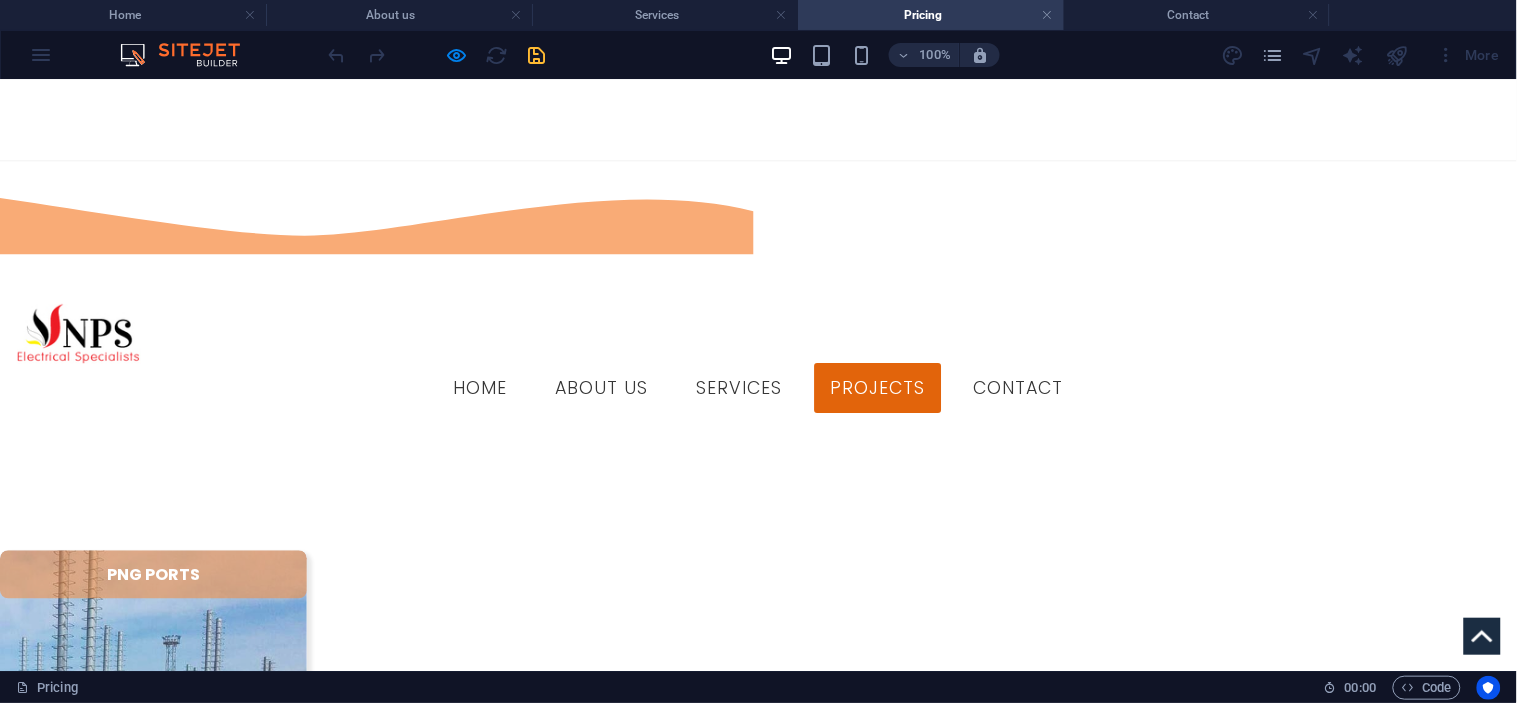 scroll, scrollTop: 886, scrollLeft: 0, axis: vertical 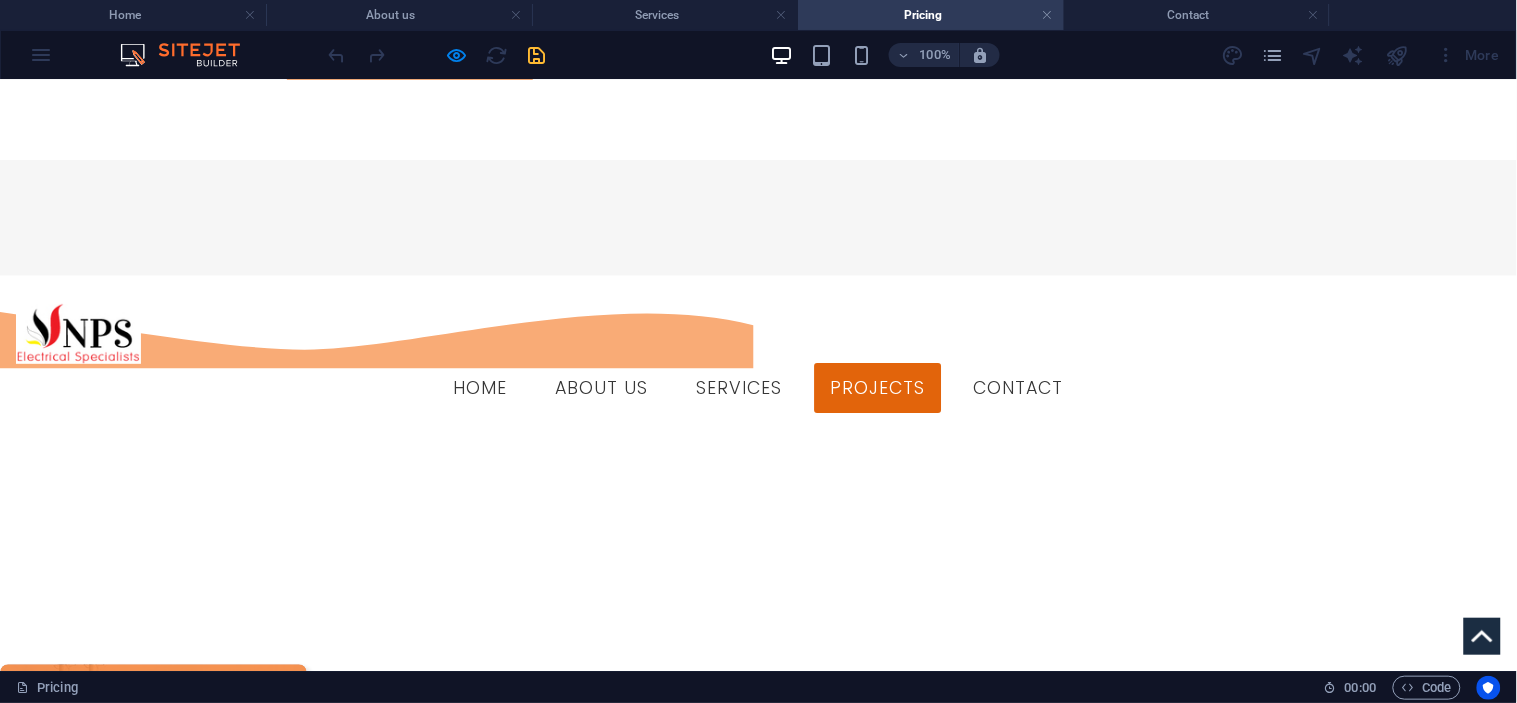 click on "PNG PORTS" at bounding box center (153, 817) 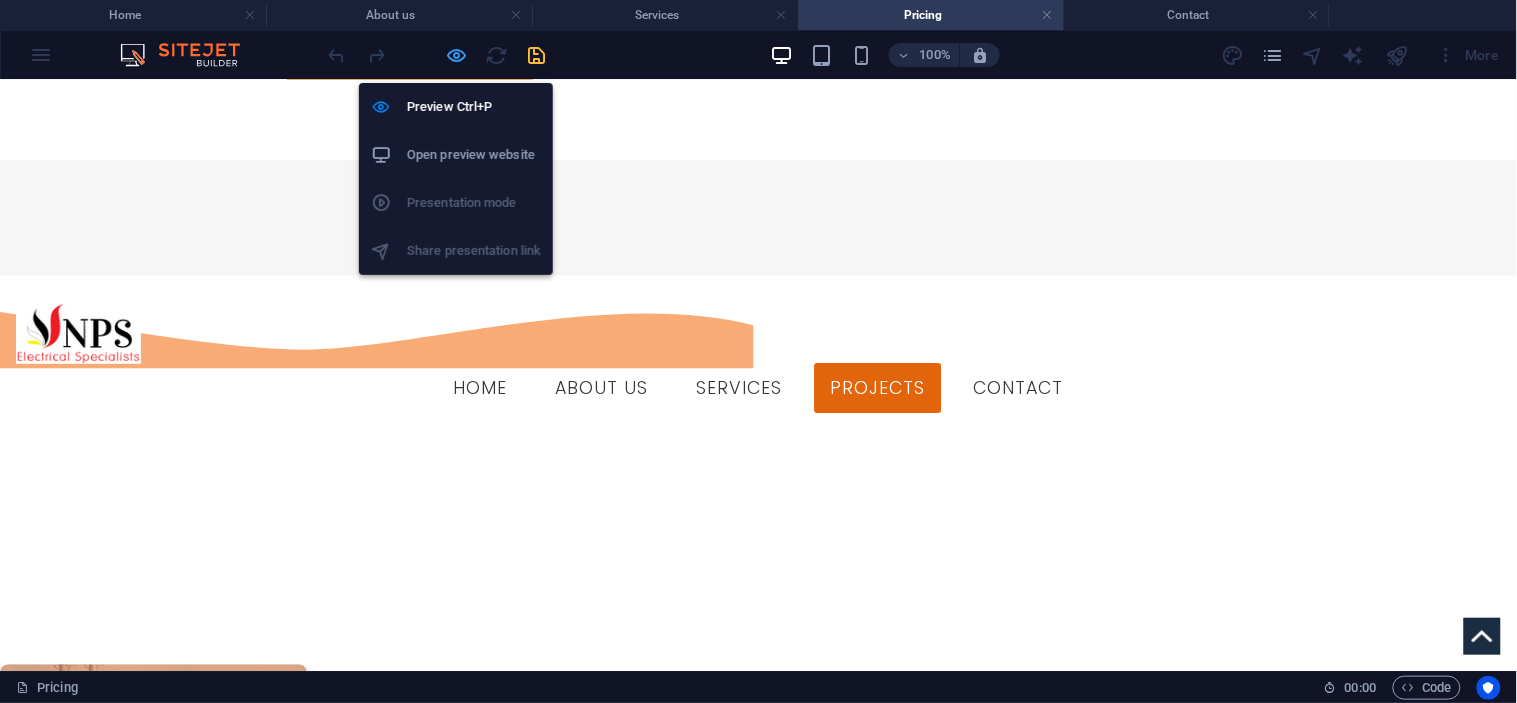 click at bounding box center [457, 55] 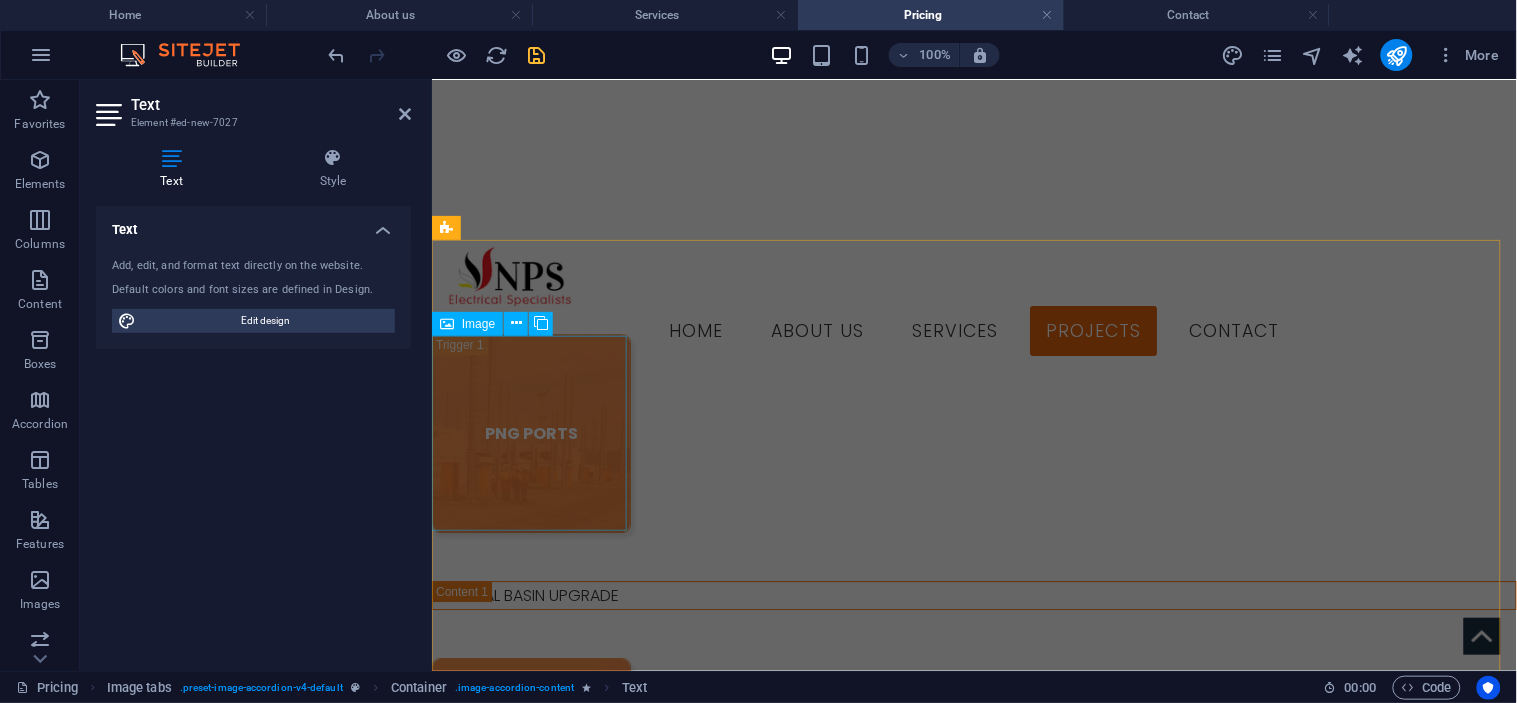 scroll, scrollTop: 777, scrollLeft: 0, axis: vertical 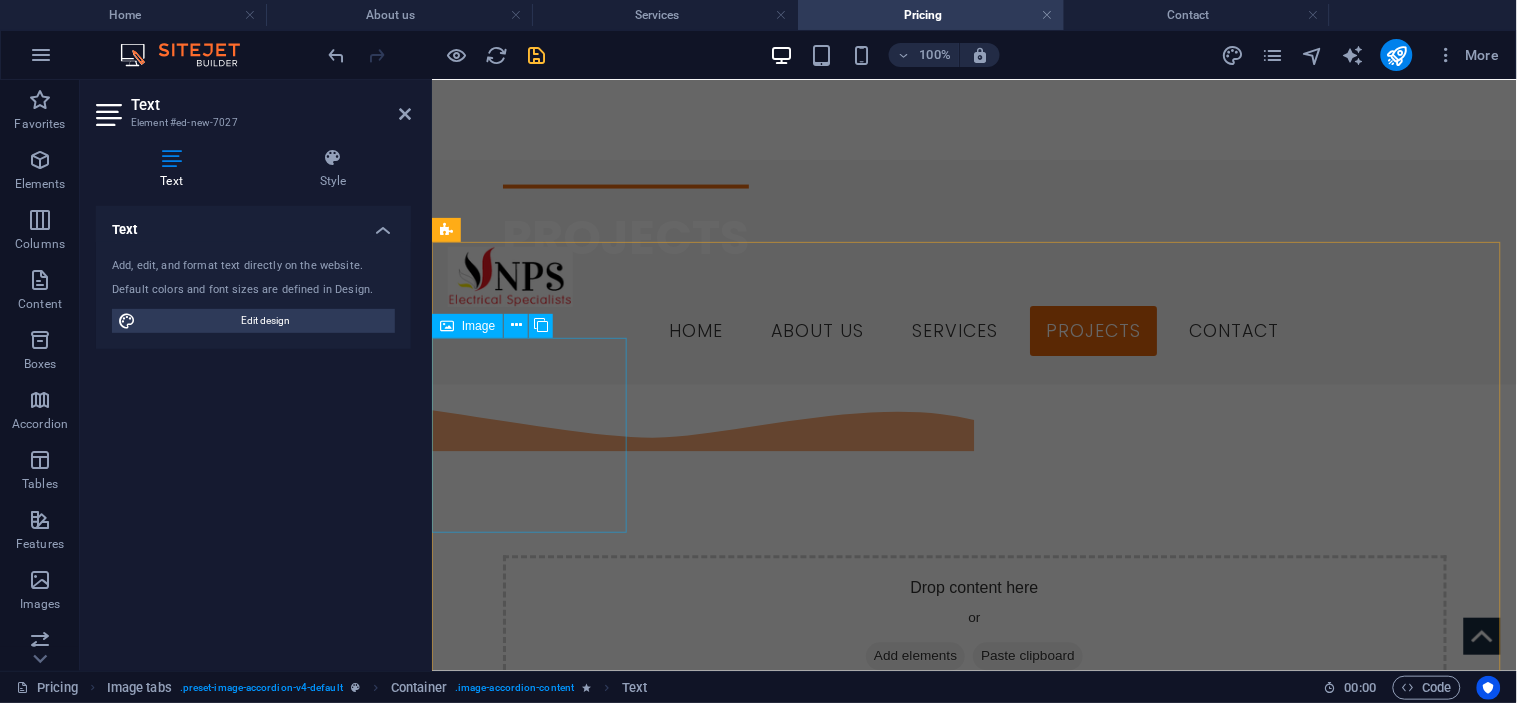 click on "PNG PORTS" at bounding box center (530, 988) 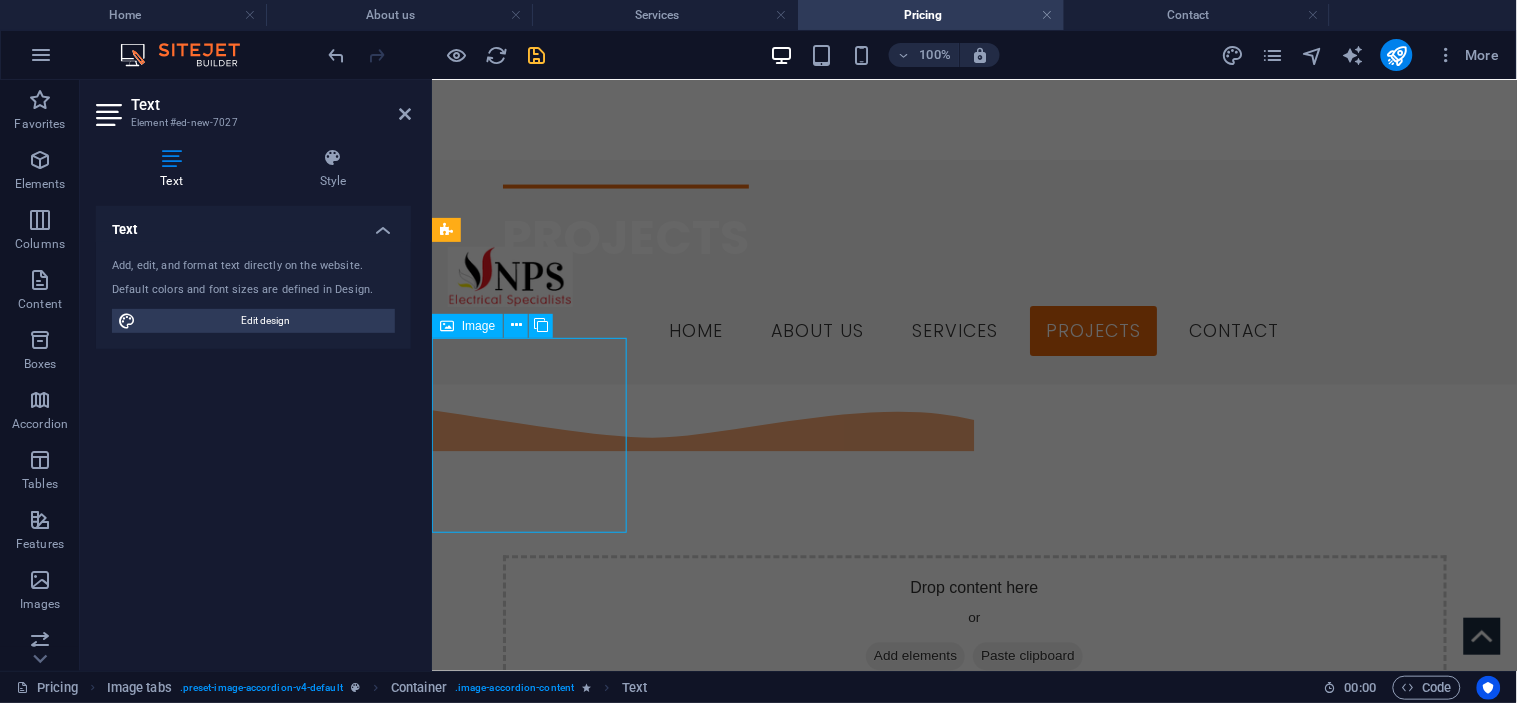 click on "PNG PORTS" at bounding box center (530, 988) 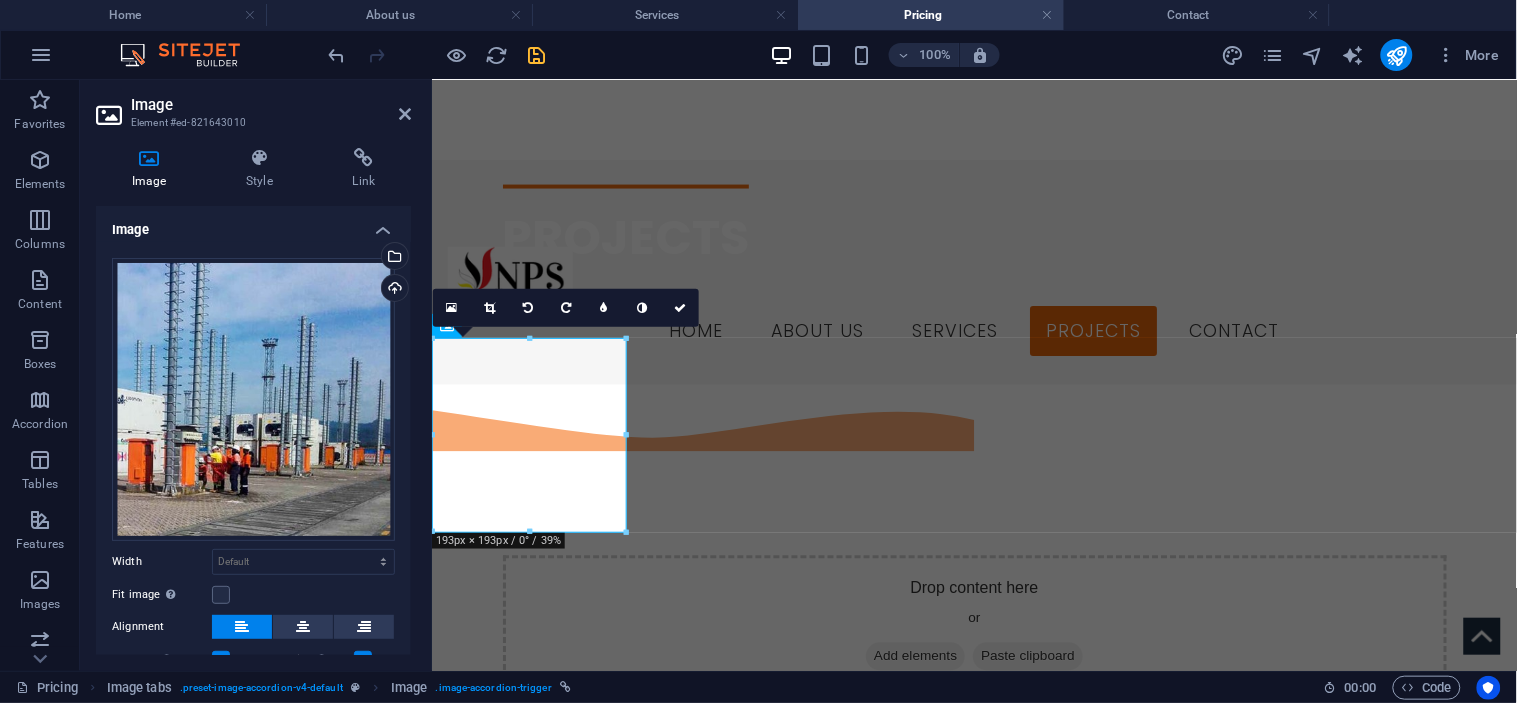 scroll, scrollTop: 328, scrollLeft: 0, axis: vertical 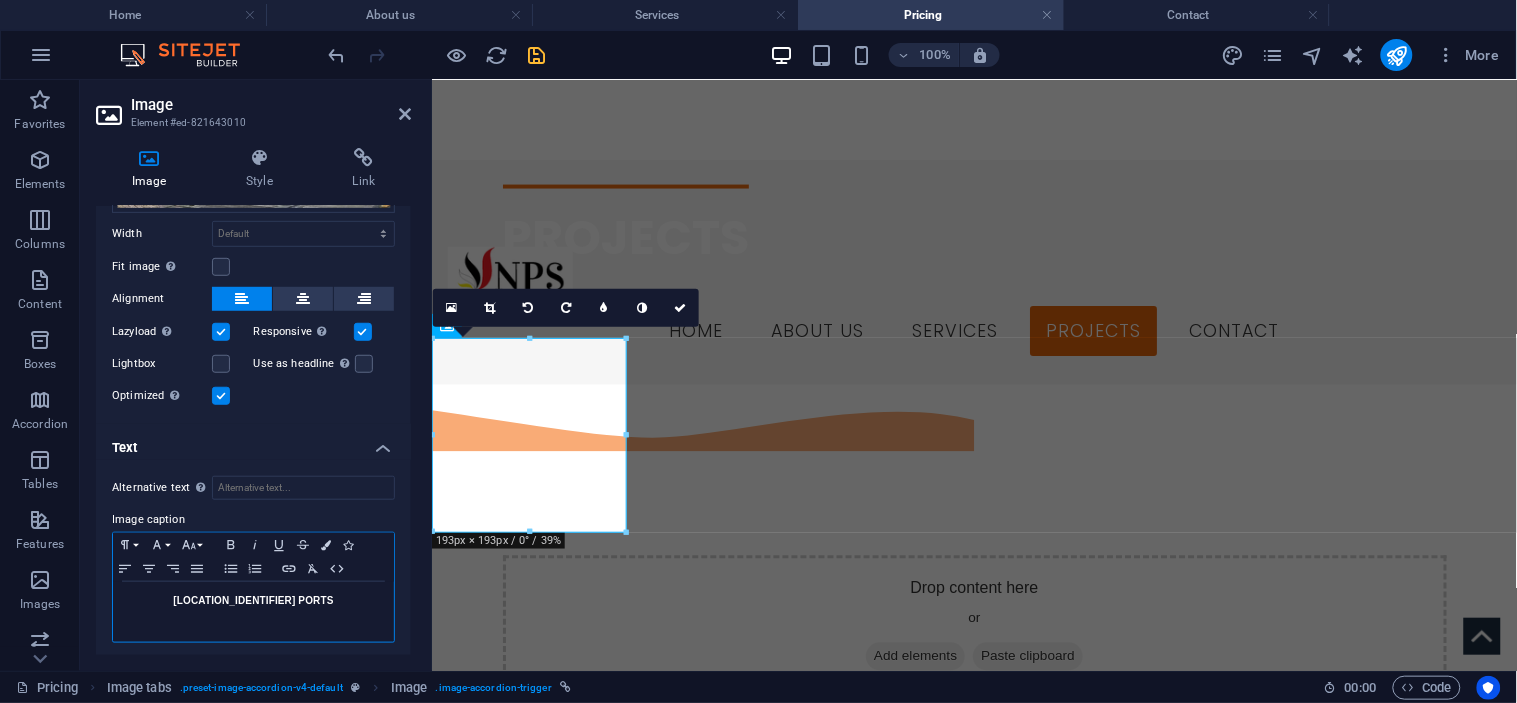 click on "​PNG PORTS" at bounding box center [253, 601] 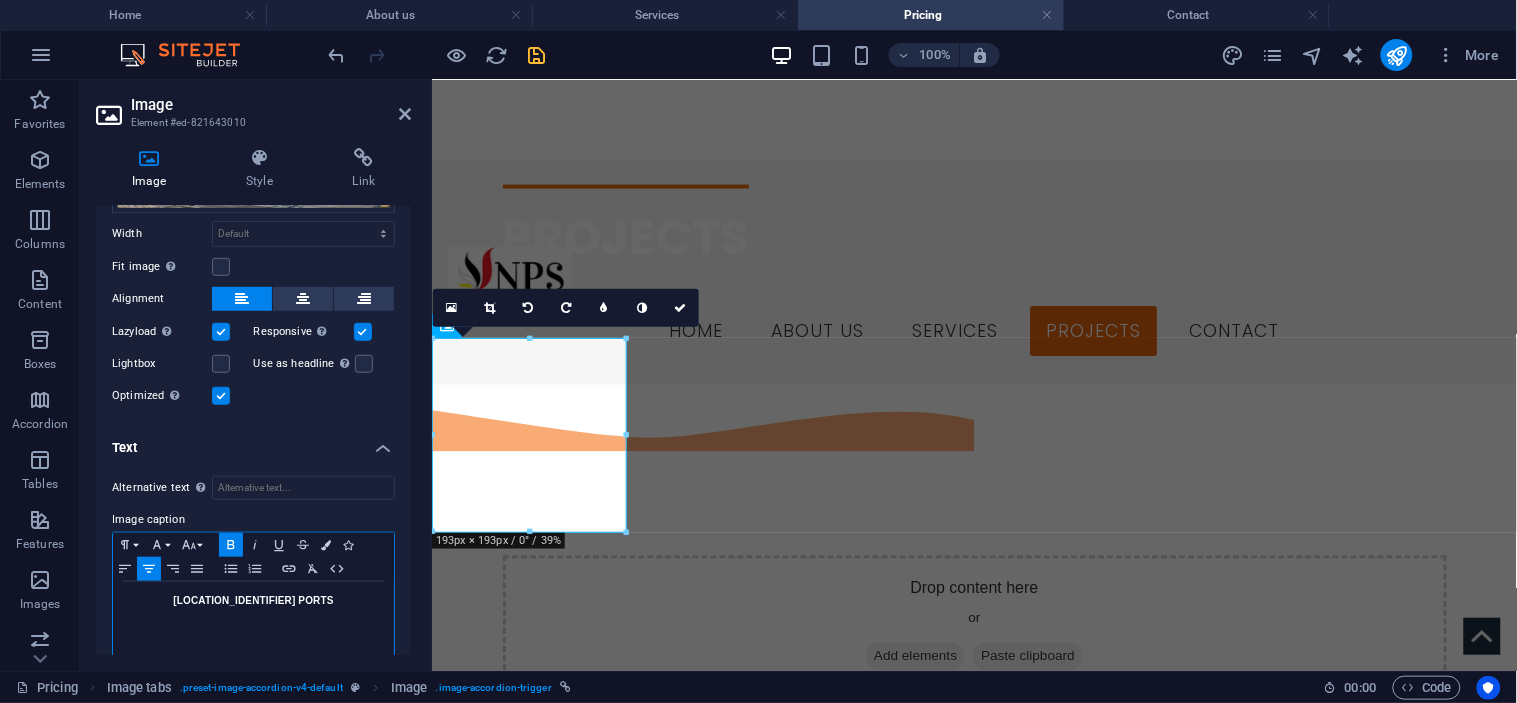 click on "​PNG PORTS ​ ​ ​ ​" at bounding box center [253, 637] 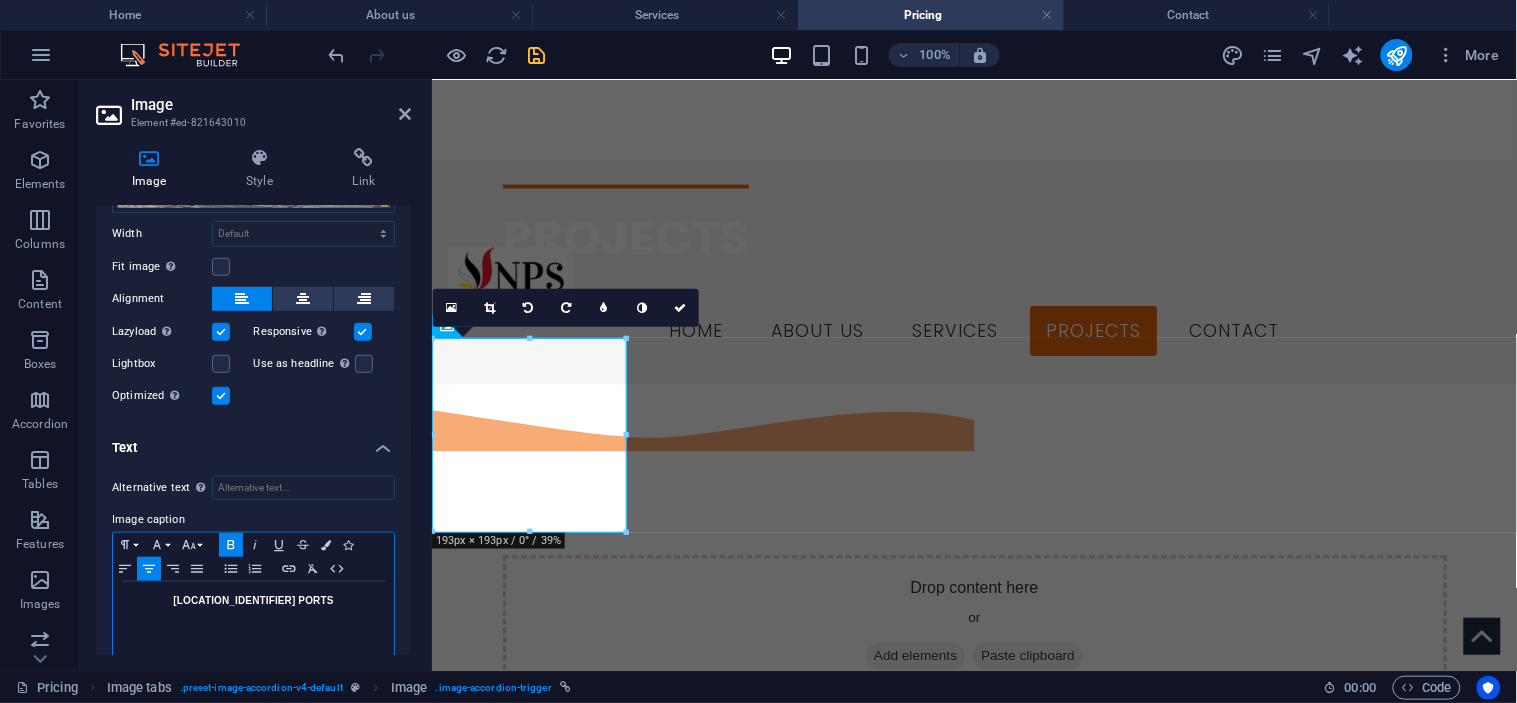 click on "​" at bounding box center [253, 619] 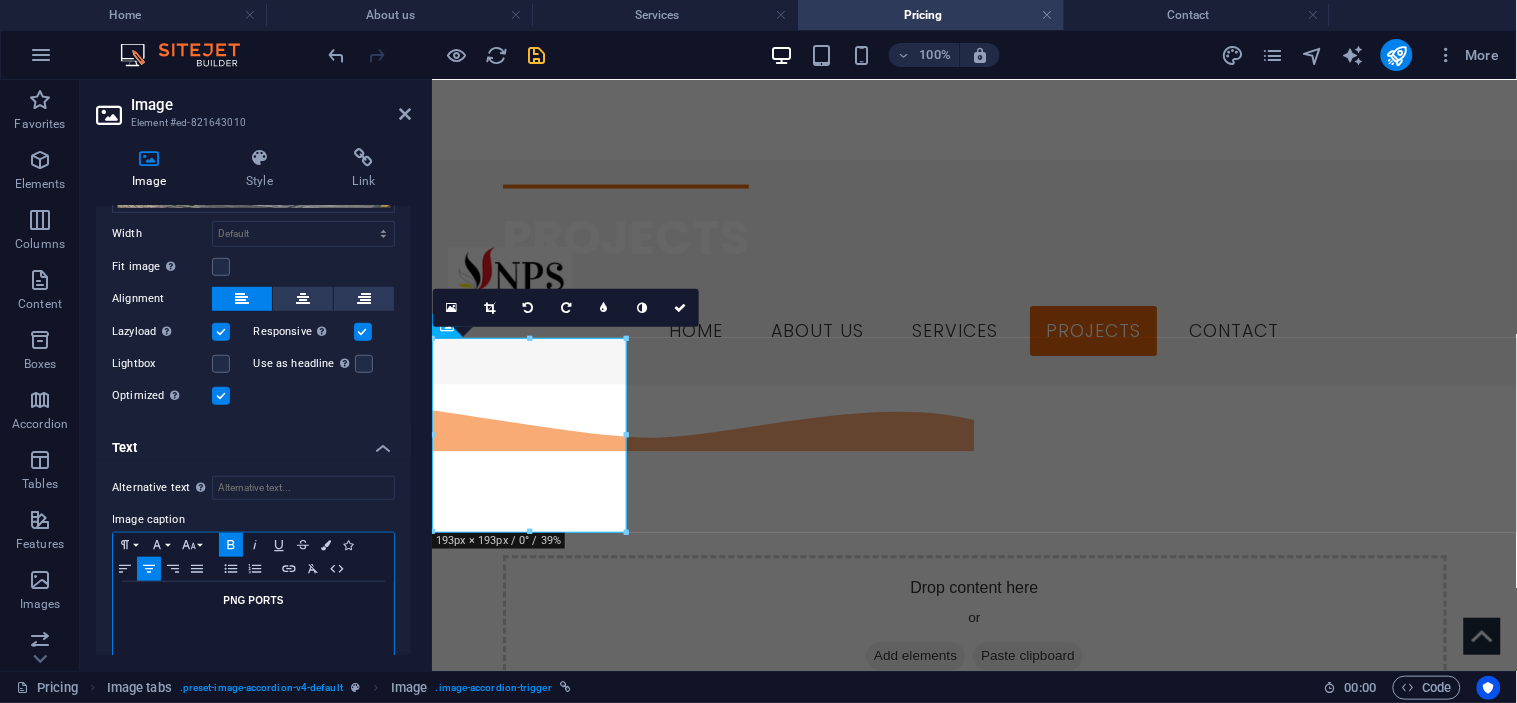 type 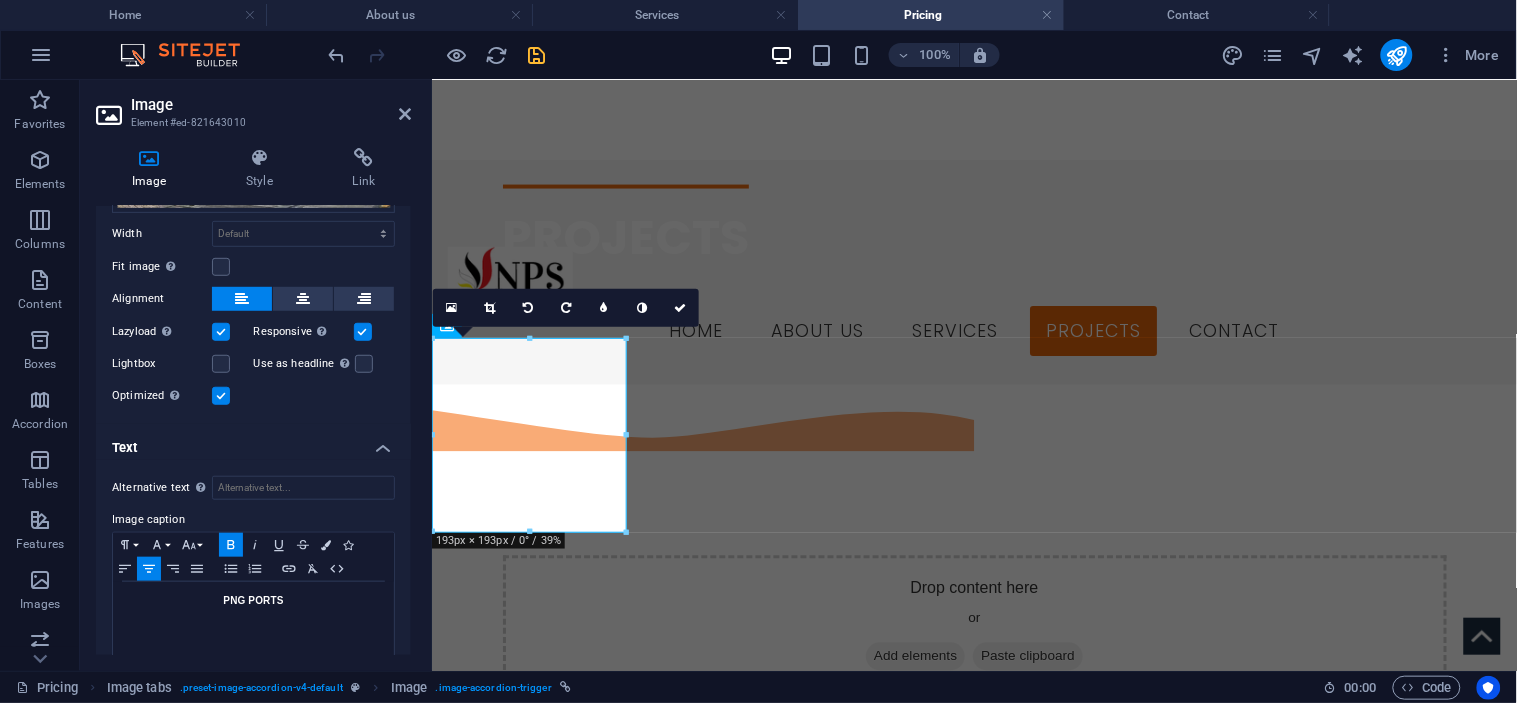 click on "Image Style Link Image Drag files here, click to choose files or select files from Files or our free stock photos & videos Select files from the file manager, stock photos, or upload file(s) Upload Width Default auto px rem % em vh vw Fit image Automatically fit image to a fixed width and height Height Default auto px Alignment Lazyload Loading images after the page loads improves page speed. Responsive Automatically load retina image and smartphone optimized sizes. Lightbox Use as headline The image will be wrapped in an H1 headline tag. Useful for giving alternative text the weight of an H1 headline, e.g. for the logo. Leave unchecked if uncertain. Optimized Images are compressed to improve page speed. Position Direction Custom X offset 50 px rem % vh vw Y offset 50 px rem % vh vw Text Float No float Image left Image right Determine how text should behave around the image. Text Alternative text Image caption Paragraph Format Normal Heading 1 Heading 2 Heading 3 Heading 4 Heading 5 Heading 6 Code Font Family" at bounding box center (253, 401) 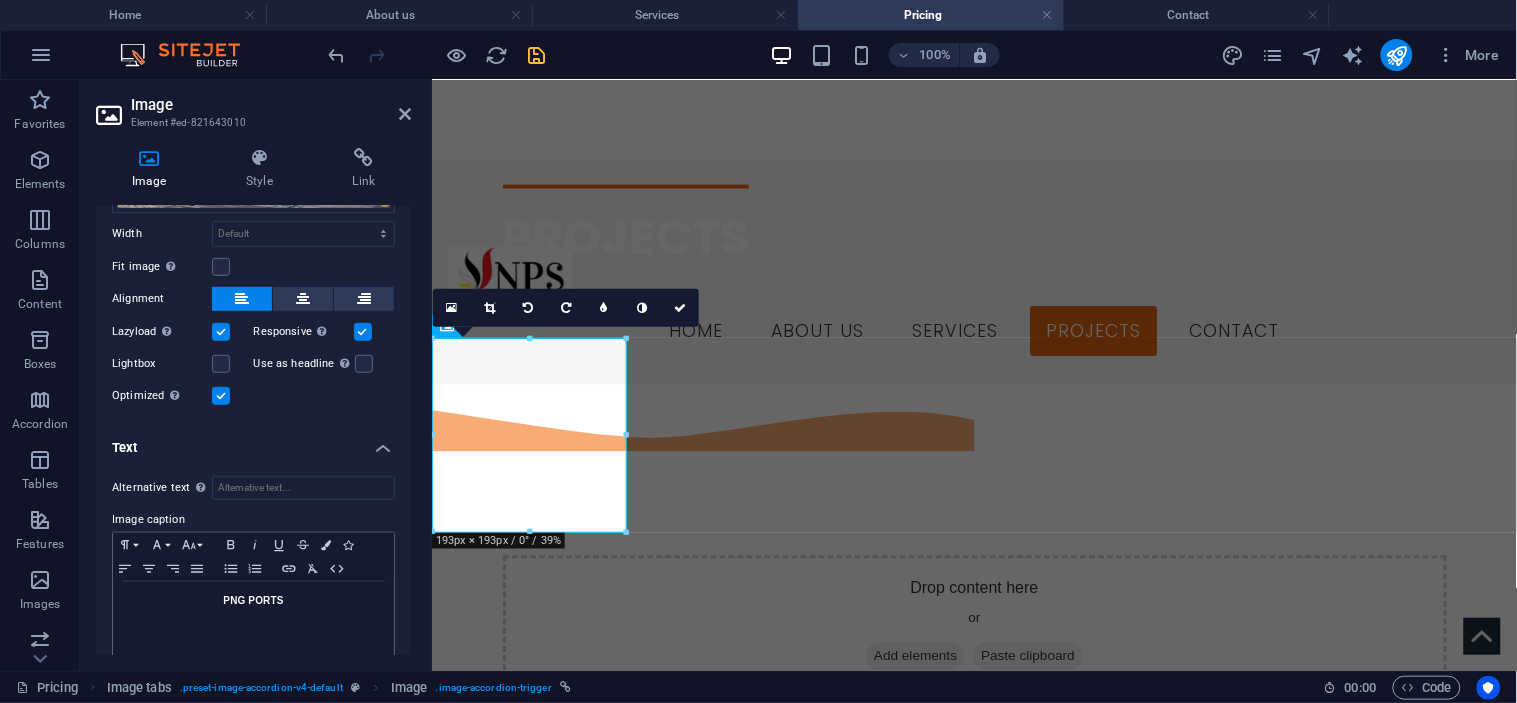 scroll, scrollTop: 378, scrollLeft: 0, axis: vertical 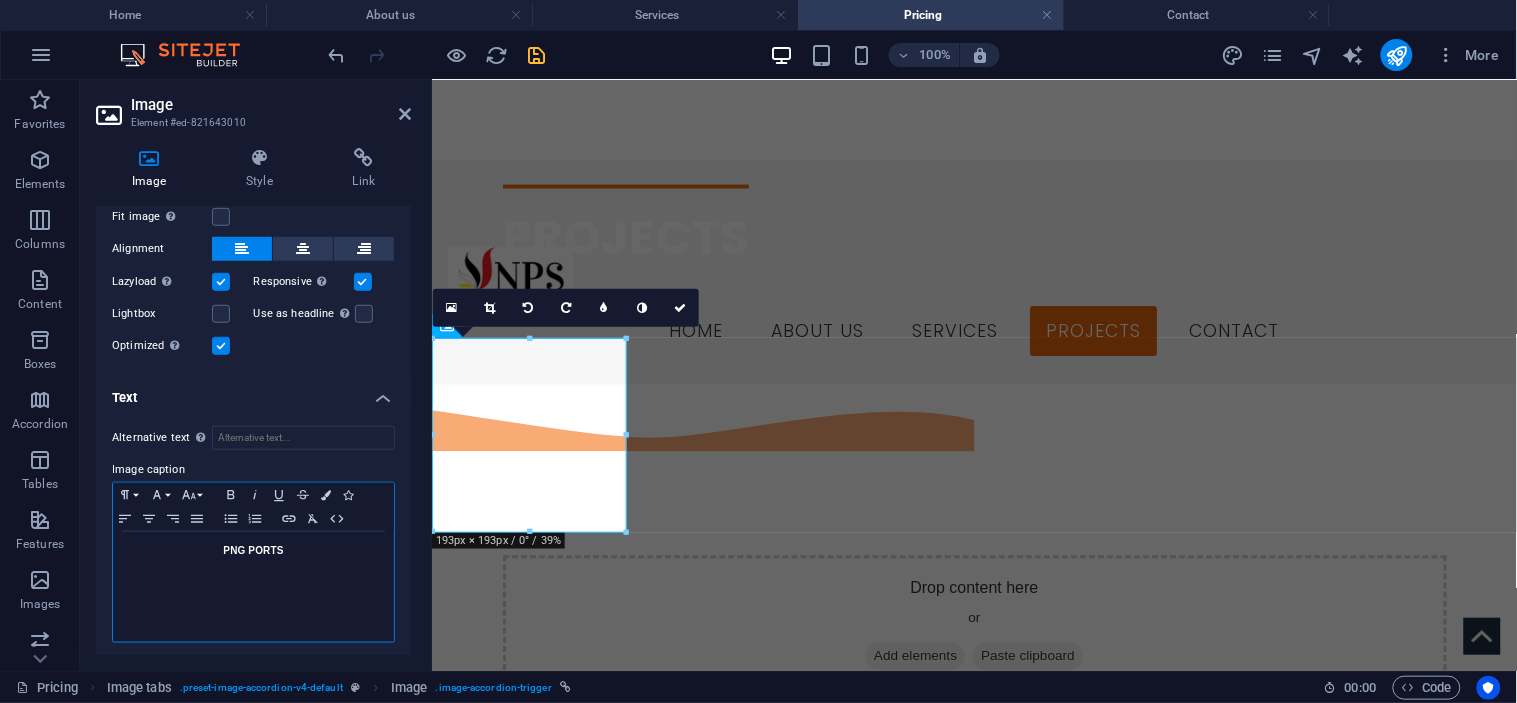 click on "​" at bounding box center (253, 605) 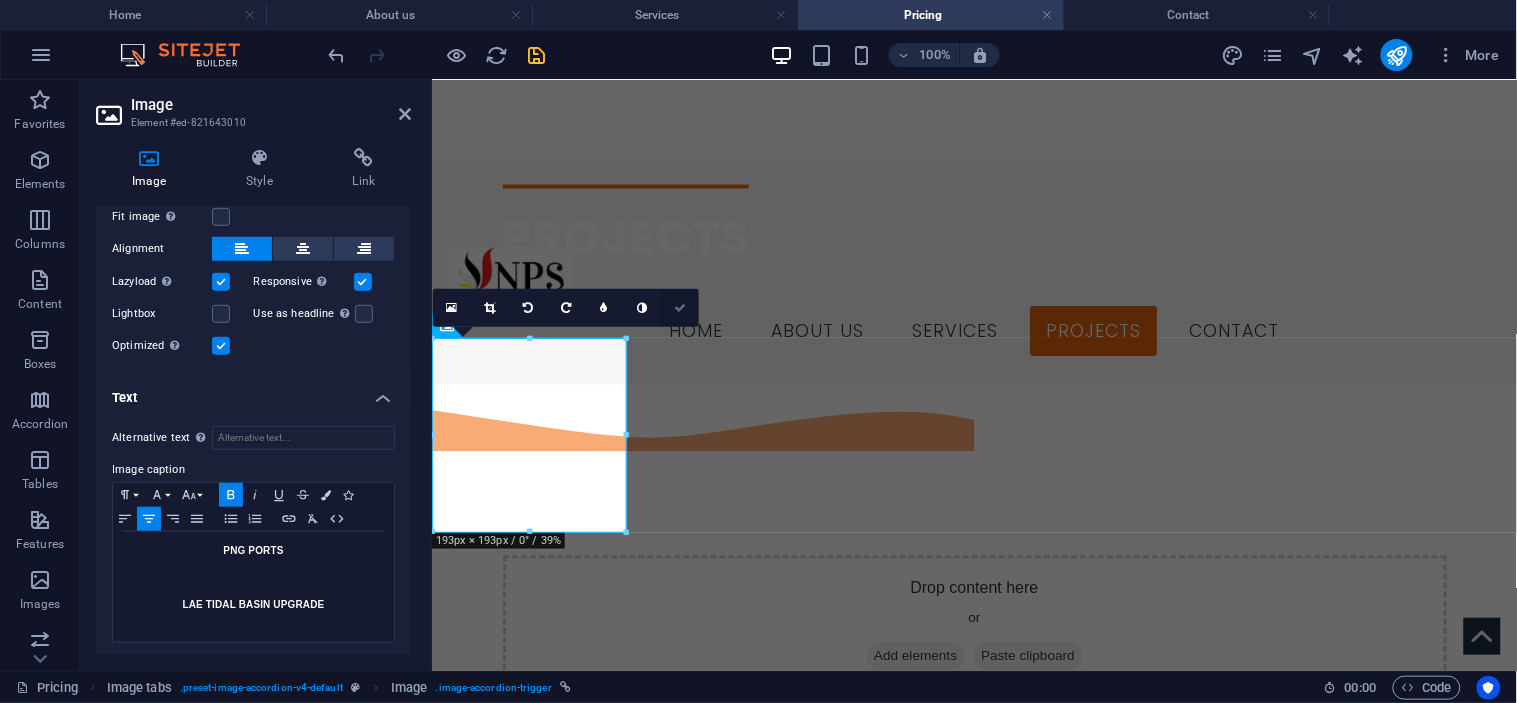 click at bounding box center [680, 308] 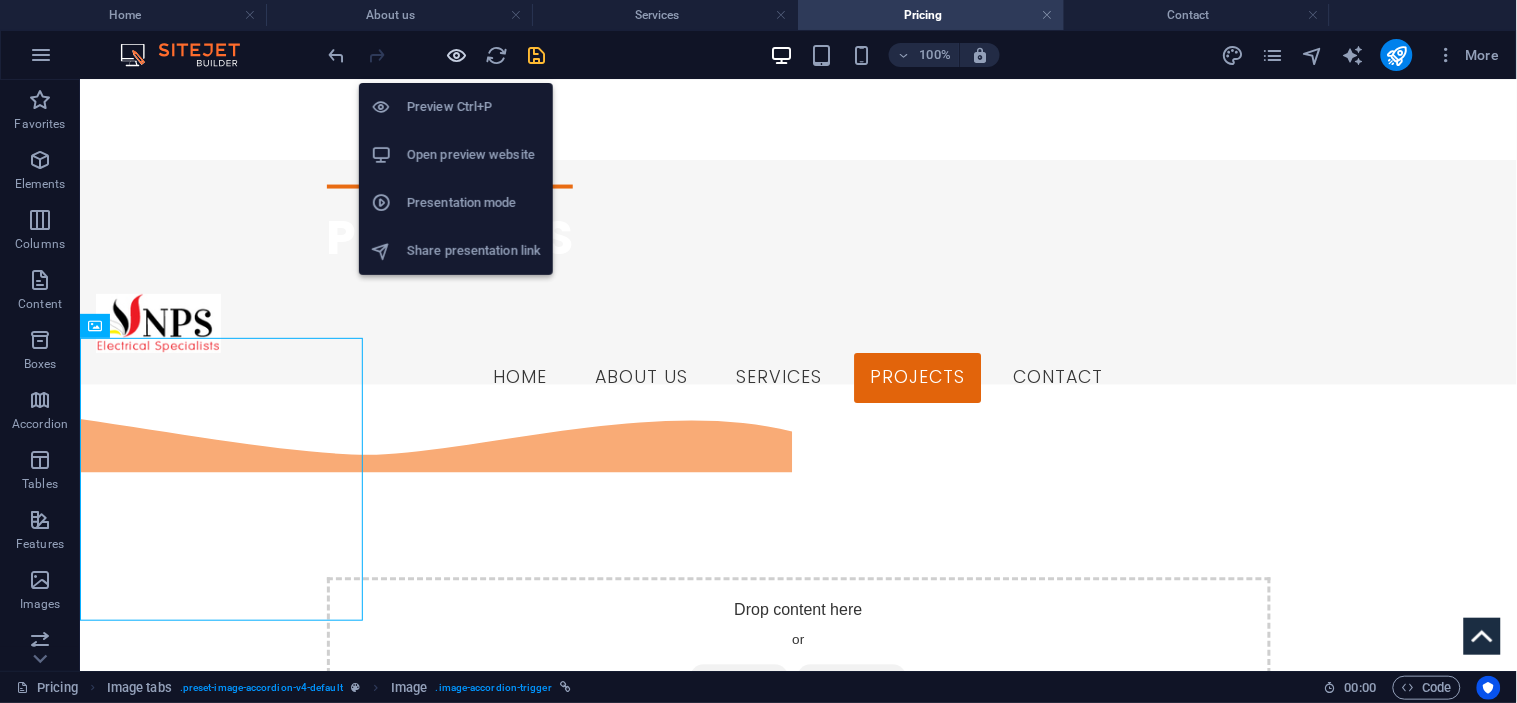 click at bounding box center (457, 55) 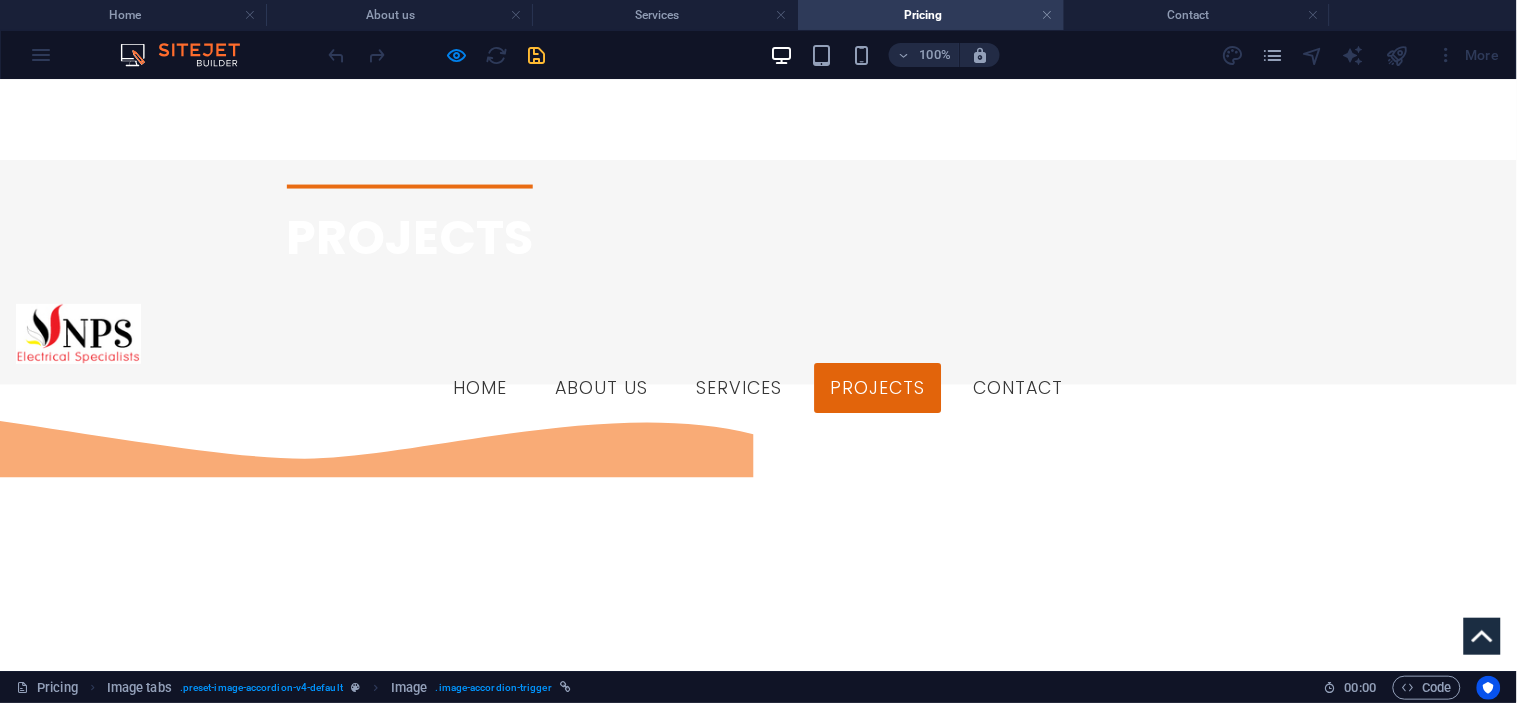 scroll, scrollTop: 888, scrollLeft: 0, axis: vertical 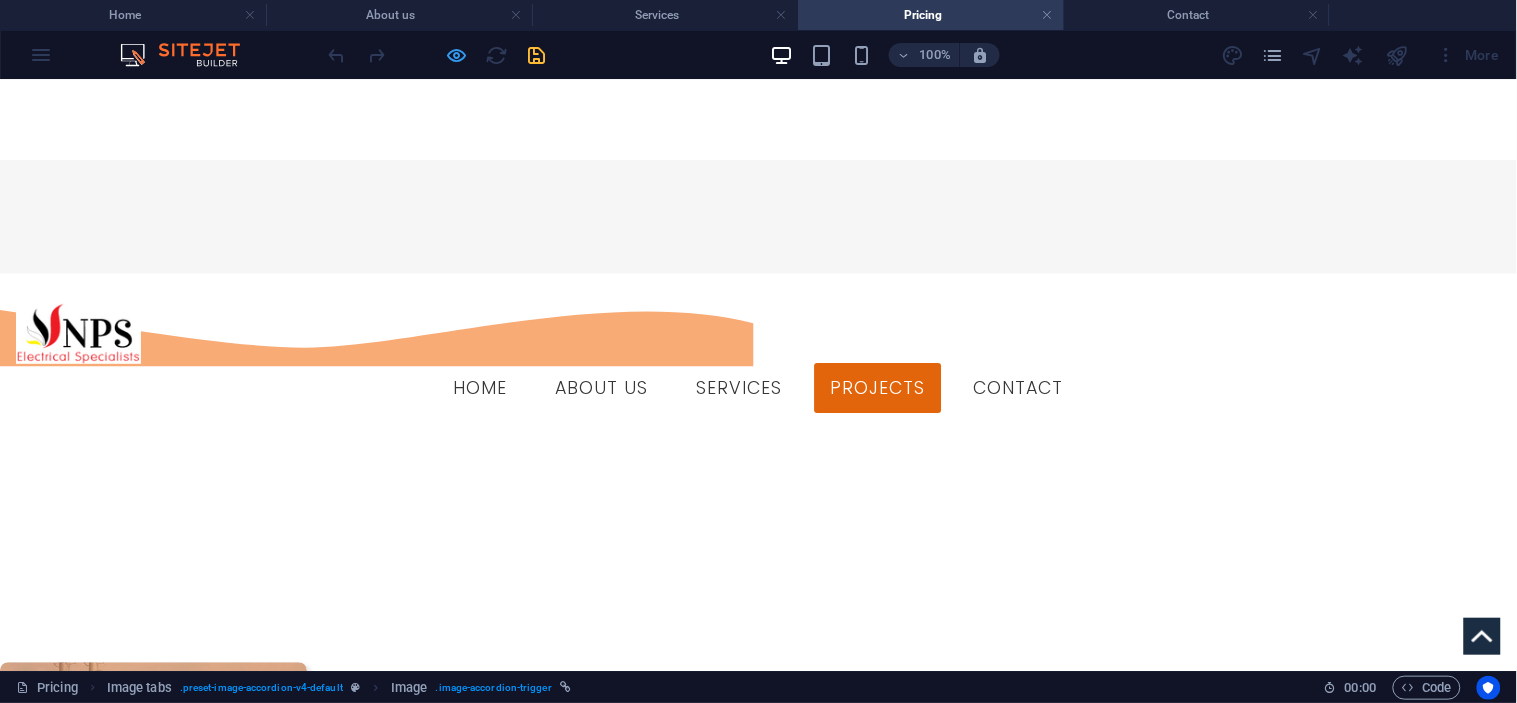 click at bounding box center [457, 55] 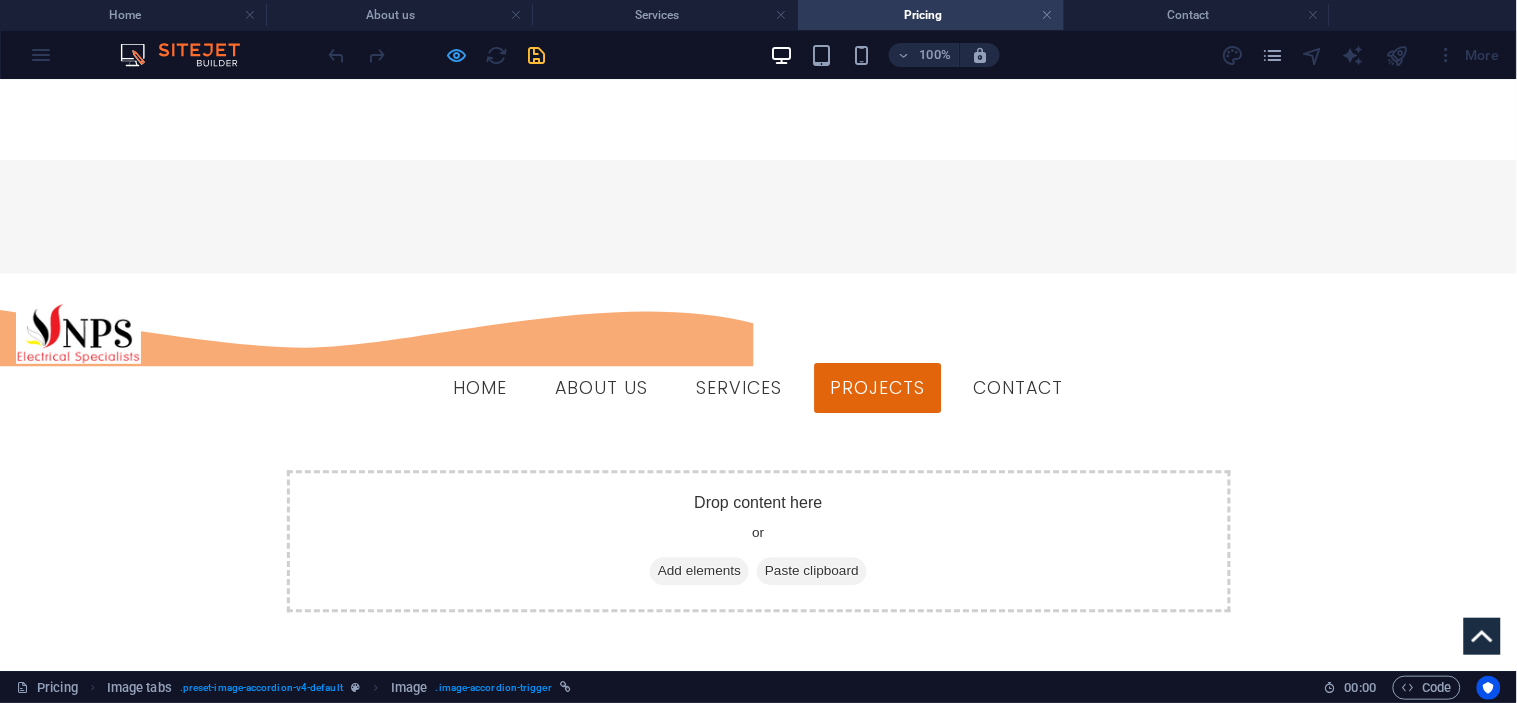 scroll, scrollTop: 1028, scrollLeft: 0, axis: vertical 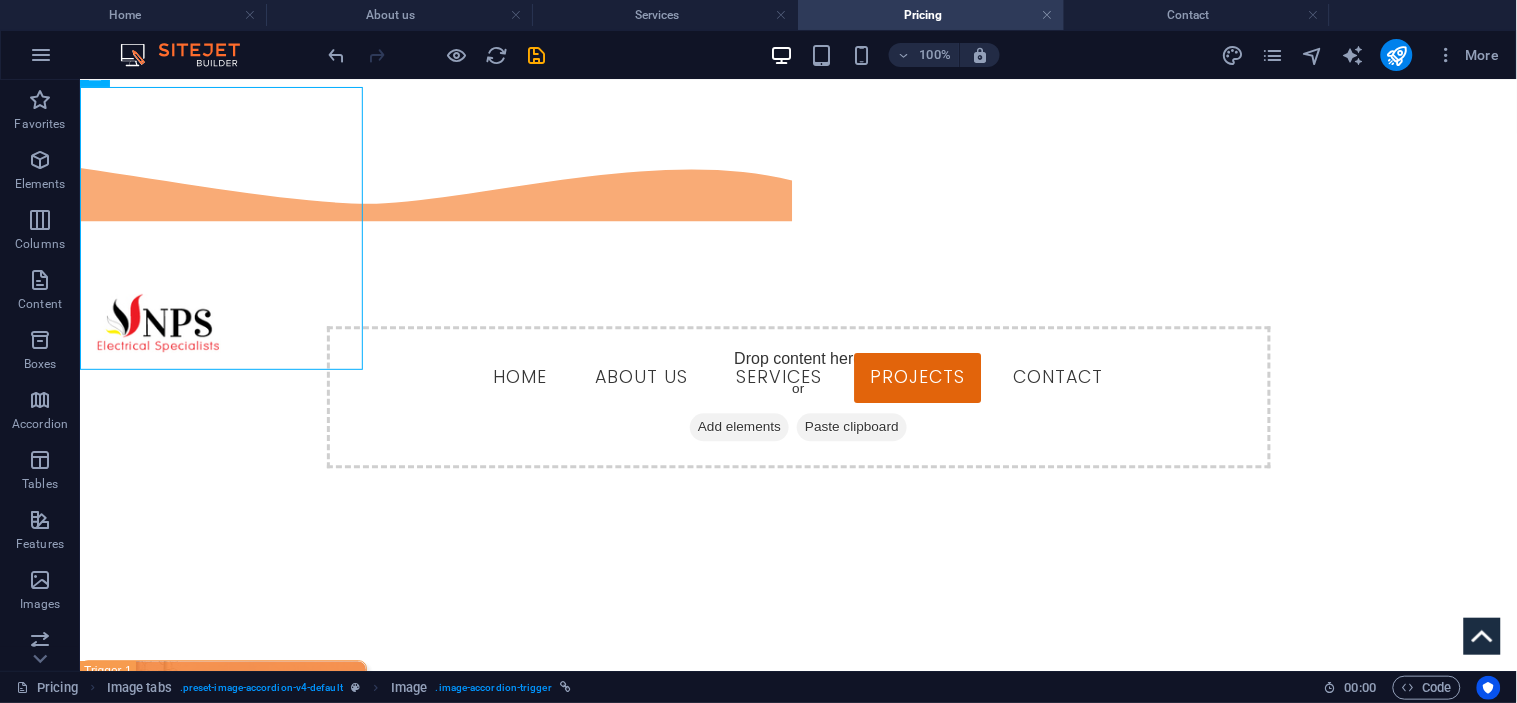 click at bounding box center [537, 55] 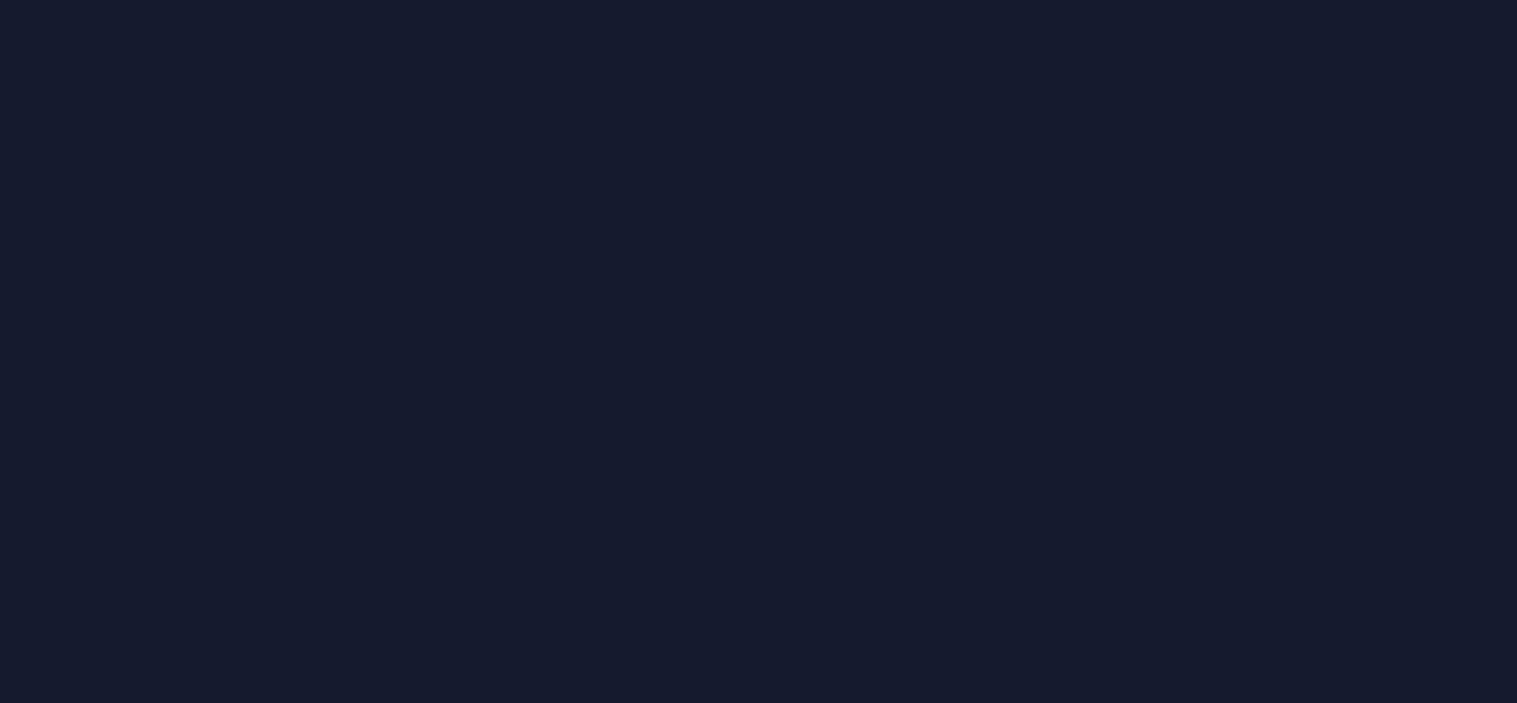 scroll, scrollTop: 0, scrollLeft: 0, axis: both 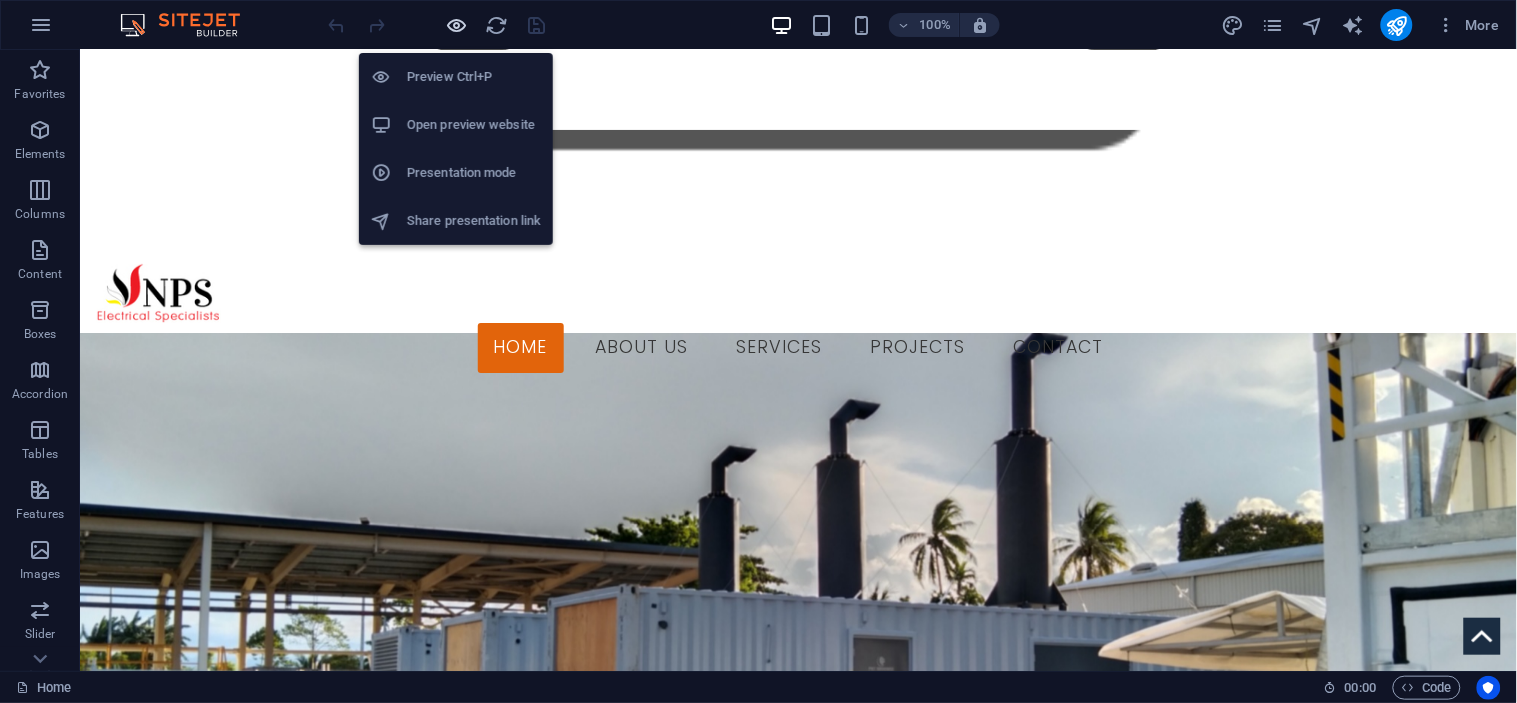 click at bounding box center (457, 25) 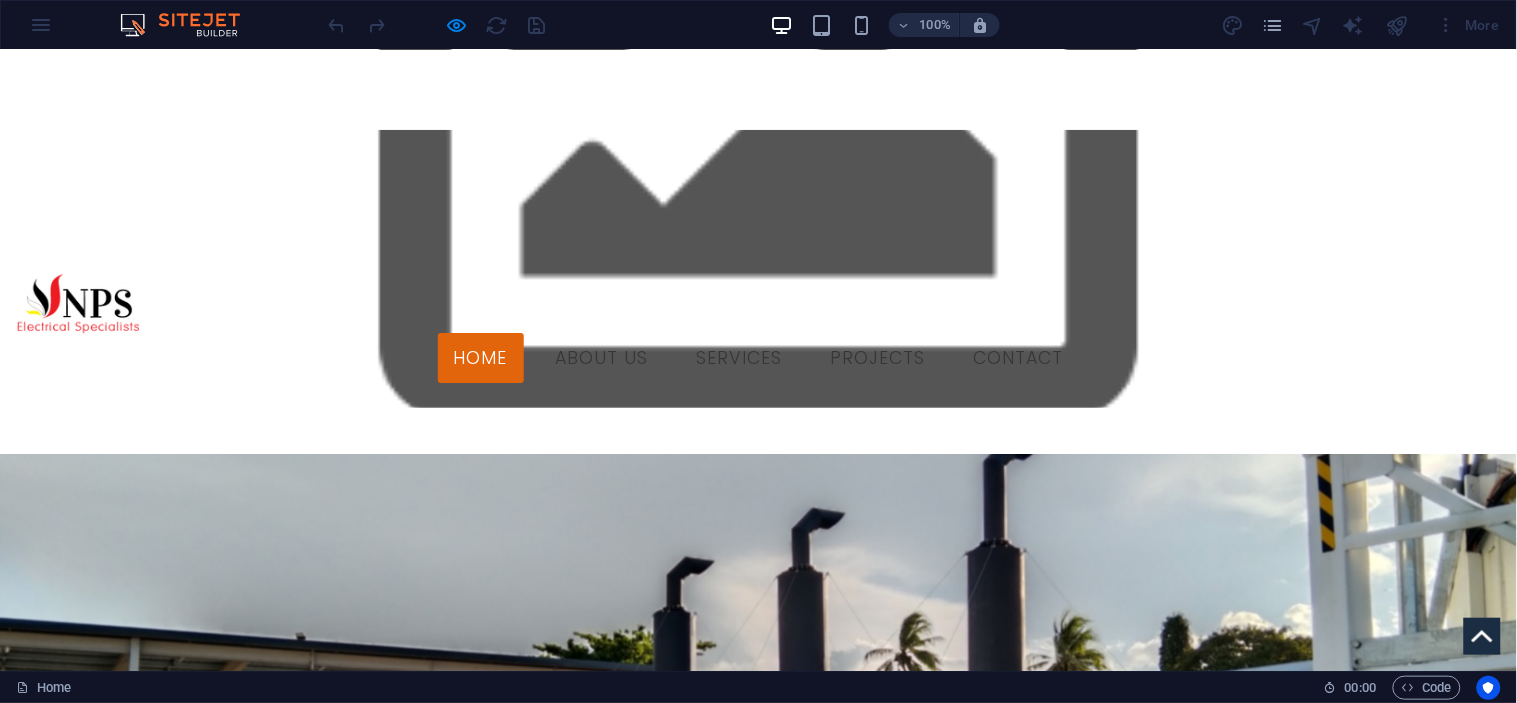 scroll, scrollTop: 222, scrollLeft: 0, axis: vertical 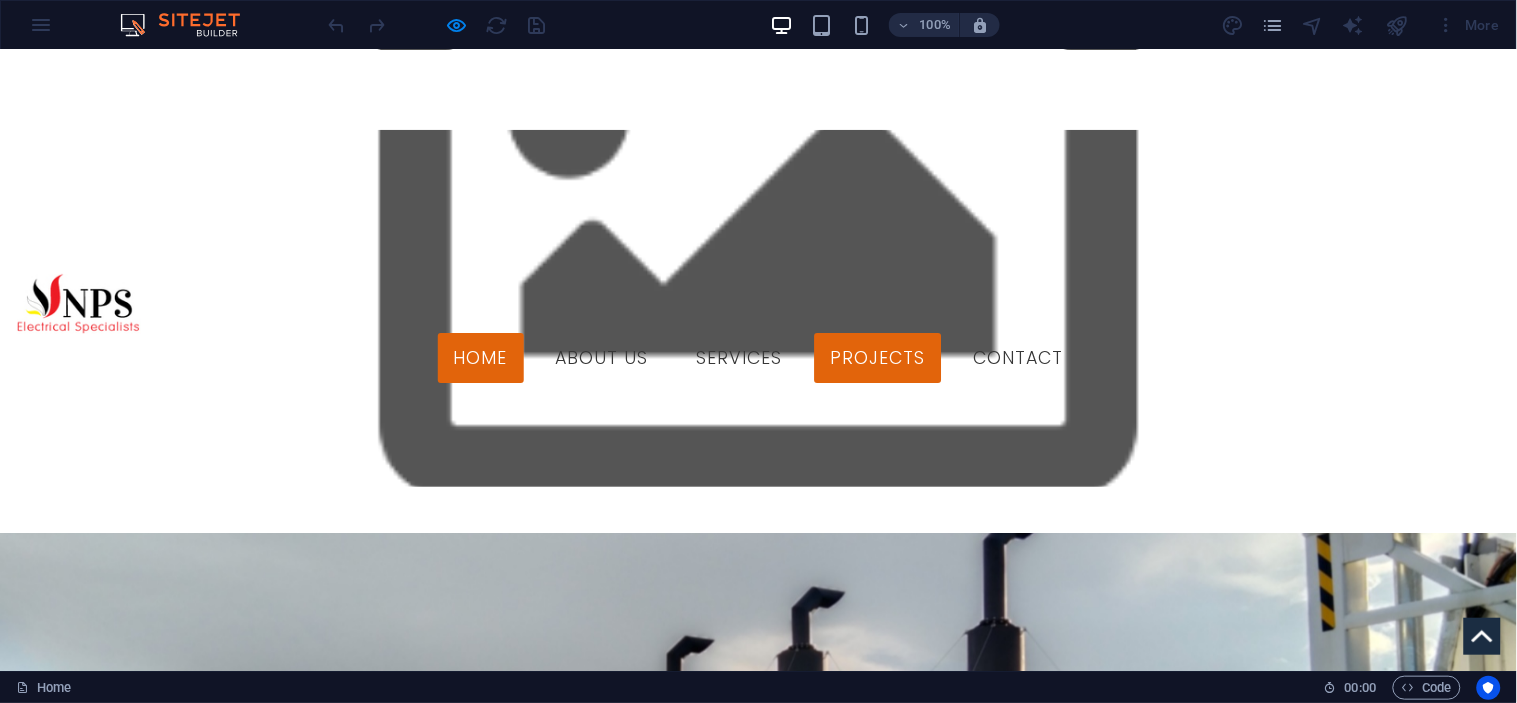 click on "Projects" at bounding box center [878, 358] 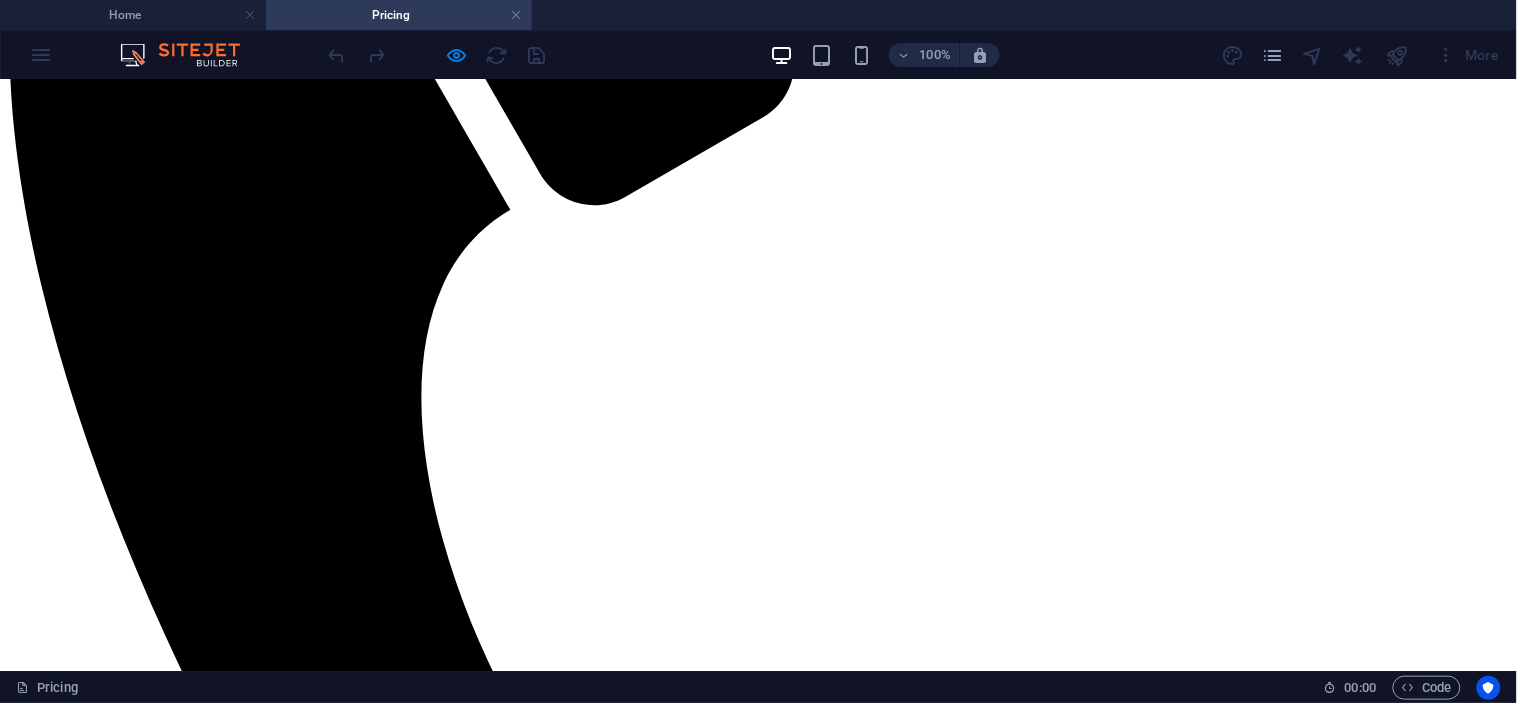 scroll, scrollTop: 555, scrollLeft: 0, axis: vertical 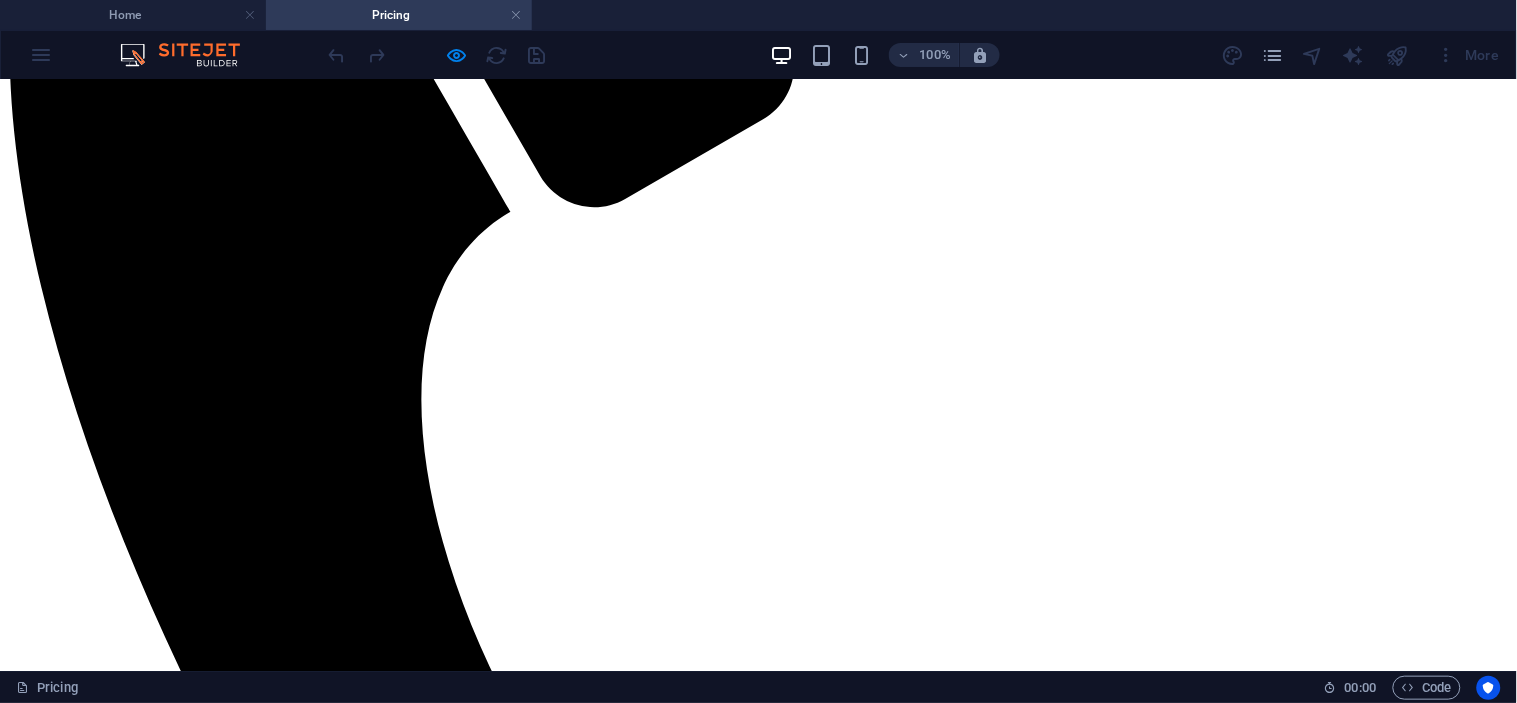 click on "SP BREWERY" at bounding box center (758, 3394) 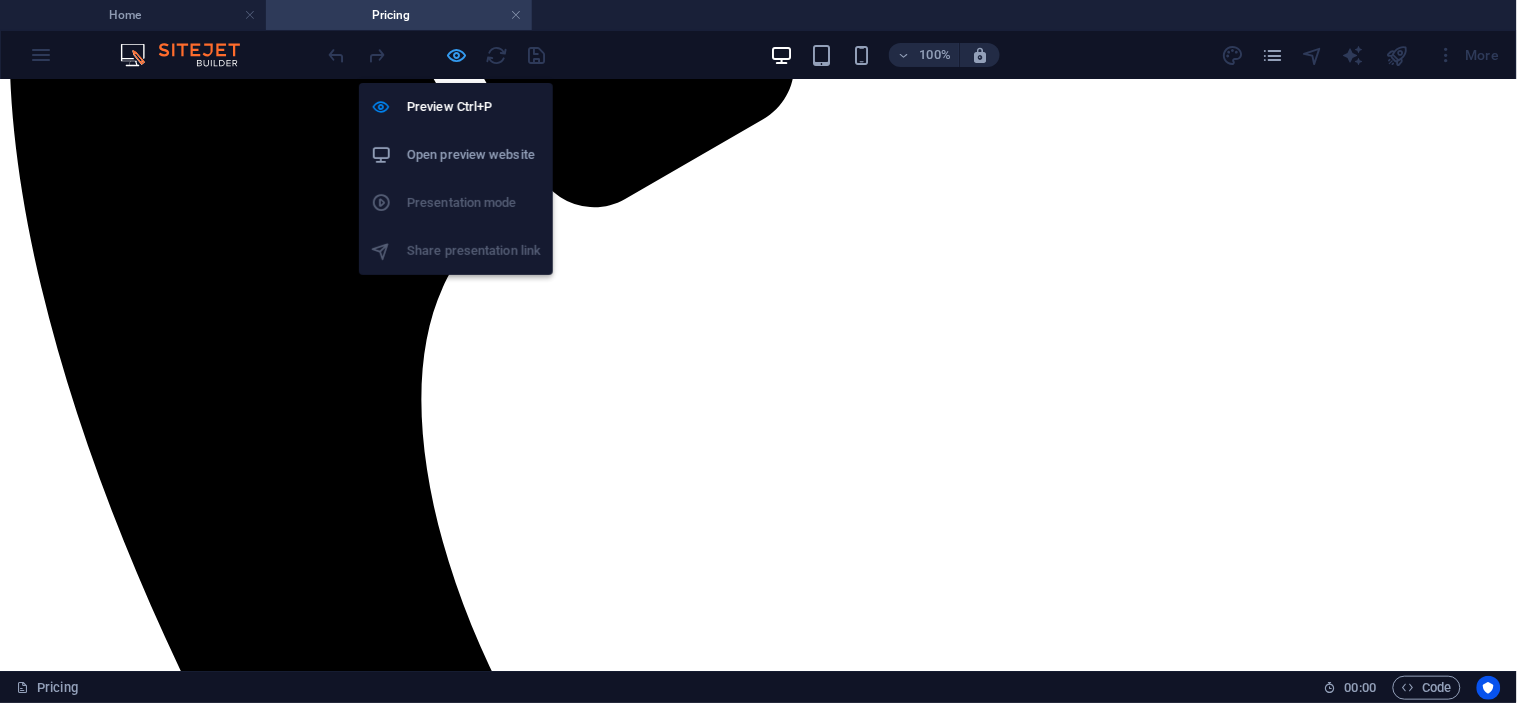 click at bounding box center (457, 55) 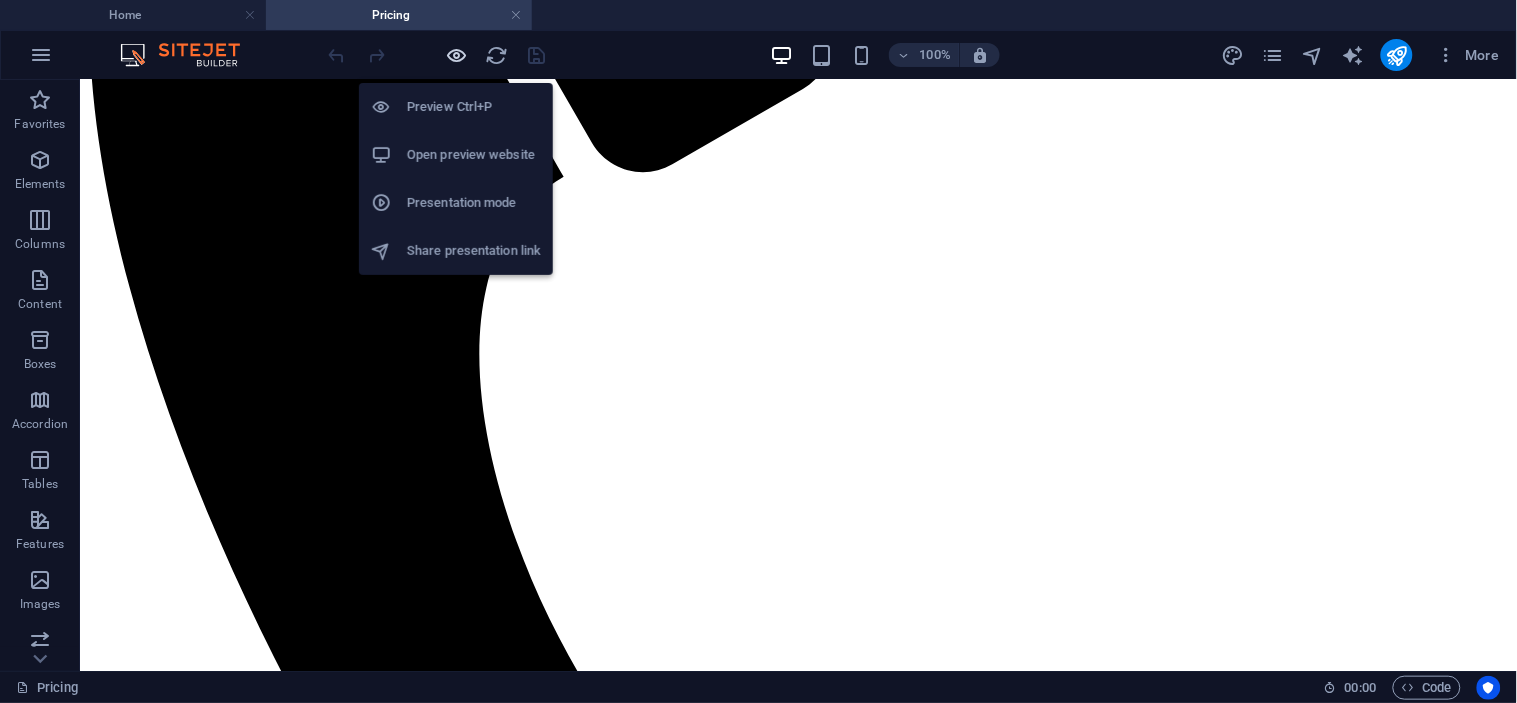 click at bounding box center [457, 55] 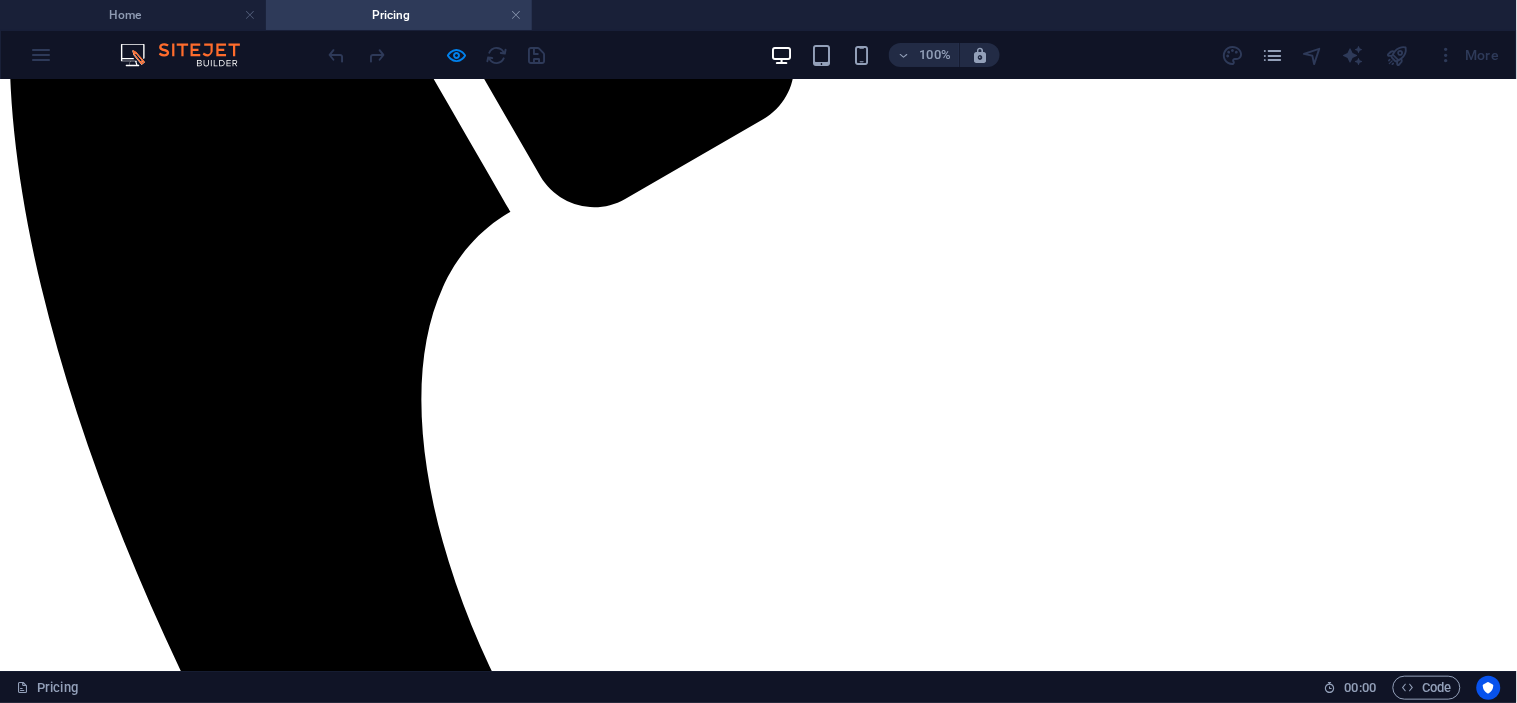 click at bounding box center (758, 3132) 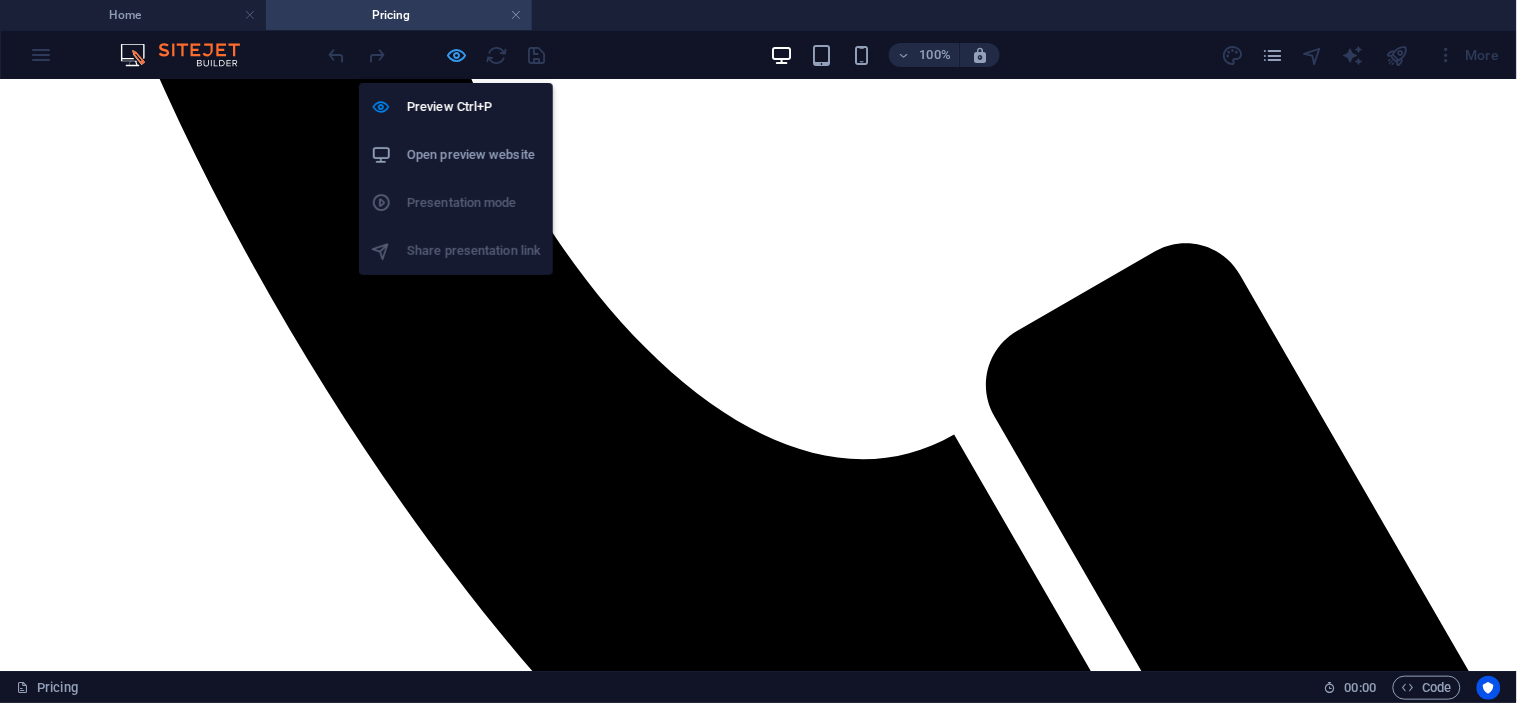 scroll, scrollTop: 1114, scrollLeft: 0, axis: vertical 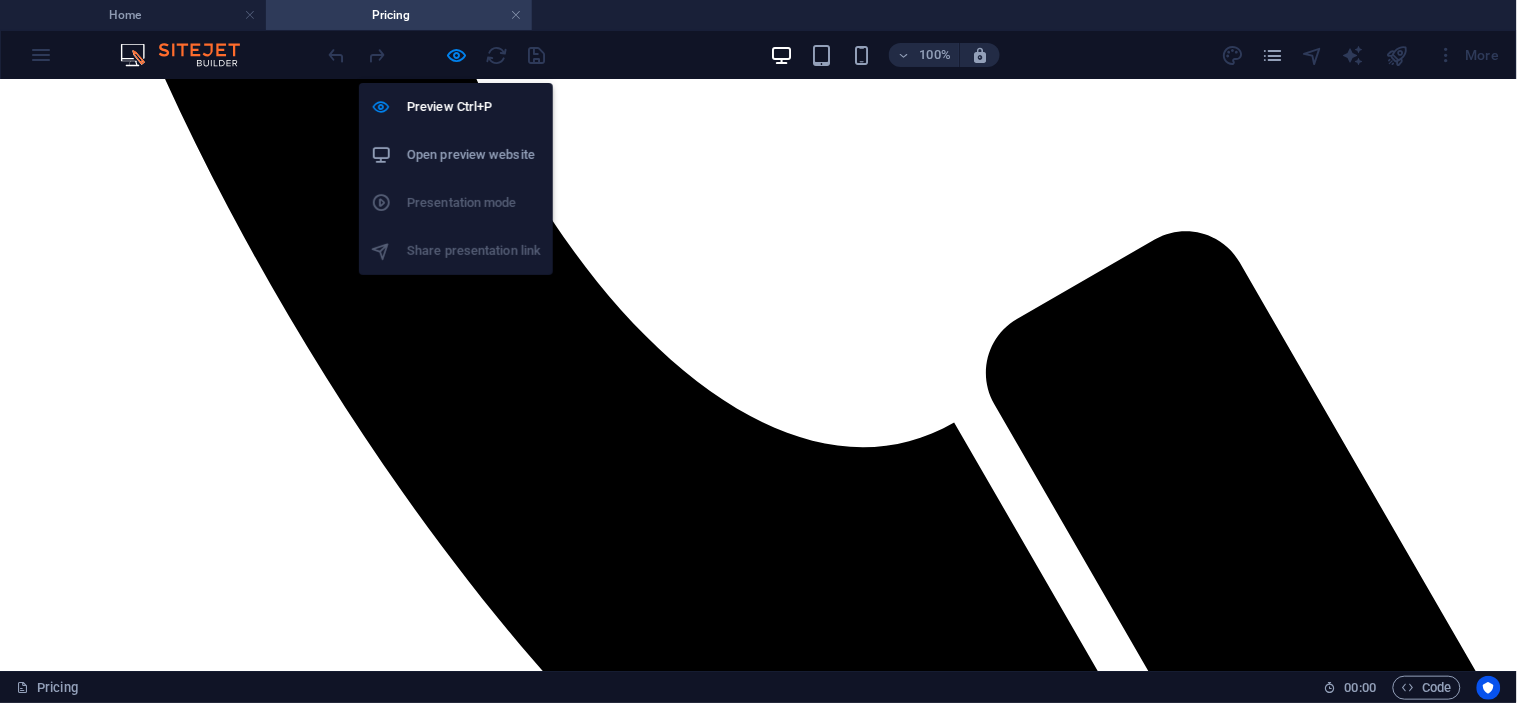 click on "Preview Ctrl+P Open preview website Presentation mode Share presentation link" at bounding box center [456, 171] 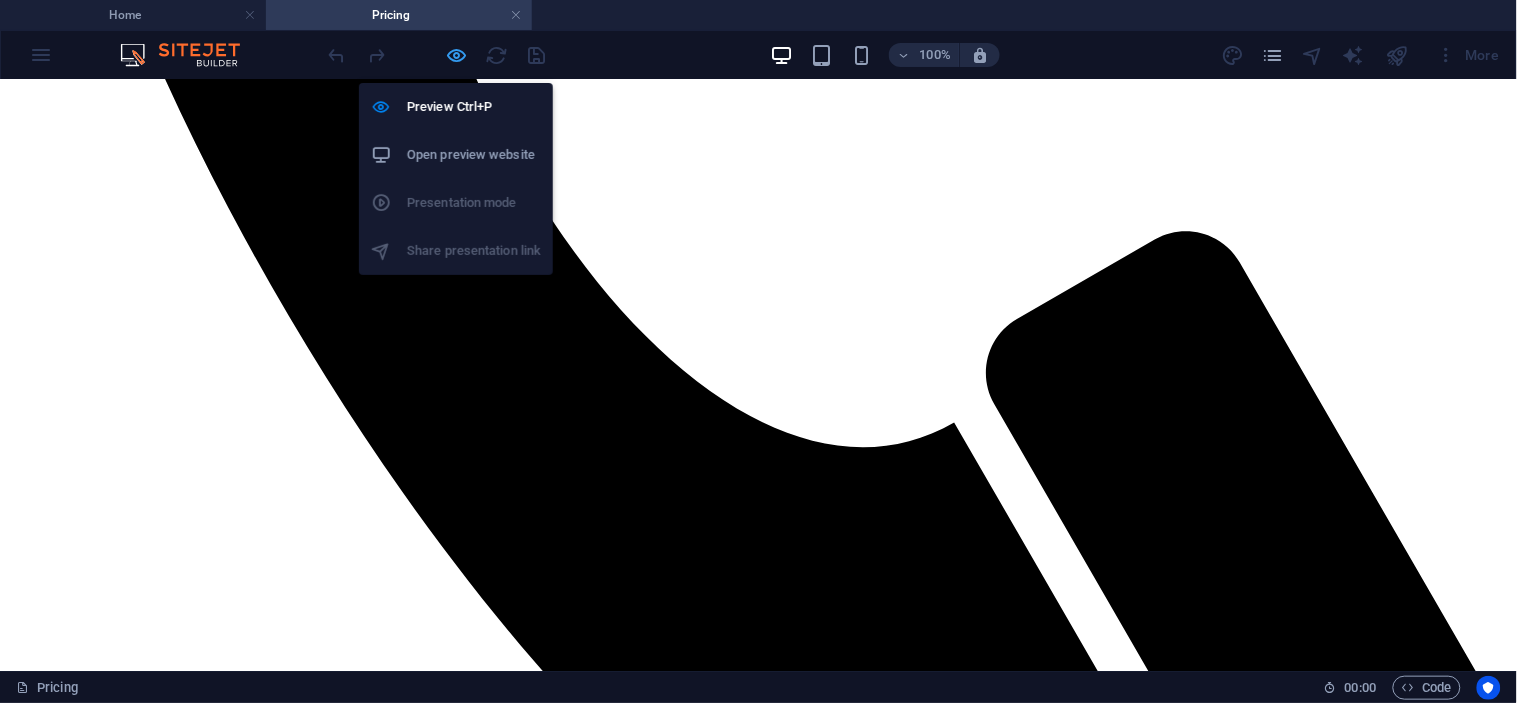 click at bounding box center (457, 55) 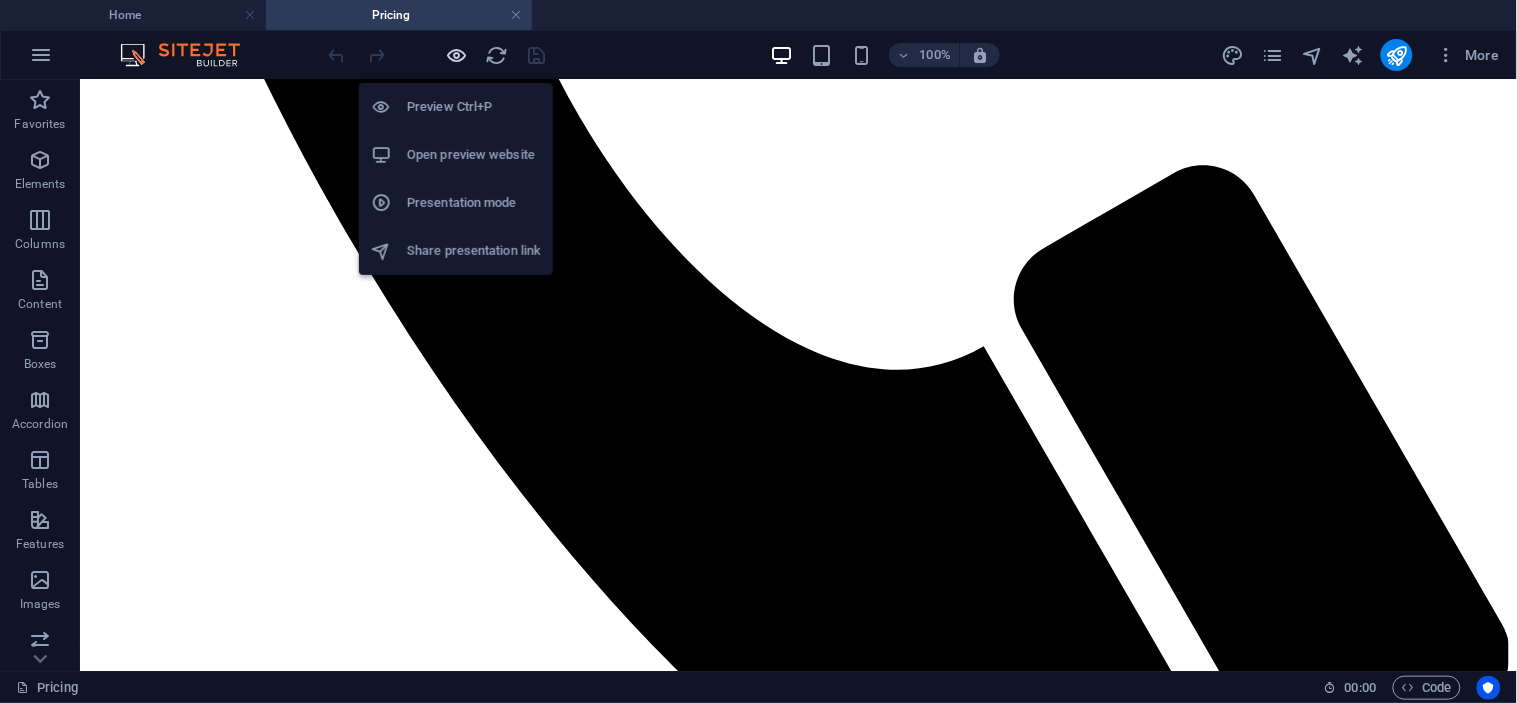 scroll, scrollTop: 1255, scrollLeft: 0, axis: vertical 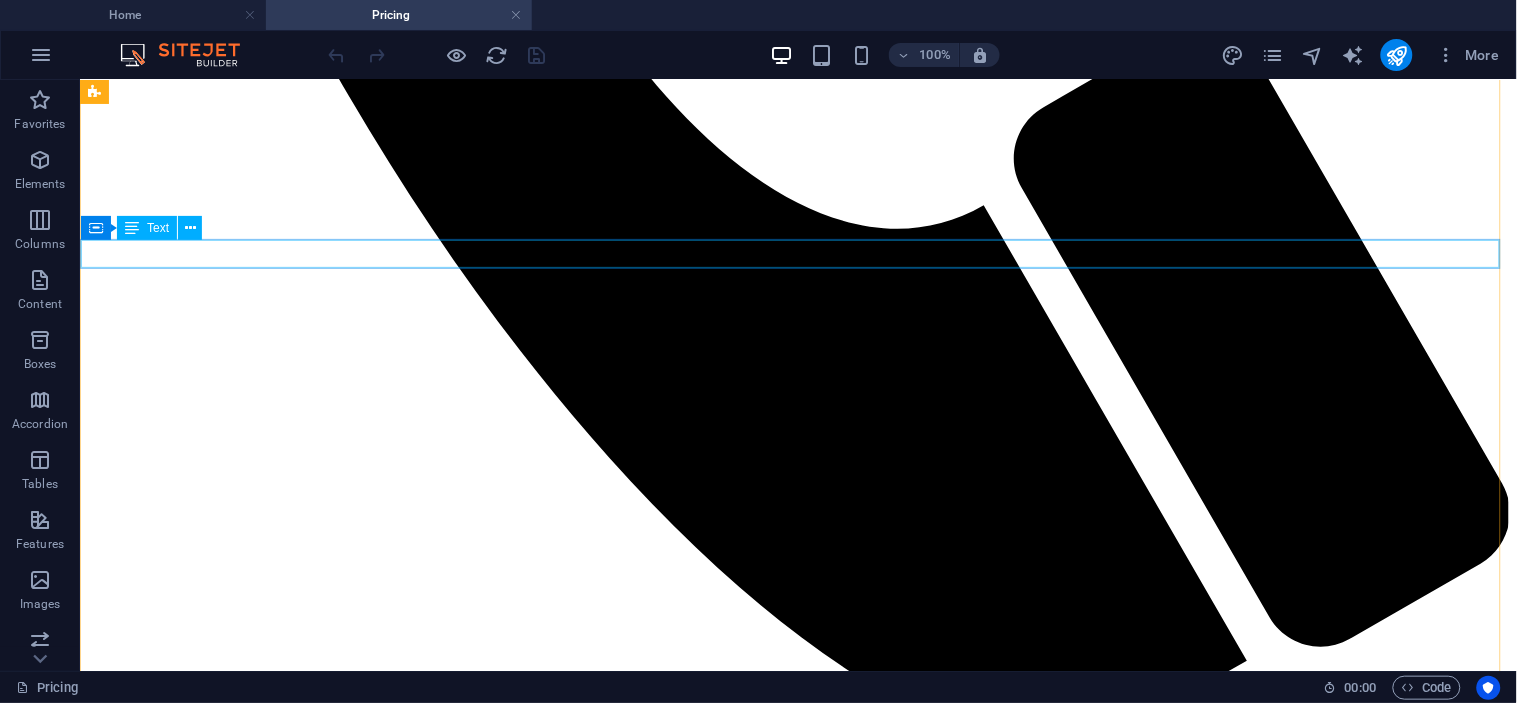 click on "LAE TIDAL BASIN UPGRADE" at bounding box center (797, 2565) 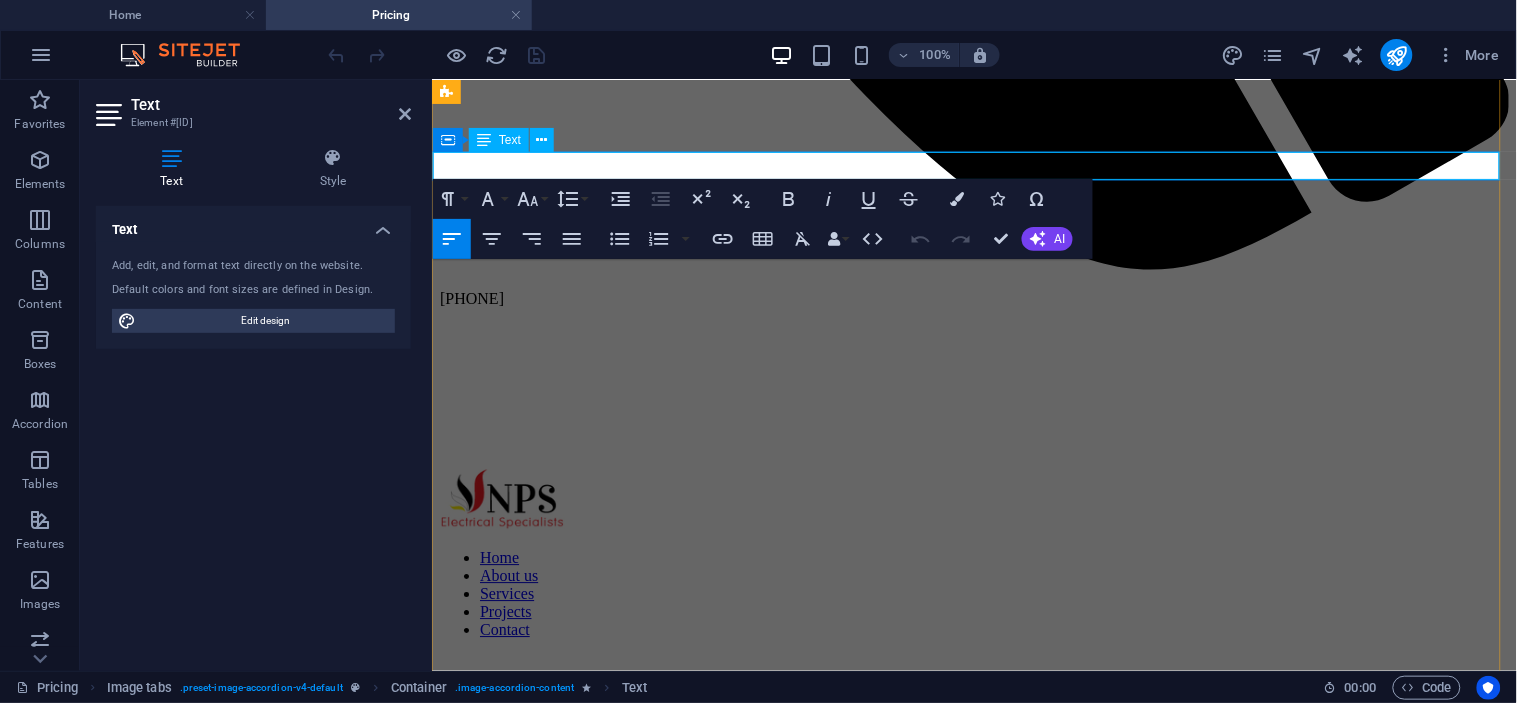 click on "LAE TIDAL BASIN UPGRADE" at bounding box center (973, 2076) 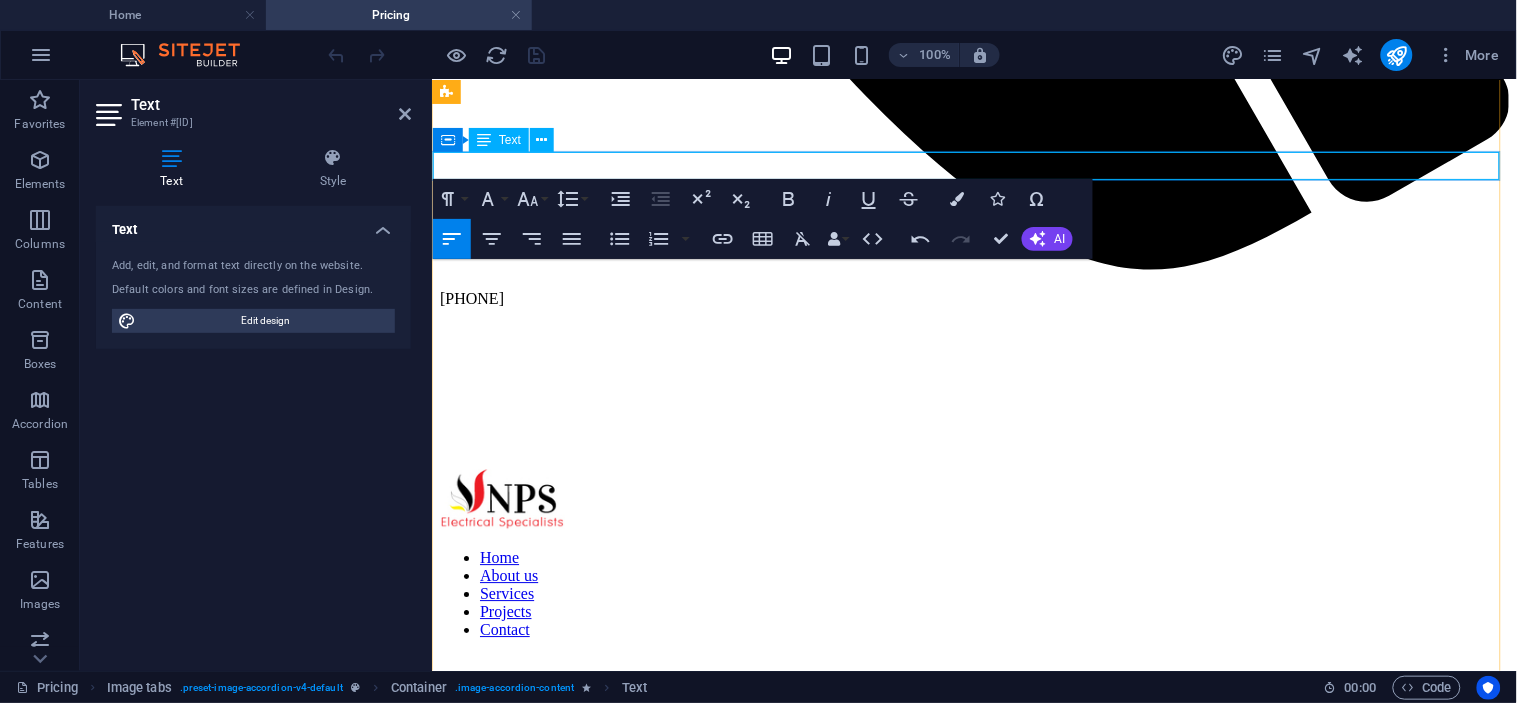 drag, startPoint x: 643, startPoint y: 166, endPoint x: 432, endPoint y: 165, distance: 211.00237 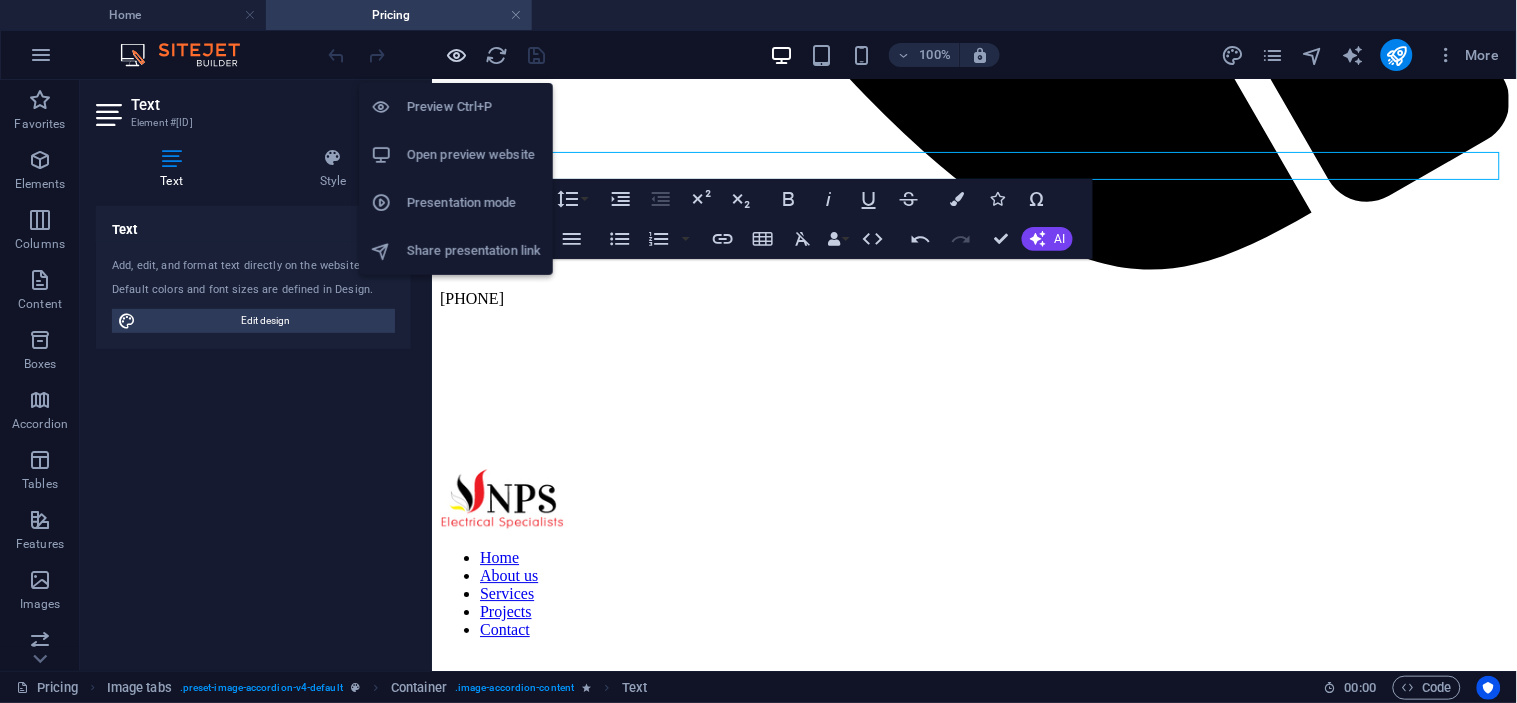 click at bounding box center [457, 55] 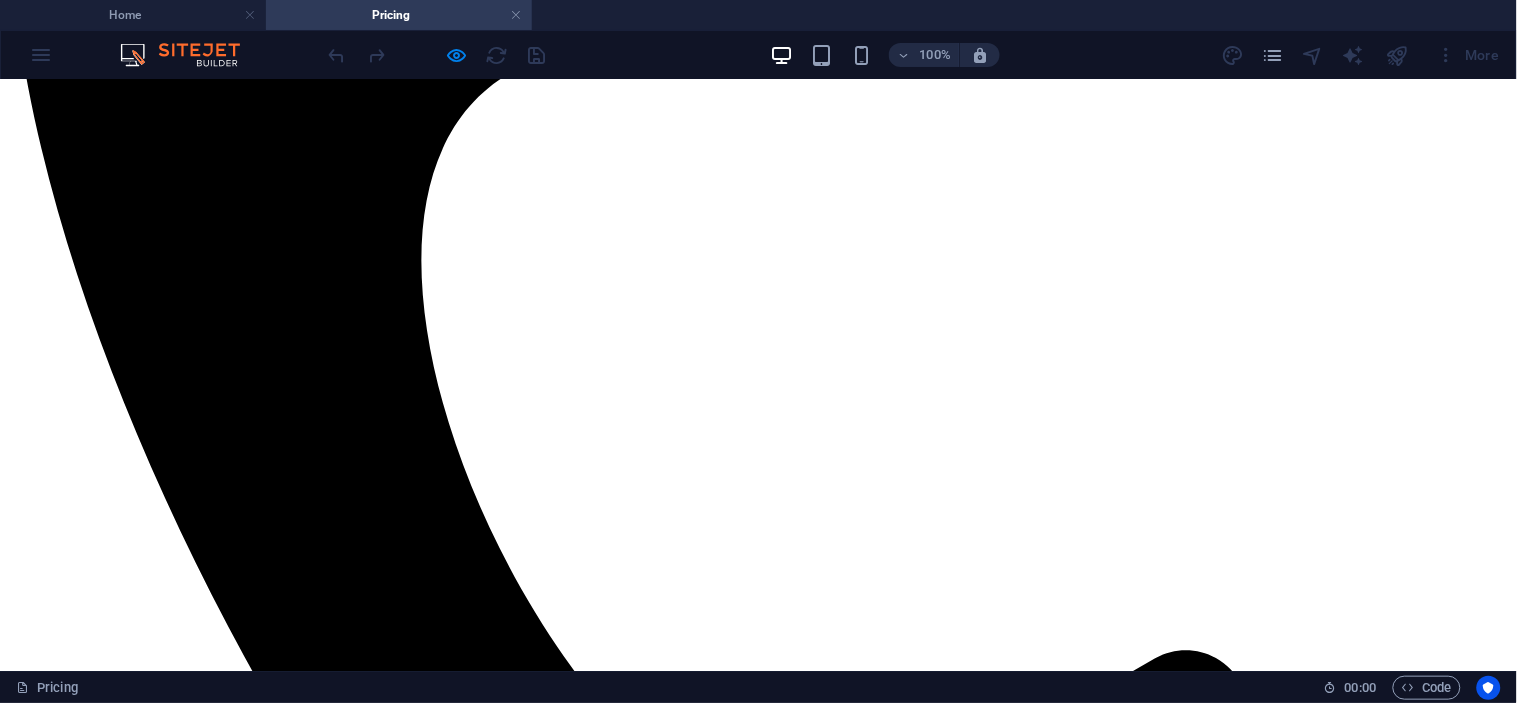 scroll, scrollTop: 695, scrollLeft: 0, axis: vertical 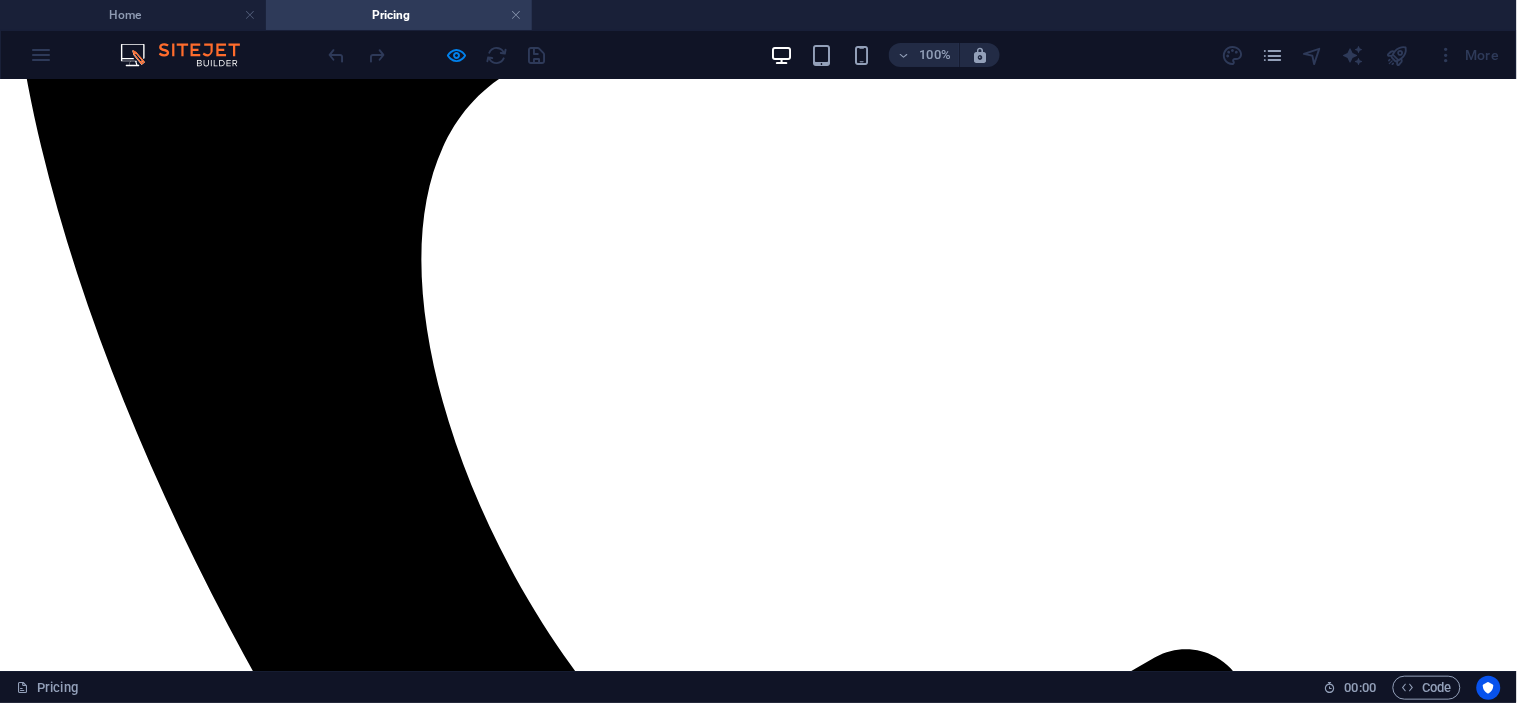 click on "SP BREWERY" at bounding box center [758, 3414] 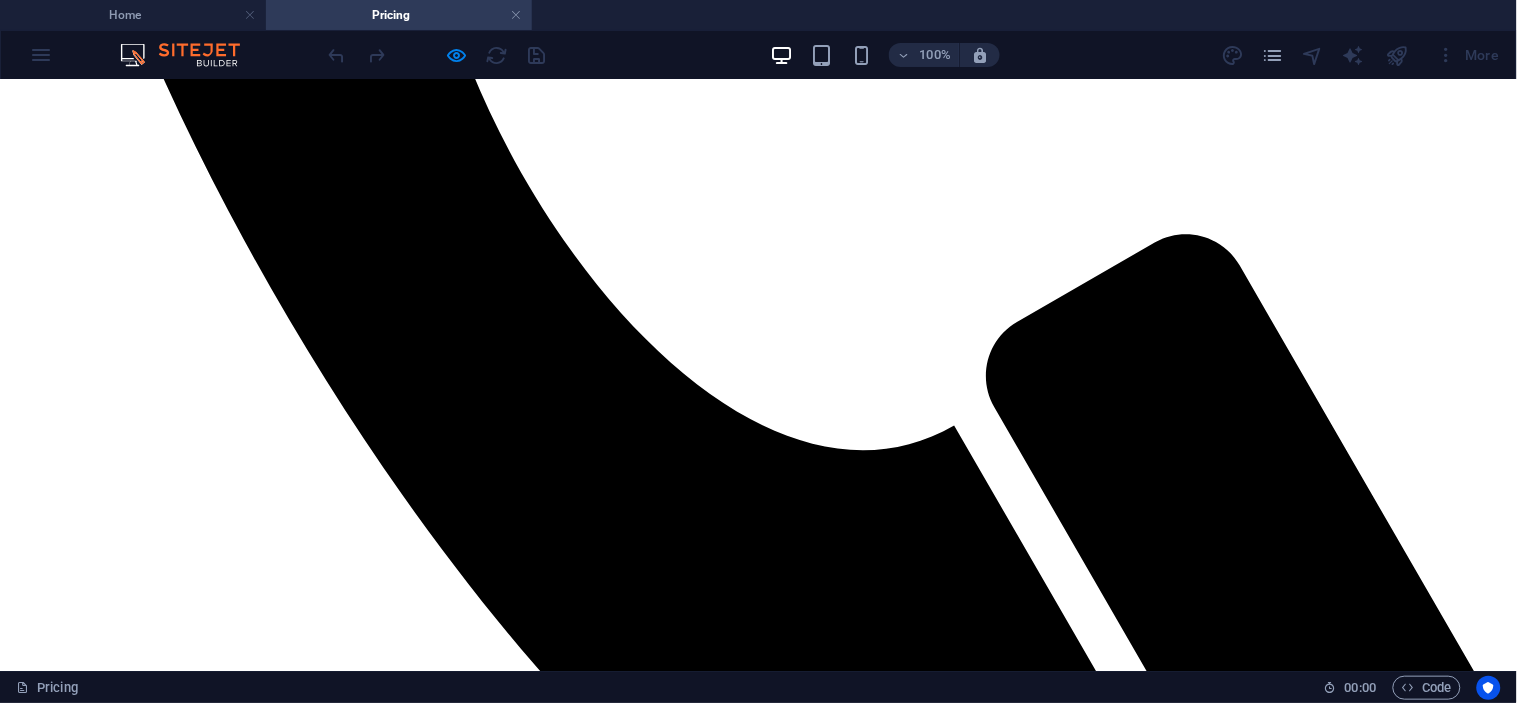 scroll, scrollTop: 1114, scrollLeft: 0, axis: vertical 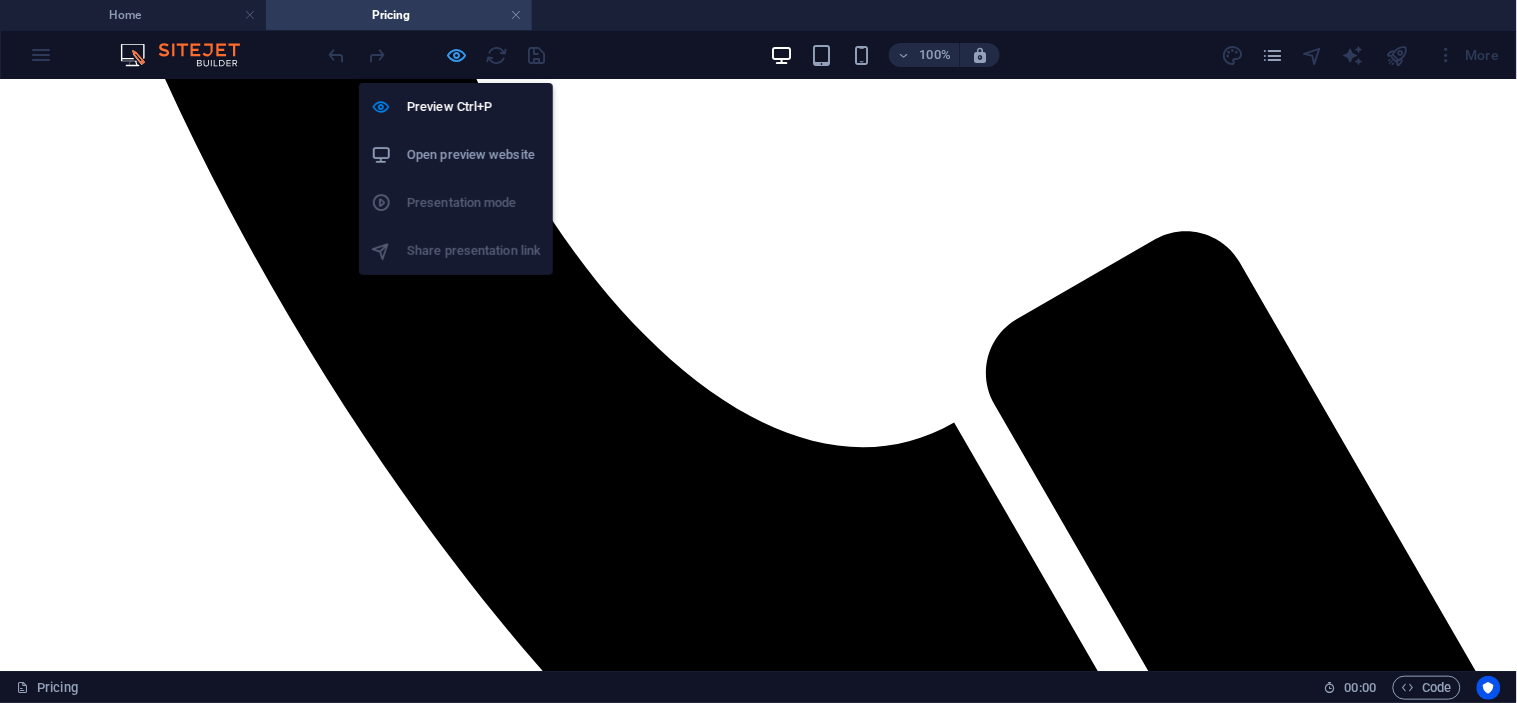 click at bounding box center [457, 55] 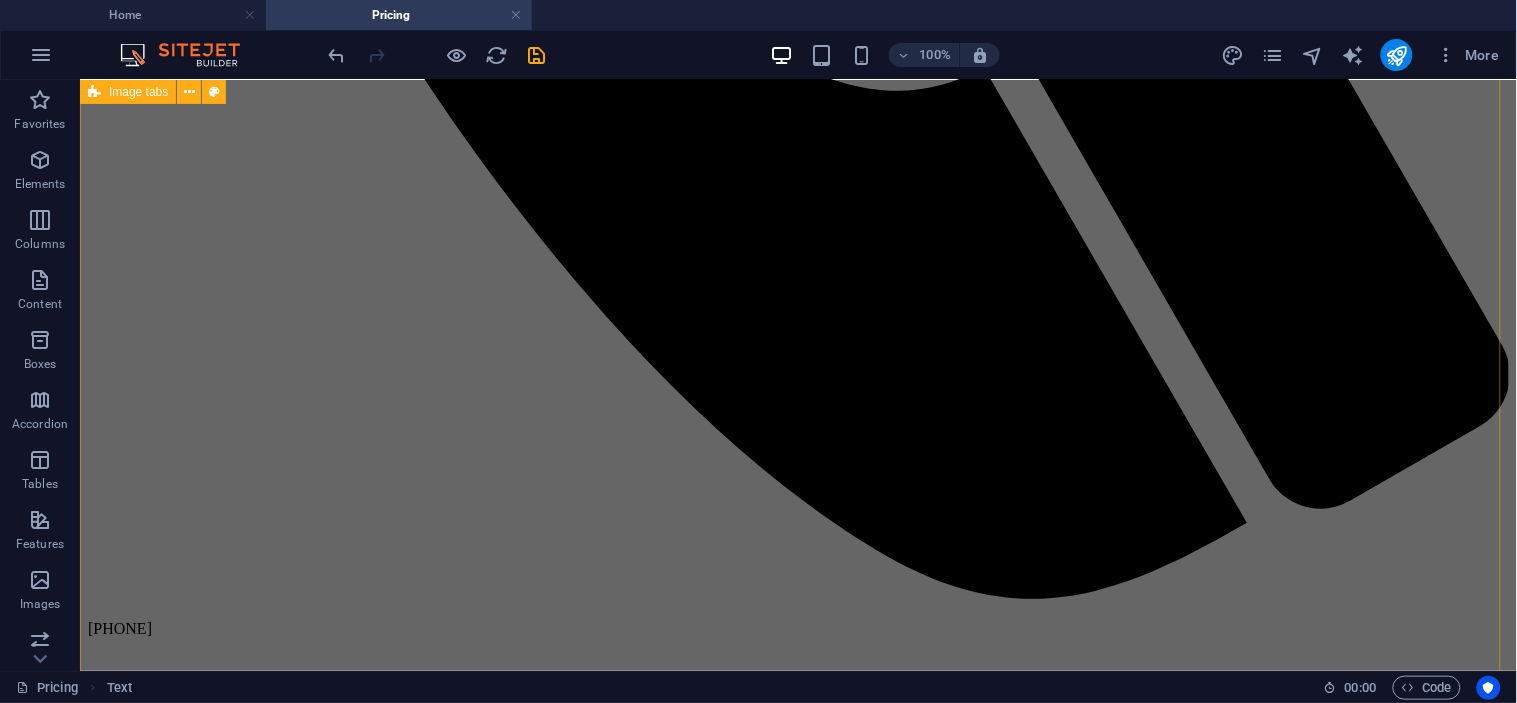 scroll, scrollTop: 1700, scrollLeft: 0, axis: vertical 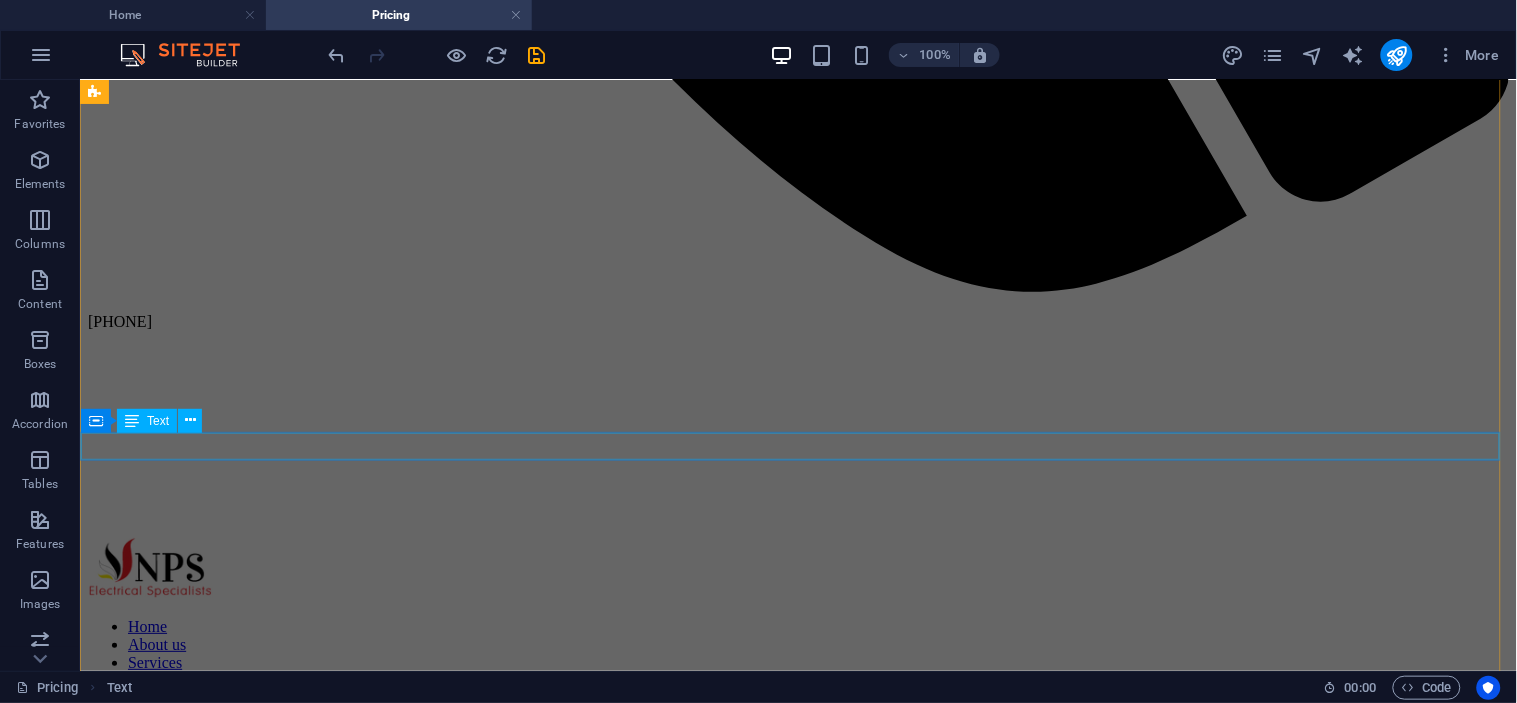 click on "LAE TIDAL BASIN UPGRAE" at bounding box center [797, 2616] 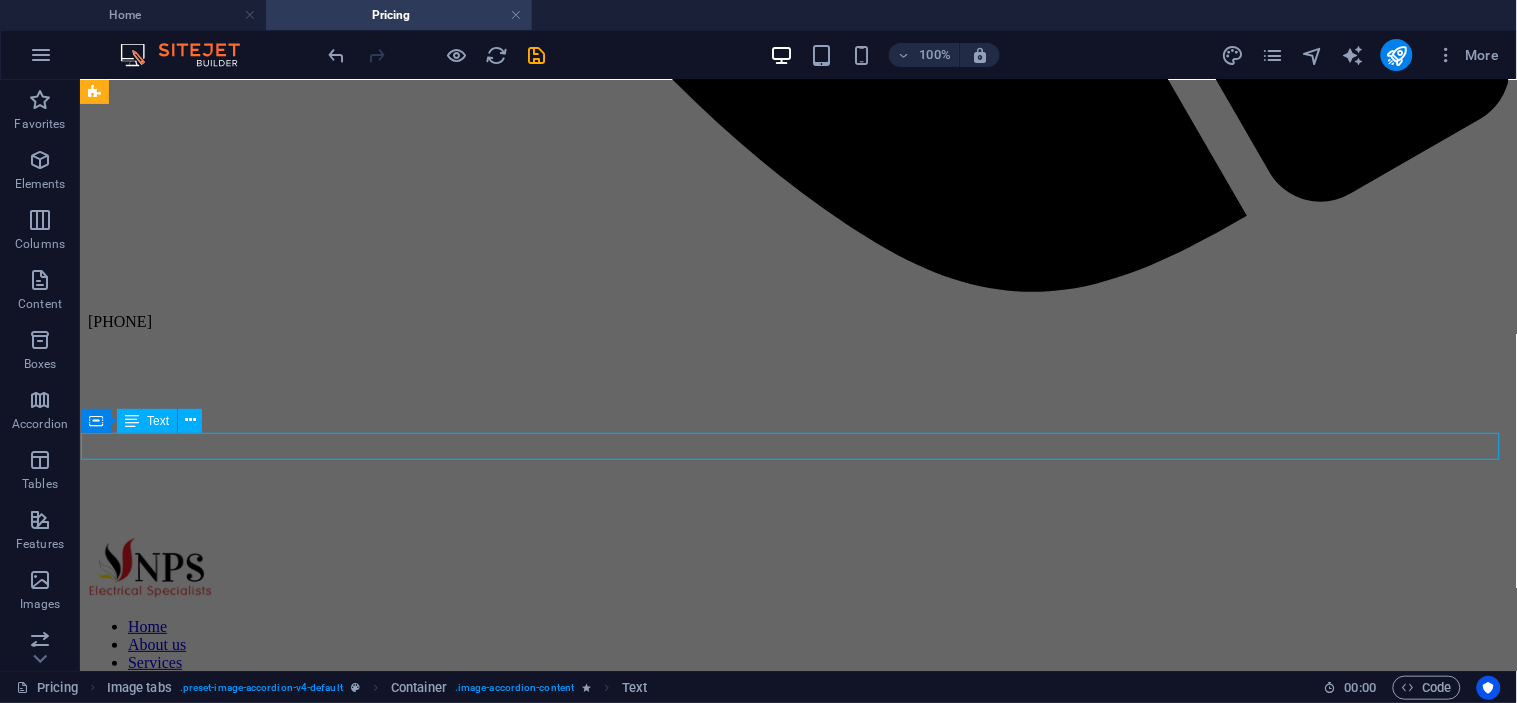 click on "LAE TIDAL BASIN UPGRAE" at bounding box center (797, 2616) 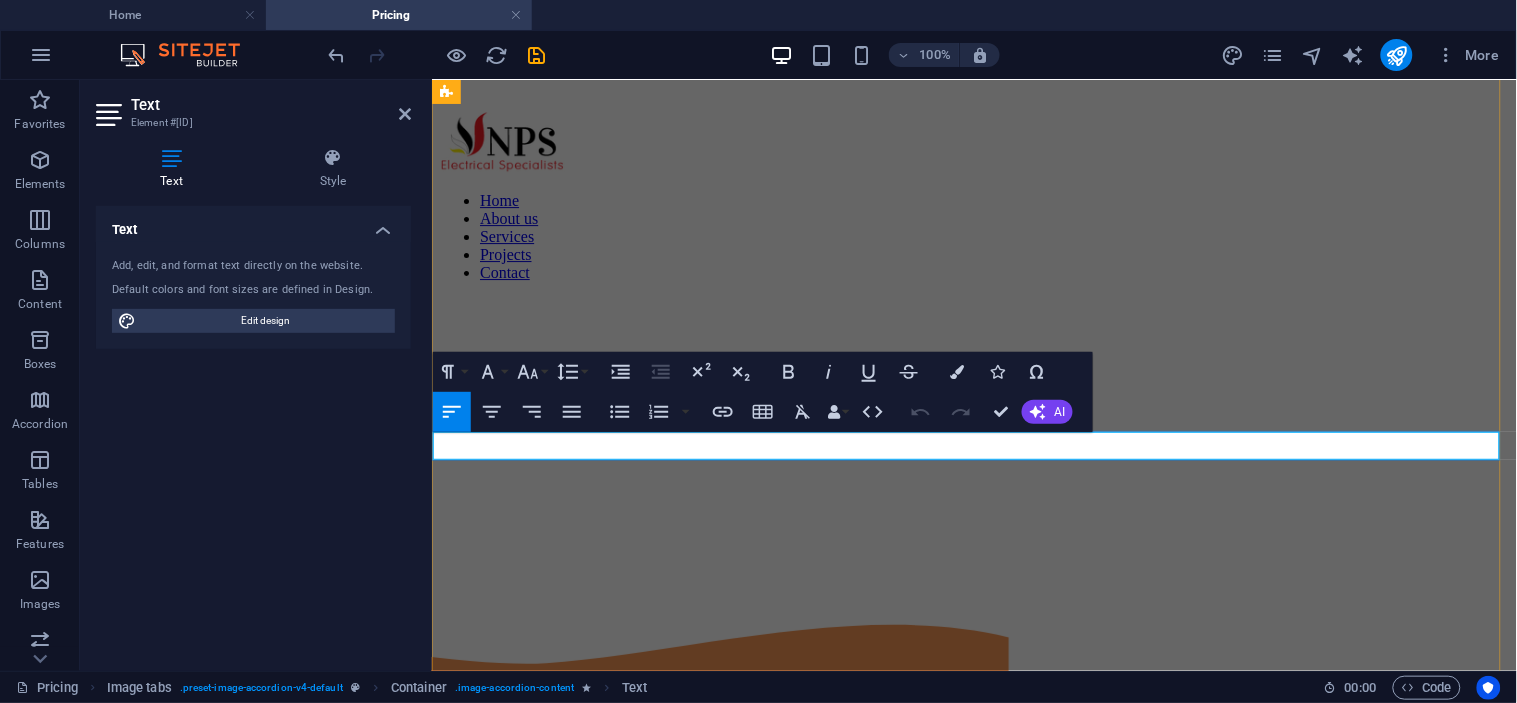 drag, startPoint x: 1129, startPoint y: 443, endPoint x: 926, endPoint y: 441, distance: 203.00986 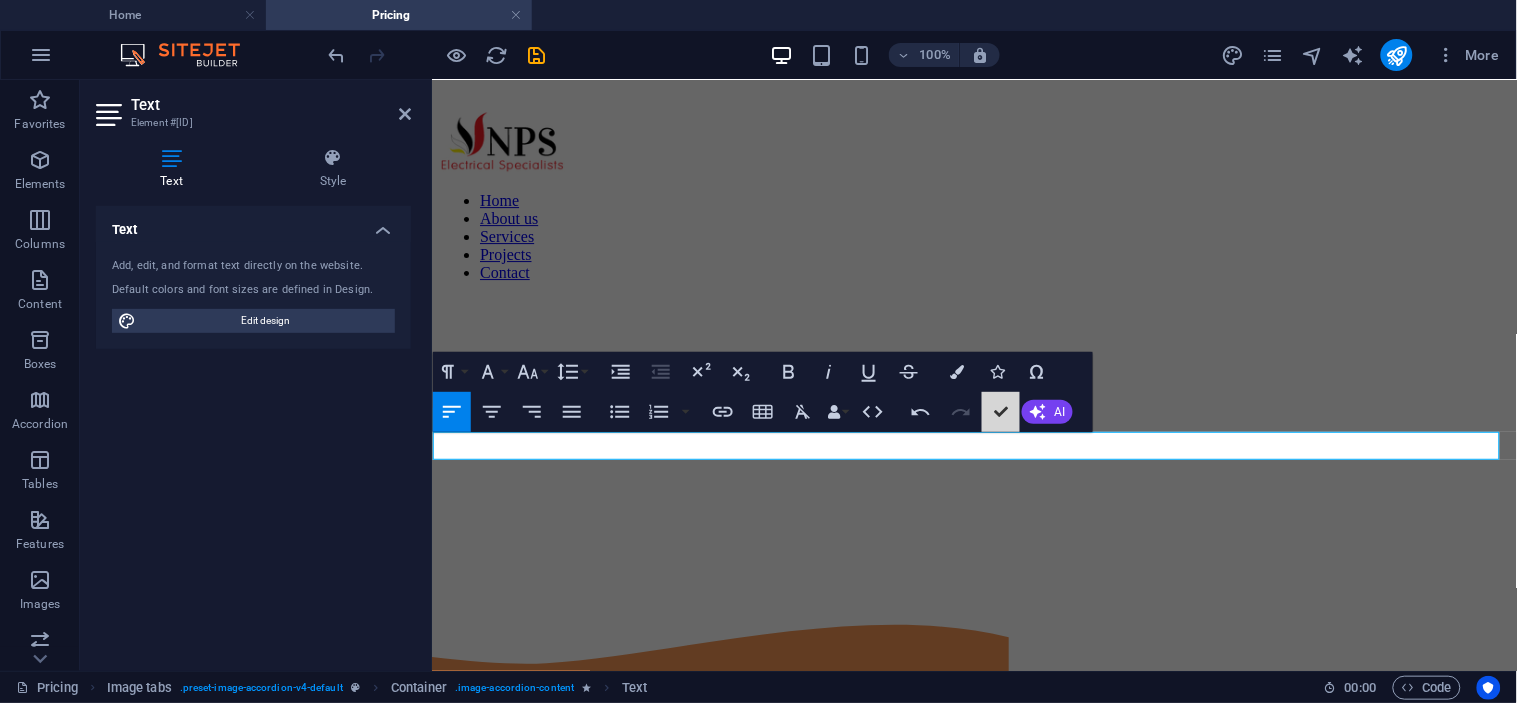 scroll, scrollTop: 1700, scrollLeft: 0, axis: vertical 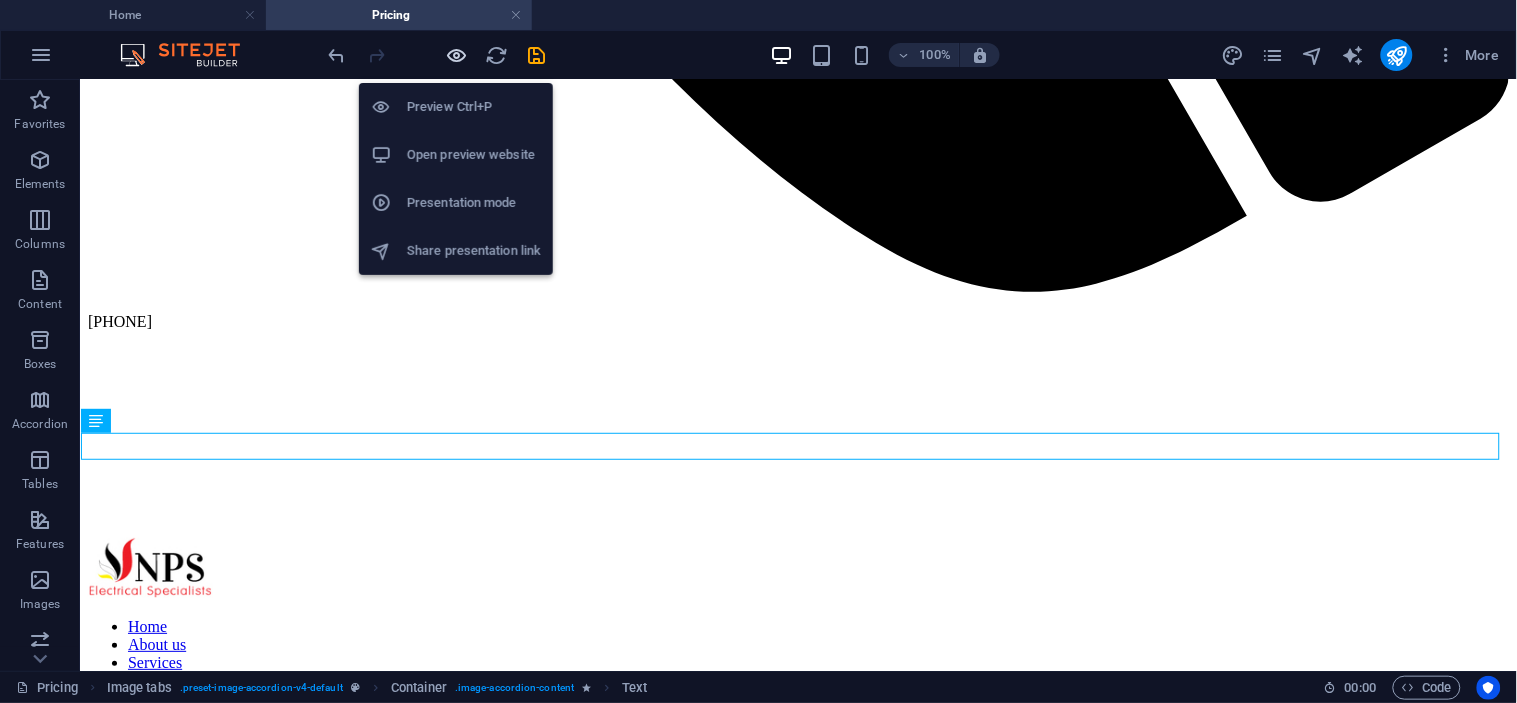 click at bounding box center (457, 55) 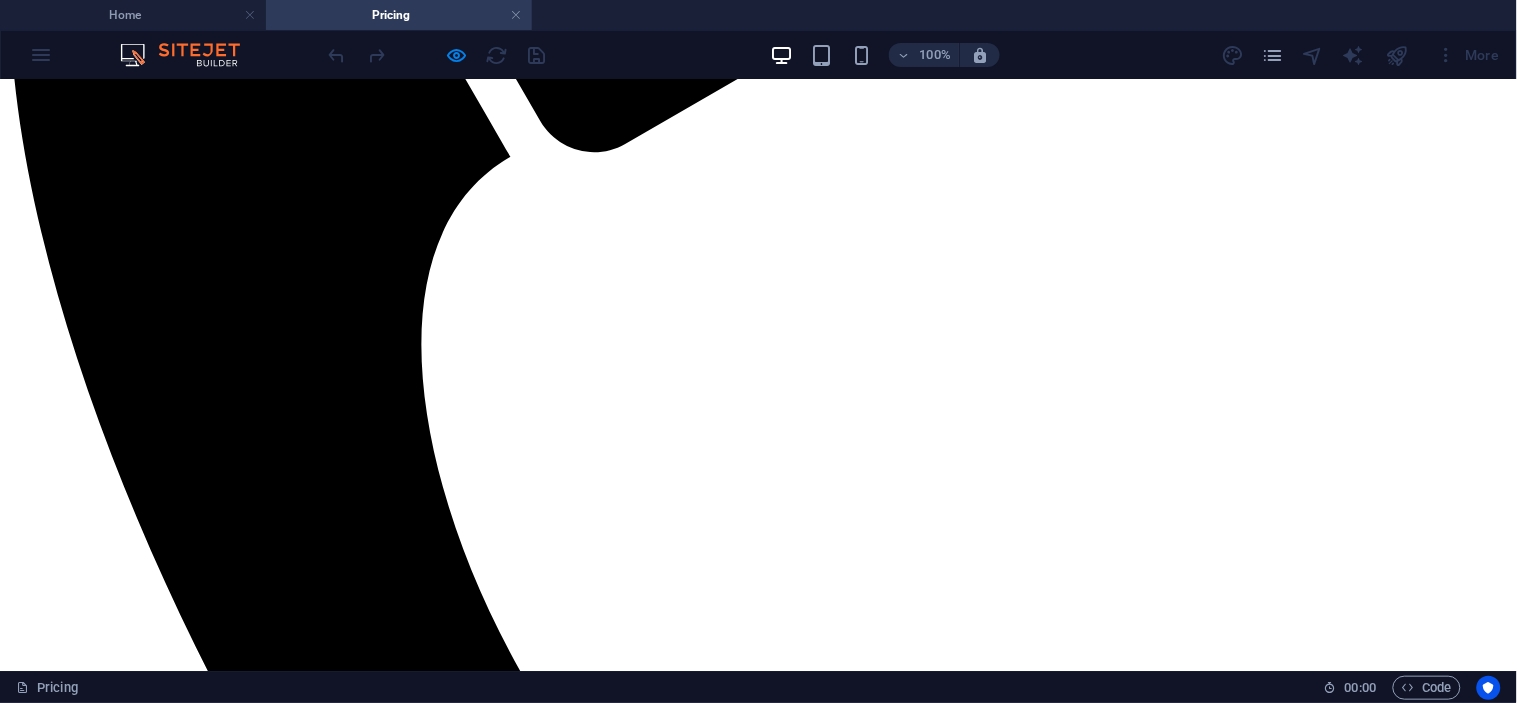 scroll, scrollTop: 496, scrollLeft: 0, axis: vertical 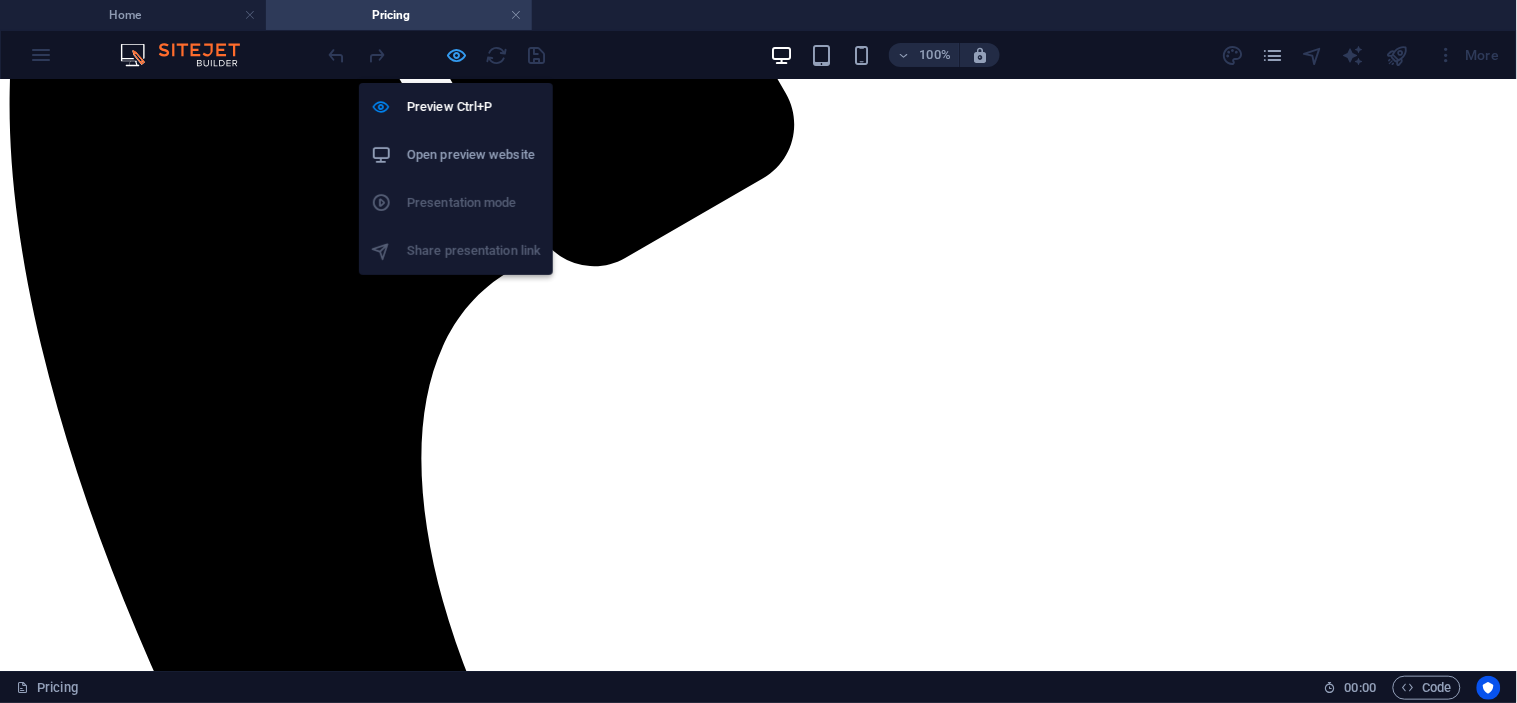 click at bounding box center (457, 55) 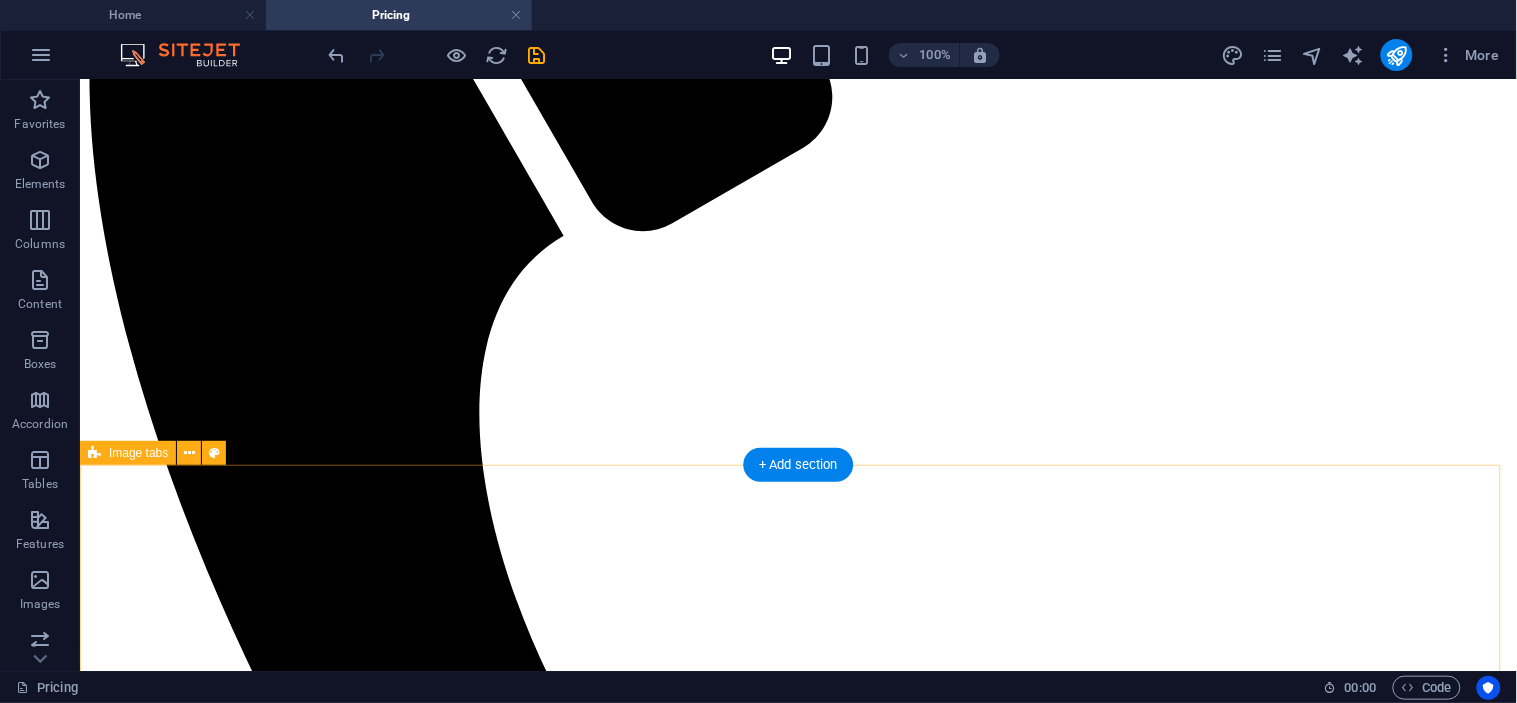 scroll, scrollTop: 830, scrollLeft: 0, axis: vertical 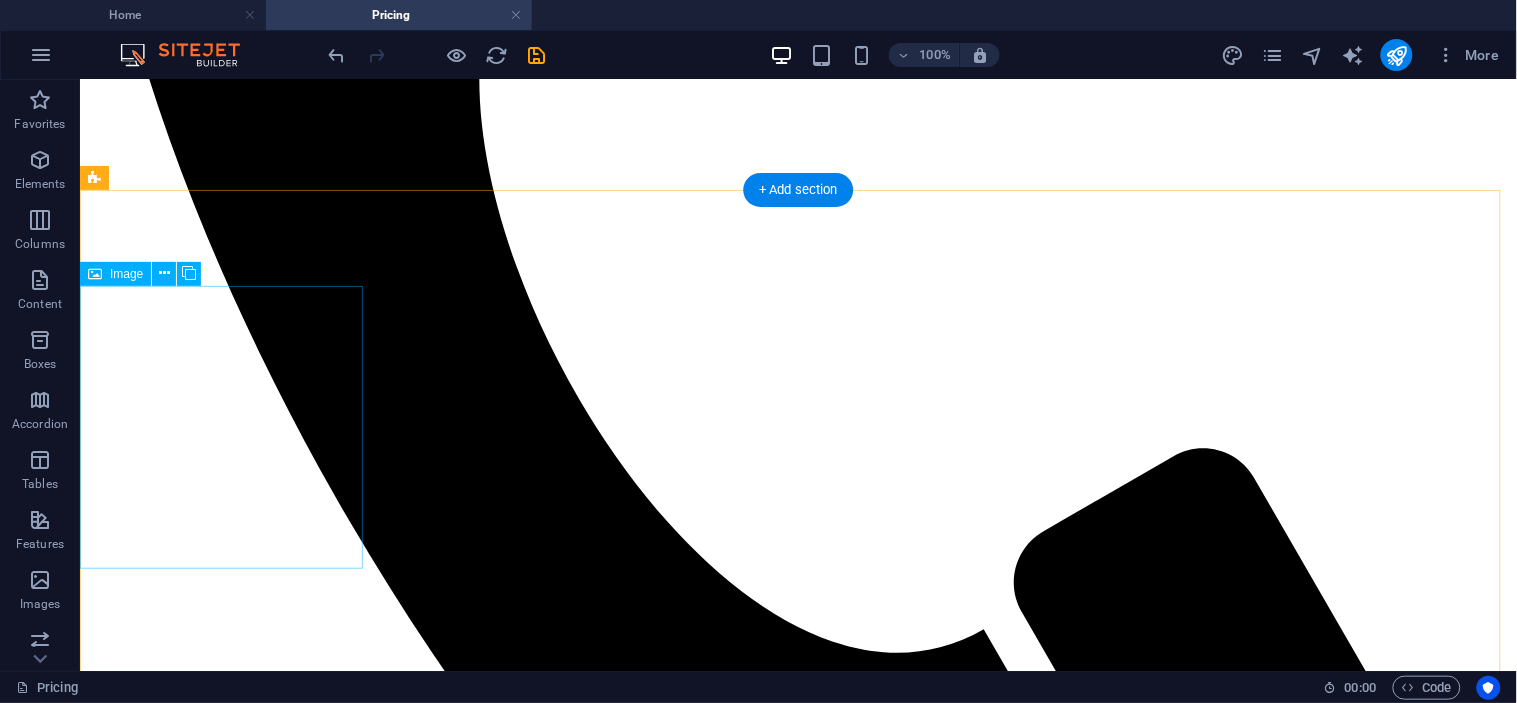 click on "PNG PORTS LAE TIDAL BASIN UPGRADE" at bounding box center (797, 2628) 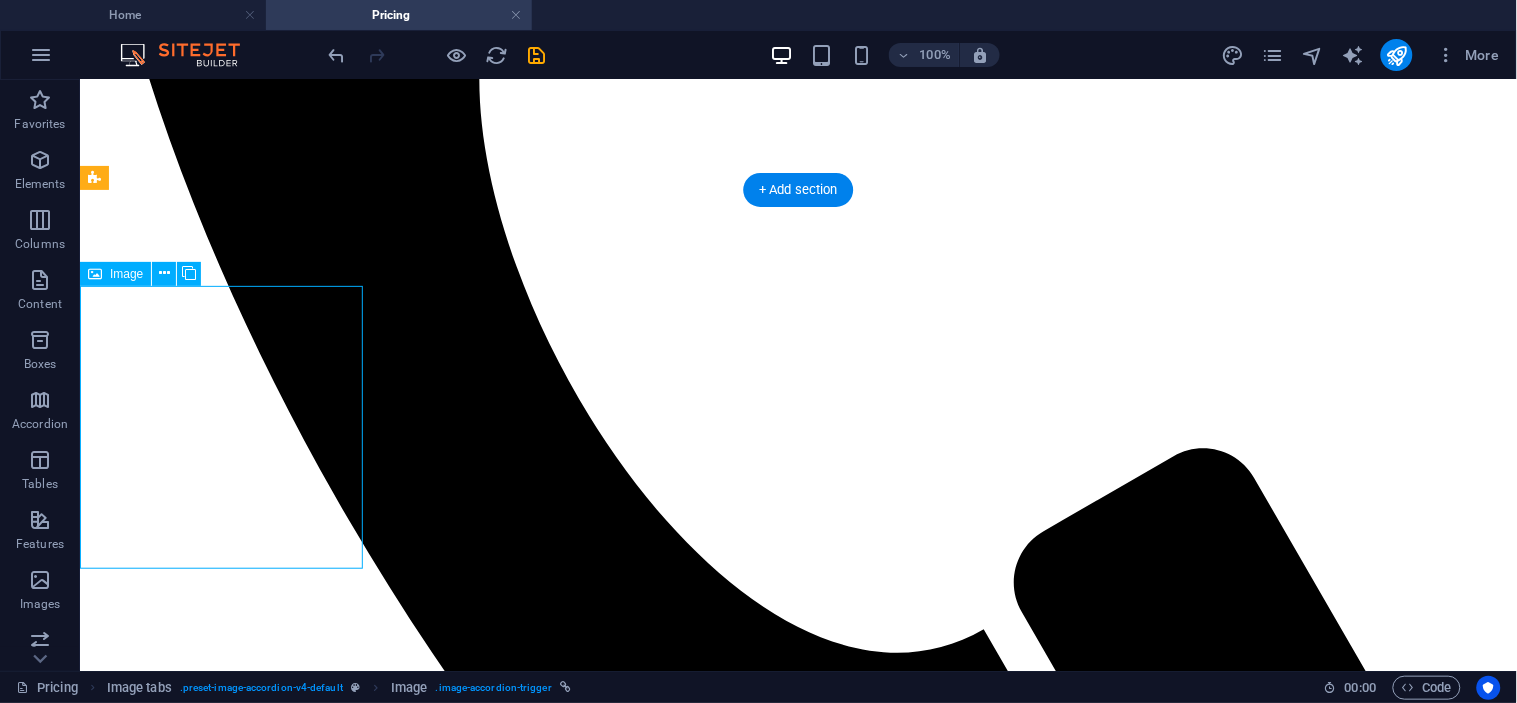 click on "PNG PORTS LAE TIDAL BASIN UPGRADE" at bounding box center (797, 2628) 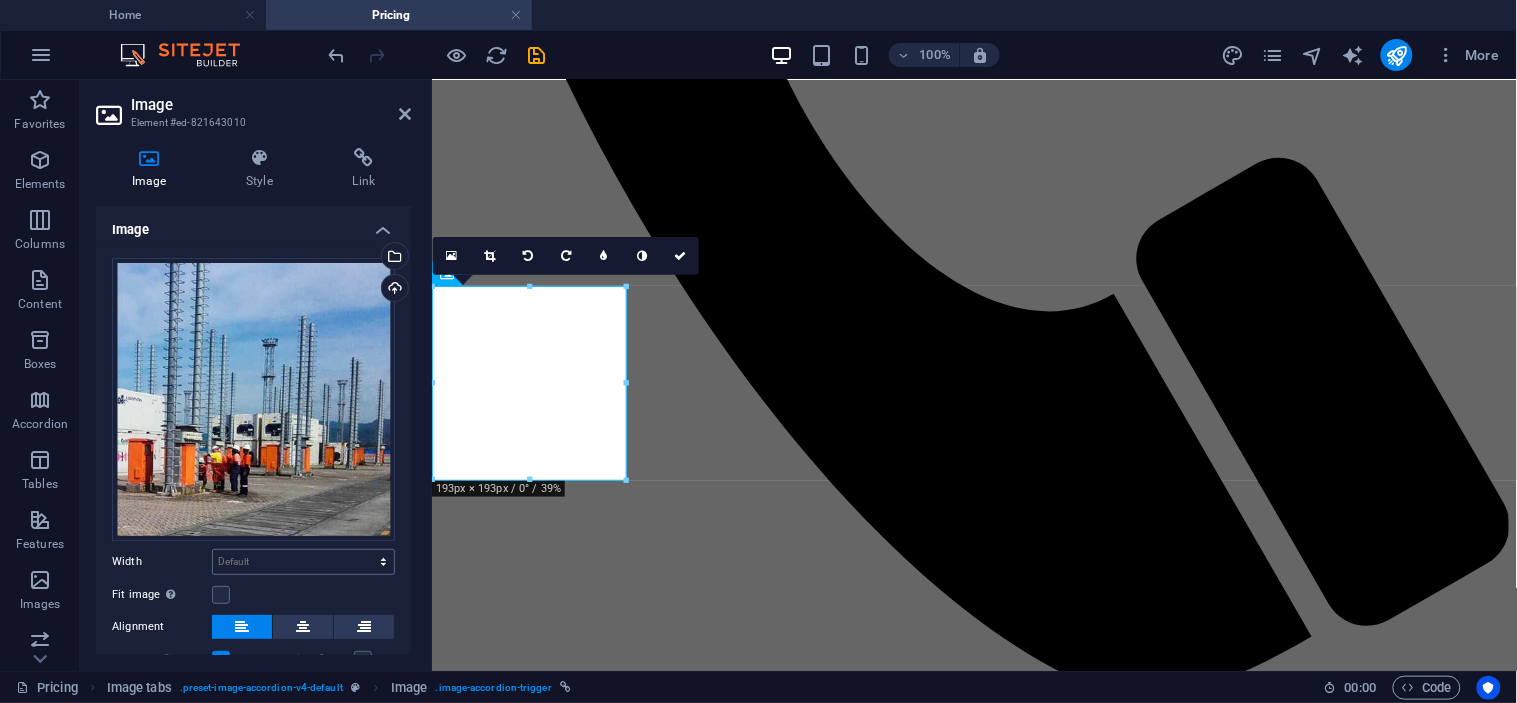 scroll, scrollTop: 141, scrollLeft: 0, axis: vertical 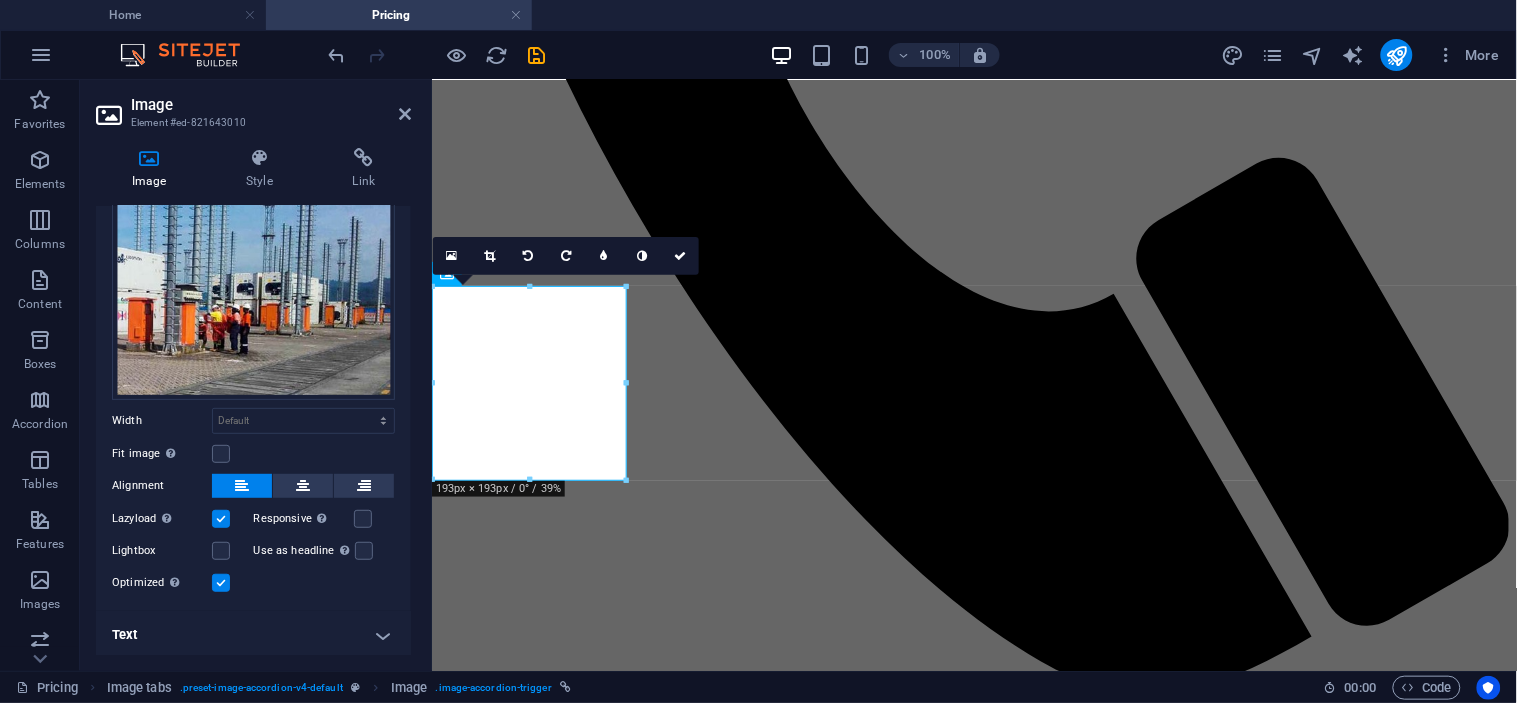 click on "Text" at bounding box center (253, 635) 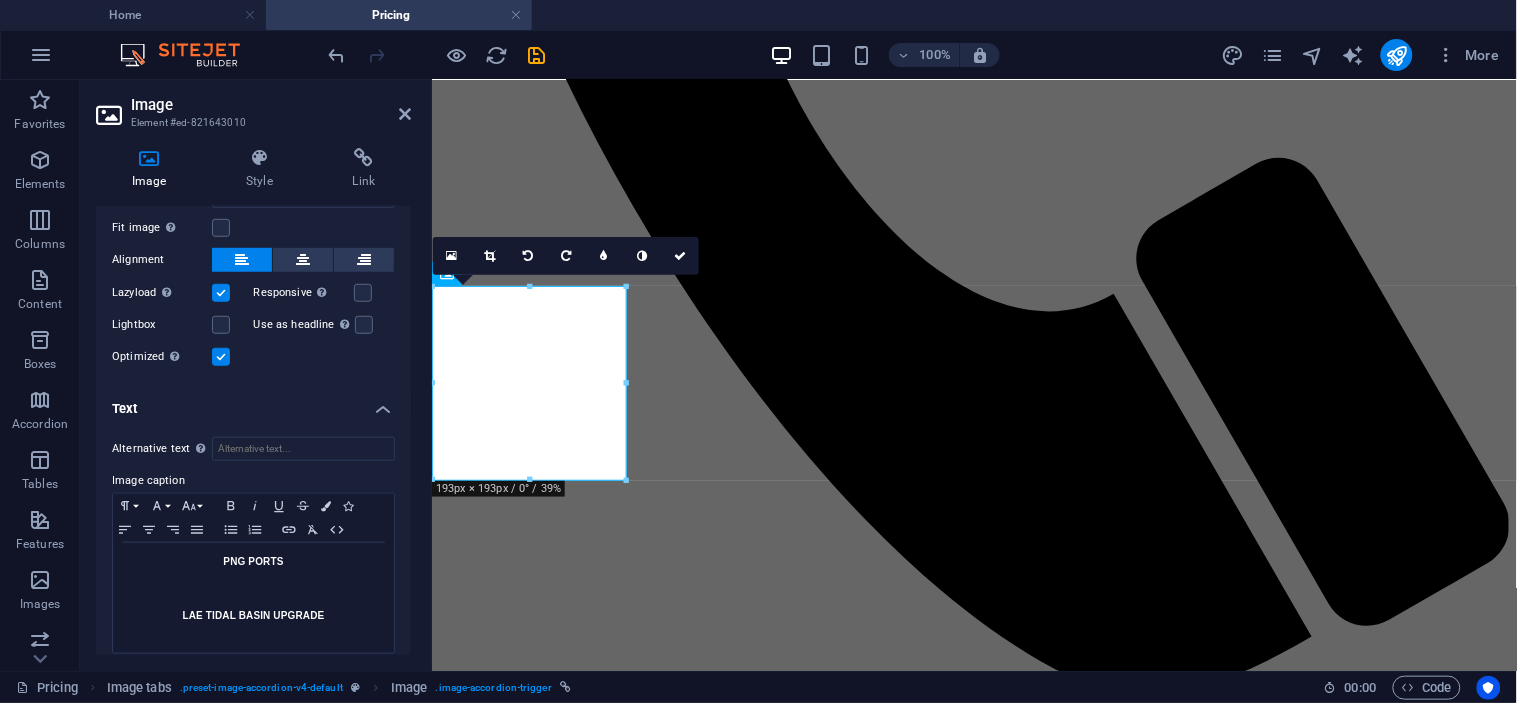 scroll, scrollTop: 378, scrollLeft: 0, axis: vertical 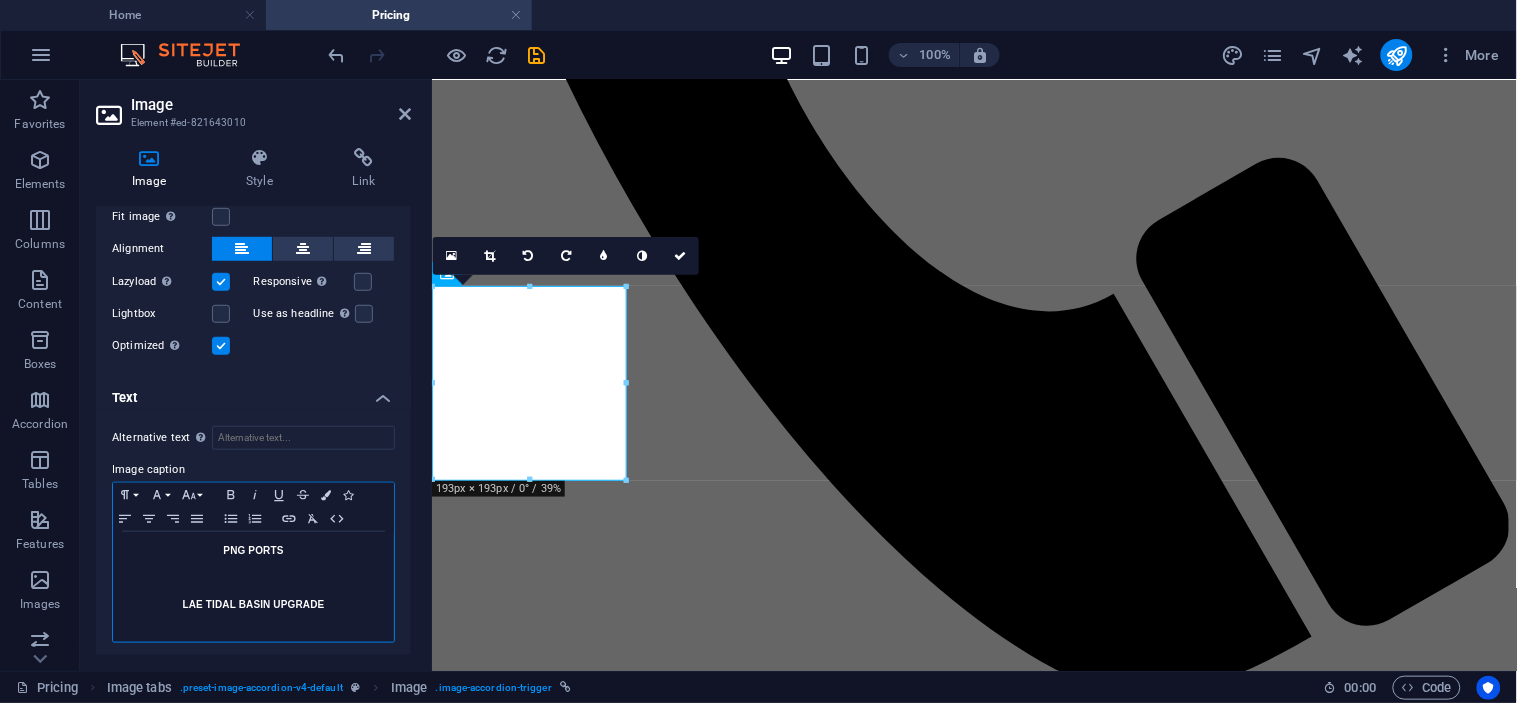 click on "LAE TIDAL BASIN UPGRADE" at bounding box center (253, 605) 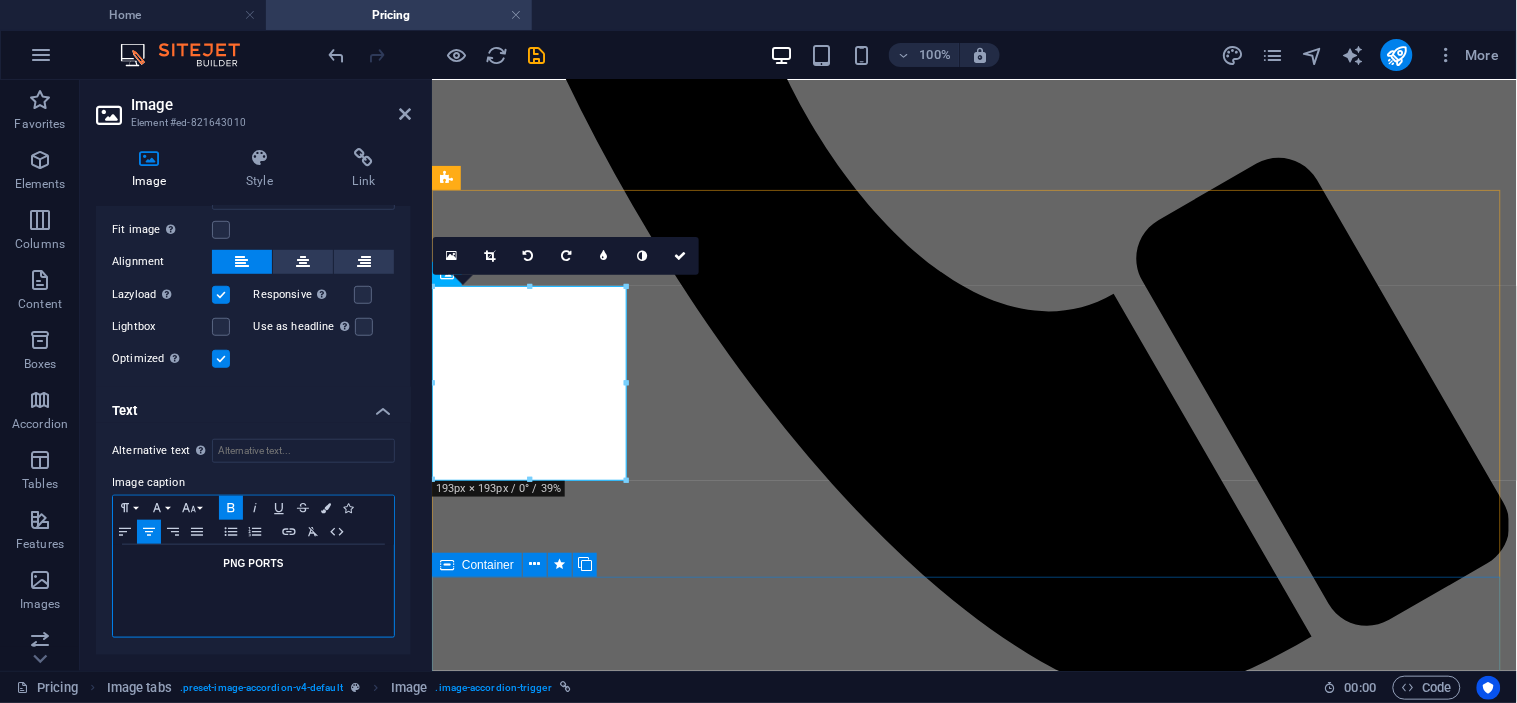 scroll, scrollTop: 361, scrollLeft: 0, axis: vertical 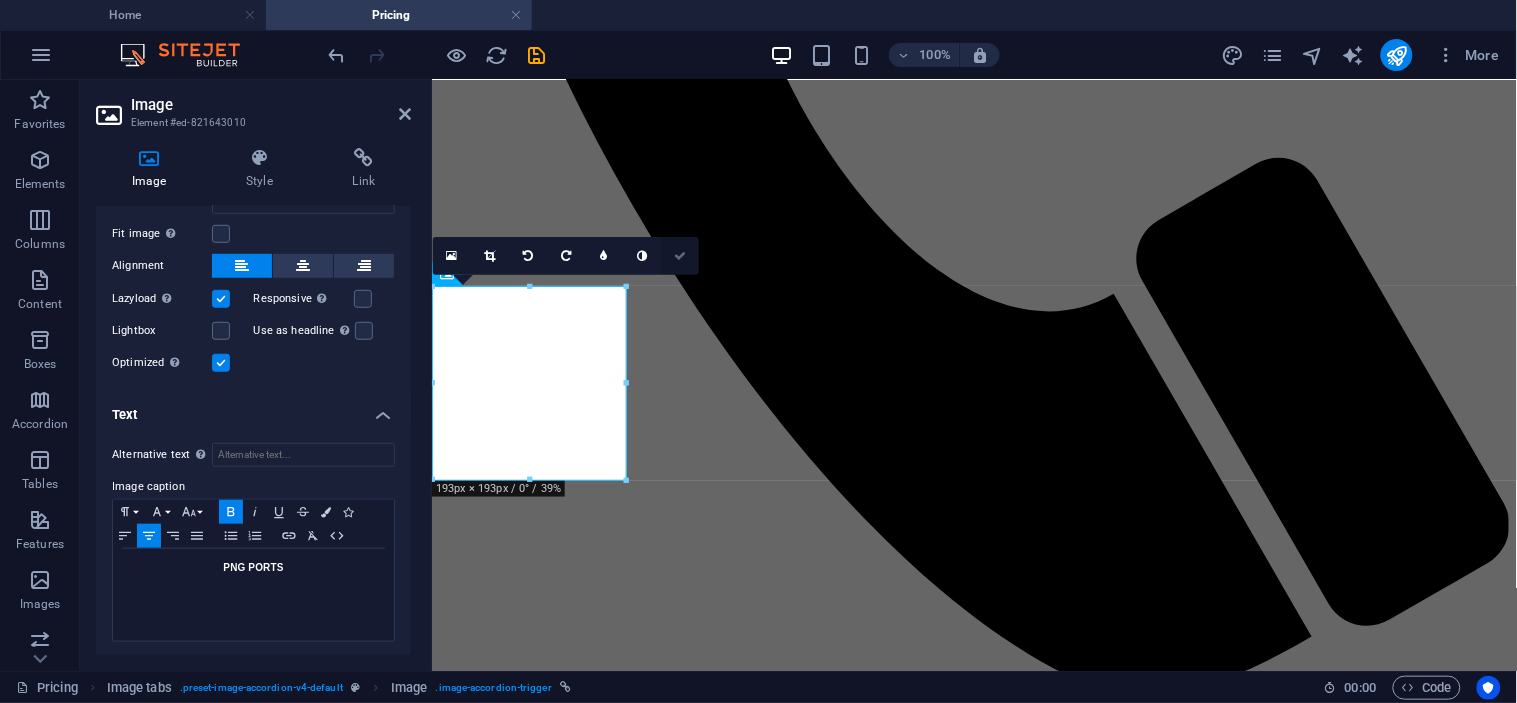 click at bounding box center (680, 256) 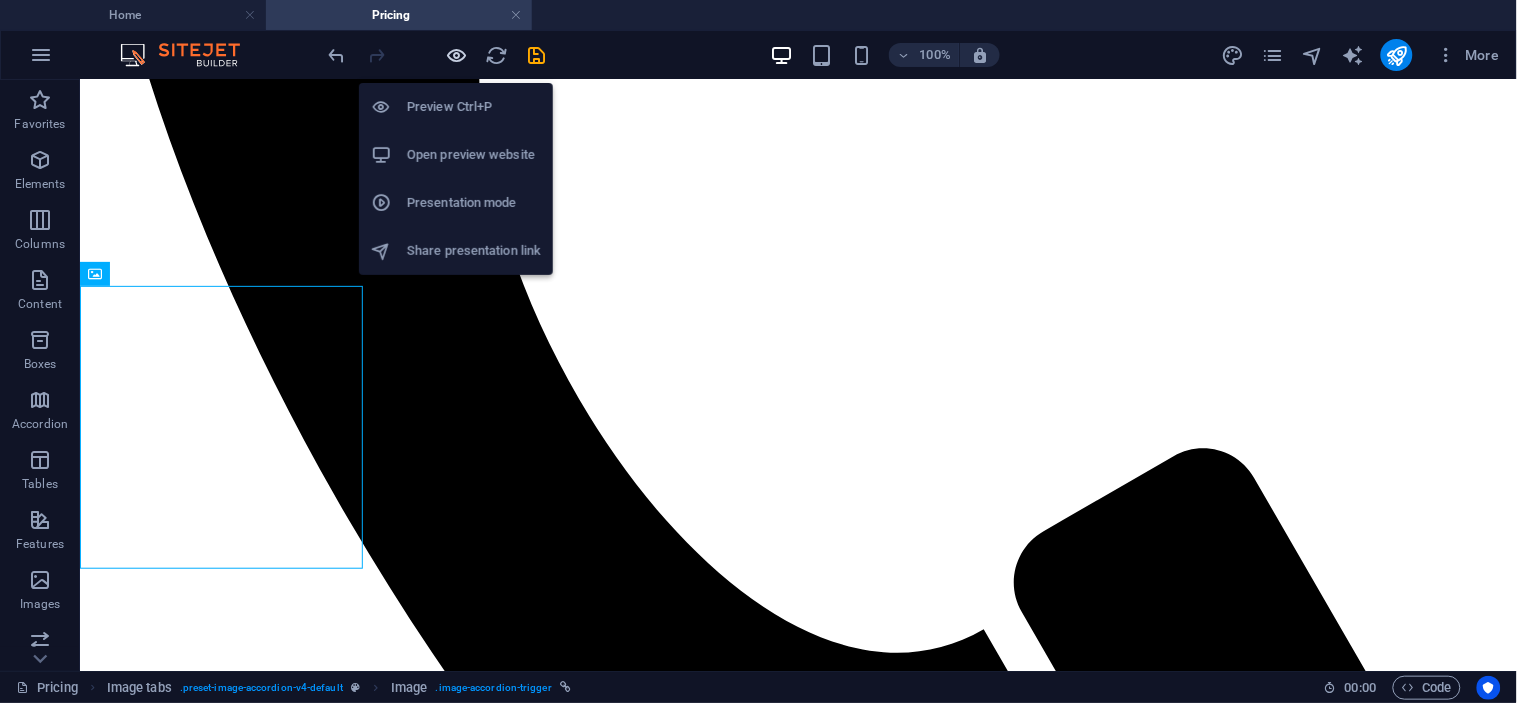 click at bounding box center [457, 55] 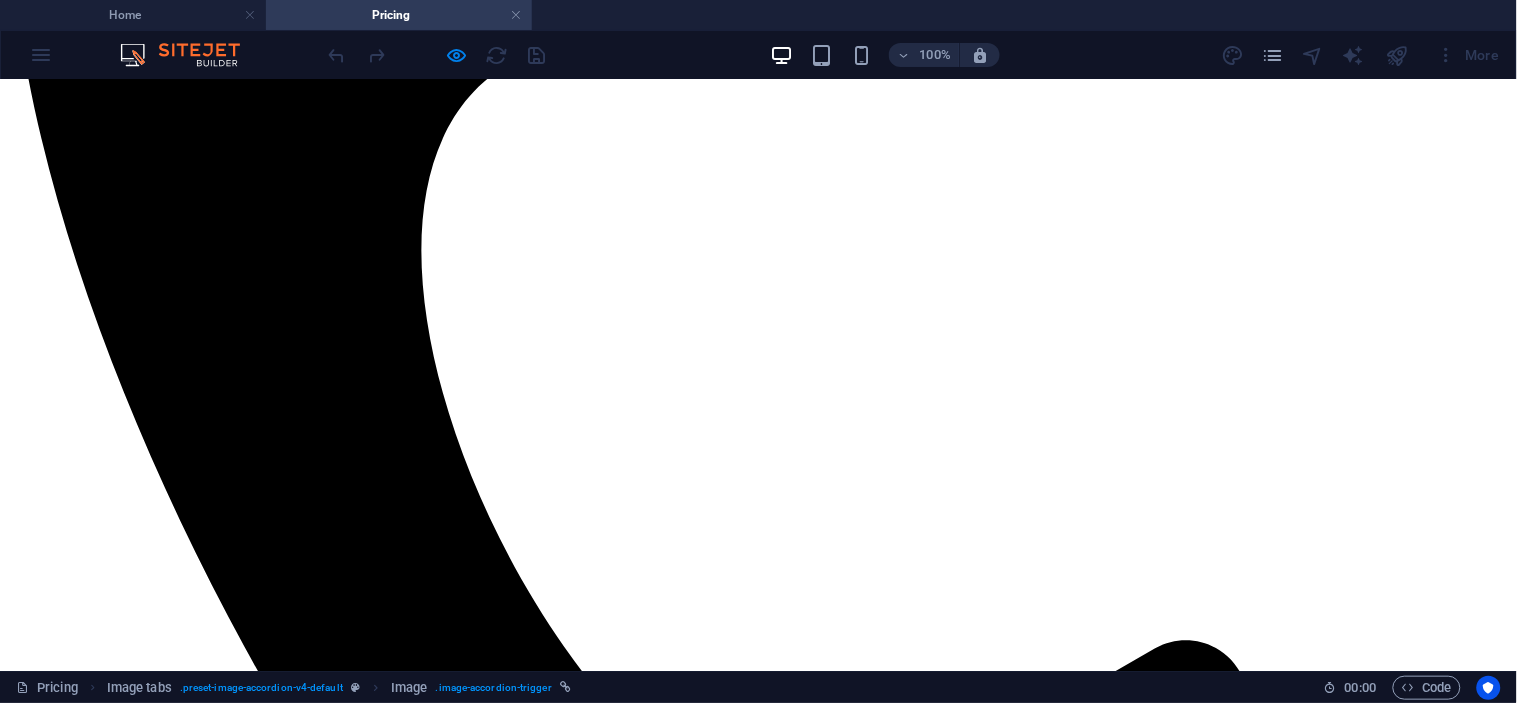 scroll, scrollTop: 718, scrollLeft: 0, axis: vertical 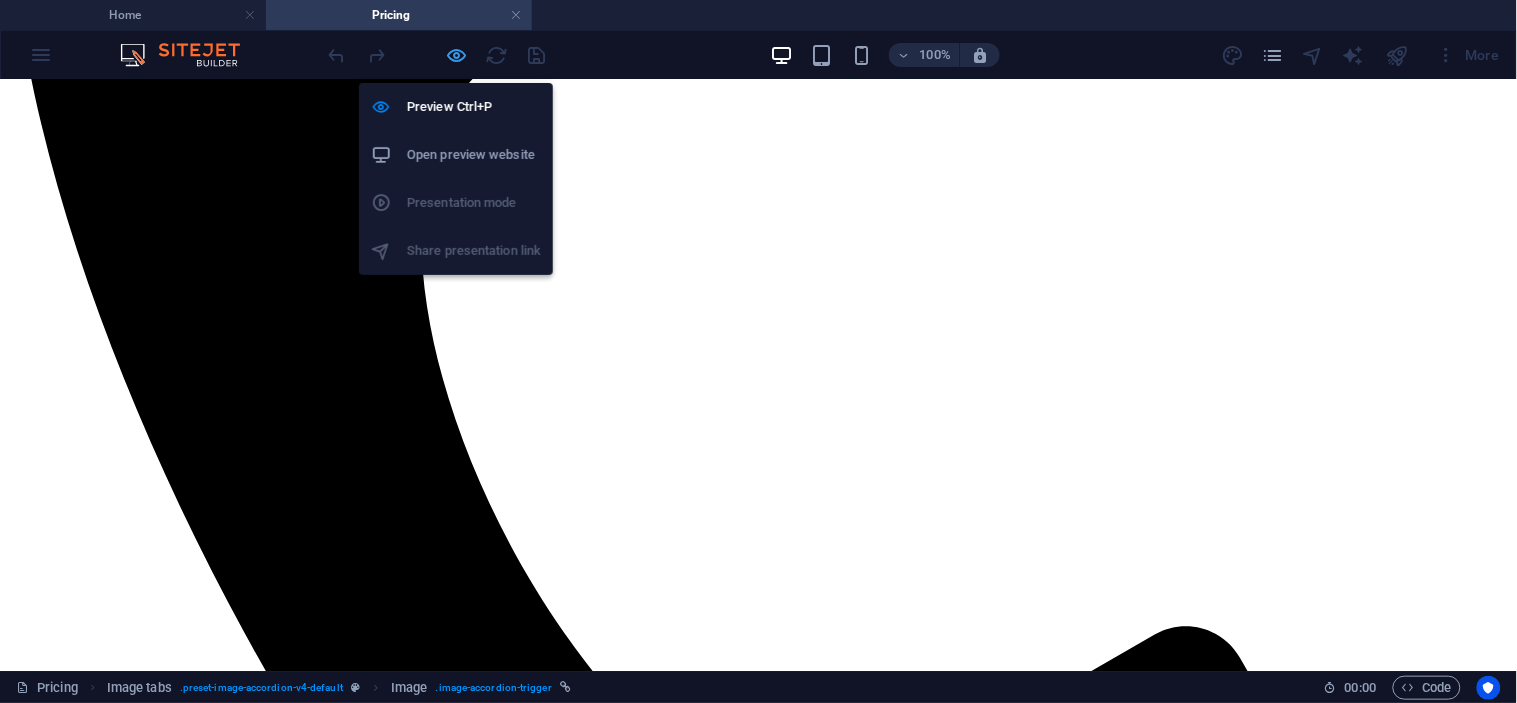 click at bounding box center (457, 55) 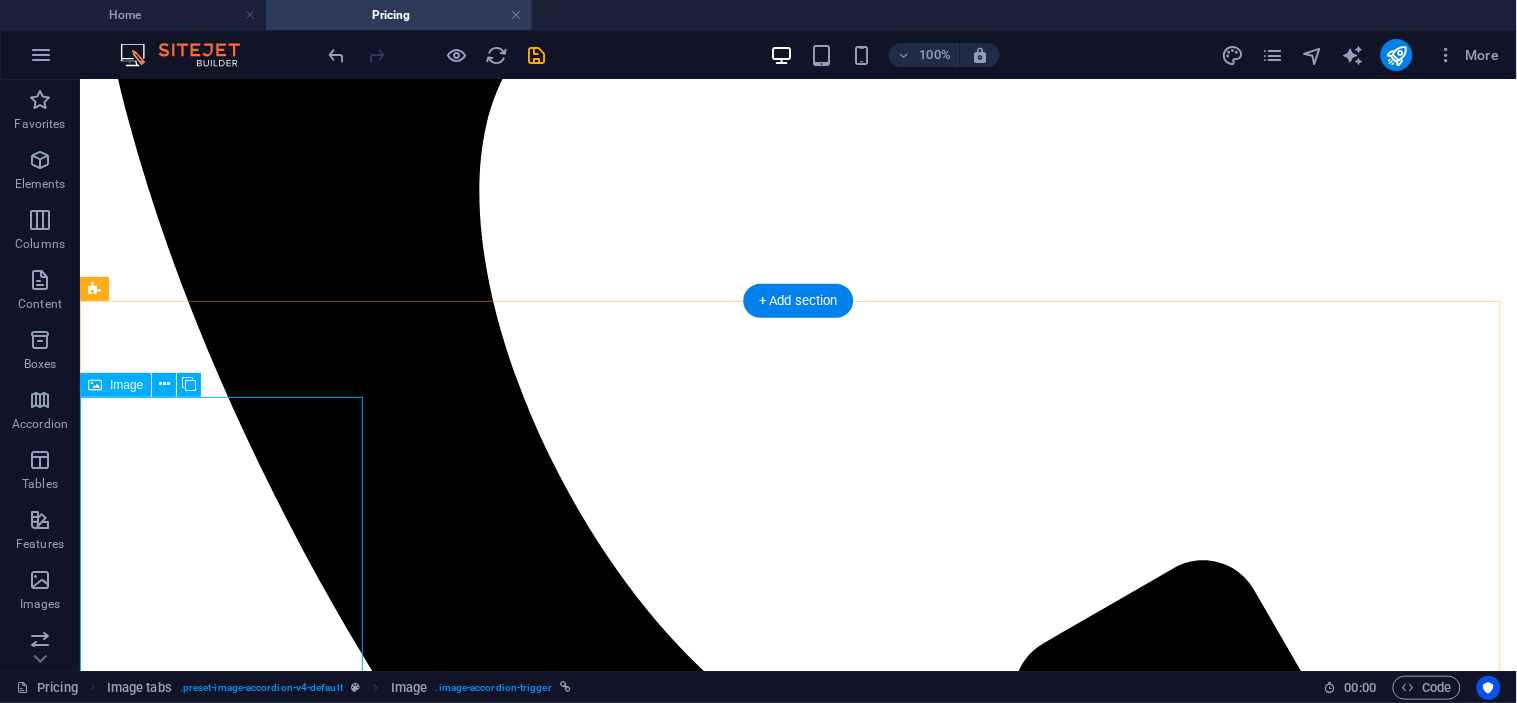 click on "PNG PORTS" at bounding box center (797, 2723) 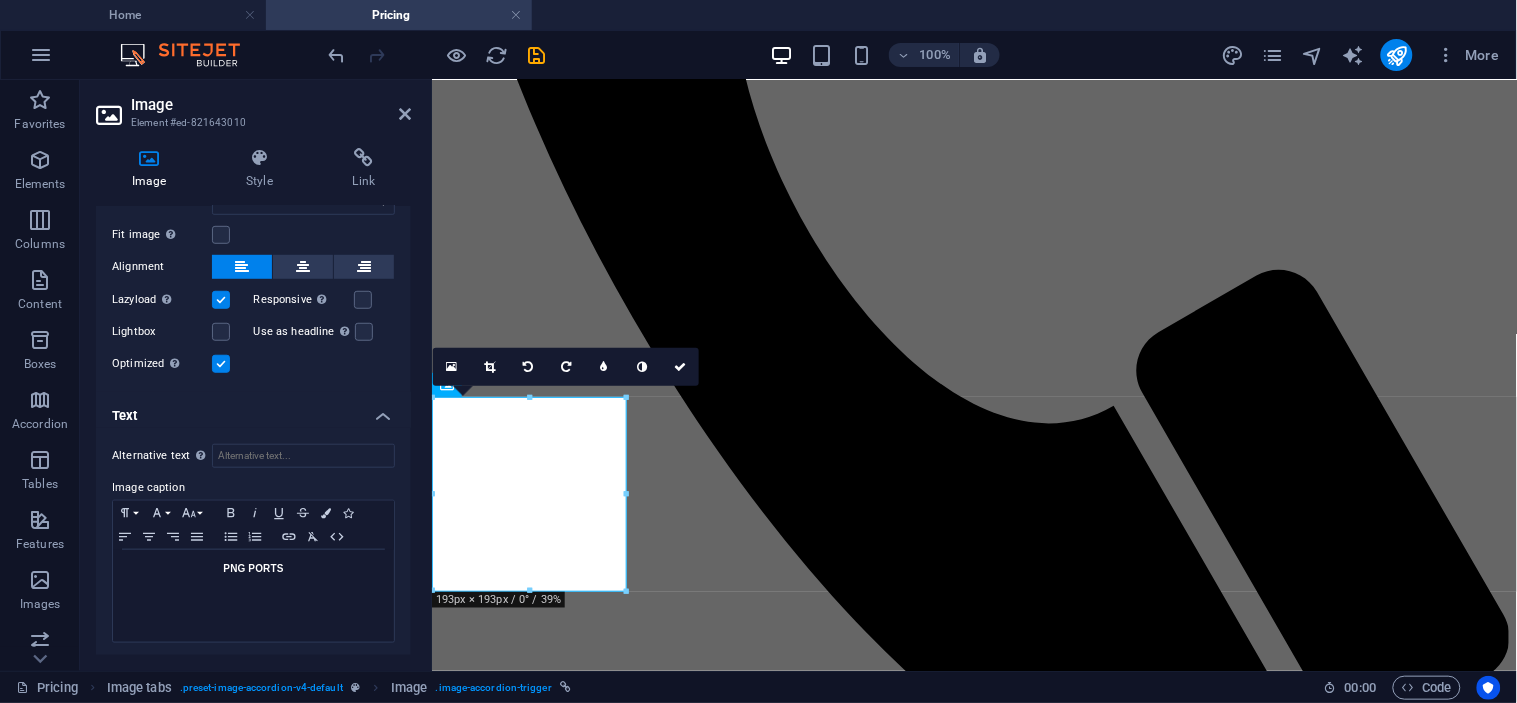 scroll, scrollTop: 361, scrollLeft: 0, axis: vertical 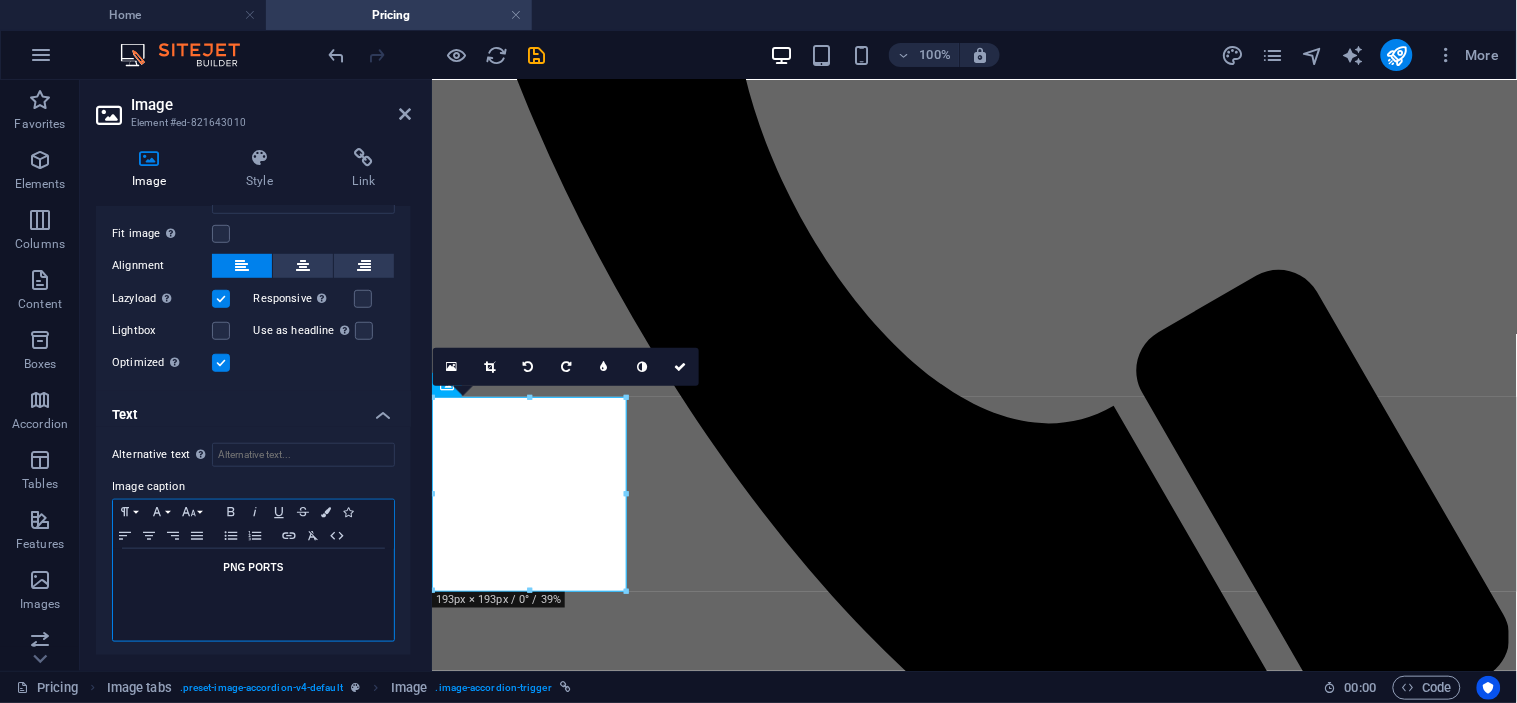 click on "PNG PORTS" at bounding box center (253, 567) 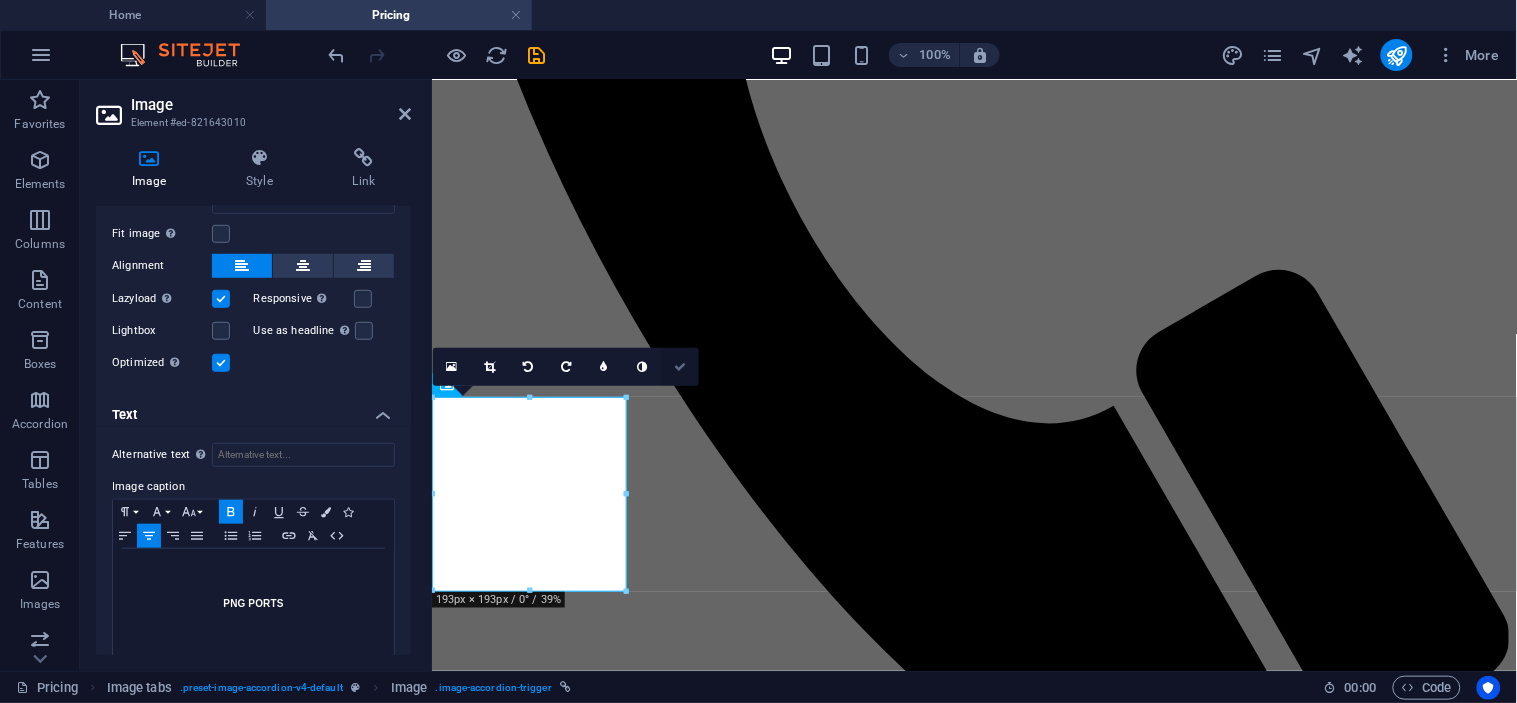 click at bounding box center (680, 367) 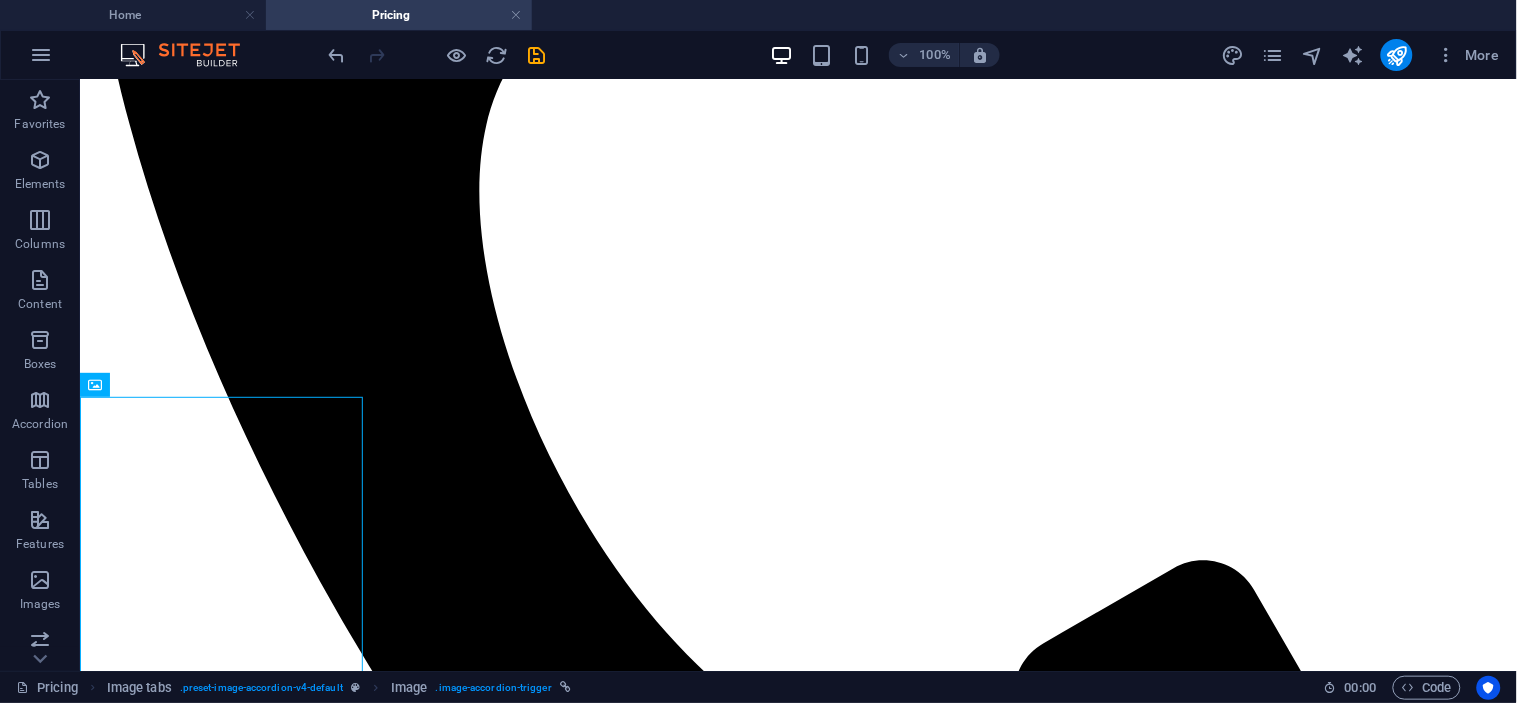 click at bounding box center (437, 55) 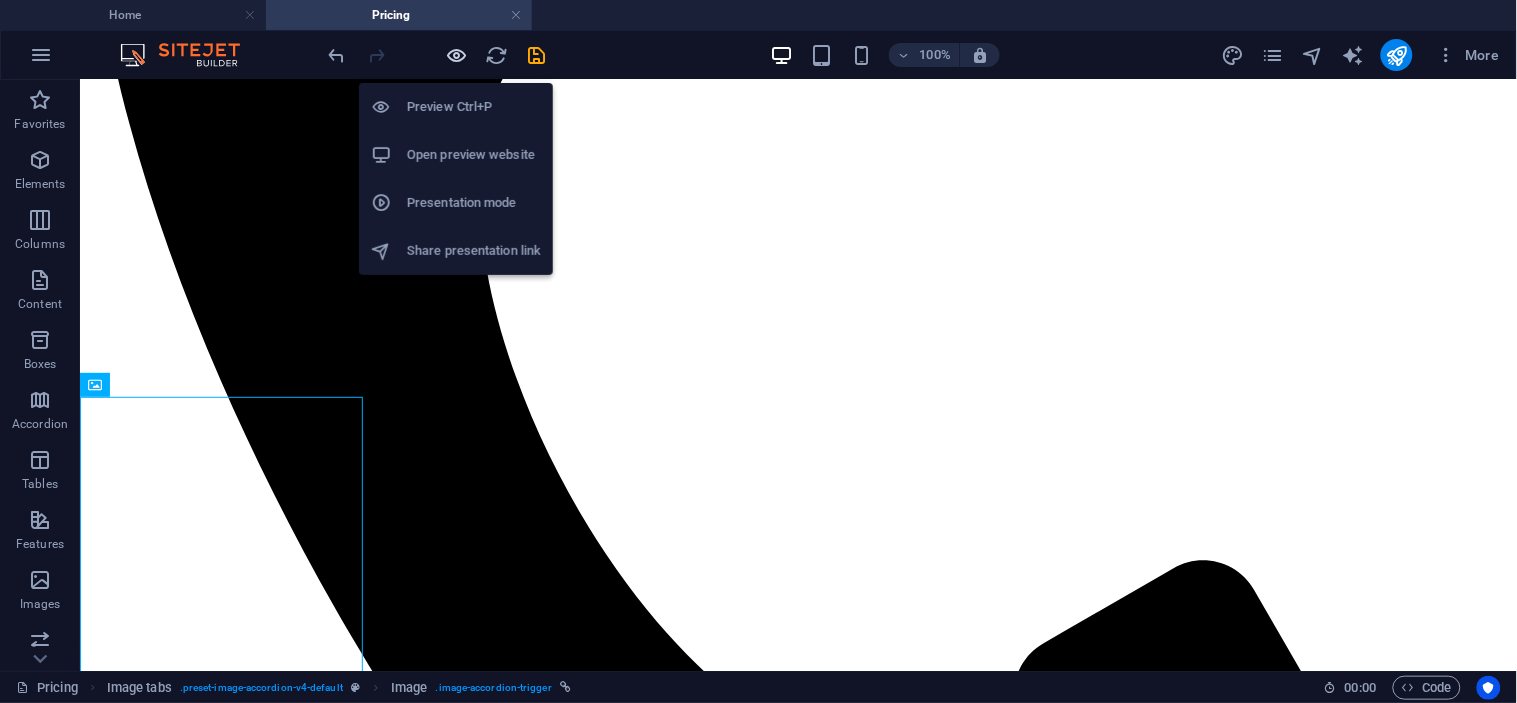 click at bounding box center [457, 55] 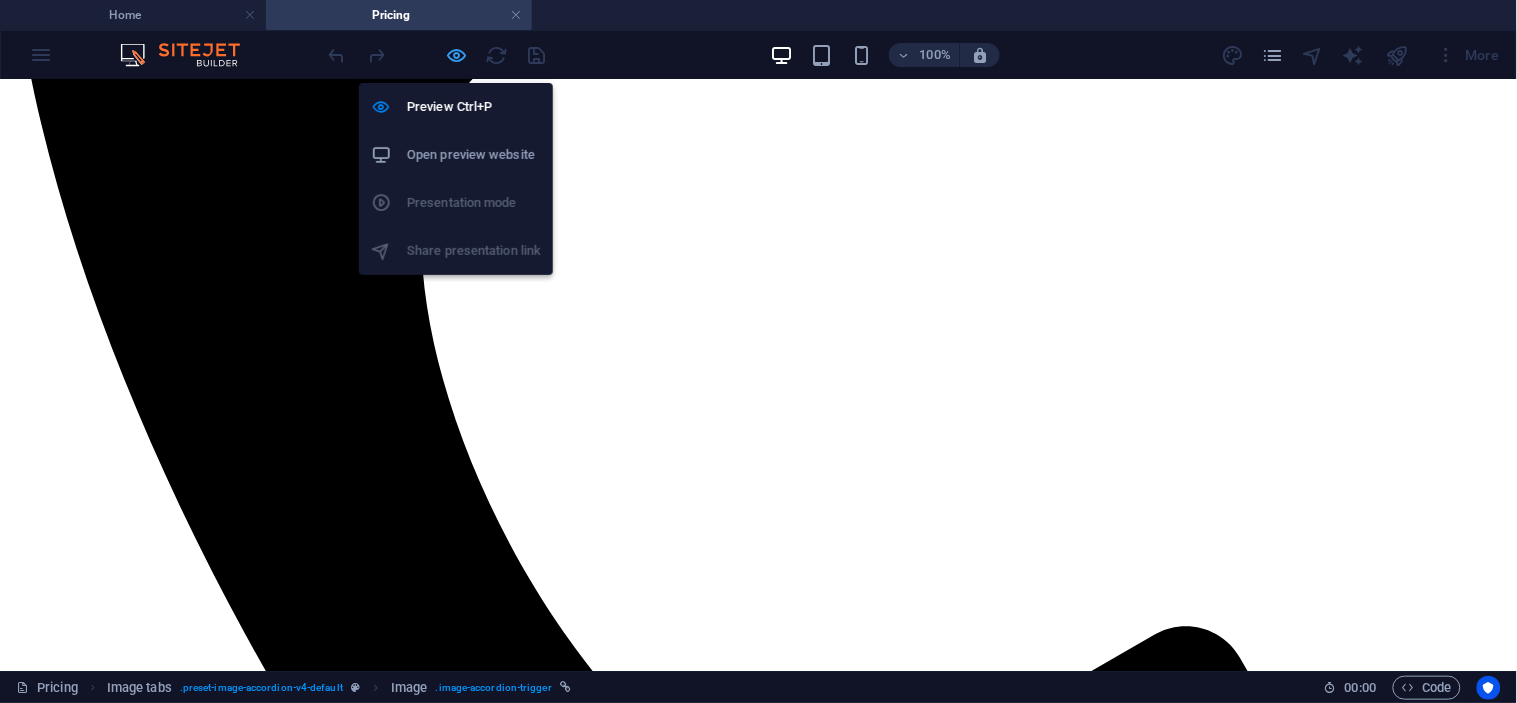 click at bounding box center [457, 55] 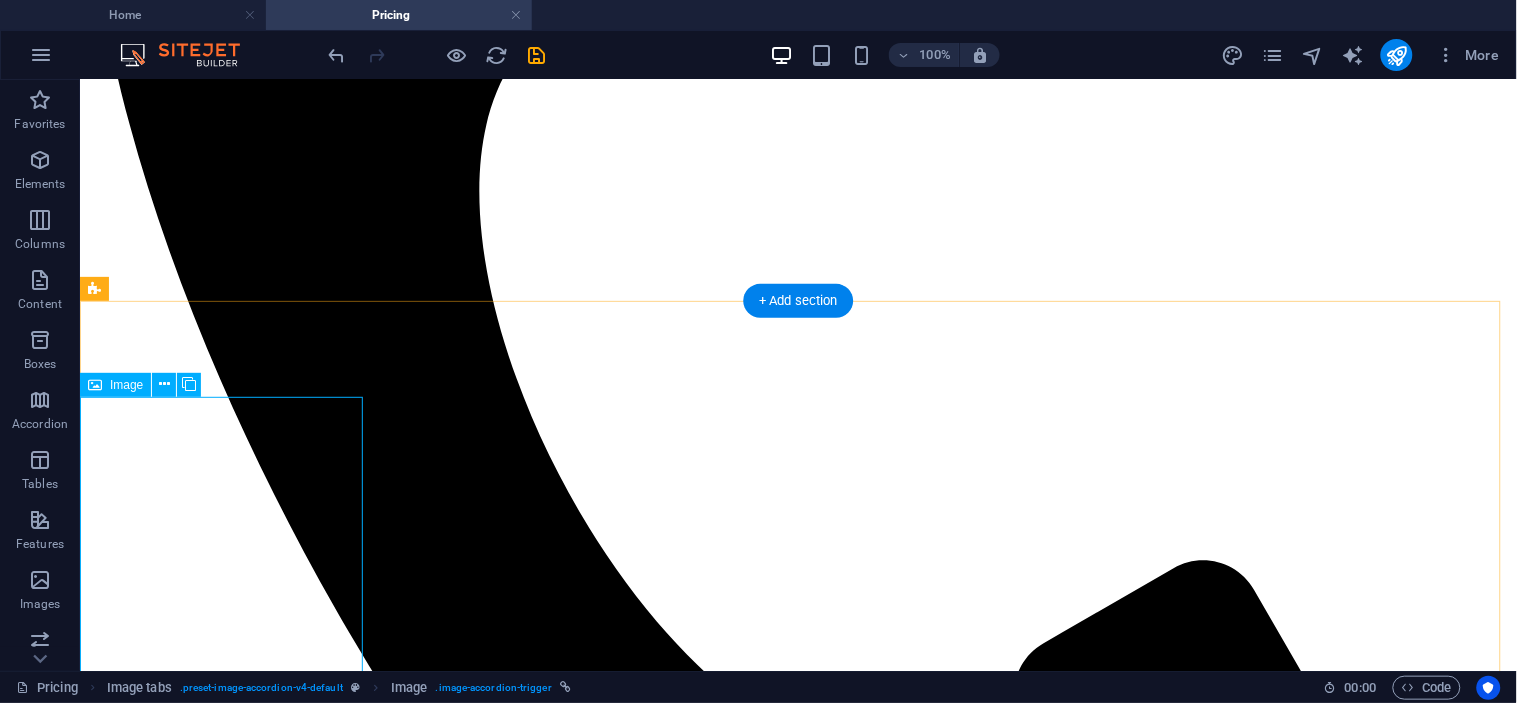 click on "PNG PORTS" at bounding box center (797, 2757) 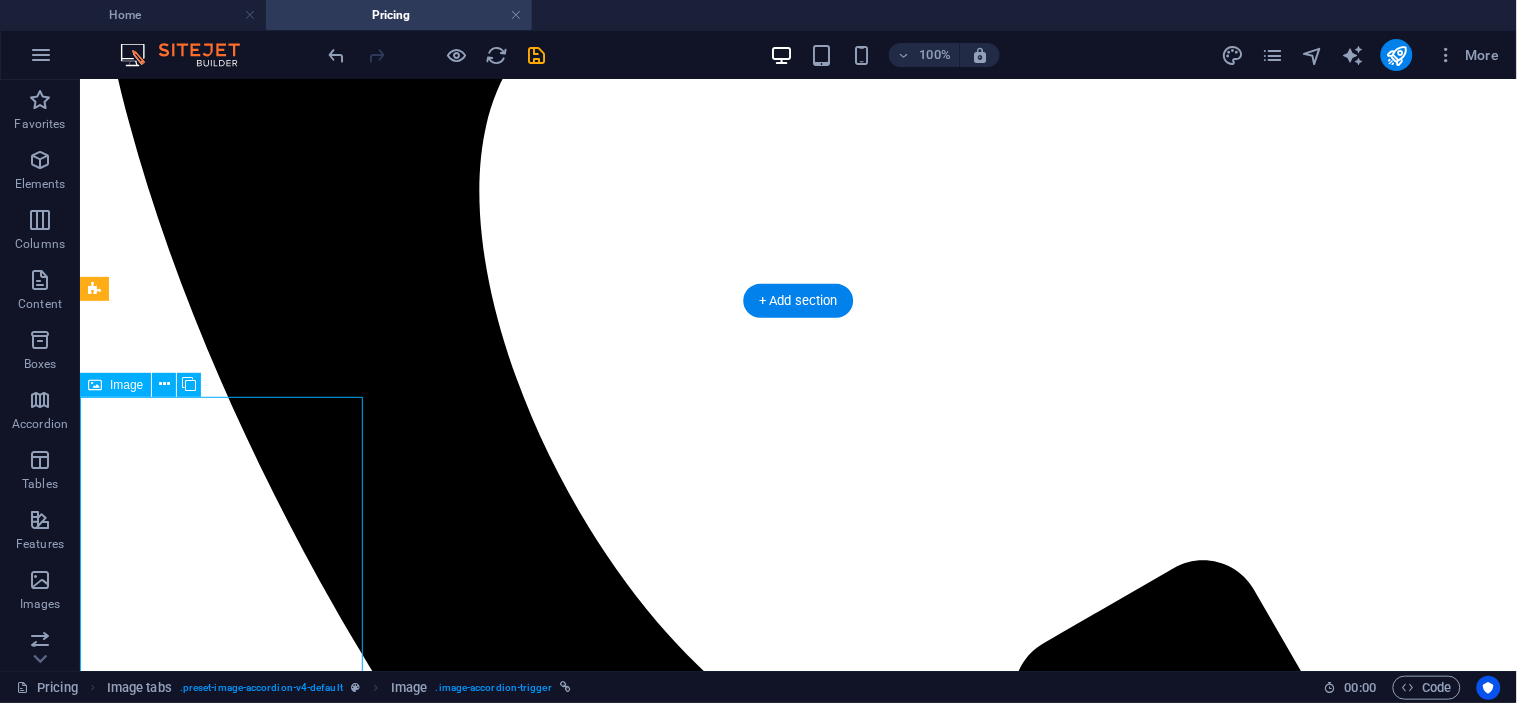 click on "PNG PORTS" at bounding box center (797, 2757) 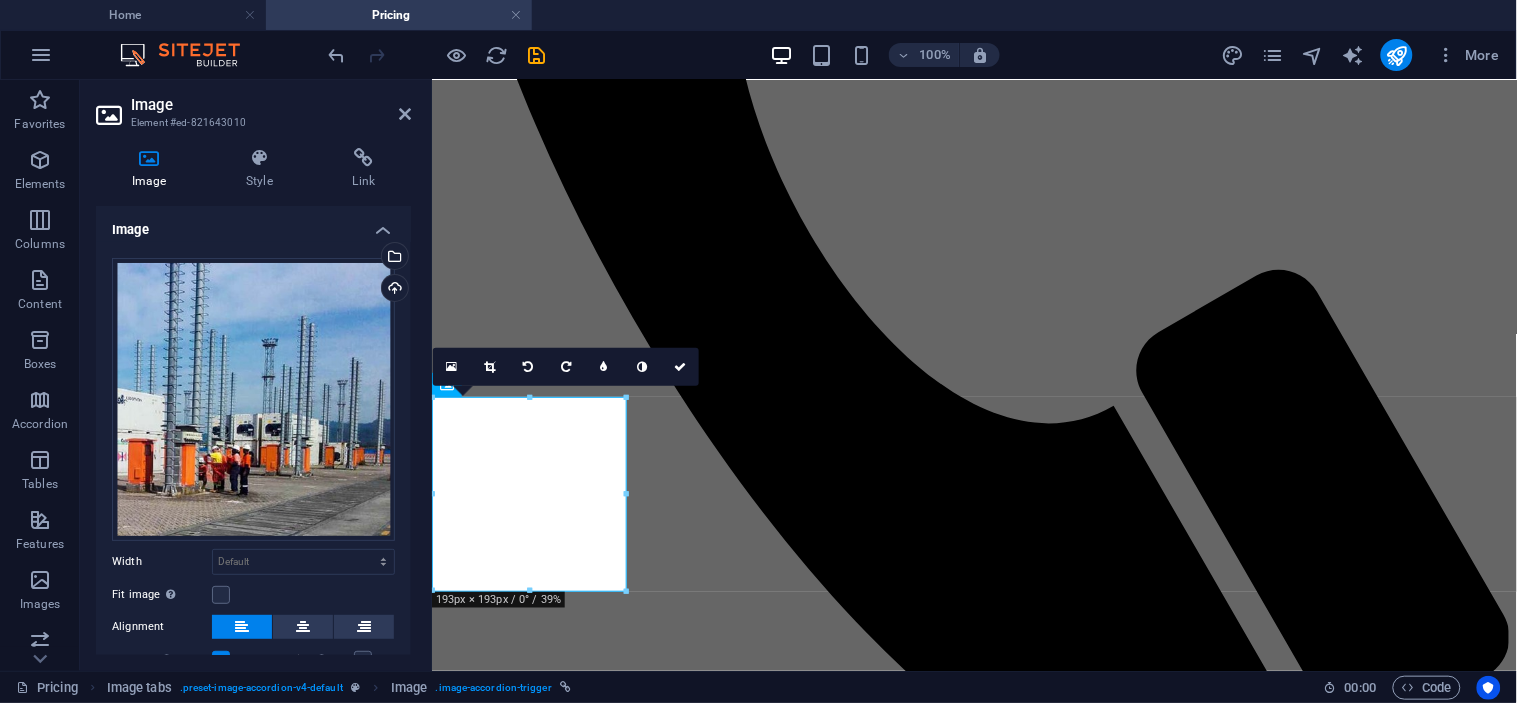 click on "Drag files here, click to choose files or select files from Files or our free stock photos & videos" at bounding box center (253, 399) 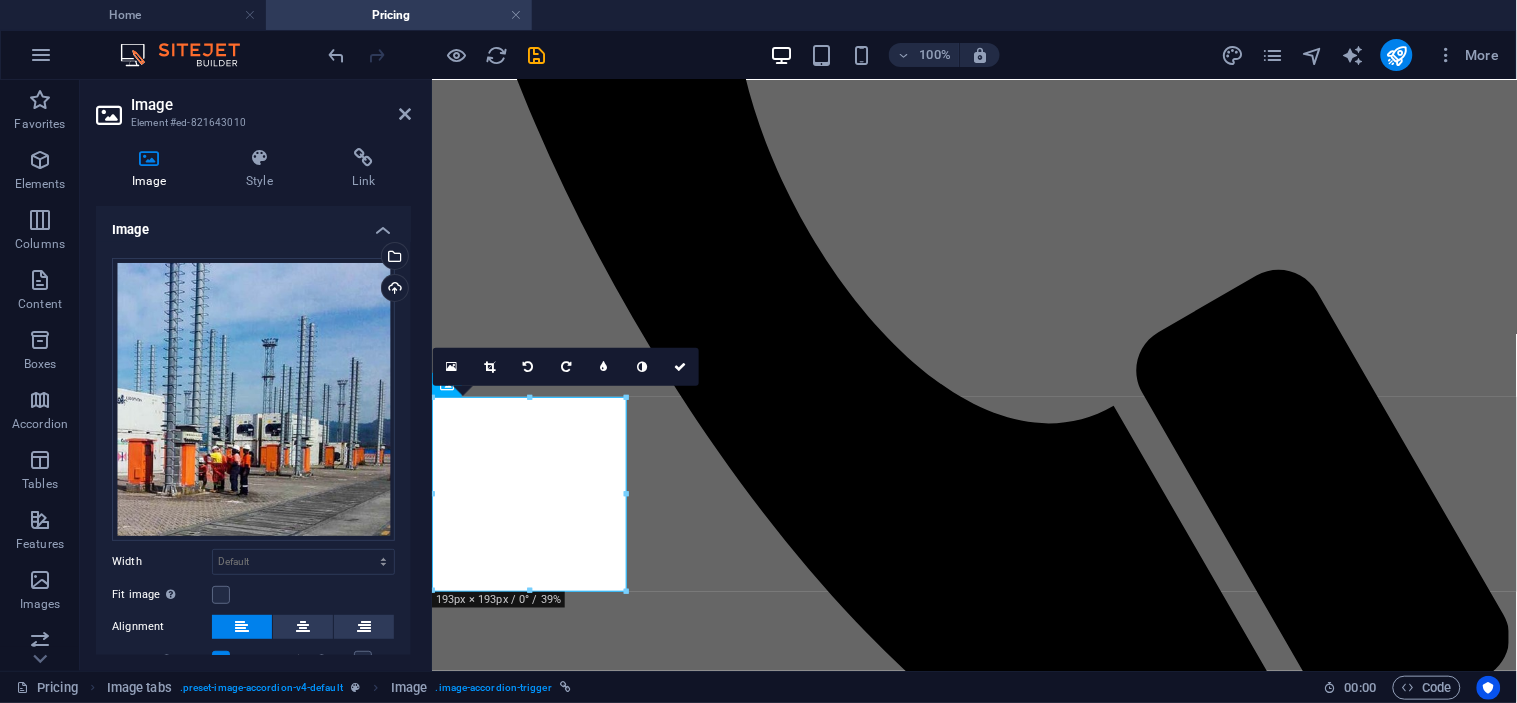 scroll, scrollTop: 716, scrollLeft: 0, axis: vertical 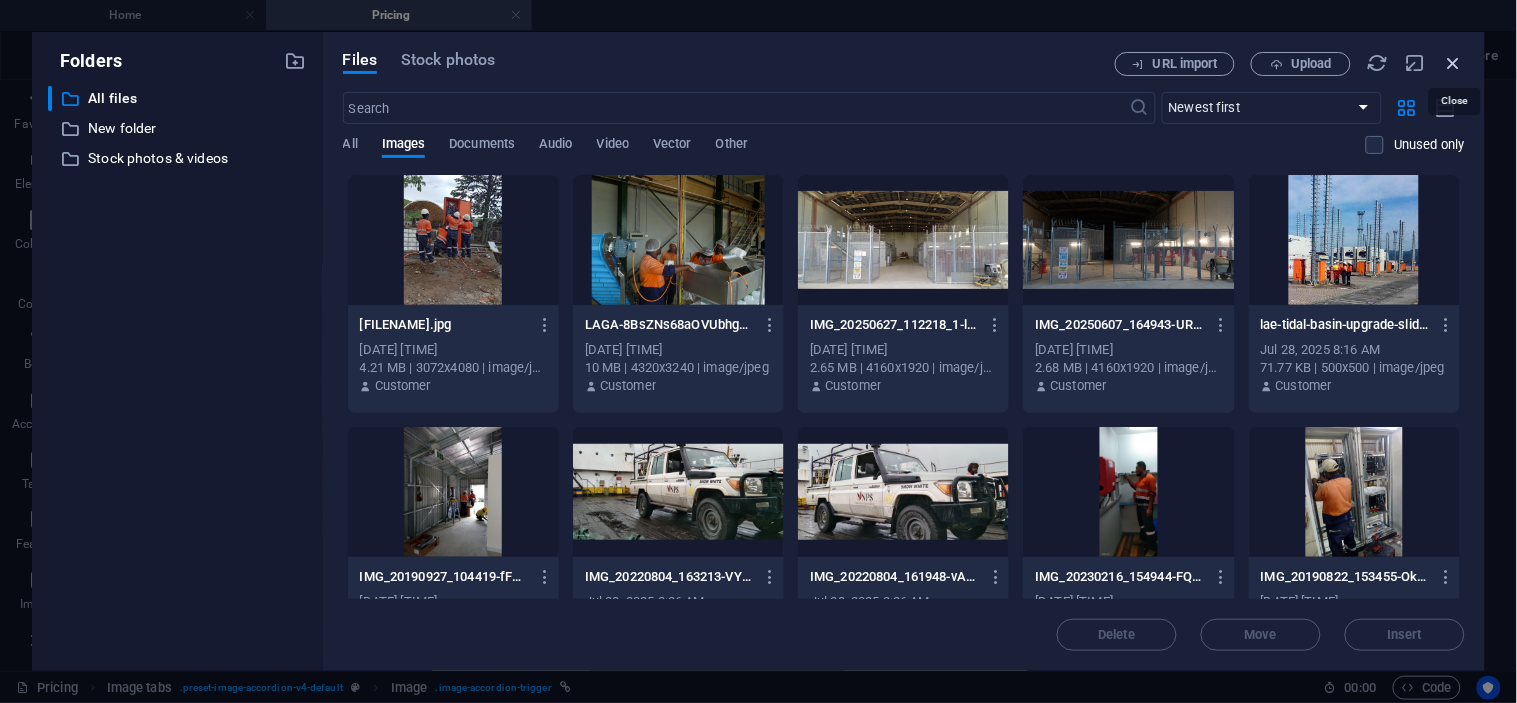 drag, startPoint x: 1451, startPoint y: 61, endPoint x: 369, endPoint y: 206, distance: 1091.6726 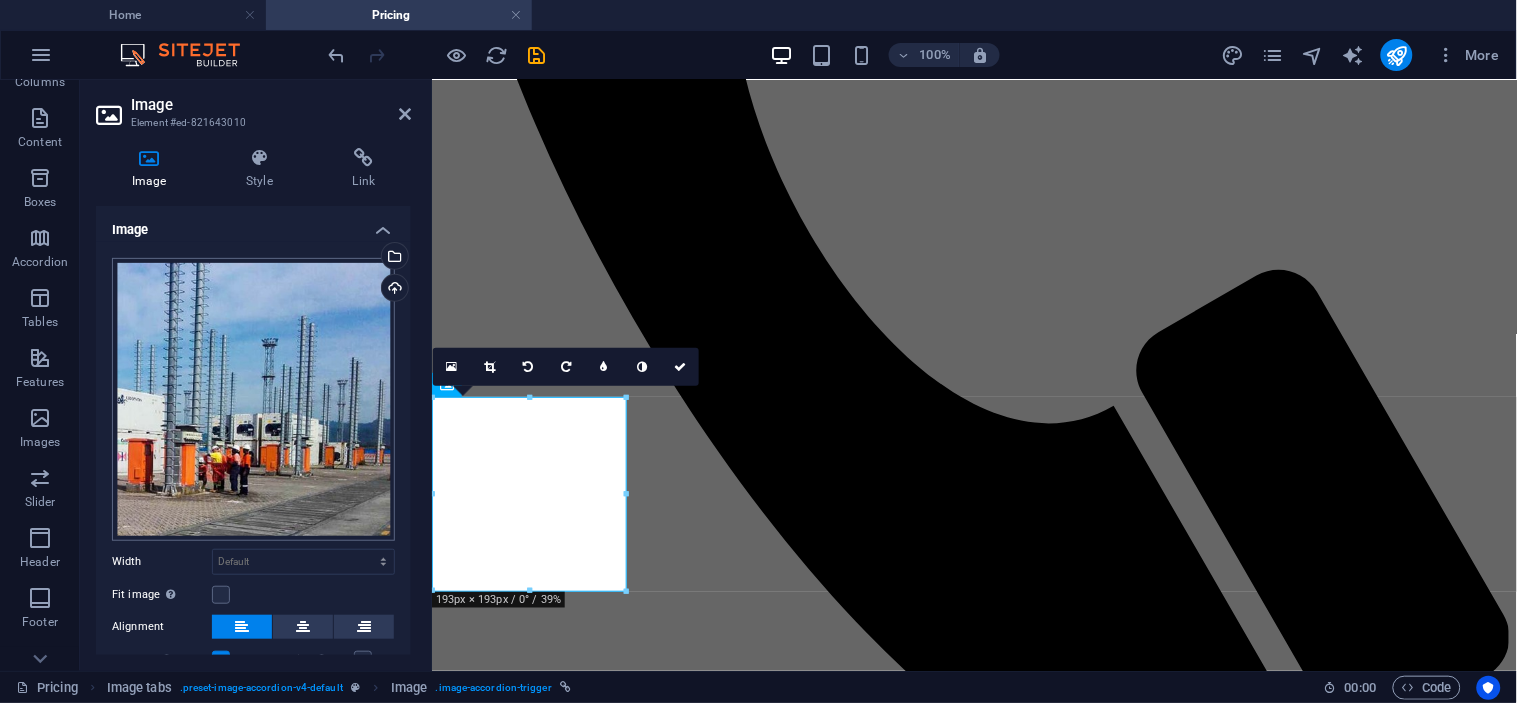 scroll, scrollTop: 308, scrollLeft: 0, axis: vertical 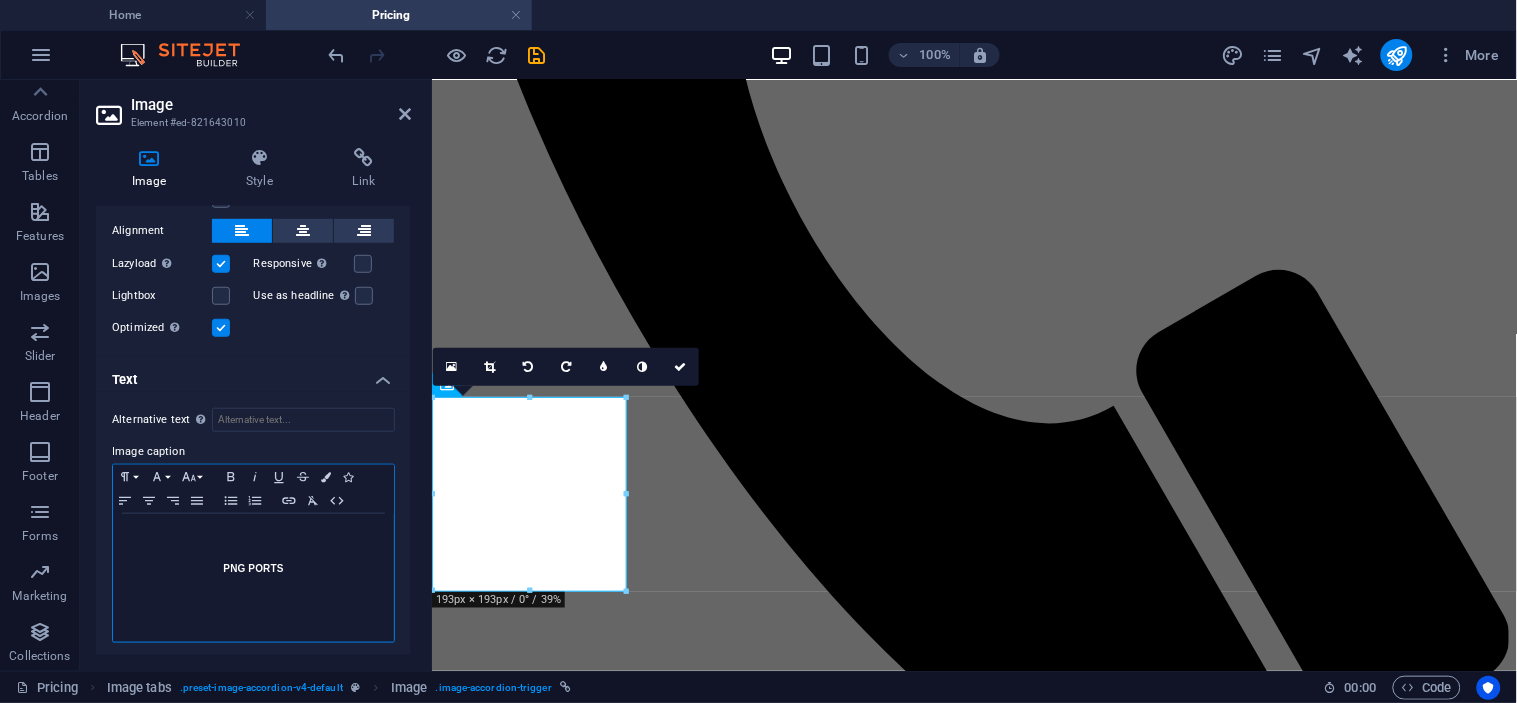 click on "PNG PORTS" at bounding box center (253, 569) 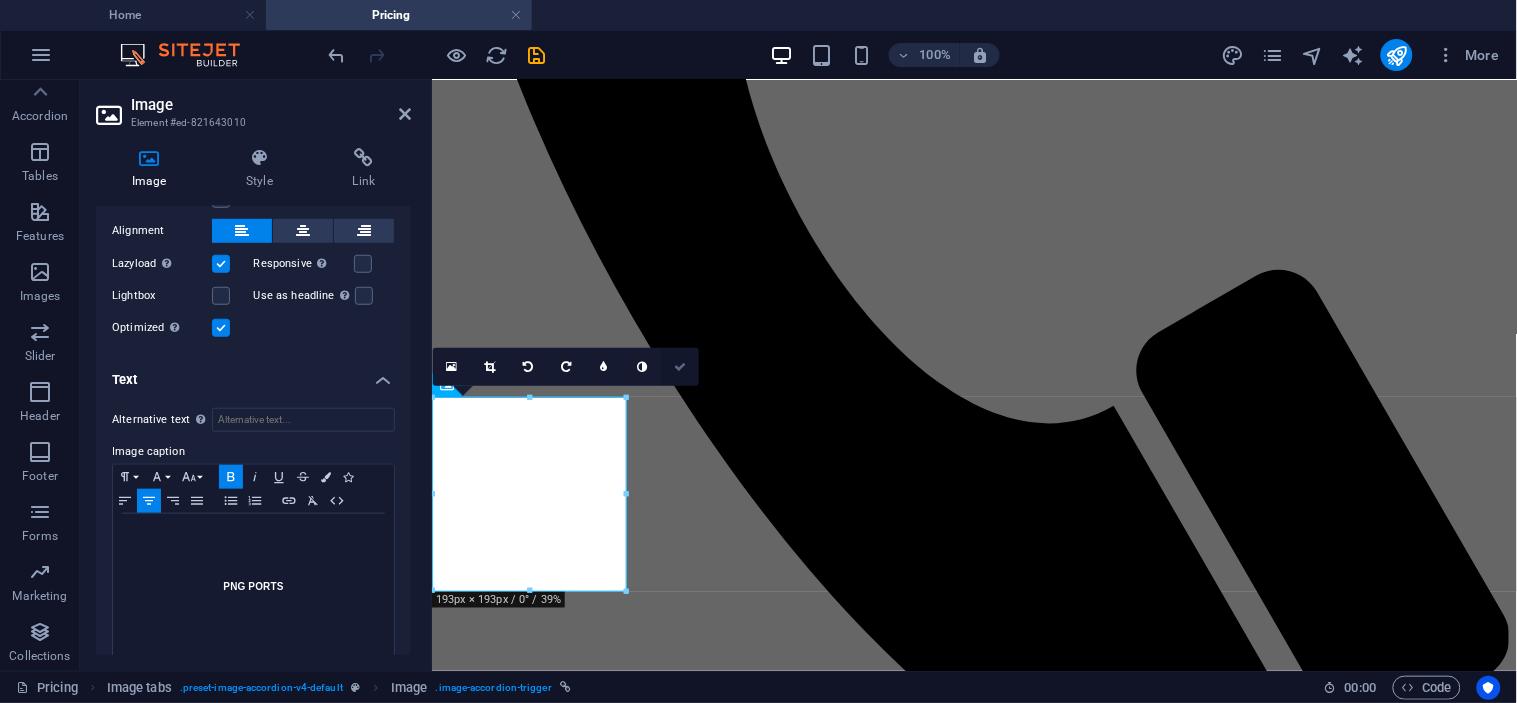 click at bounding box center [680, 367] 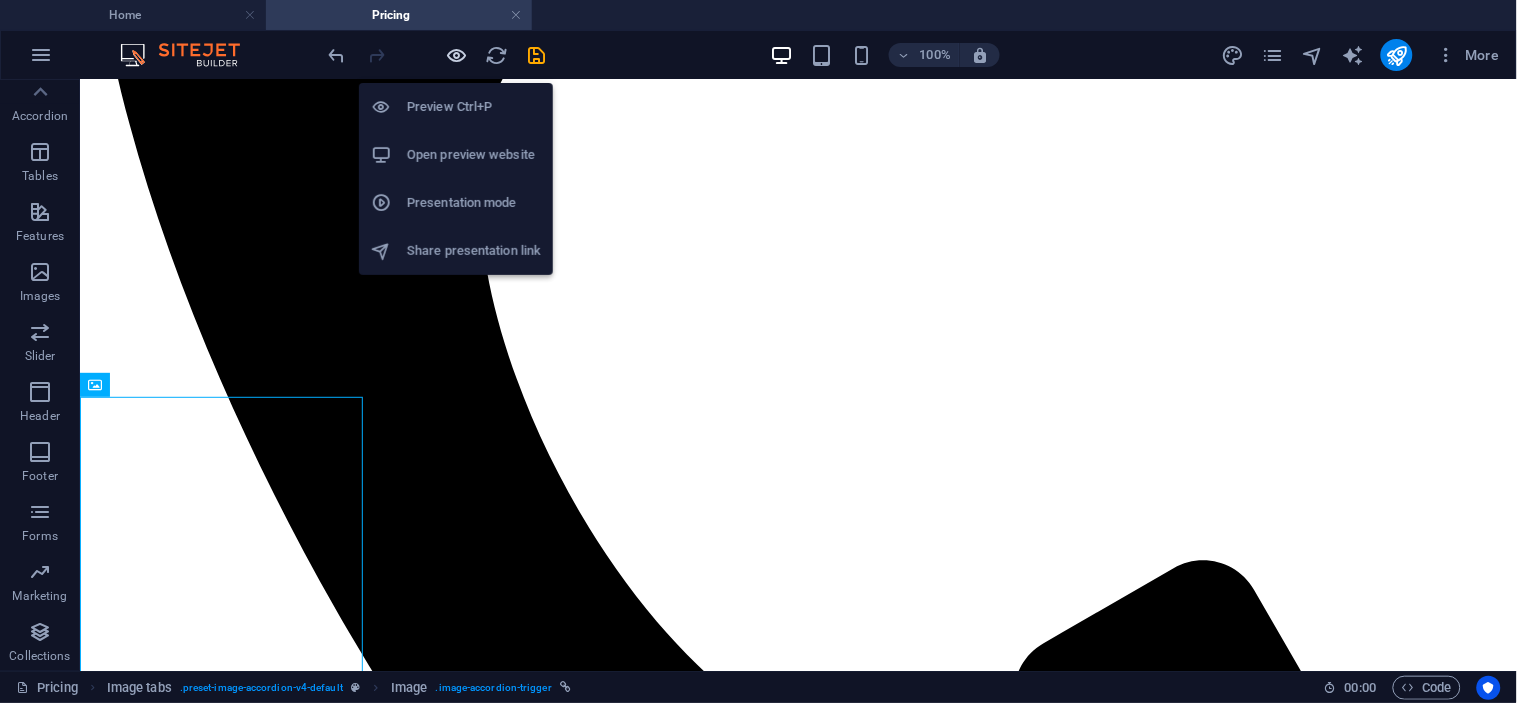 click at bounding box center (457, 55) 